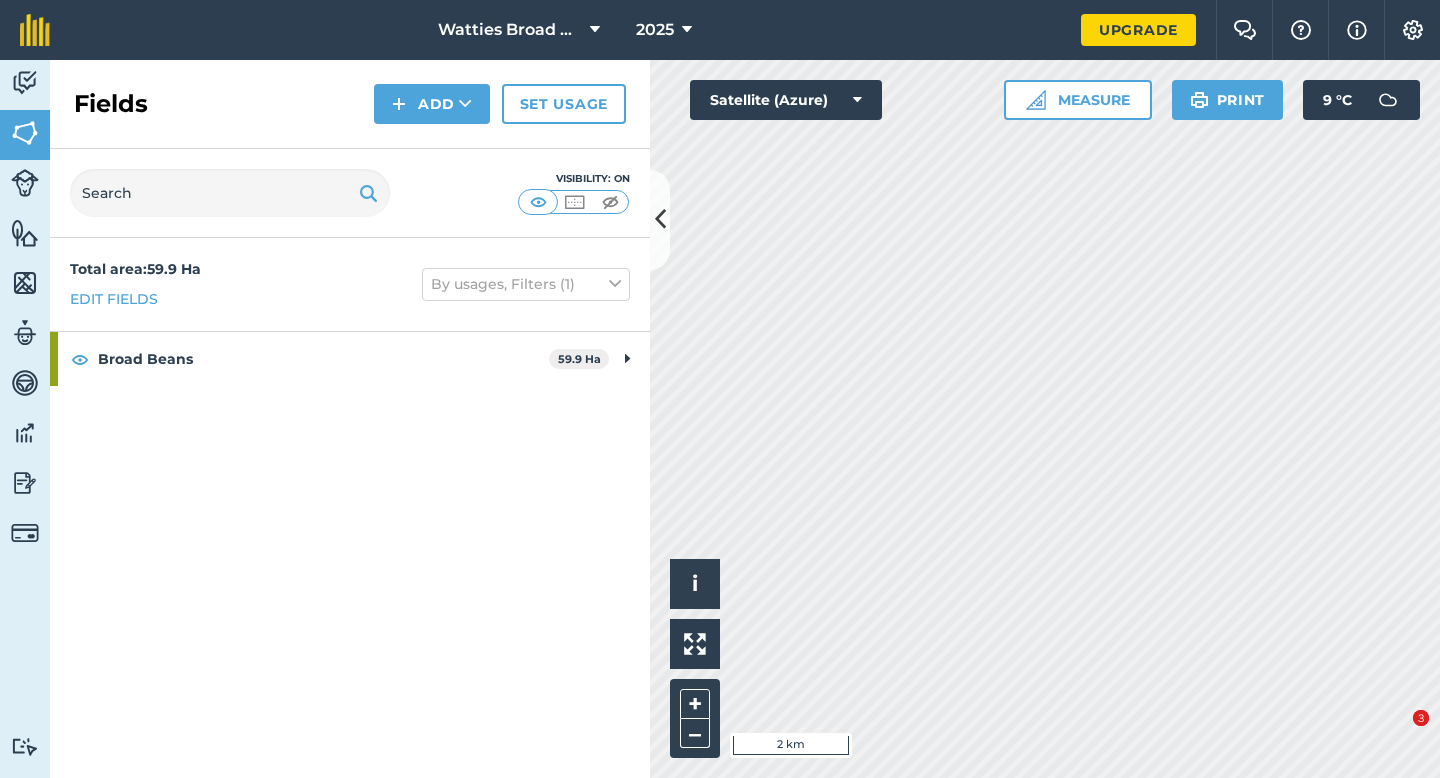 scroll, scrollTop: 0, scrollLeft: 0, axis: both 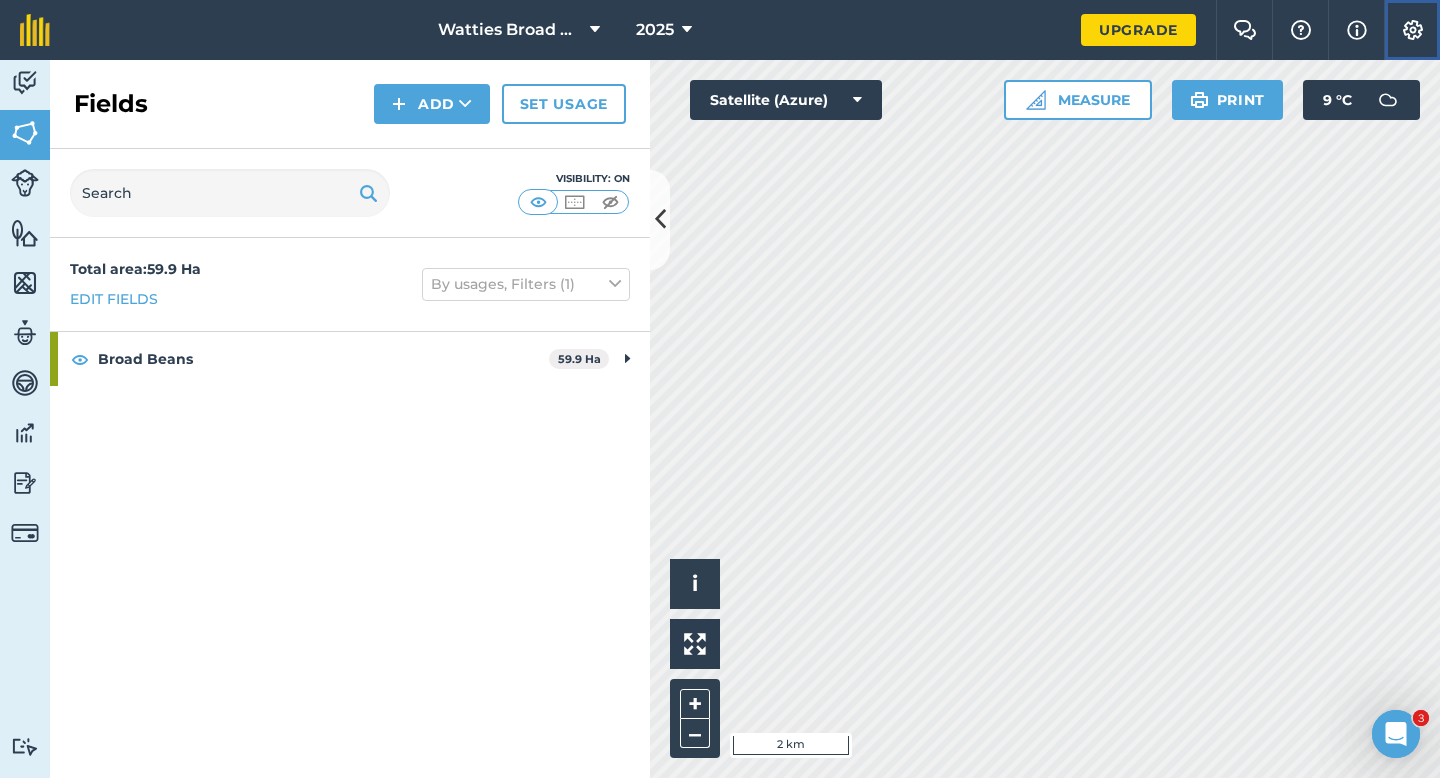 click on "Settings" at bounding box center (1412, 30) 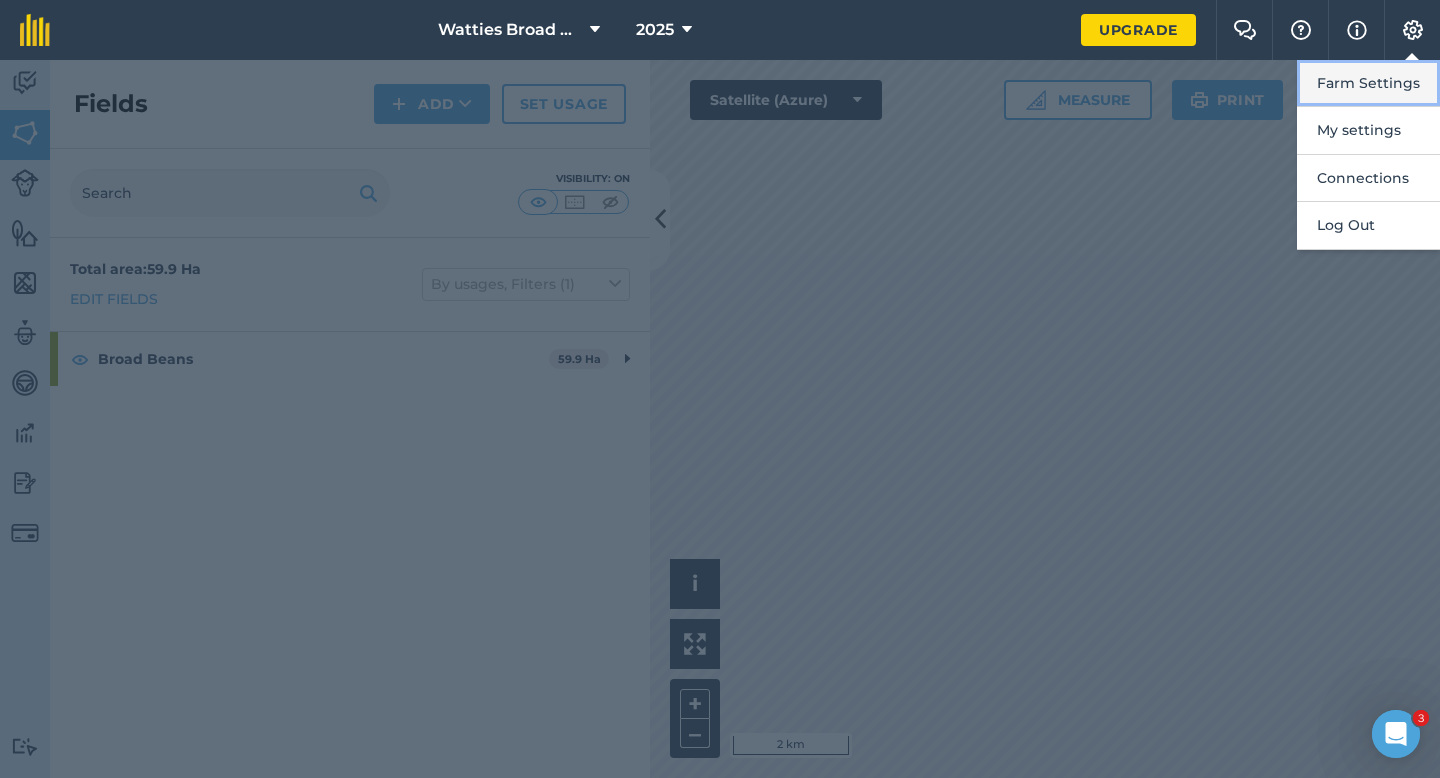 click on "Farm Settings" at bounding box center (1368, 83) 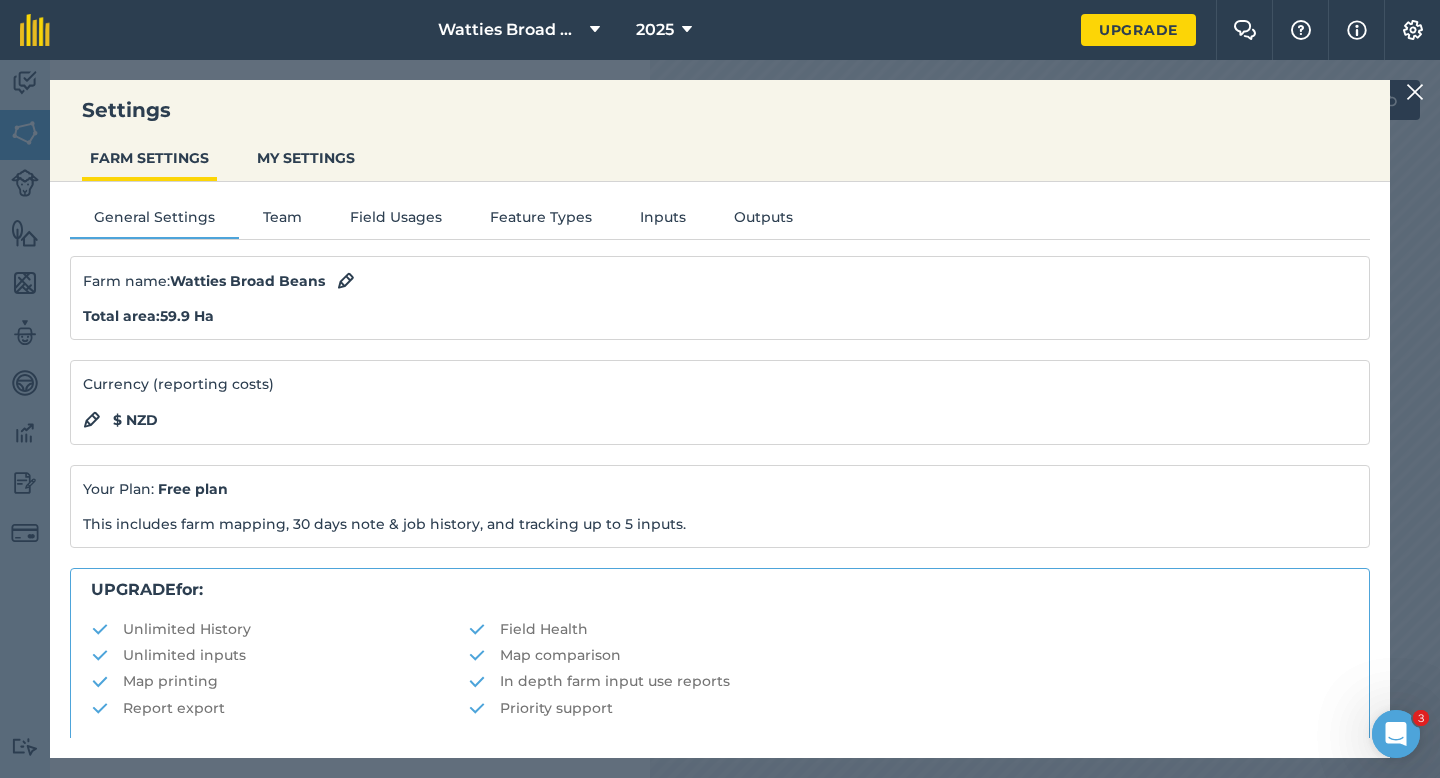 scroll, scrollTop: 384, scrollLeft: 0, axis: vertical 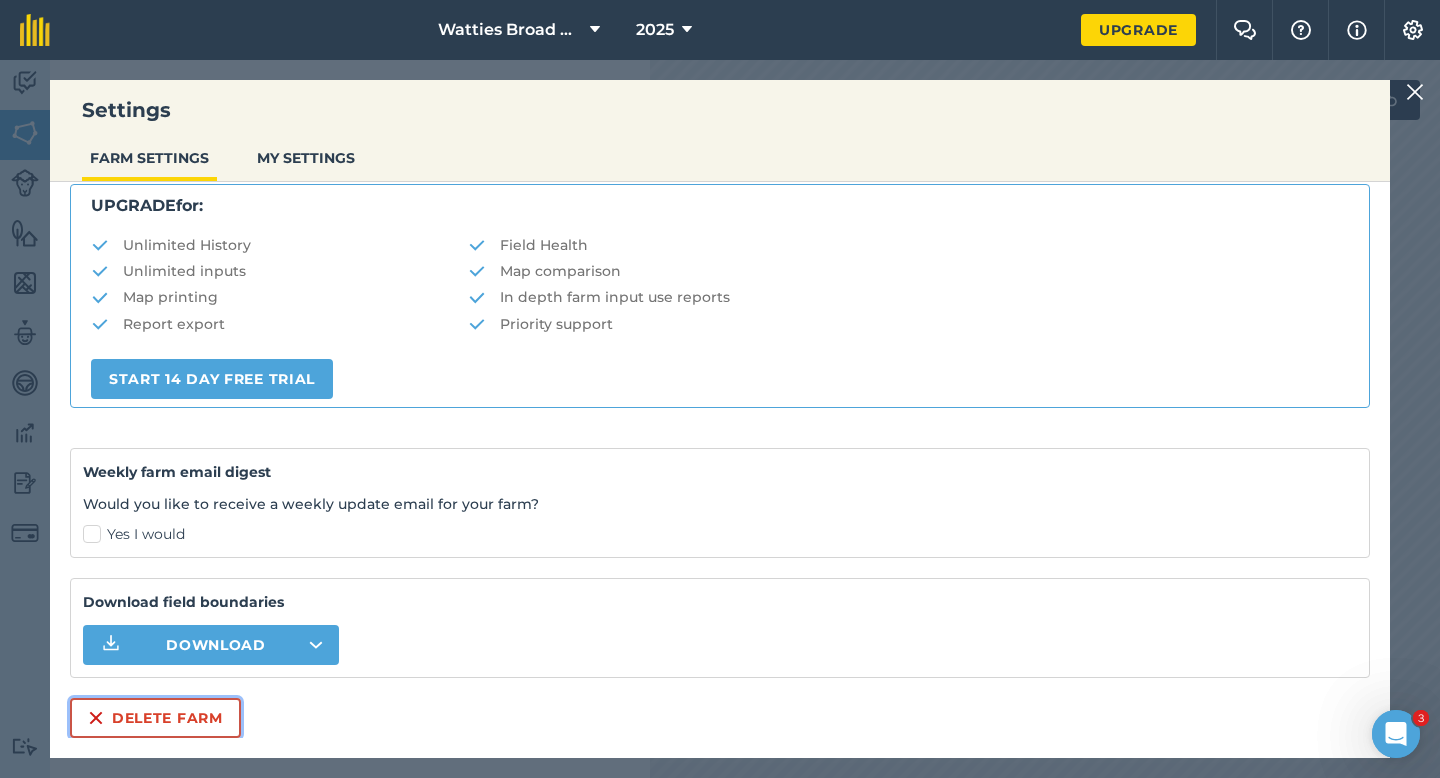 click on "Delete farm" at bounding box center [155, 718] 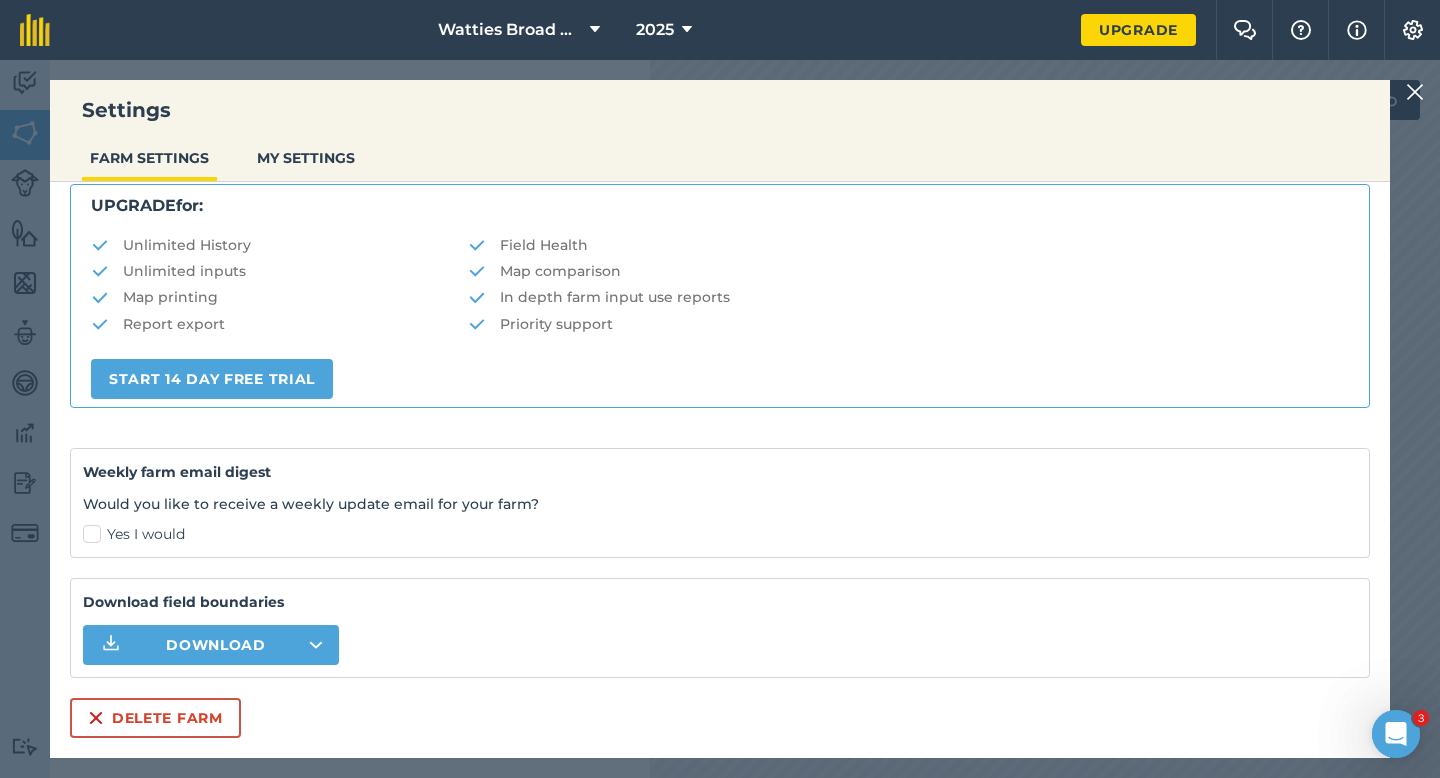 scroll, scrollTop: 0, scrollLeft: 0, axis: both 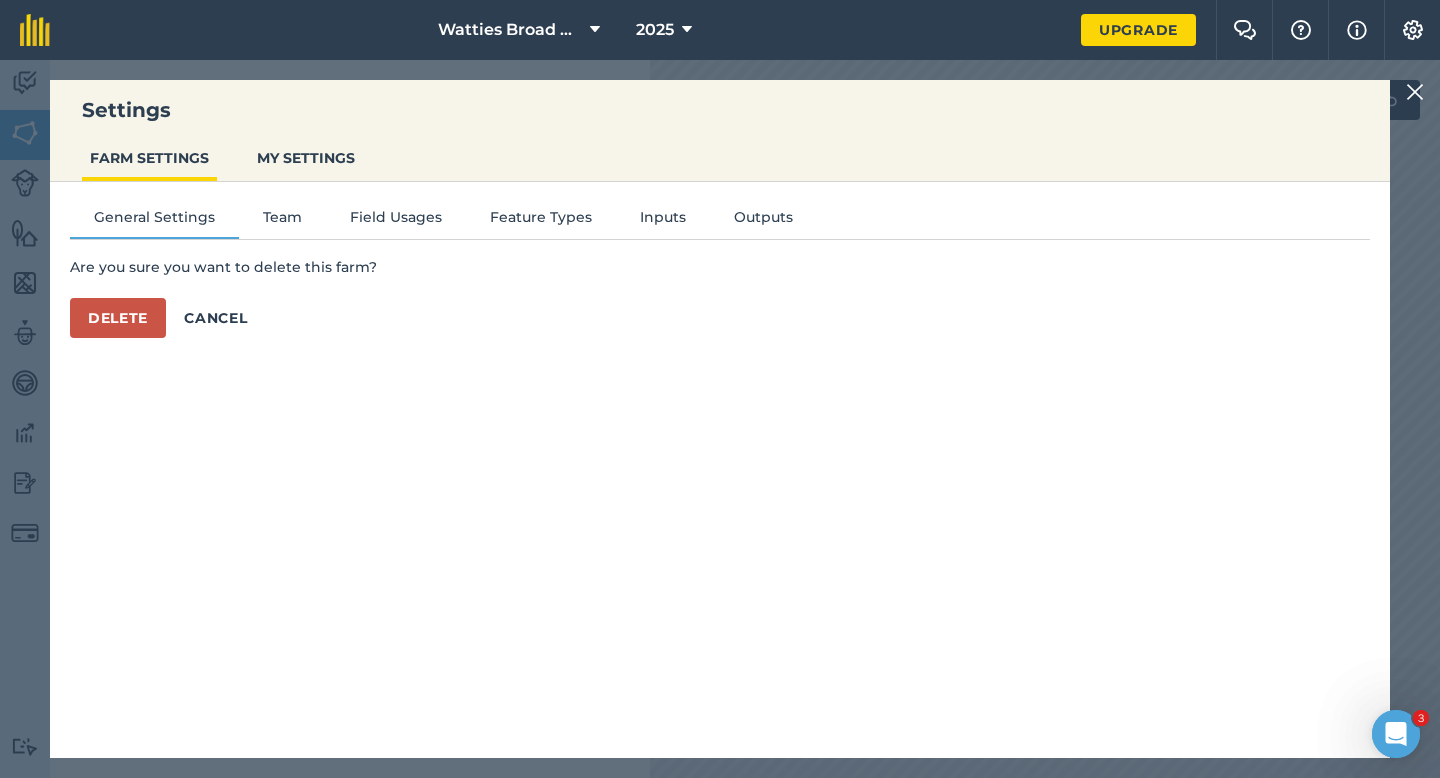 click on "Delete Cancel" at bounding box center [720, 318] 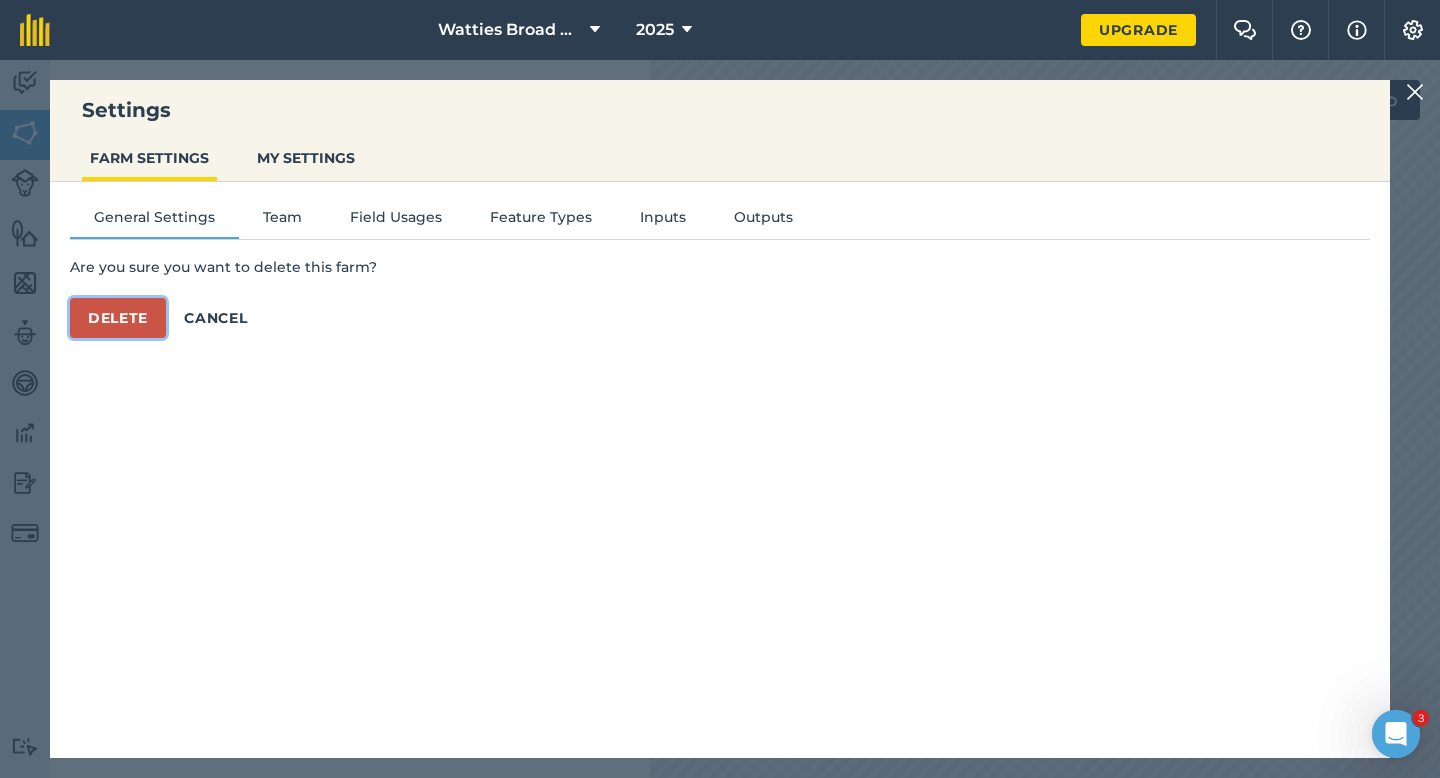 click on "Delete" at bounding box center [118, 318] 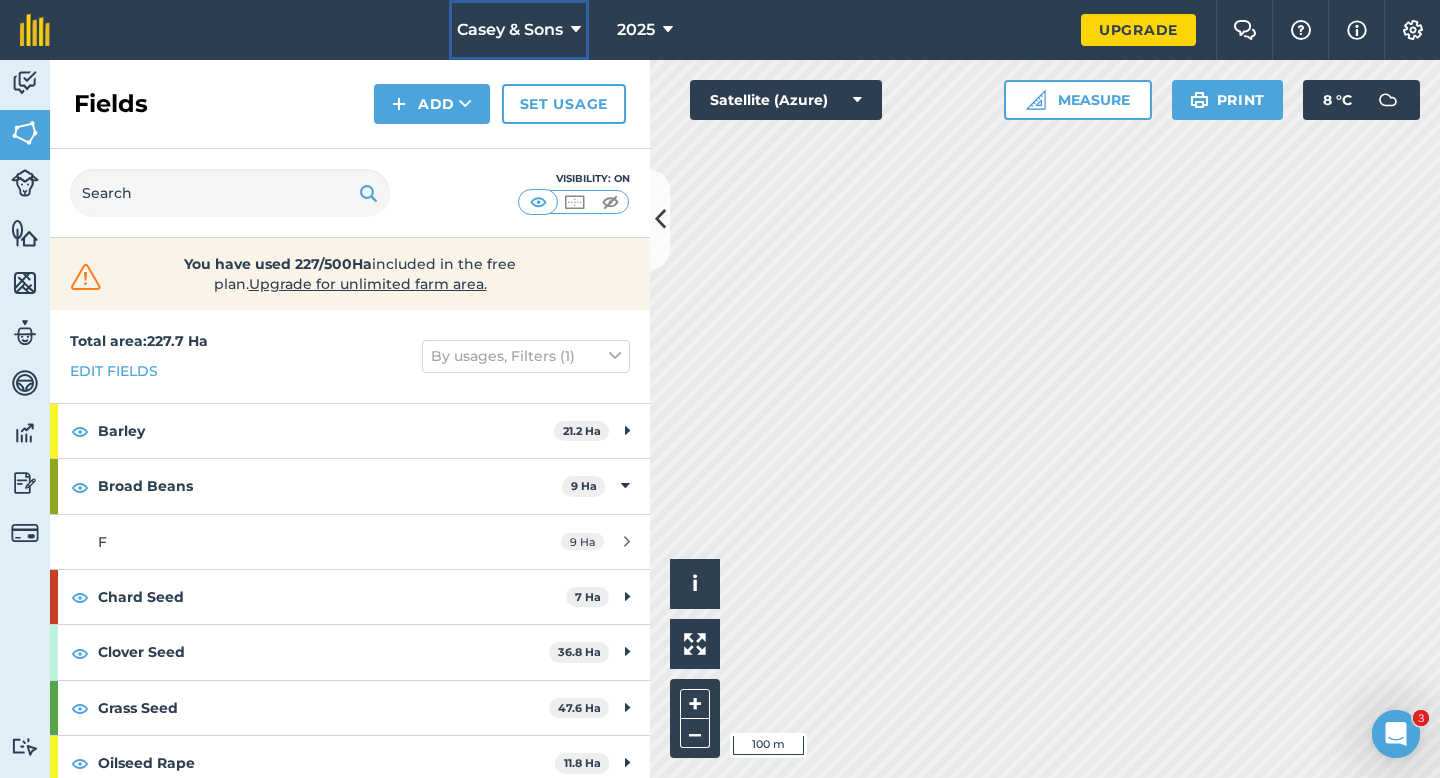click on "Casey & Sons" at bounding box center (519, 30) 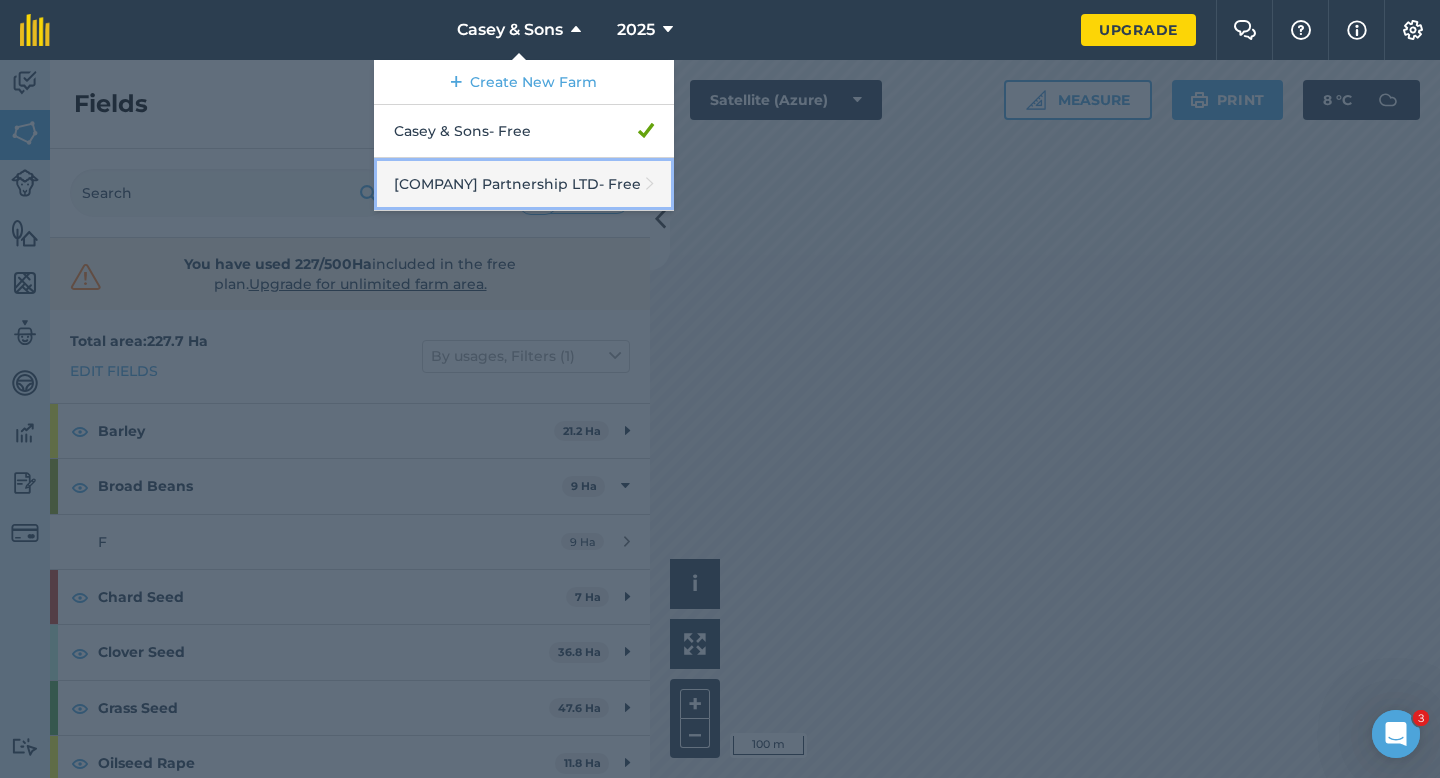 click on "Casey Partnership LTD  - Free" at bounding box center (524, 184) 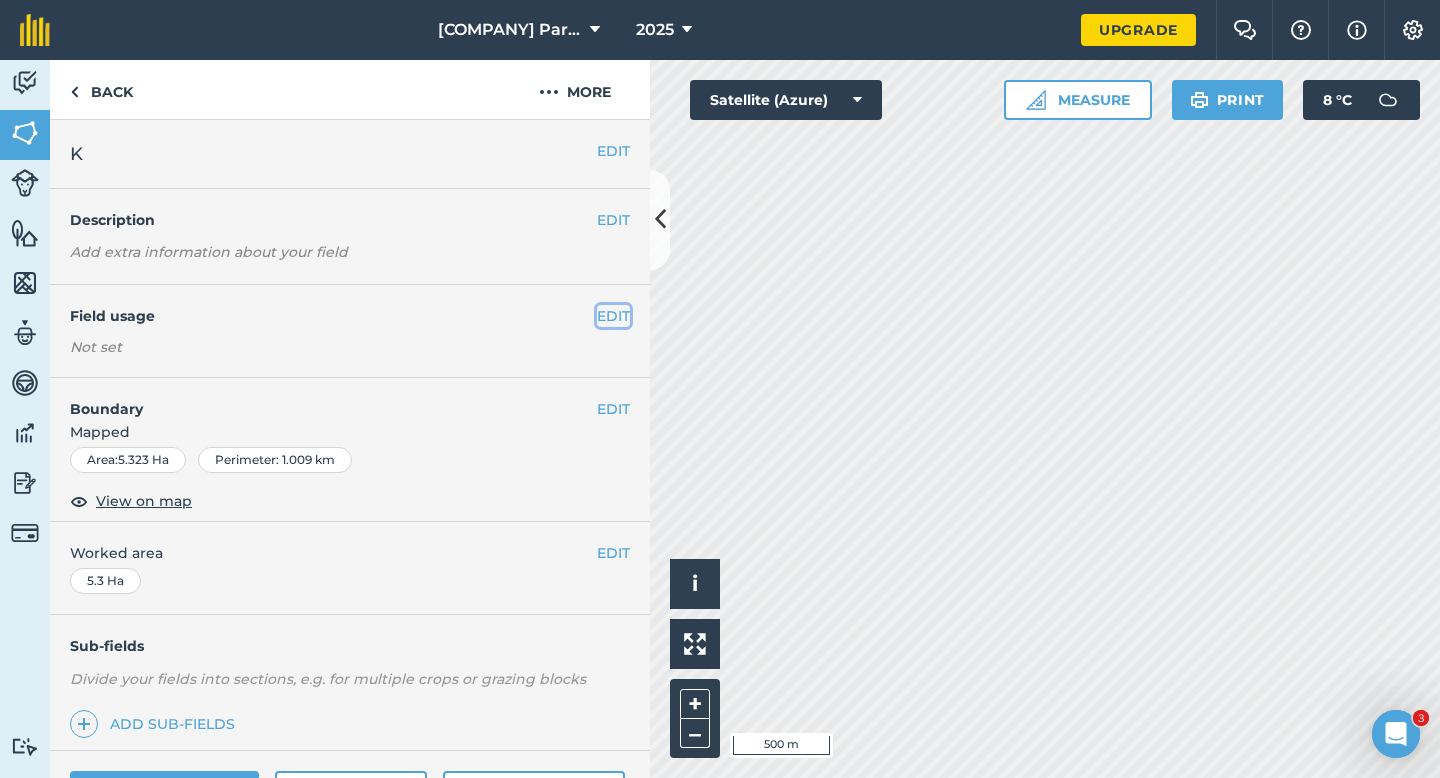 click on "EDIT" at bounding box center [613, 316] 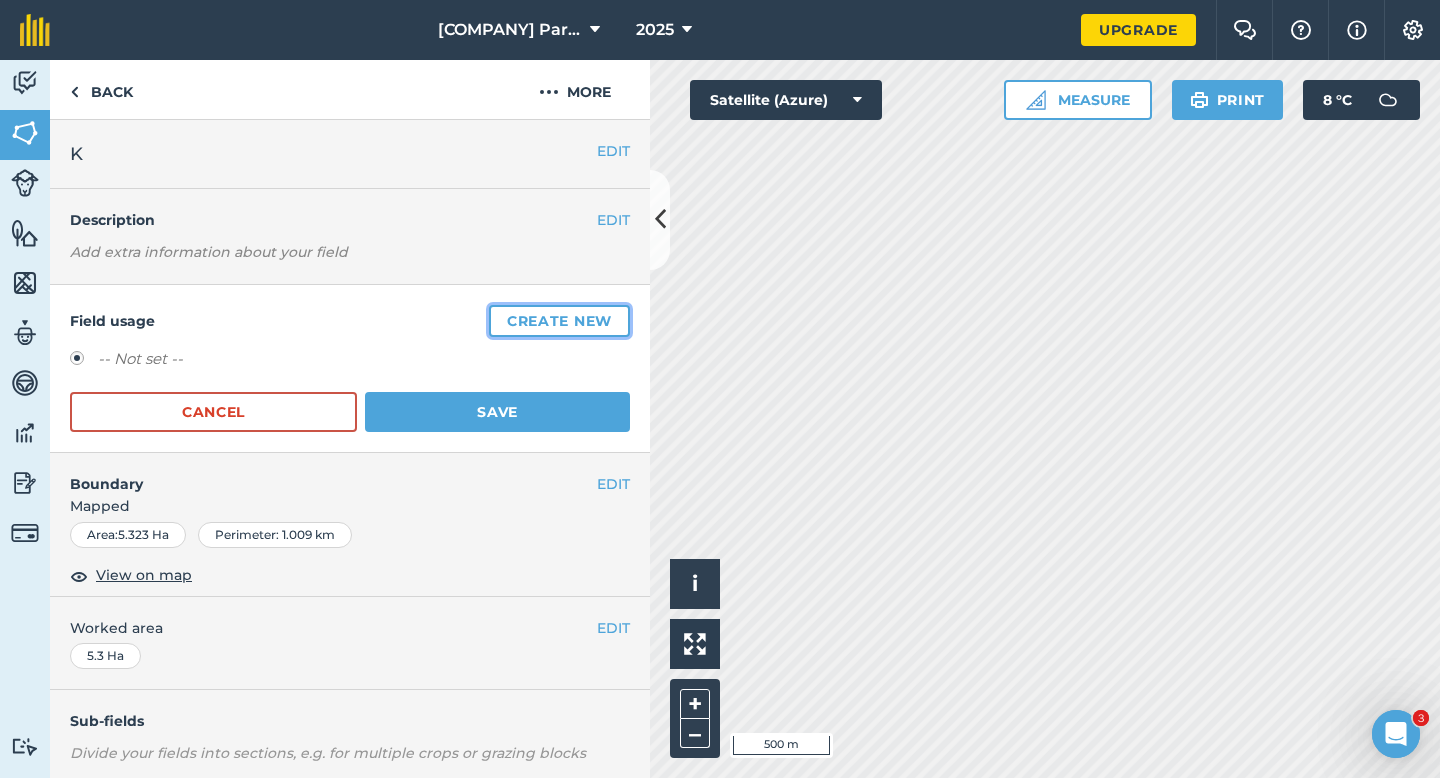 click on "Create new" at bounding box center [559, 321] 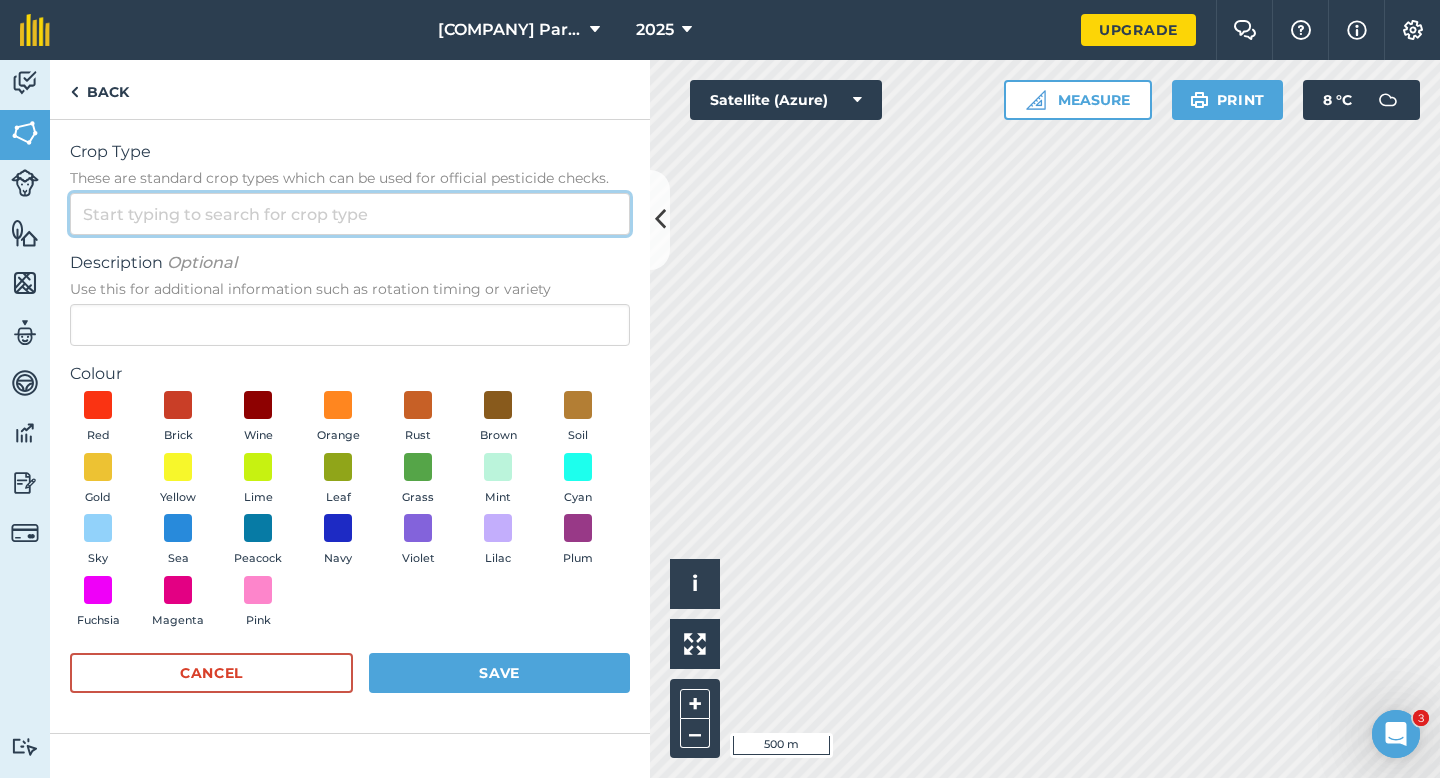 click on "Crop Type These are standard crop types which can be used for official pesticide checks." at bounding box center [350, 214] 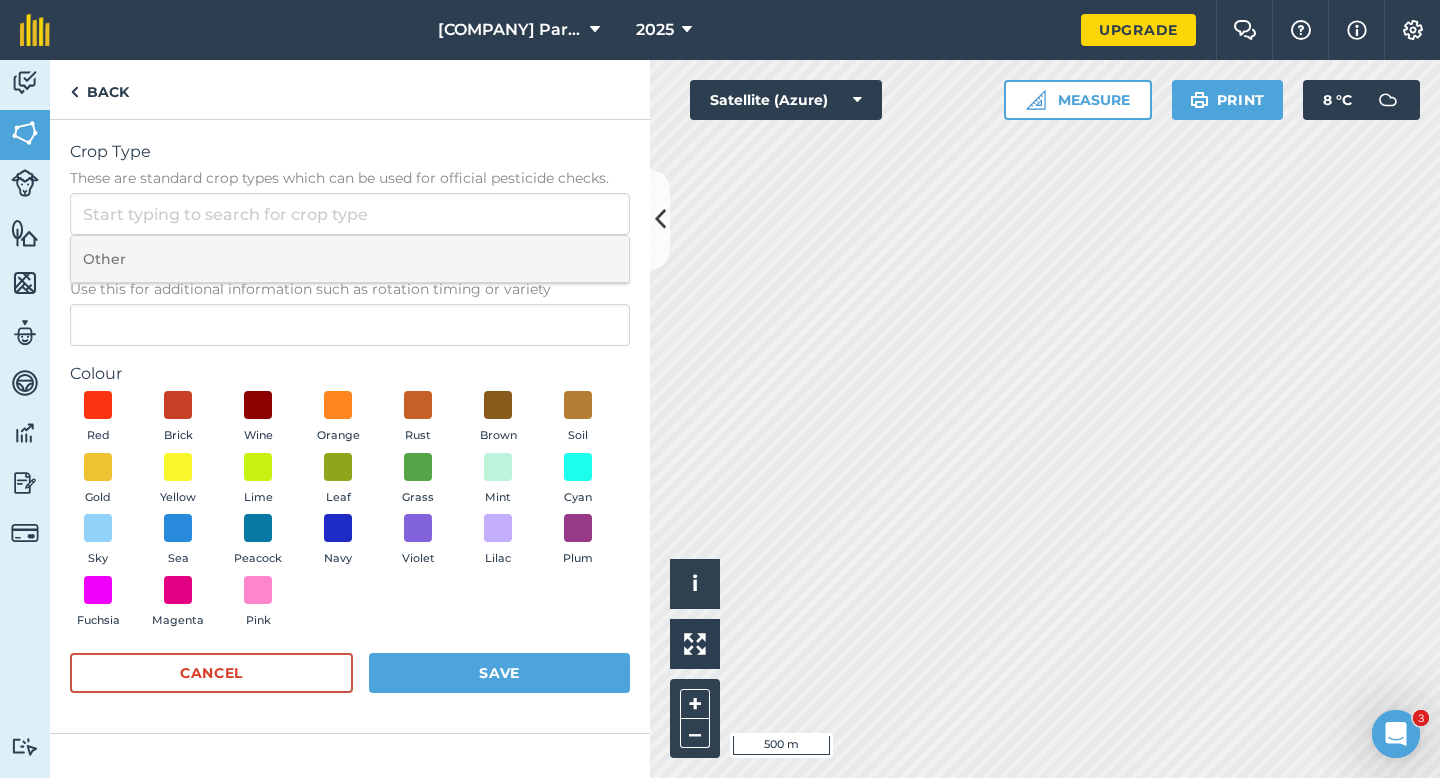 click on "Other" at bounding box center (350, 259) 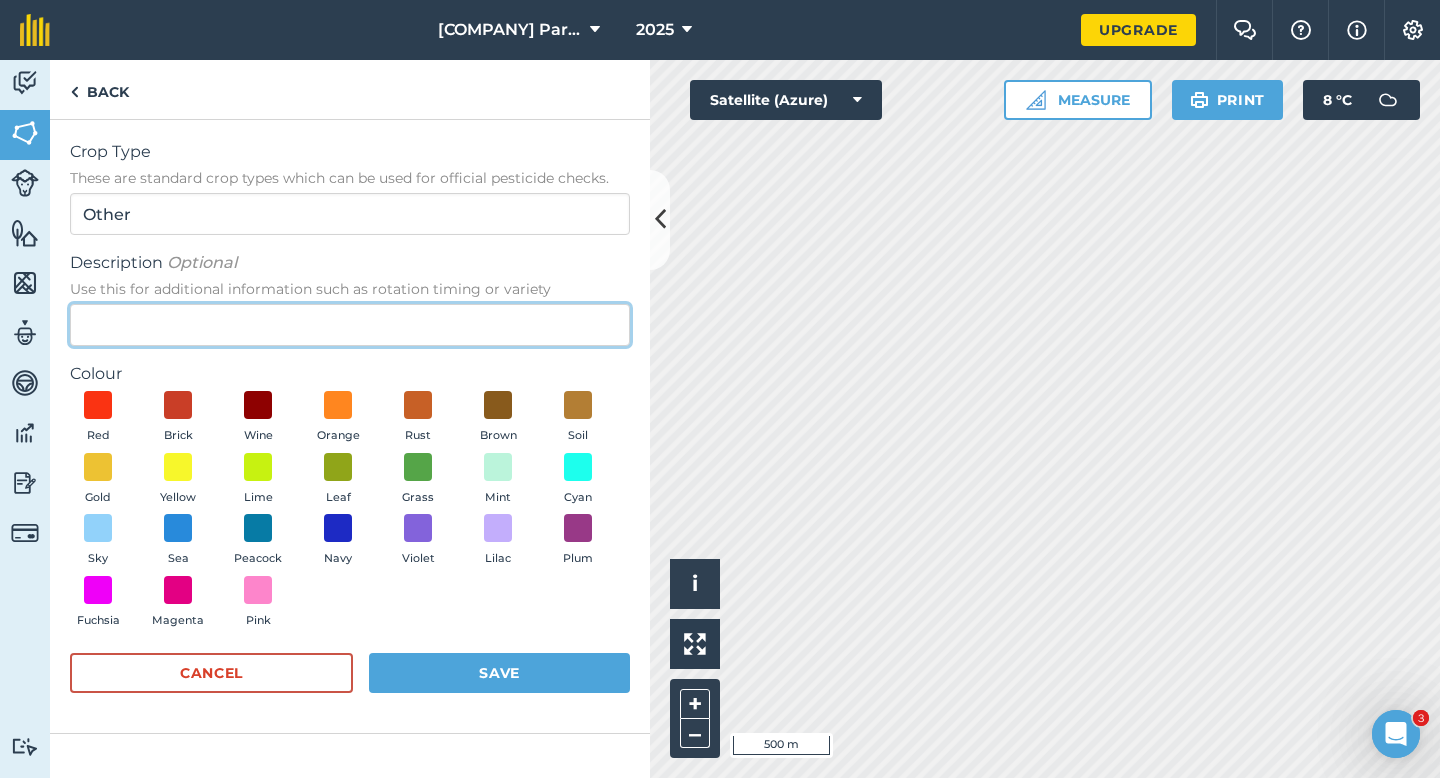 click on "Description   Optional Use this for additional information such as rotation timing or variety" at bounding box center [350, 325] 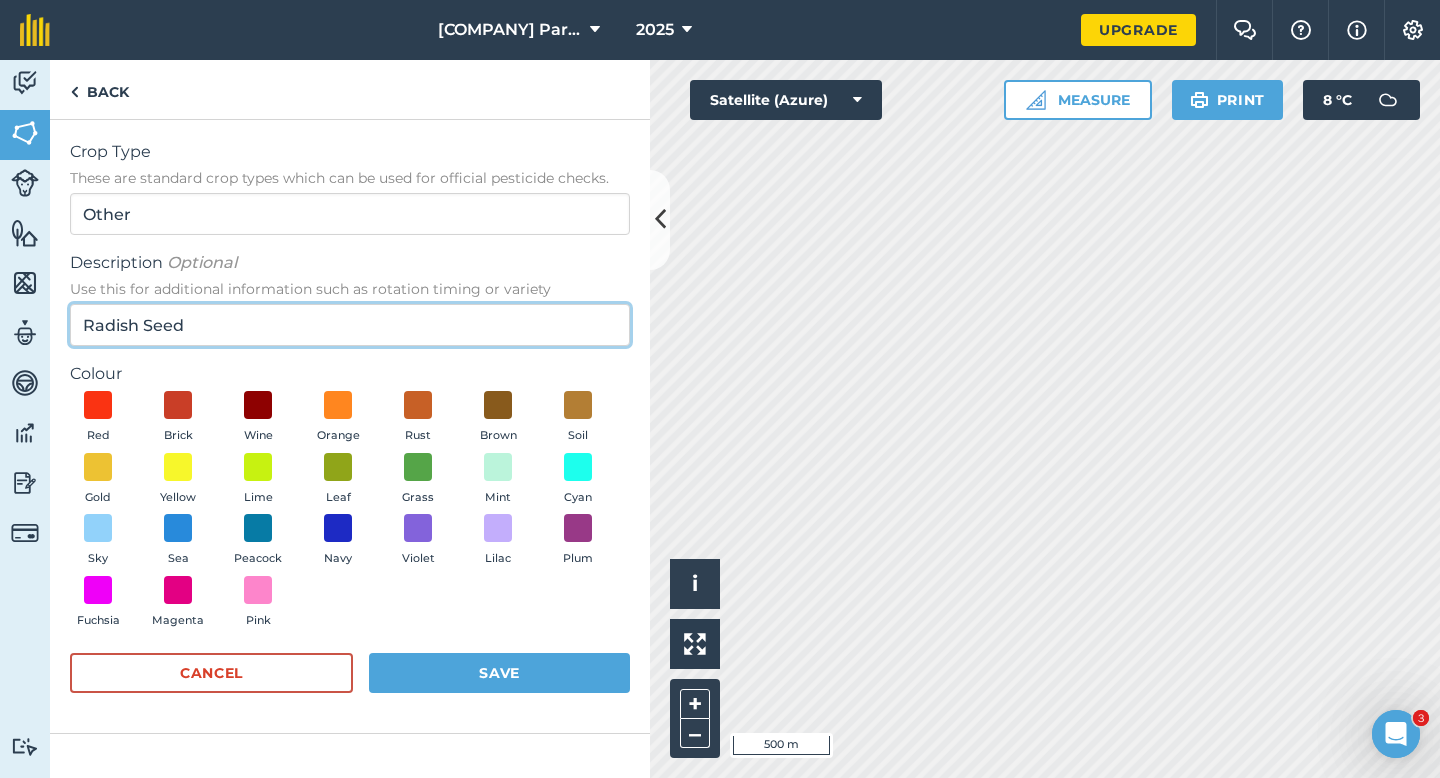 type on "Radish Seed" 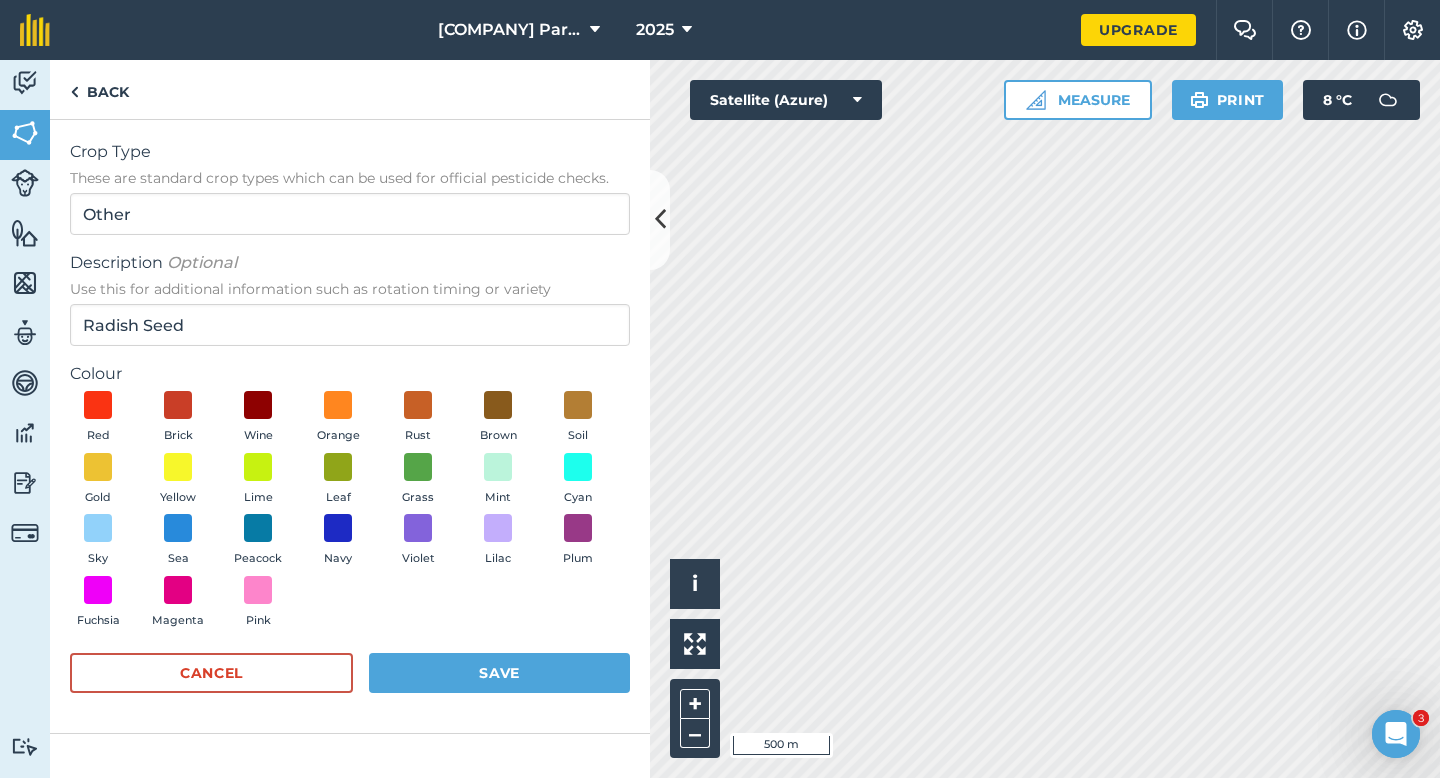 click on "Red Brick Wine Orange Rust Brown Soil Gold Yellow Lime Leaf Grass Mint Cyan Sky Sea Peacock Navy Violet Lilac Plum Fuchsia Magenta Pink" at bounding box center (350, 514) 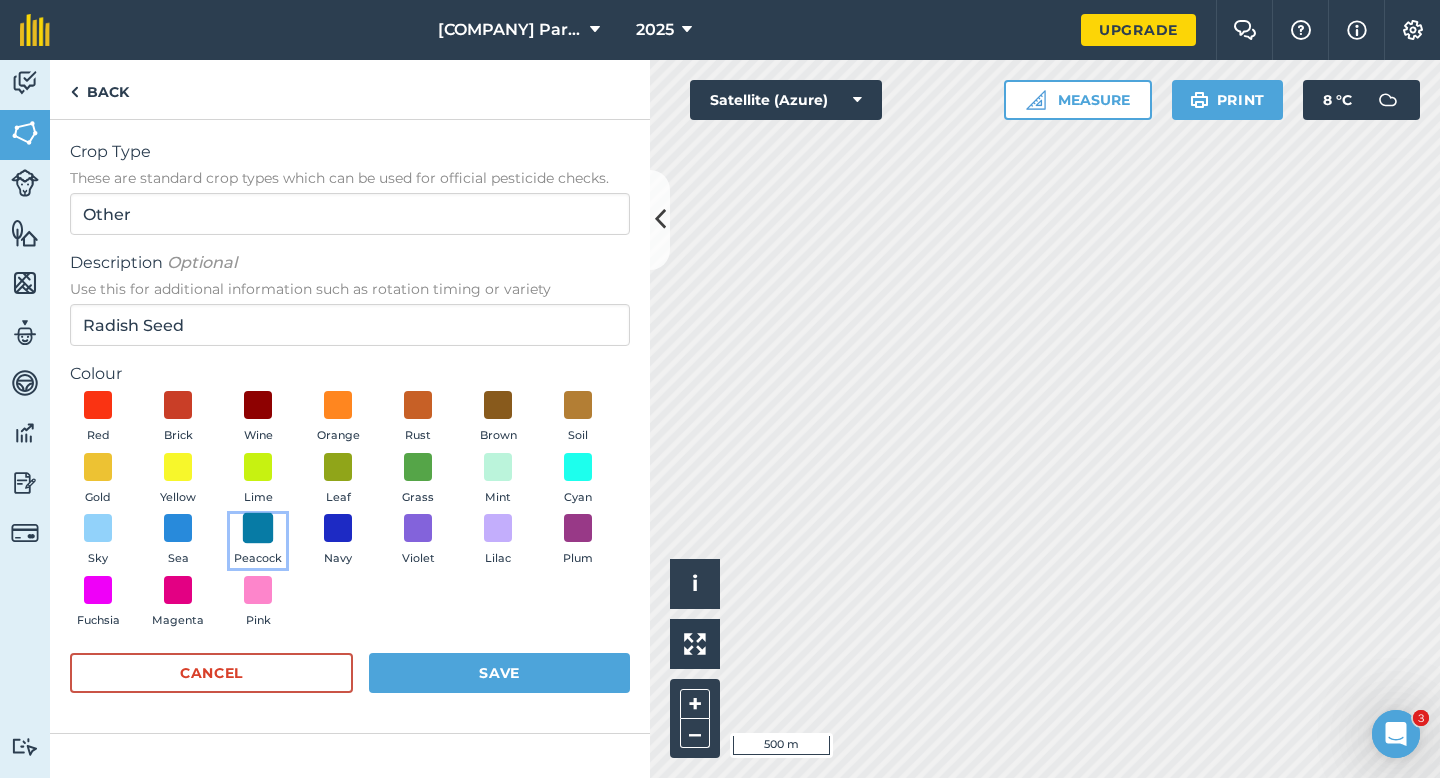 click at bounding box center [258, 528] 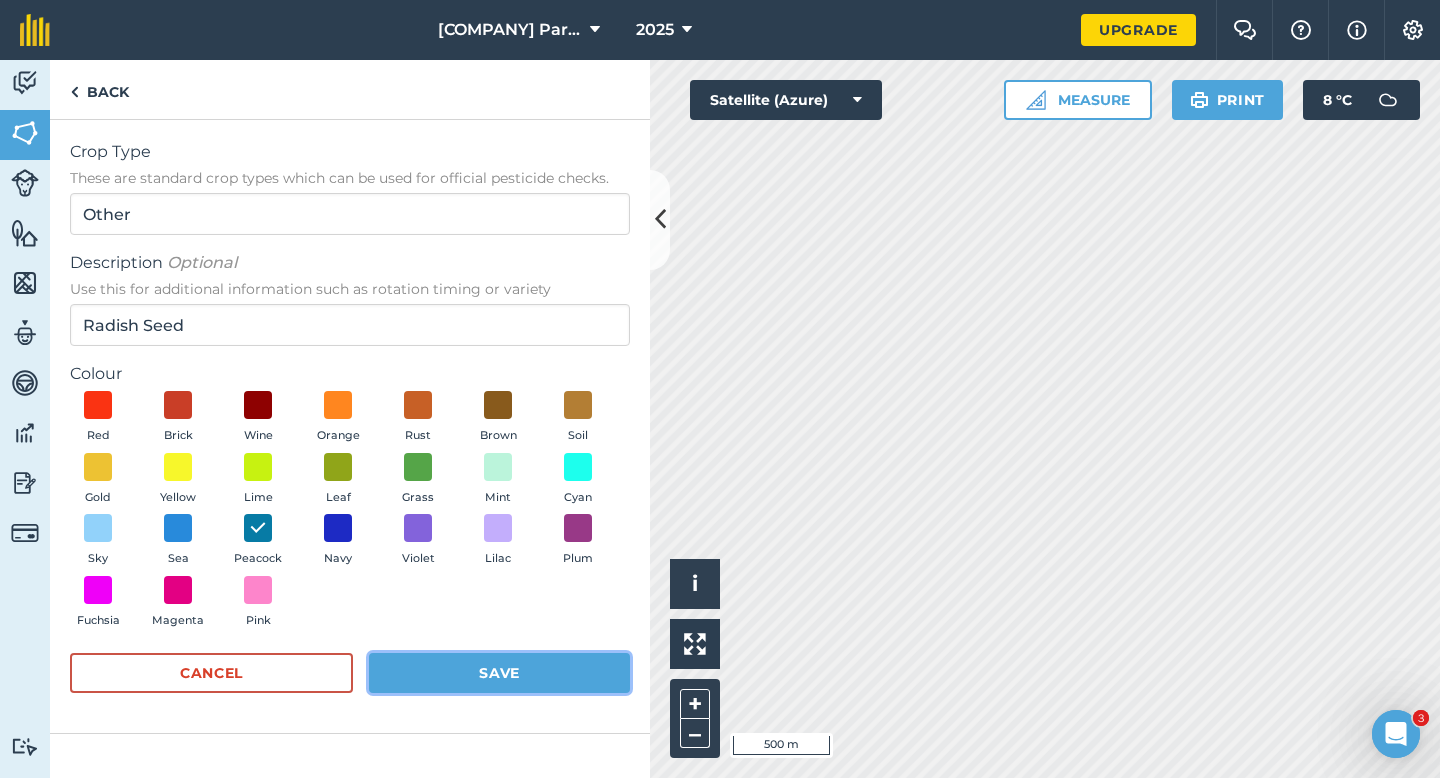 click on "Save" at bounding box center (499, 673) 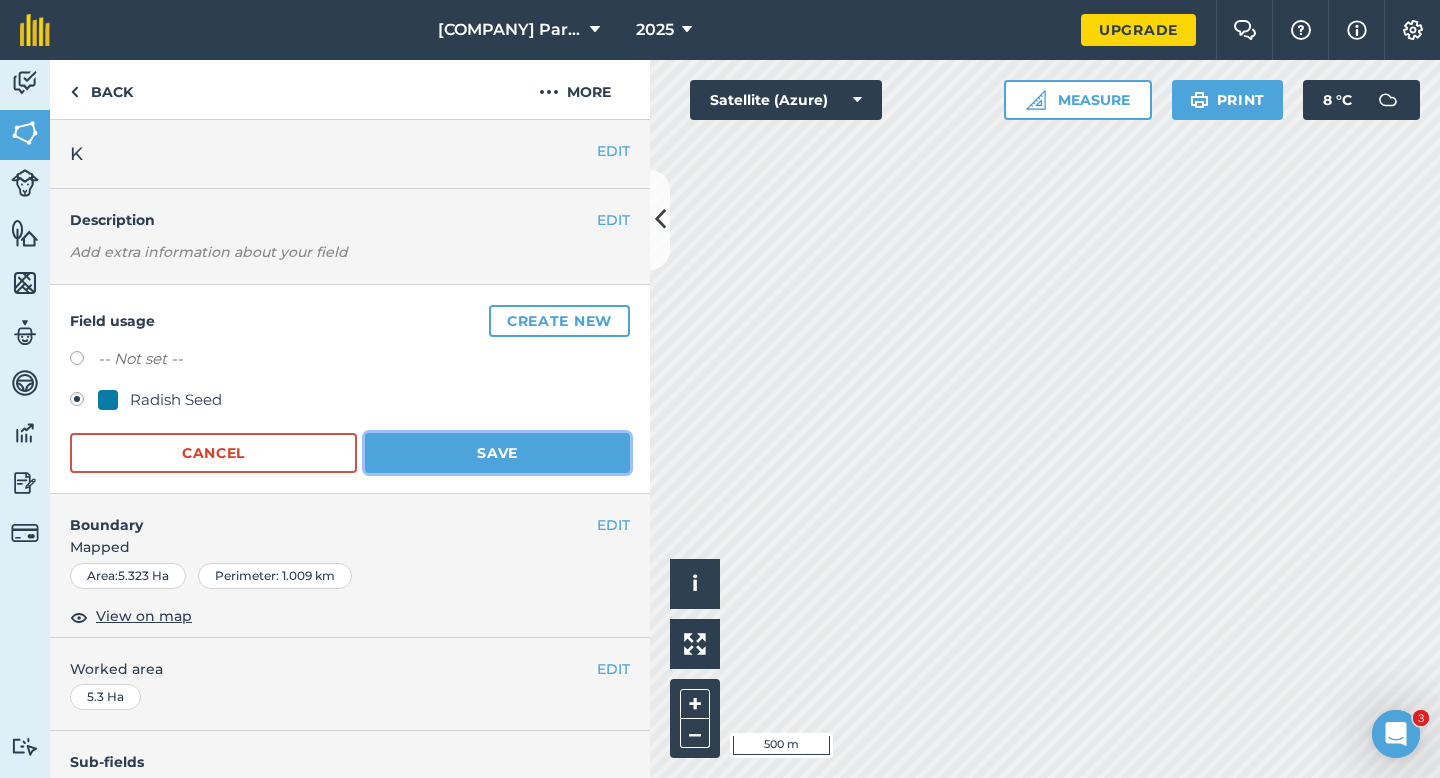 click on "Save" at bounding box center [497, 453] 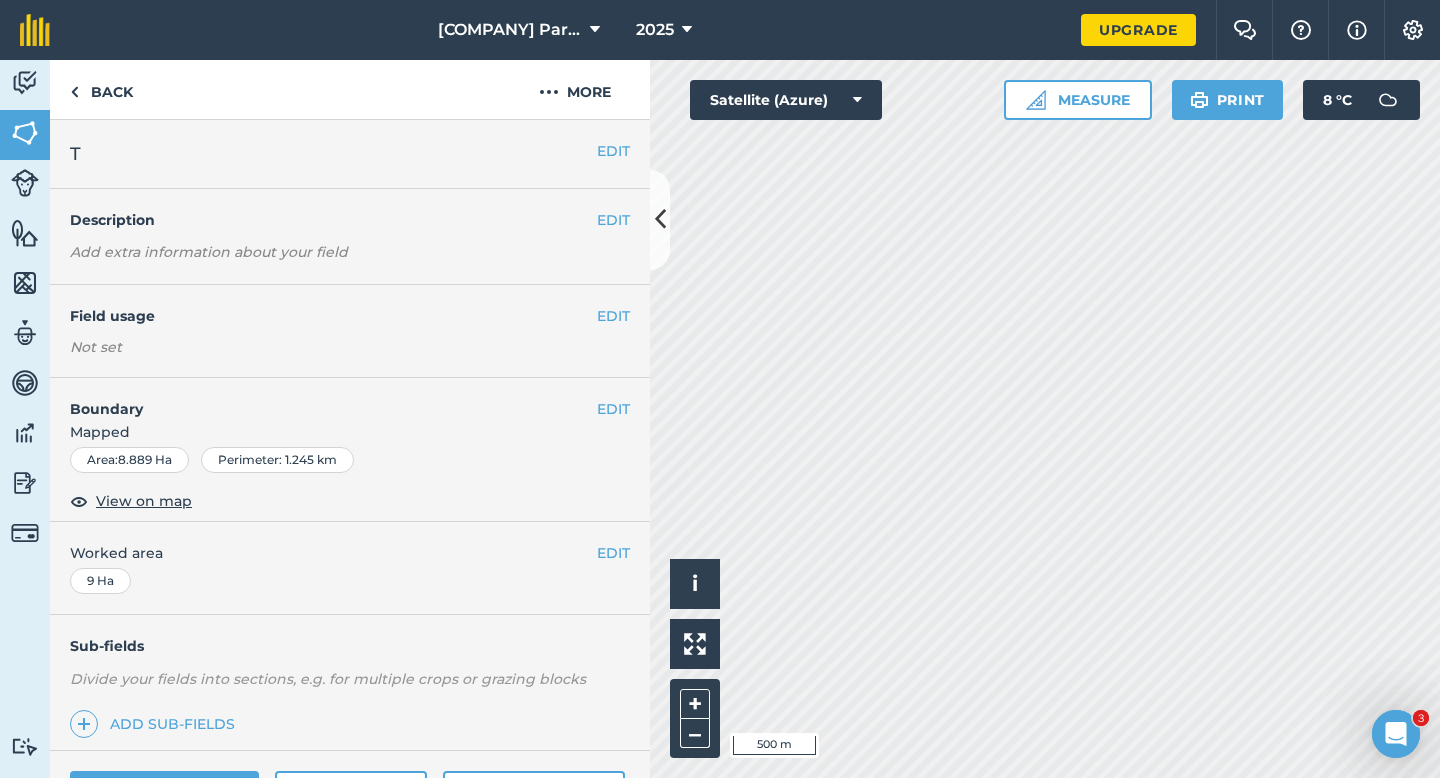 click on "EDIT Field usage Not set" at bounding box center (350, 331) 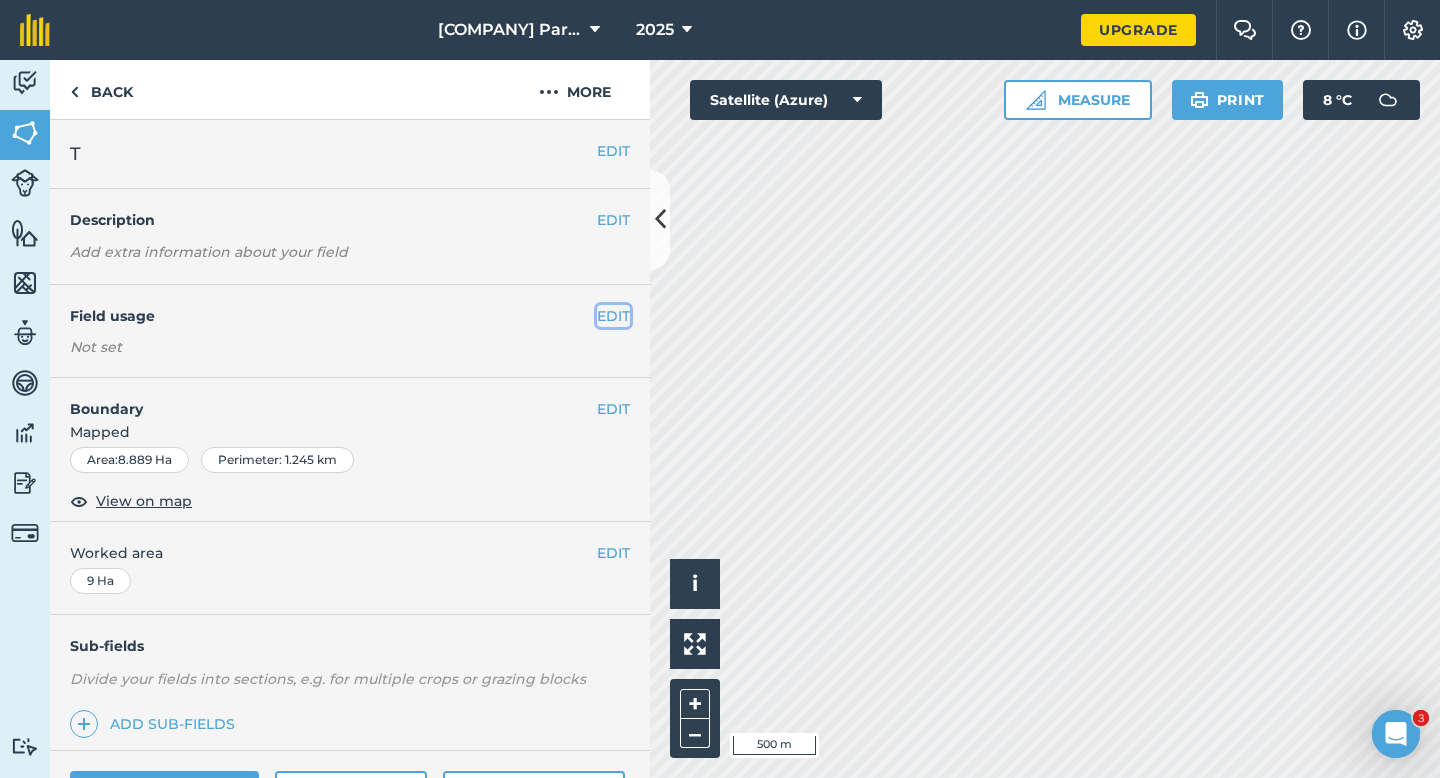 click on "EDIT" at bounding box center [613, 316] 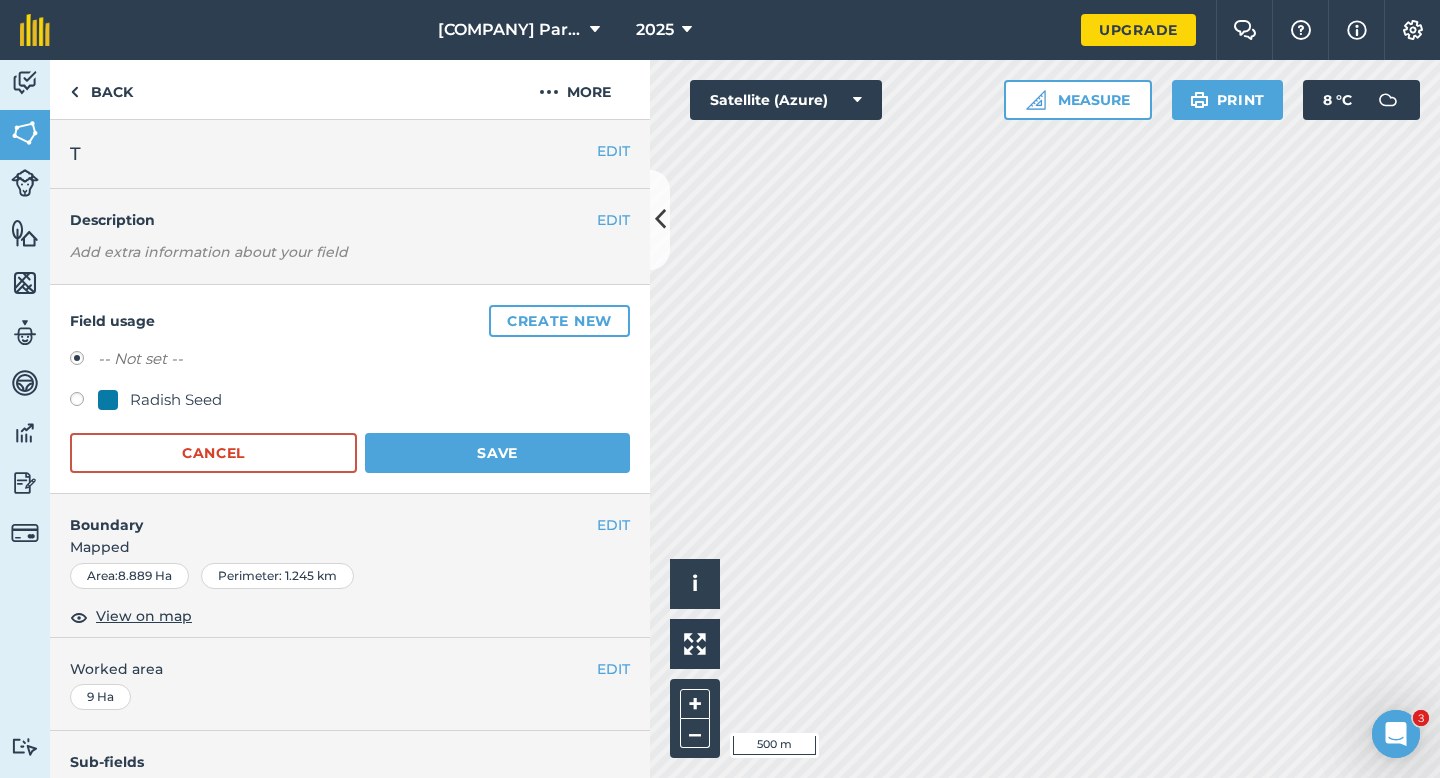 click on "Radish Seed" at bounding box center (176, 400) 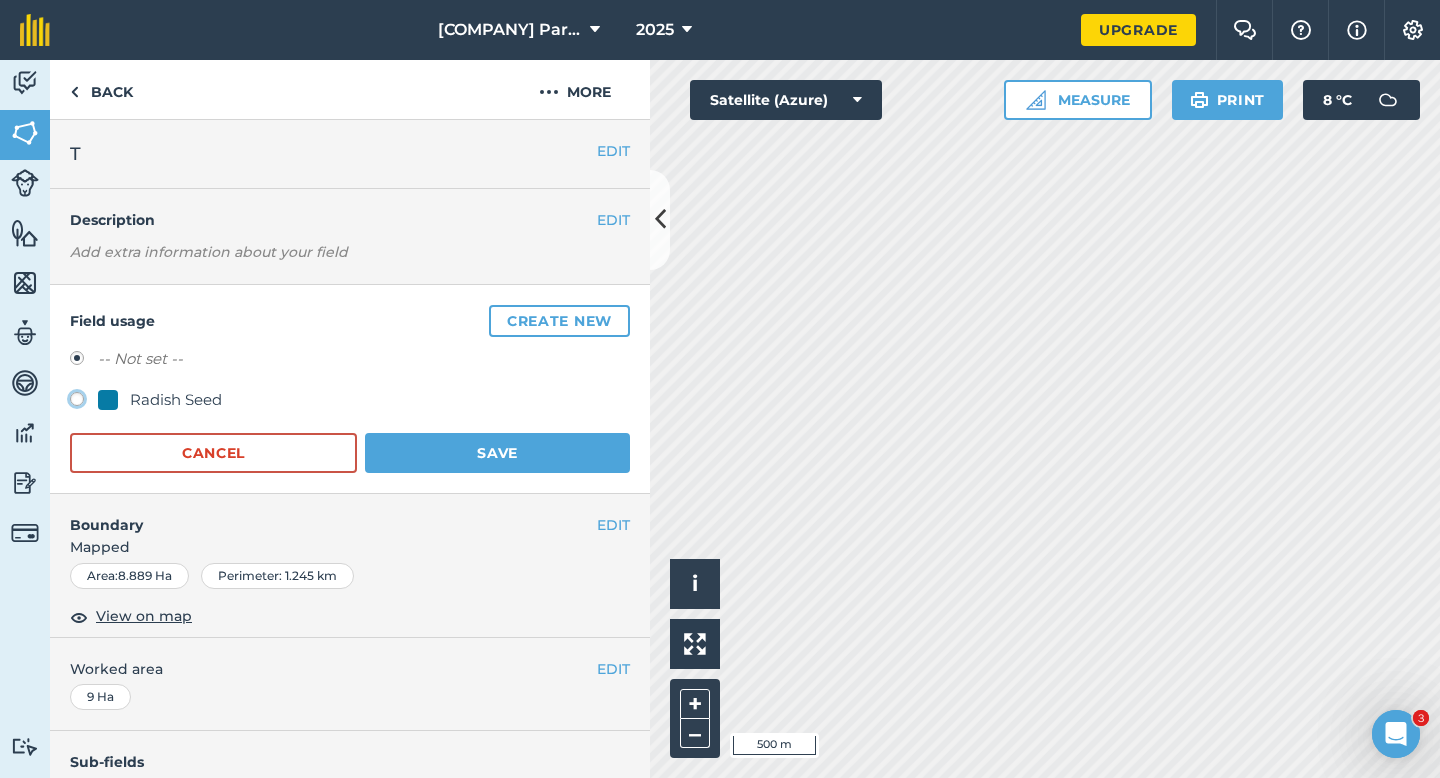 click on "Radish Seed" at bounding box center (-9923, 398) 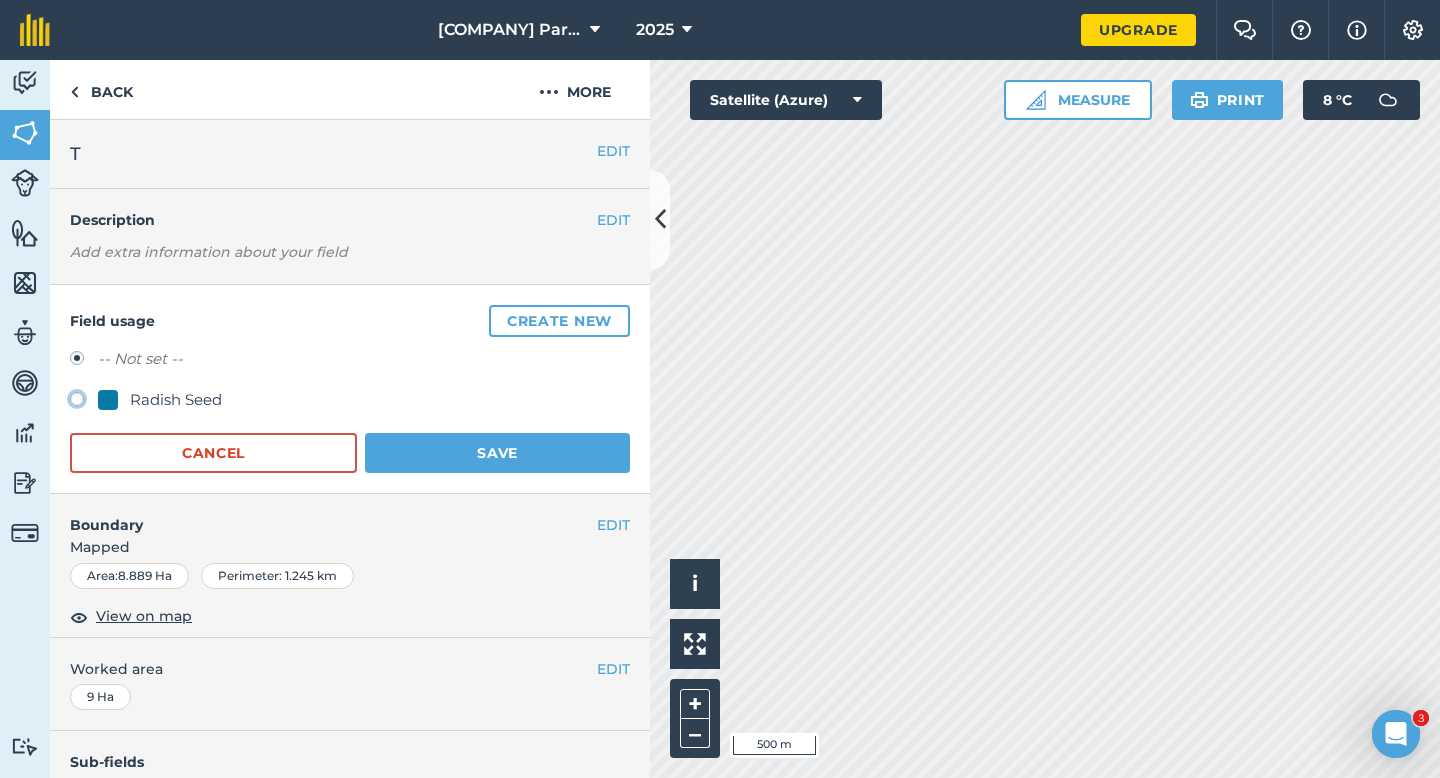 radio on "true" 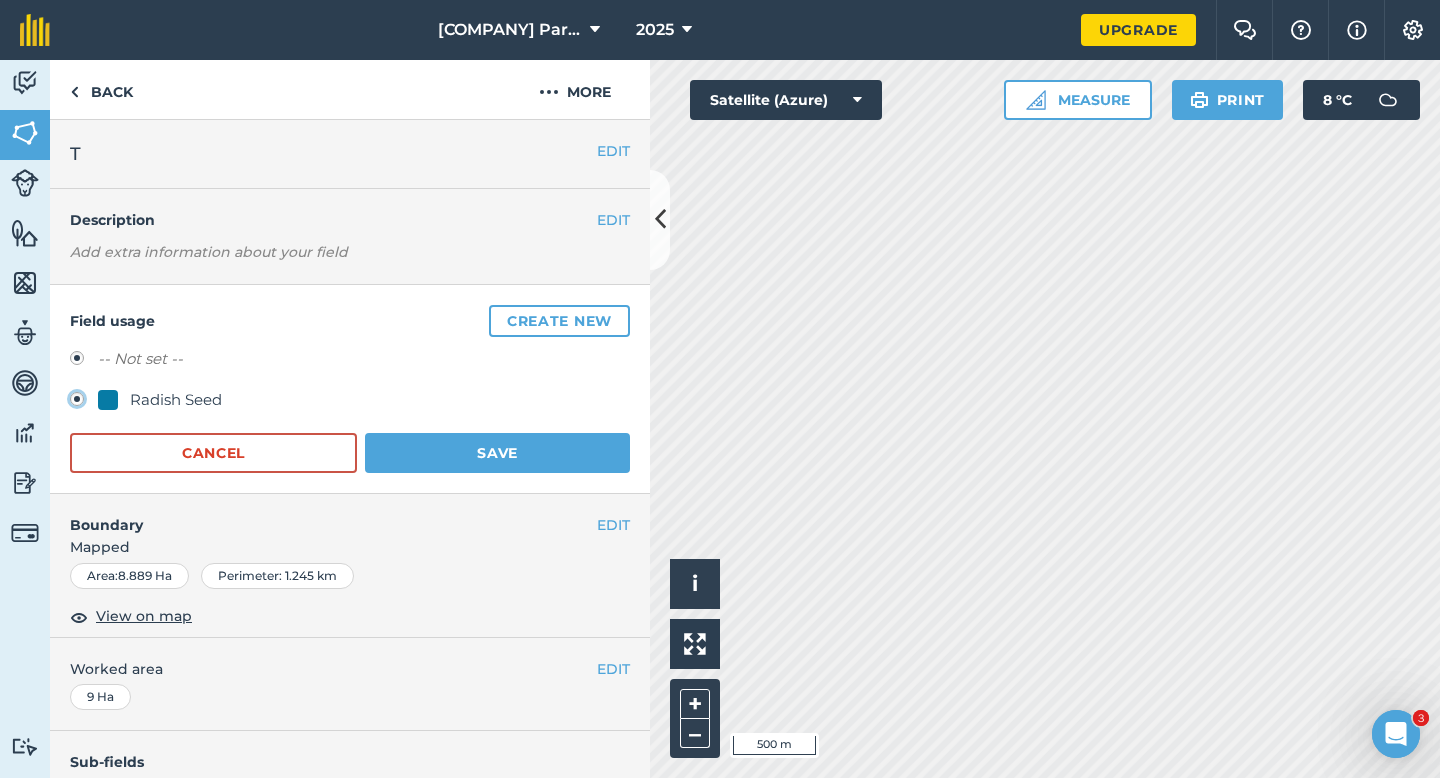 radio on "false" 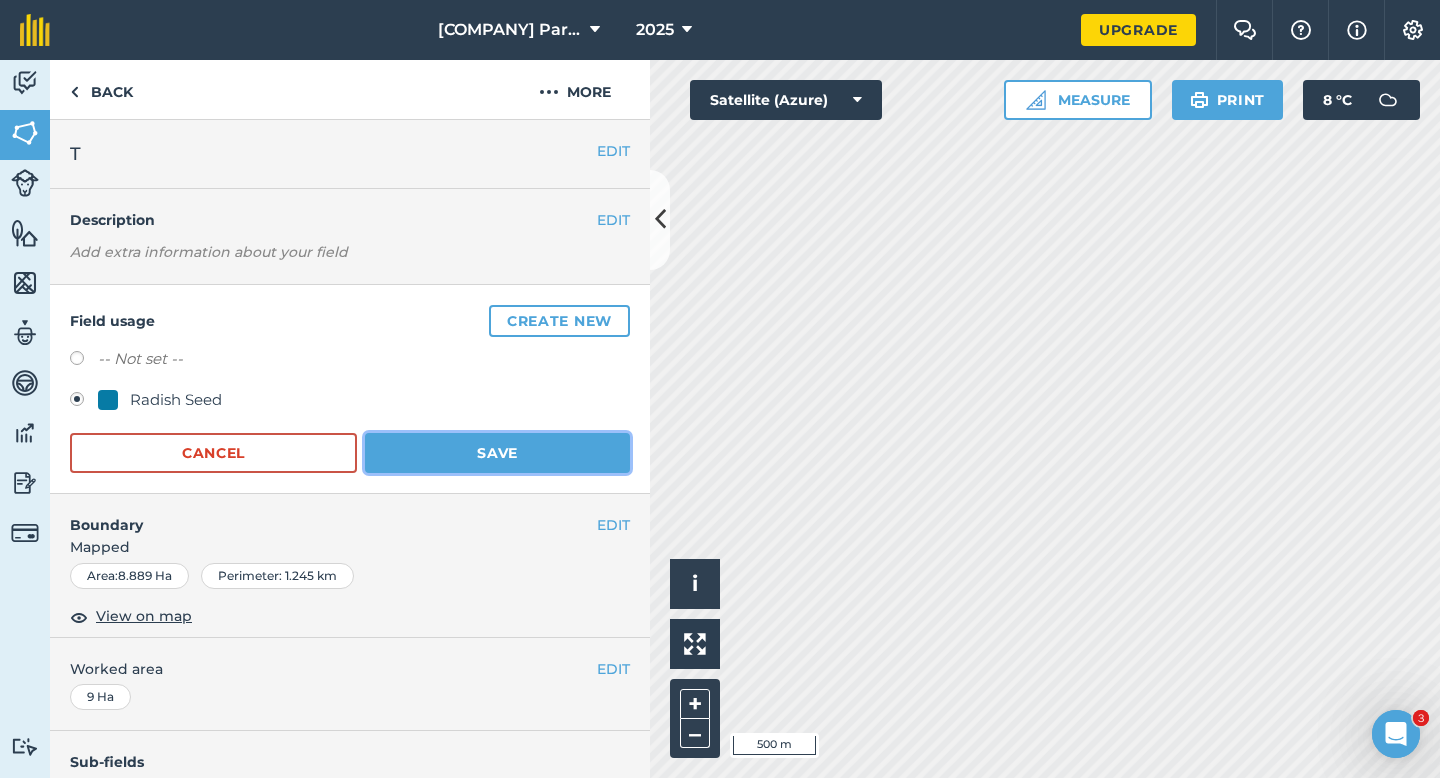 click on "Save" at bounding box center [497, 453] 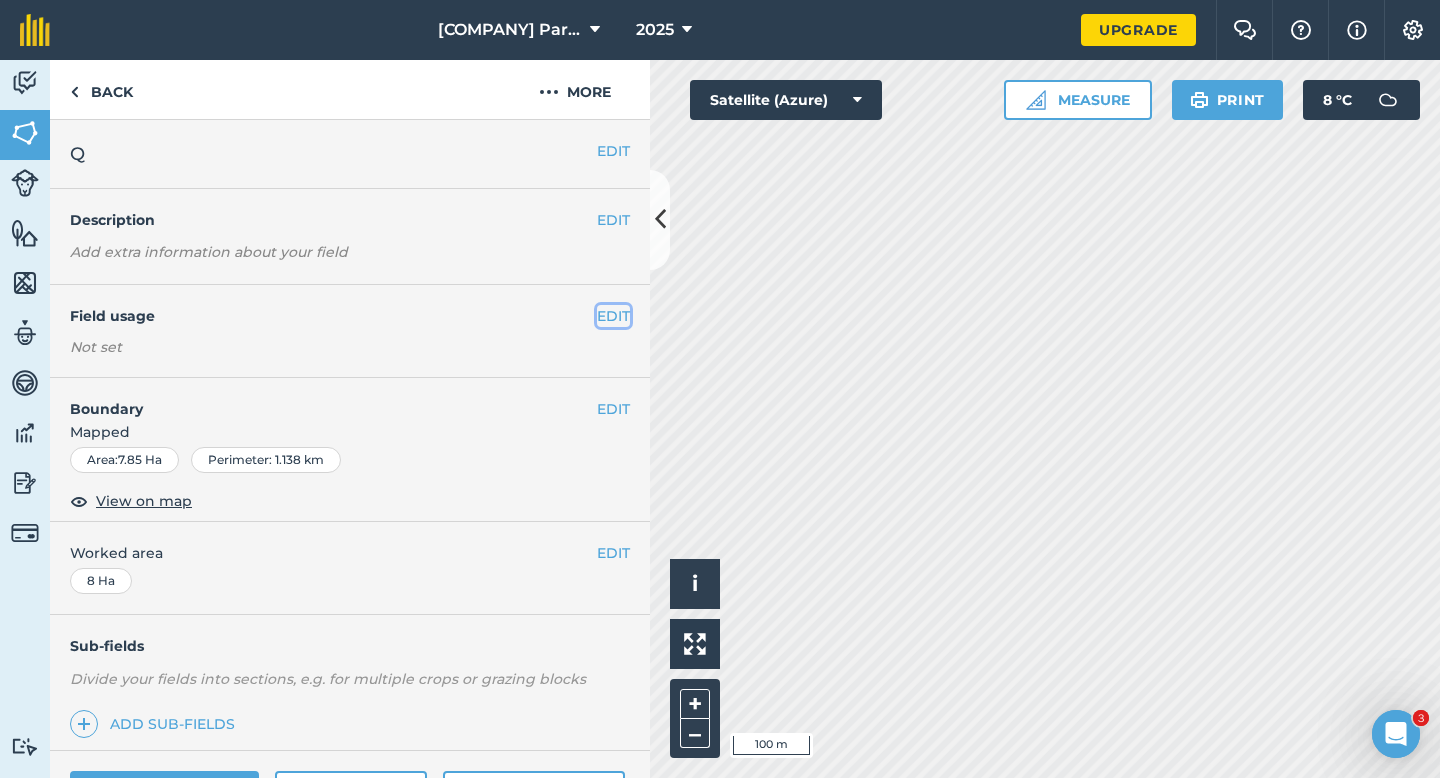 click on "EDIT" at bounding box center (613, 316) 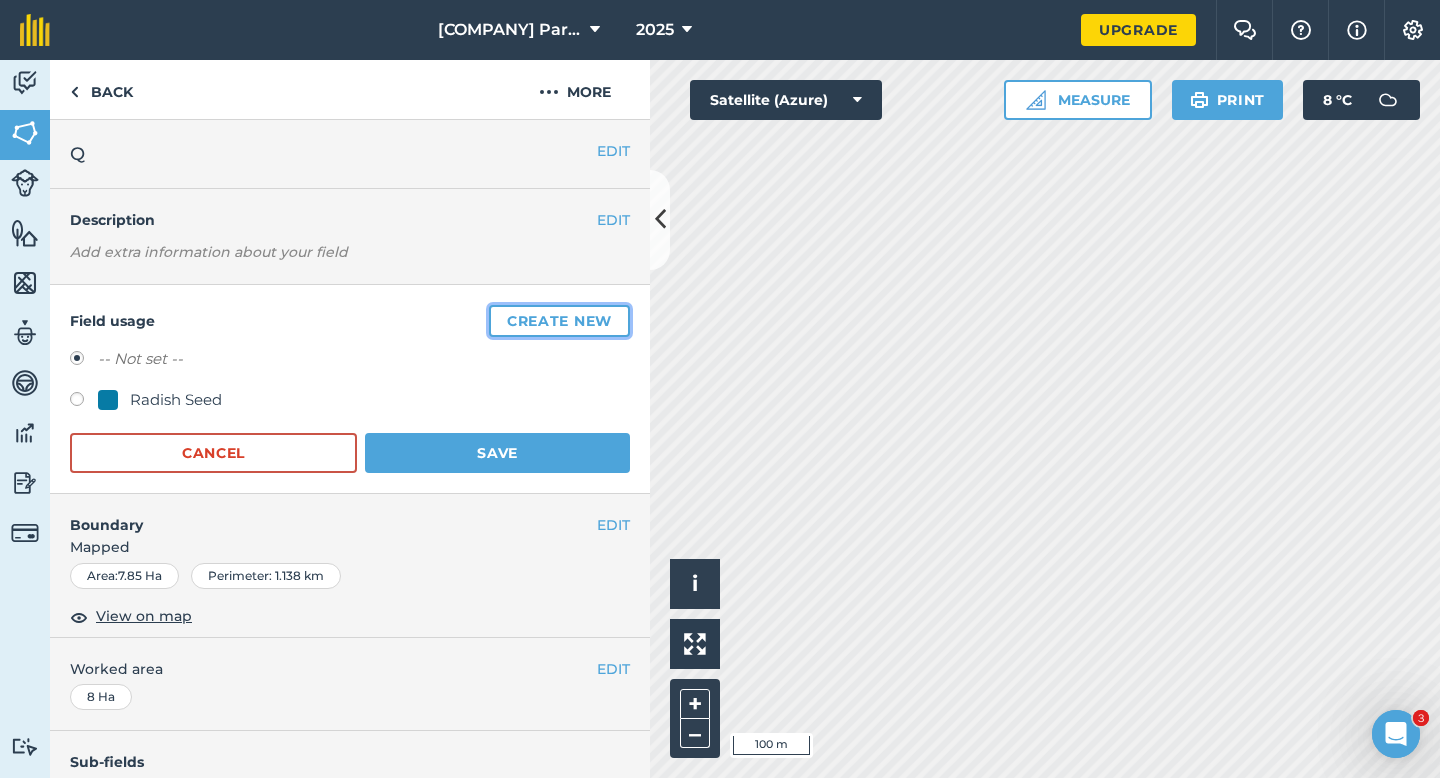click on "Create new" at bounding box center [559, 321] 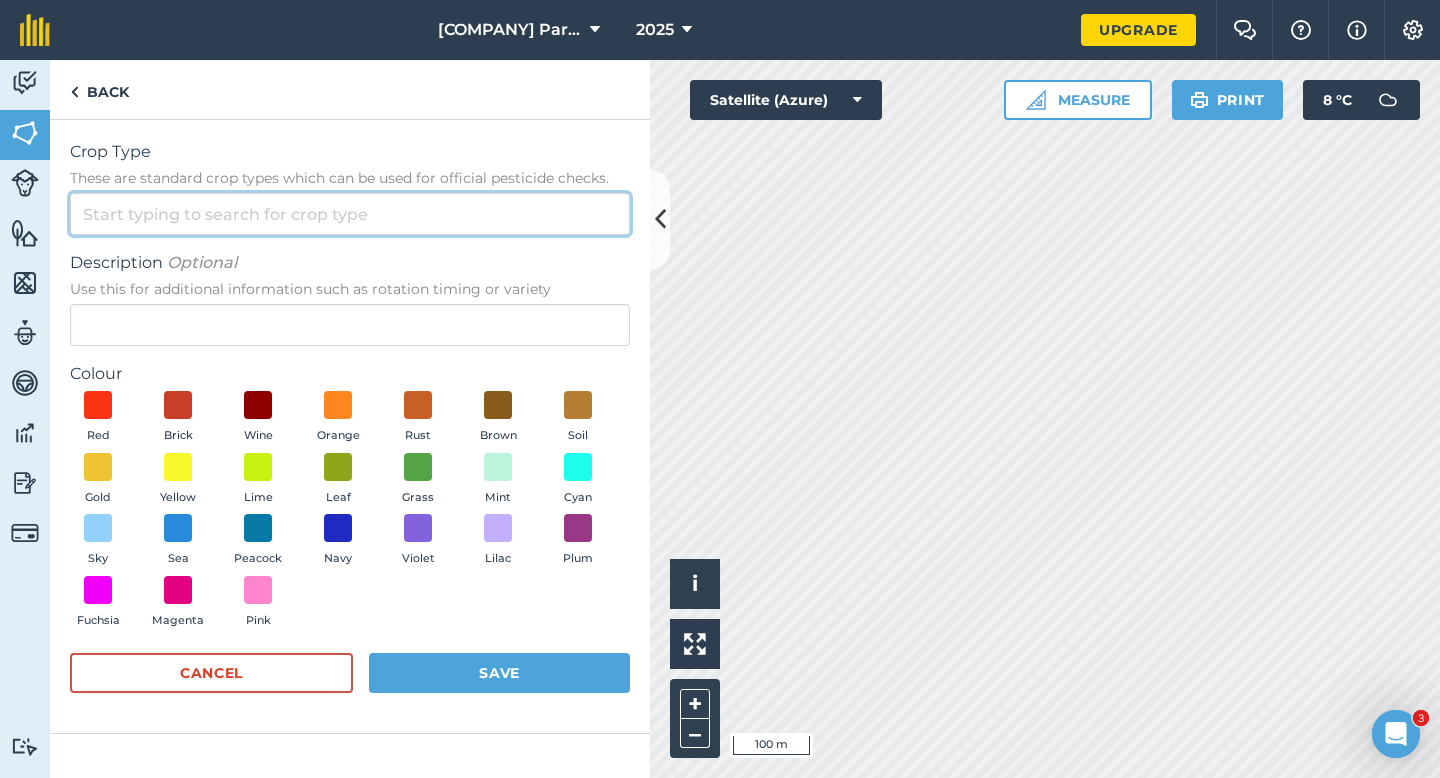 click on "Crop Type These are standard crop types which can be used for official pesticide checks." at bounding box center [350, 214] 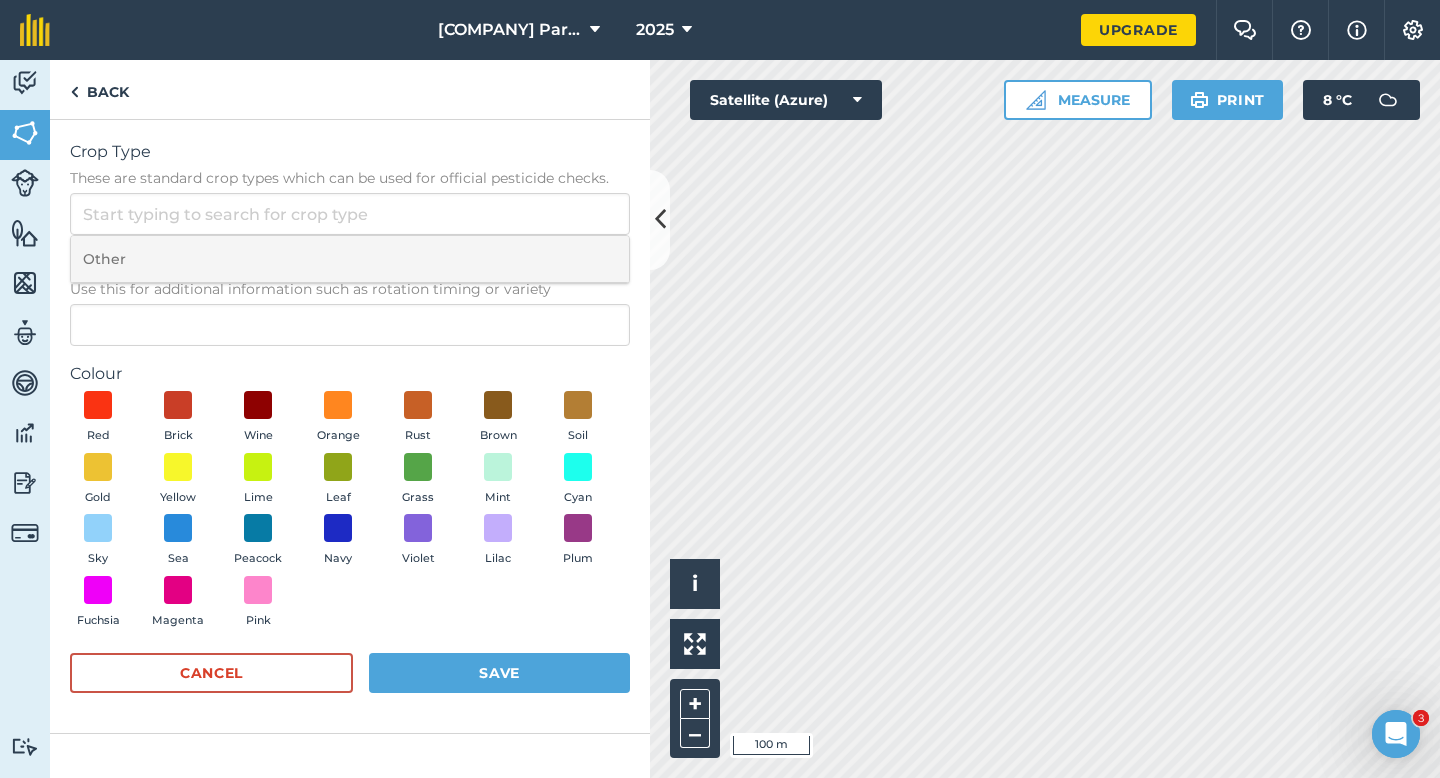 click on "Other" at bounding box center (350, 259) 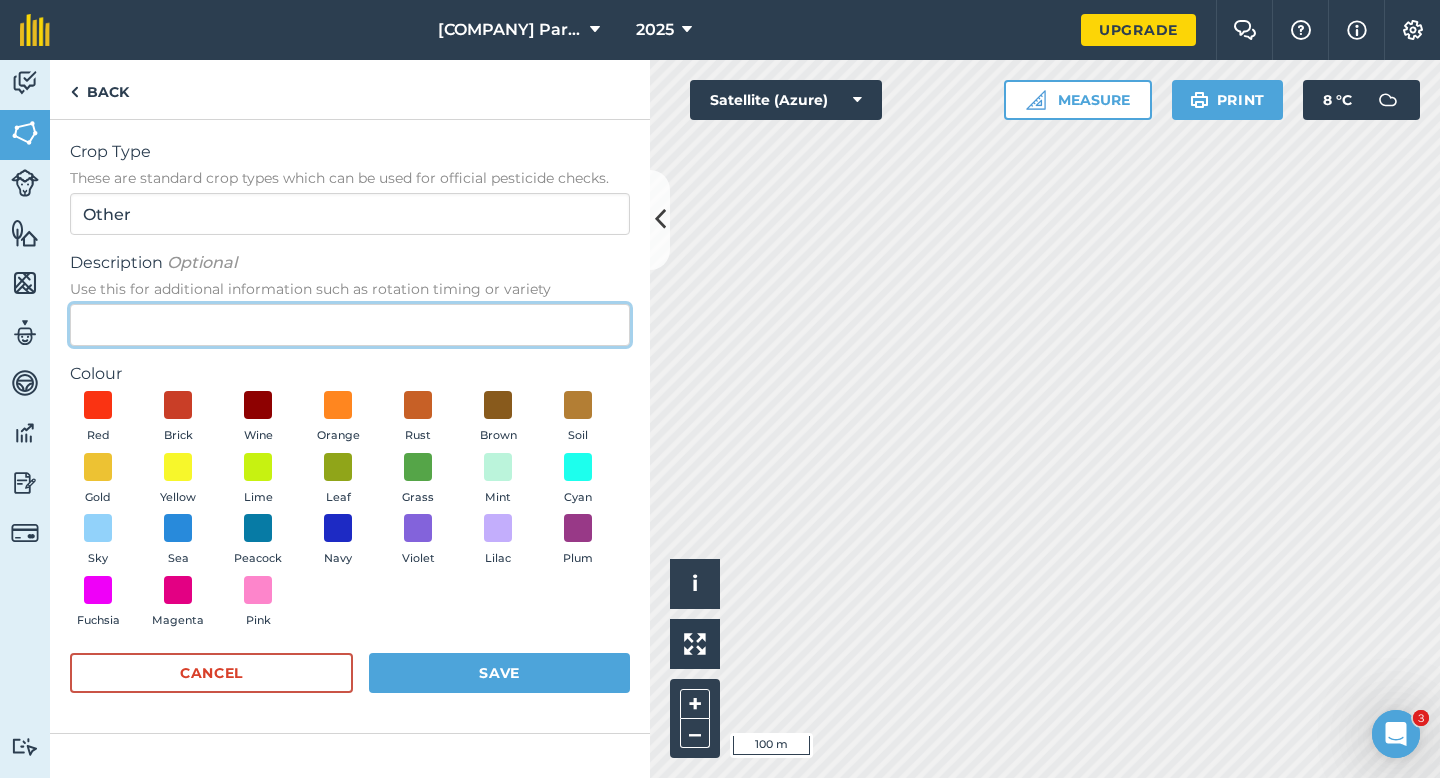 click on "Description   Optional Use this for additional information such as rotation timing or variety" at bounding box center [350, 325] 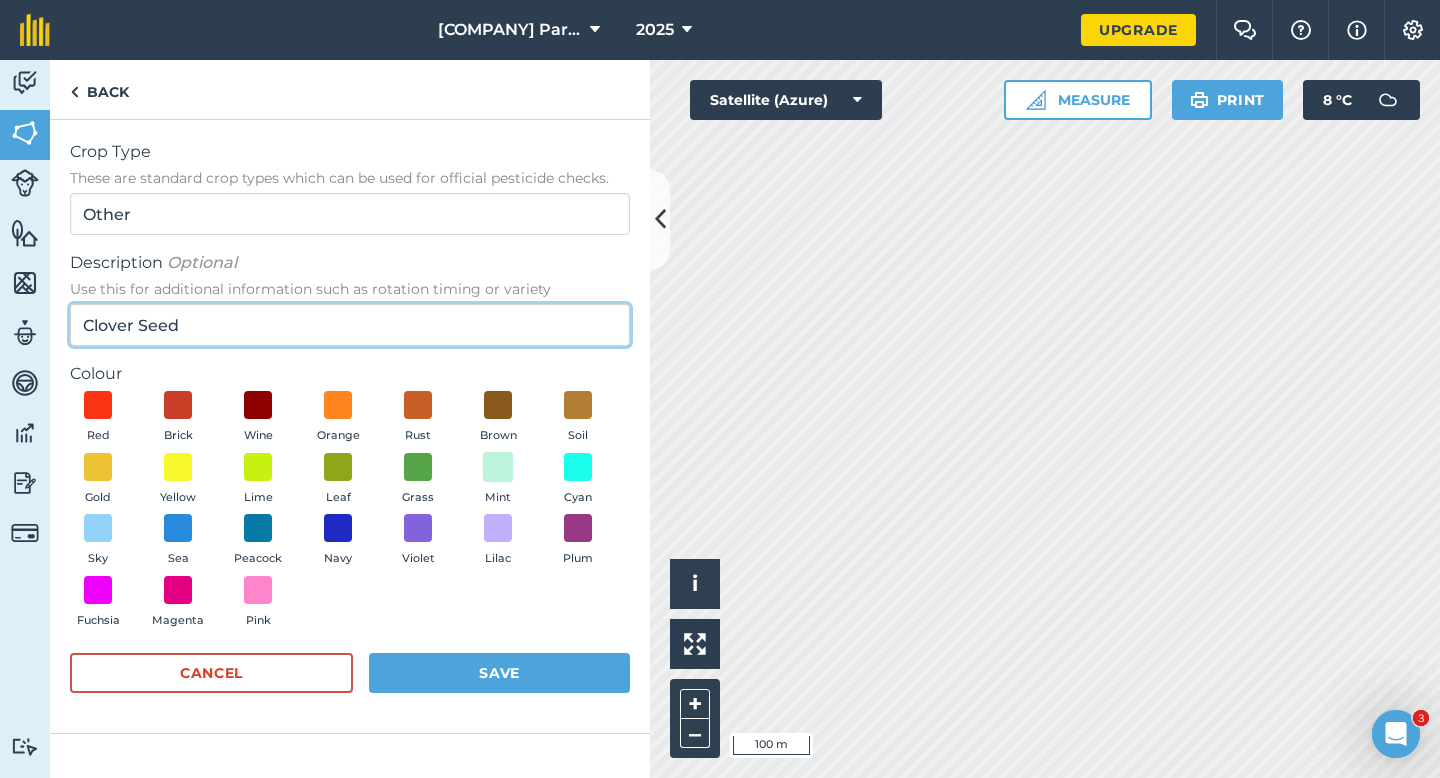 type on "Clover Seed" 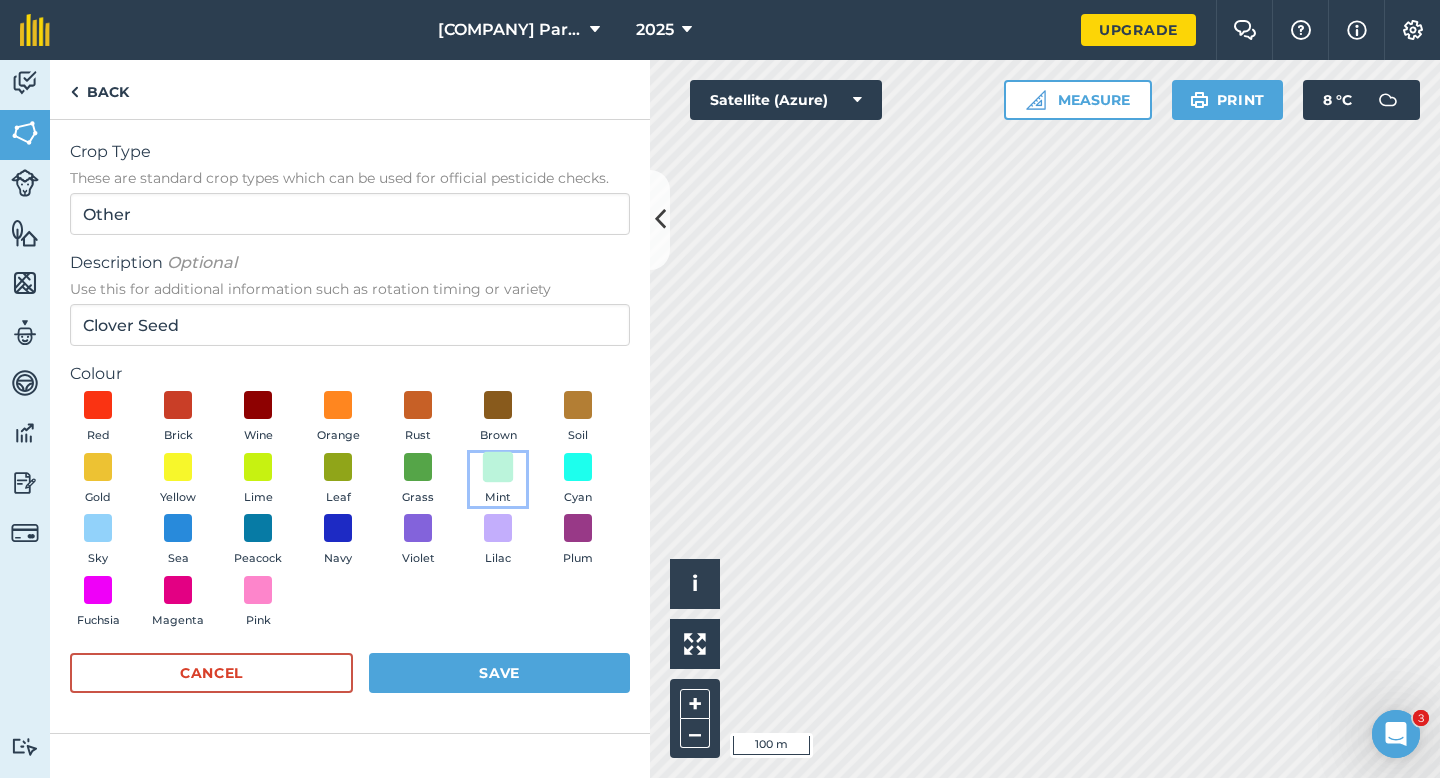 click at bounding box center (498, 466) 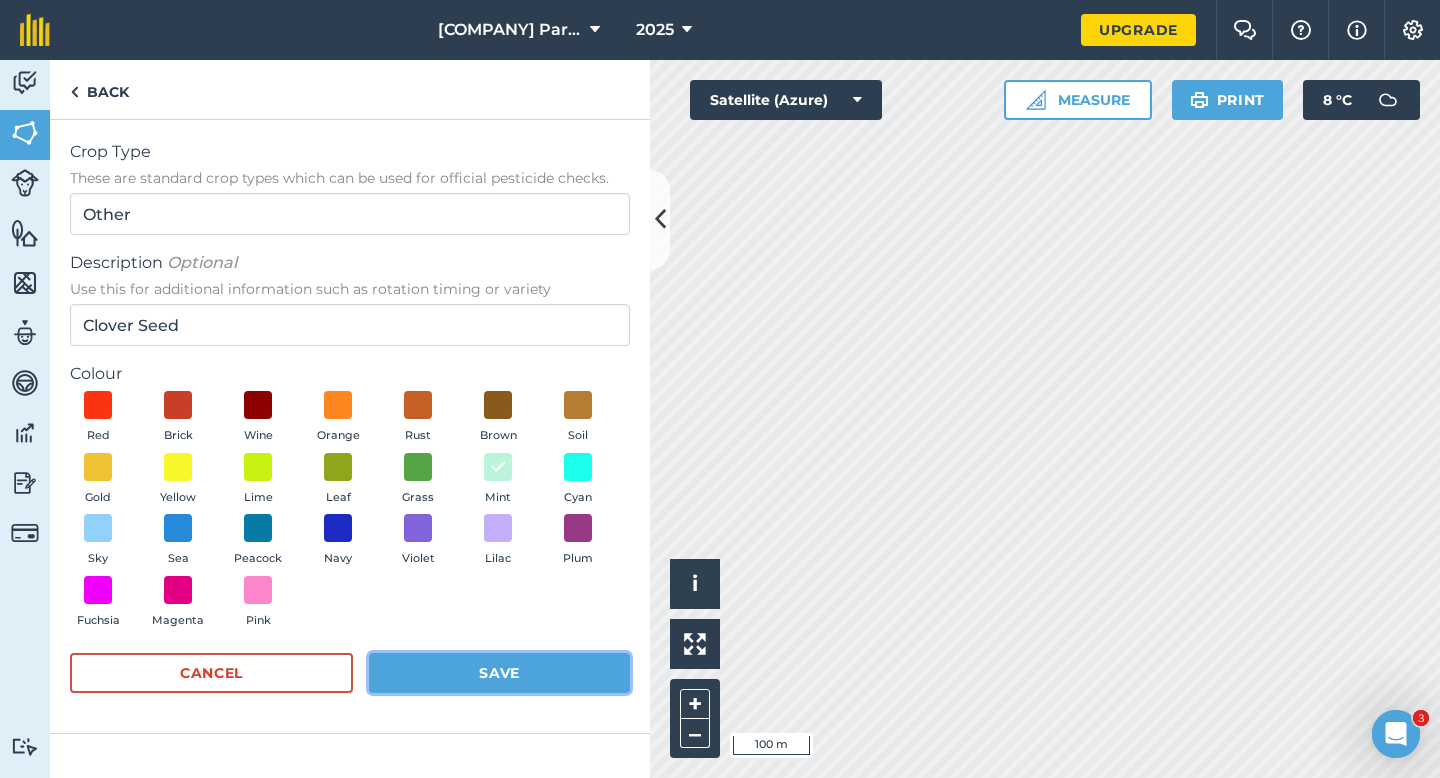 click on "Save" at bounding box center (499, 673) 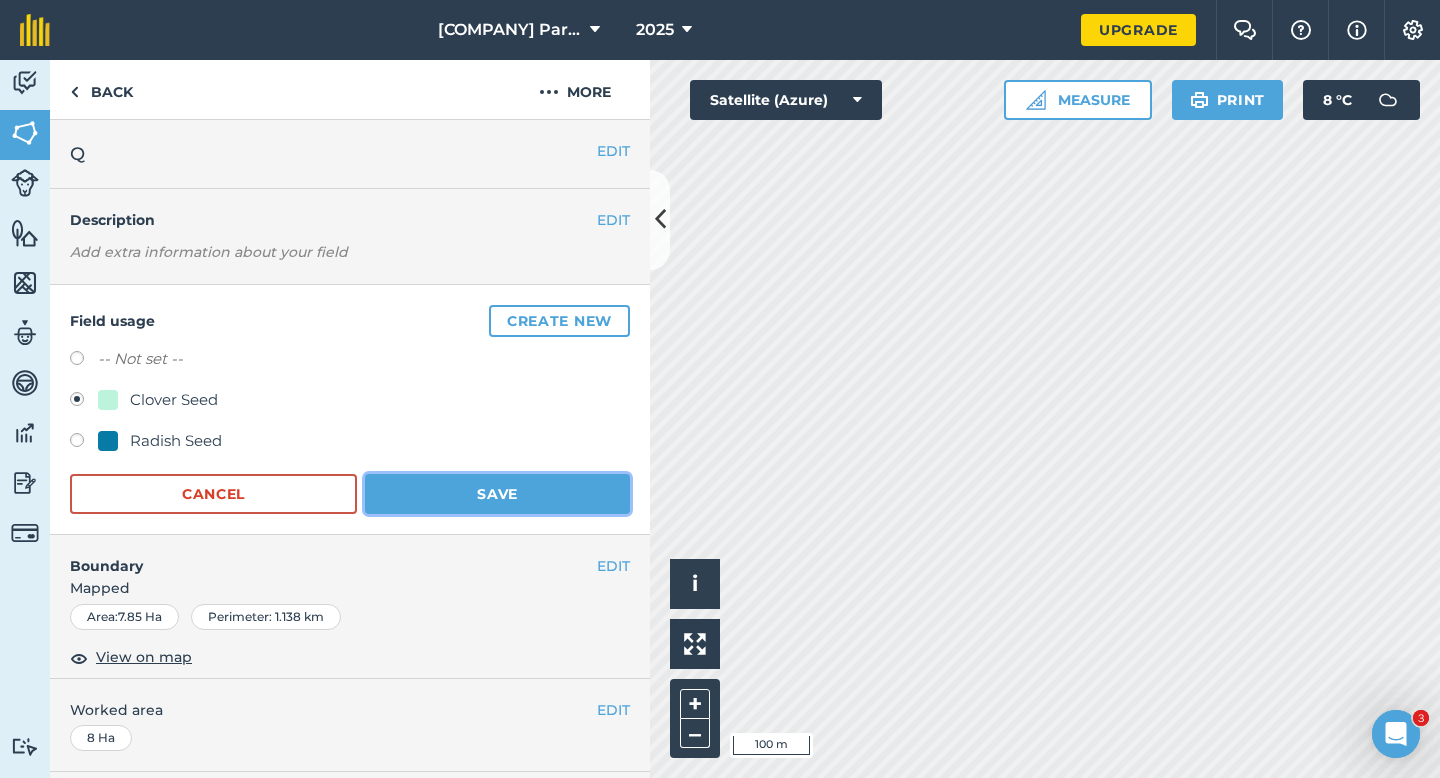 click on "Save" at bounding box center (497, 494) 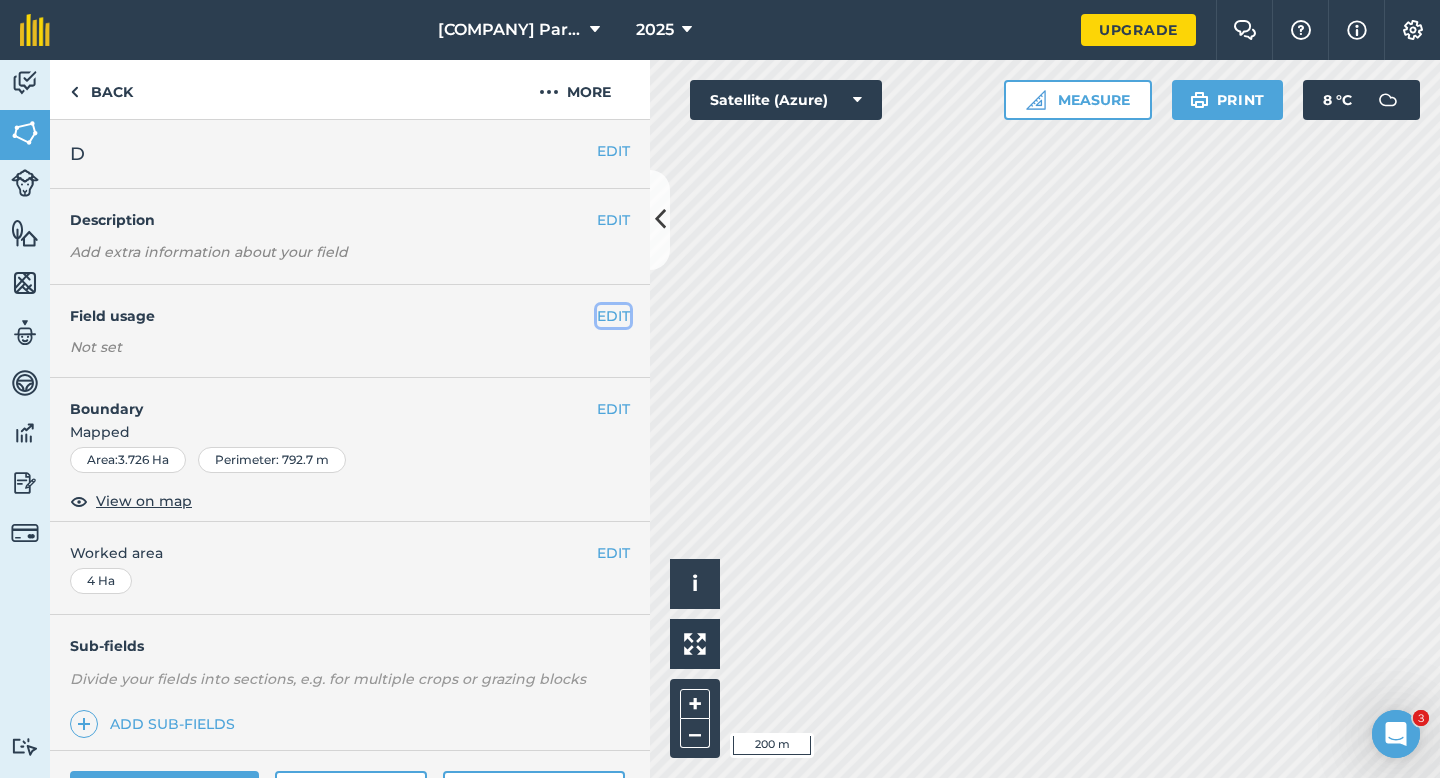 click on "EDIT" at bounding box center (613, 316) 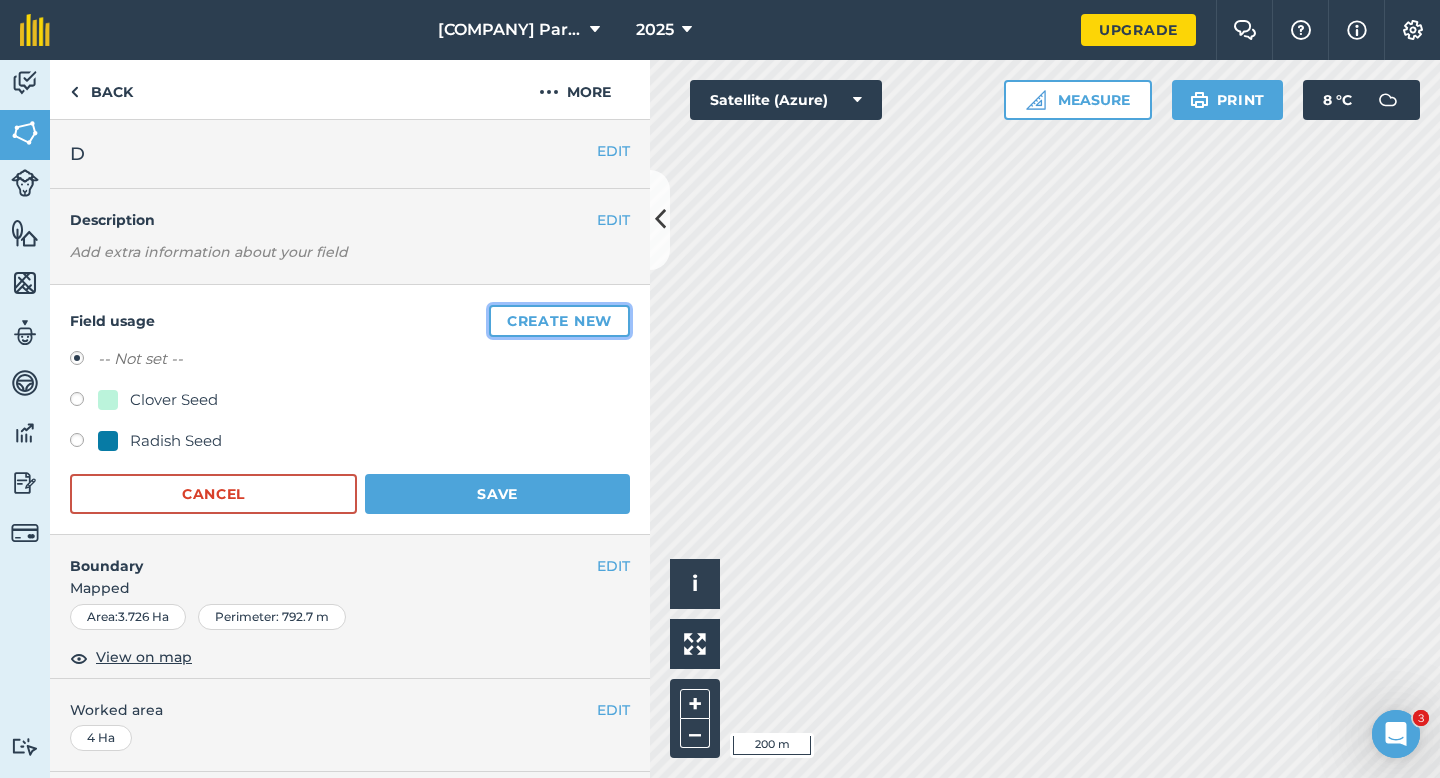click on "Create new" at bounding box center (559, 321) 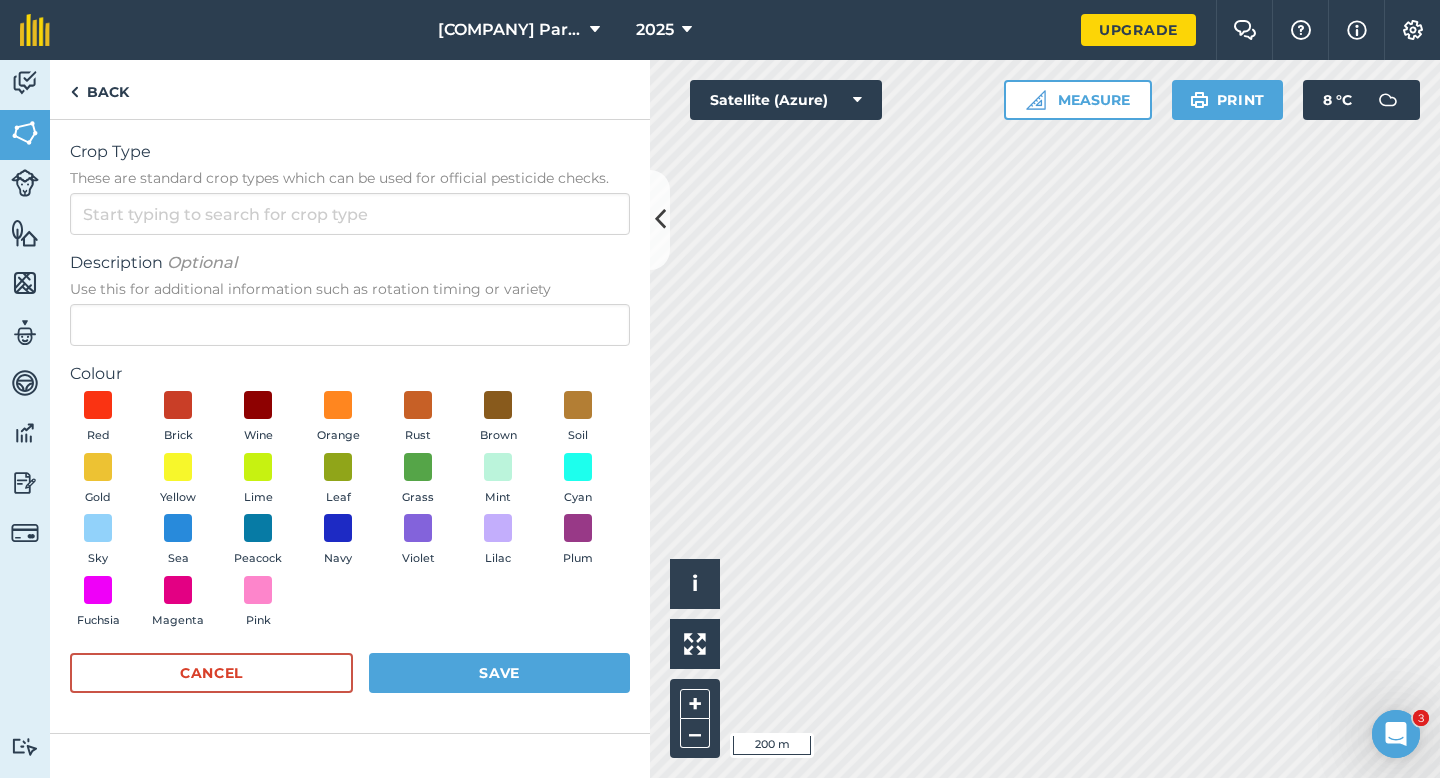 click on "Description   Optional Use this for additional information such as rotation timing or variety" at bounding box center (350, 325) 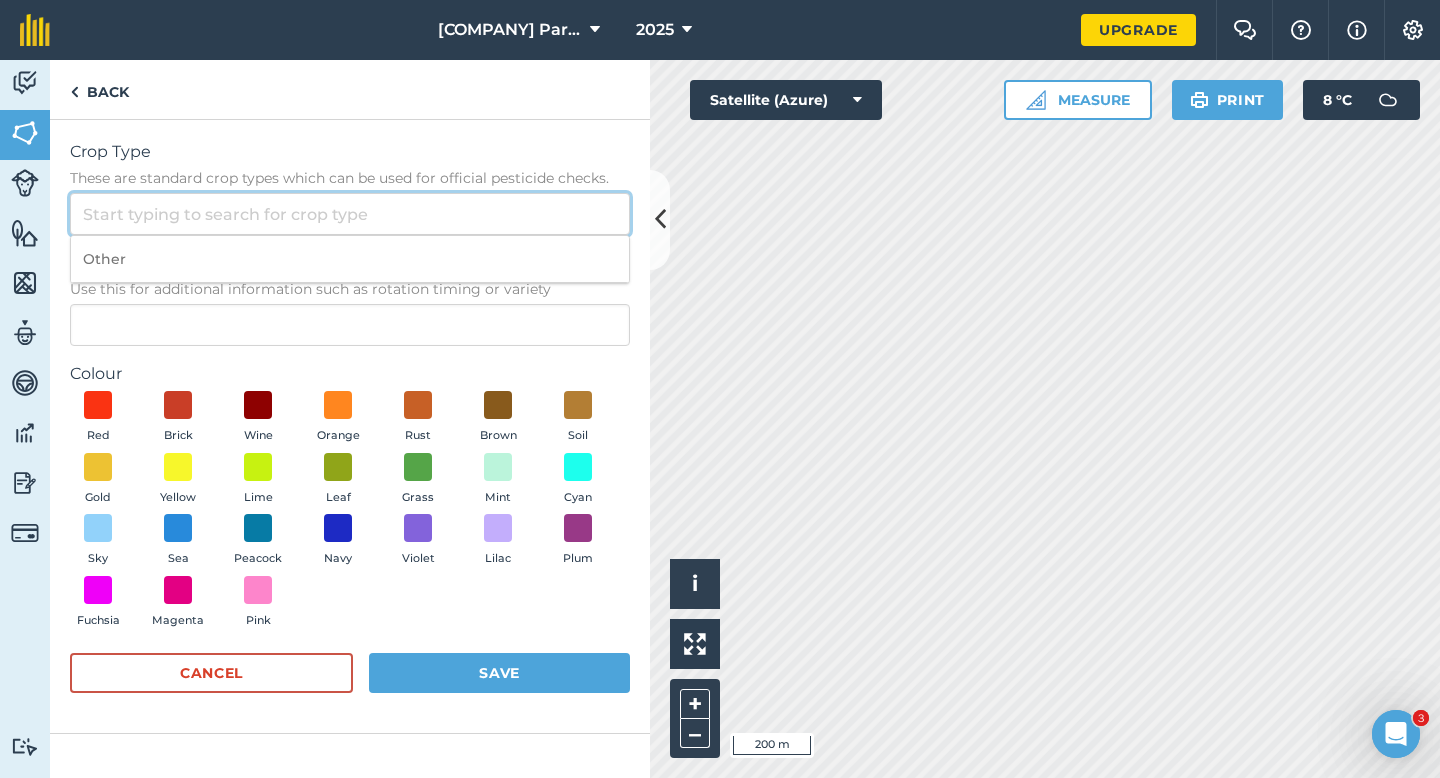 click on "Crop Type These are standard crop types which can be used for official pesticide checks." at bounding box center (350, 214) 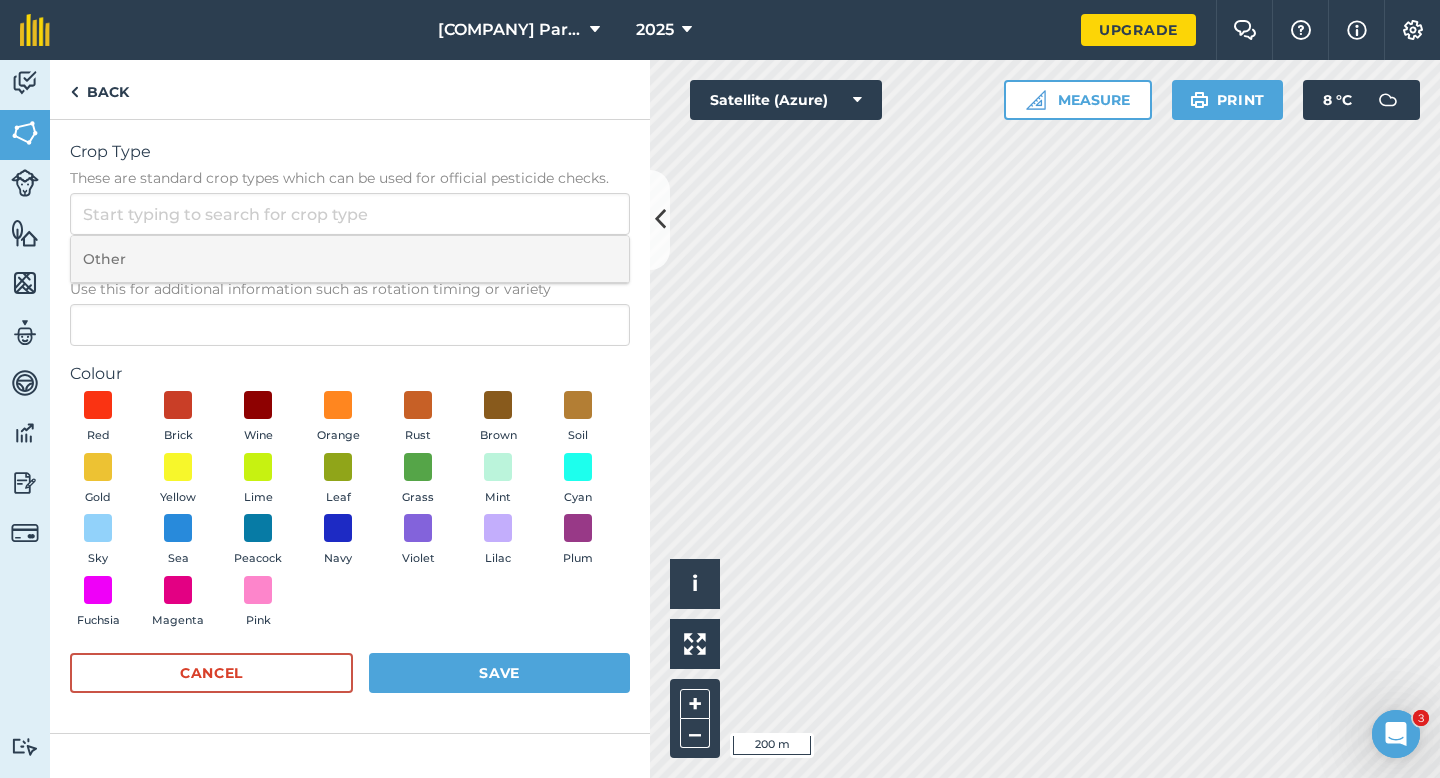 click on "Other" at bounding box center (350, 259) 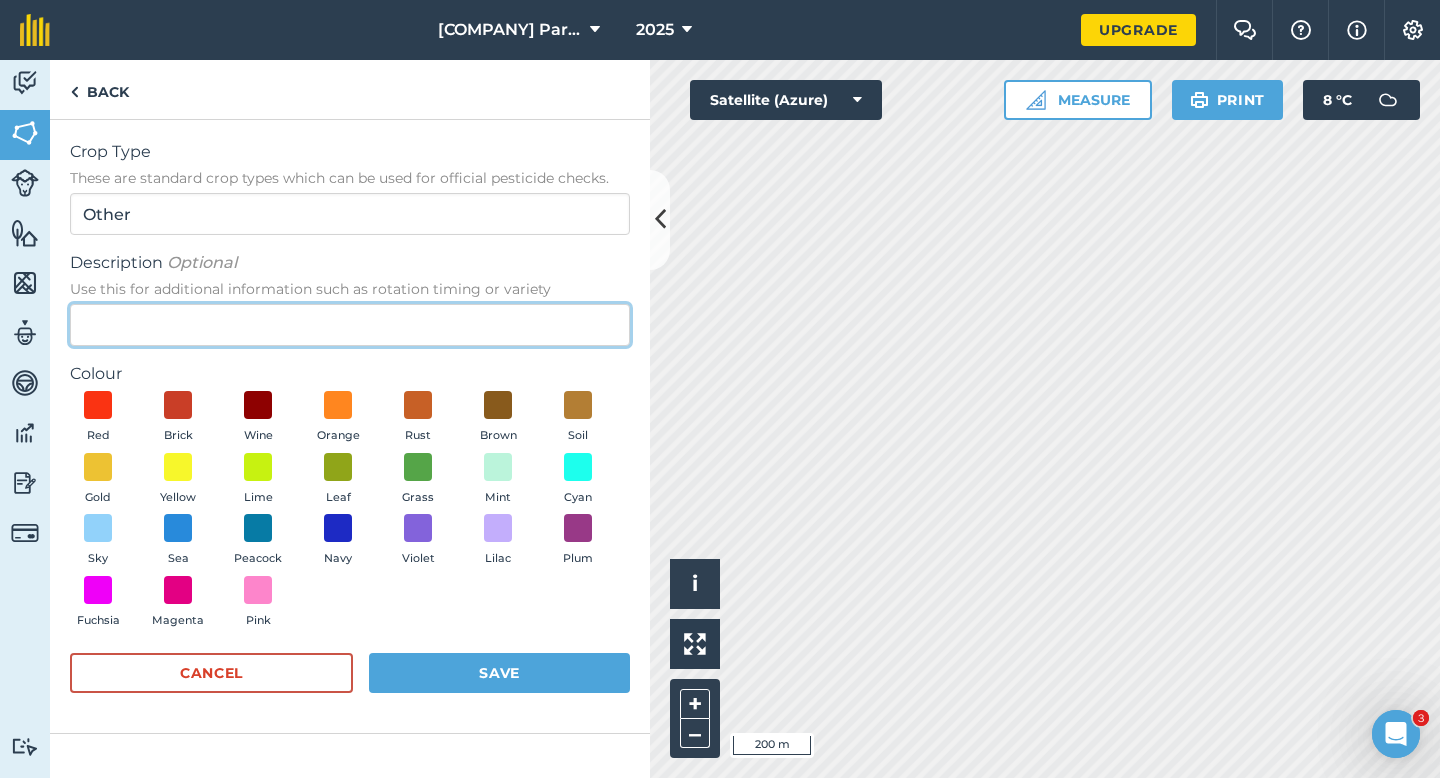 click on "Description   Optional Use this for additional information such as rotation timing or variety" at bounding box center [350, 325] 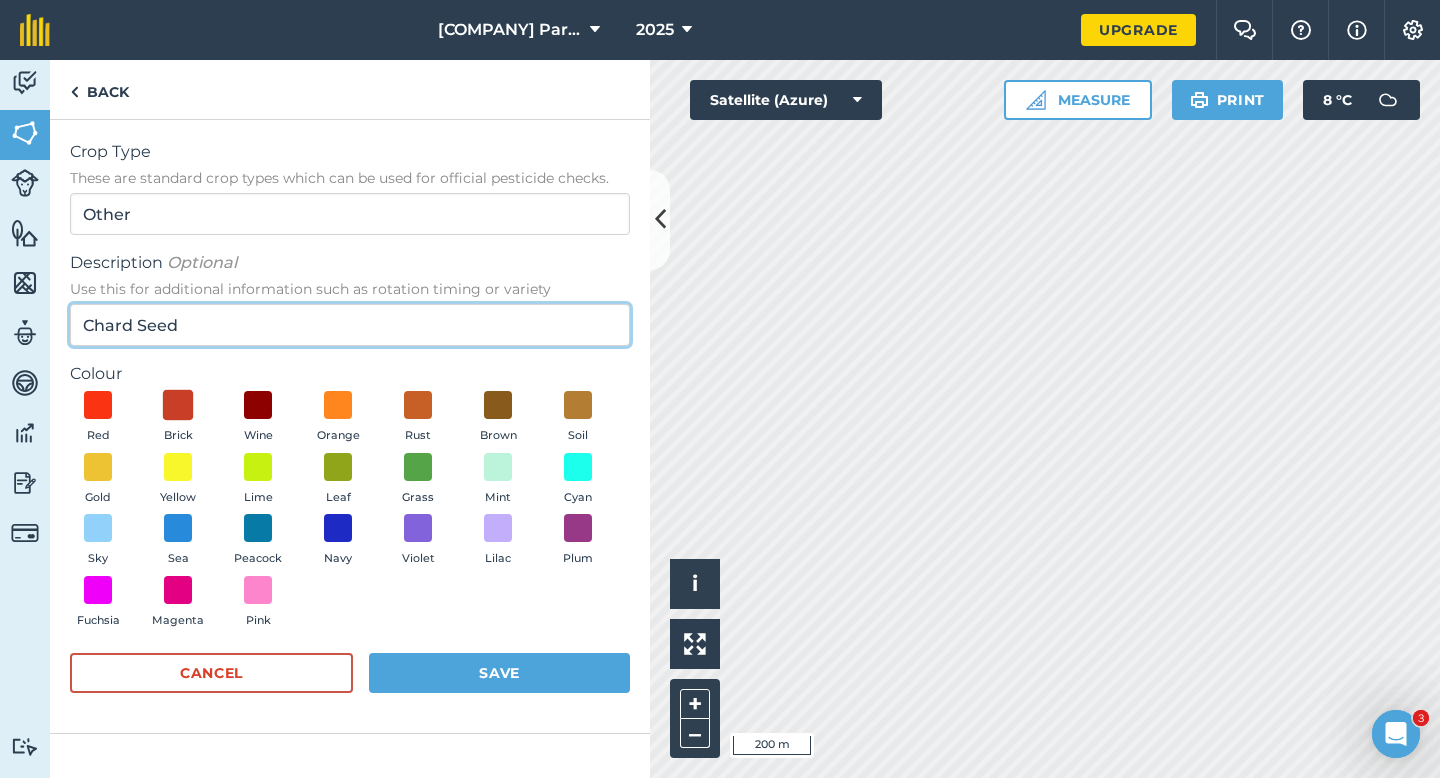 type on "Chard Seed" 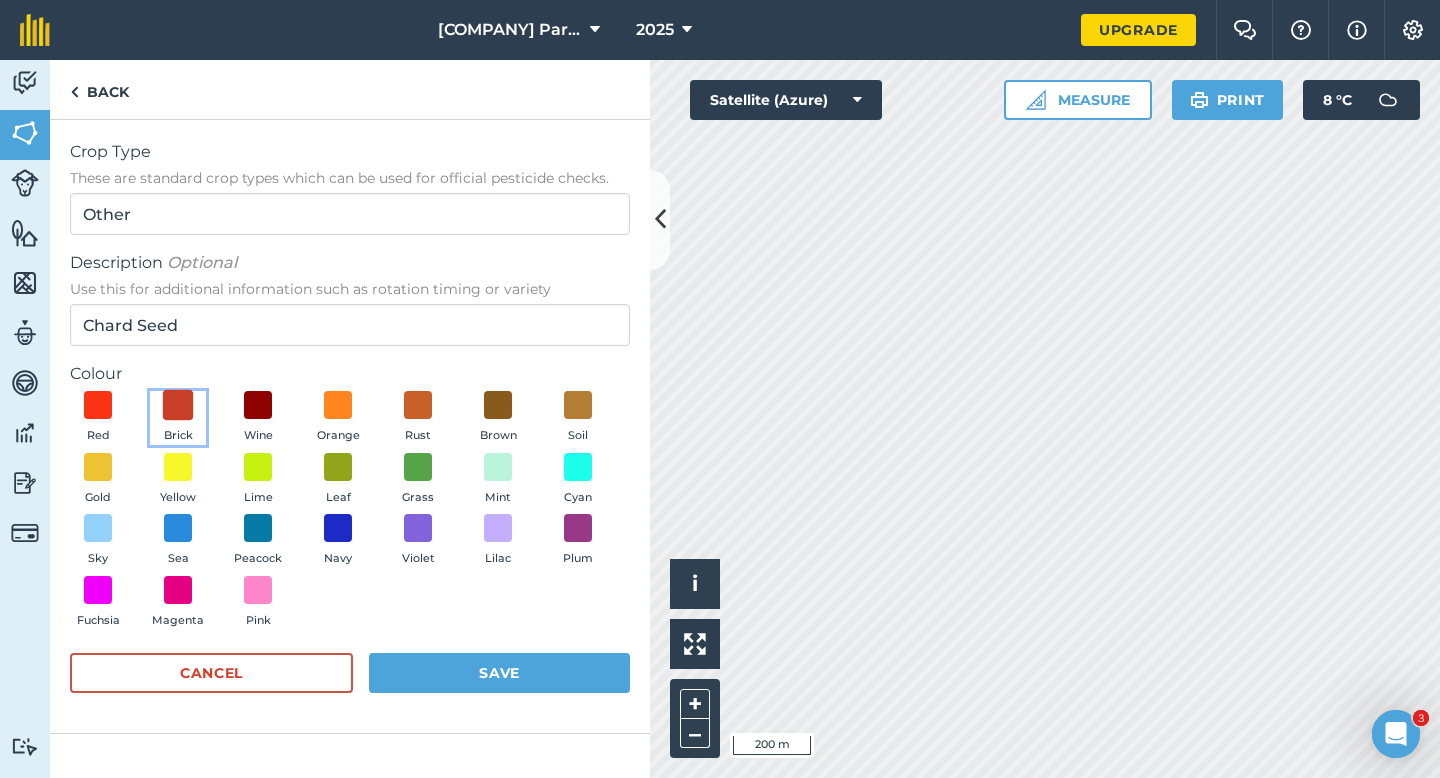 click at bounding box center [178, 405] 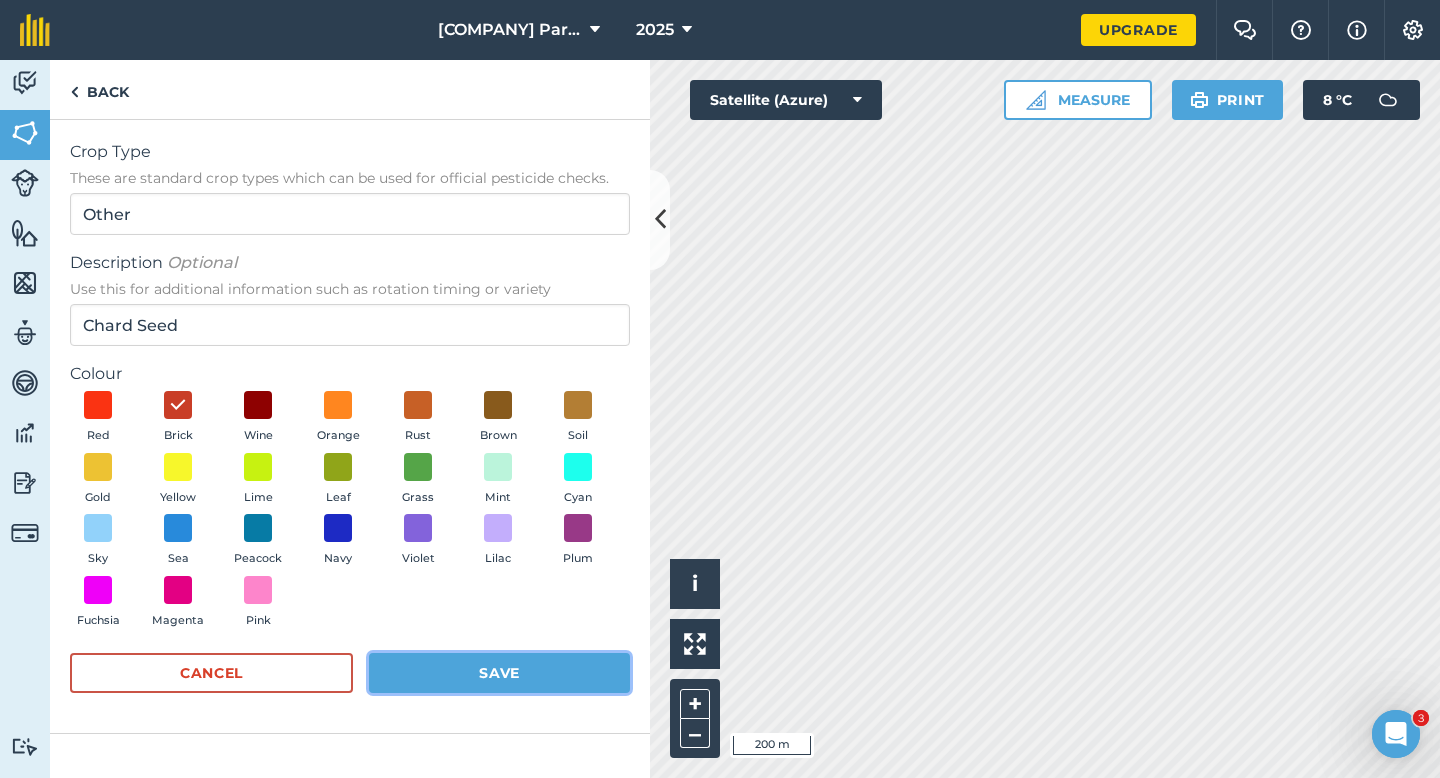 click on "Save" at bounding box center [499, 673] 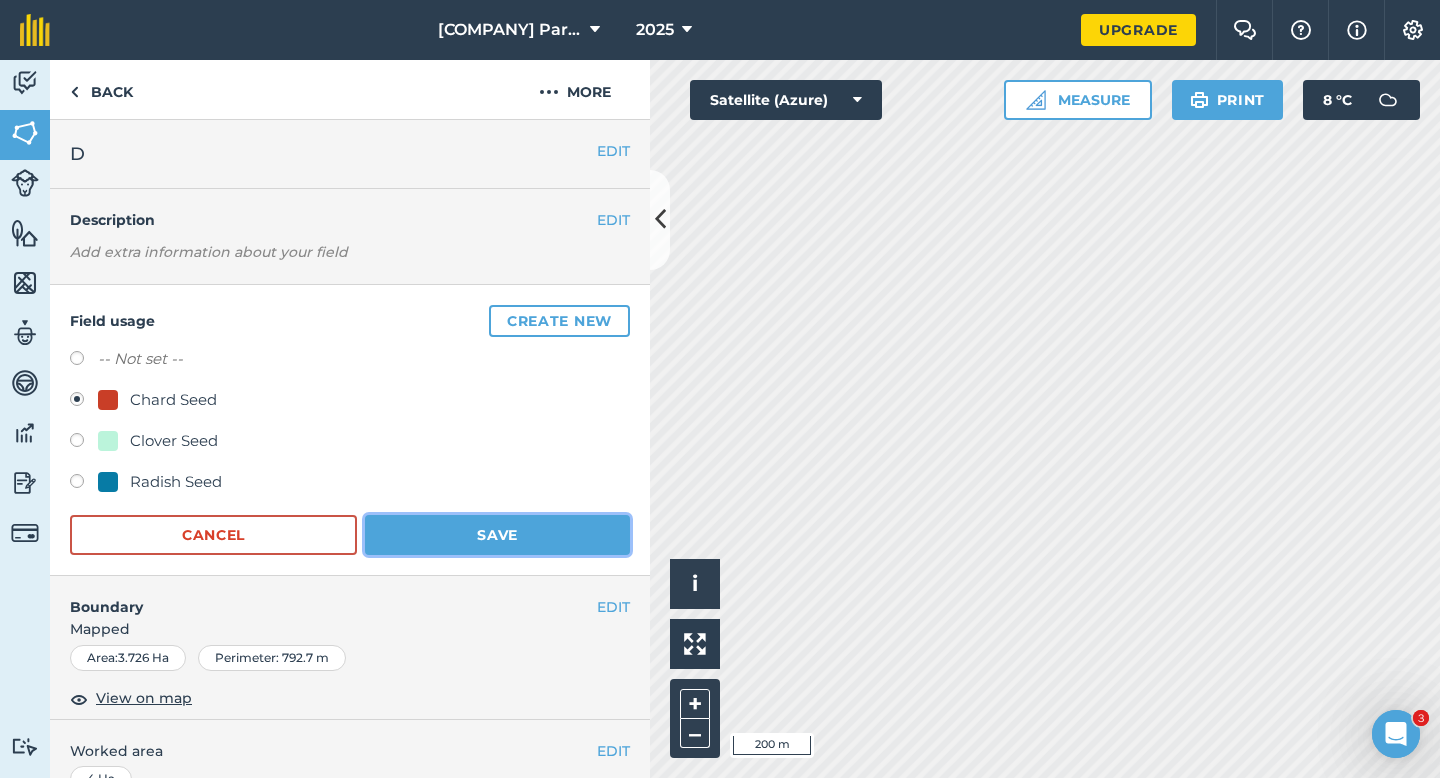 click on "Save" at bounding box center (497, 535) 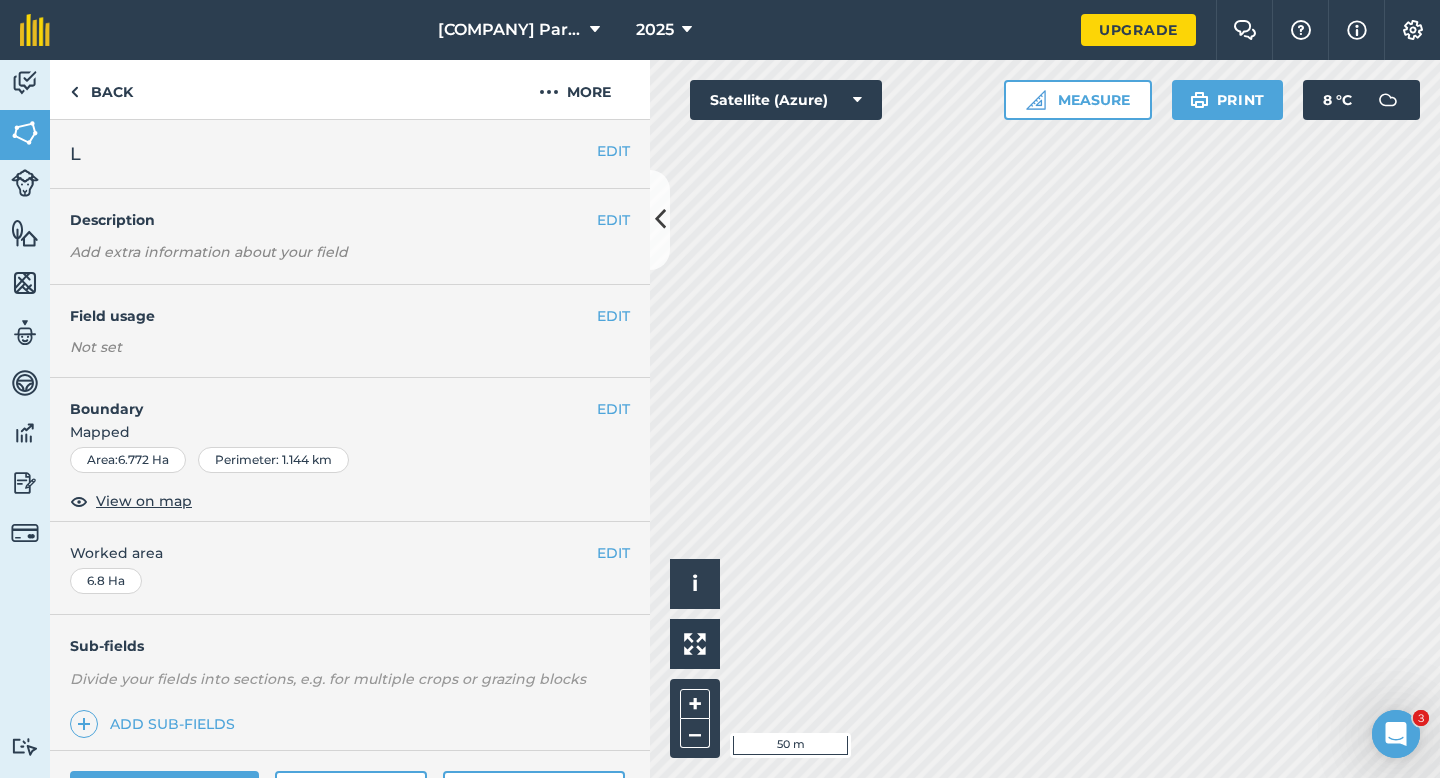 click on "EDIT Boundary   Mapped Area :  6.772   Ha Perimeter :   1.144   km   View on map" at bounding box center [350, 450] 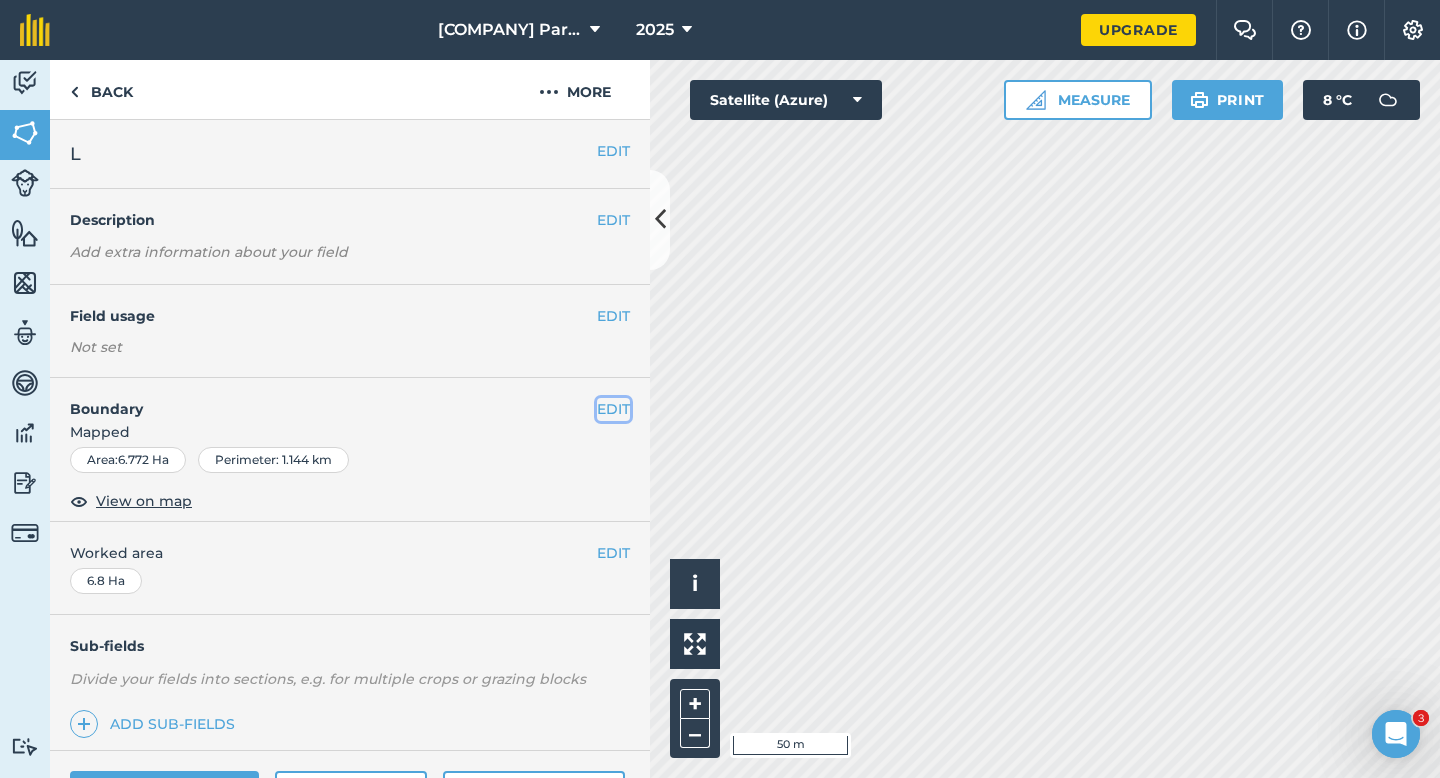 click on "EDIT" at bounding box center [613, 409] 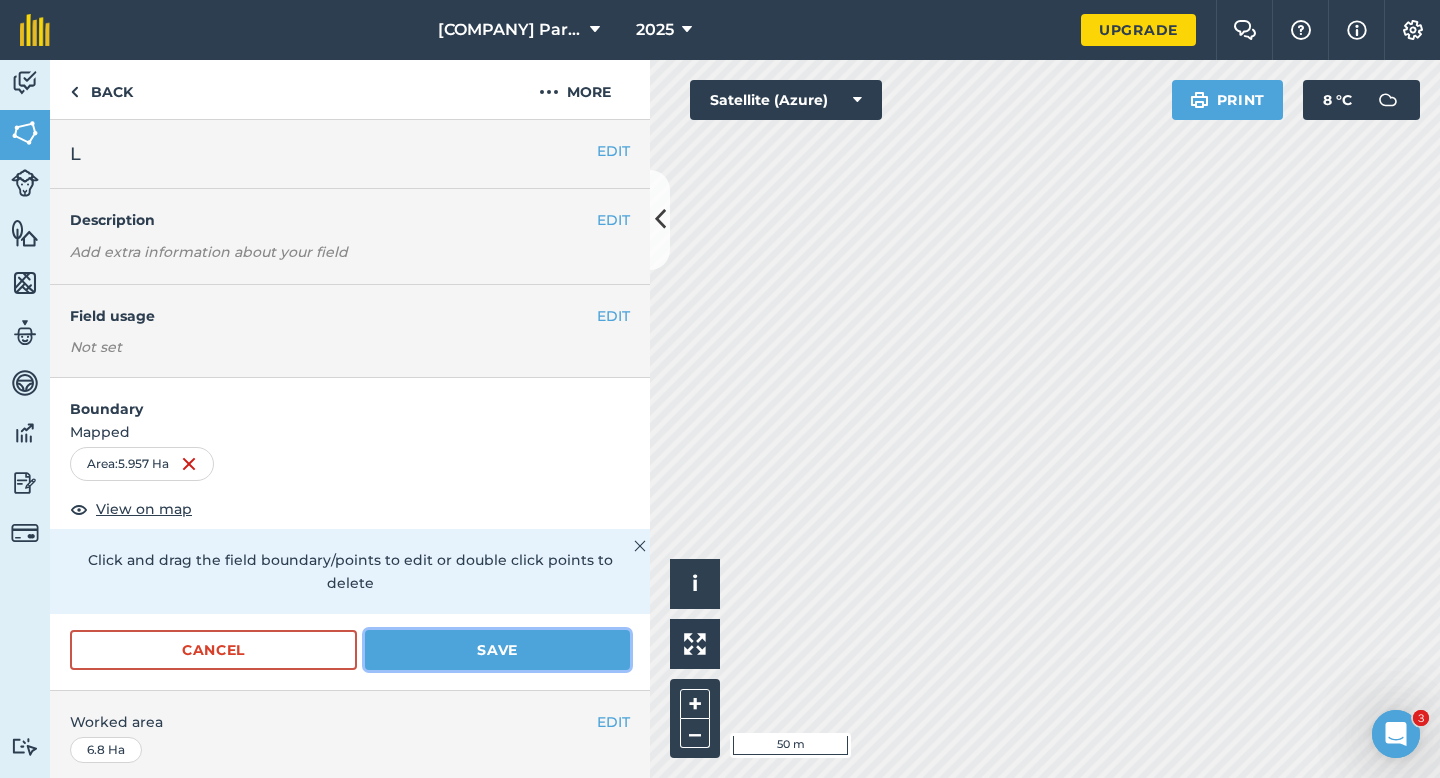 click on "Save" at bounding box center (497, 650) 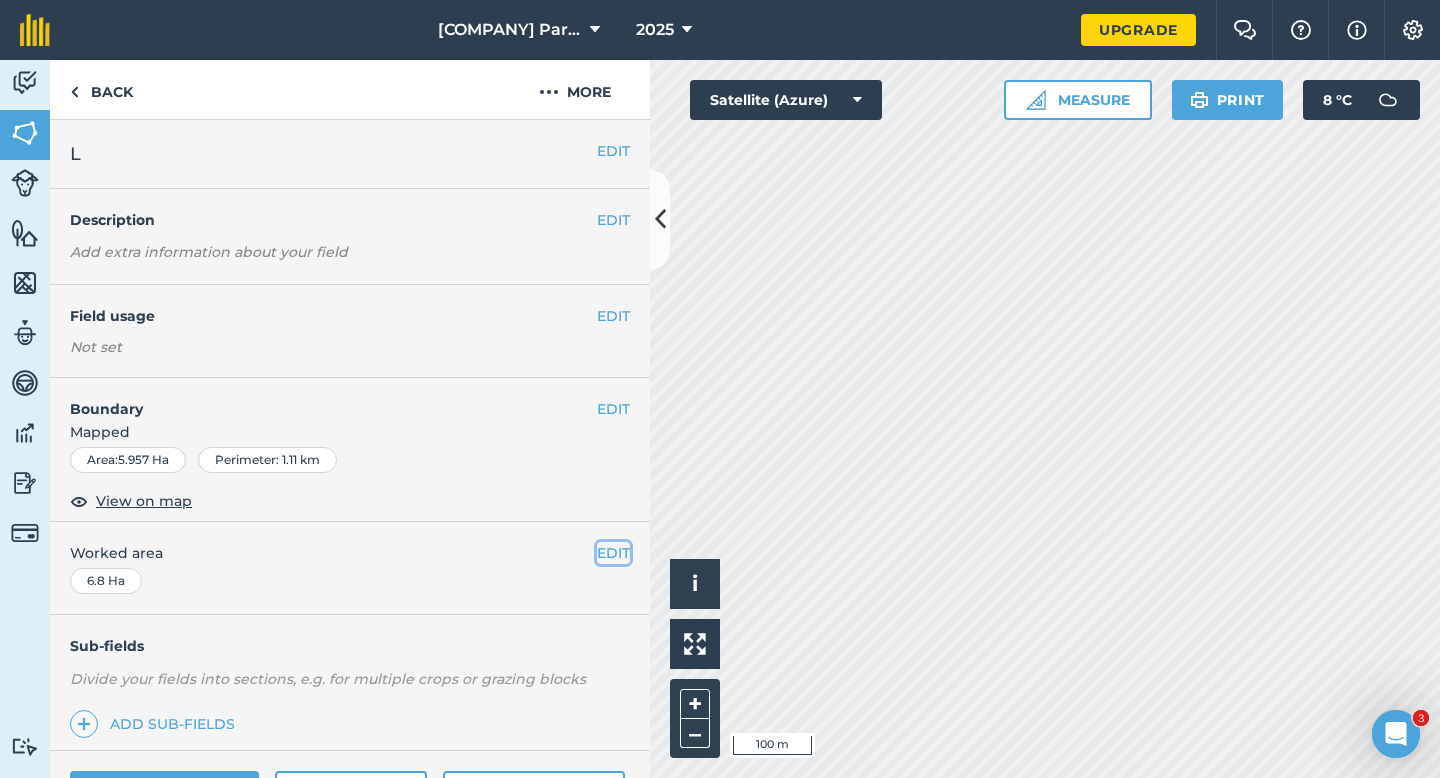 click on "EDIT" at bounding box center (613, 553) 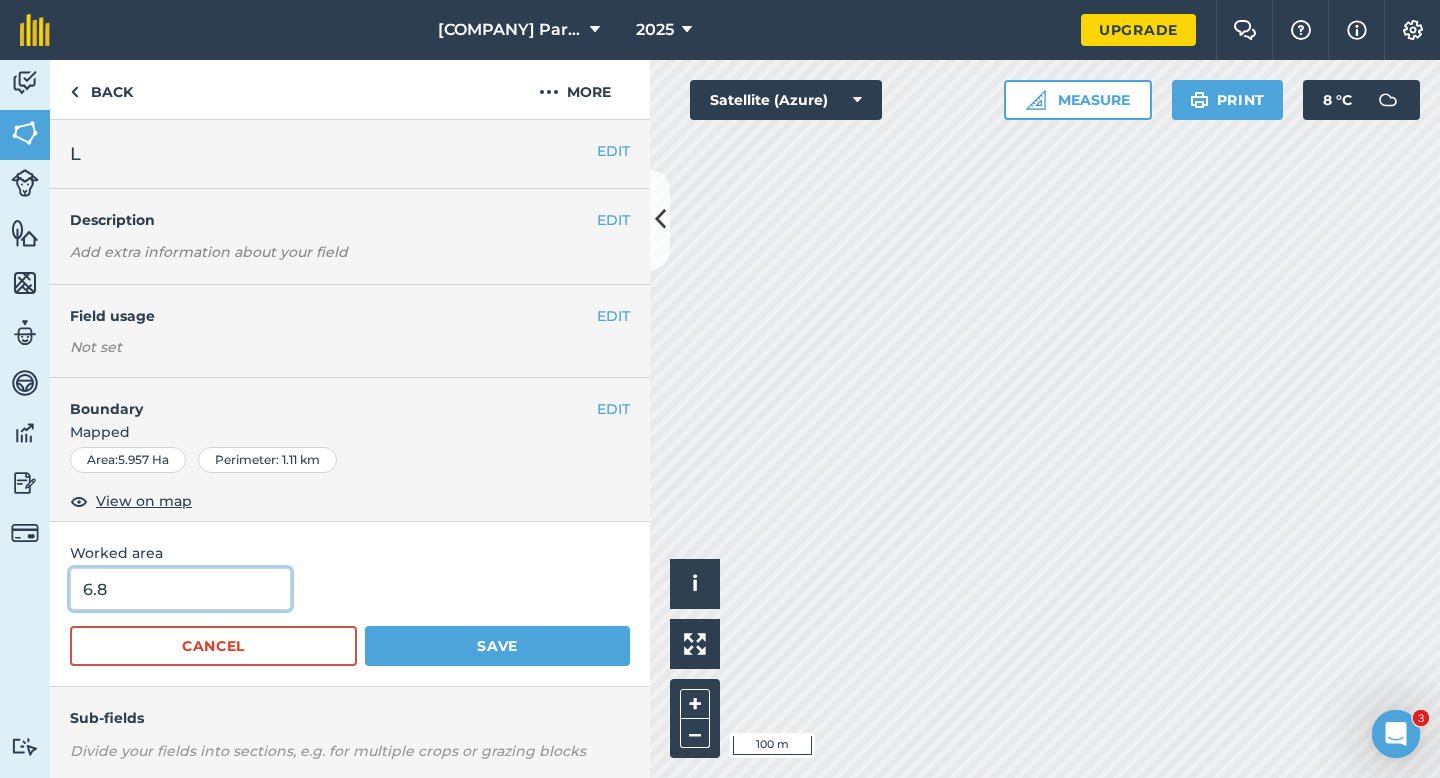 click on "6.8" at bounding box center (180, 589) 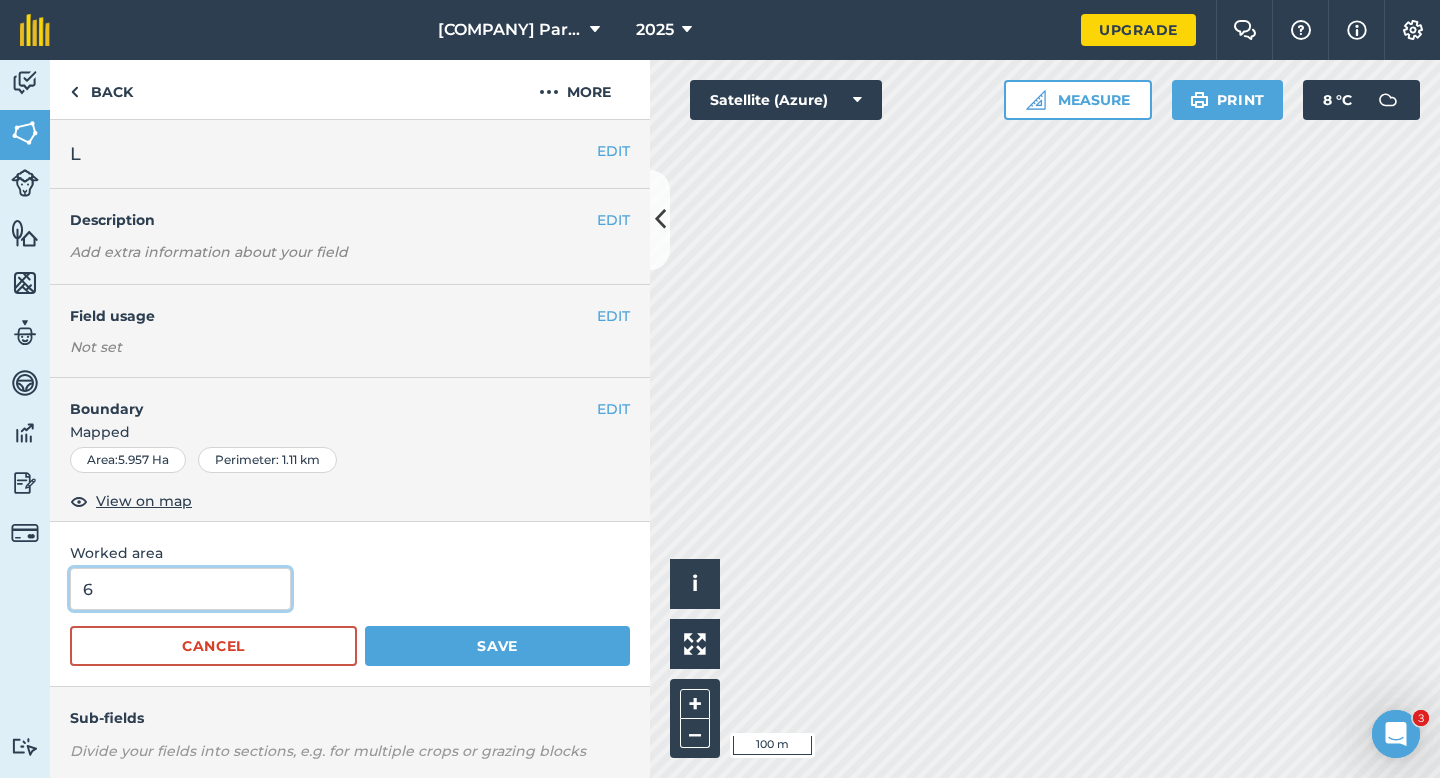 click on "Save" at bounding box center [497, 646] 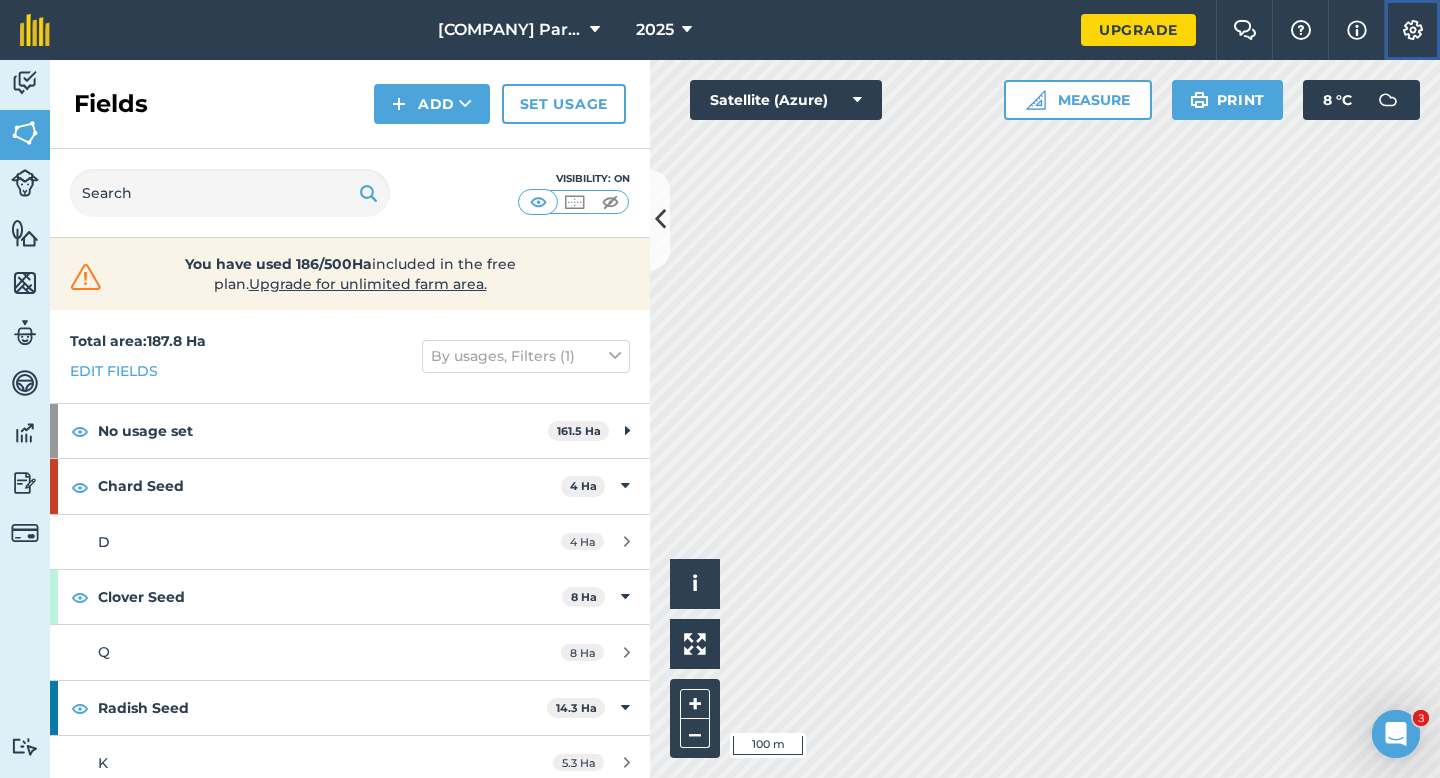 click on "Settings" at bounding box center [1412, 30] 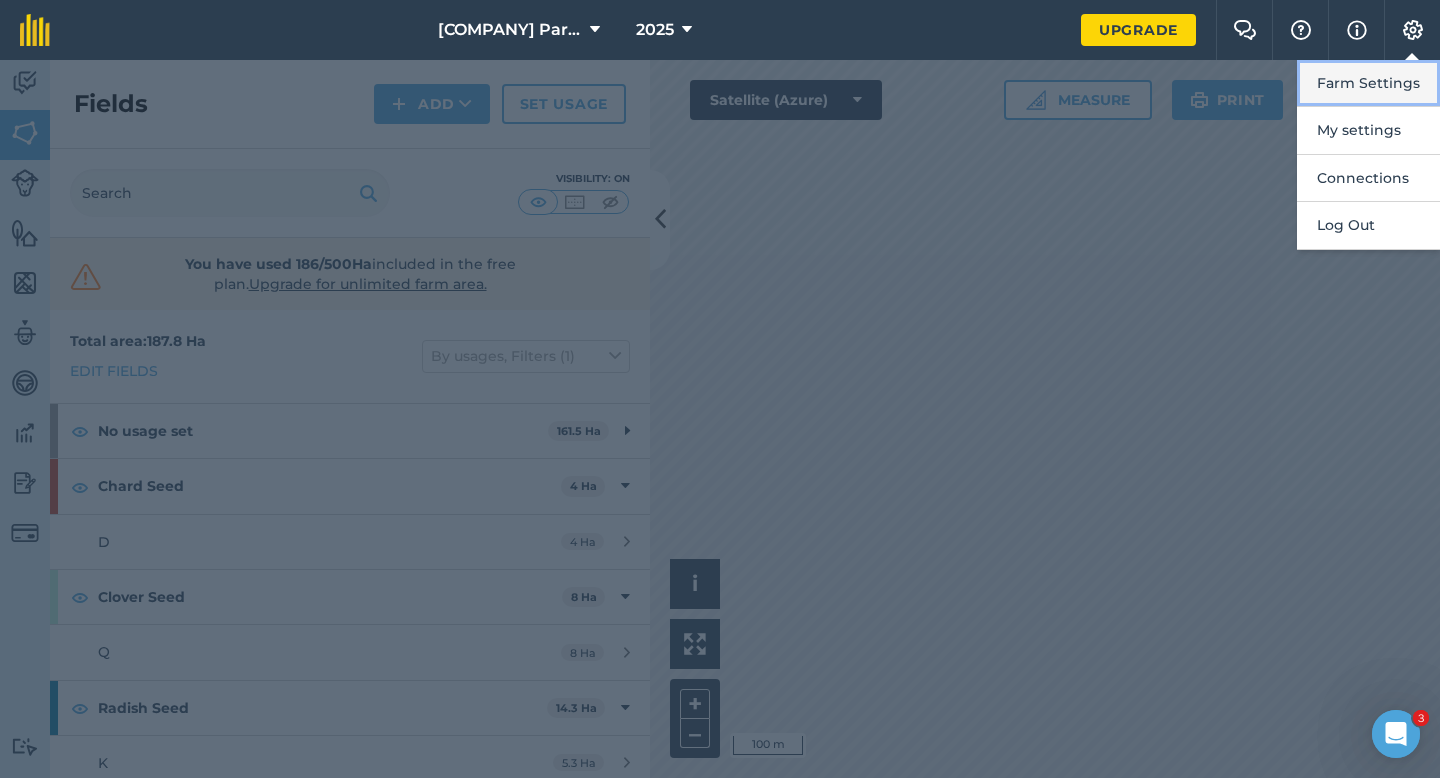 click on "Farm Settings" at bounding box center [1368, 83] 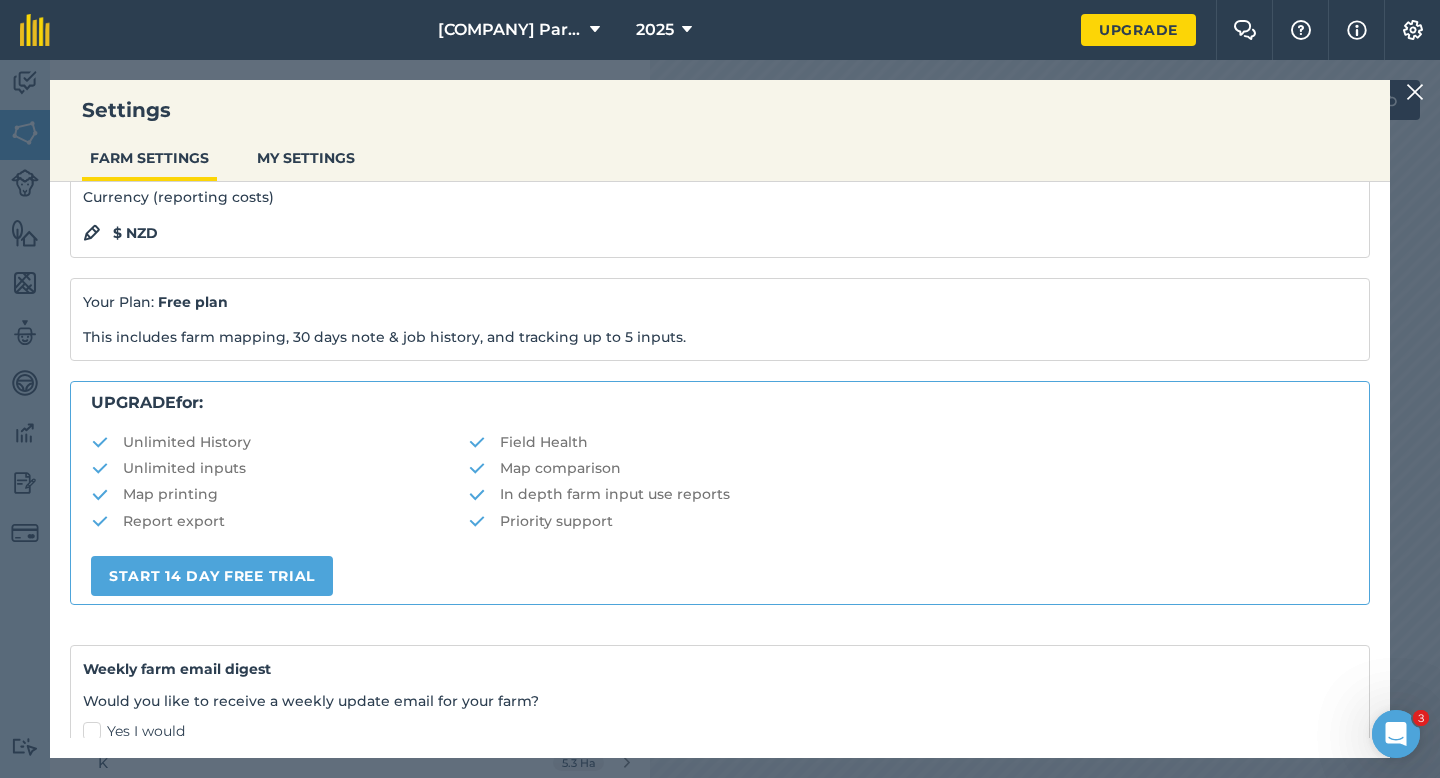 scroll, scrollTop: 384, scrollLeft: 0, axis: vertical 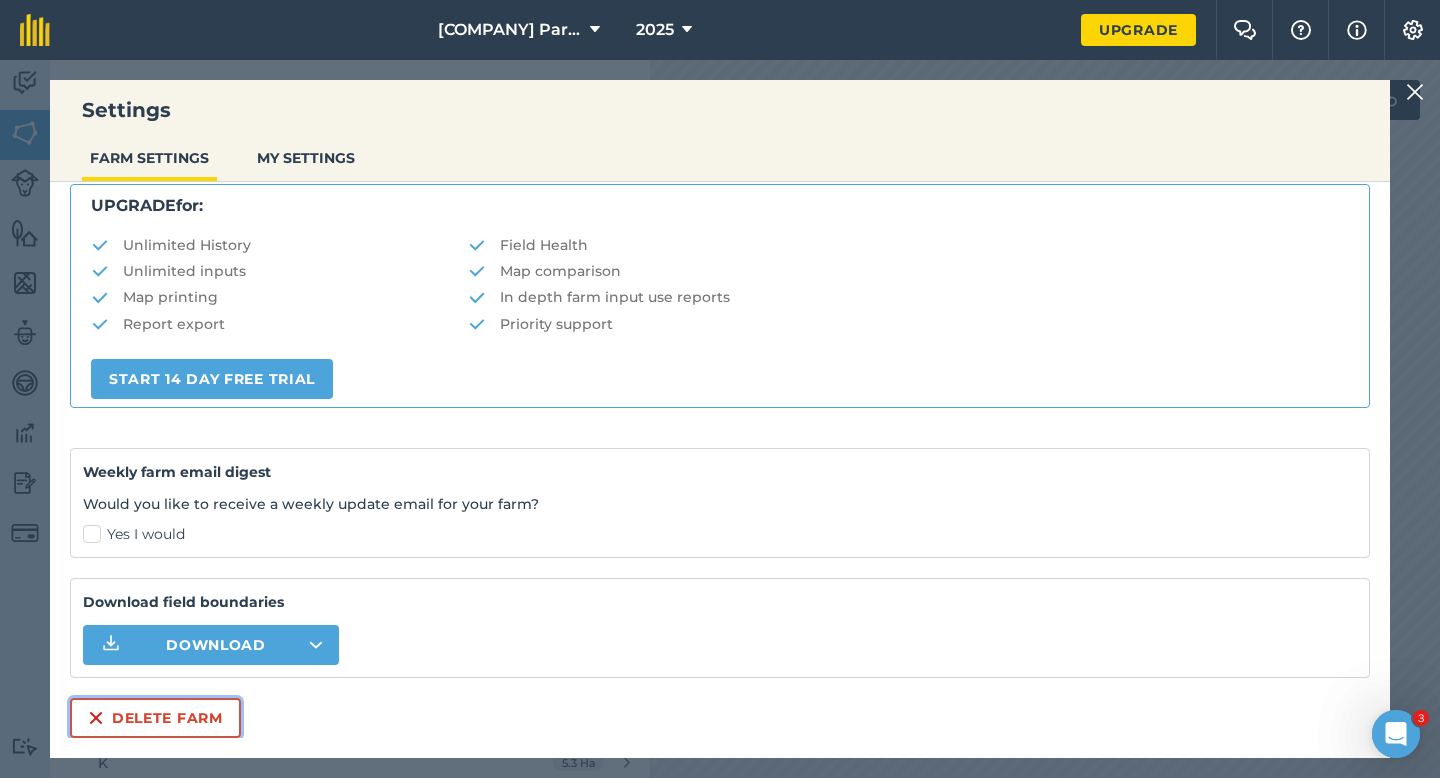 click on "Delete farm" at bounding box center [155, 718] 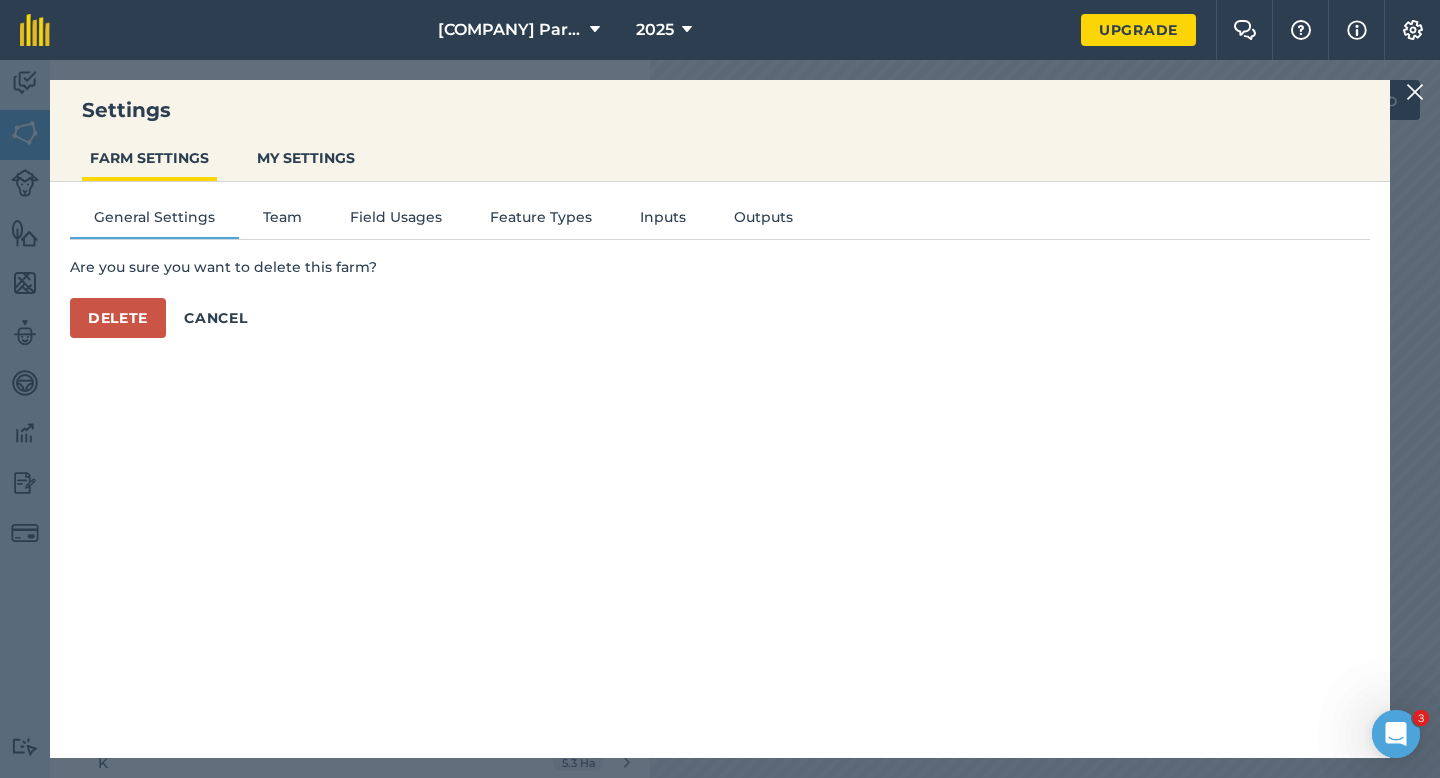 scroll, scrollTop: 0, scrollLeft: 0, axis: both 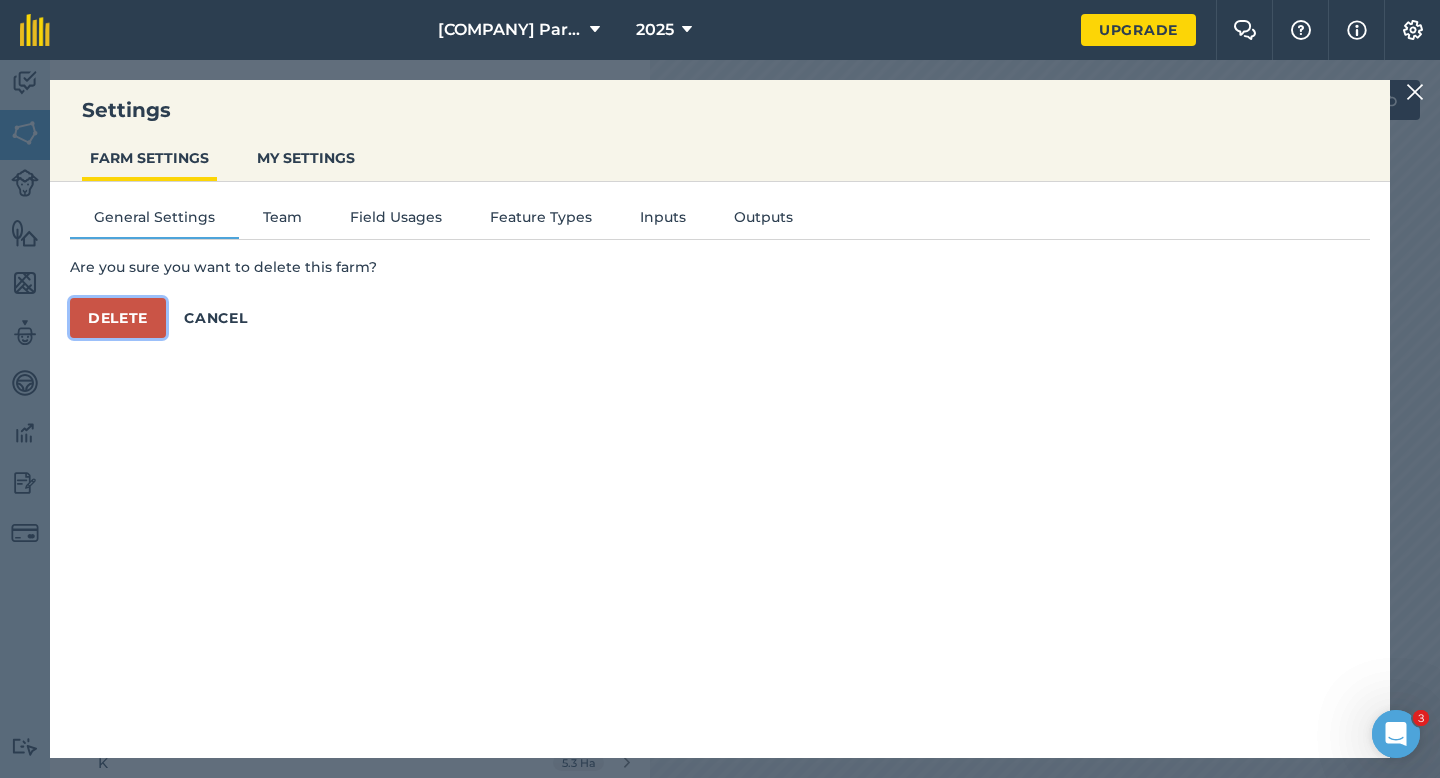 click on "Delete" at bounding box center [118, 318] 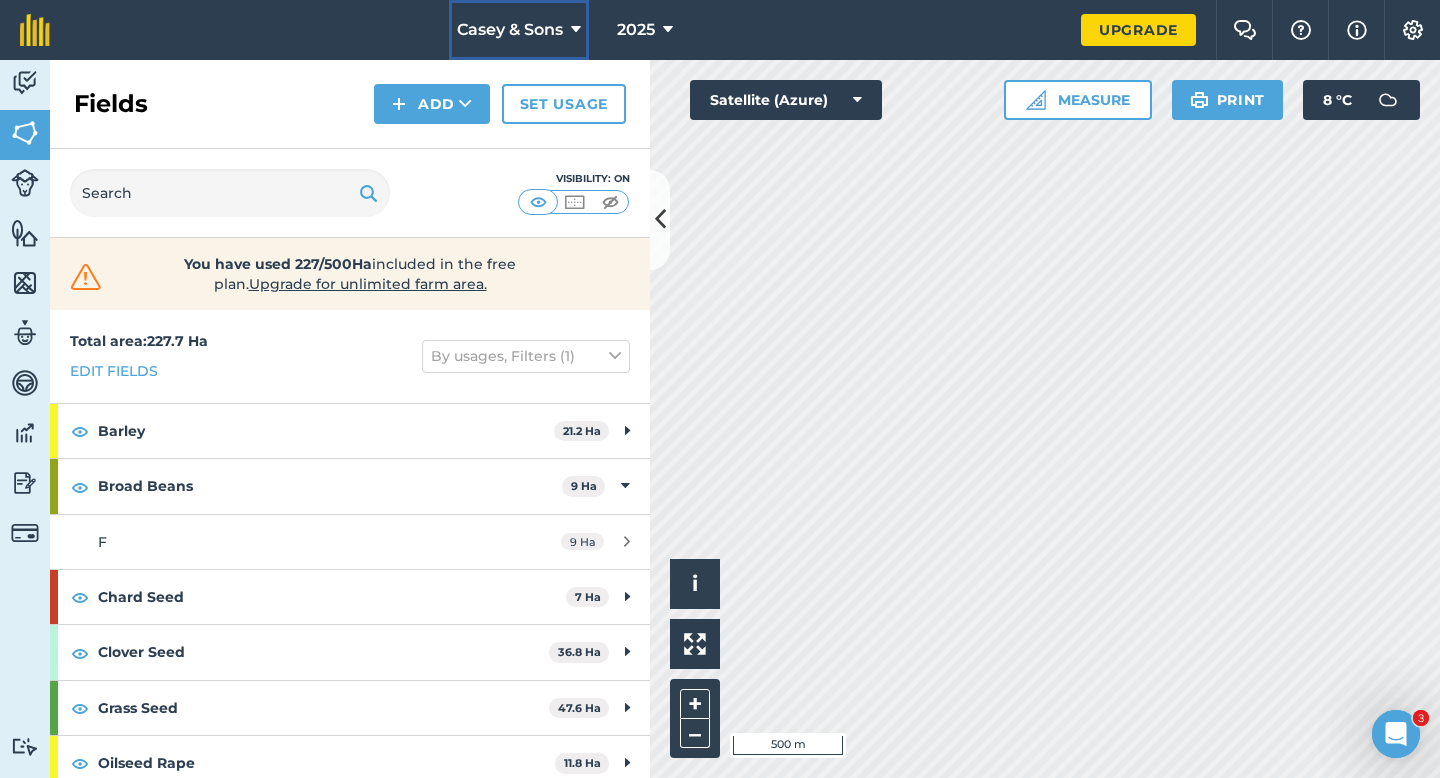 click on "Casey & Sons" at bounding box center [519, 30] 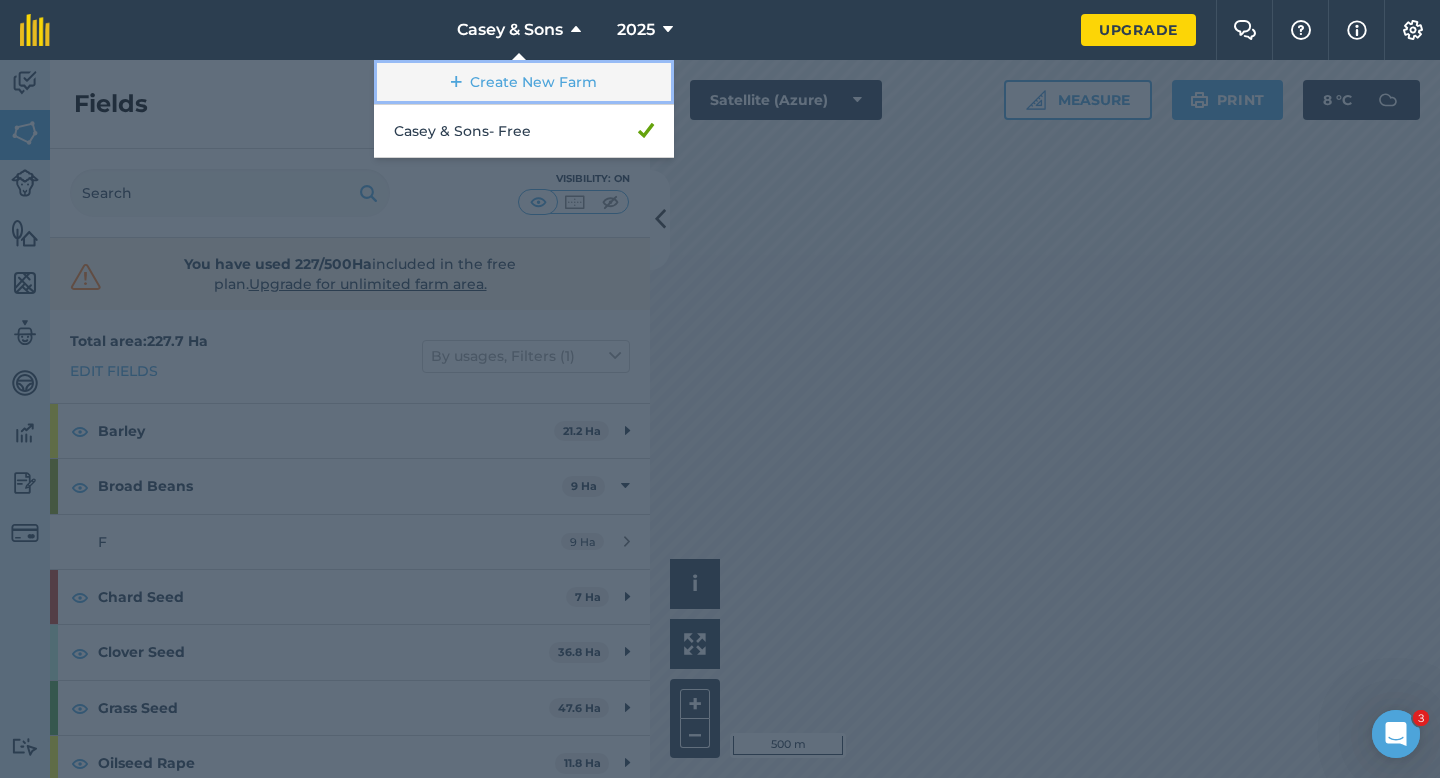 click on "Create New Farm" at bounding box center (524, 82) 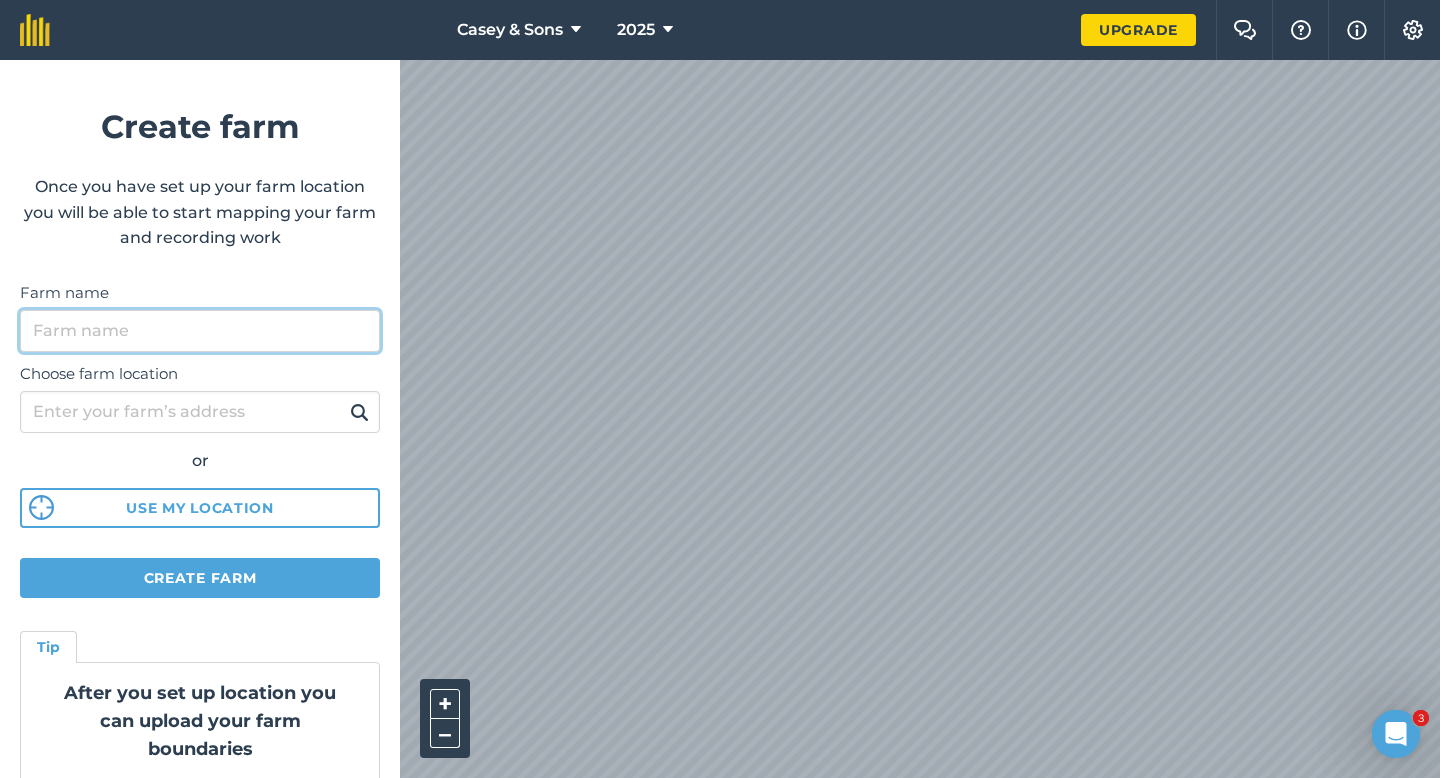 click on "Farm name" at bounding box center (200, 331) 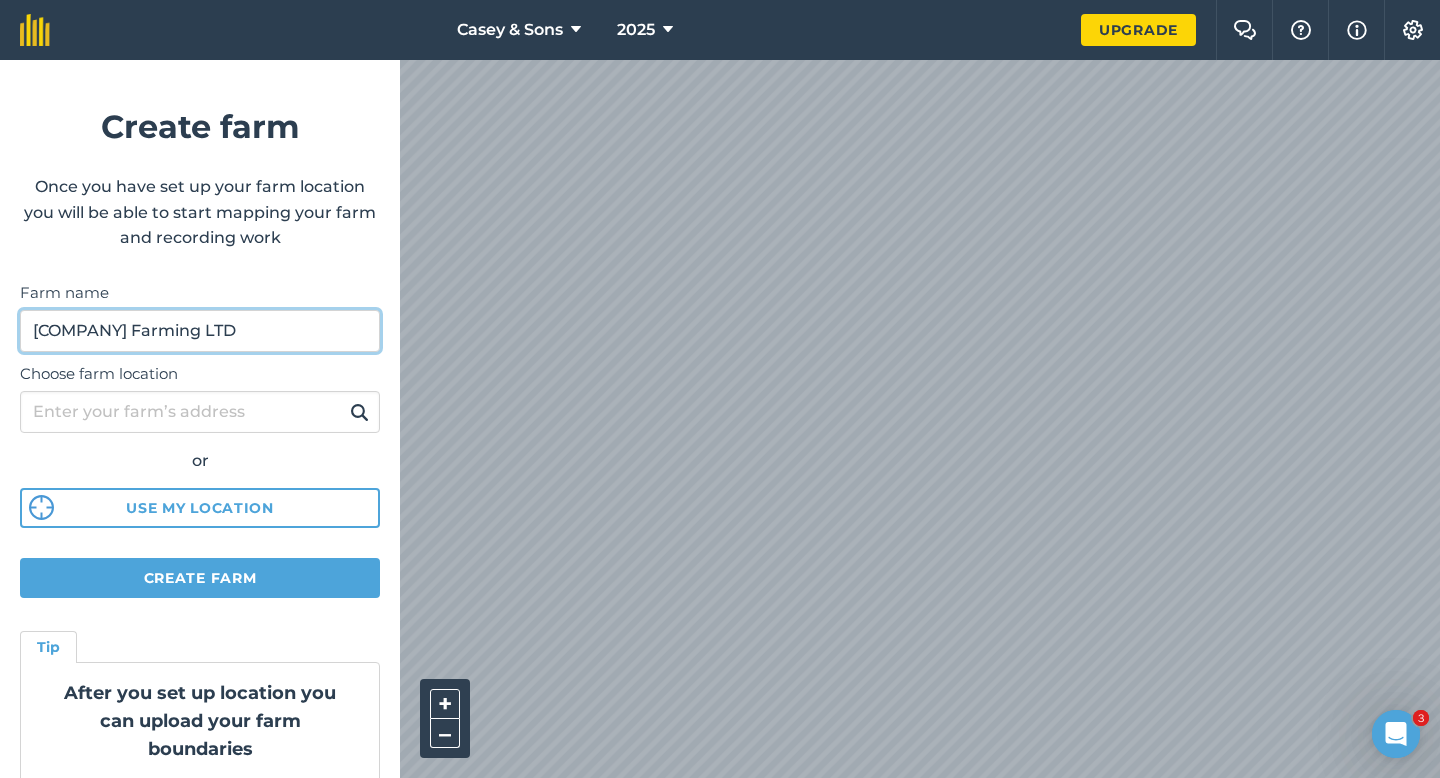 type on "[COMPANY]" 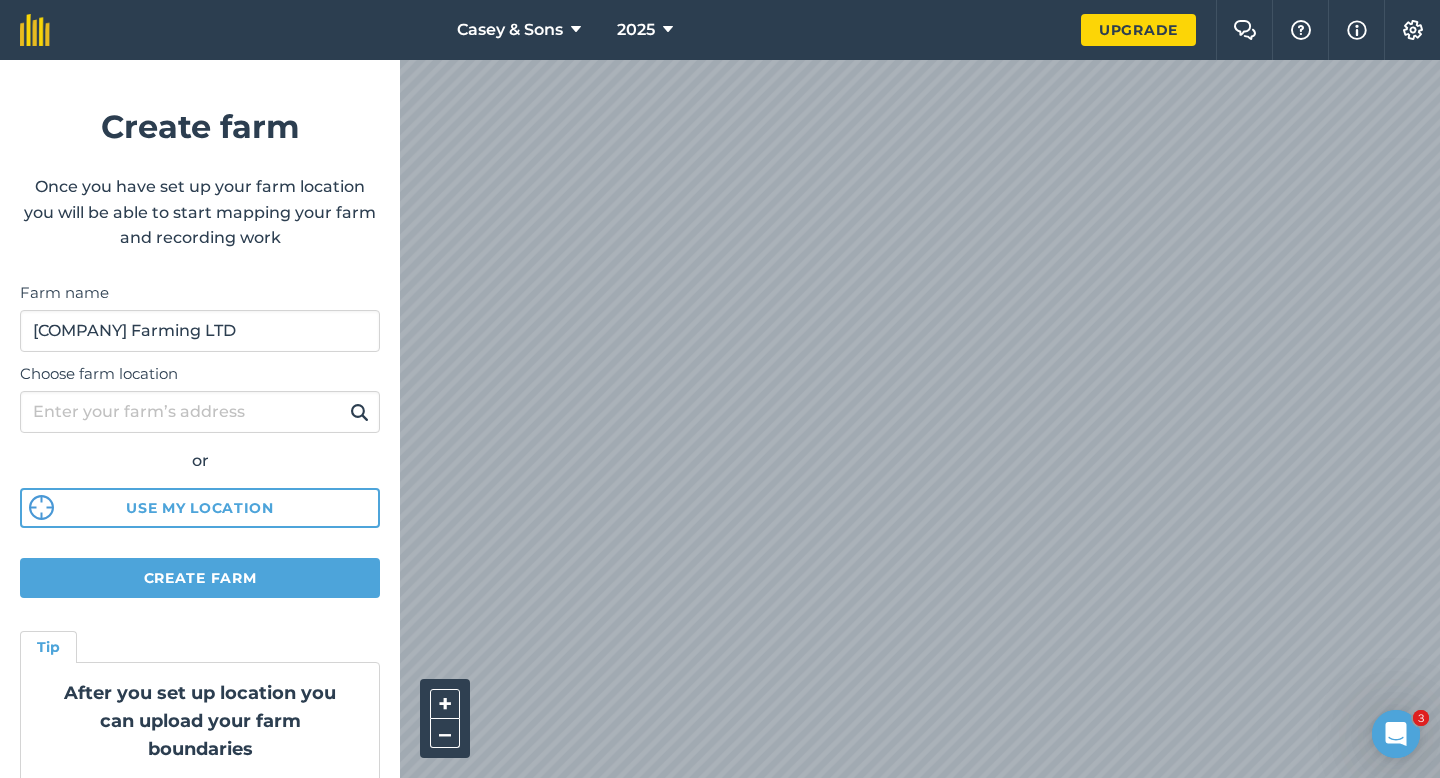 click on "Casey & Sons  2025 Upgrade Farm Chat Help Info Settings Create farm Once you have set up your farm location you will be able to start mapping your farm and recording work Farm name Casey Farming LTD Choose farm location or   Use my location Create farm Tip After you set up location you can upload your farm boundaries Just go to  Settings > Connections + – Satellite (Azure)
3 3" at bounding box center [720, 389] 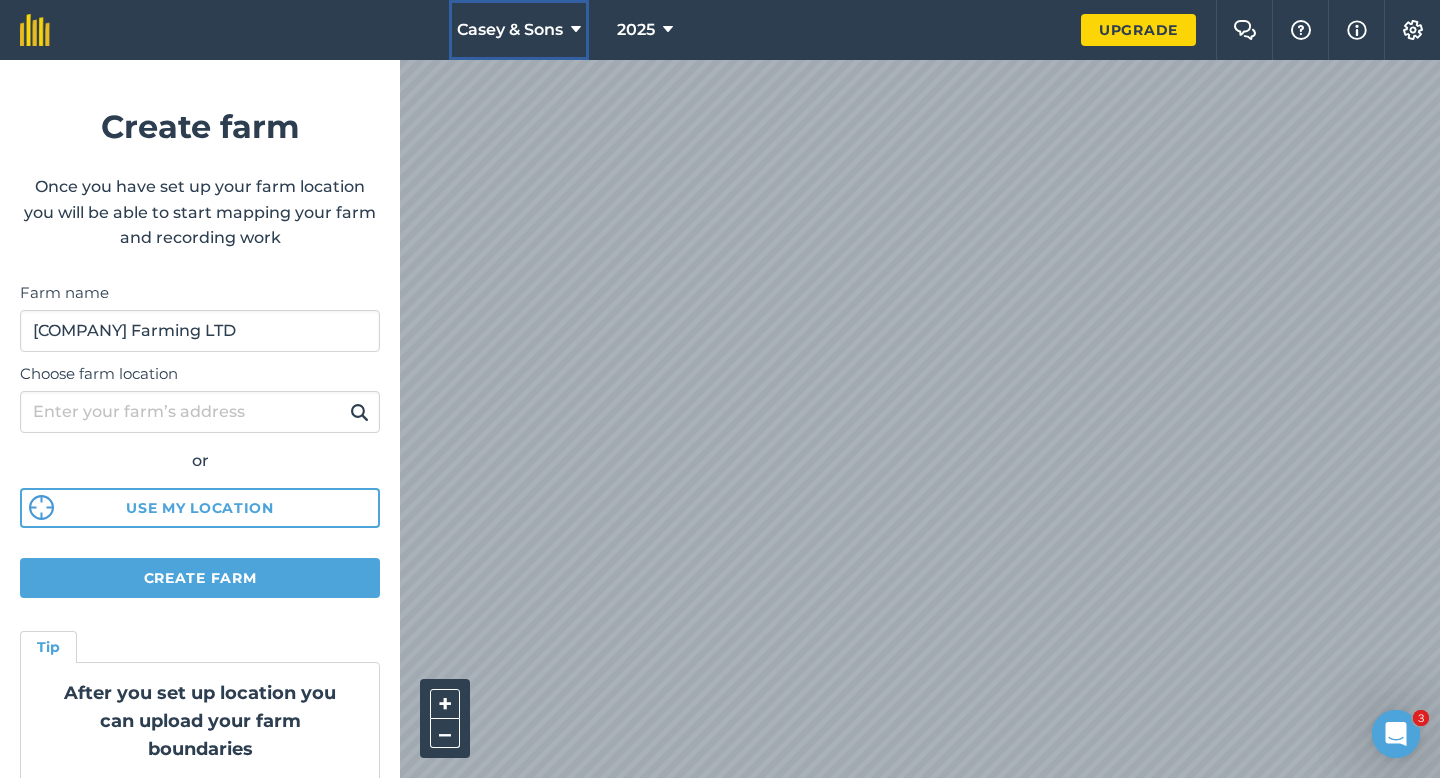 click on "Casey & Sons" at bounding box center [519, 30] 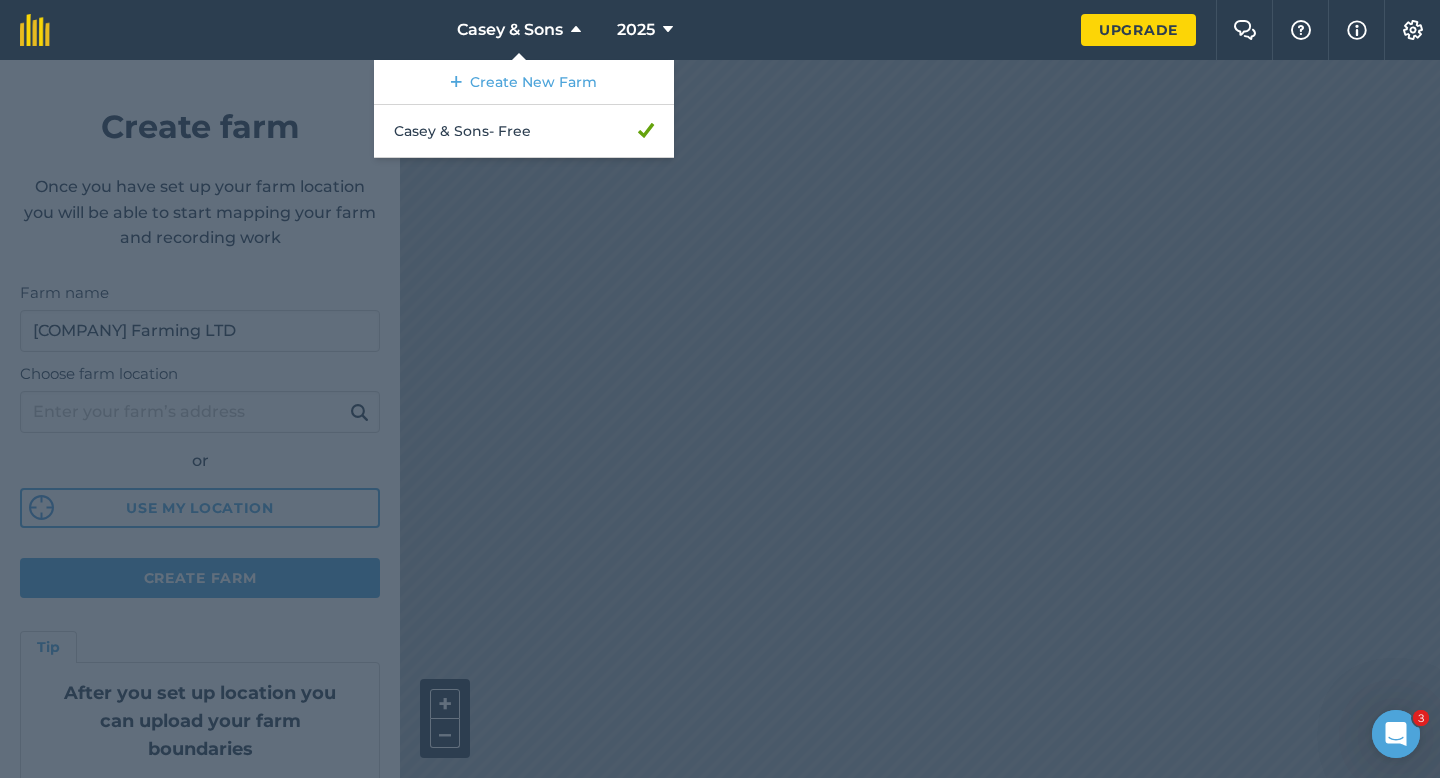 click on "Casey & Sons  Create New Farm Casey & Sons   - Free 2025" at bounding box center (575, 30) 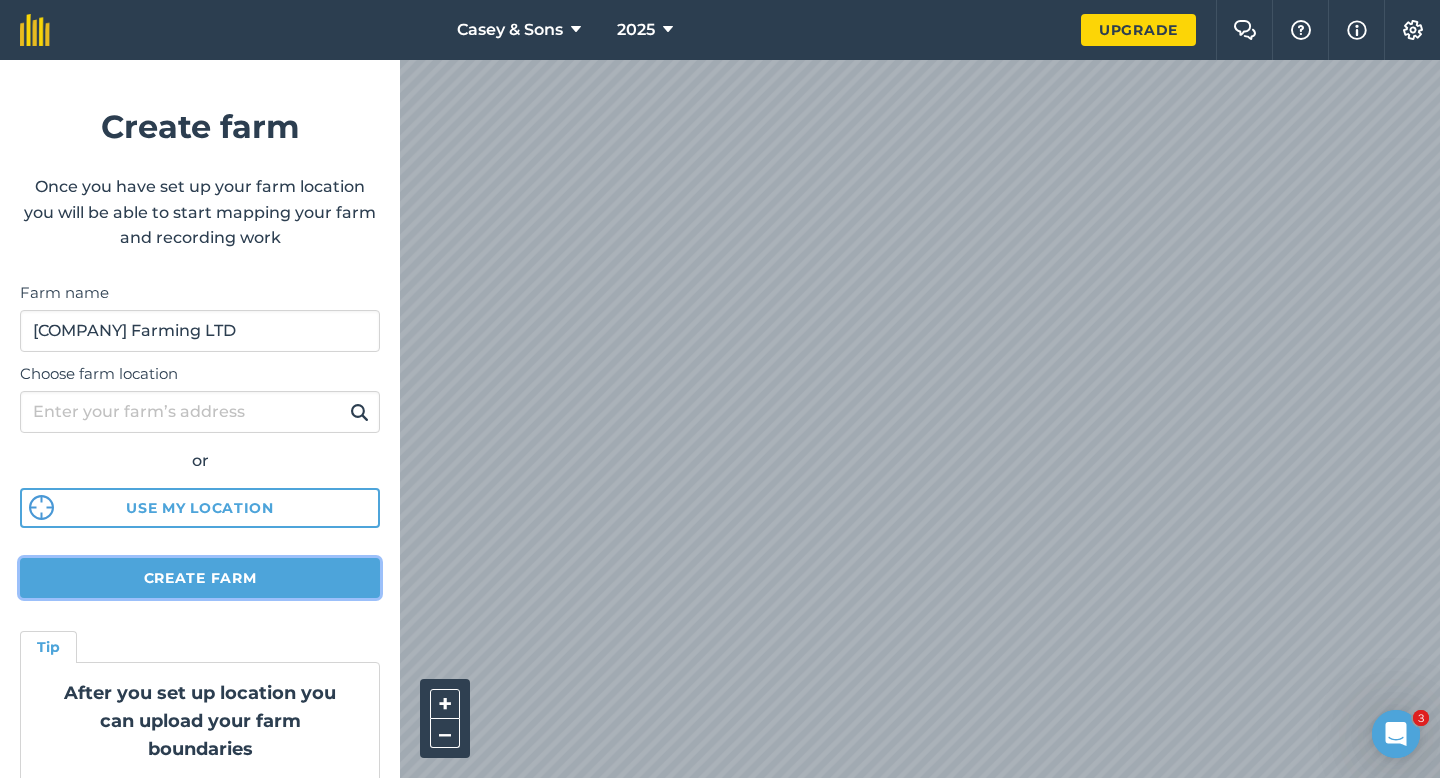 click on "Create farm" at bounding box center [200, 578] 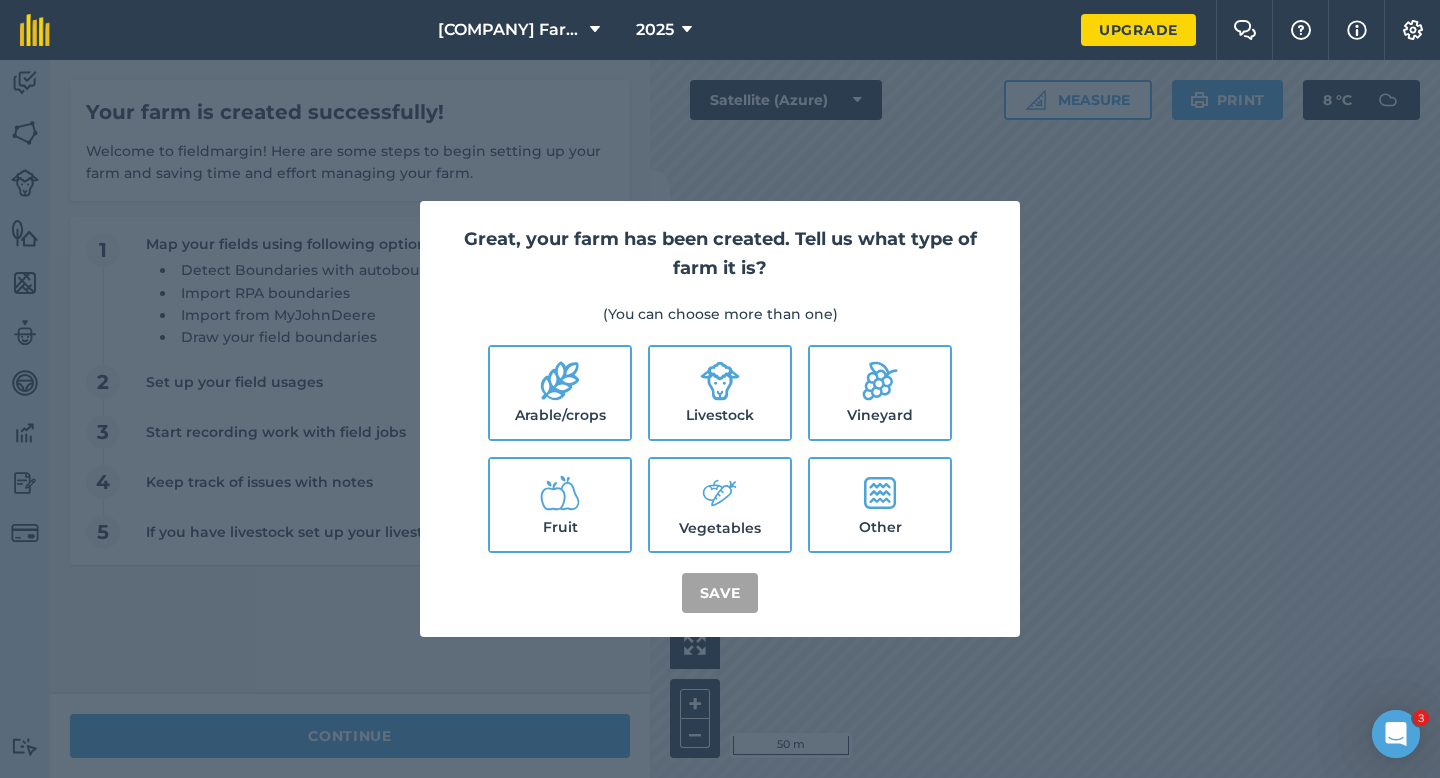 click on "Arable/crops" at bounding box center [560, 393] 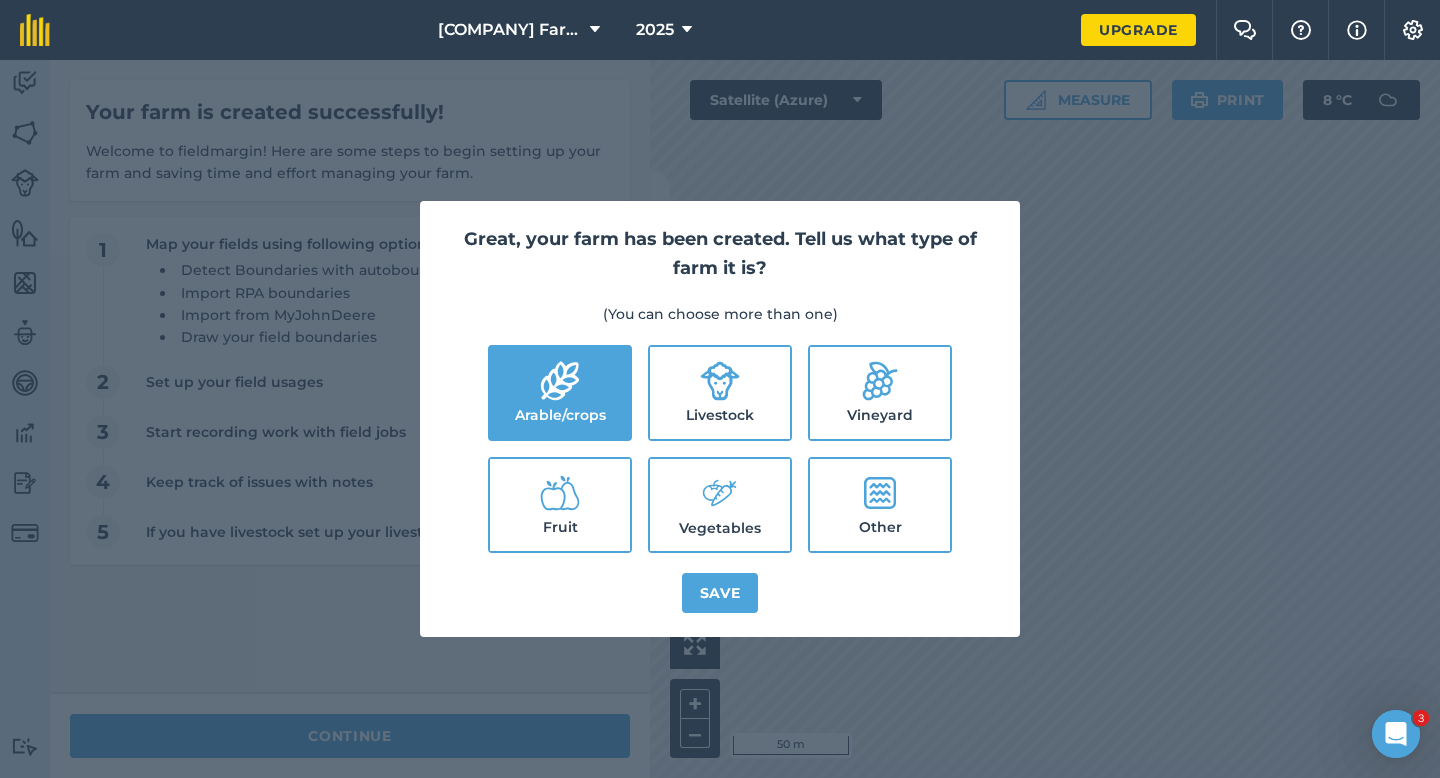 click on "Livestock" at bounding box center [720, 393] 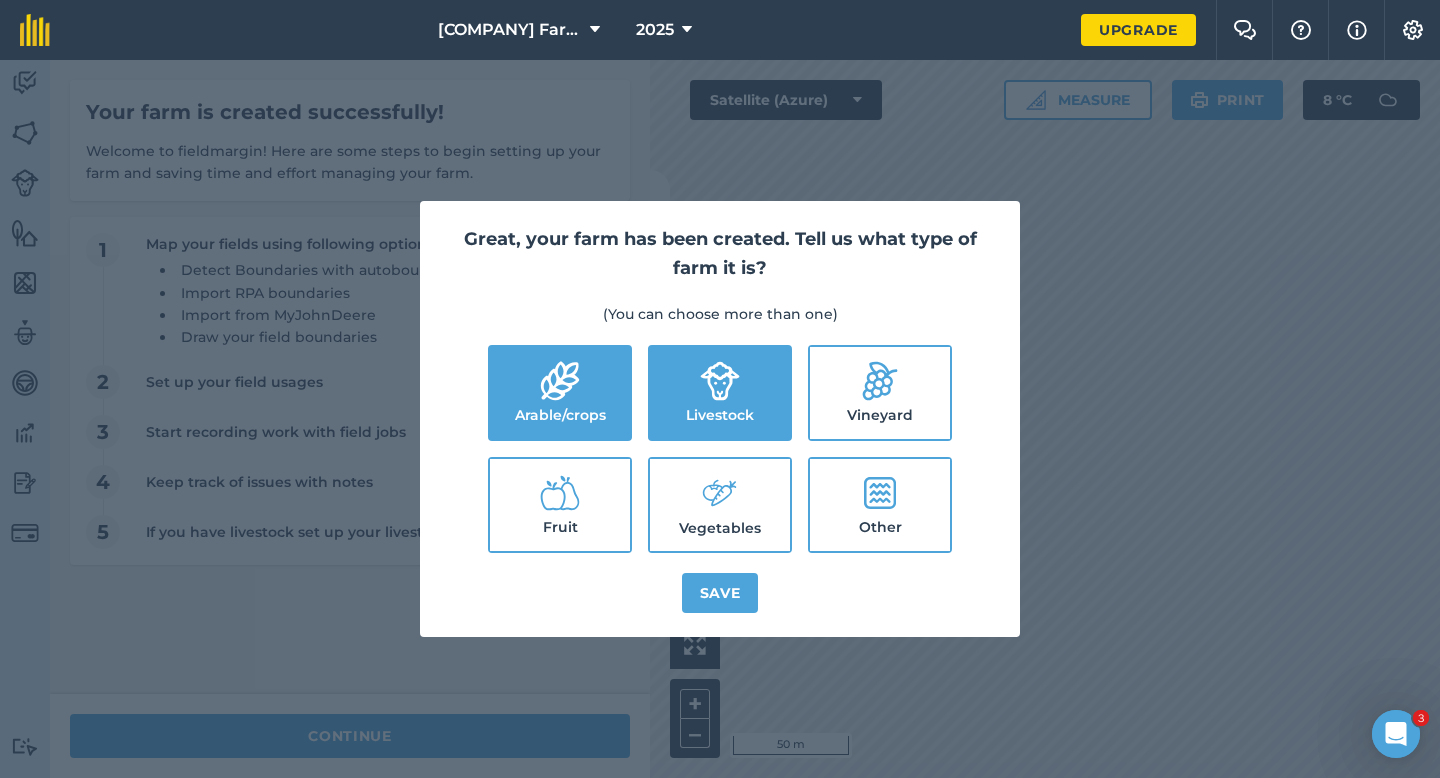 click on "Arable/crops Livestock Vineyard Fruit Vegetables Other" at bounding box center [720, 449] 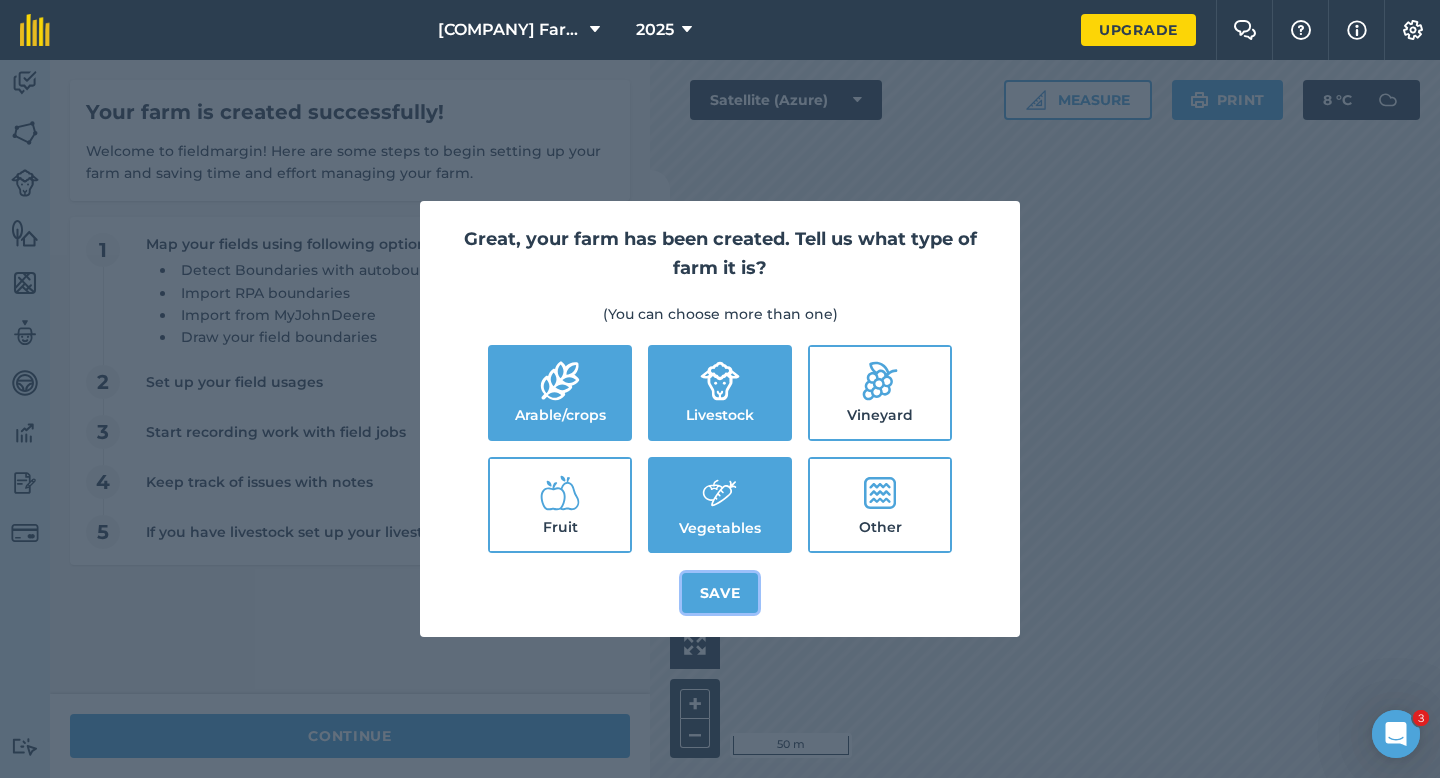 click on "Save" at bounding box center [720, 593] 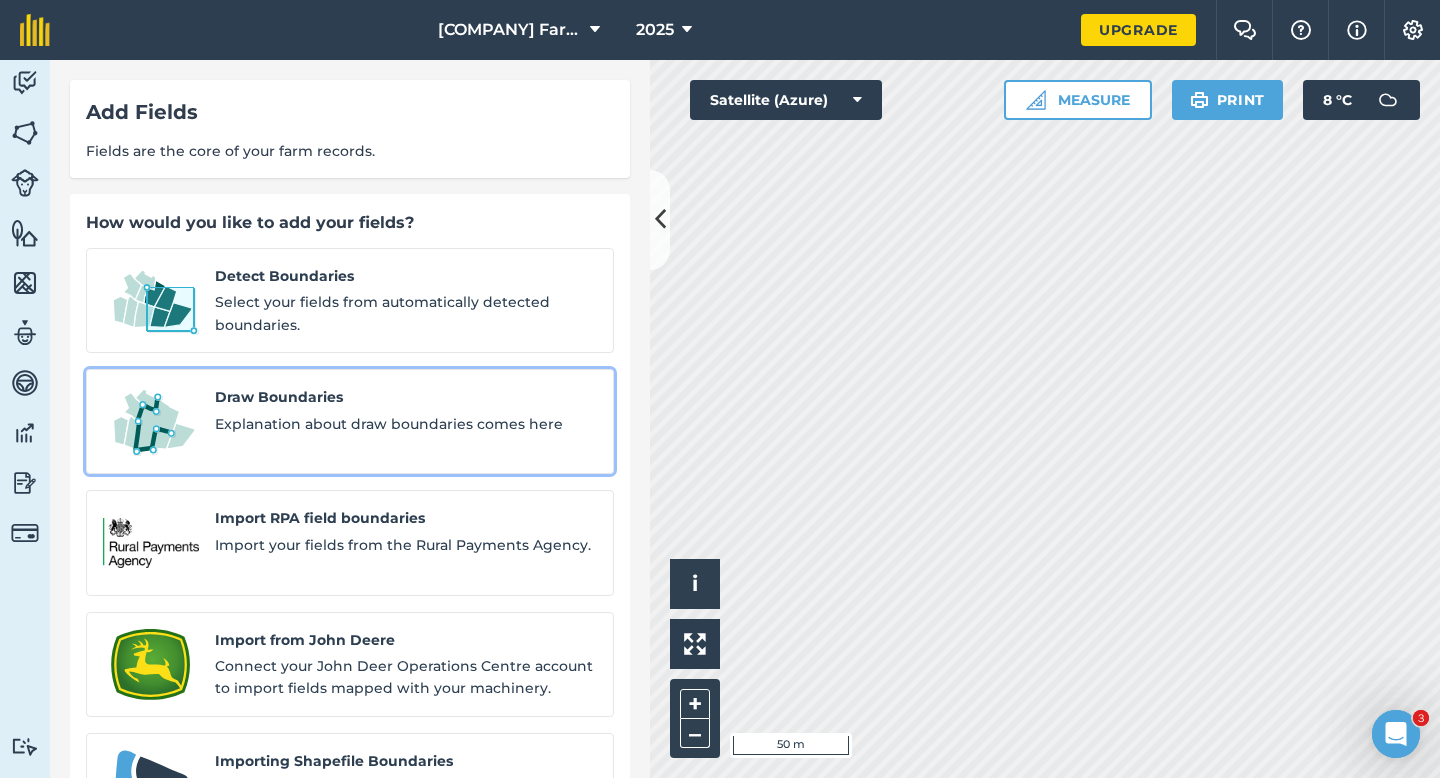 click on "Explanation about draw boundaries comes here" at bounding box center (406, 424) 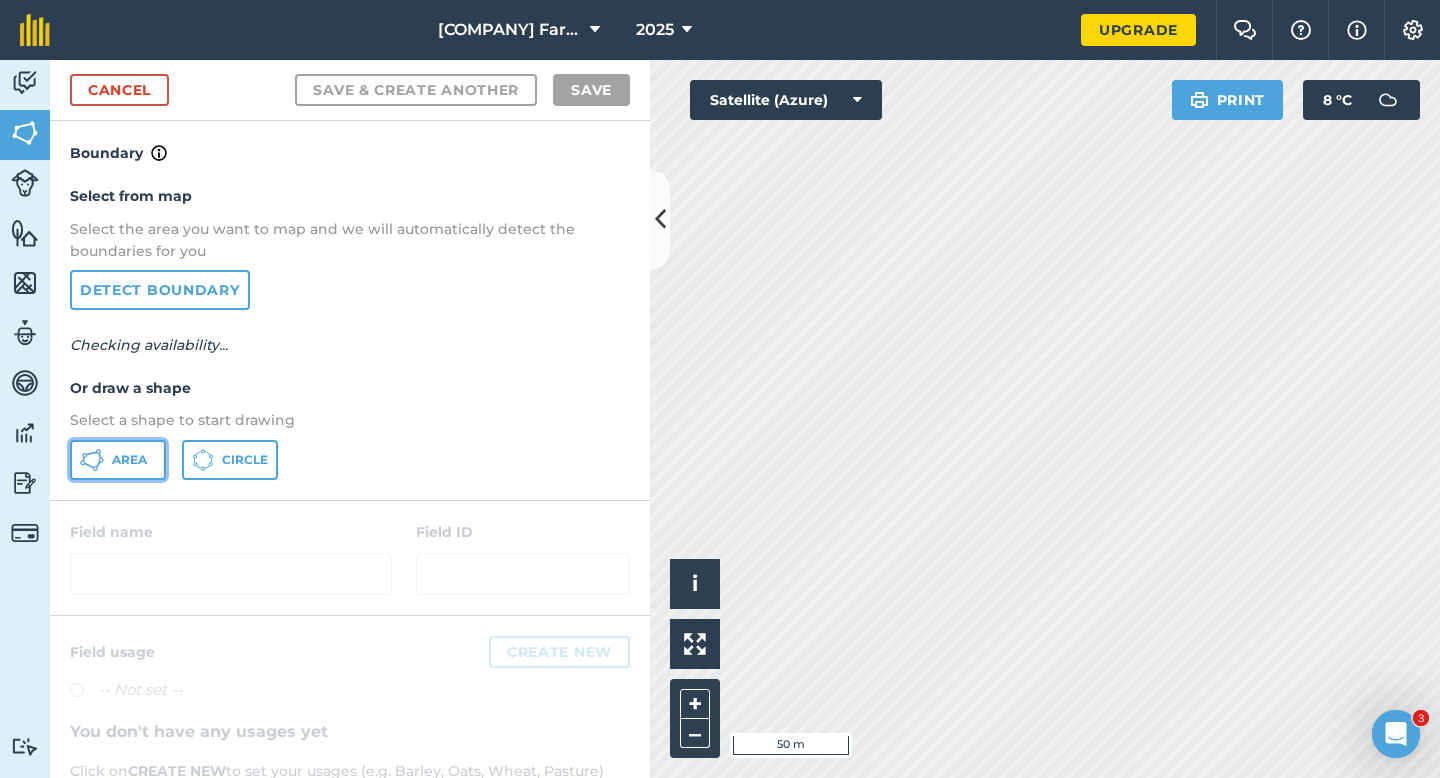 click on "Area" at bounding box center (129, 460) 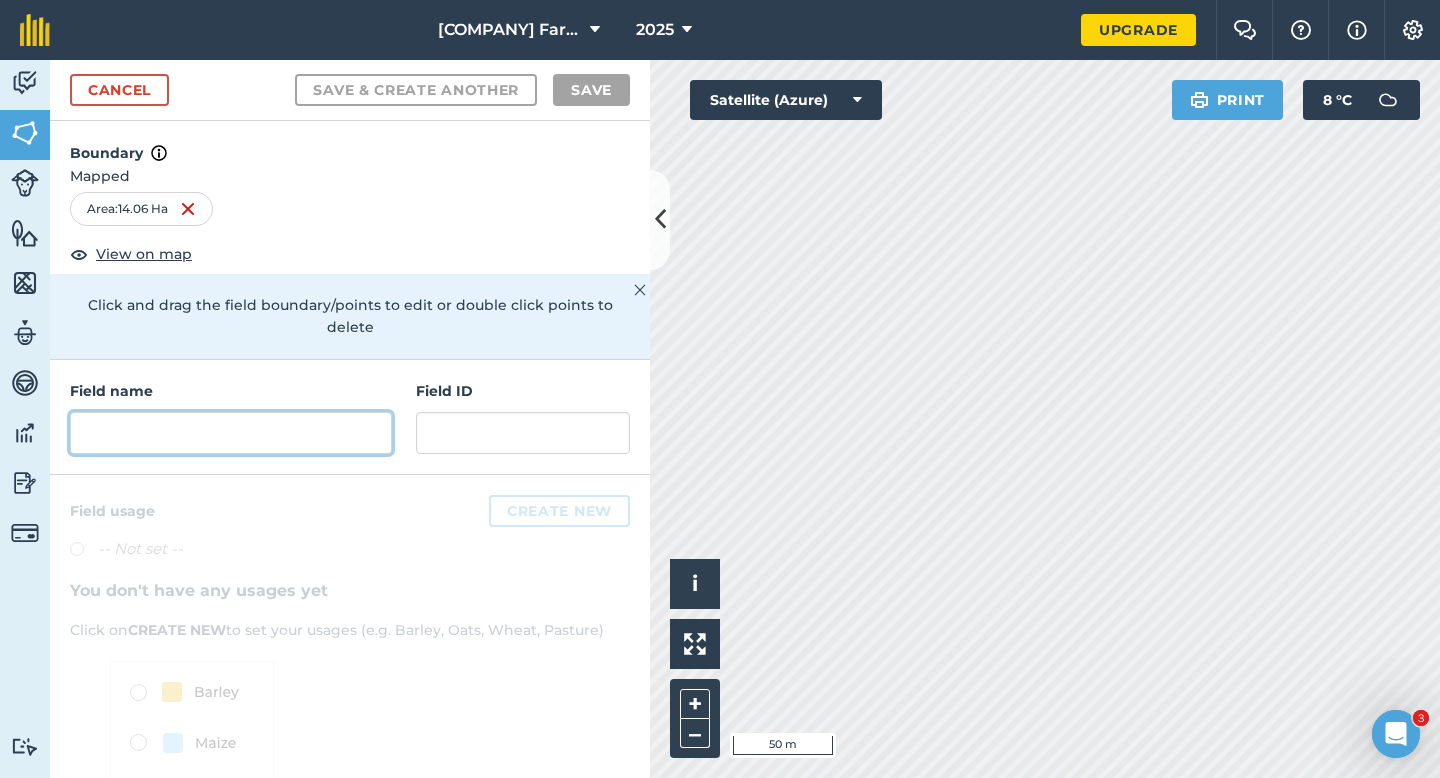 click at bounding box center (231, 433) 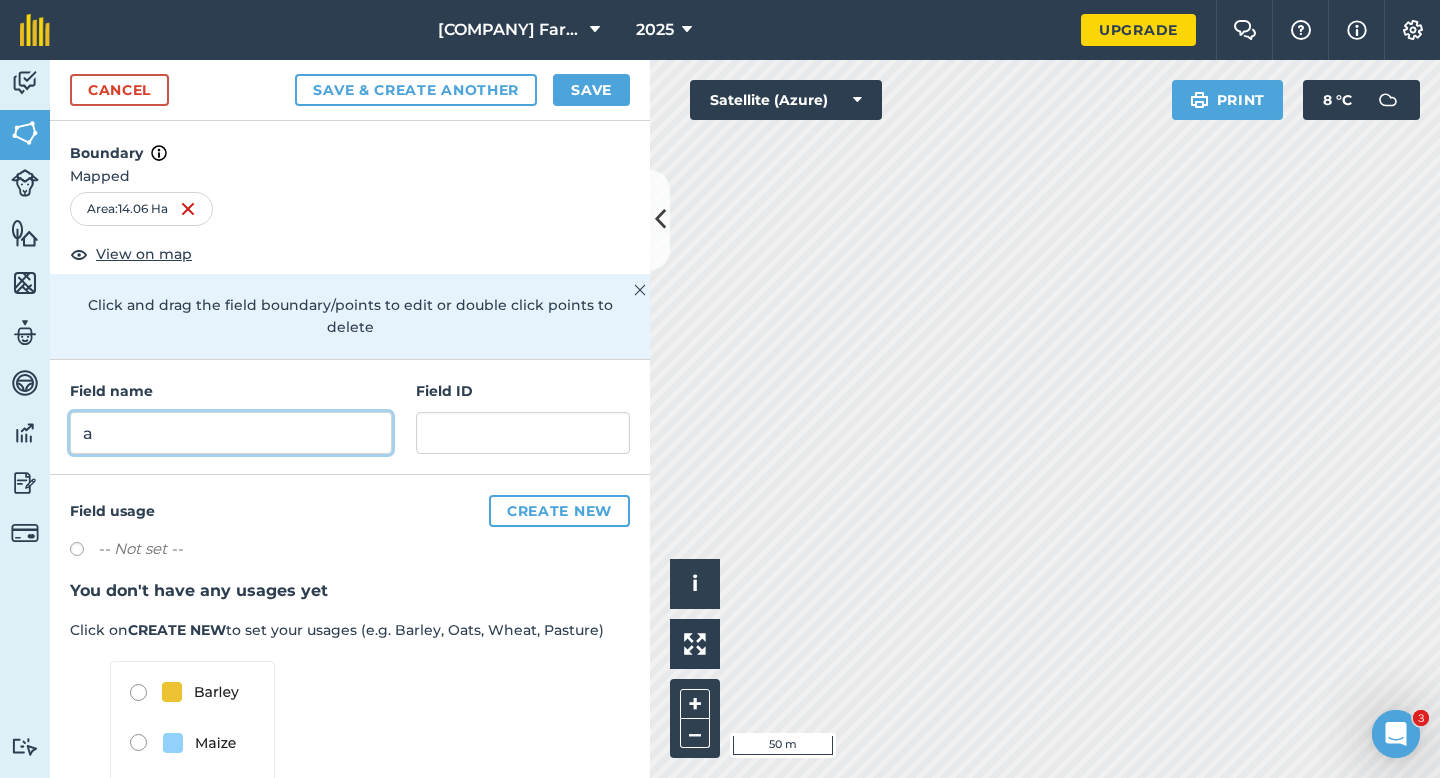 click on "a" at bounding box center (231, 433) 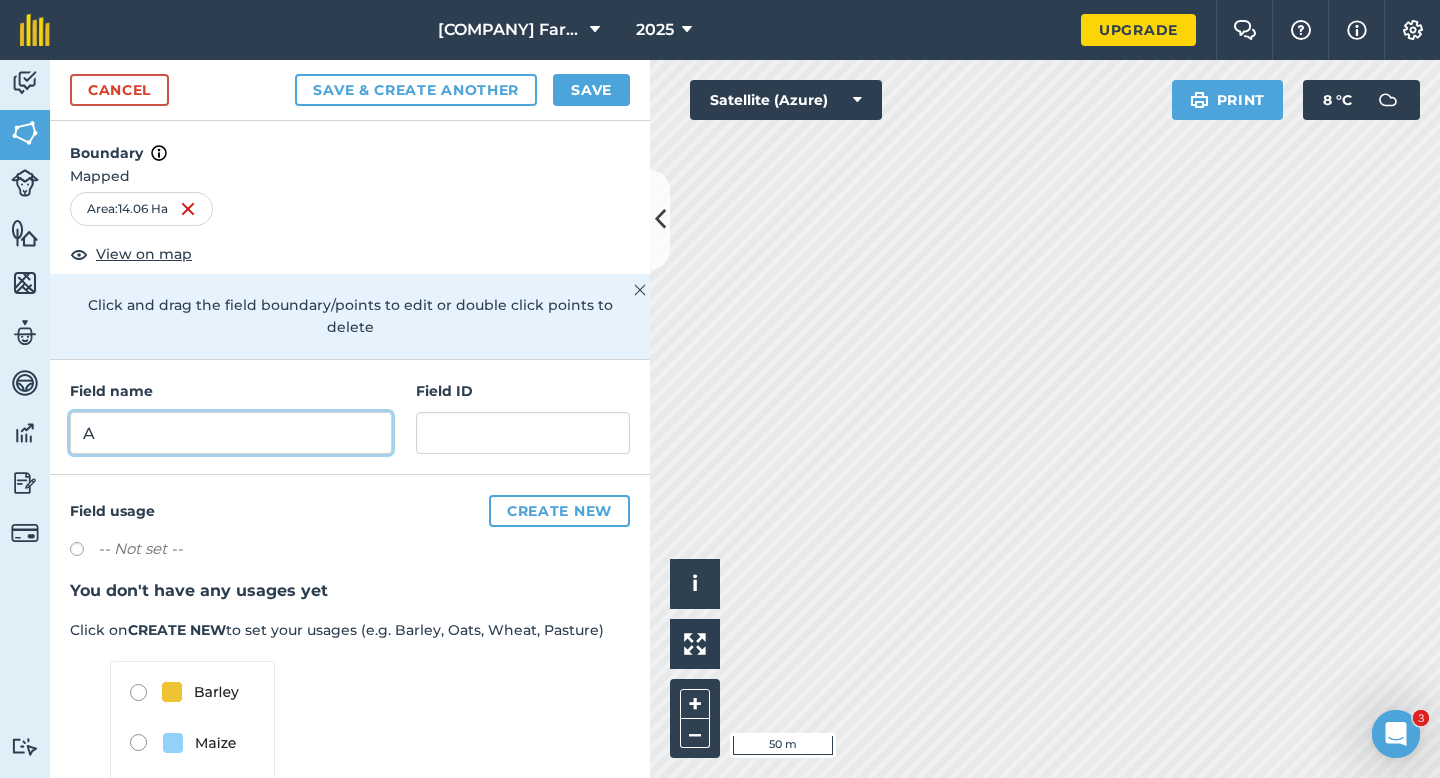 type on "A" 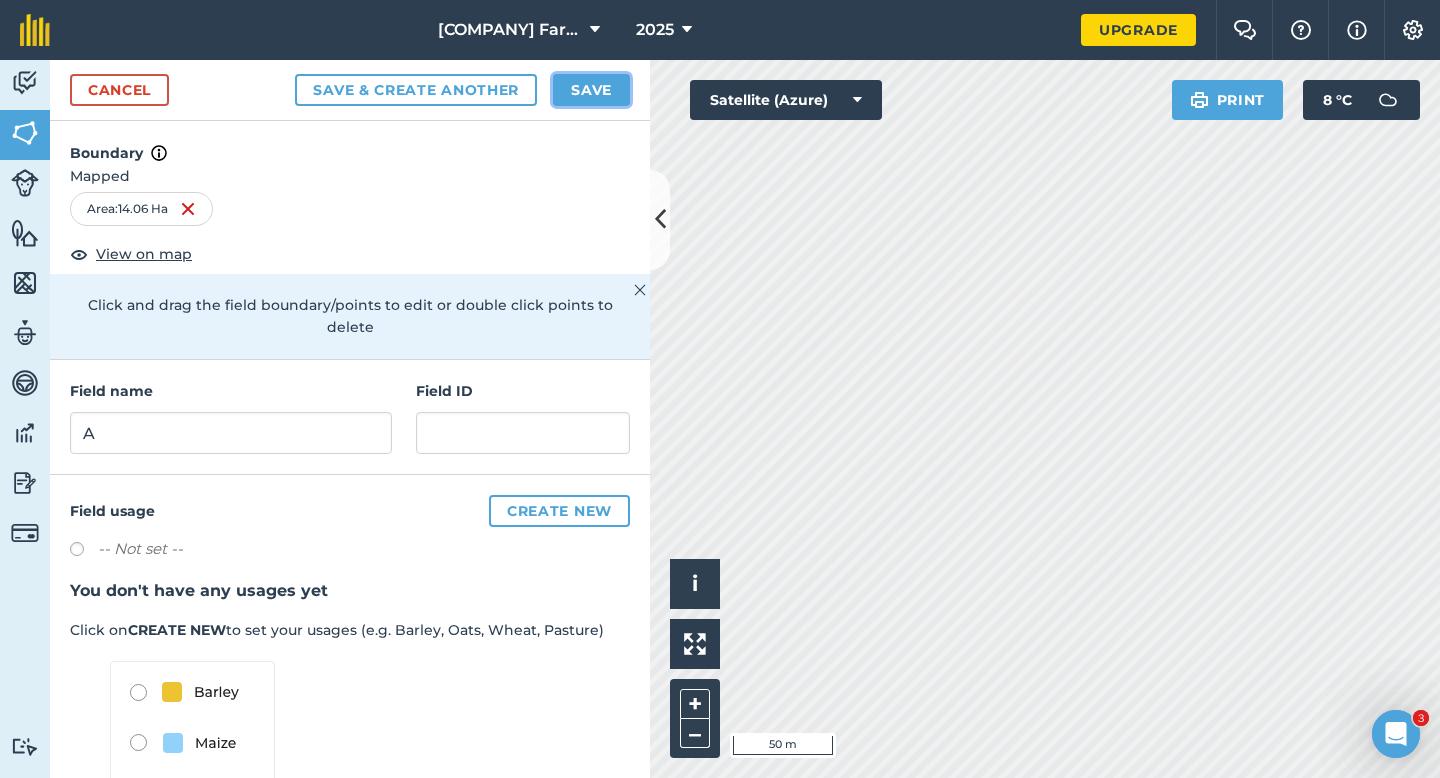 click on "Save" at bounding box center [591, 90] 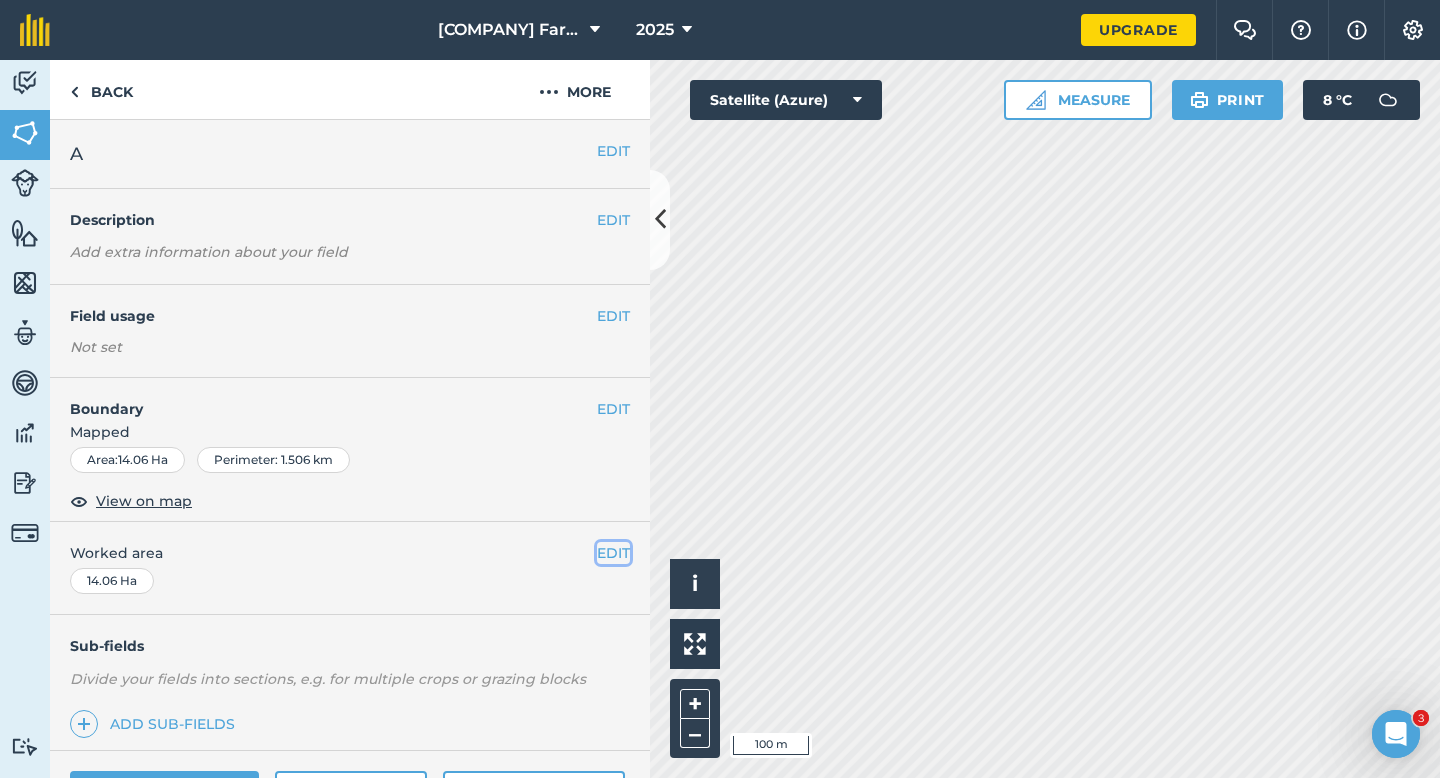 click on "EDIT" at bounding box center (613, 553) 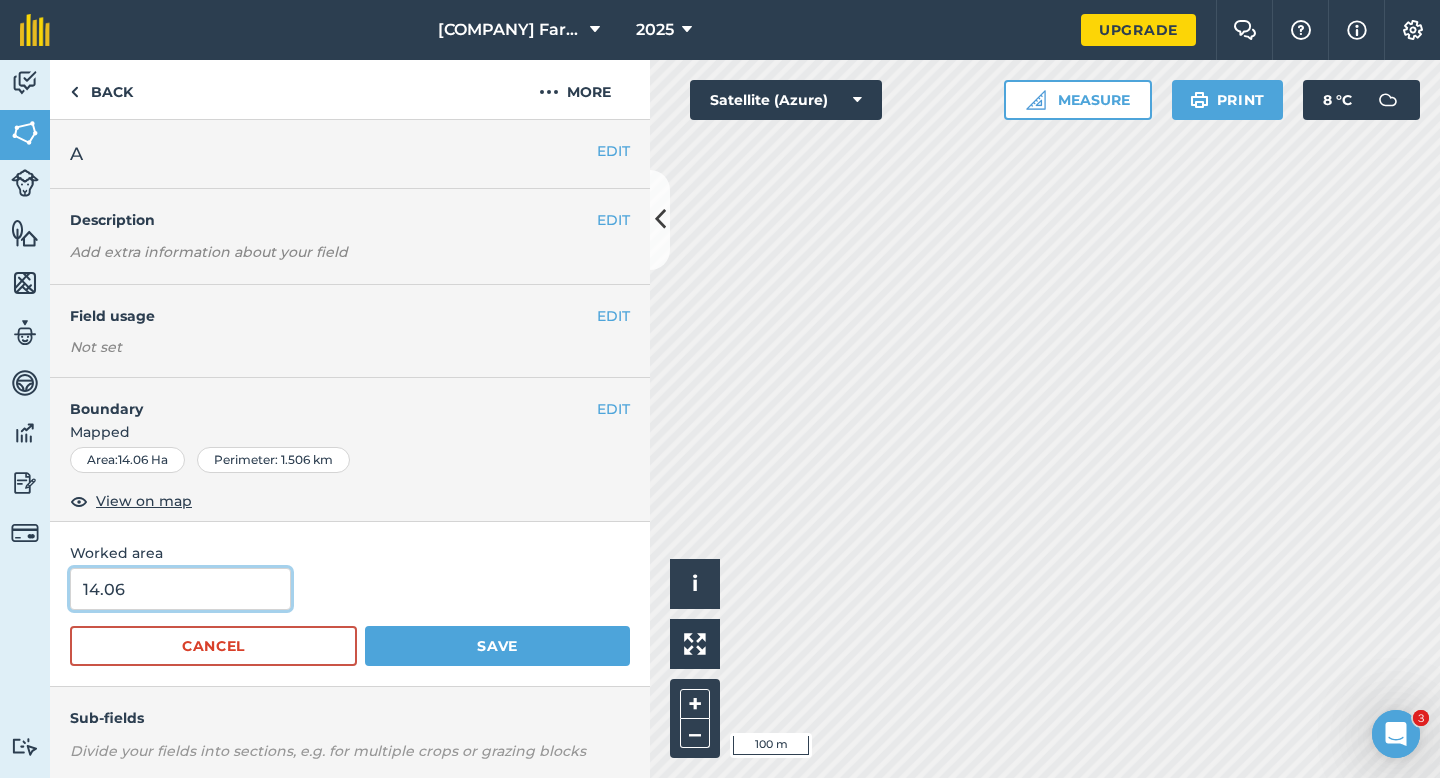 click on "14.06" at bounding box center [180, 589] 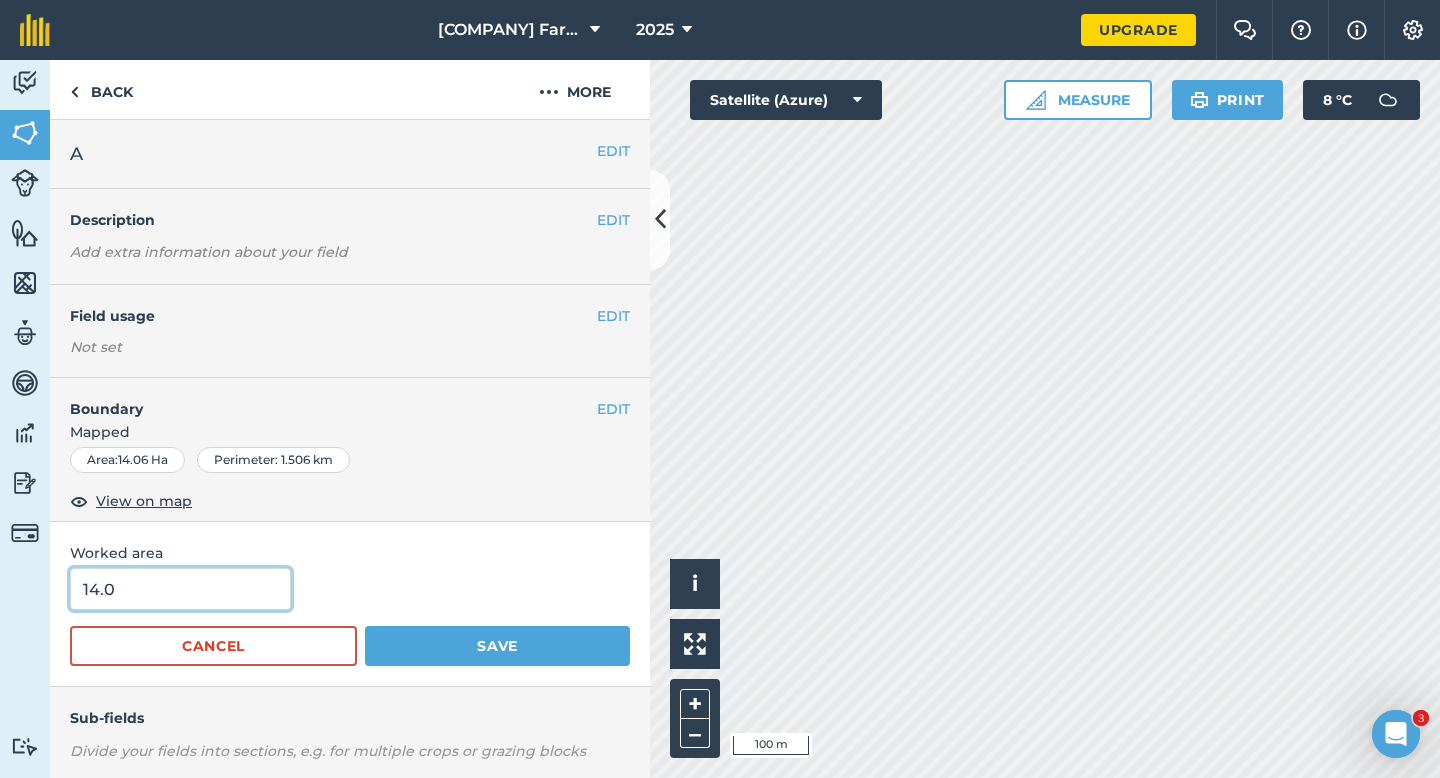 type on "14" 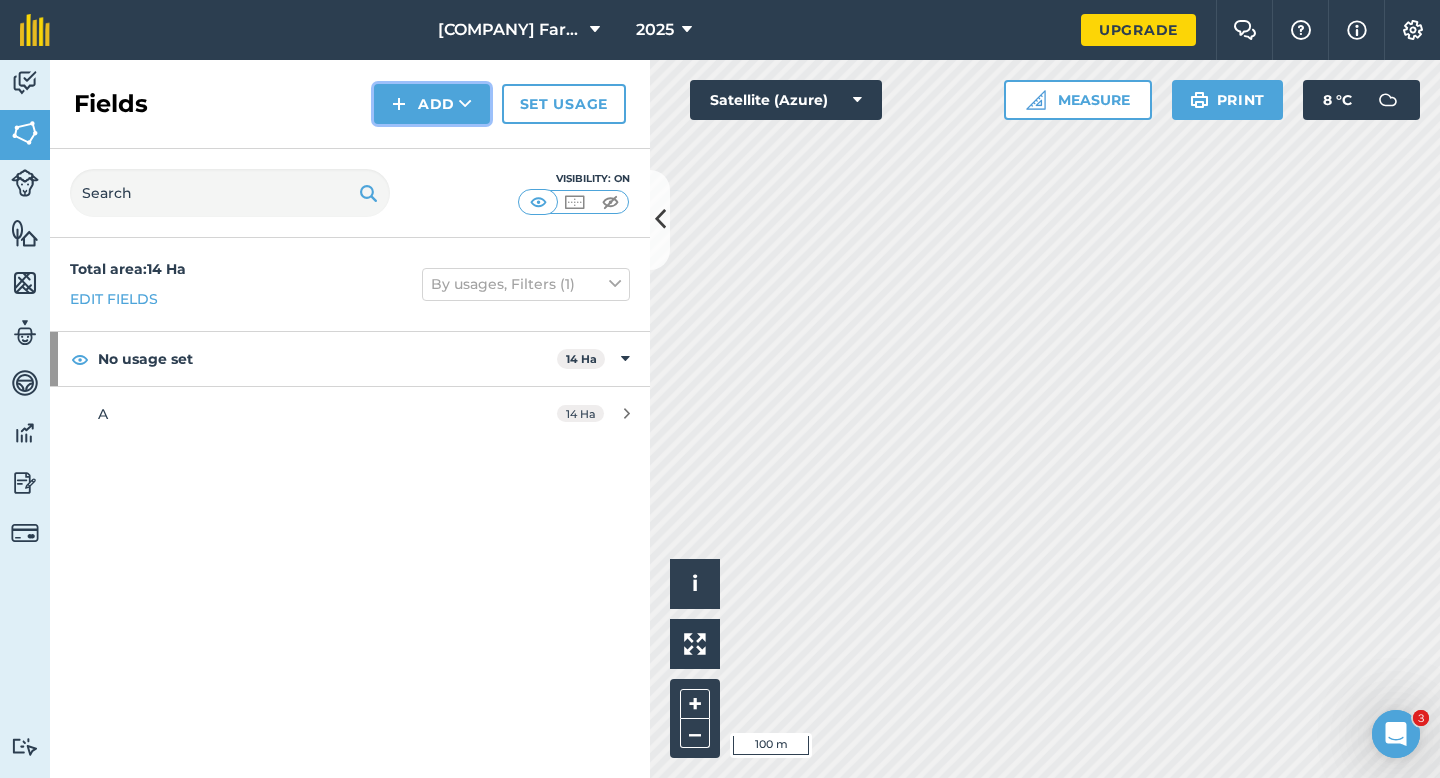 click on "Add" at bounding box center [432, 104] 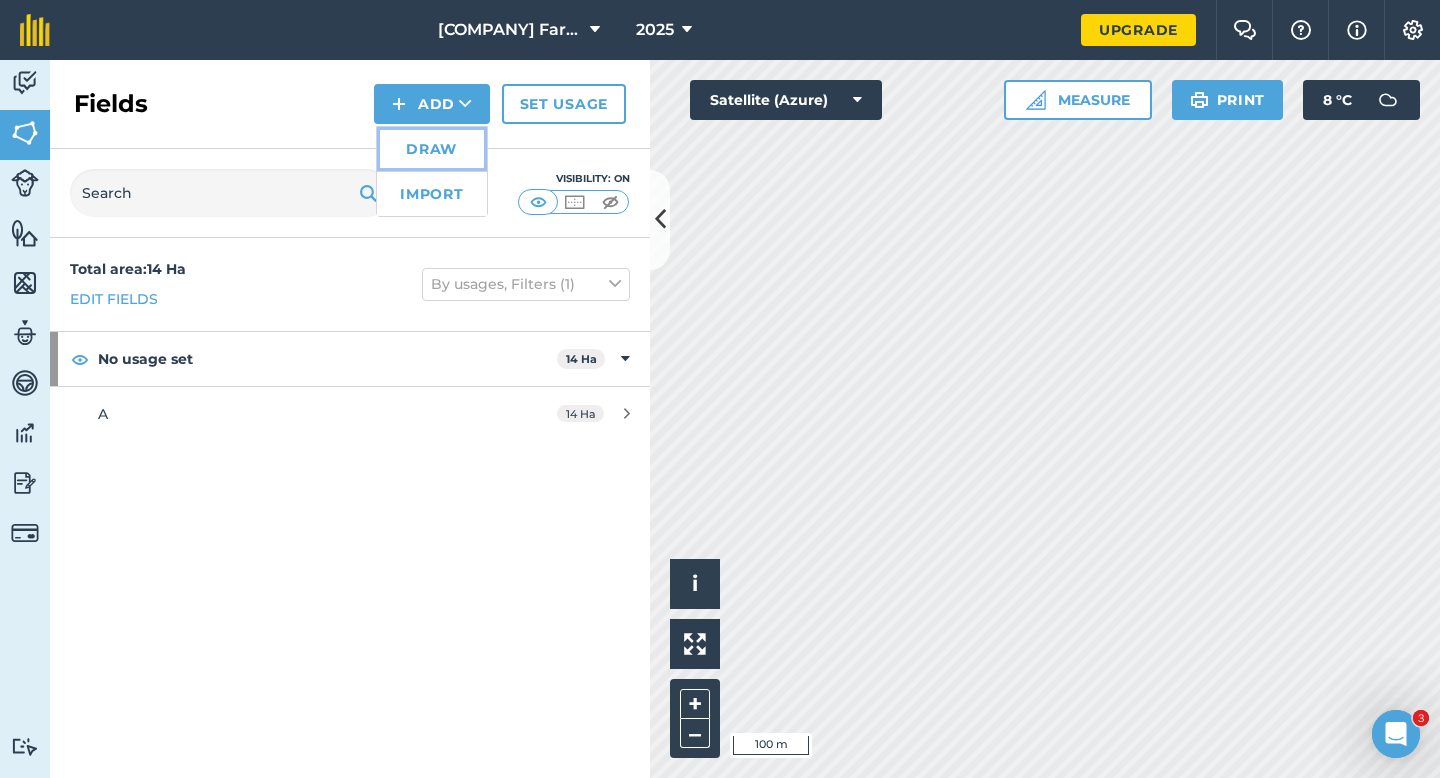 click on "Draw" at bounding box center (432, 149) 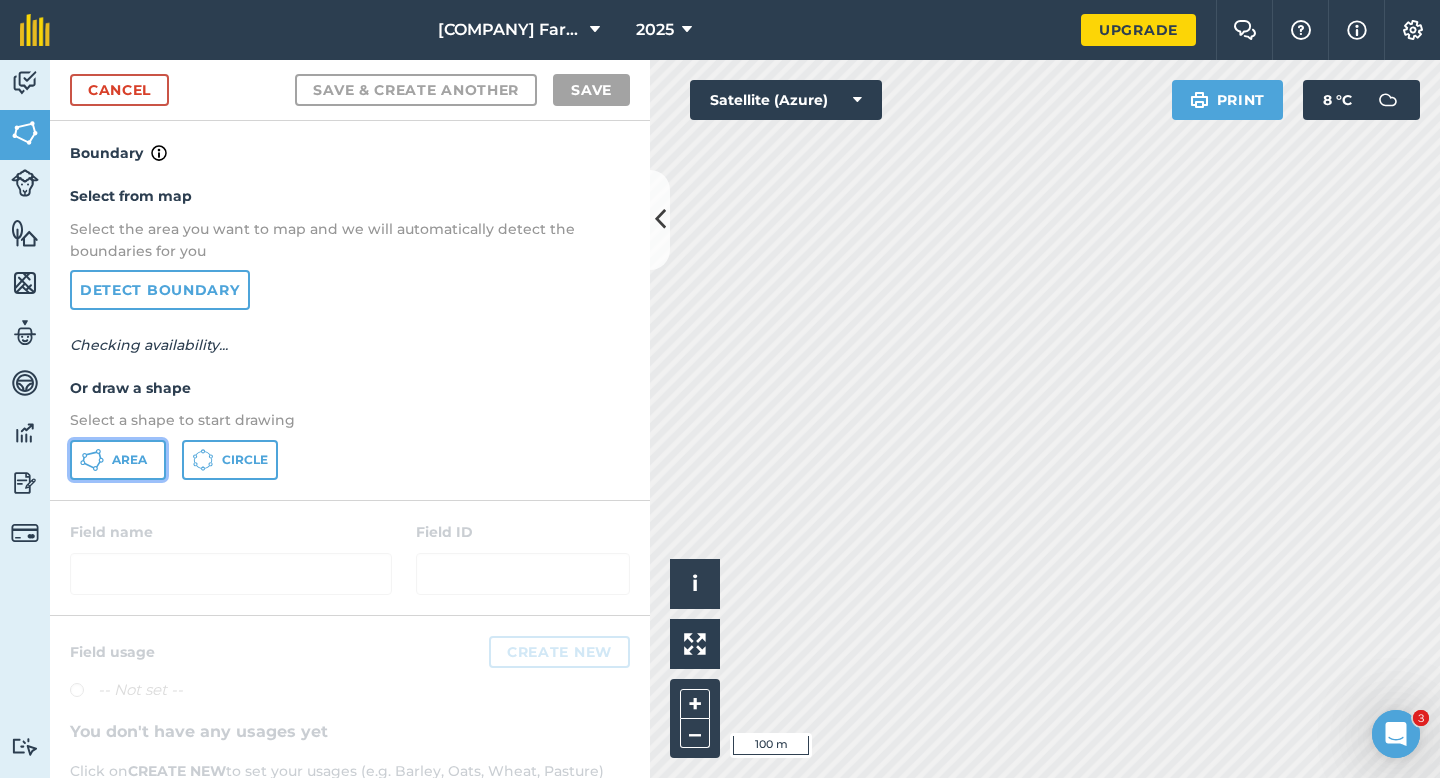 click on "Area" at bounding box center (118, 460) 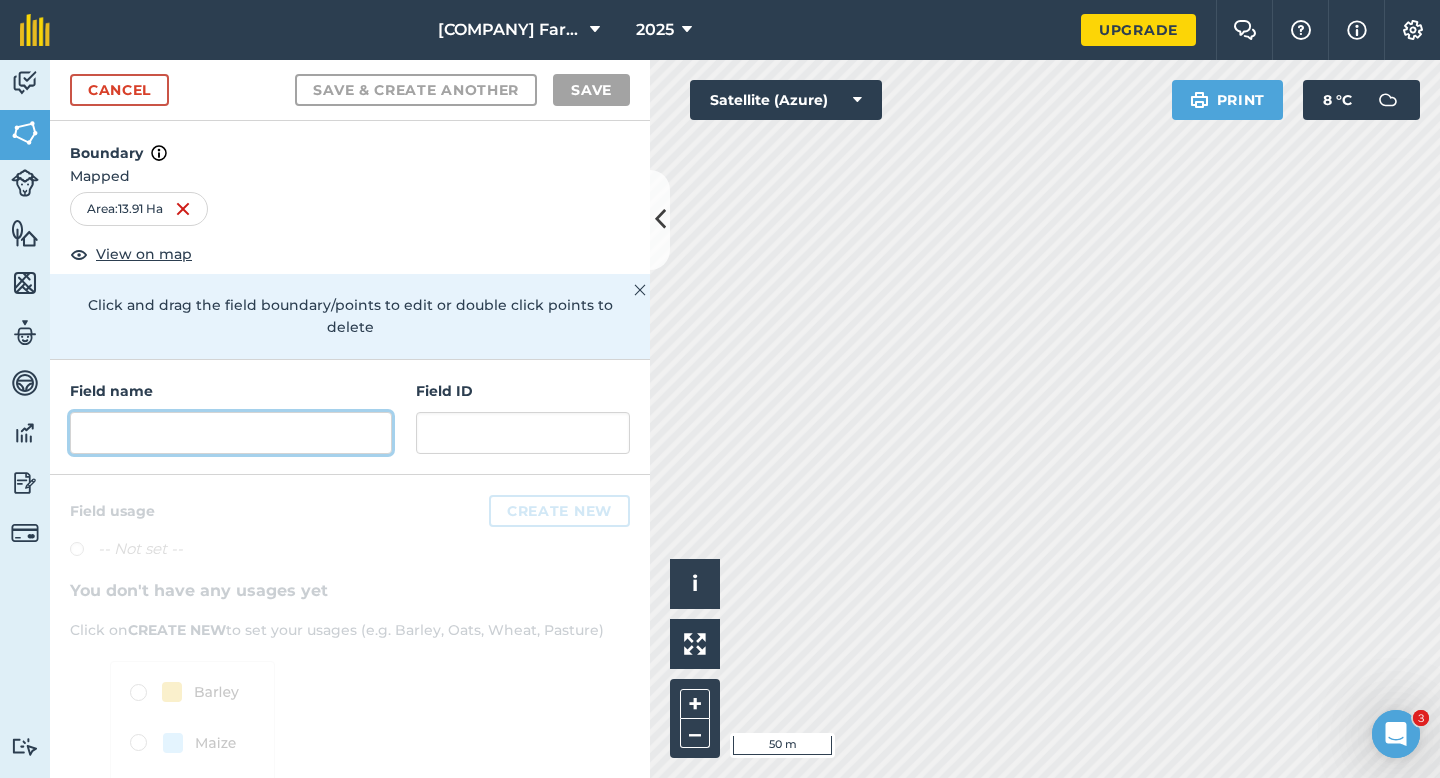 click at bounding box center [231, 433] 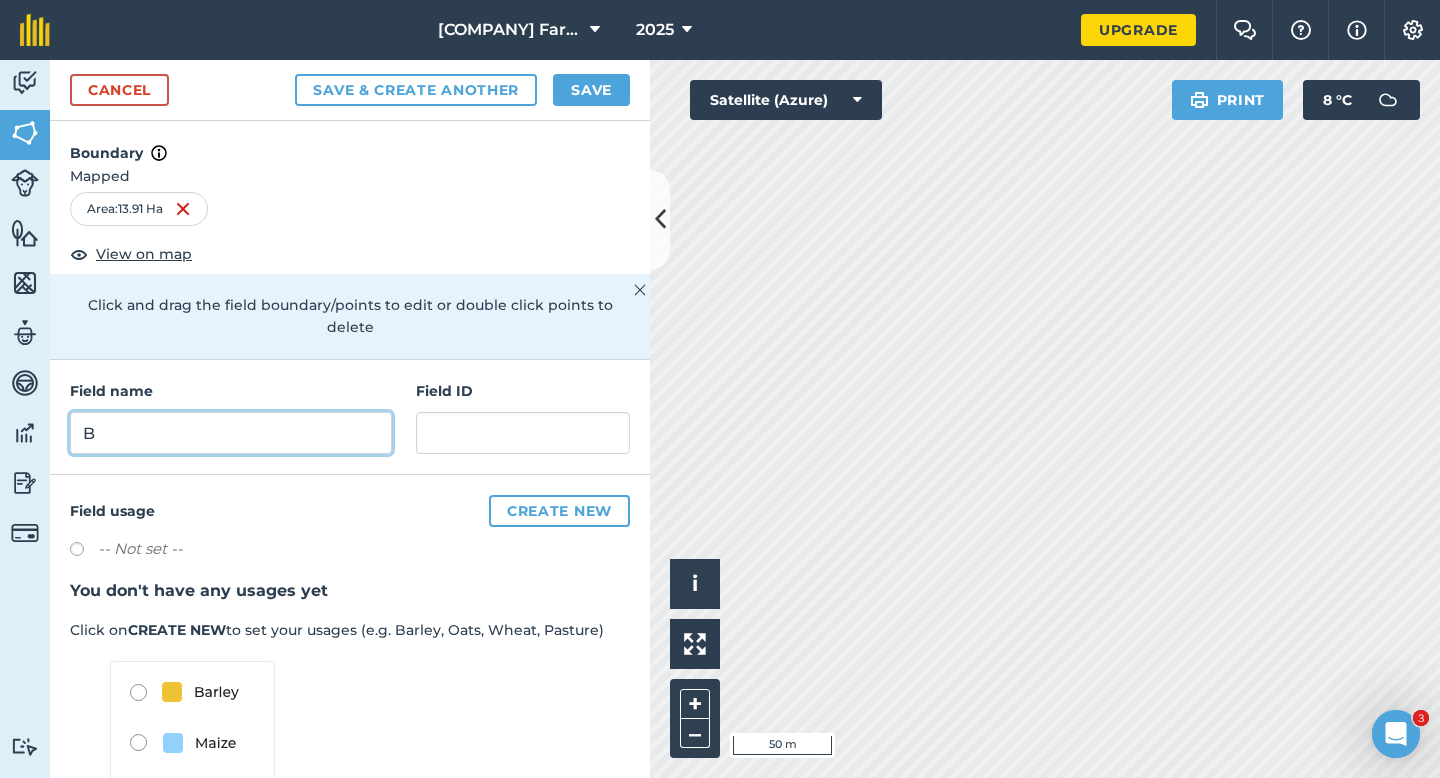 type on "B" 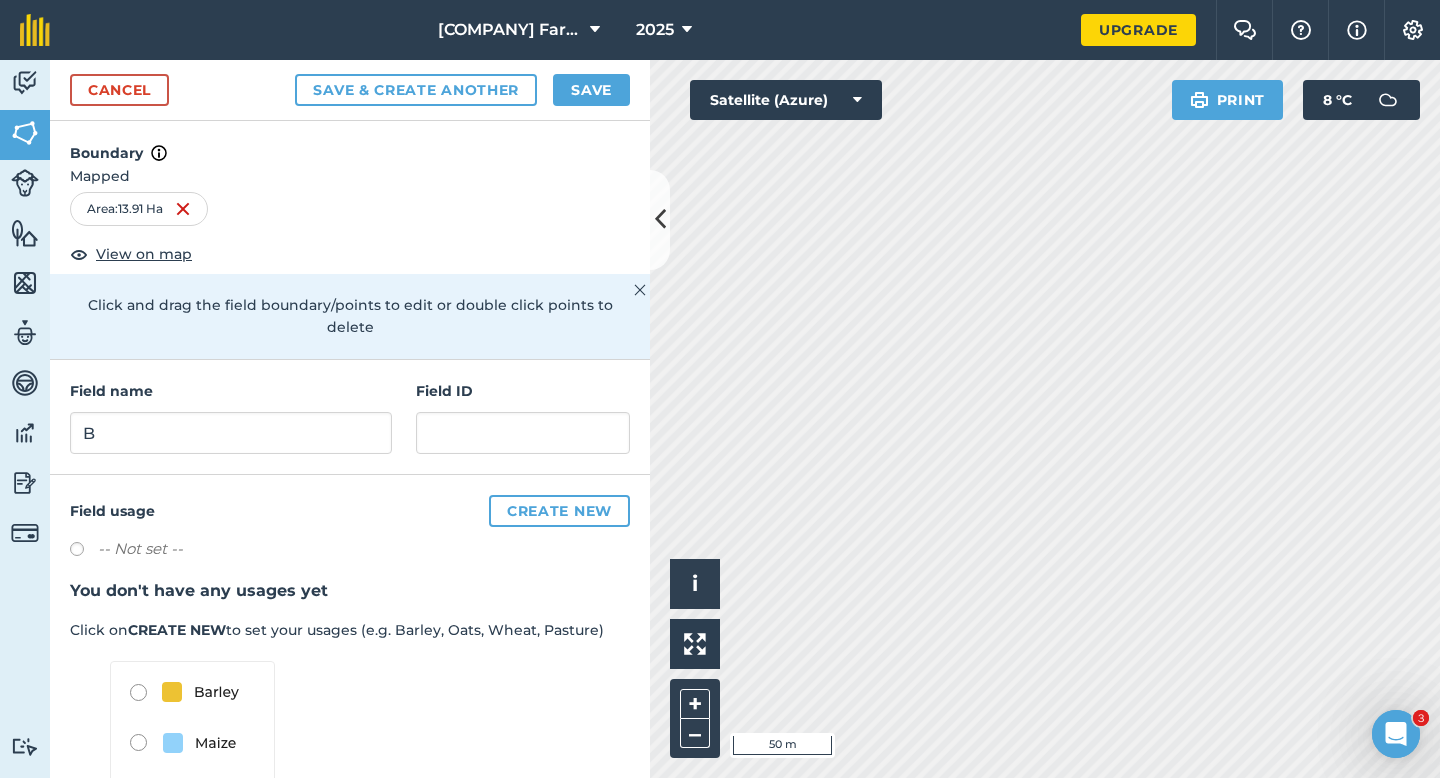 click on "Cancel Save & Create Another Save" at bounding box center (350, 90) 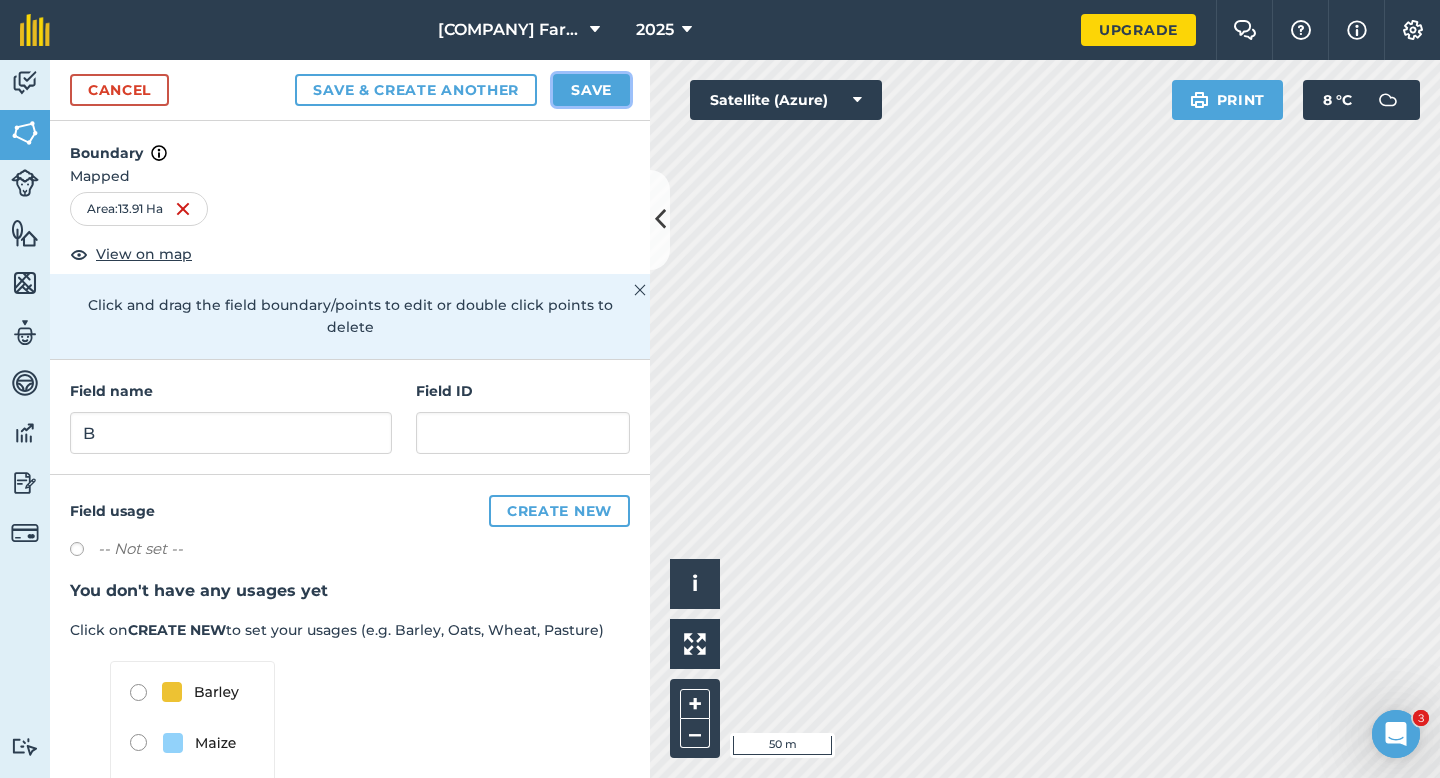 click on "Save" at bounding box center [591, 90] 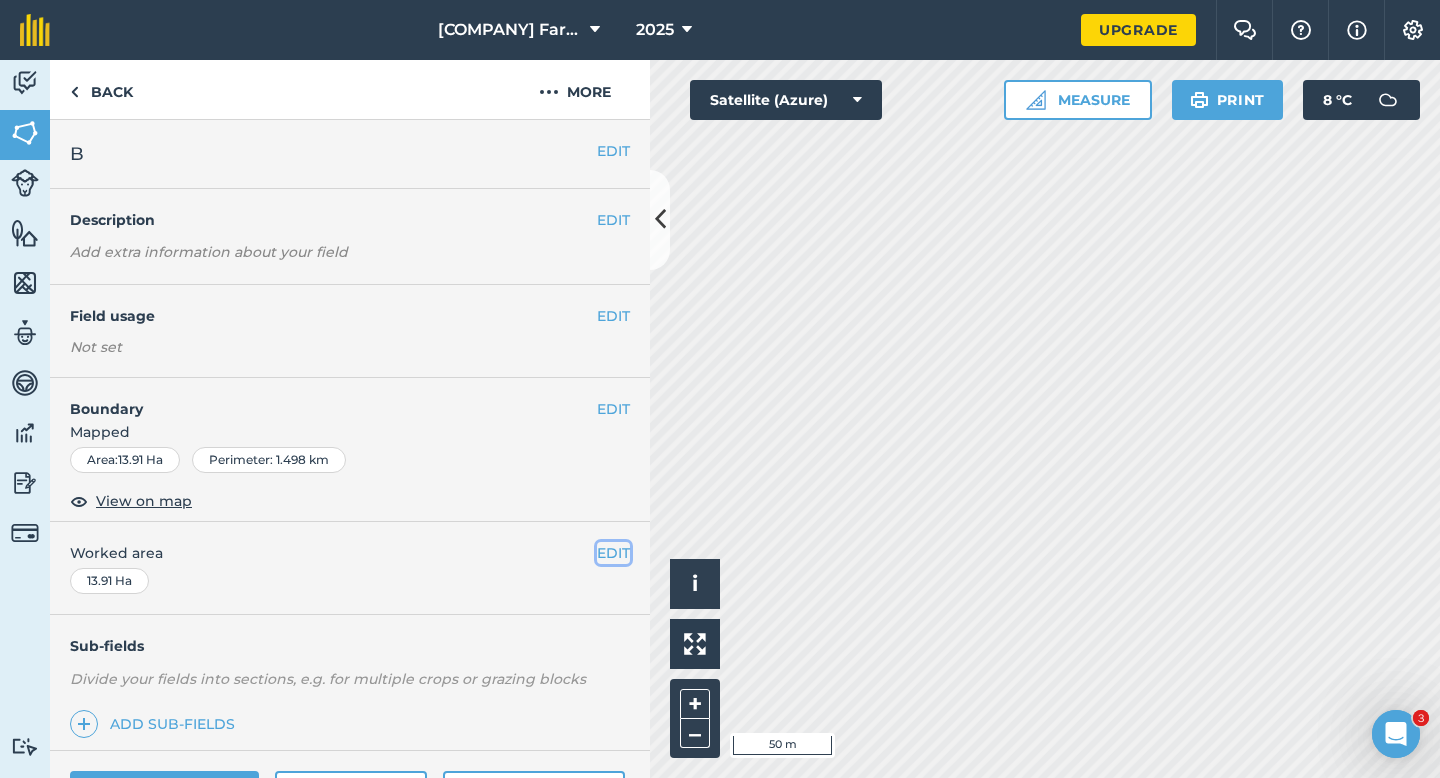 click on "EDIT" at bounding box center (613, 553) 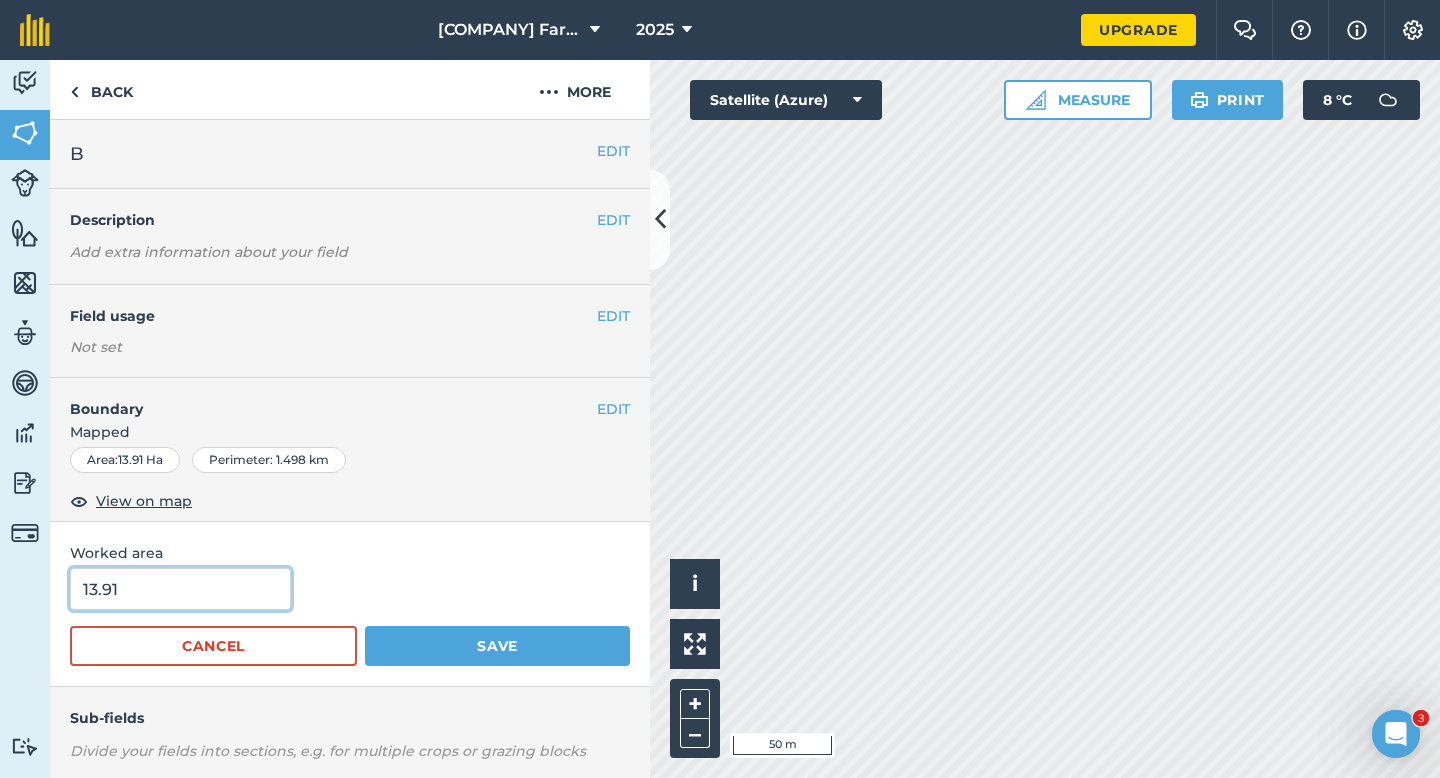 click on "13.91" at bounding box center [180, 589] 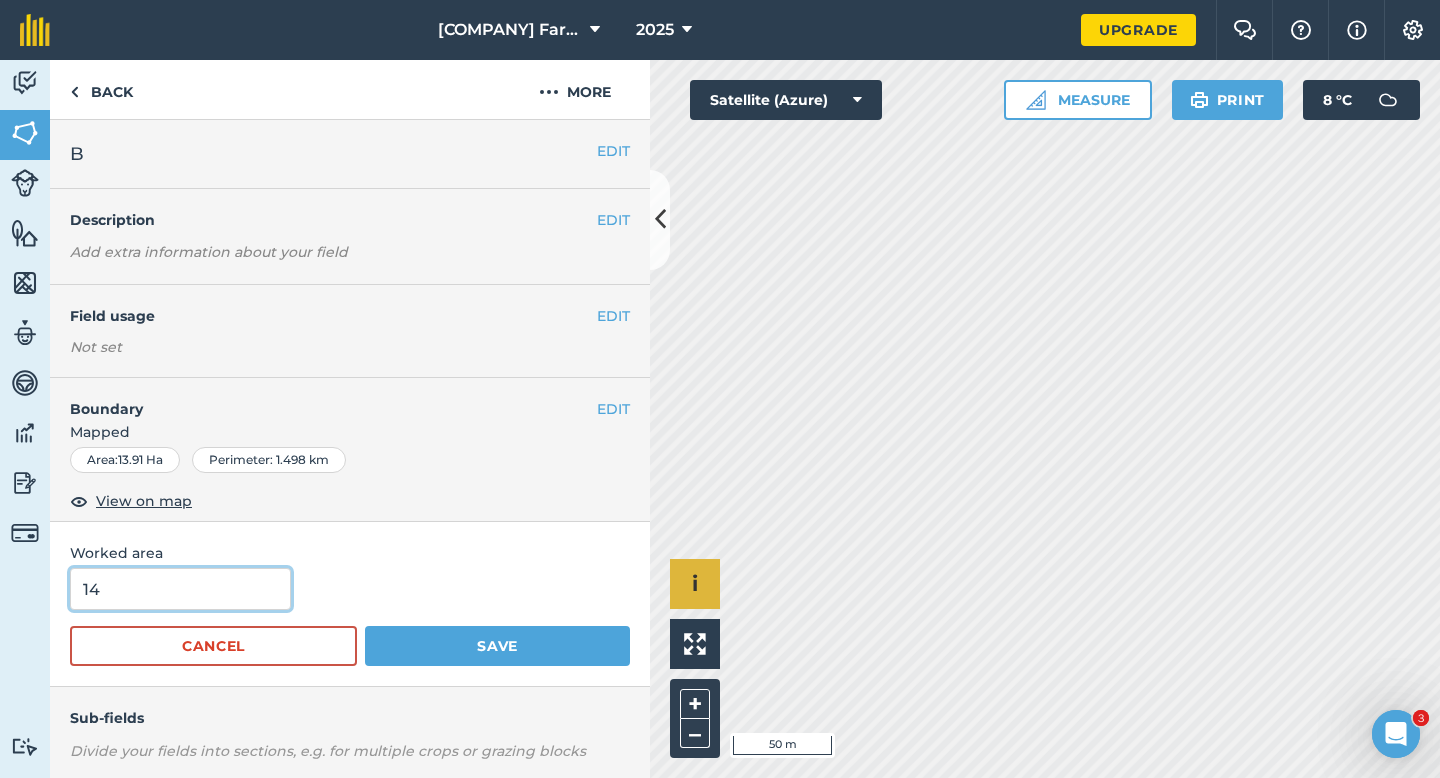 click on "Save" at bounding box center [497, 646] 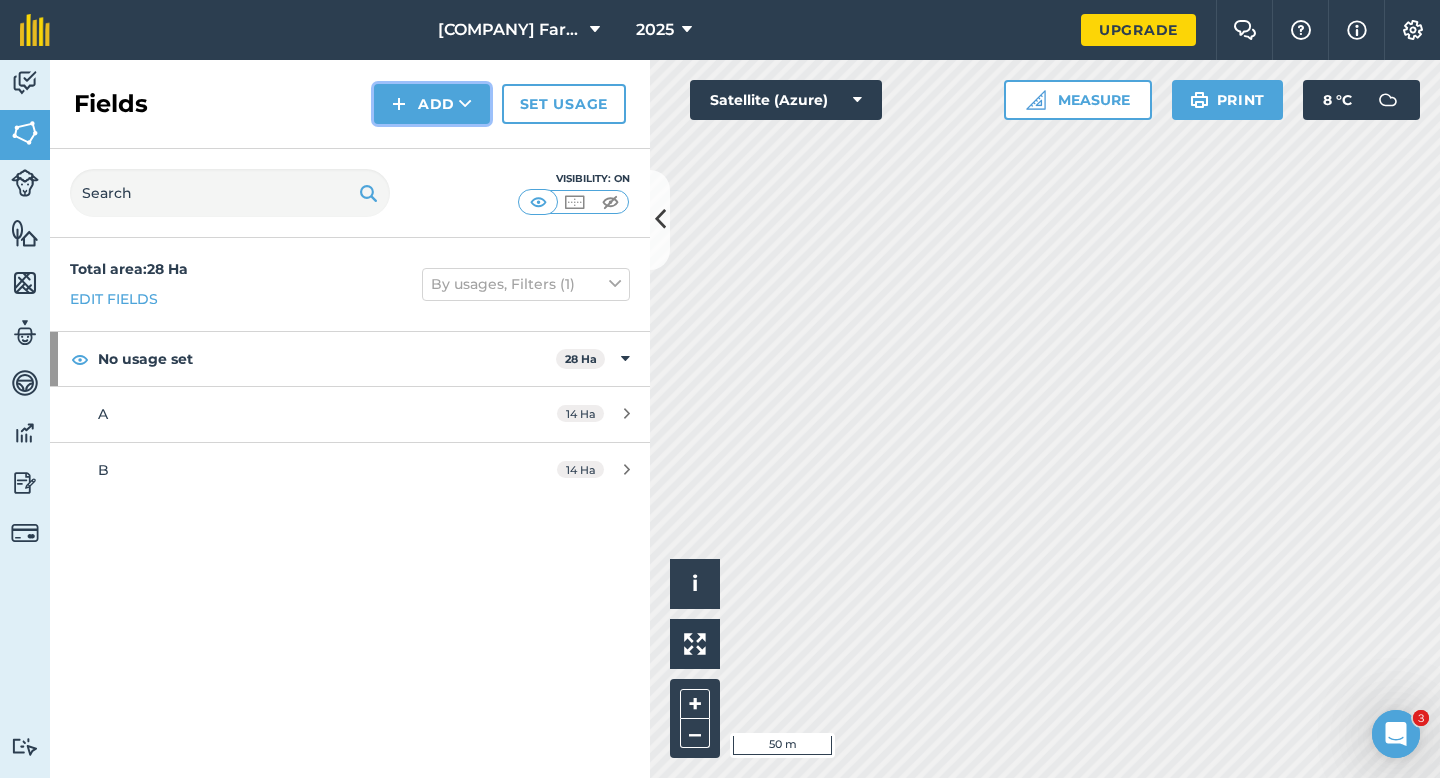 click on "Add" at bounding box center [432, 104] 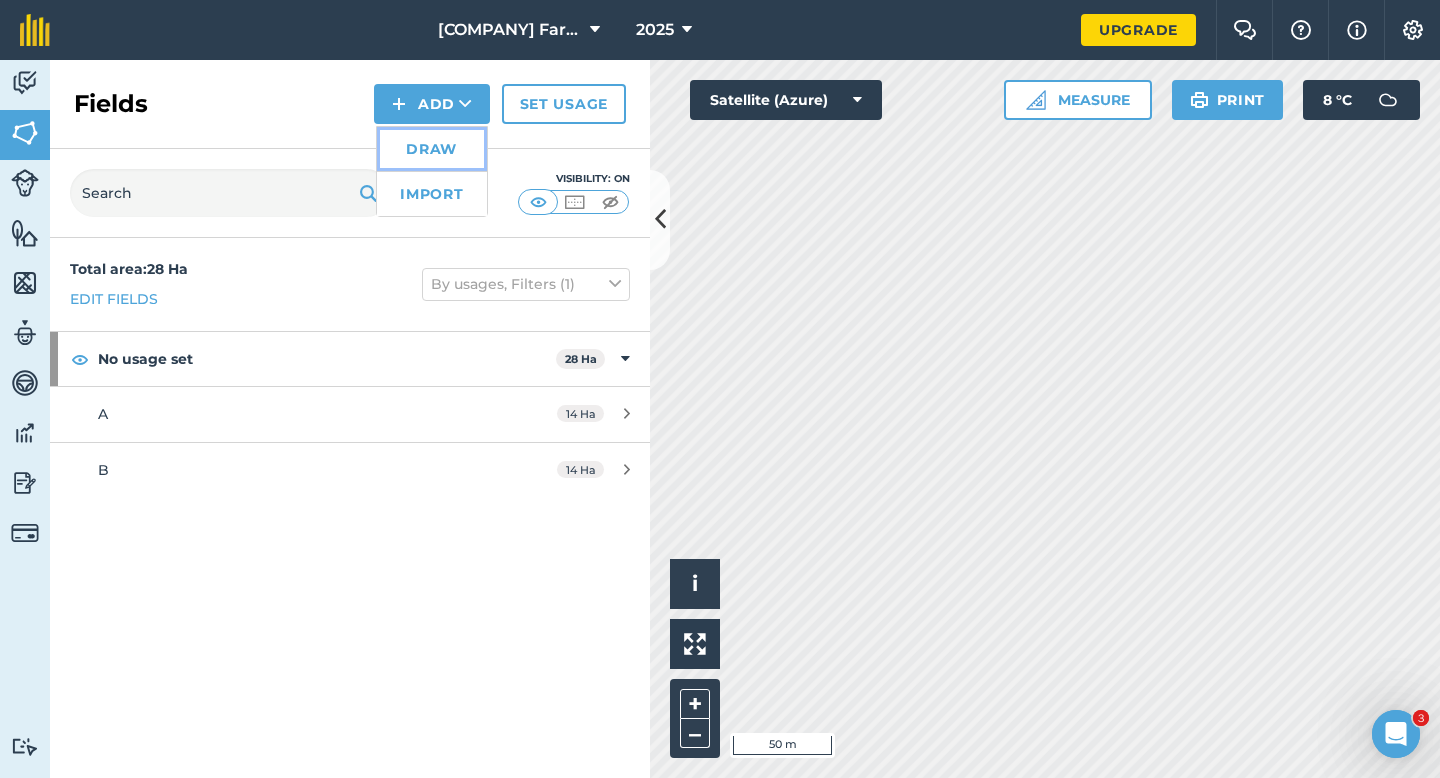 click on "Draw" at bounding box center (432, 149) 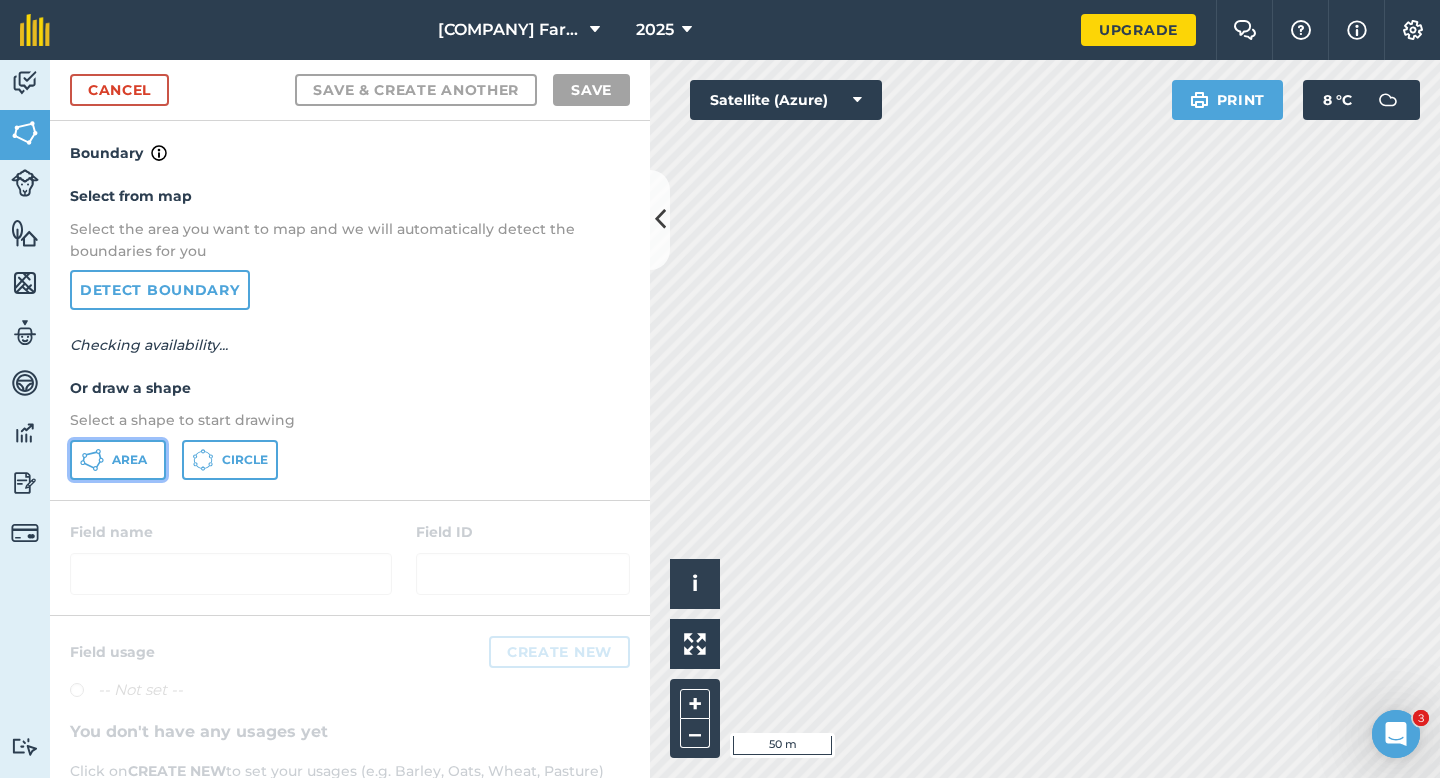 click on "Area" at bounding box center [129, 460] 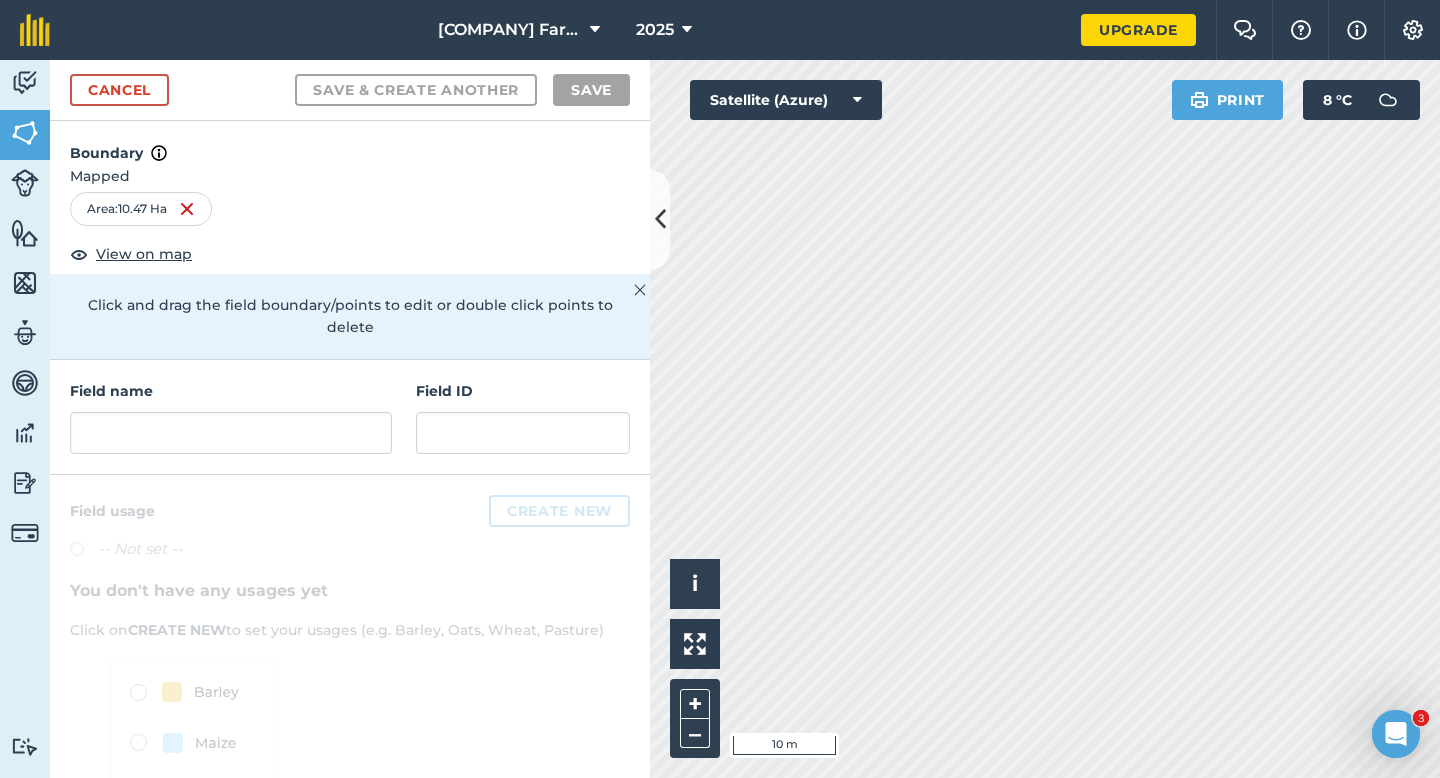 click on "Field name" at bounding box center [231, 417] 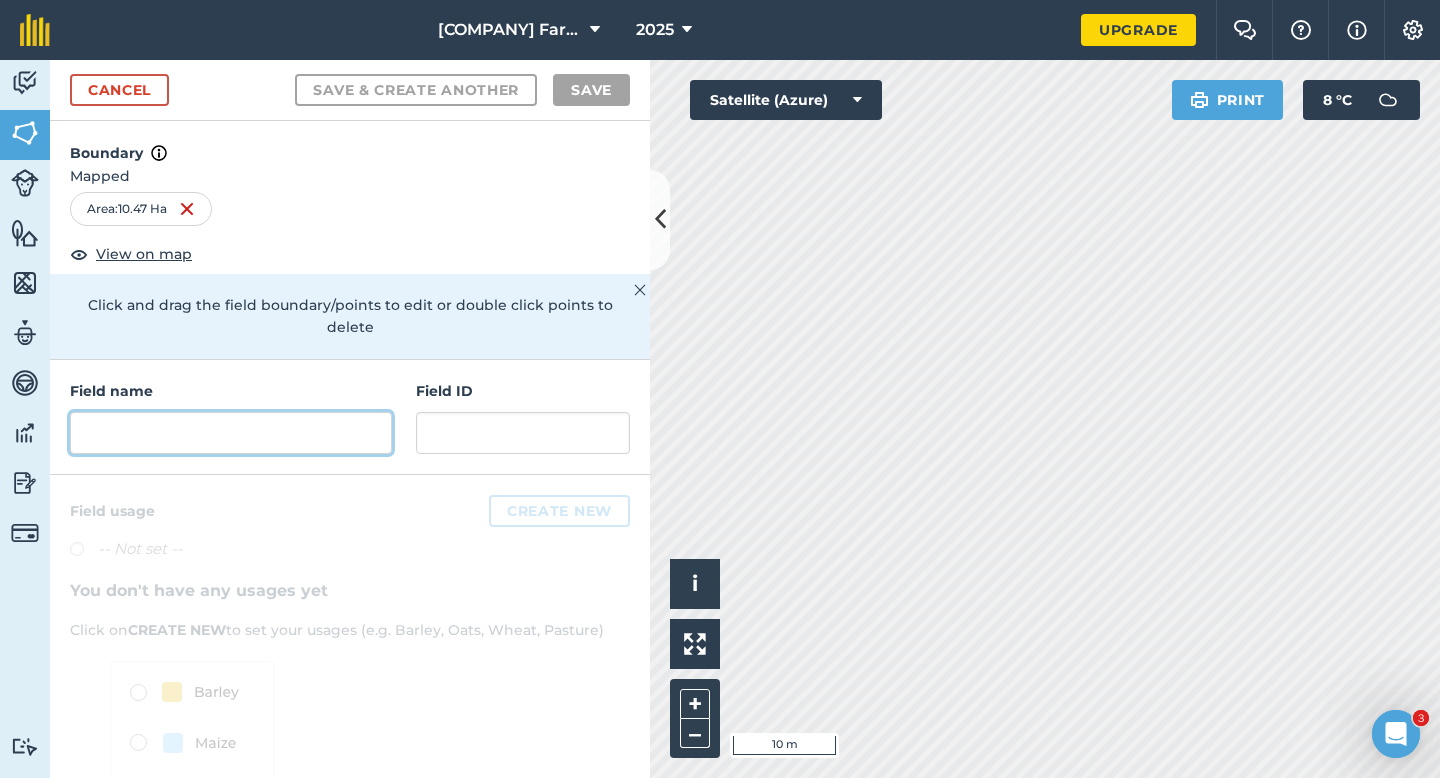 click at bounding box center (231, 433) 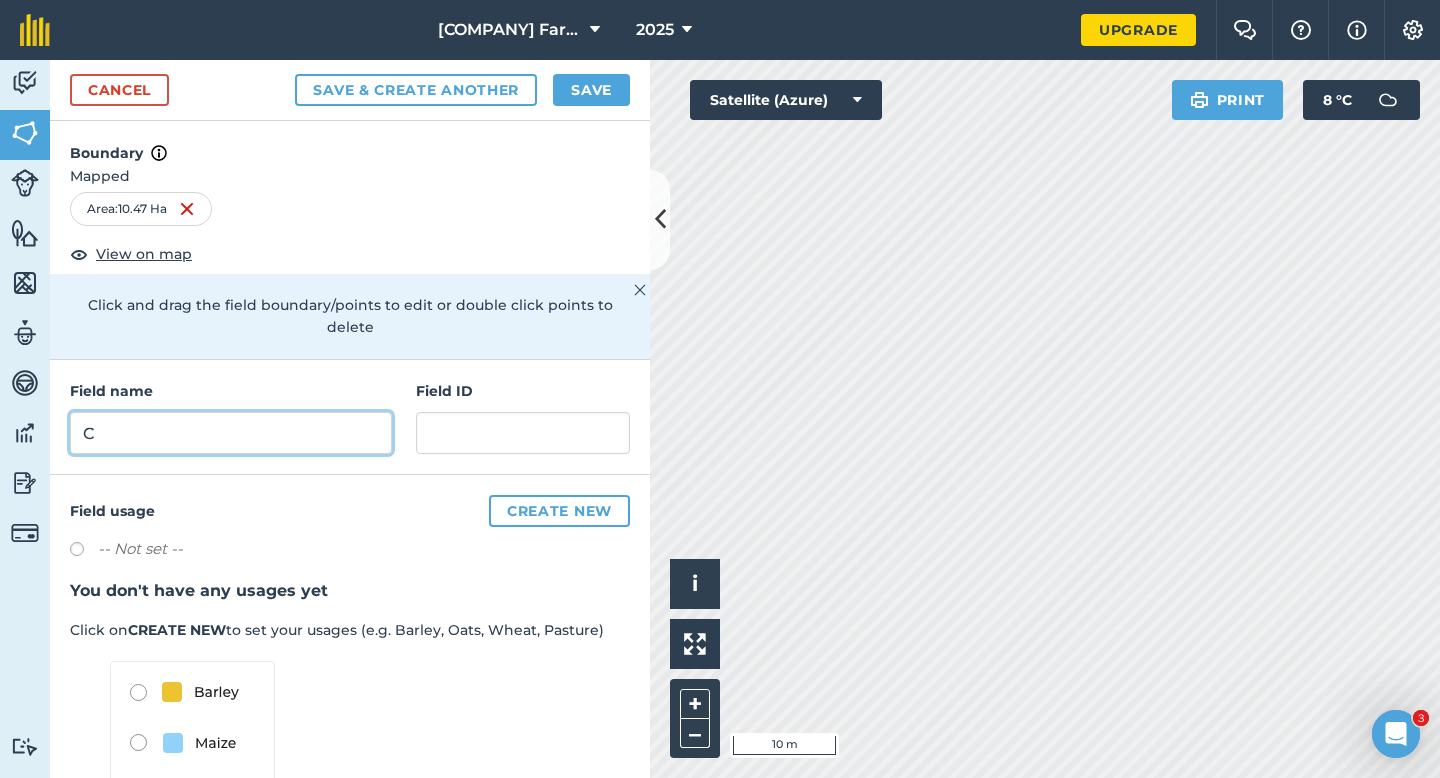 type on "C" 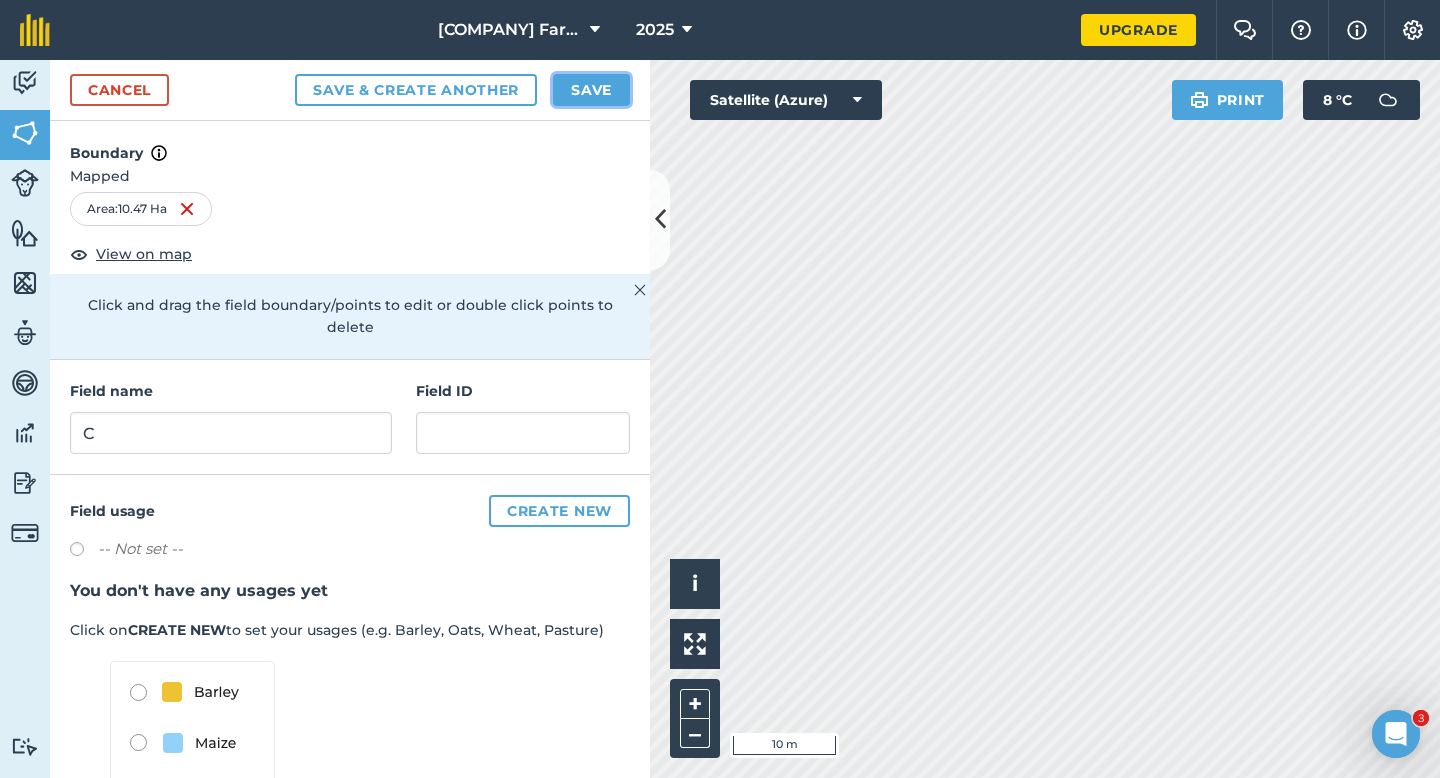 click on "Save" at bounding box center [591, 90] 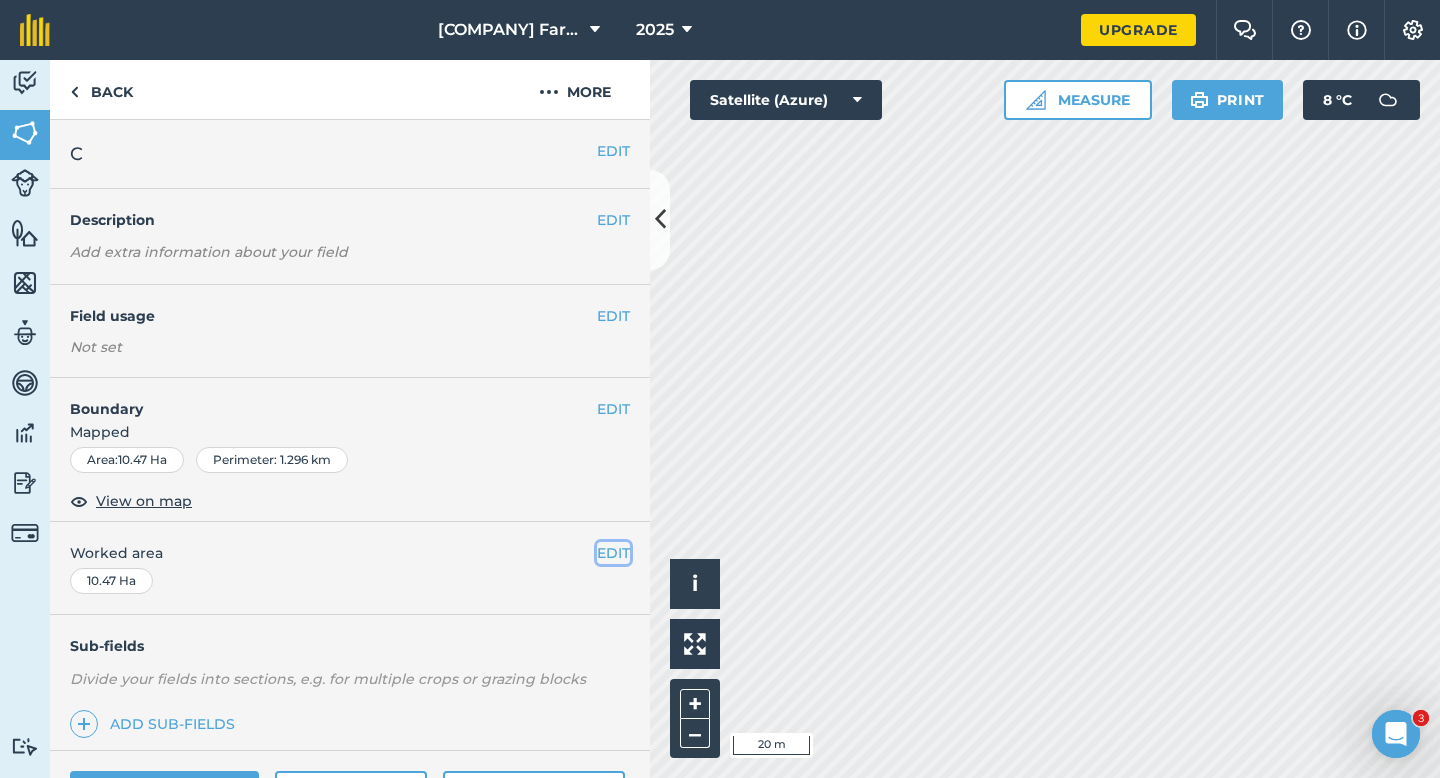 click on "EDIT" at bounding box center (613, 553) 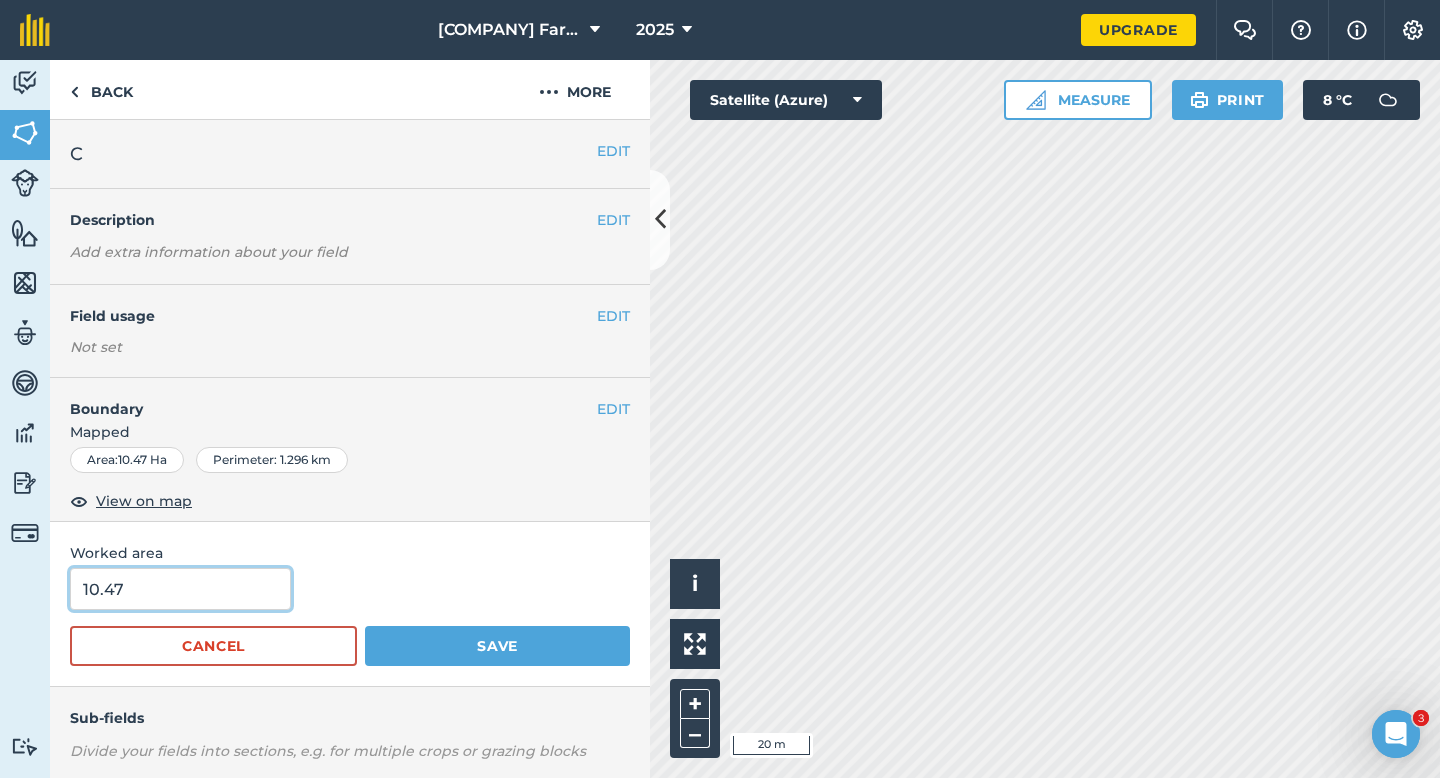 click on "10.47" at bounding box center (180, 589) 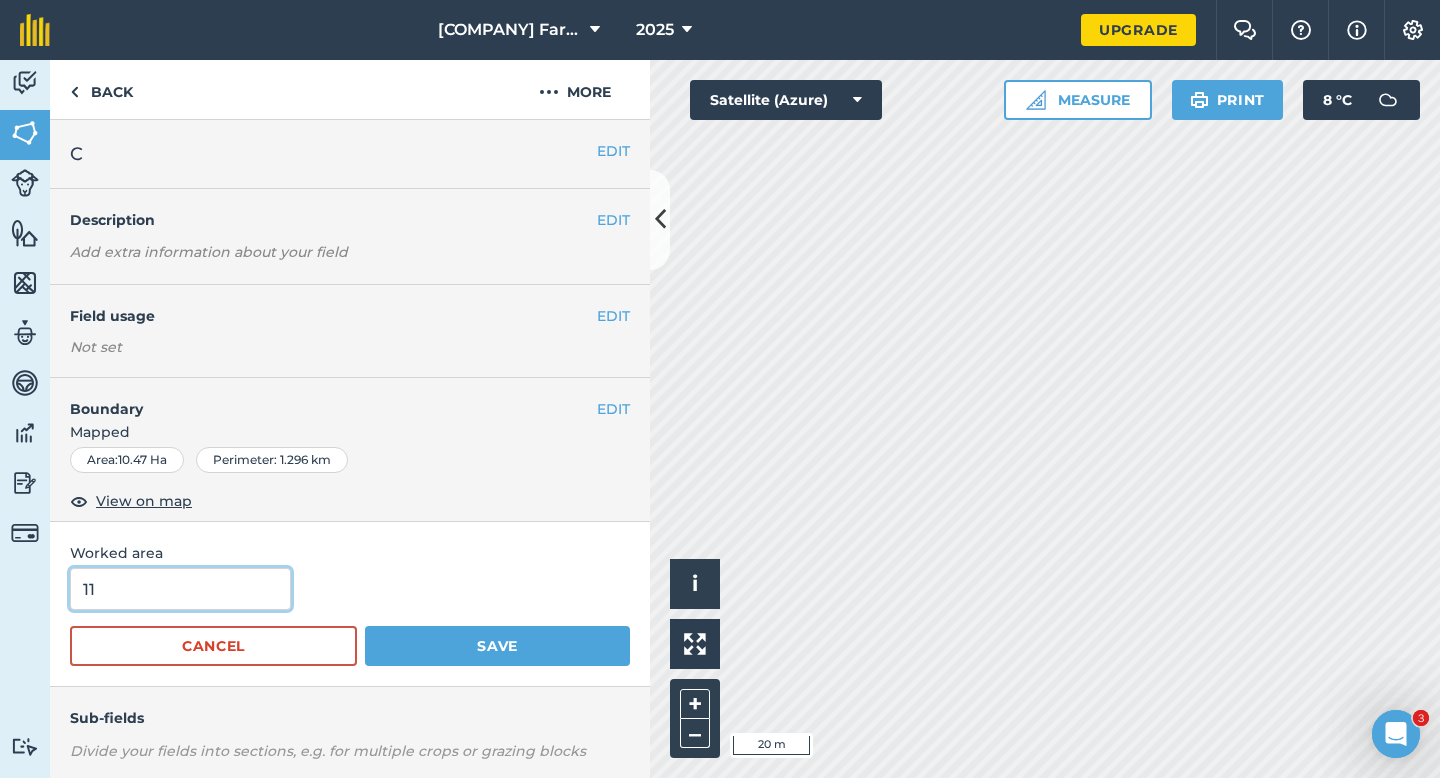 click on "Save" at bounding box center (497, 646) 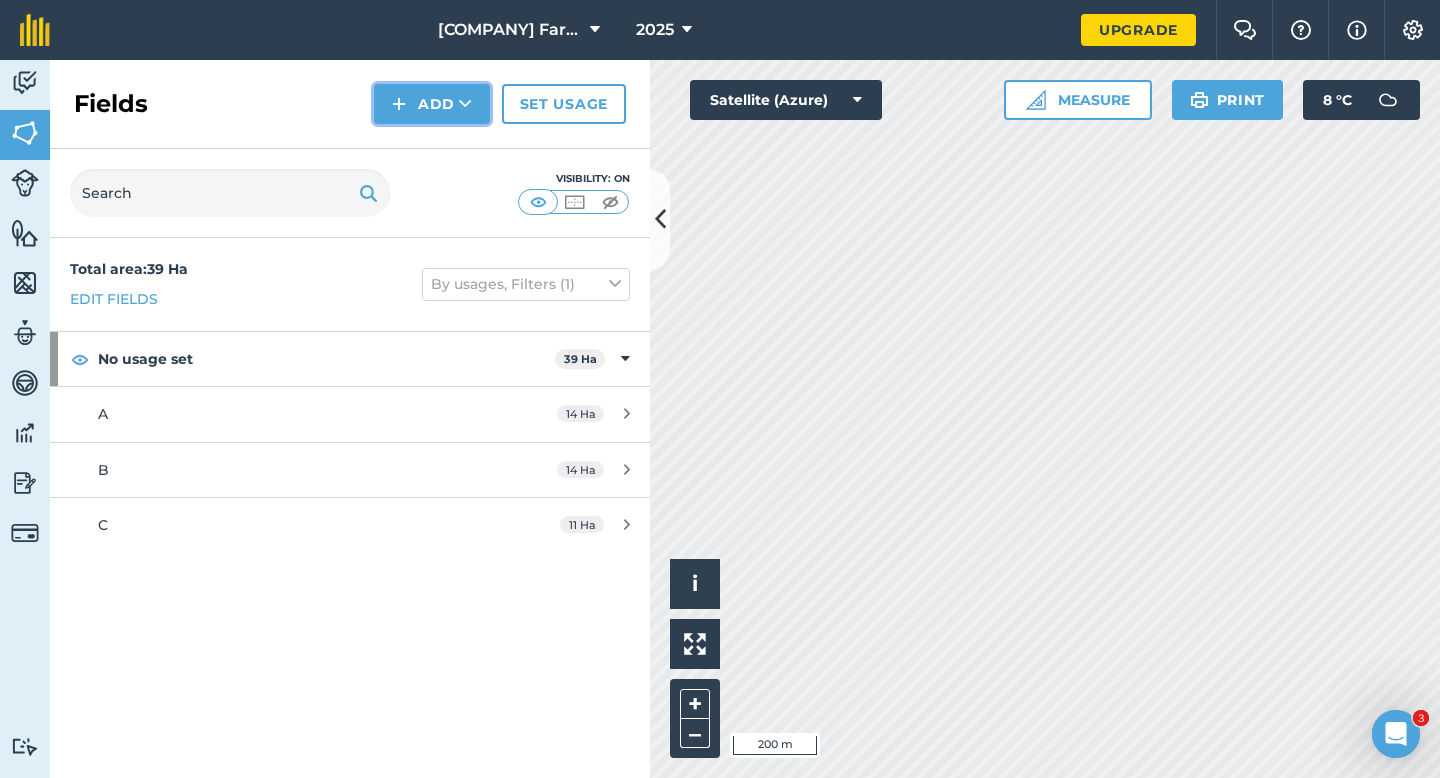 click on "Add" at bounding box center (432, 104) 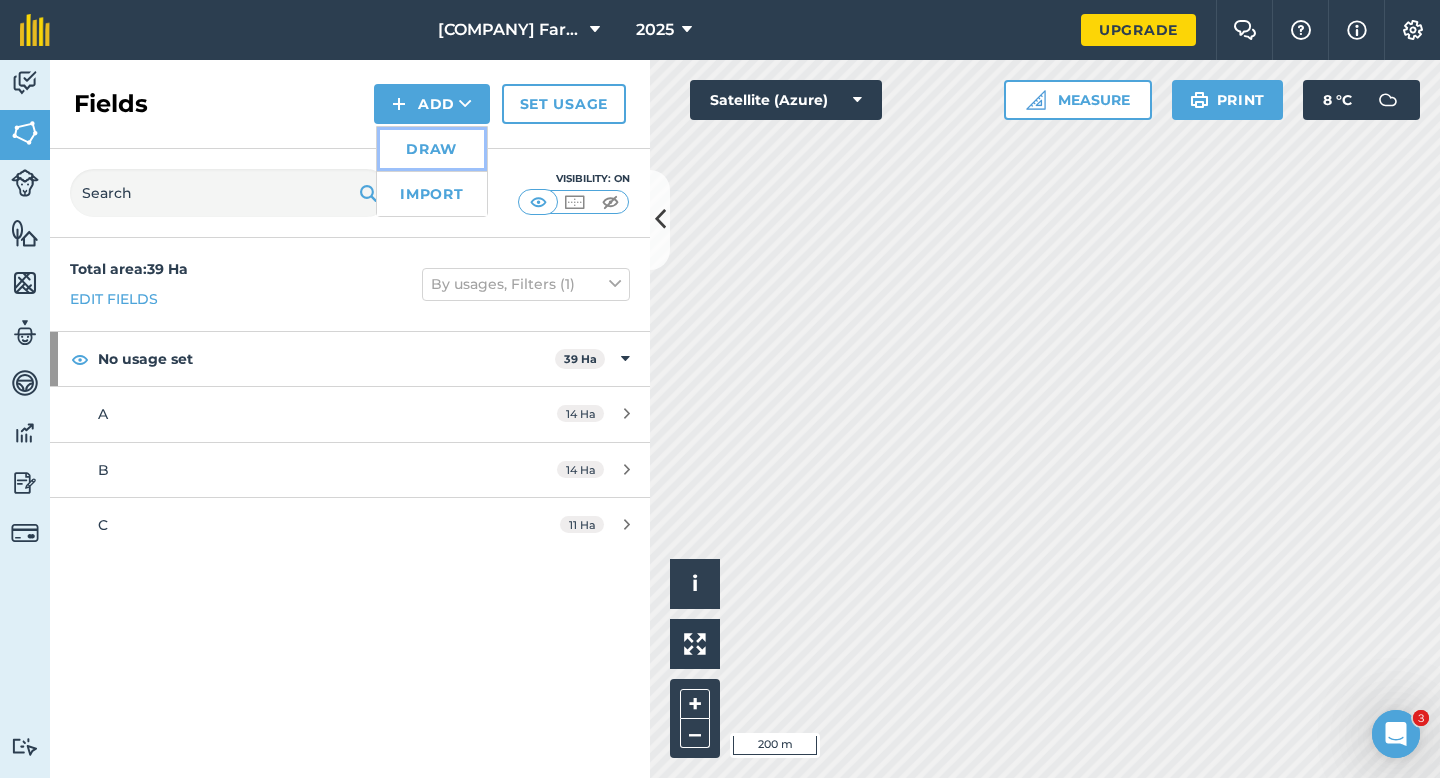 click on "Draw" at bounding box center (432, 149) 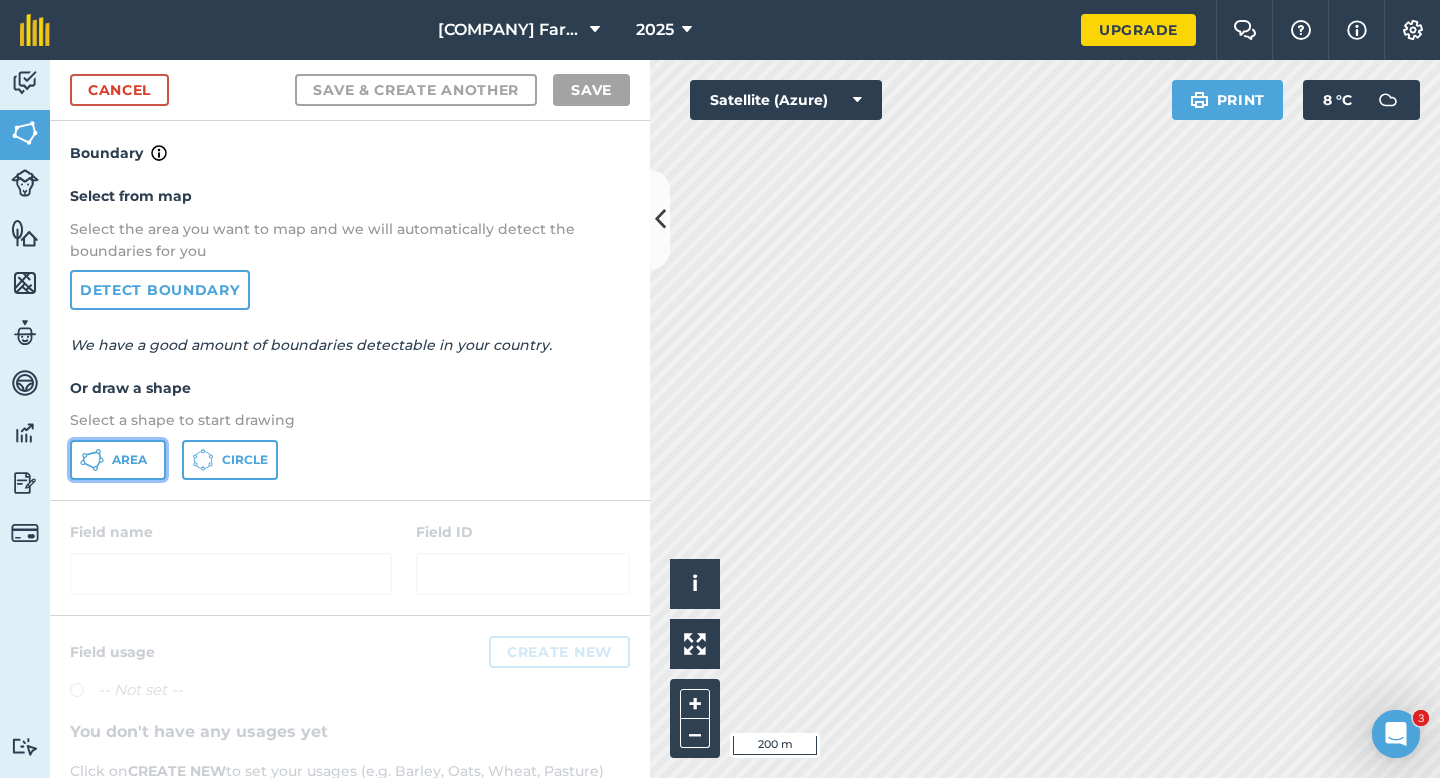 click on "Area" at bounding box center [118, 460] 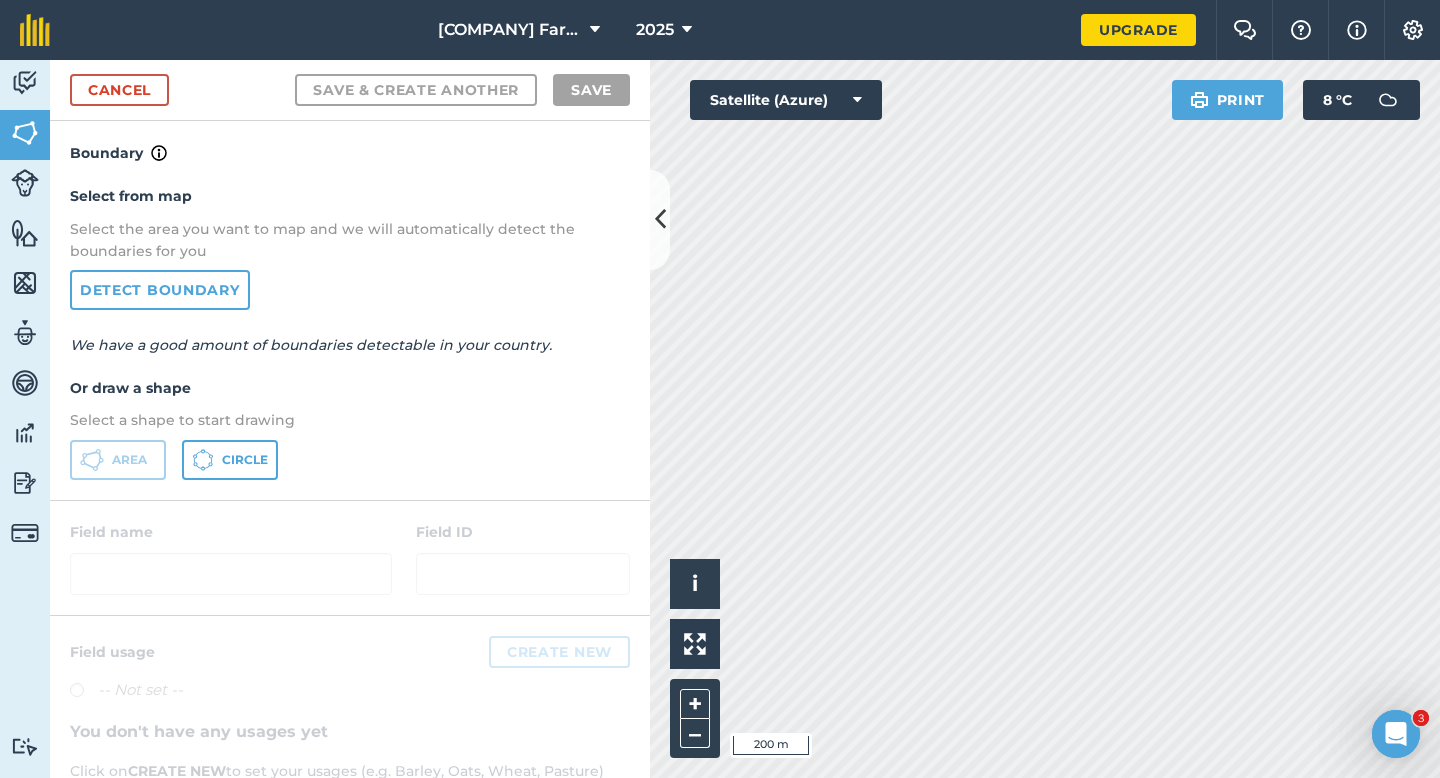 click on "Cancel Save & Create Another Save" at bounding box center (350, 90) 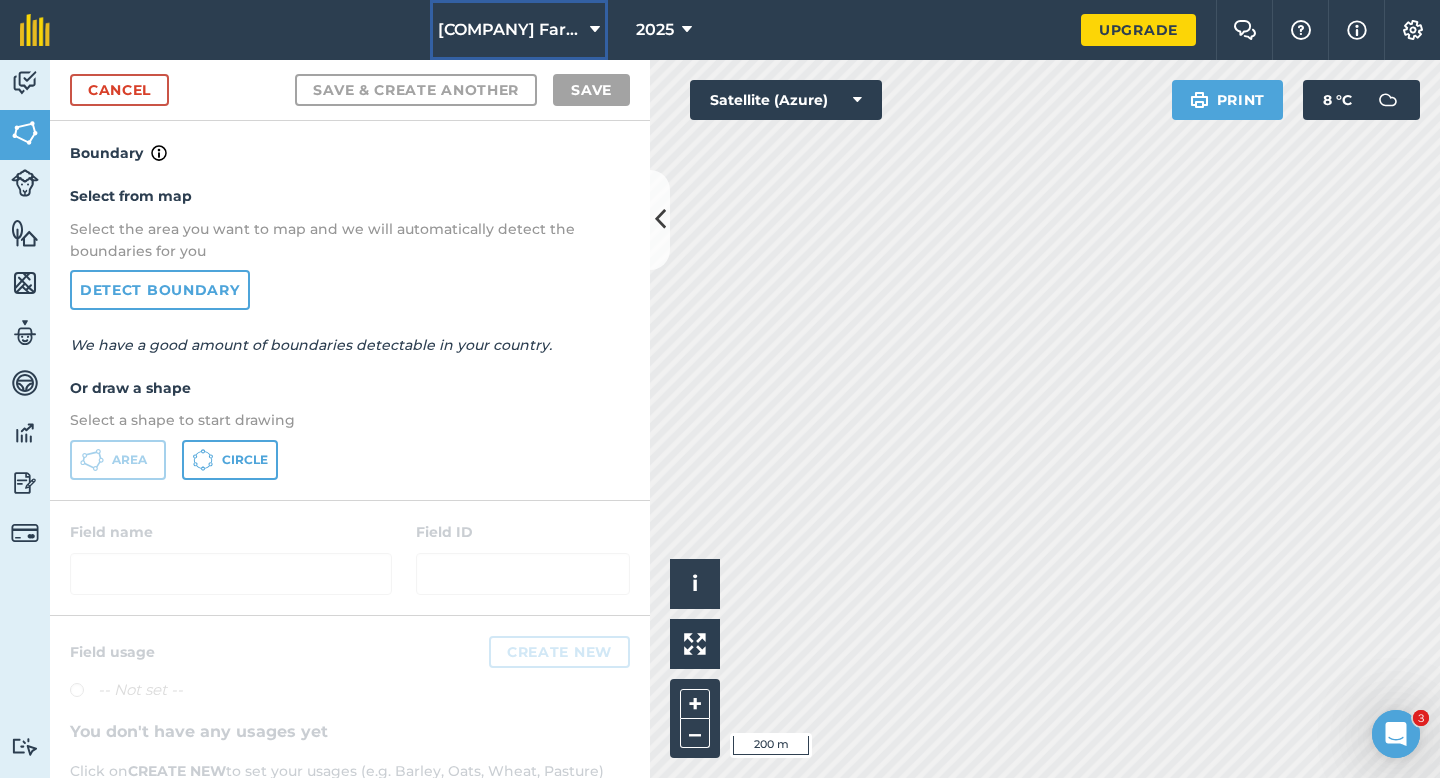 click on "[COMPANY]" at bounding box center (519, 30) 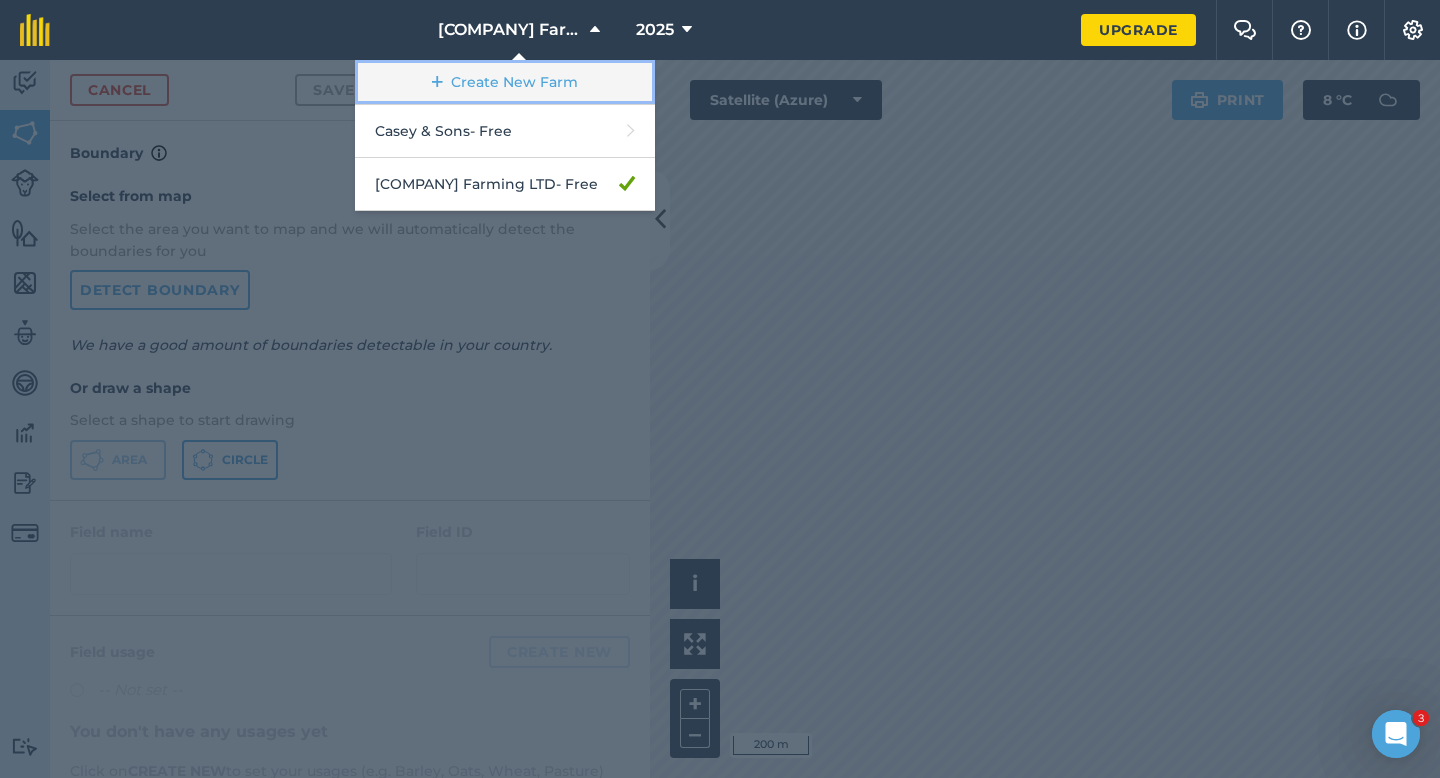 click on "Create New Farm" at bounding box center [505, 82] 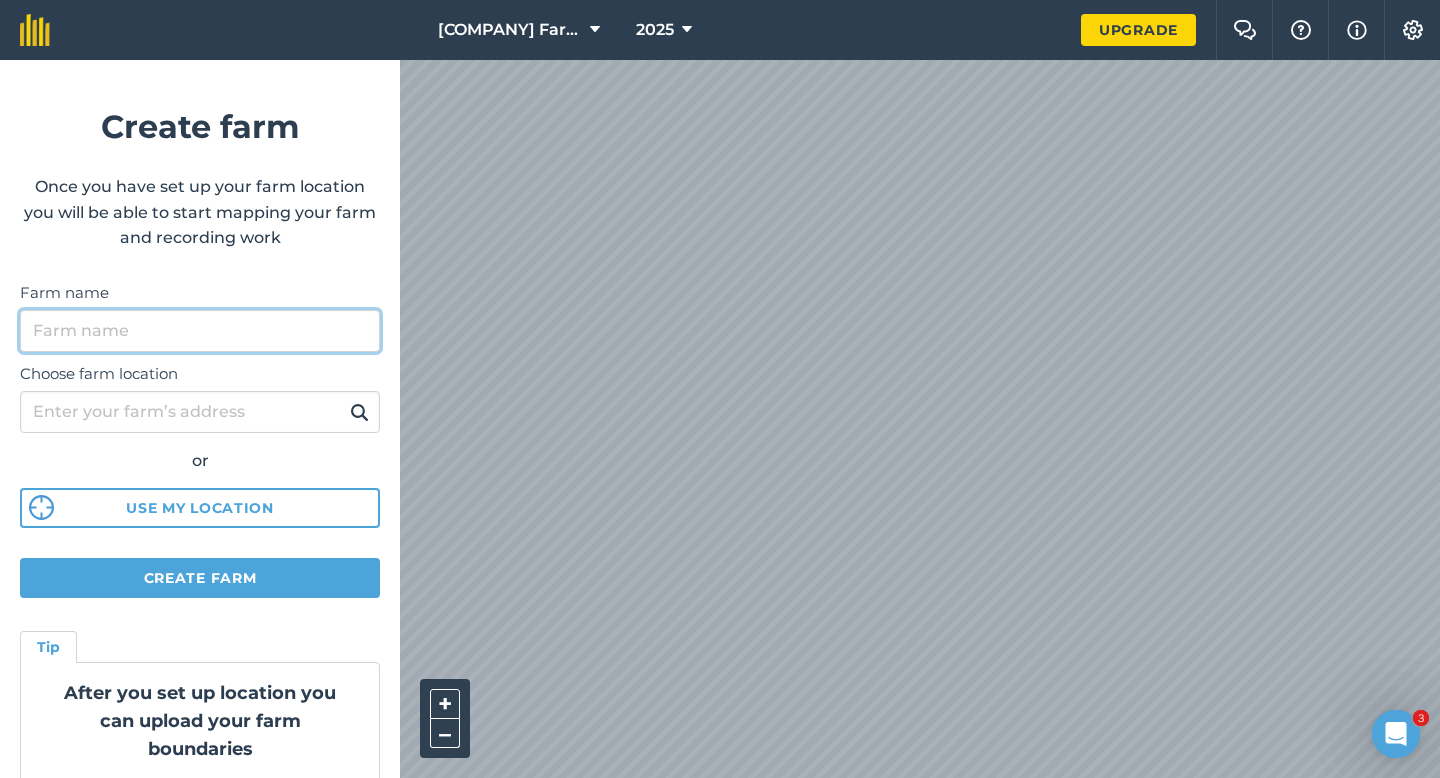 click on "Farm name" at bounding box center [200, 331] 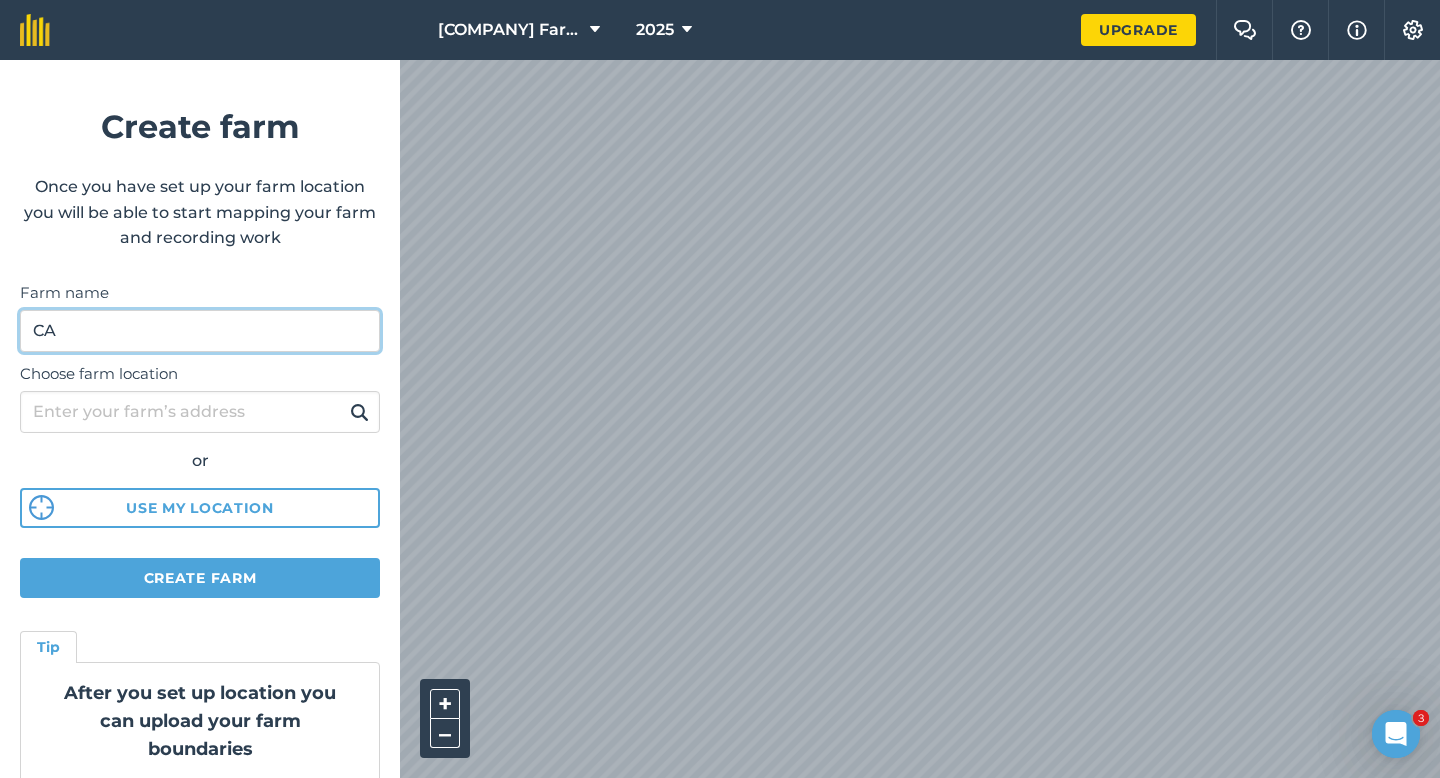 type on "C" 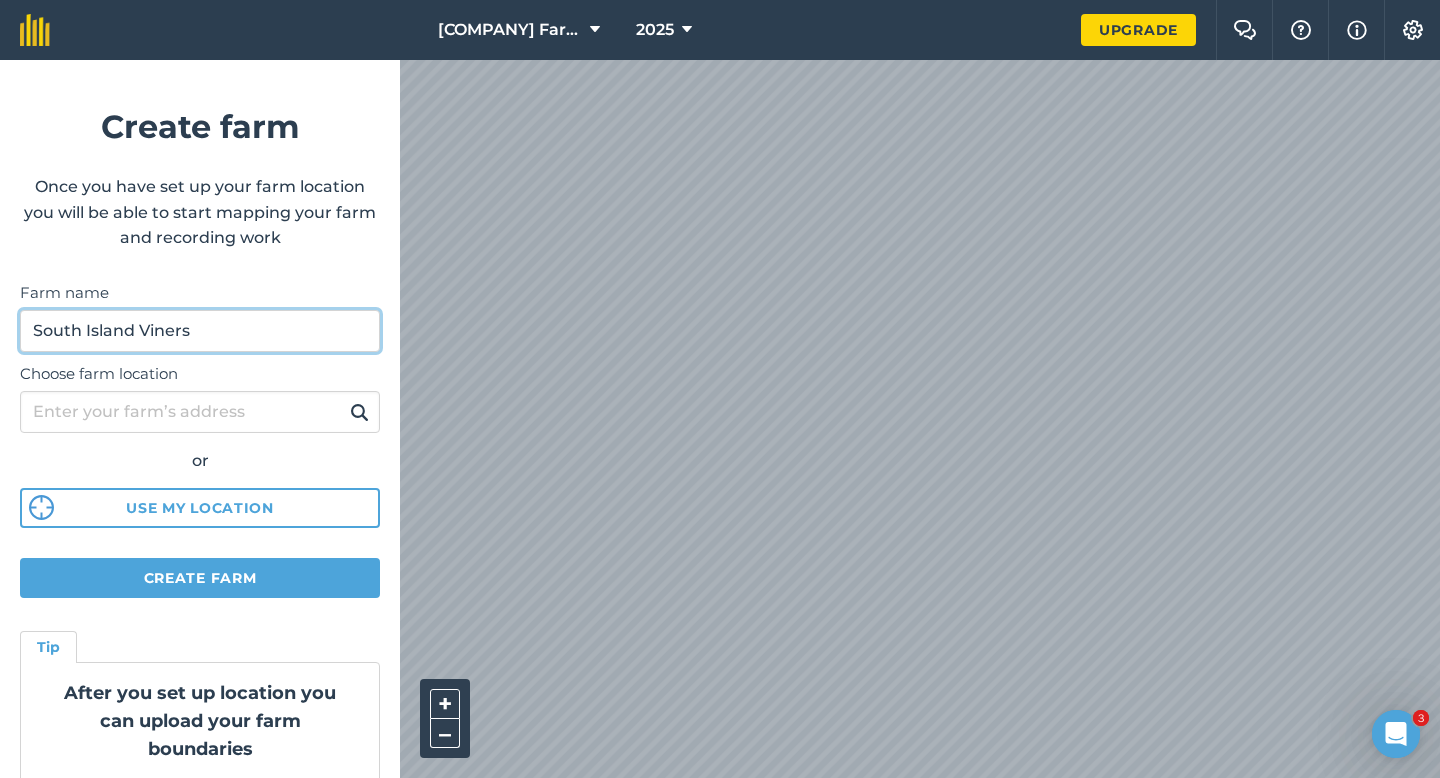 type on "South Island Viners" 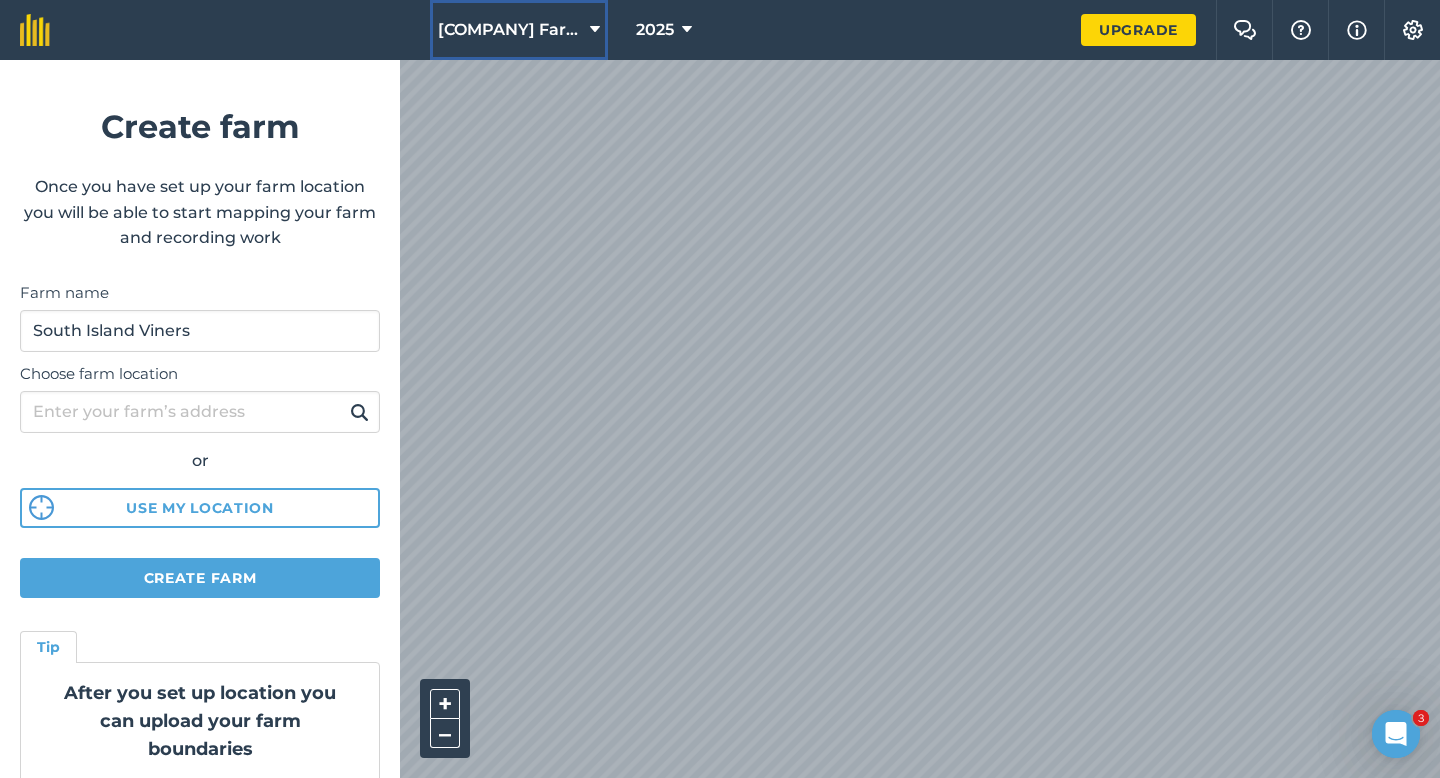 click on "[COMPANY]" at bounding box center (510, 30) 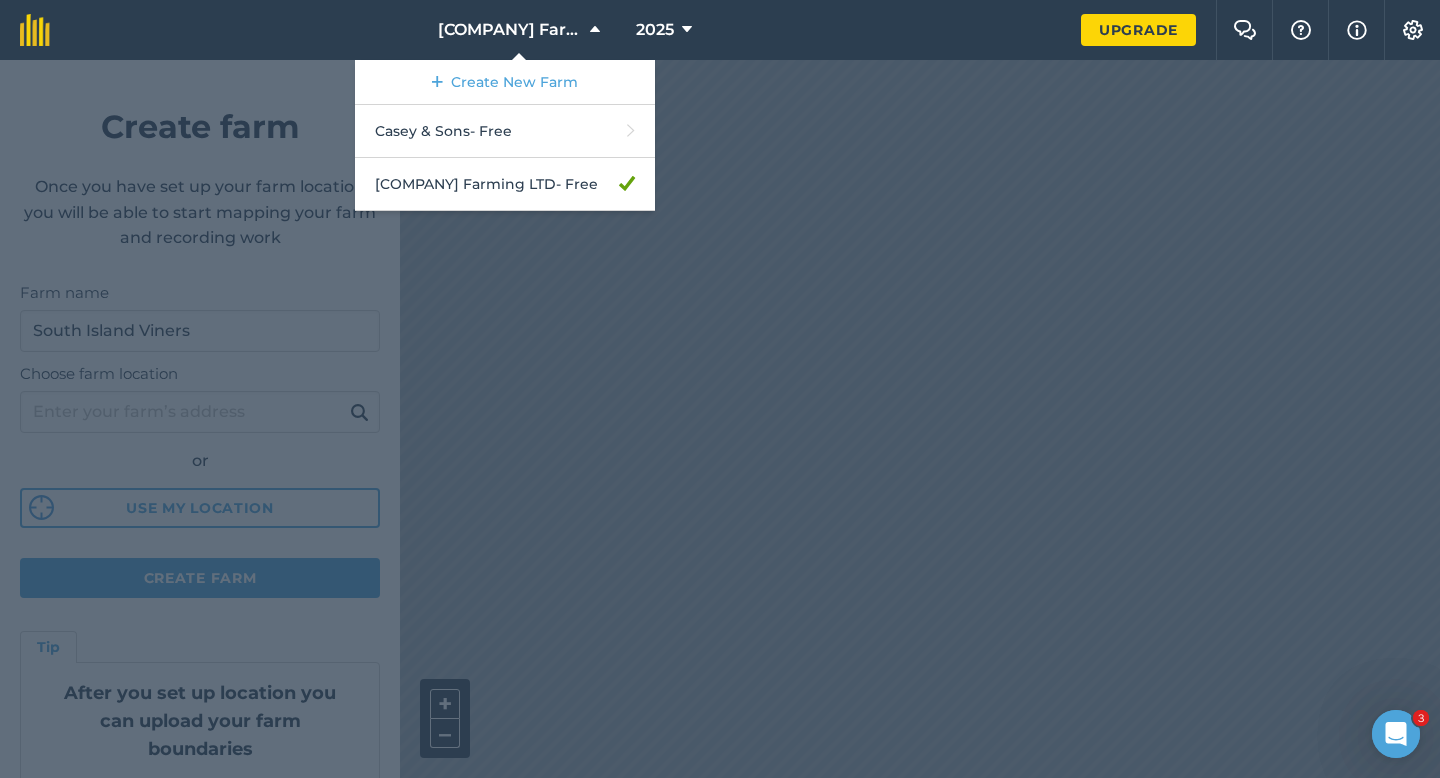 click at bounding box center (720, 419) 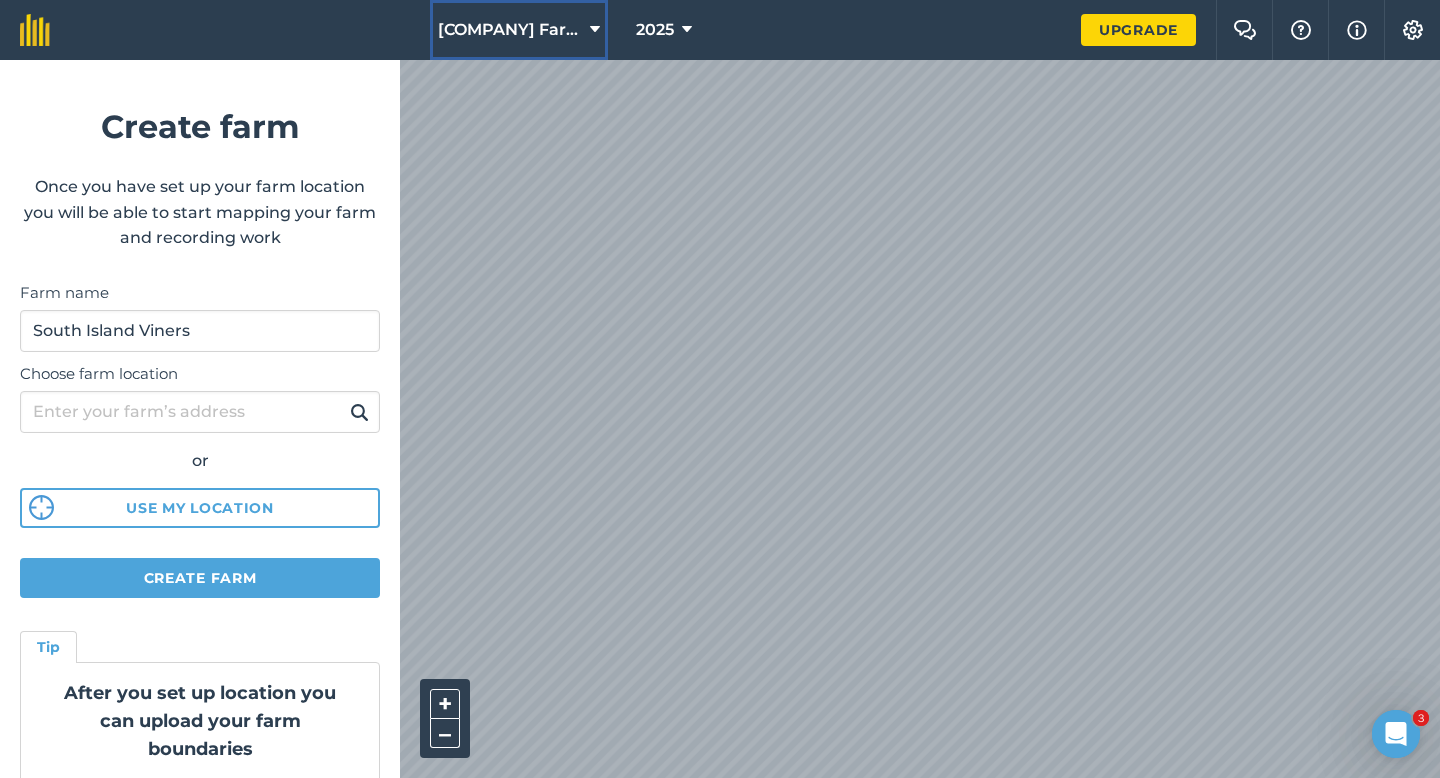 click on "[COMPANY]" at bounding box center (519, 30) 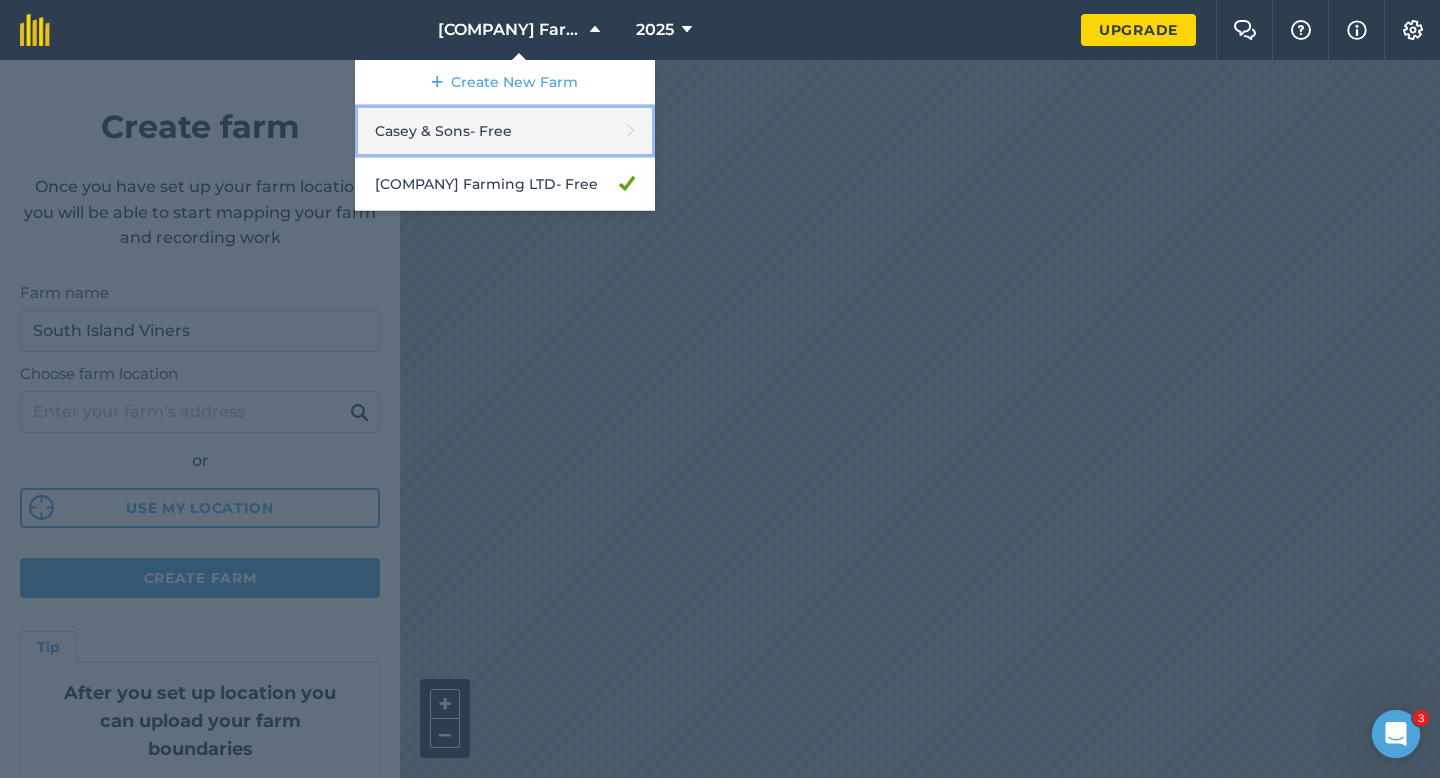 click on "Casey & Sons   - Free" at bounding box center [505, 131] 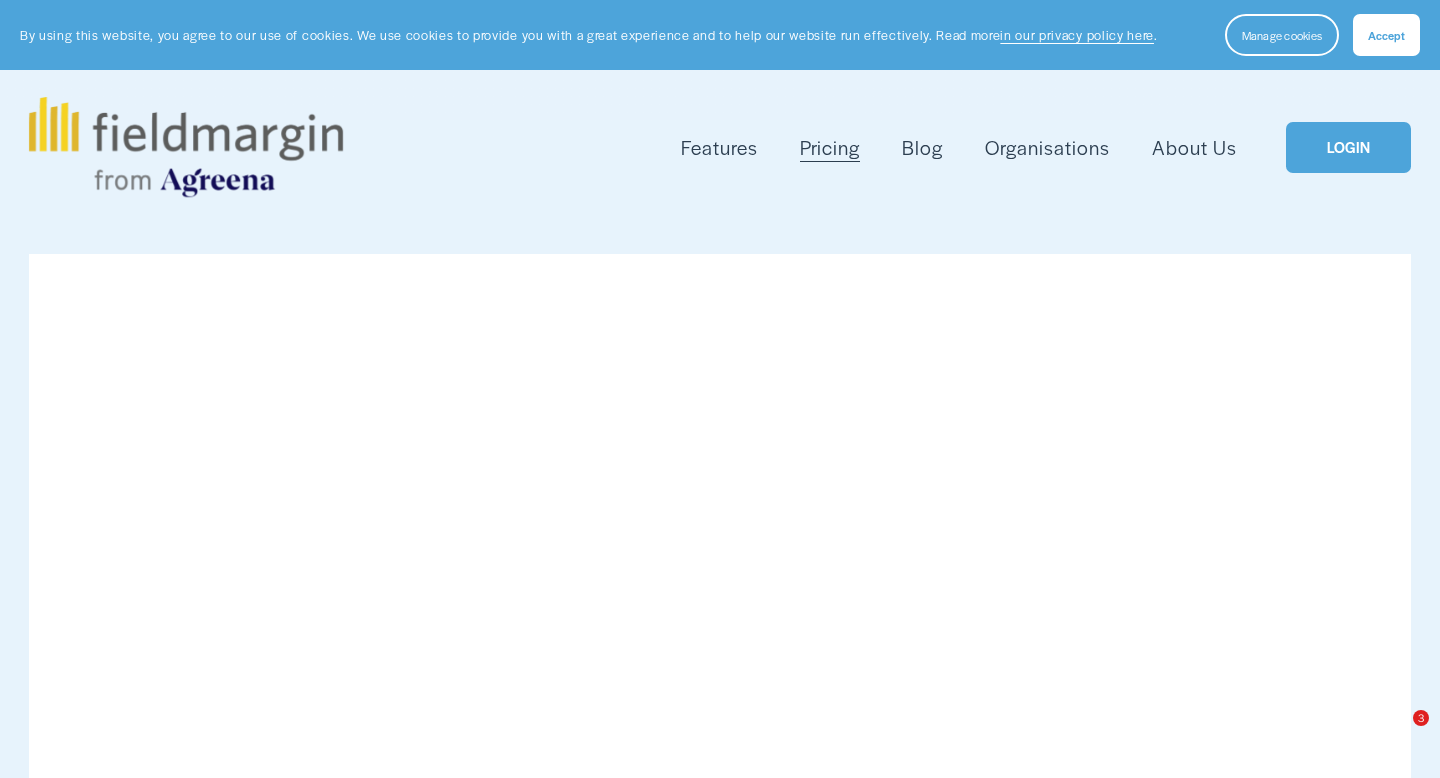 scroll, scrollTop: 0, scrollLeft: 0, axis: both 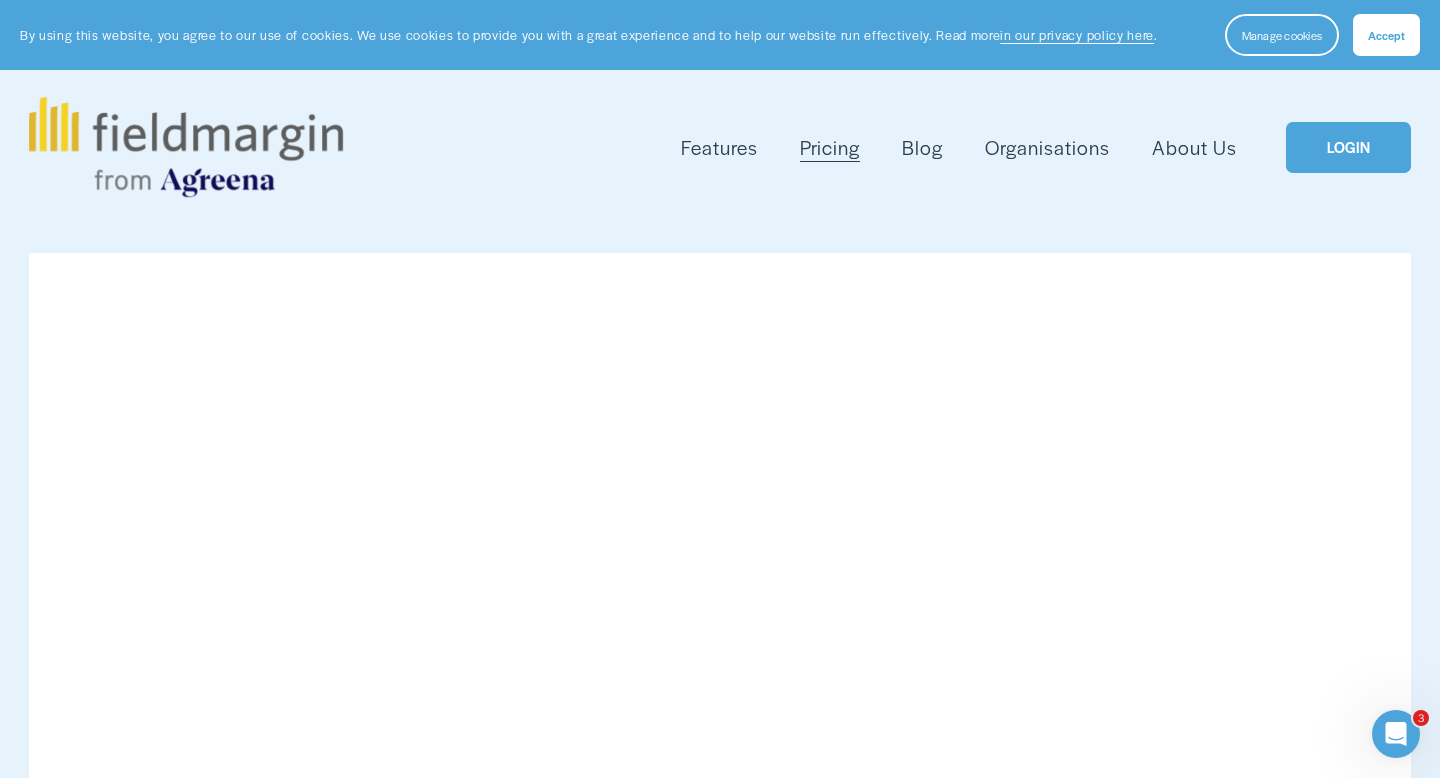 click on "LOGIN" at bounding box center [1348, 147] 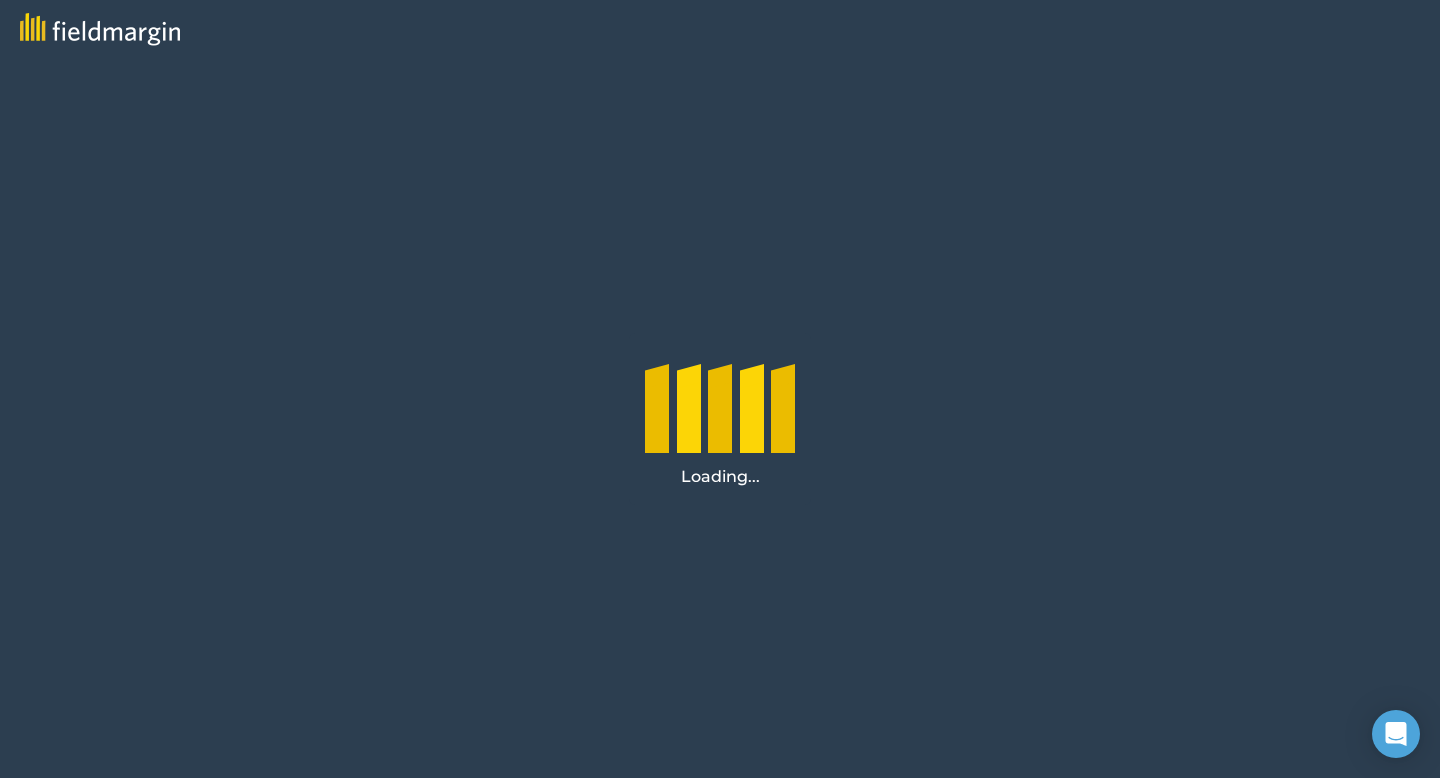 scroll, scrollTop: 0, scrollLeft: 0, axis: both 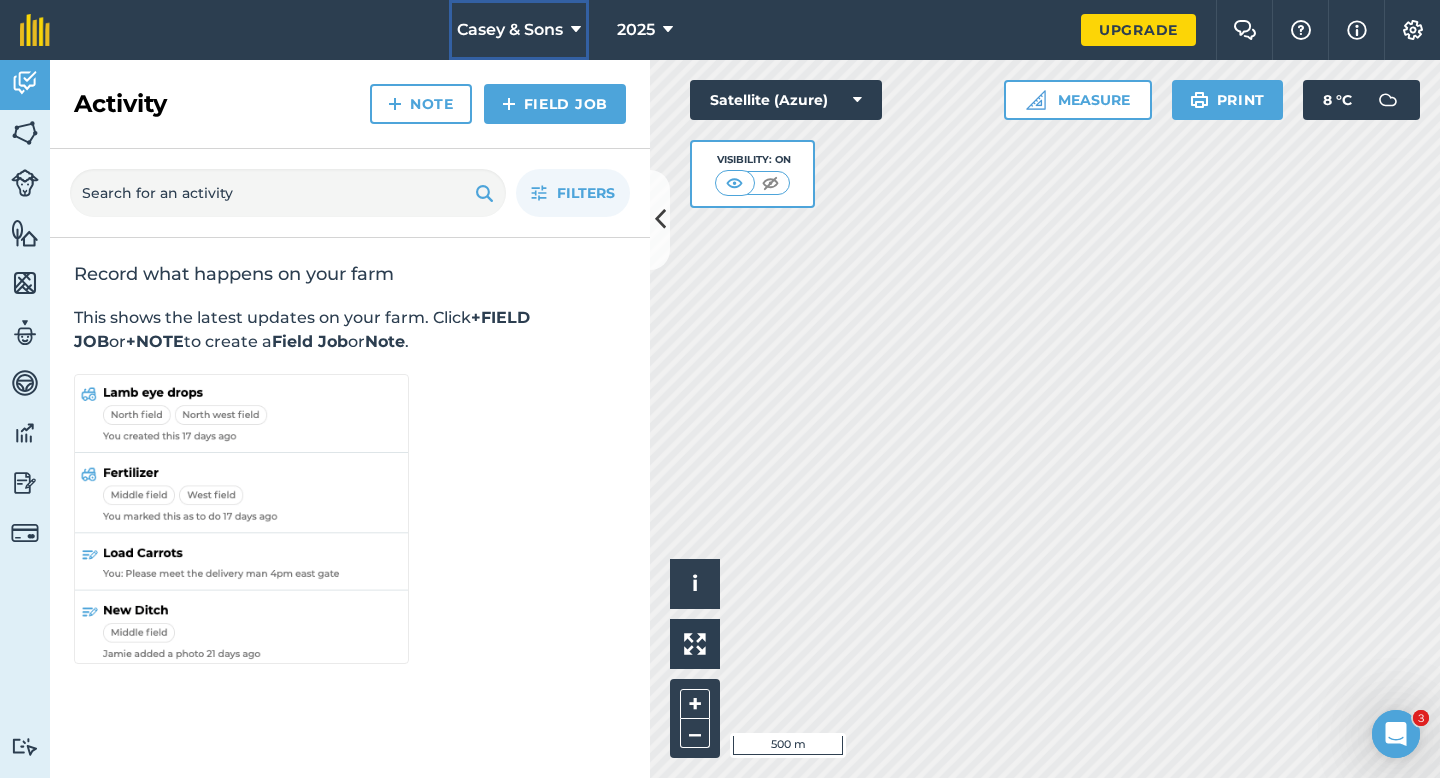 click on "Casey & Sons" at bounding box center (519, 30) 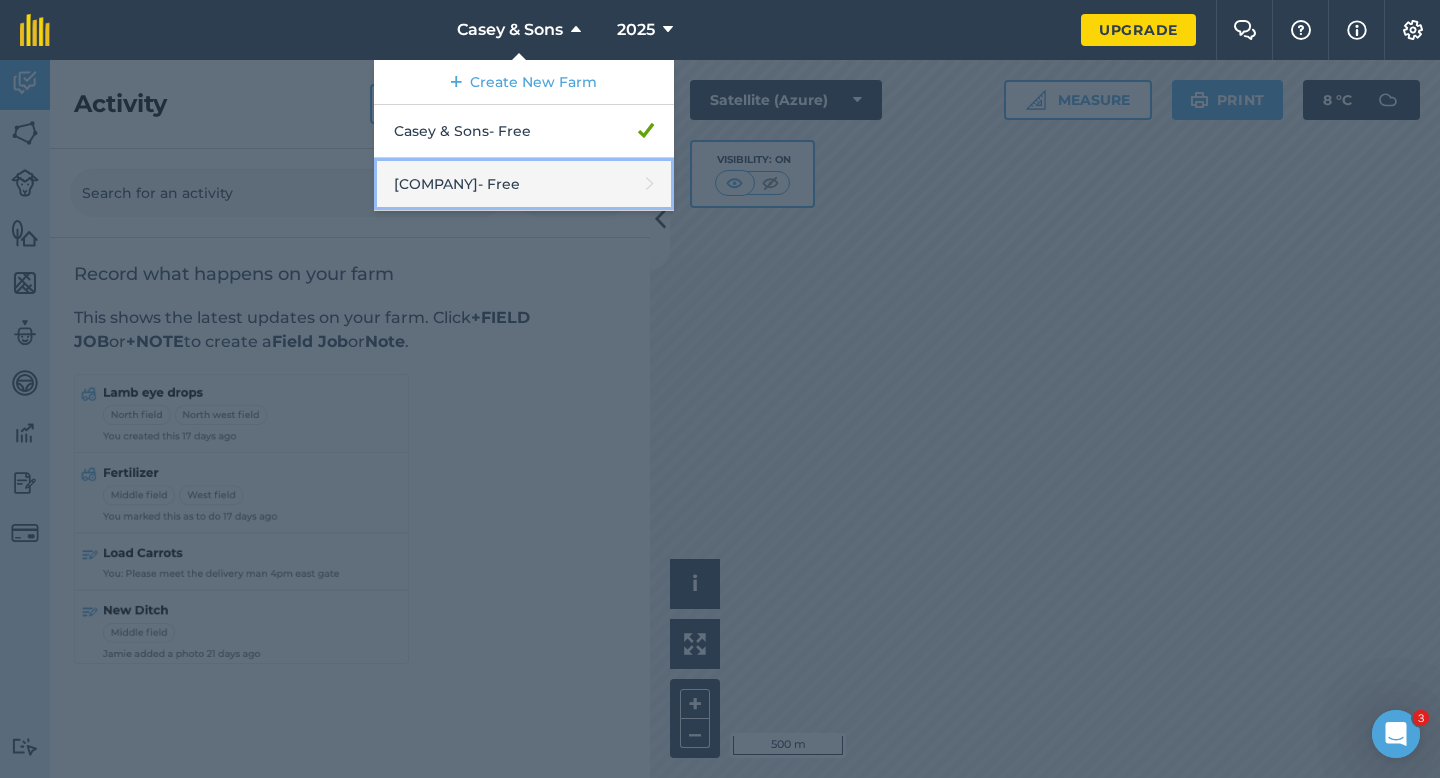 click on "Casey Farming LTD - Free" at bounding box center [524, 184] 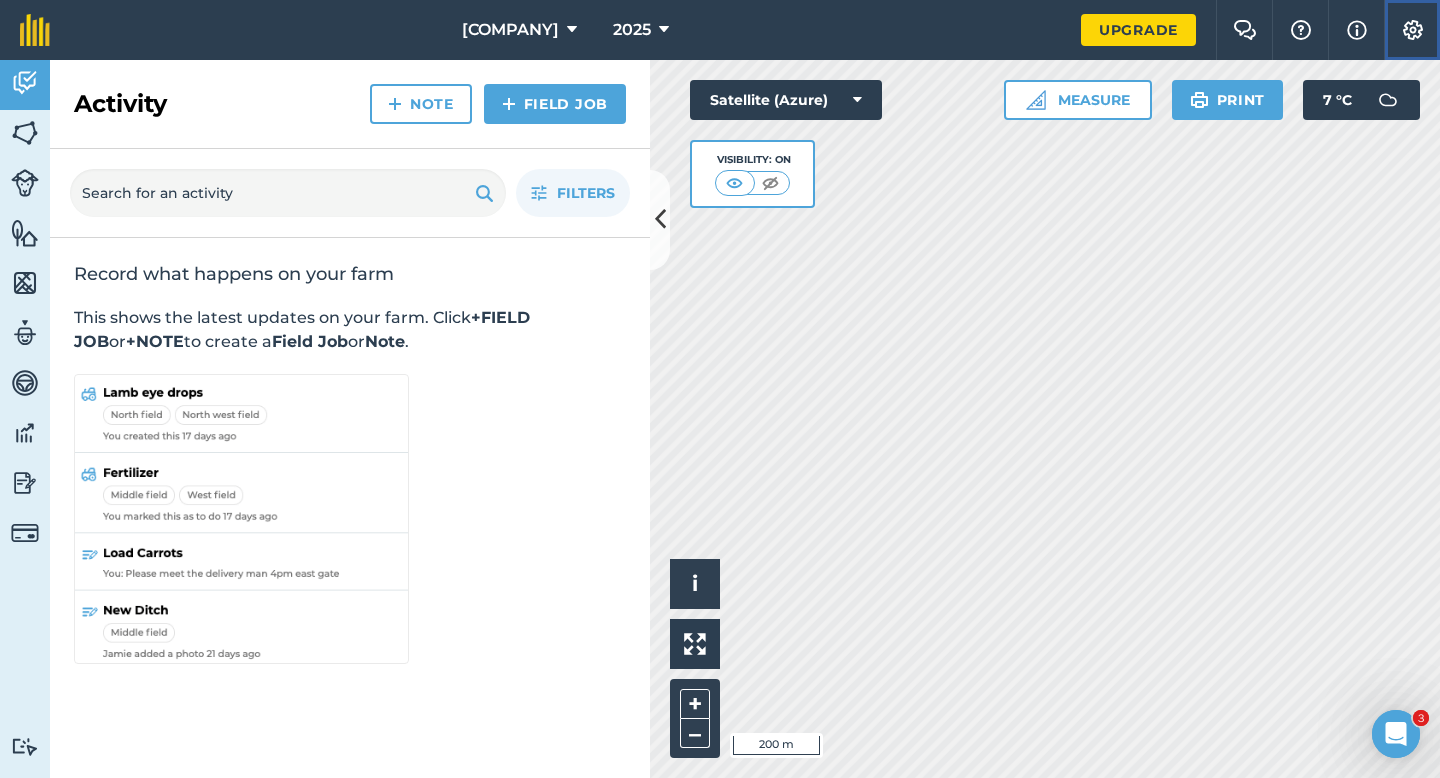 click on "Settings" at bounding box center [1412, 30] 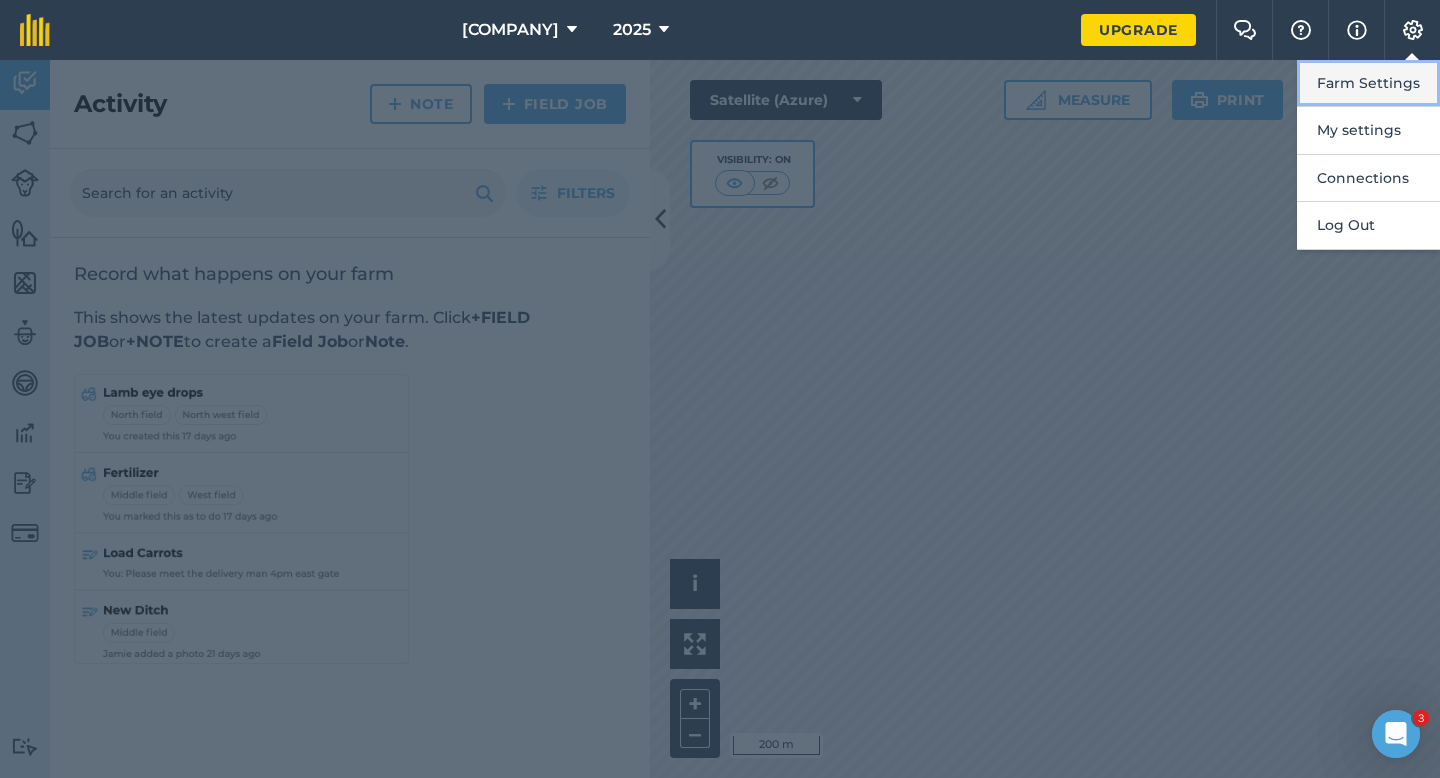 click on "Farm Settings" at bounding box center (1368, 83) 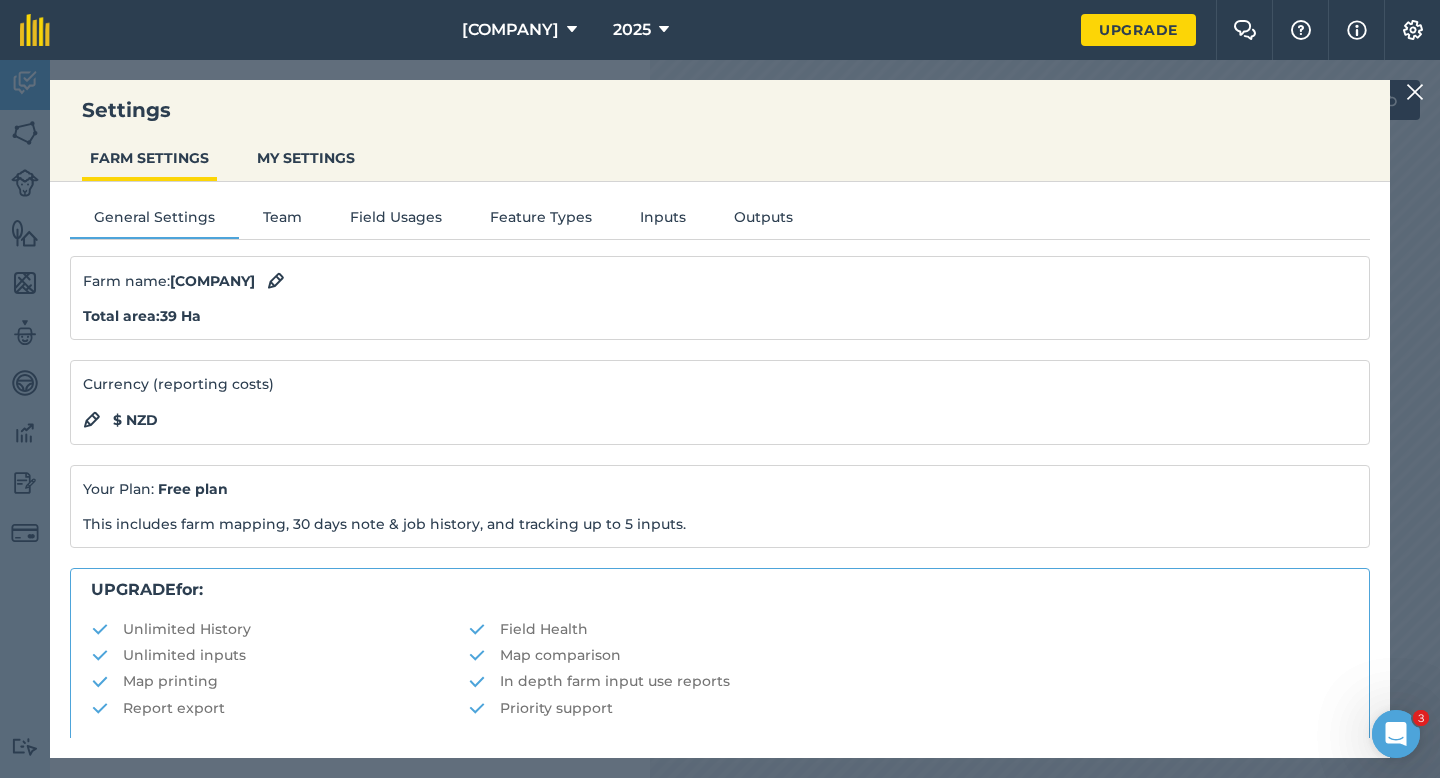 scroll, scrollTop: 384, scrollLeft: 0, axis: vertical 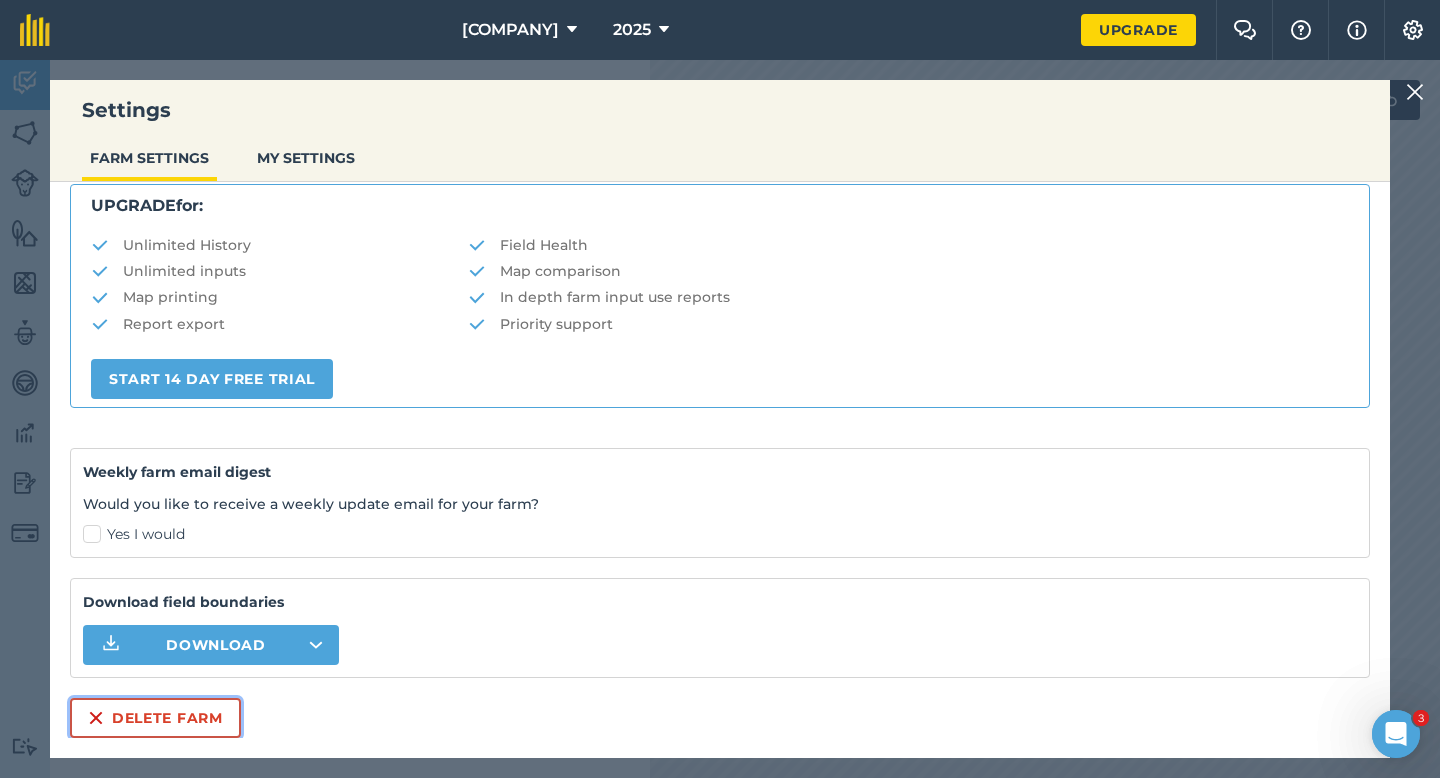 click on "Delete farm" at bounding box center [155, 718] 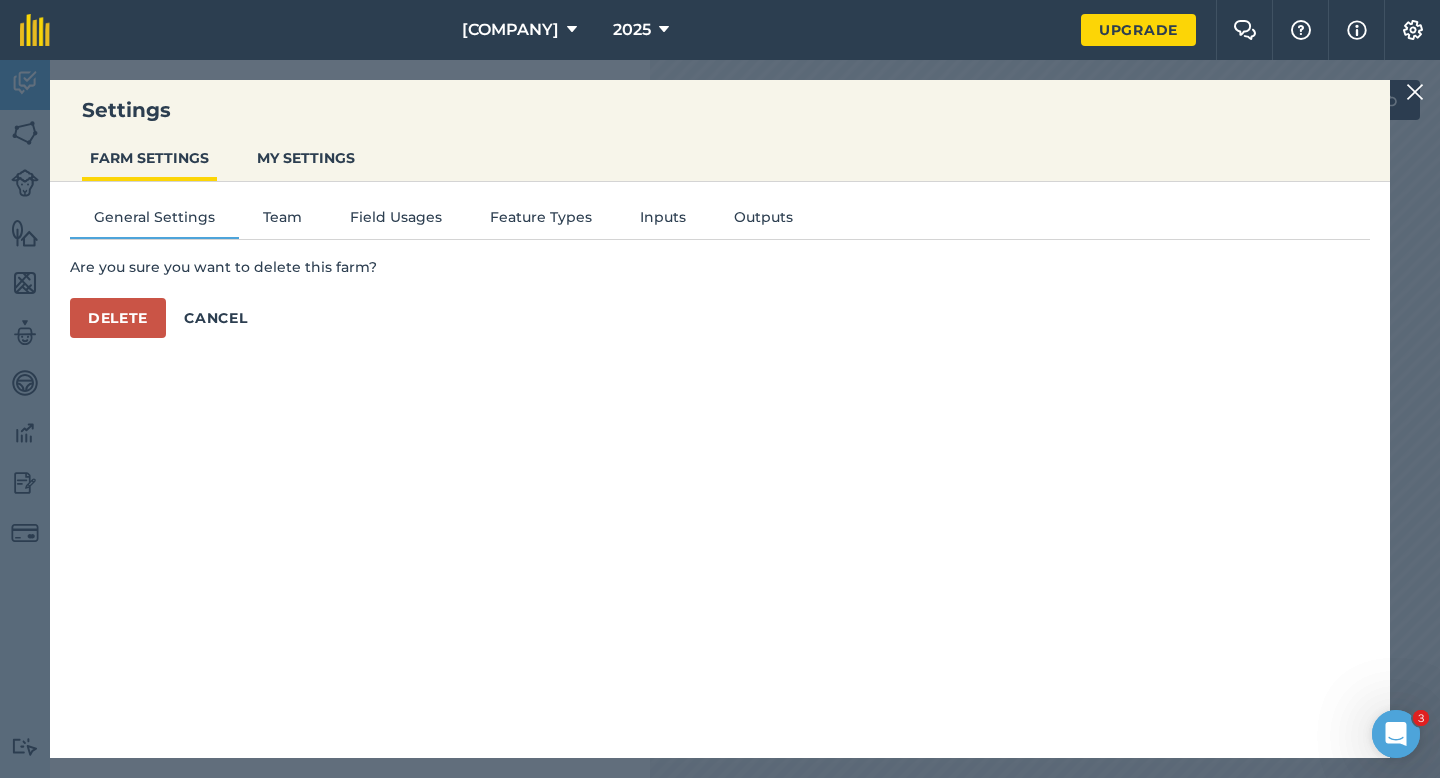 scroll, scrollTop: 0, scrollLeft: 0, axis: both 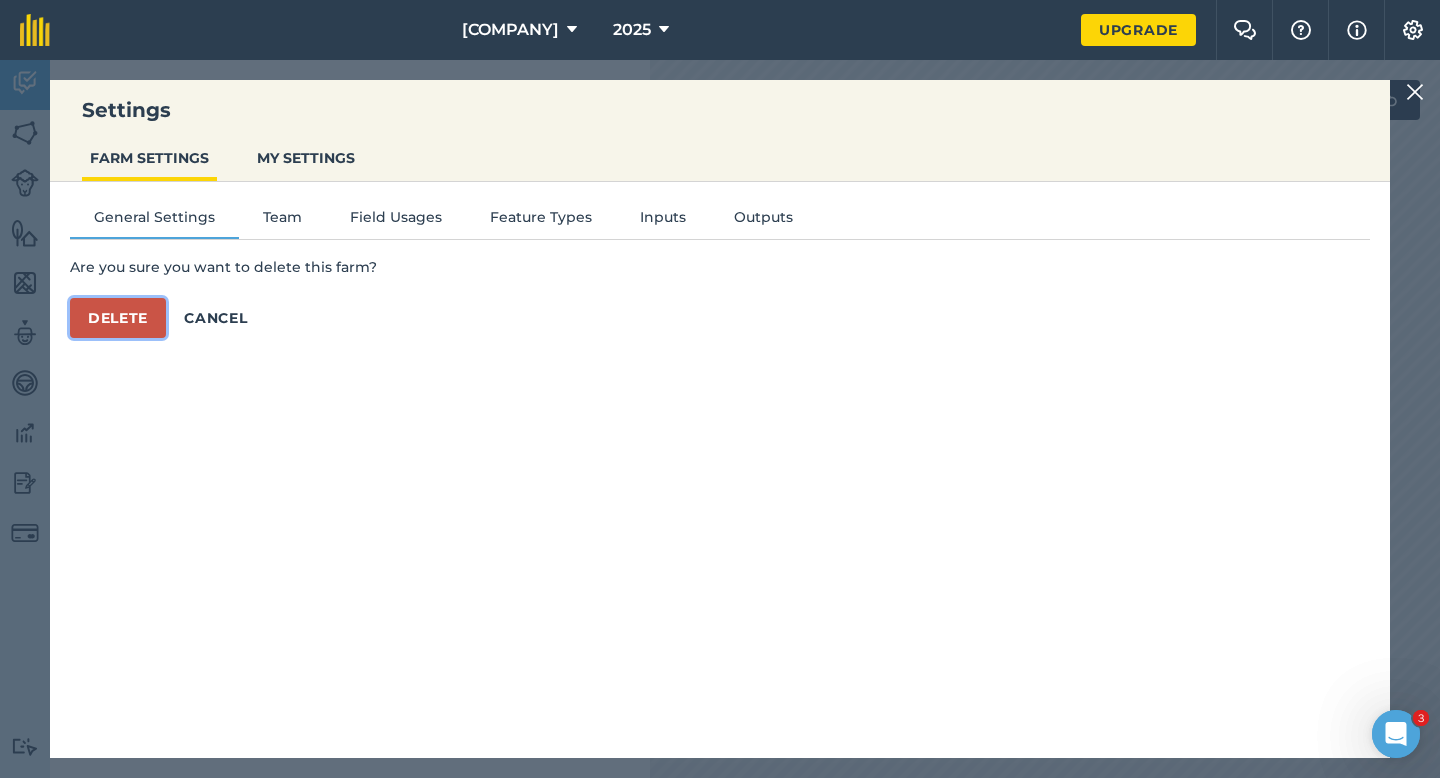 click on "Delete" at bounding box center [118, 318] 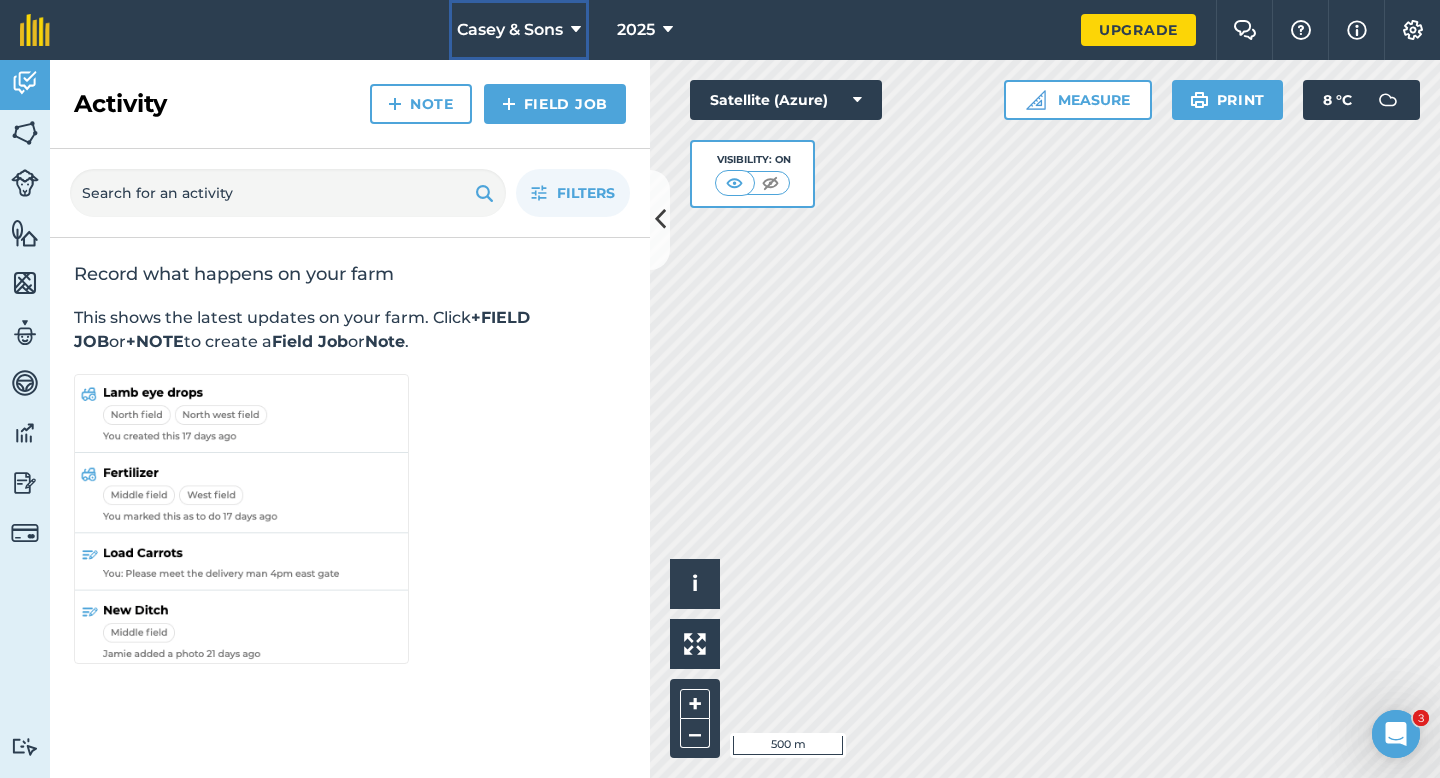 click on "Casey & Sons" at bounding box center (510, 30) 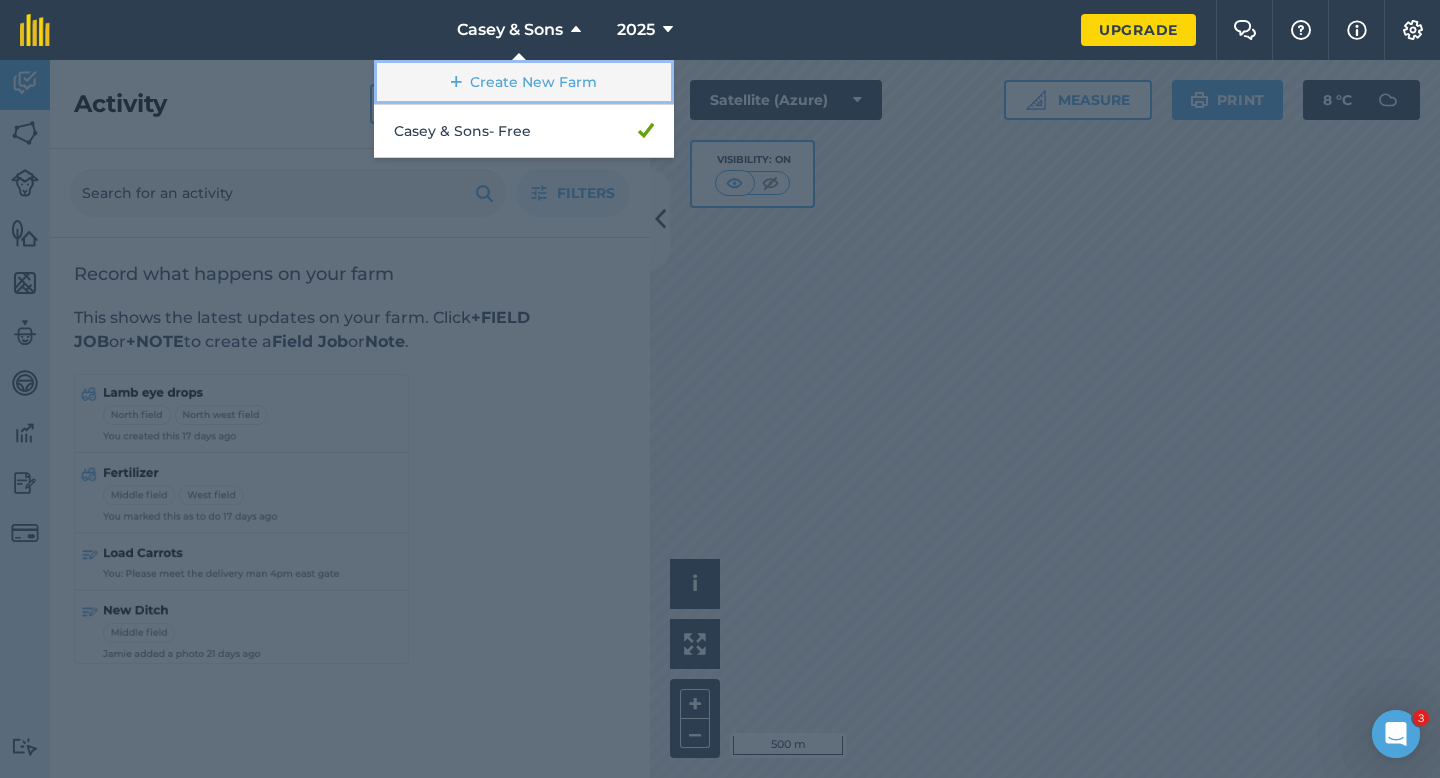 click on "Create New Farm" at bounding box center [524, 82] 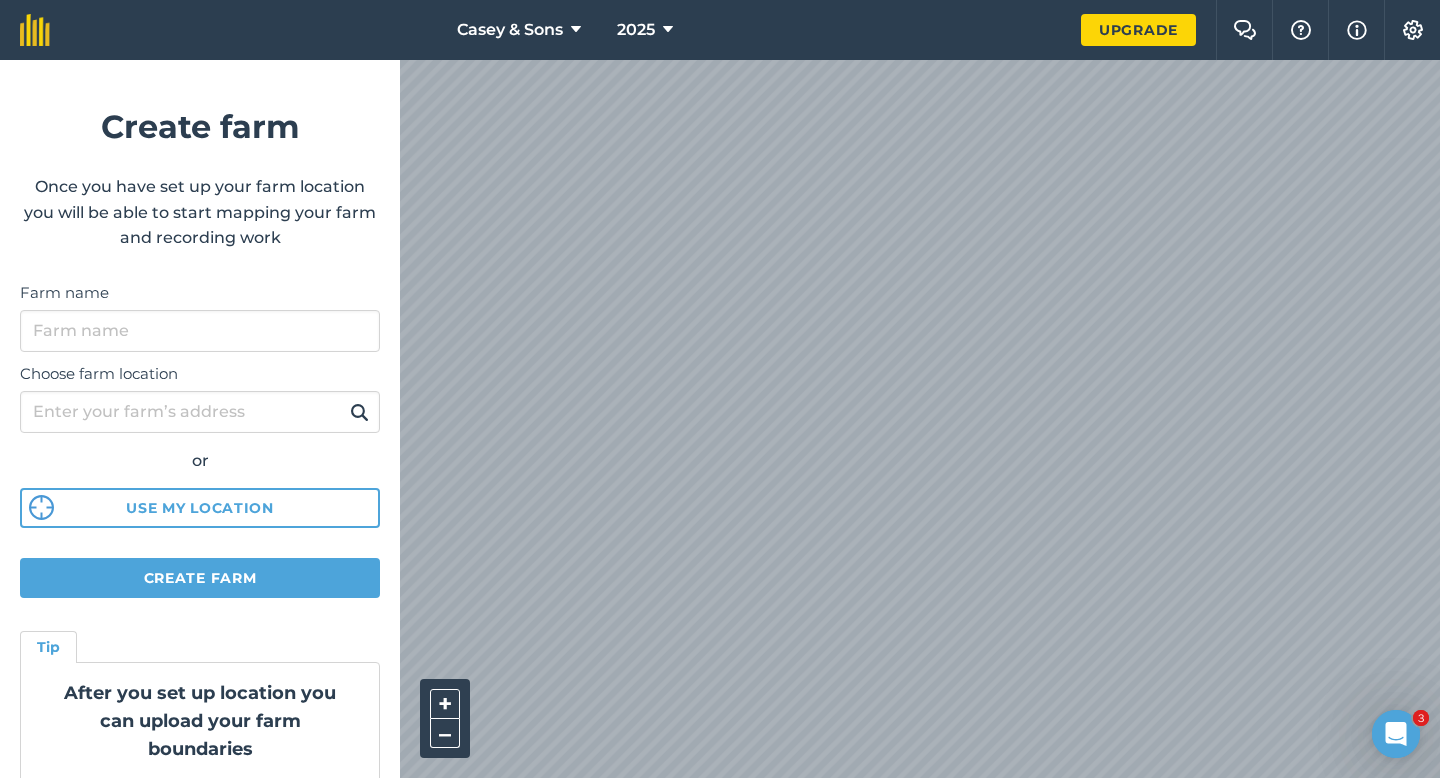 click on "Create farm Once you have set up your farm location you will be able to start mapping your farm and recording work Farm name Choose farm location or Use my location Create farm Tip After you set up location you can upload your farm boundaries Just go to Settings > Connections" at bounding box center [200, 419] 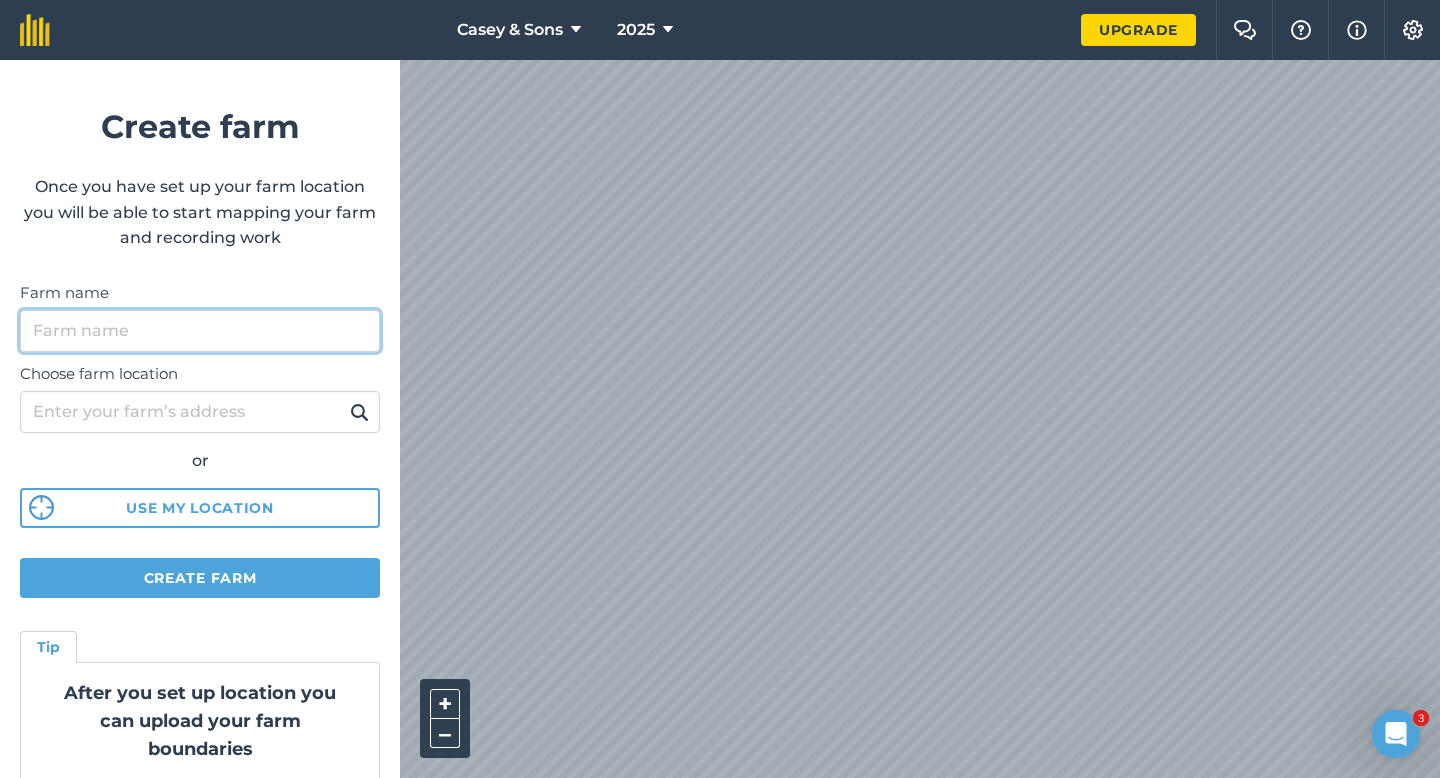 click on "Farm name" at bounding box center [200, 331] 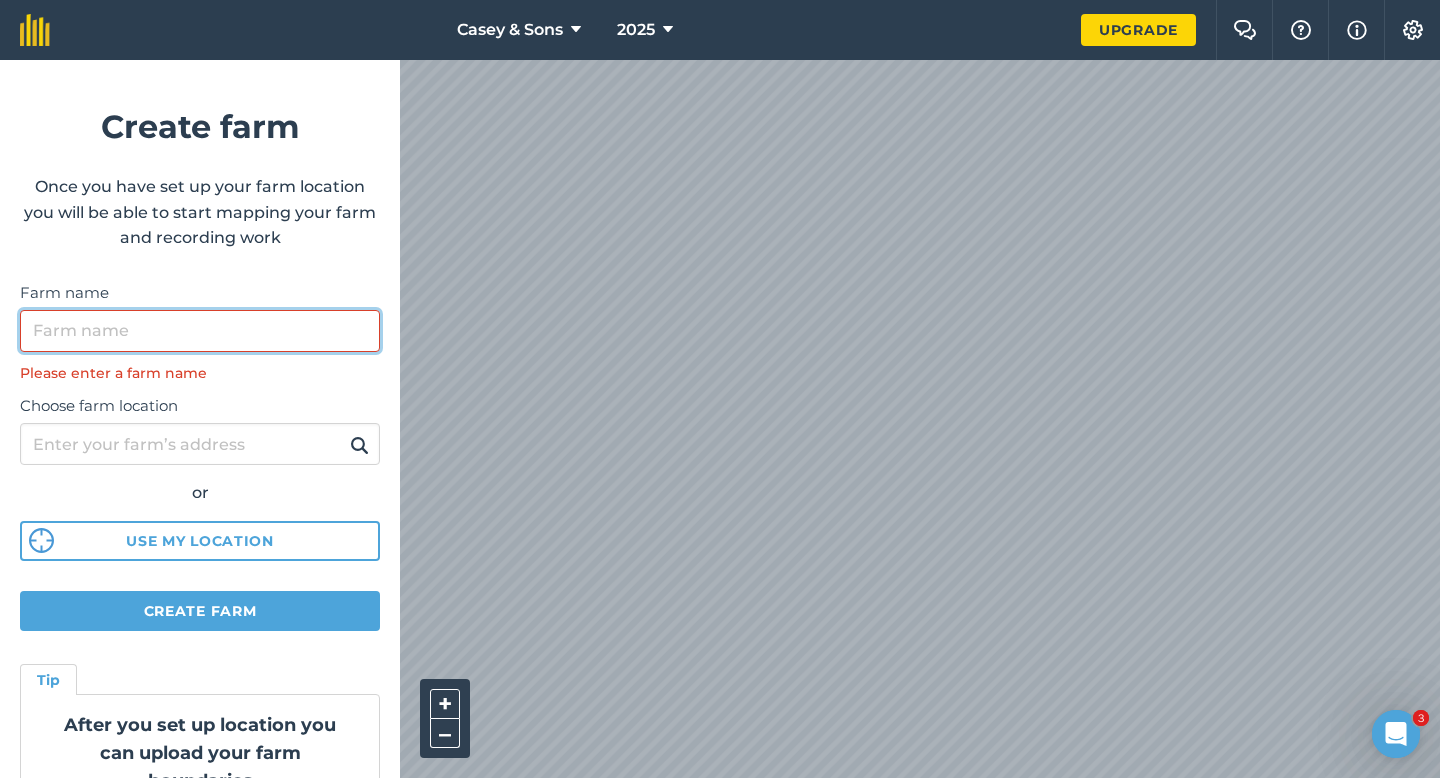 click on "Farm name" at bounding box center [200, 331] 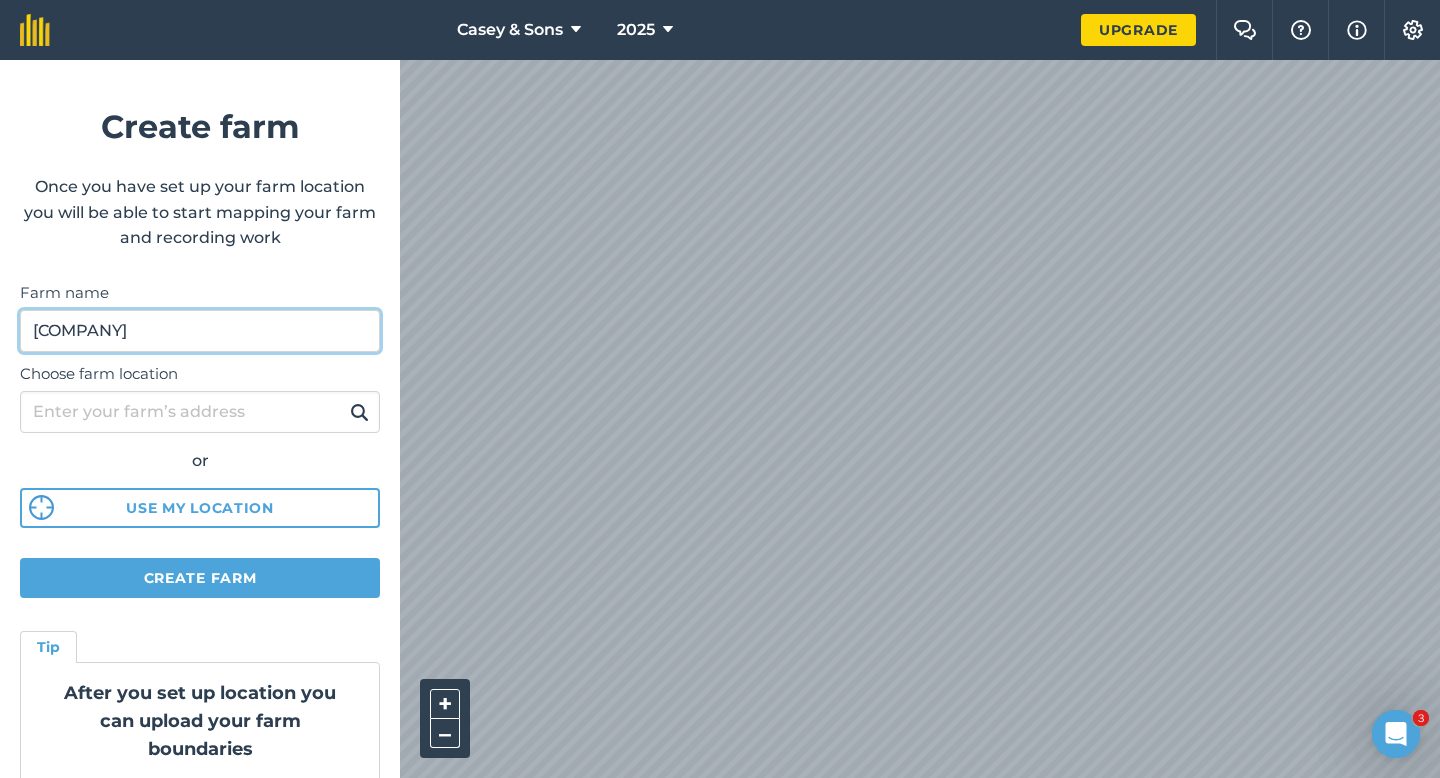 type on "[COMPANY]" 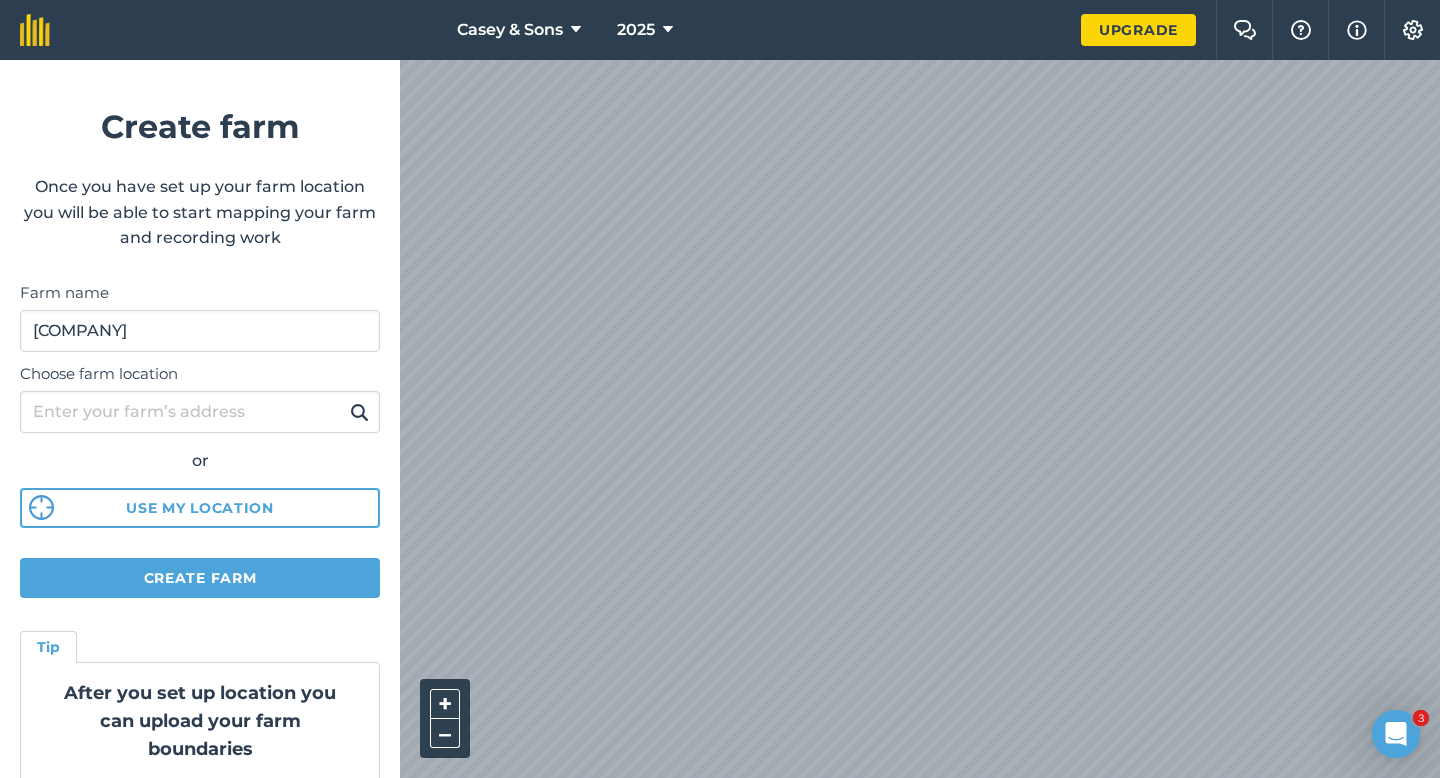 click on "Create farm Once you have set up your farm location you will be able to start mapping your farm and recording work Farm name Casey Farming LTD Choose farm location or Use my location Create farm Tip After you set up location you can upload your farm boundaries Just go to Settings > Connections" at bounding box center [200, 419] 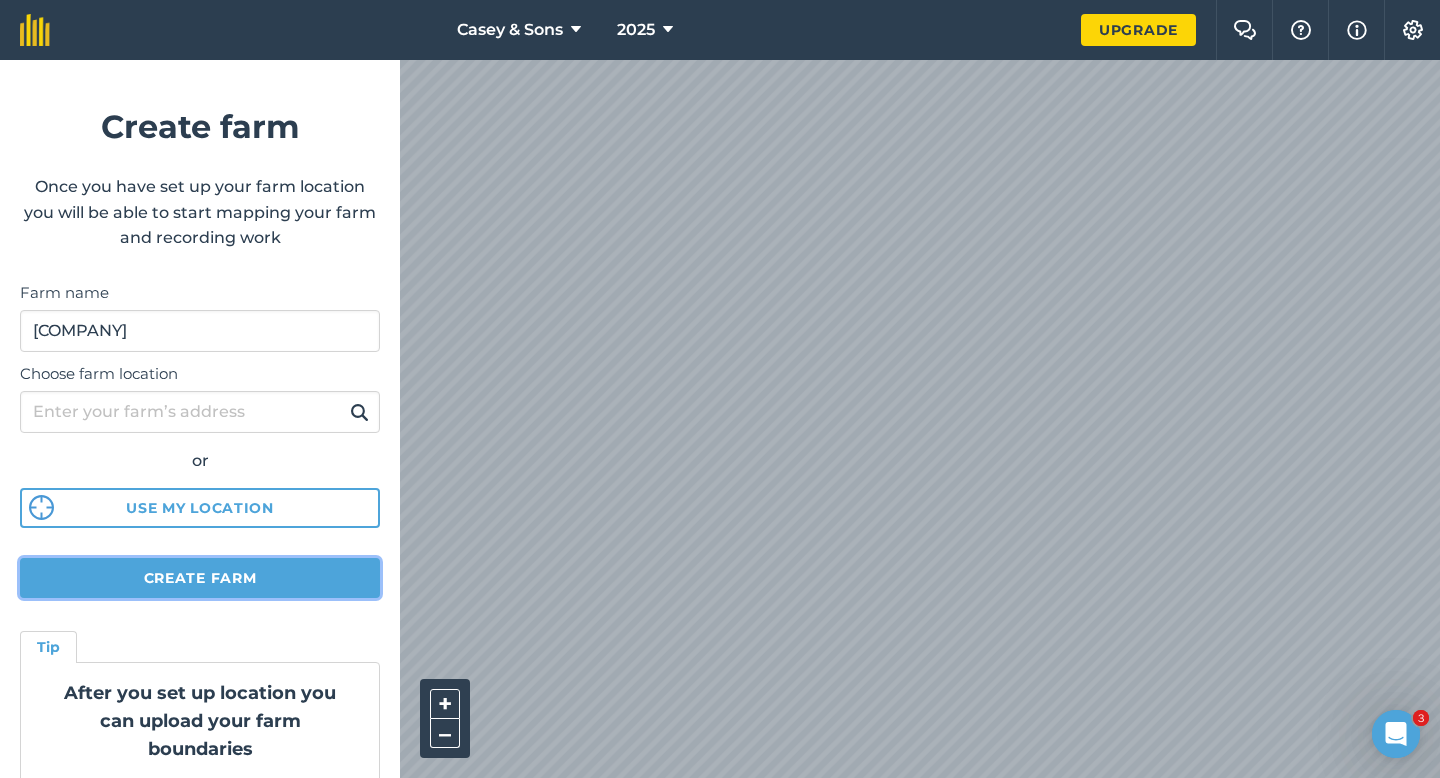 click on "Create farm" at bounding box center [200, 578] 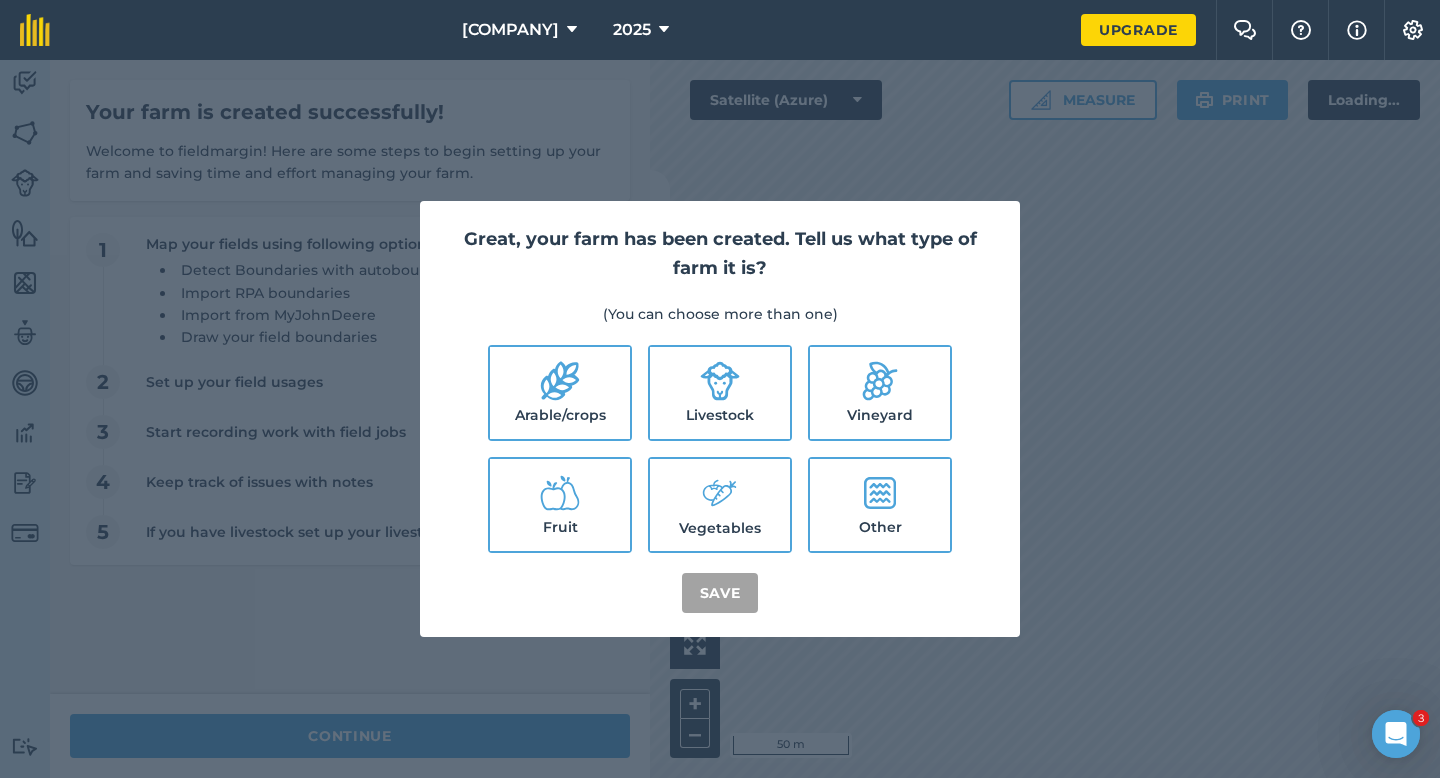 click 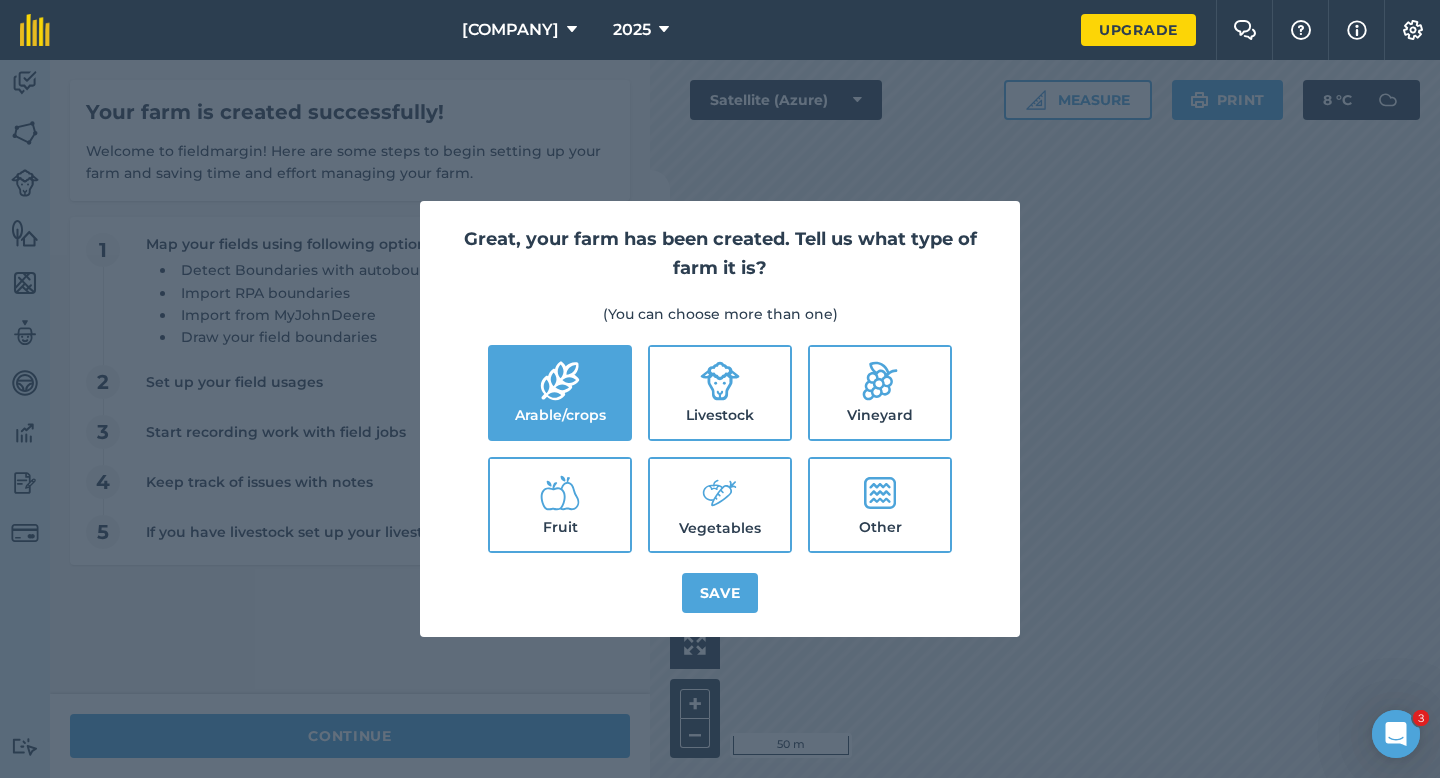 click on "Livestock" at bounding box center (720, 393) 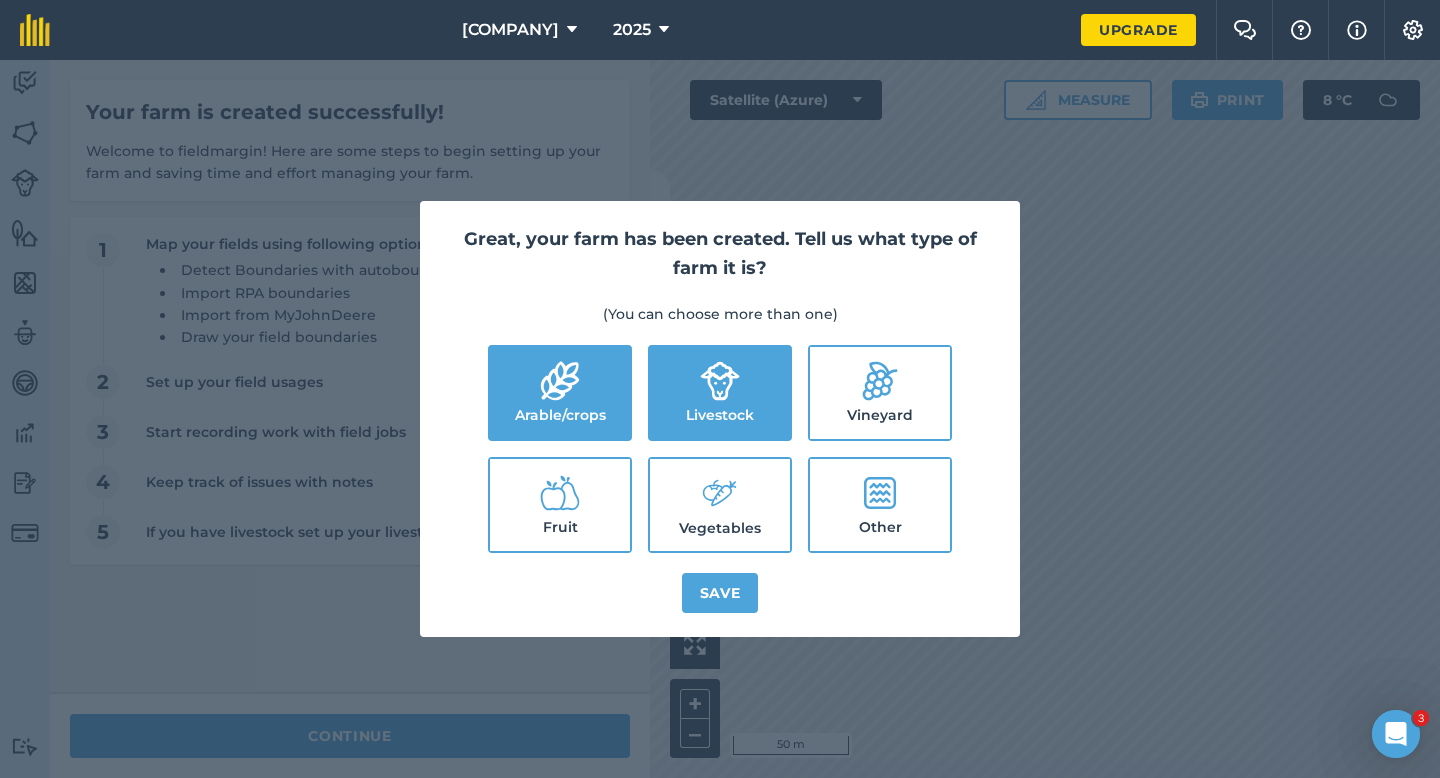 click on "Vegetables" at bounding box center (720, 505) 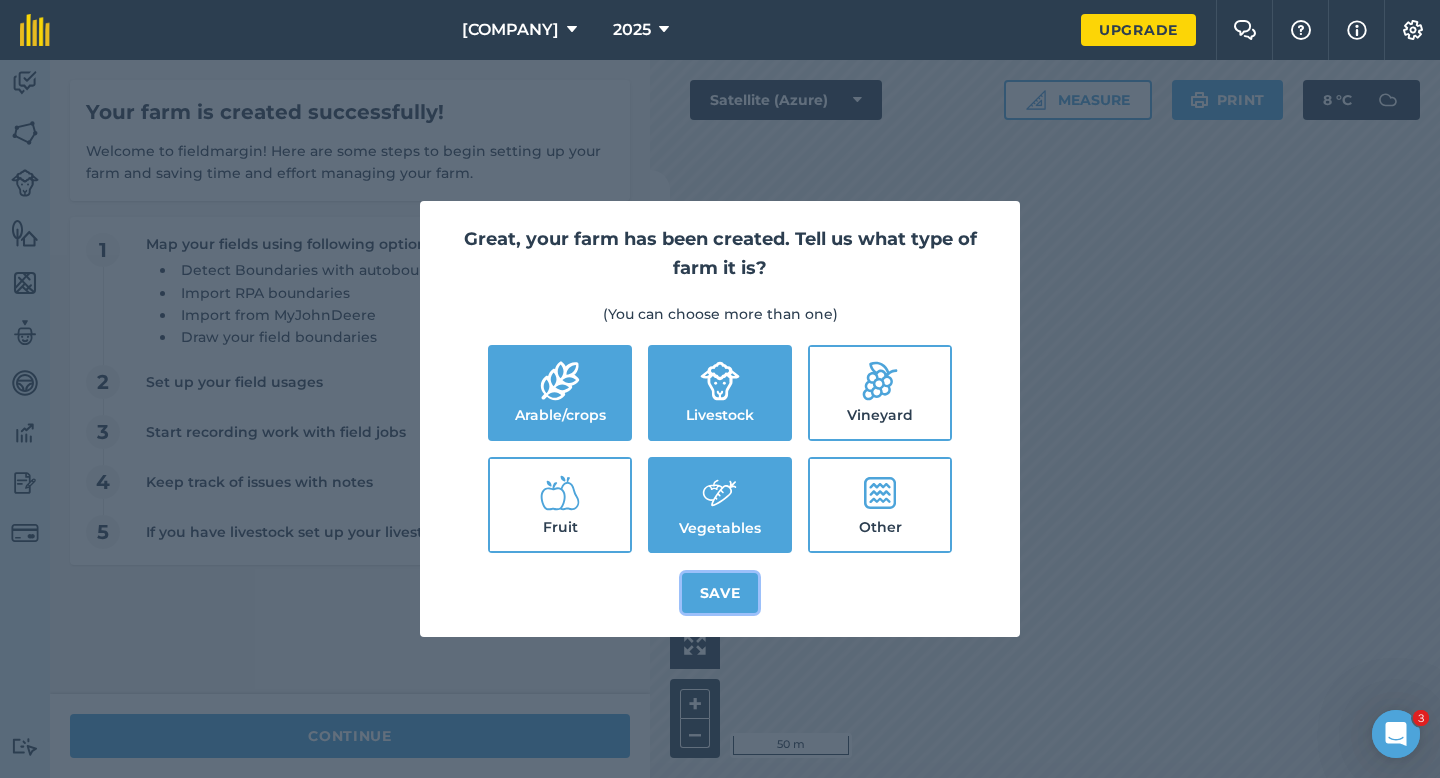 click on "Save" at bounding box center [720, 593] 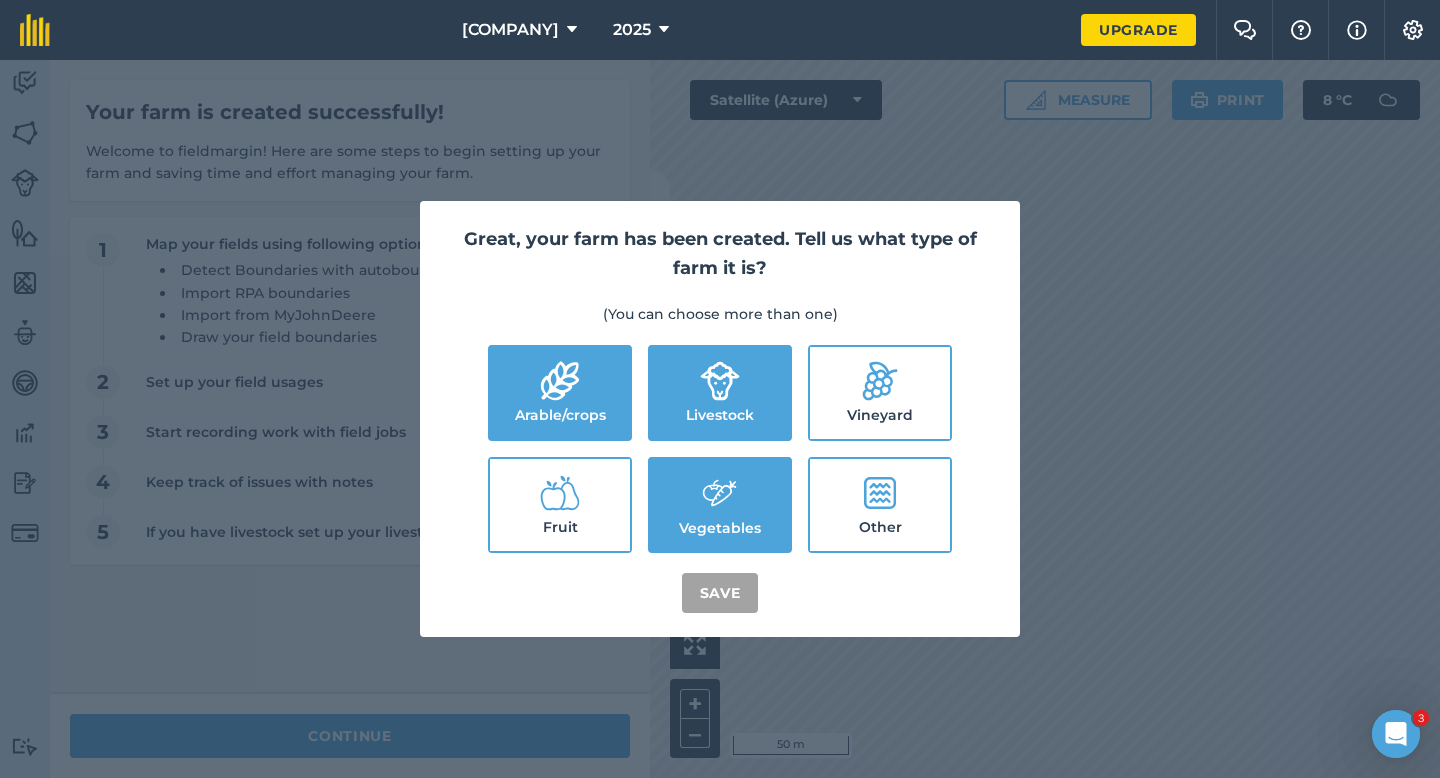 click on "Great, your farm has been created. Tell us what type of farm it is? (You can choose more than one) Arable/crops Livestock Vineyard Fruit Vegetables Other Save" at bounding box center [720, 419] 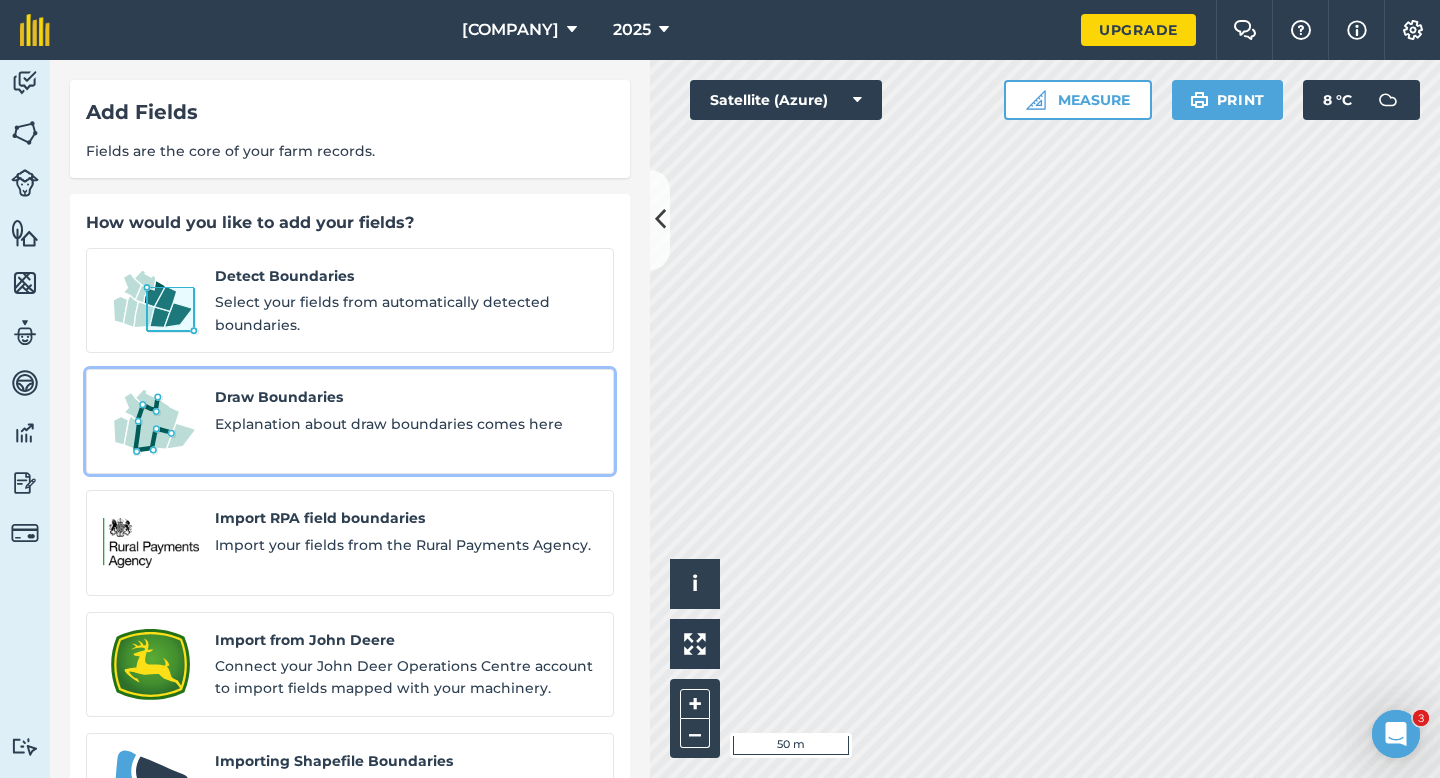 click on "Draw Boundaries" at bounding box center (406, 397) 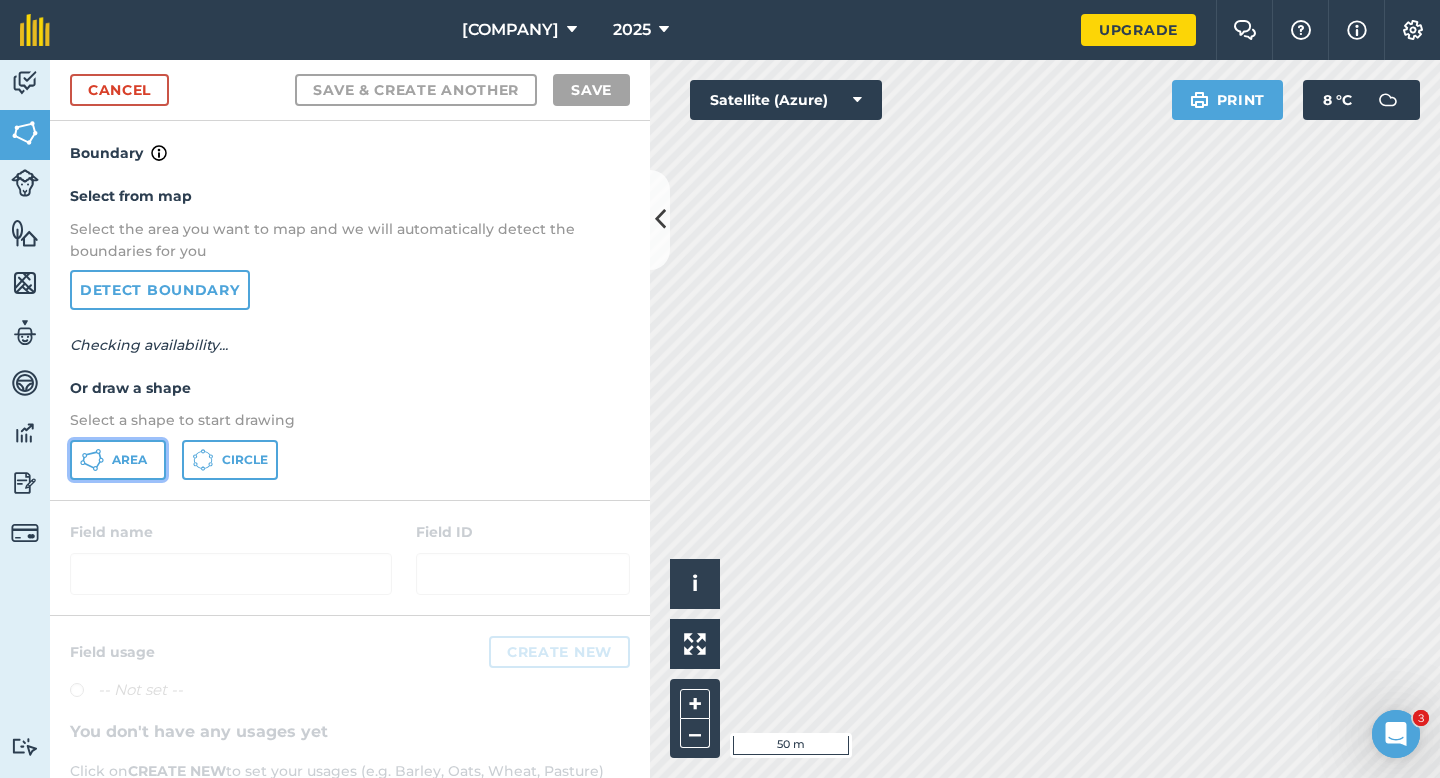 click on "Area" at bounding box center (118, 460) 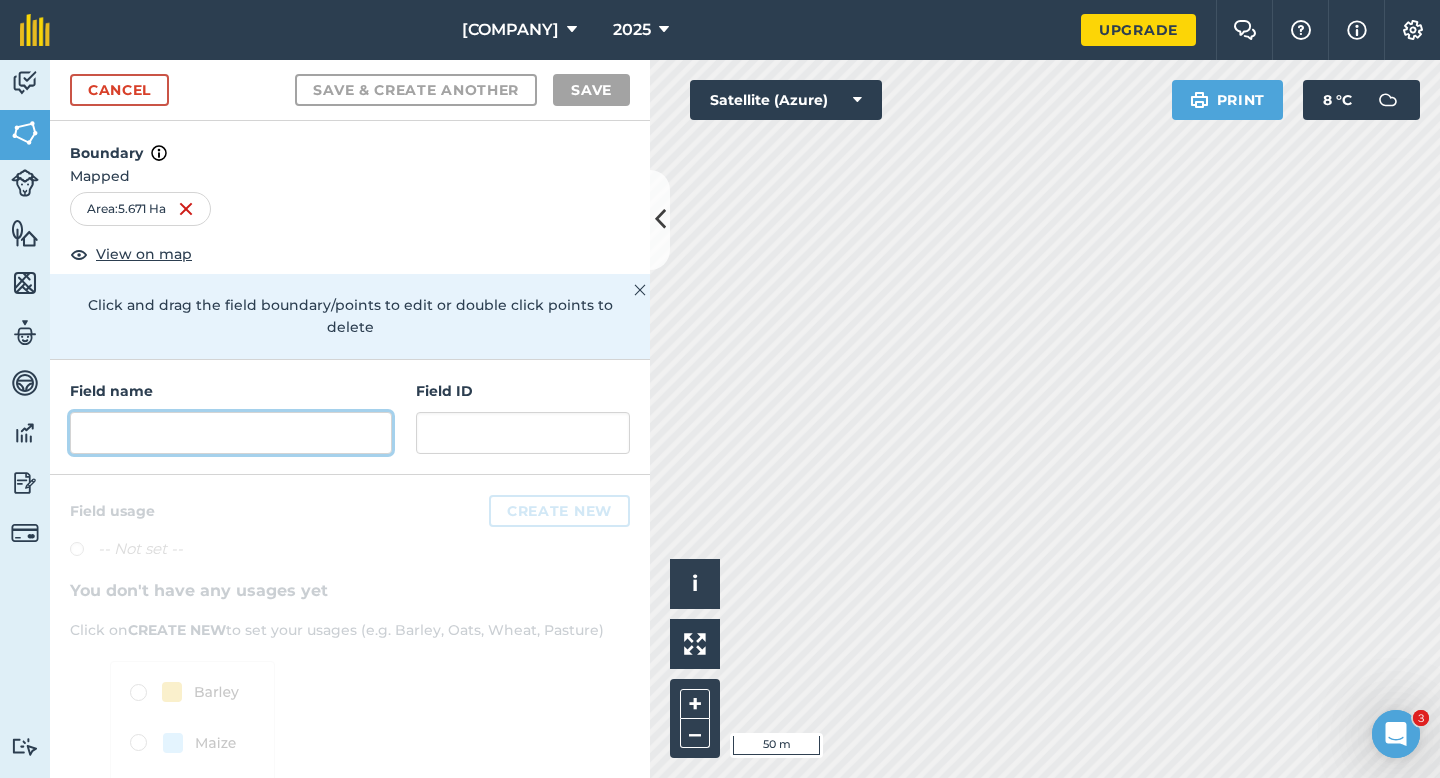 click at bounding box center [231, 433] 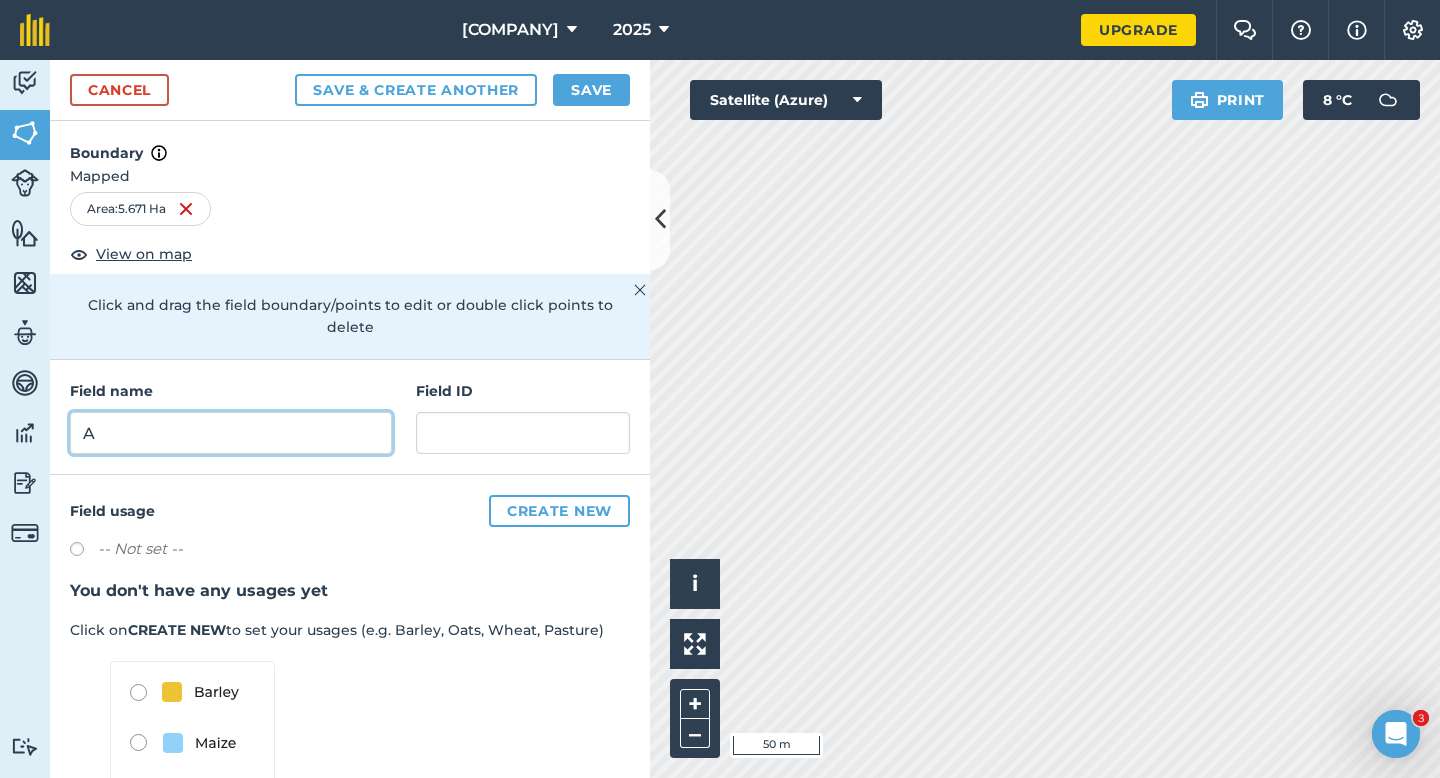 type on "A" 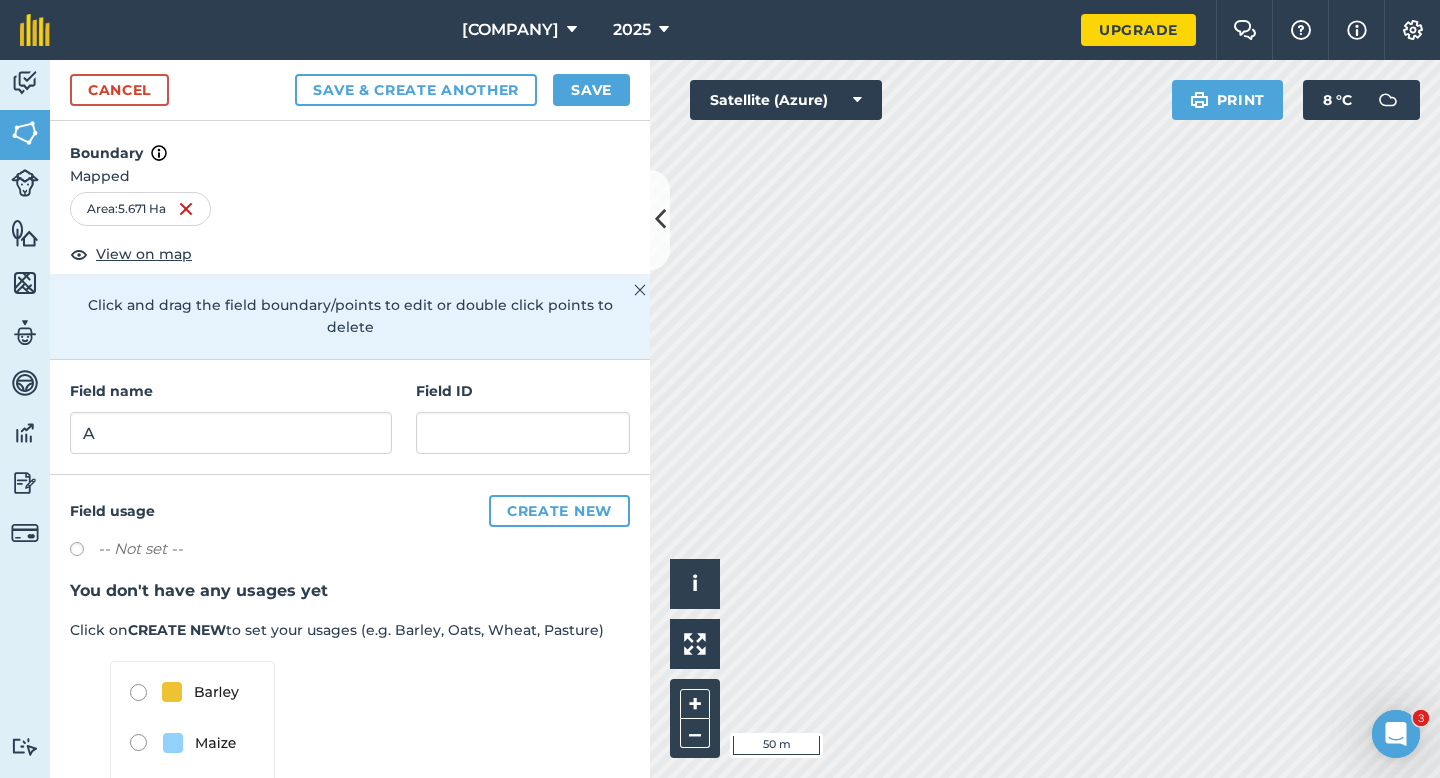 click on "Cancel Save & Create Another Save" at bounding box center [350, 90] 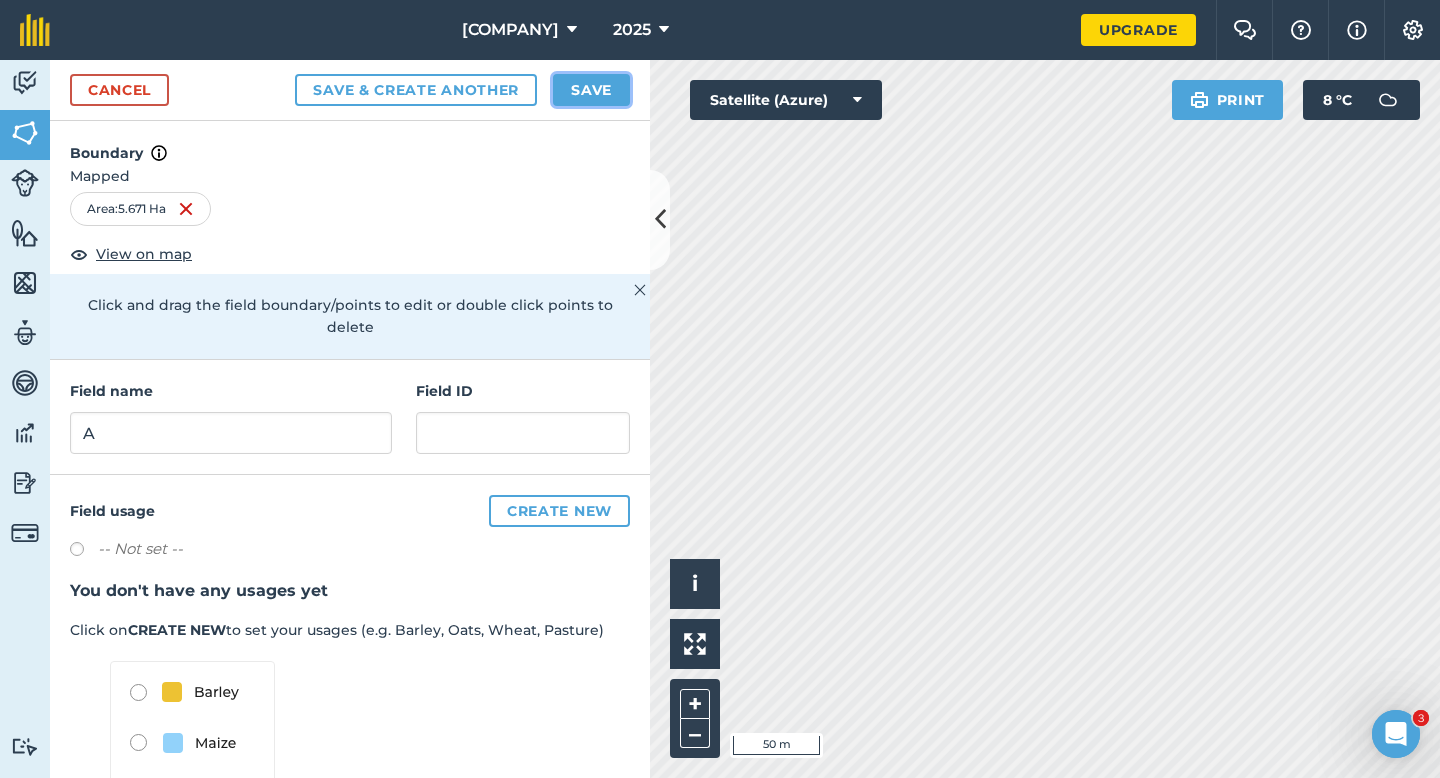 click on "Save" at bounding box center (591, 90) 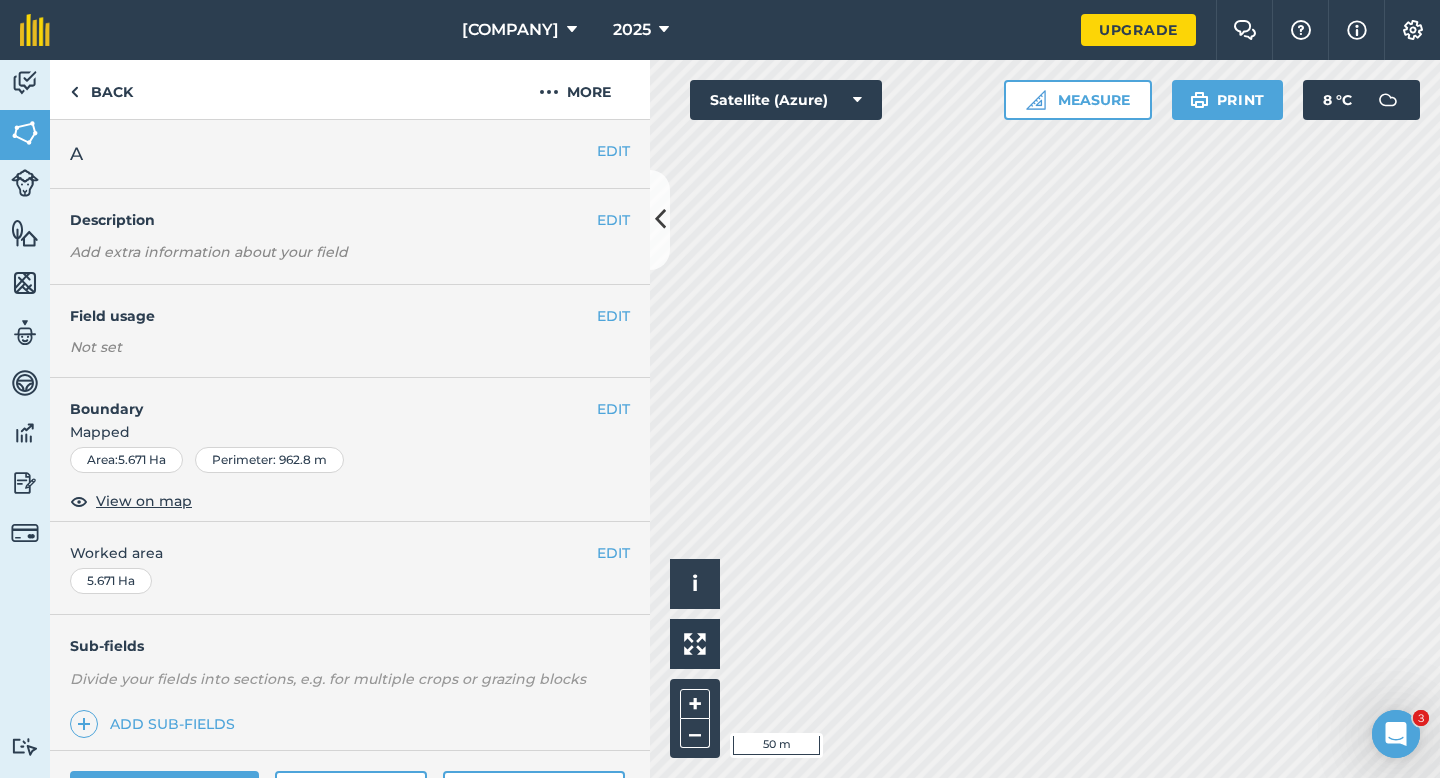 click on "EDIT Worked area 5.671 Ha" at bounding box center (350, 568) 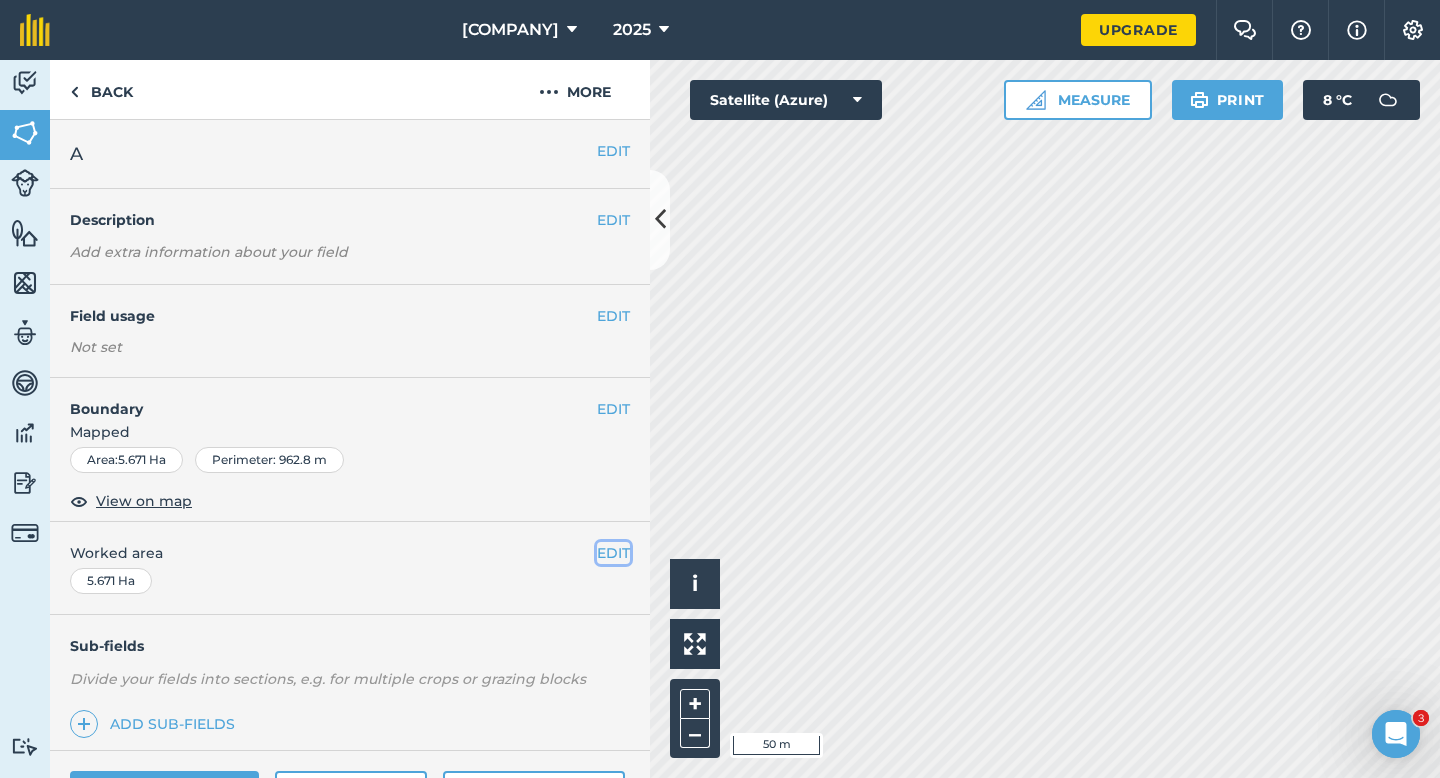click on "EDIT" at bounding box center [613, 553] 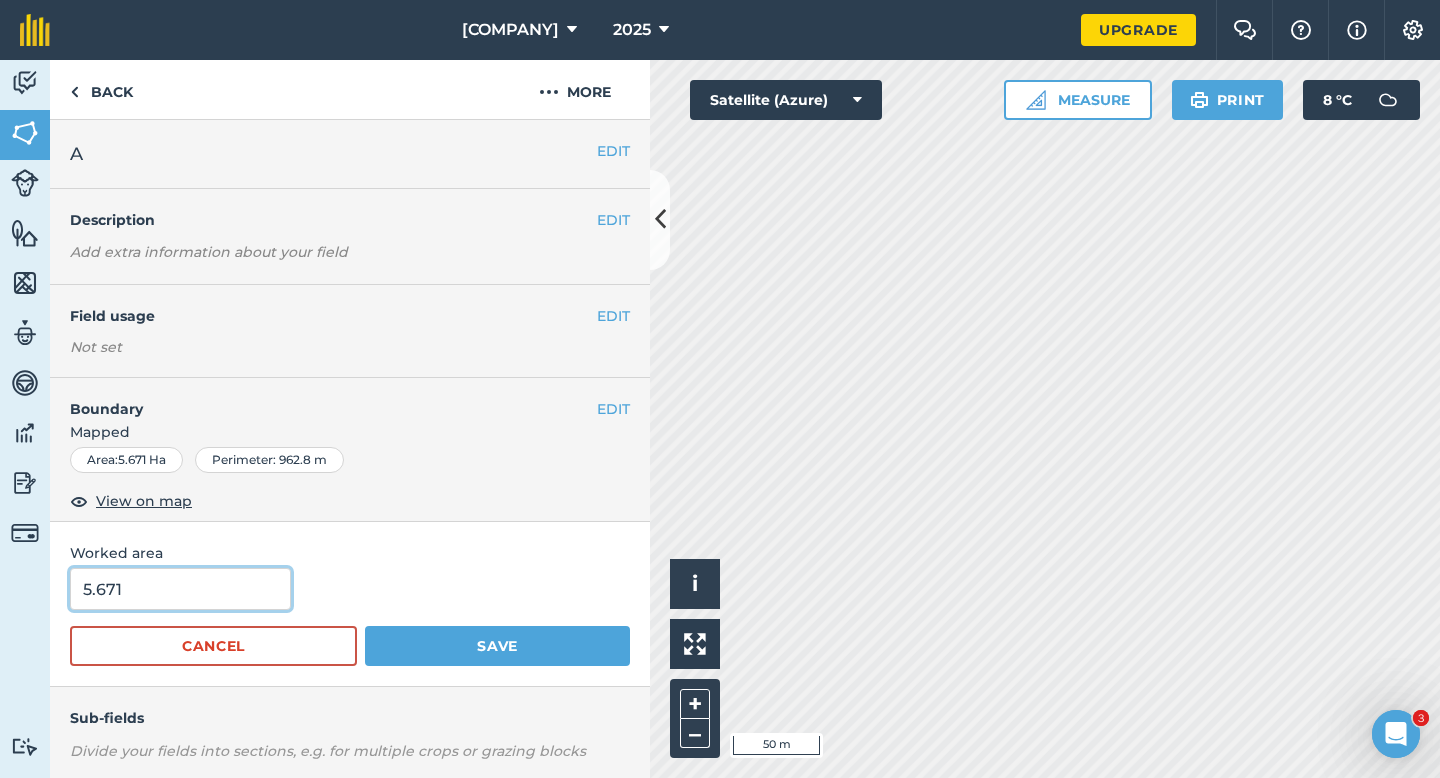 click on "5.671" at bounding box center (180, 589) 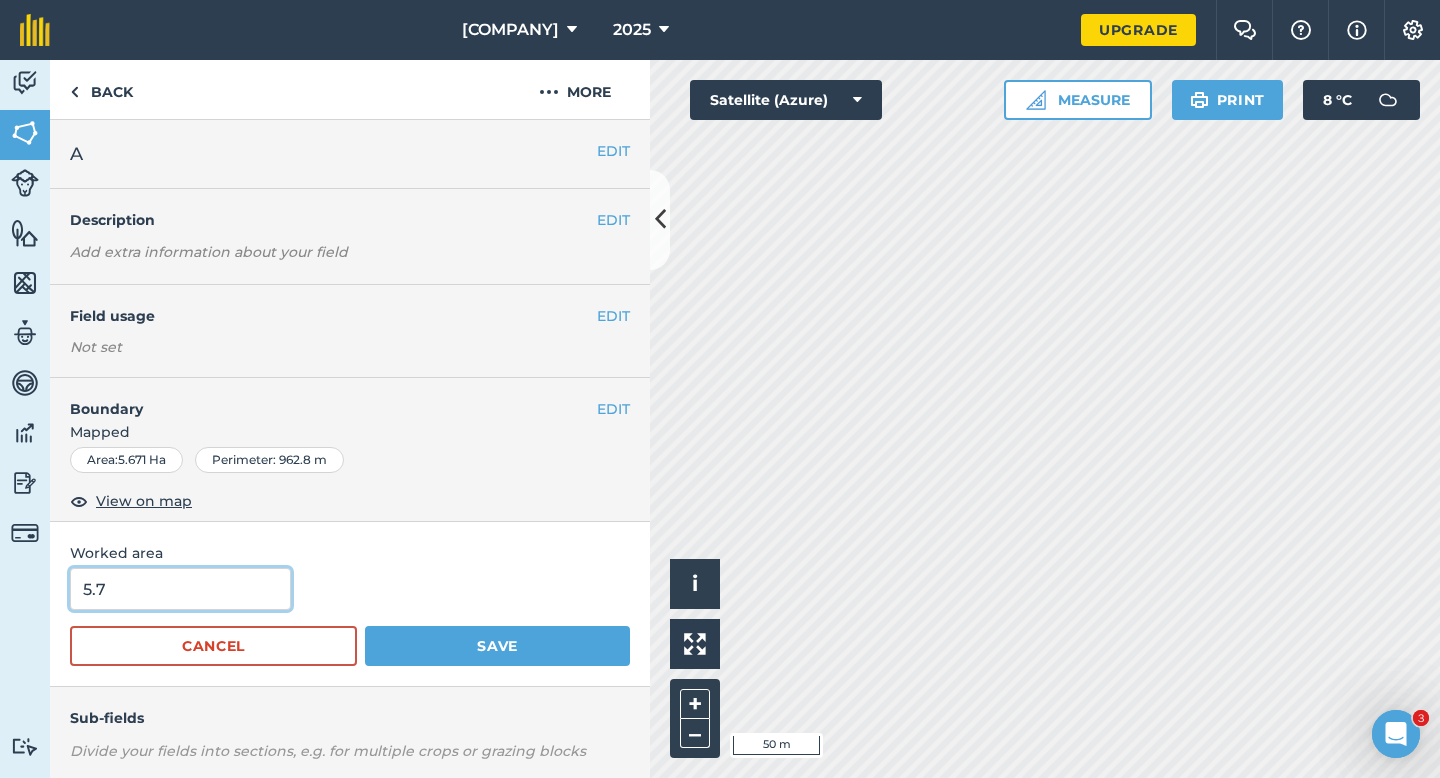 type on "5.7" 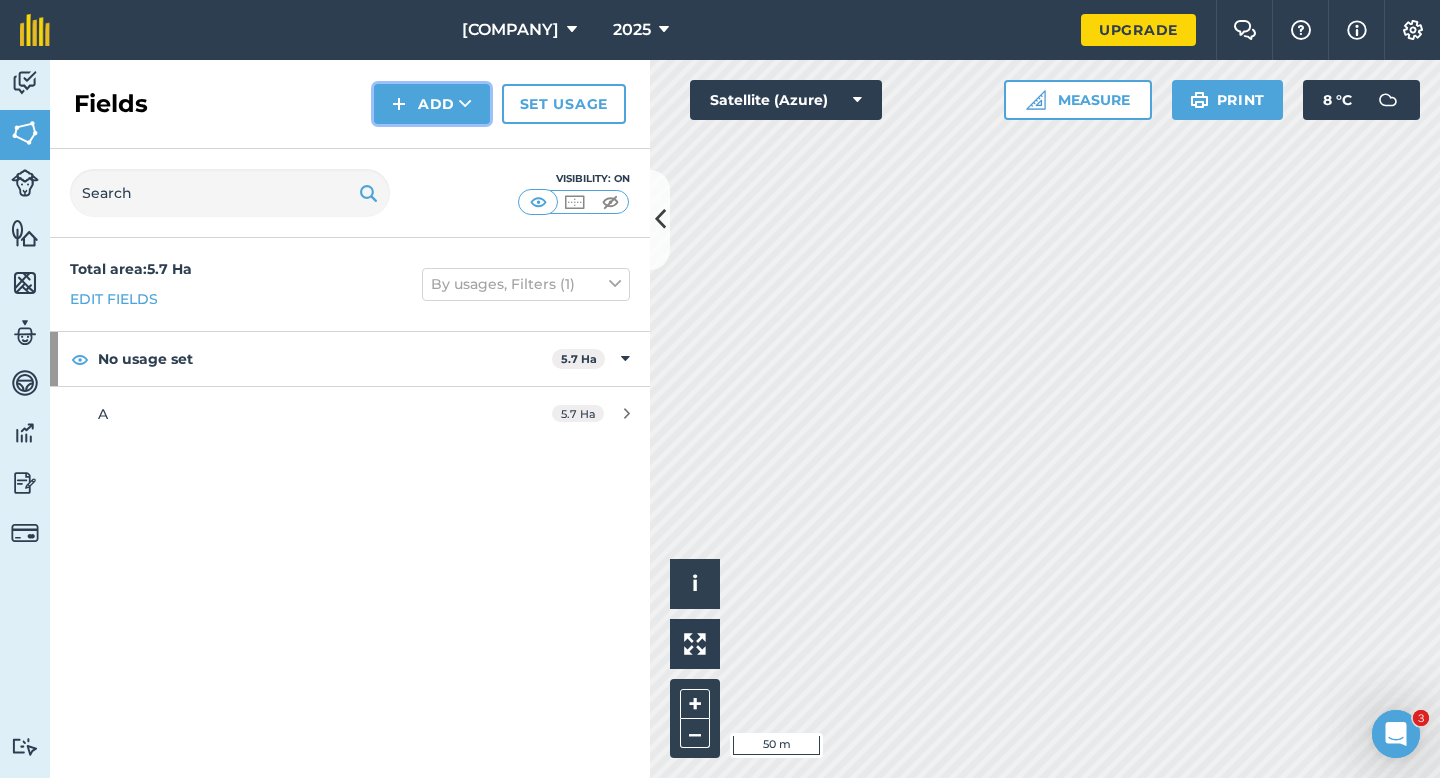click on "Add" at bounding box center [432, 104] 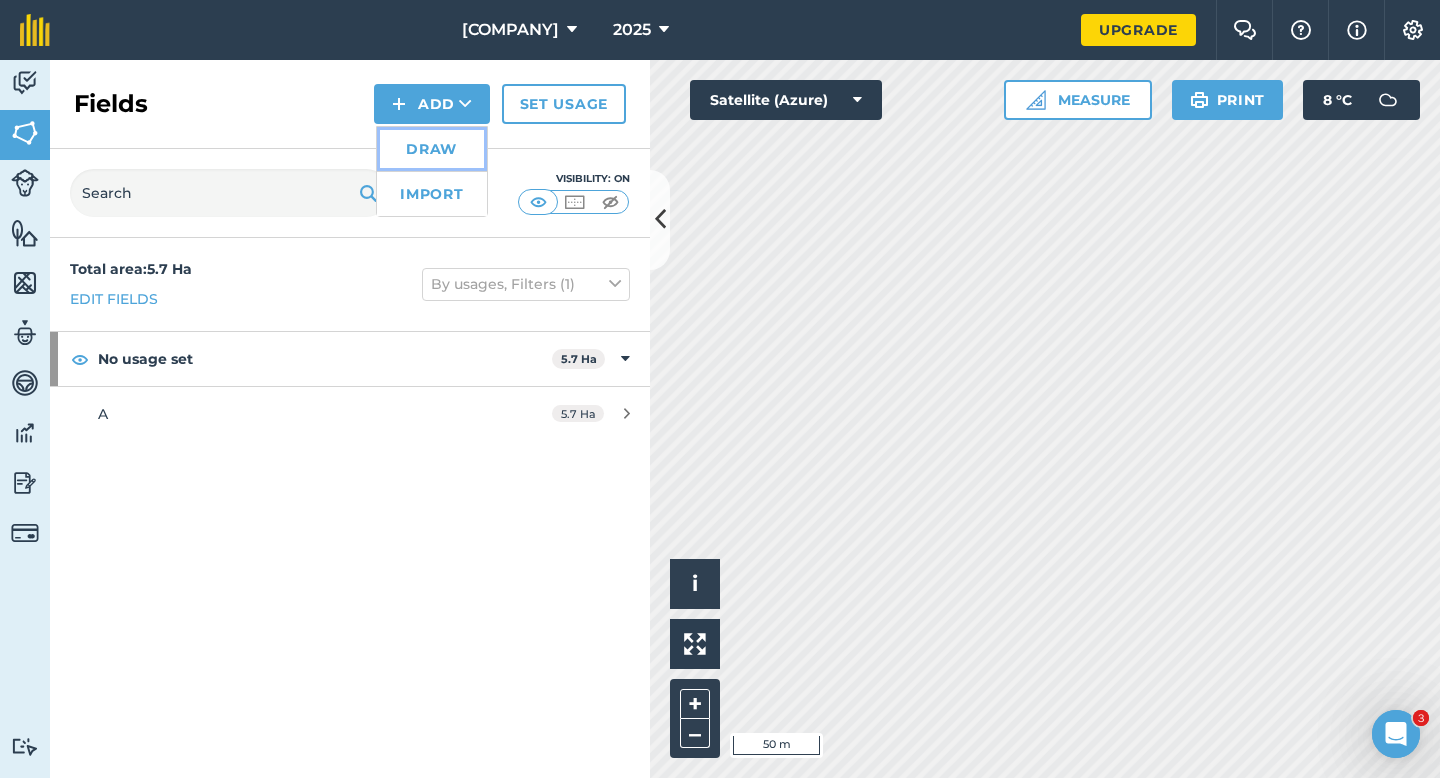 click on "Draw" at bounding box center [432, 149] 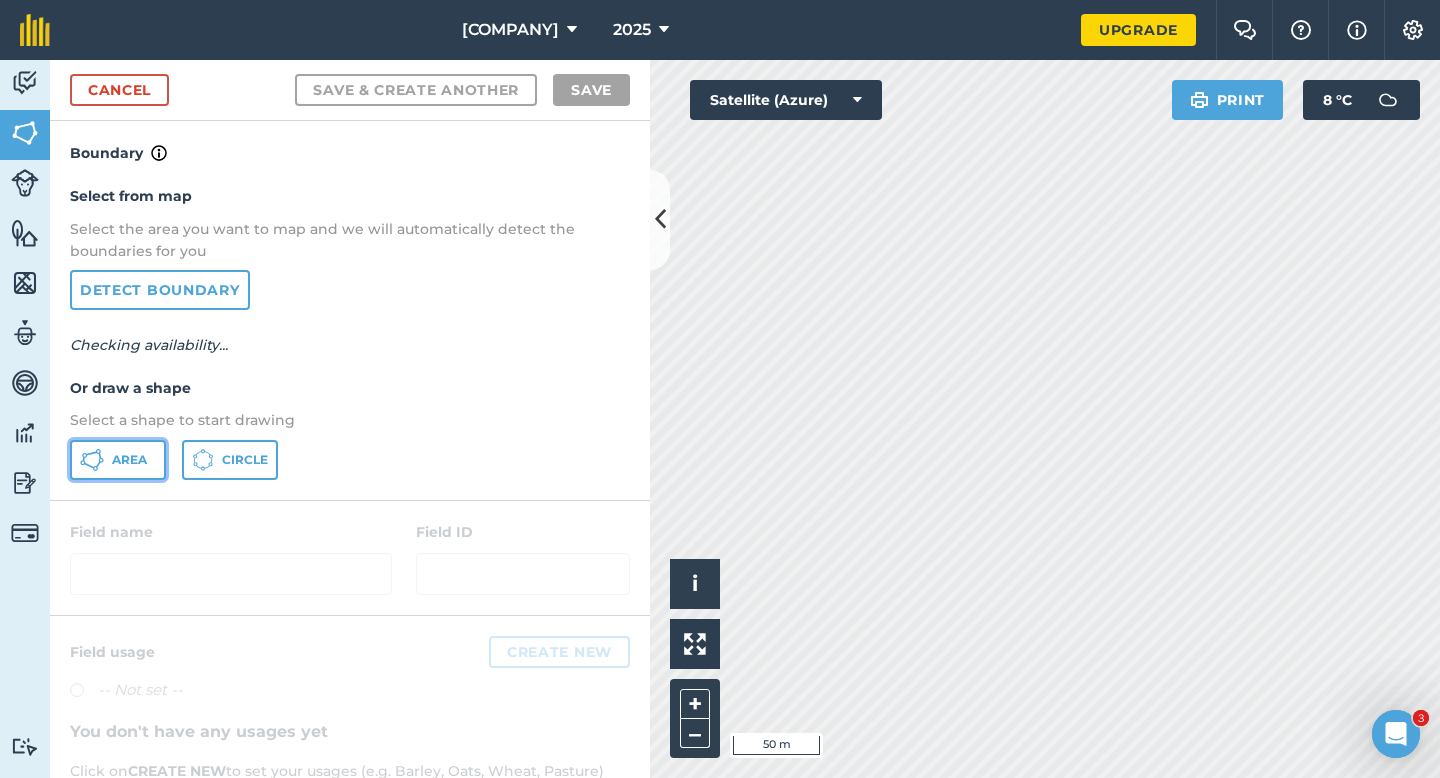 click on "Area" at bounding box center [118, 460] 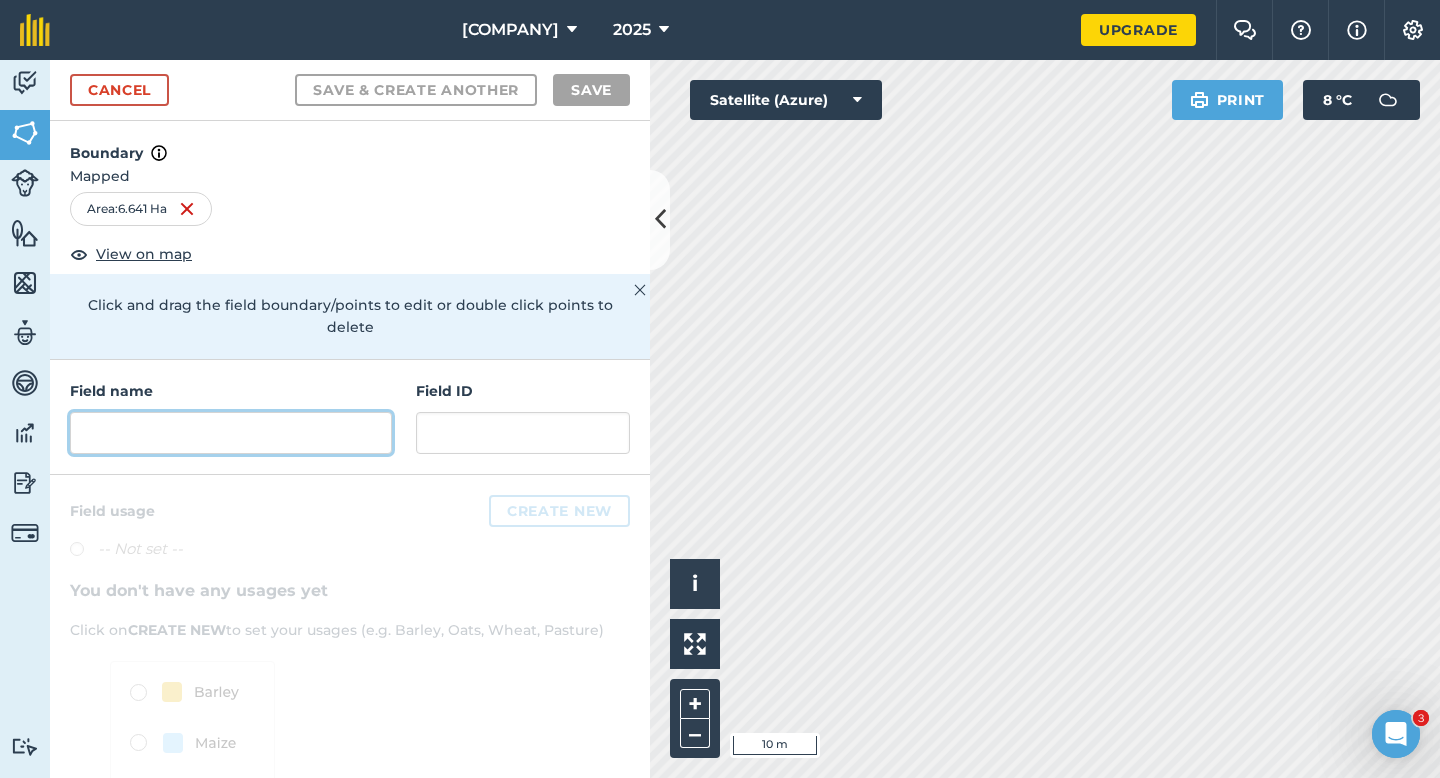 click at bounding box center (231, 433) 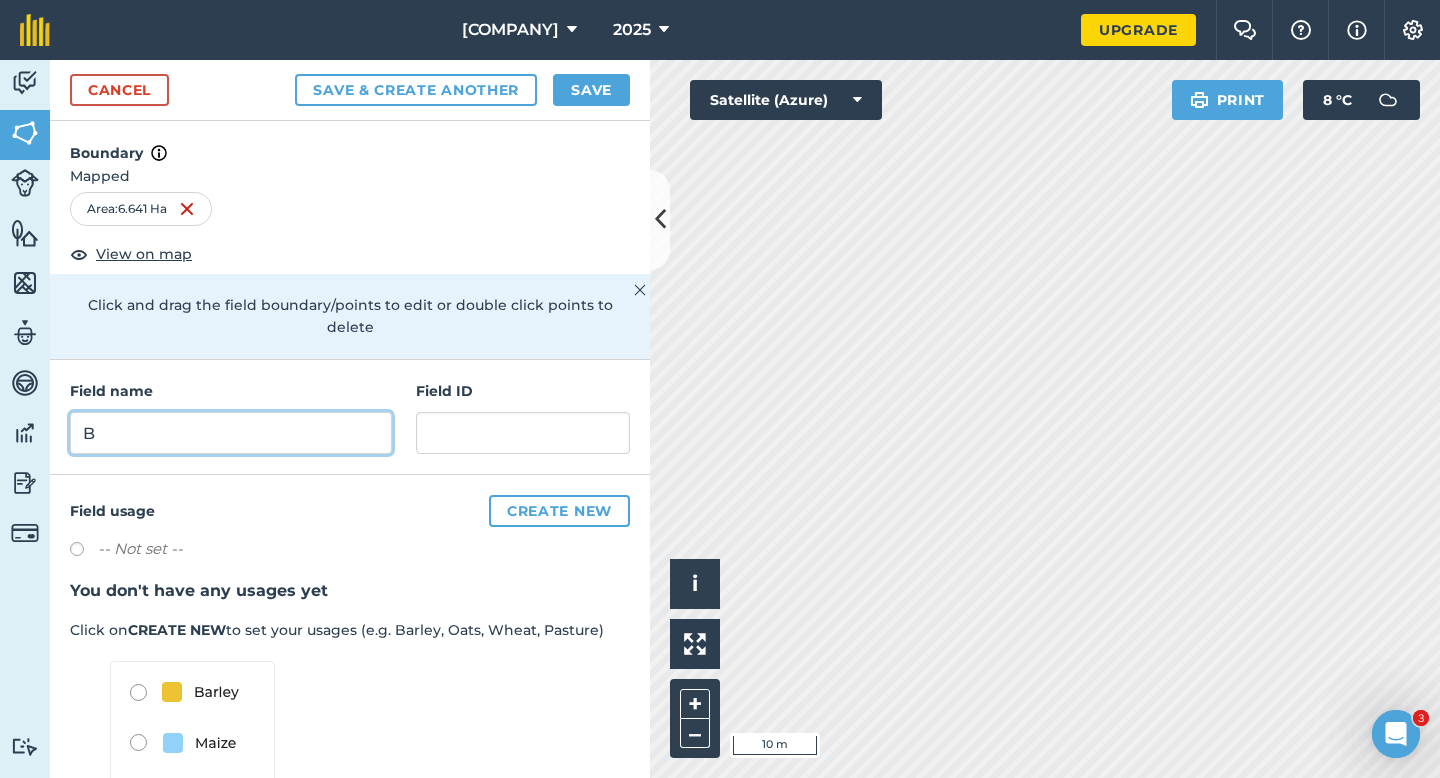 type on "B" 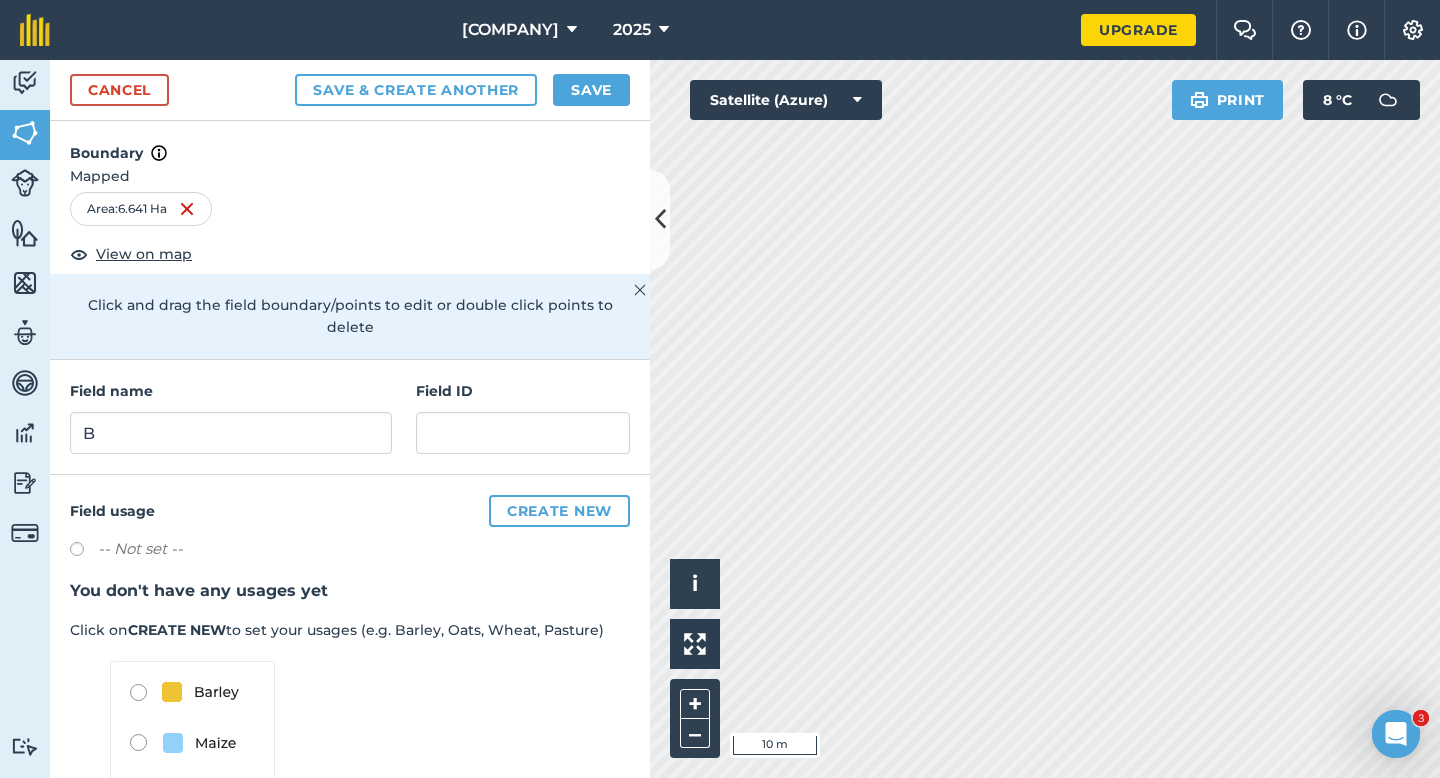 click on "Boundary" at bounding box center [350, 143] 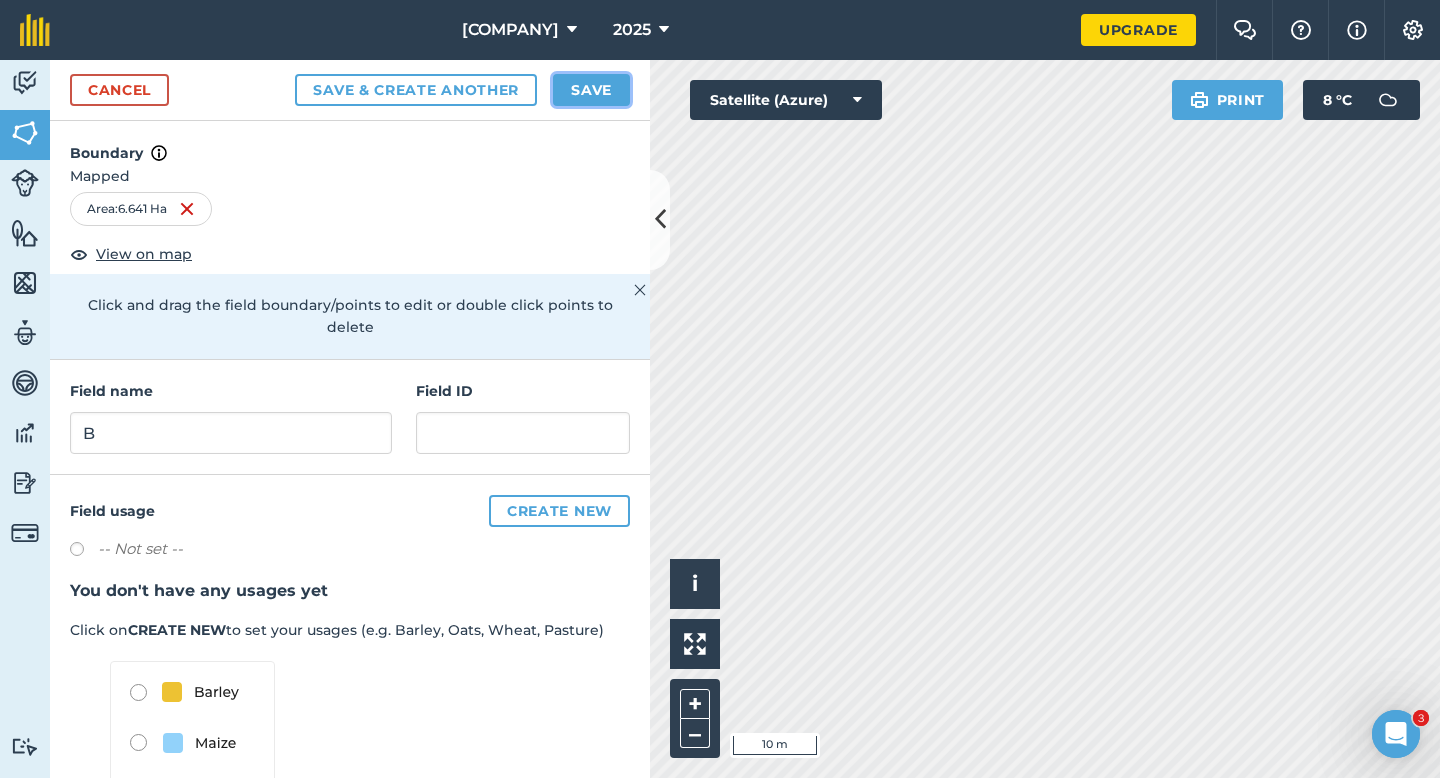 click on "Save" at bounding box center (591, 90) 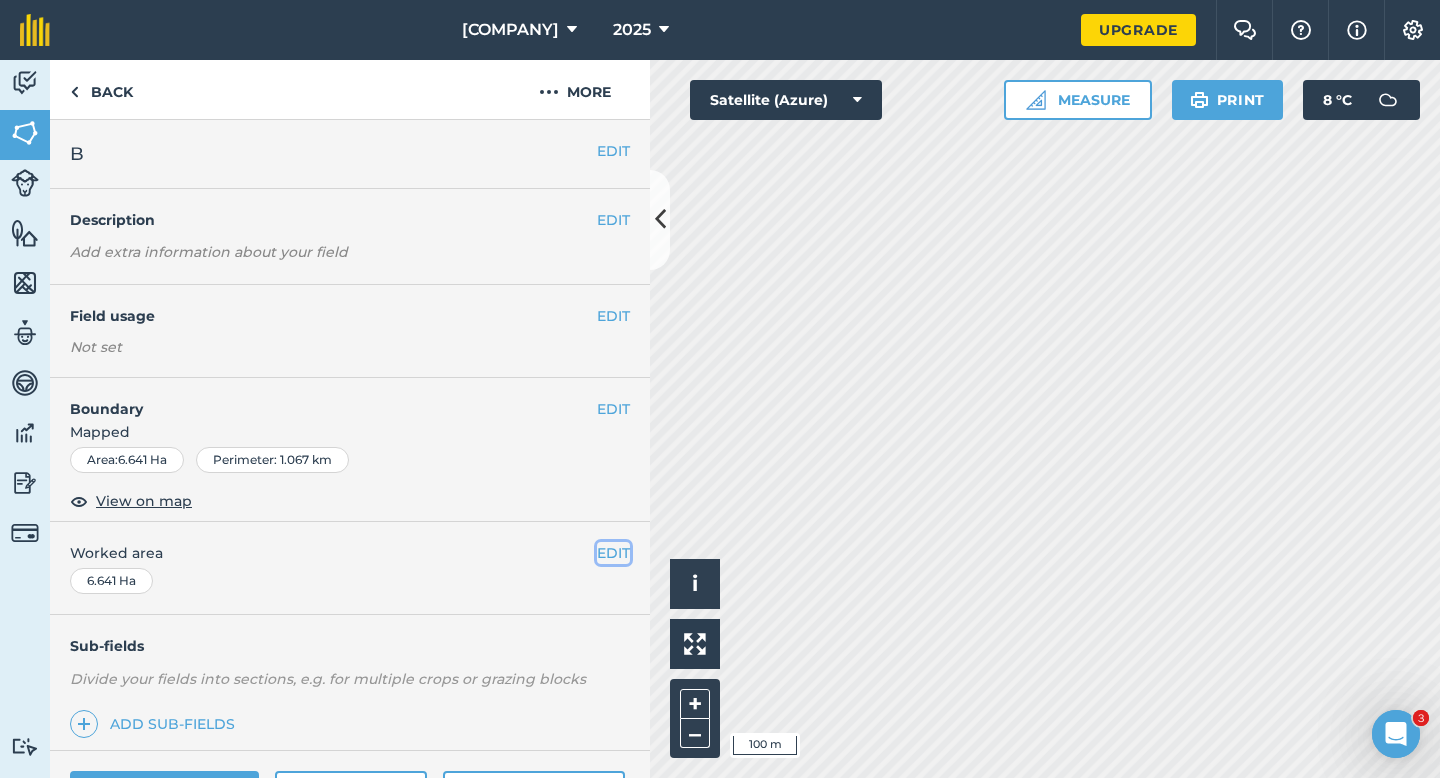 click on "EDIT" at bounding box center [613, 553] 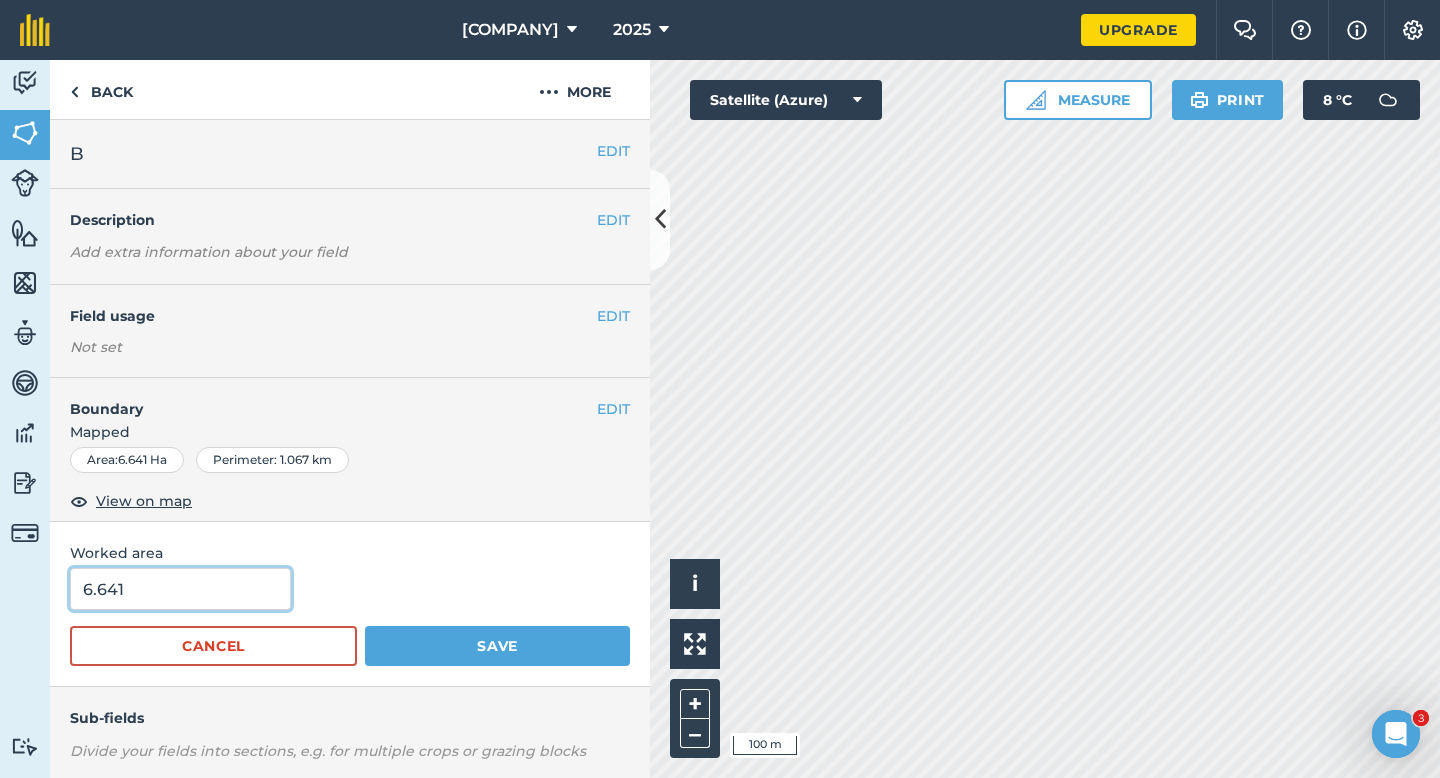 click on "6.641" at bounding box center (180, 589) 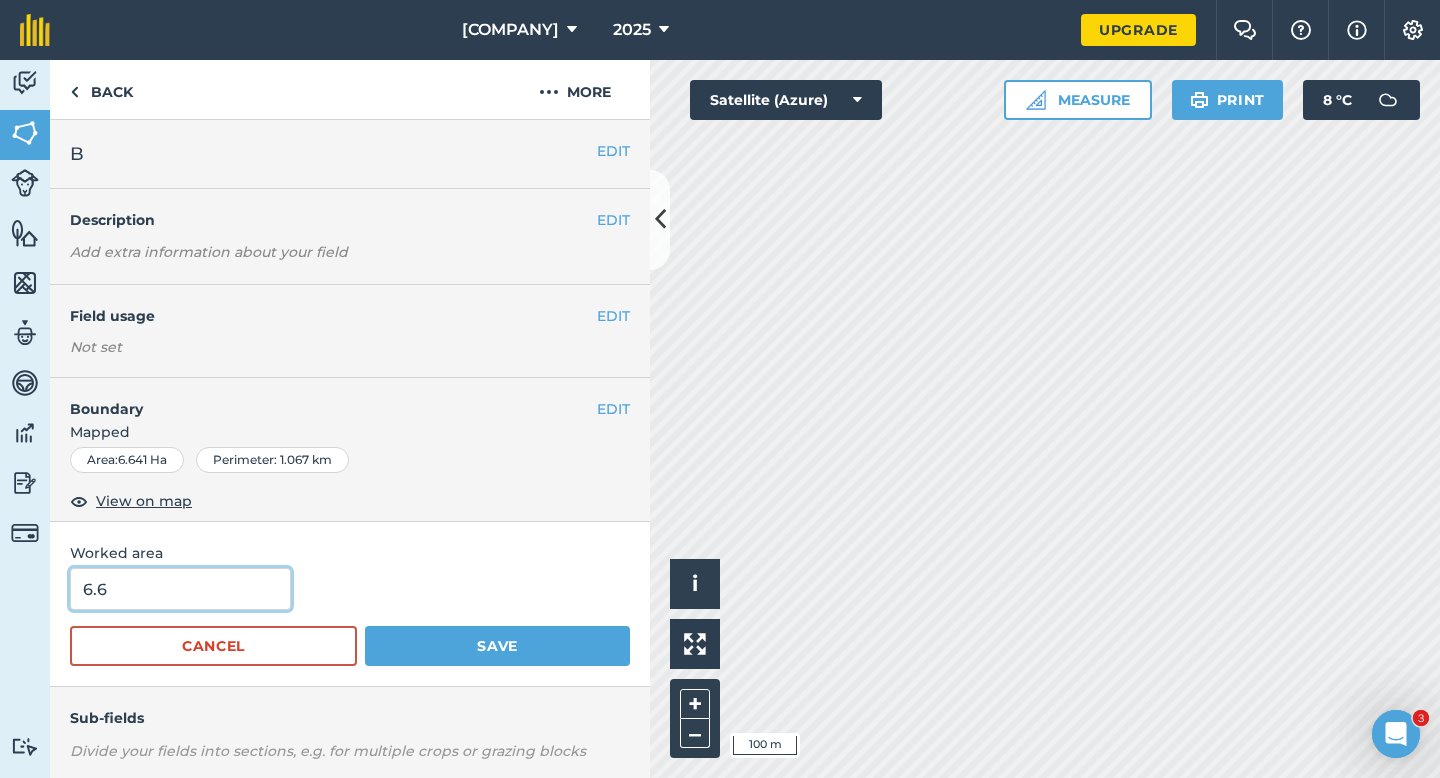 type on "6.6" 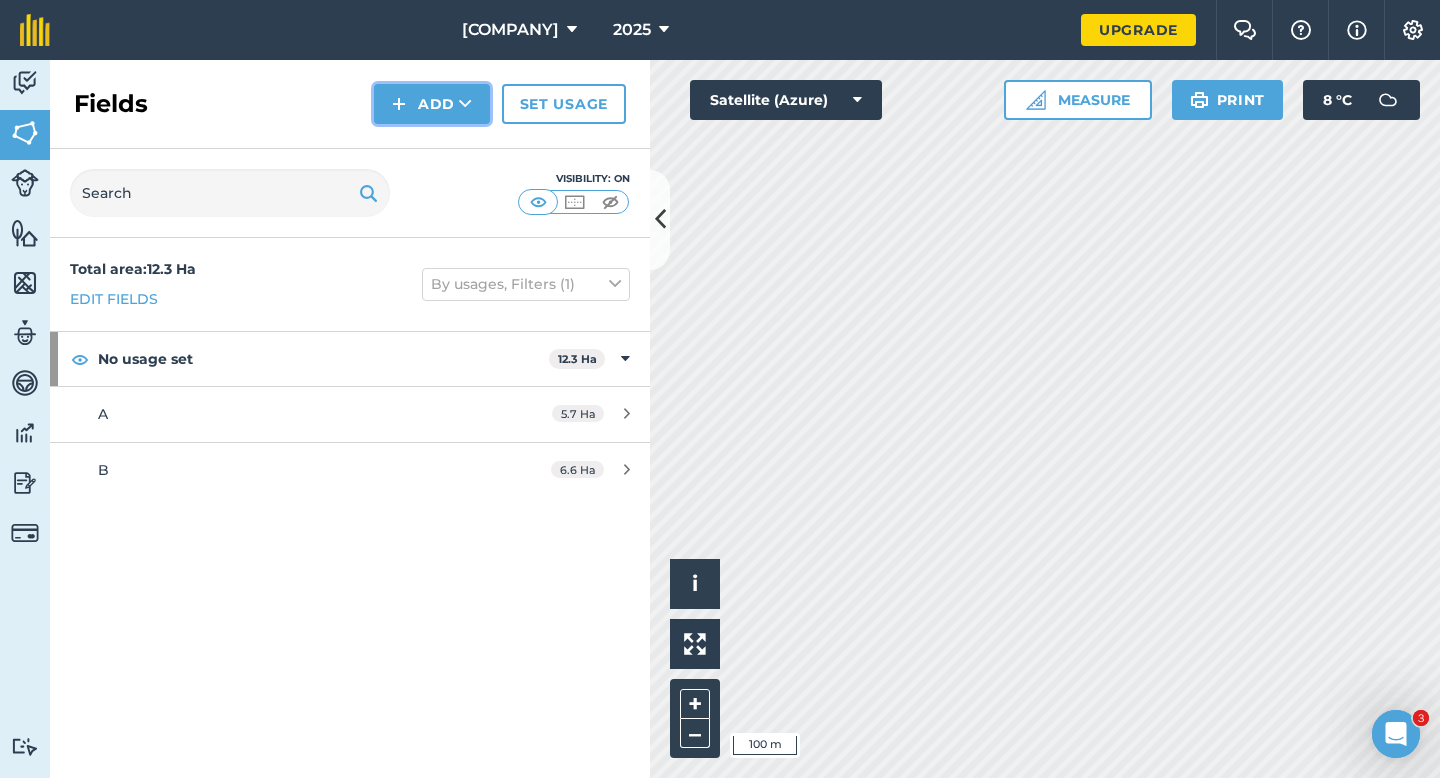 click on "Add" at bounding box center (432, 104) 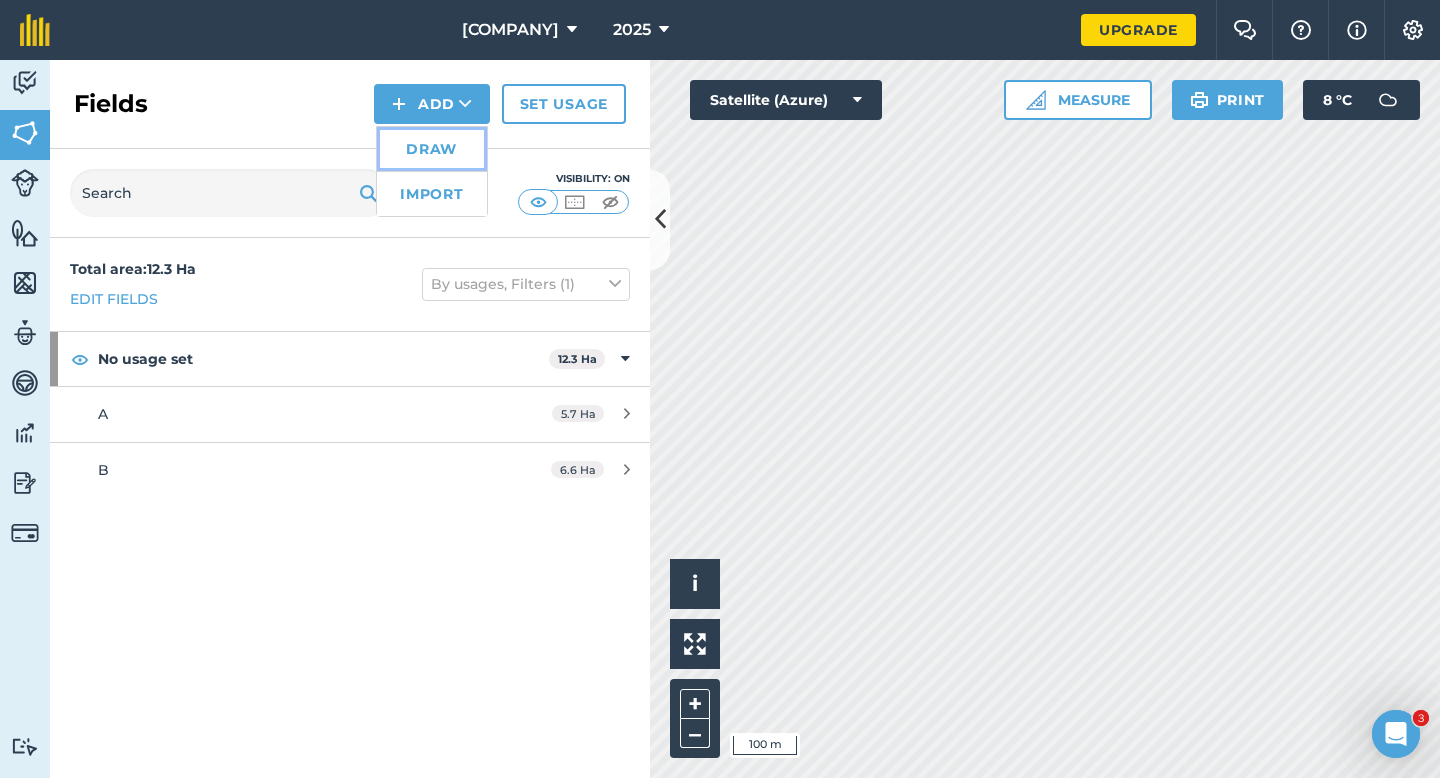 click on "Draw" at bounding box center (432, 149) 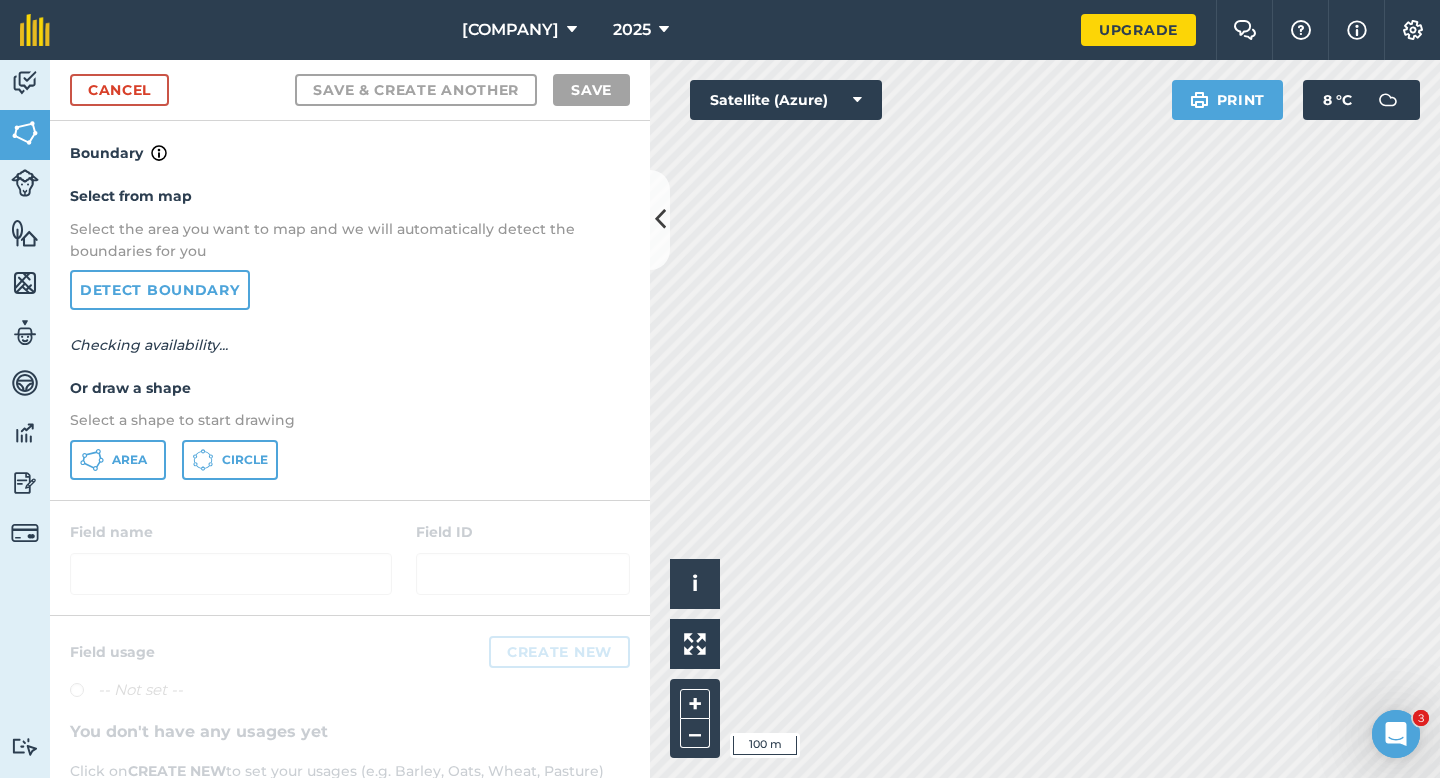 click on "Select from map Select the area you want to map and we will automatically detect the boundaries for you Detect boundary Checking availability... Or draw a shape Select a shape to start drawing Area Circle" at bounding box center [350, 332] 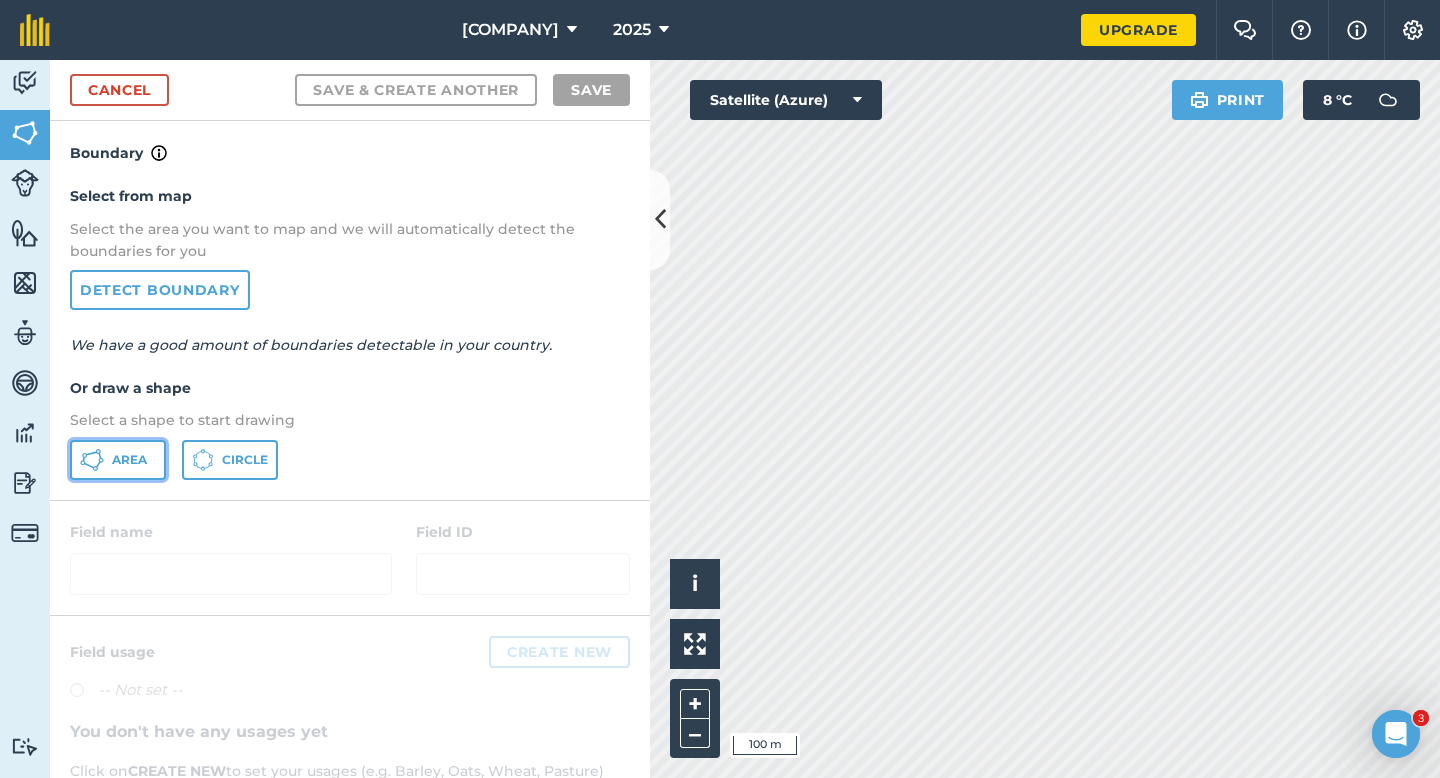 click on "Area" at bounding box center [118, 460] 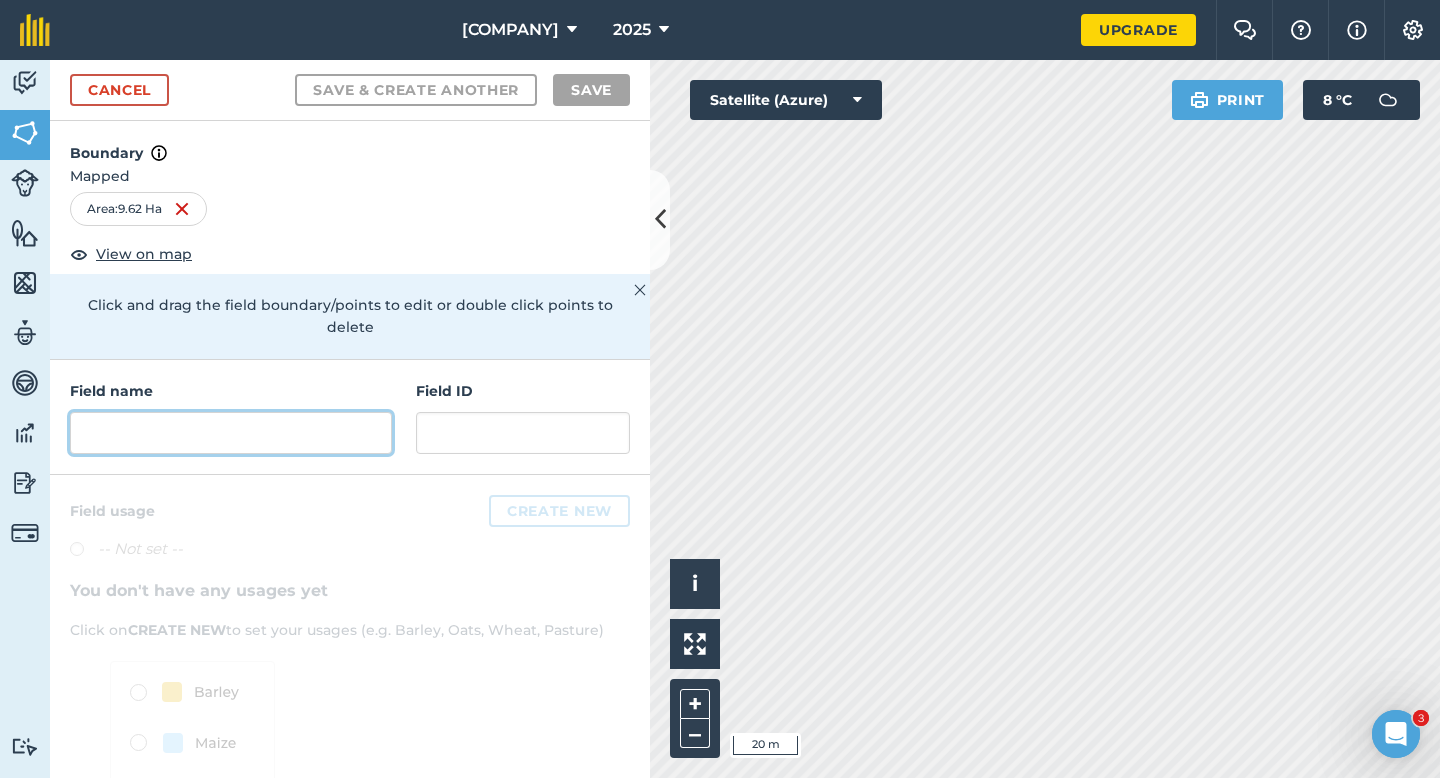 click at bounding box center [231, 433] 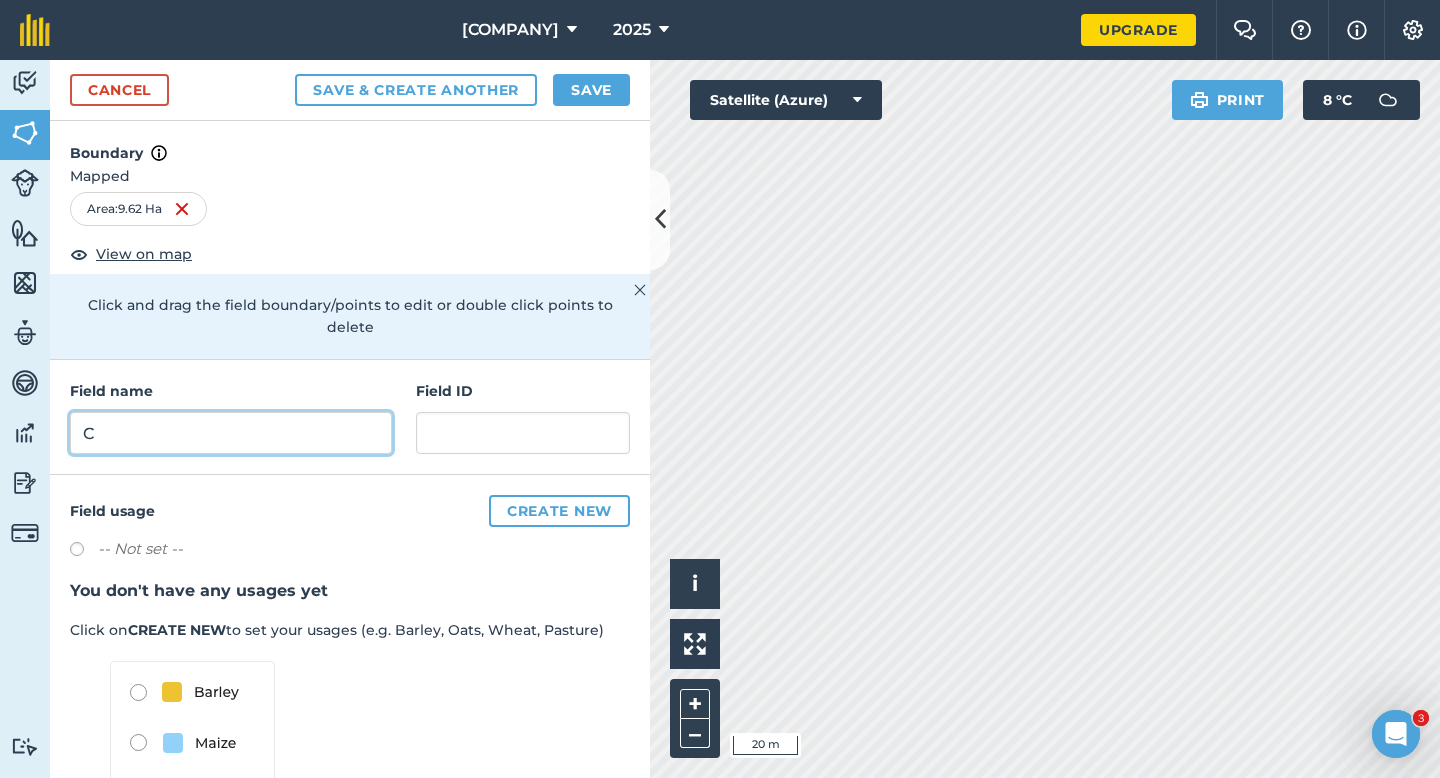 type on "C" 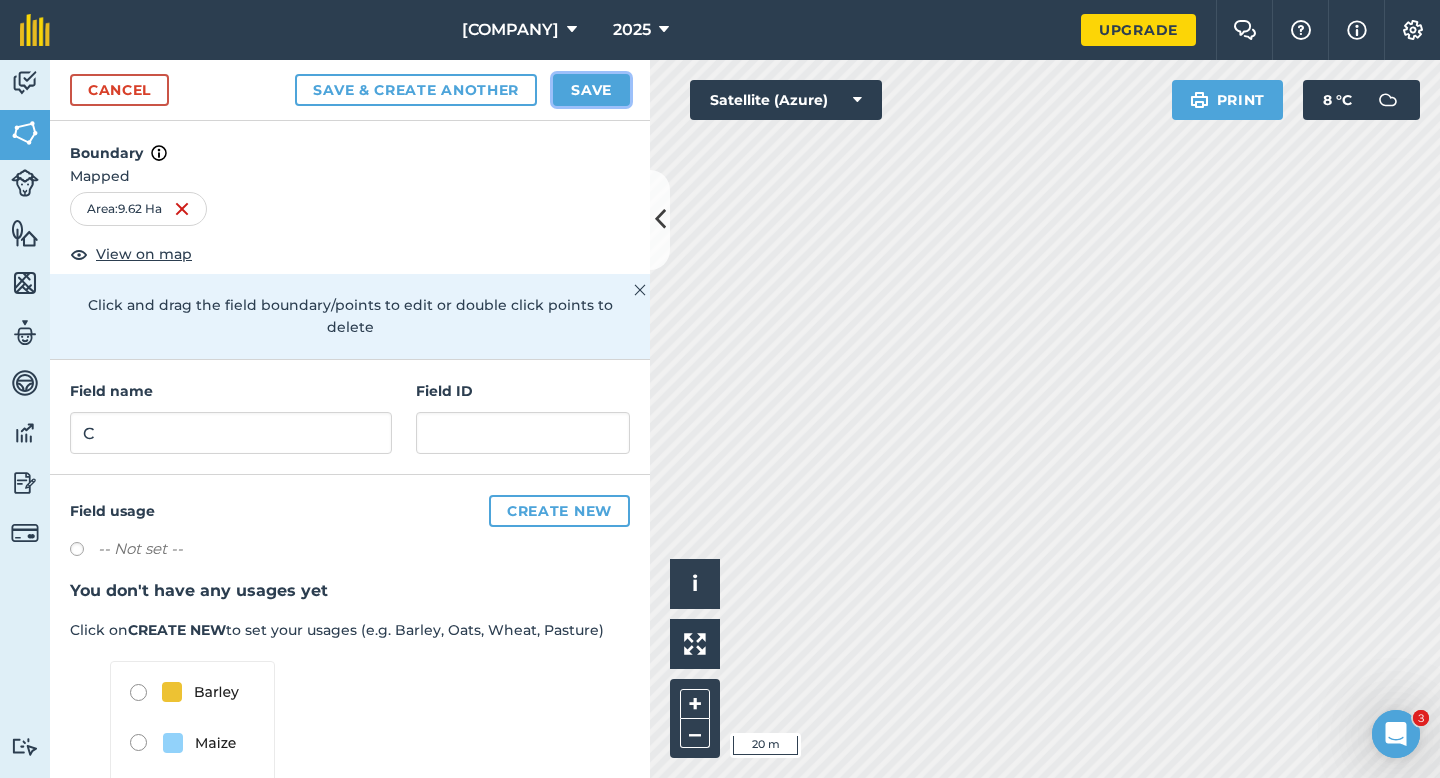 click on "Save" at bounding box center (591, 90) 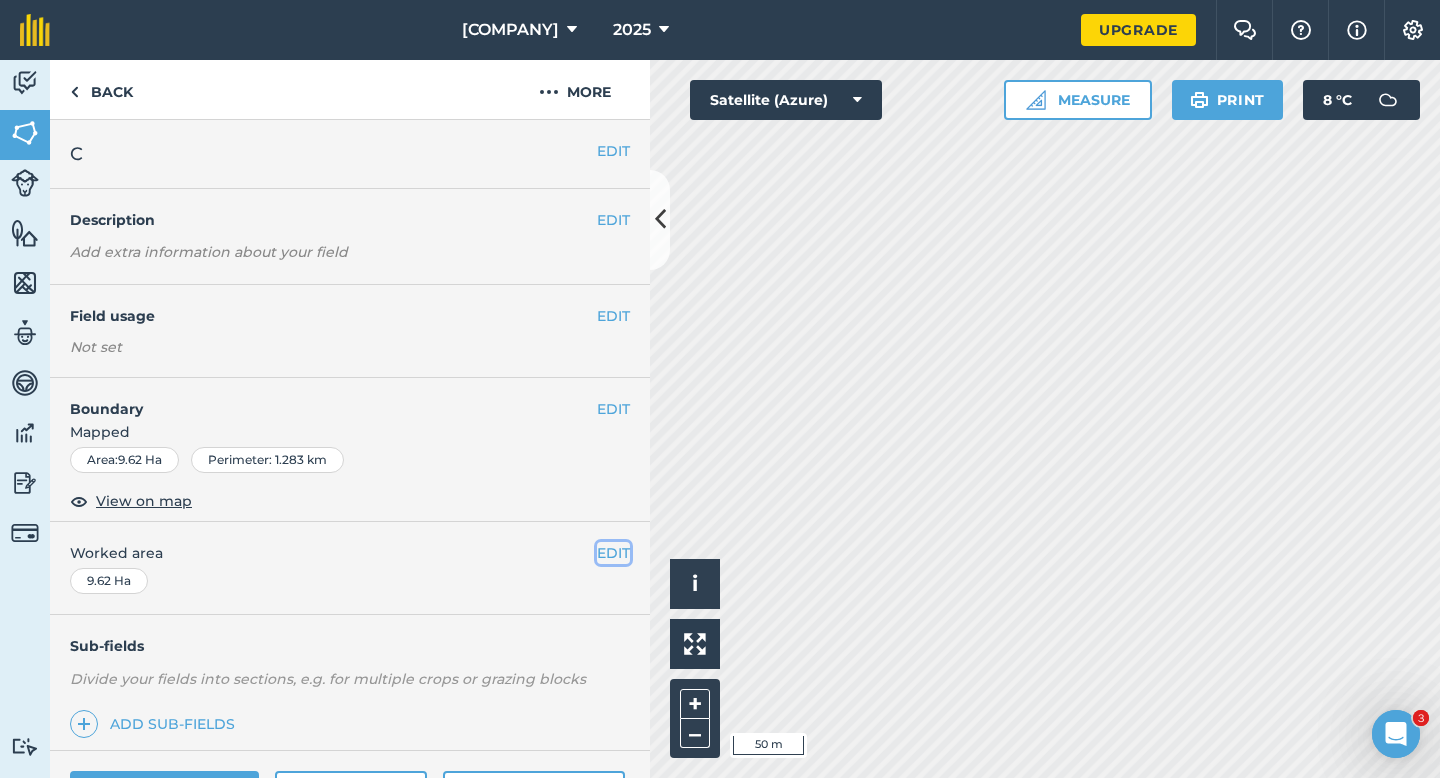 click on "EDIT" at bounding box center (613, 553) 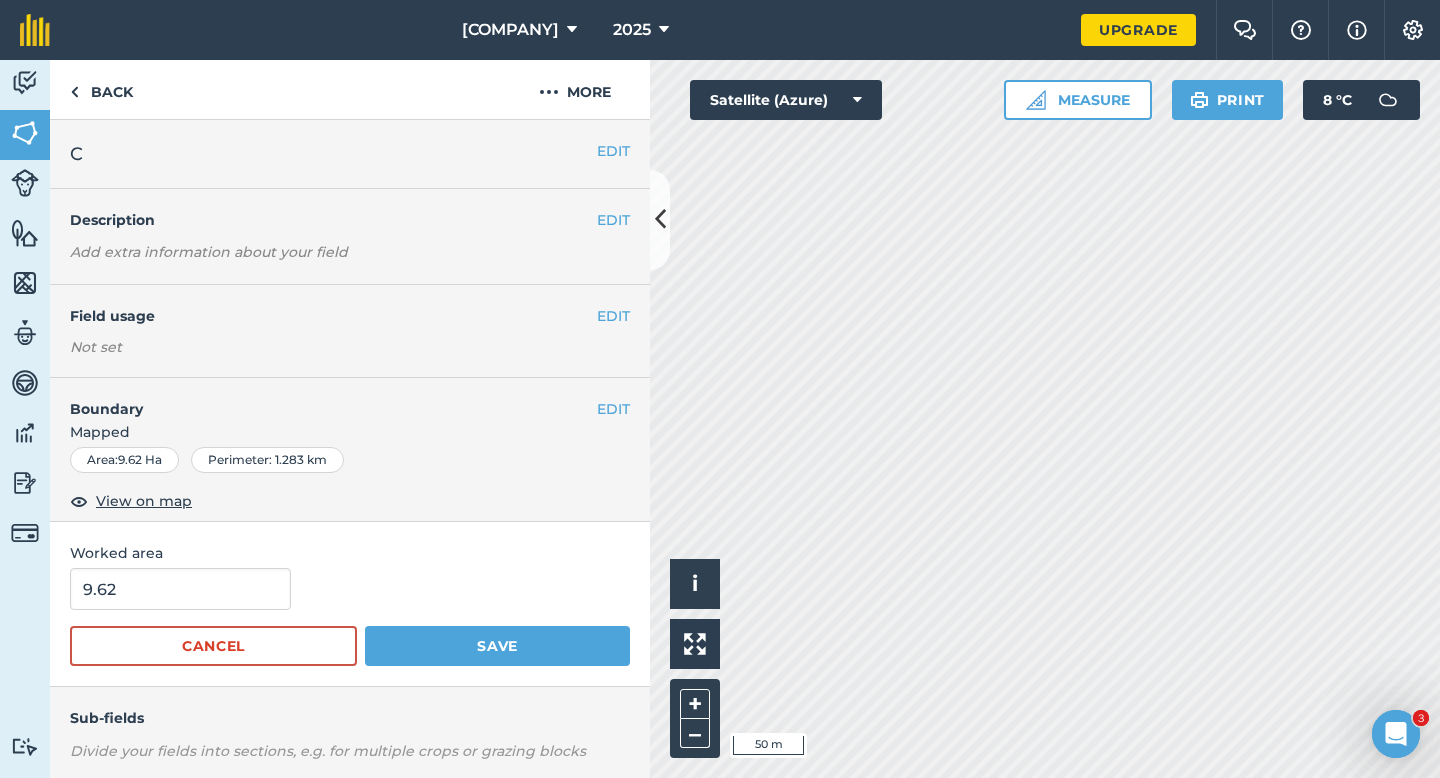 click on "9.62 Cancel Save" at bounding box center [350, 617] 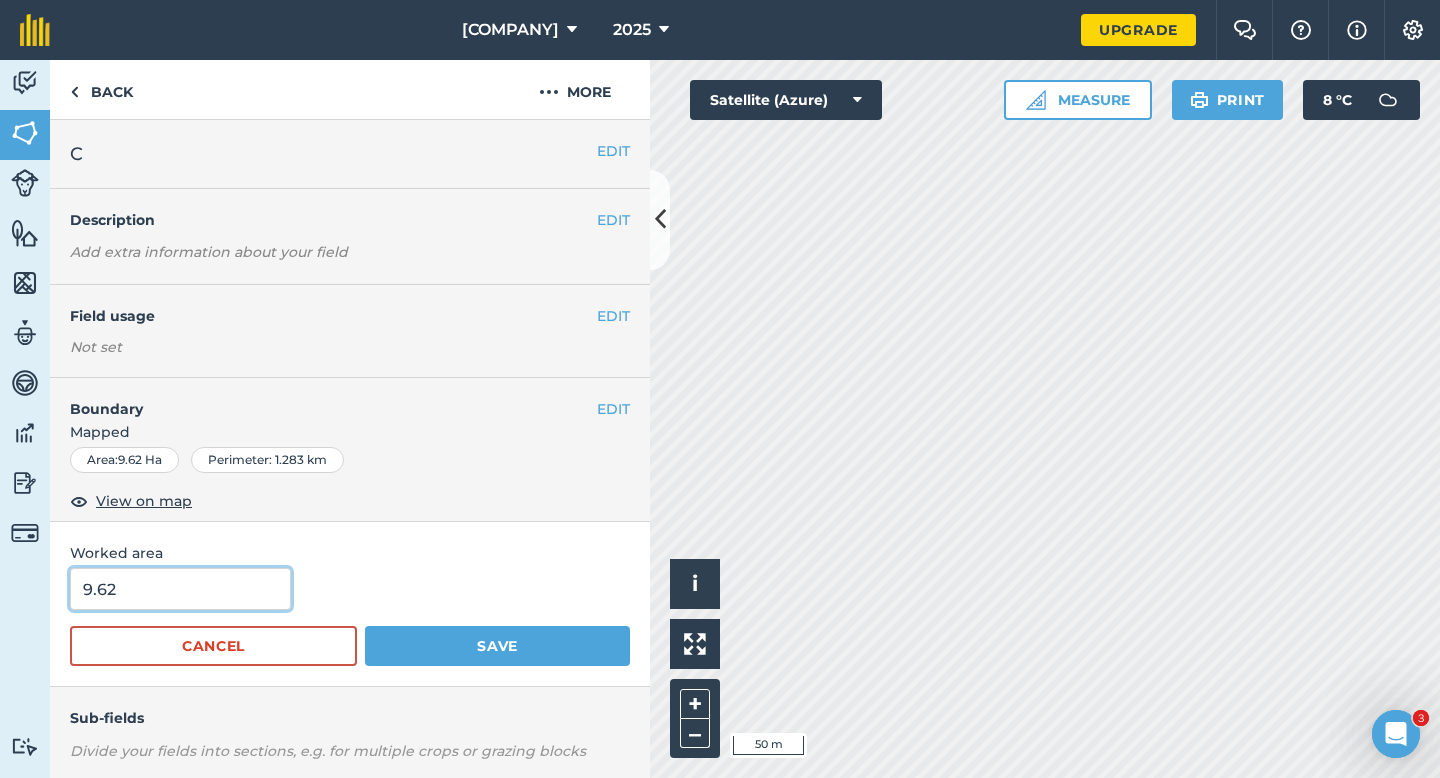 click on "9.62" at bounding box center (180, 589) 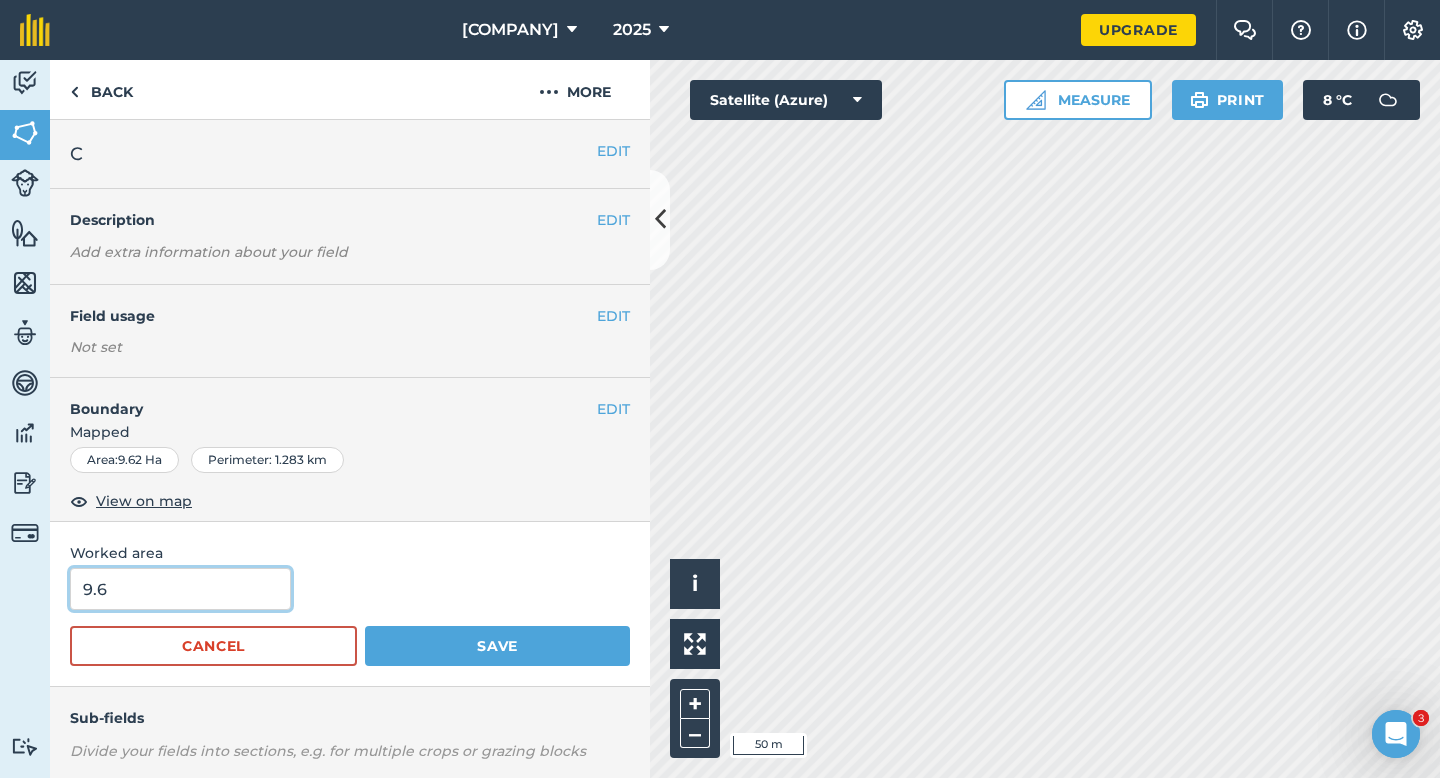 type on "9.6" 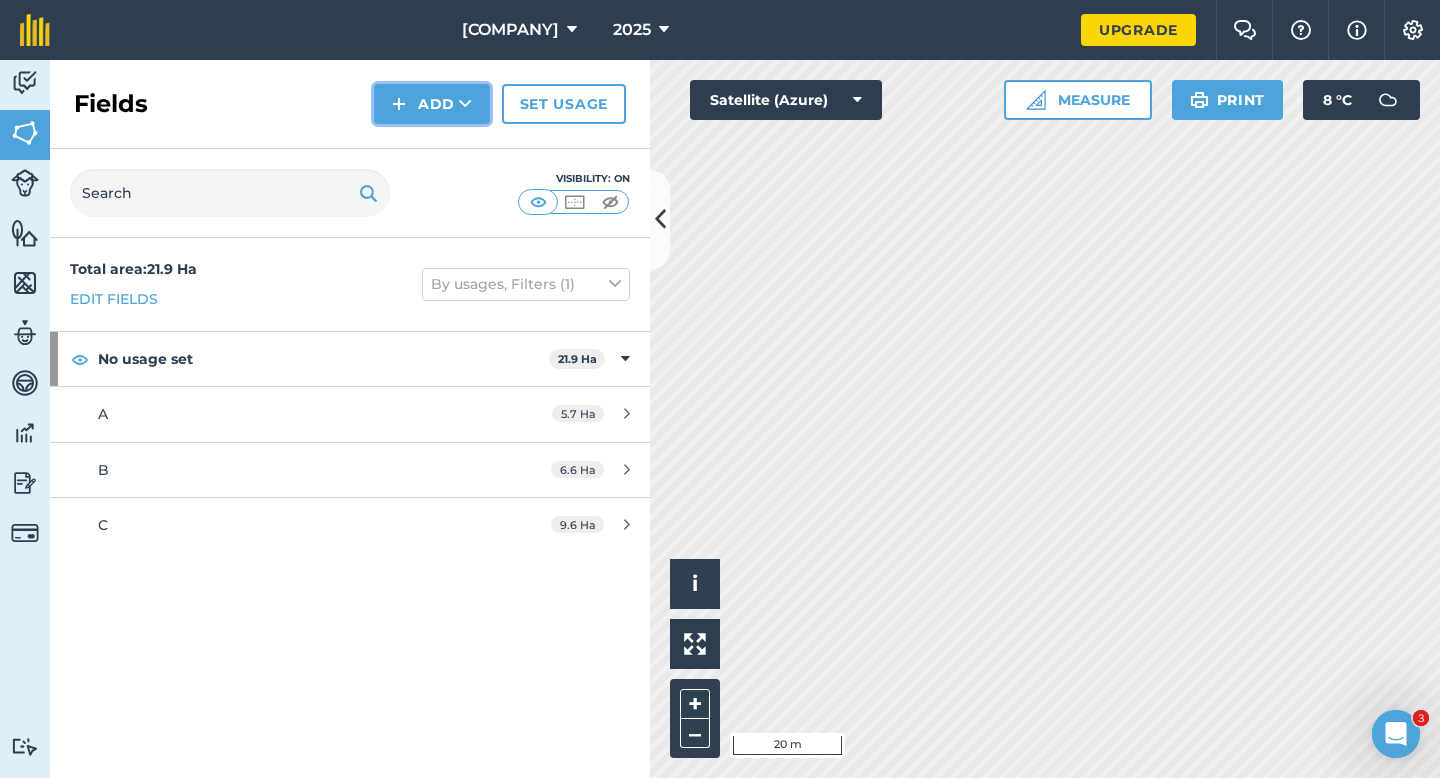 click on "Add" at bounding box center (432, 104) 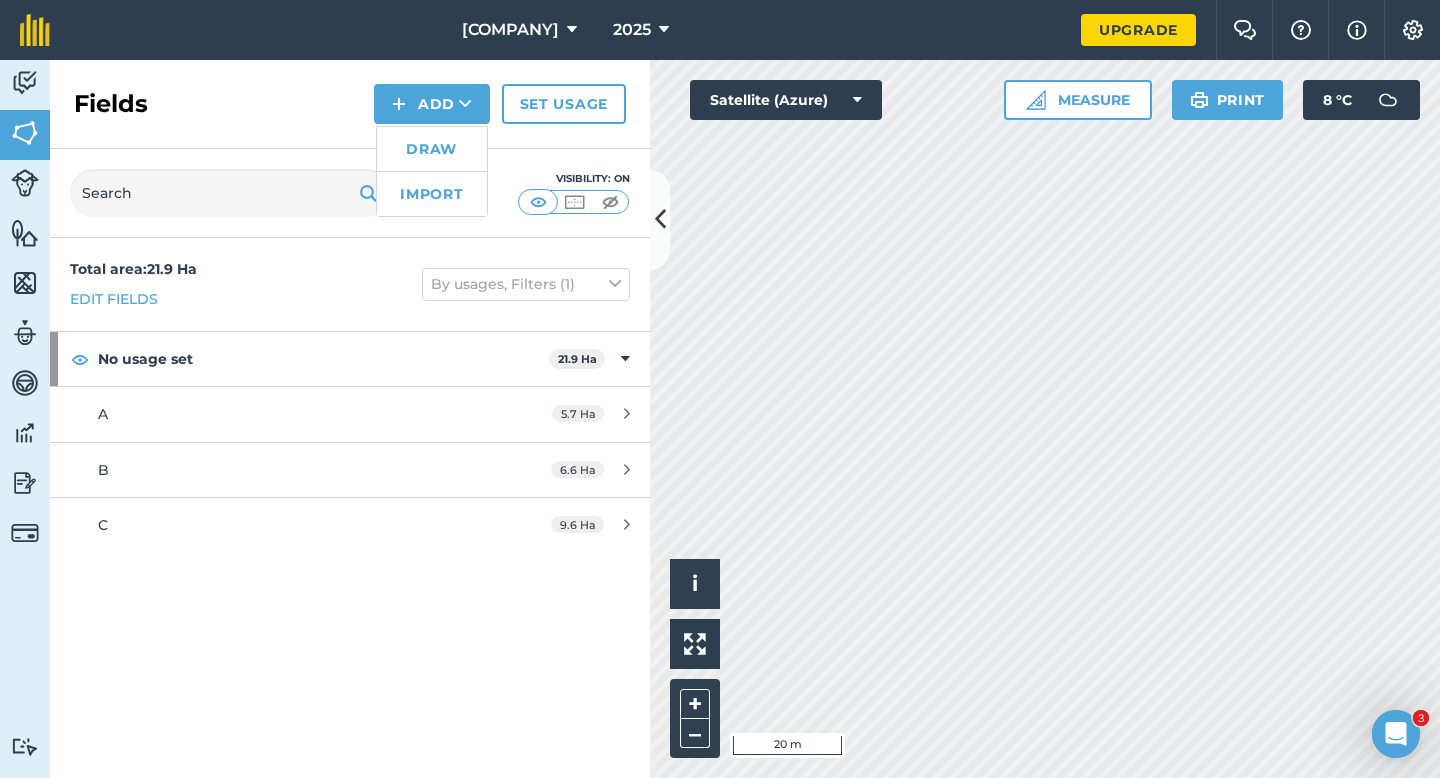 click on "Draw" at bounding box center (432, 149) 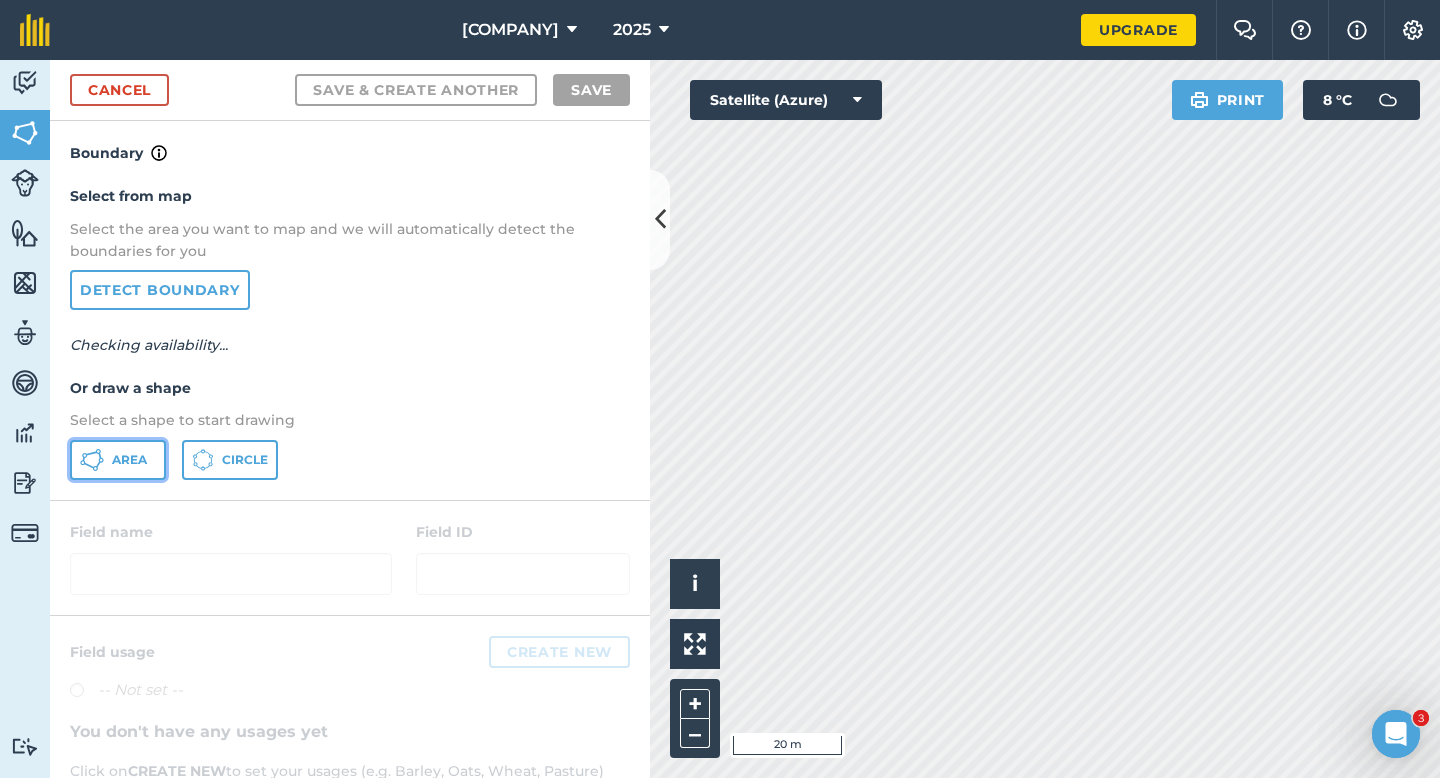 click on "Area" at bounding box center [118, 460] 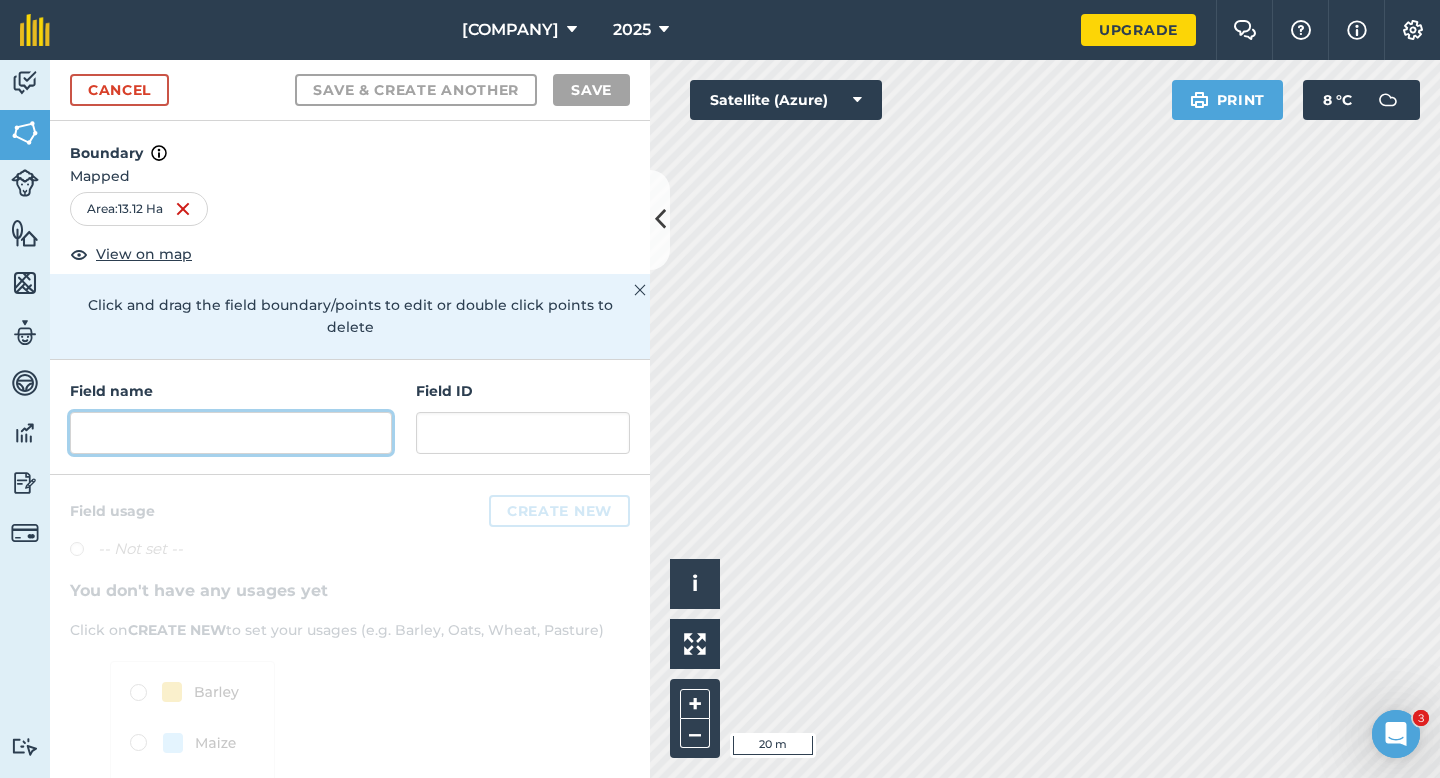 click at bounding box center [231, 433] 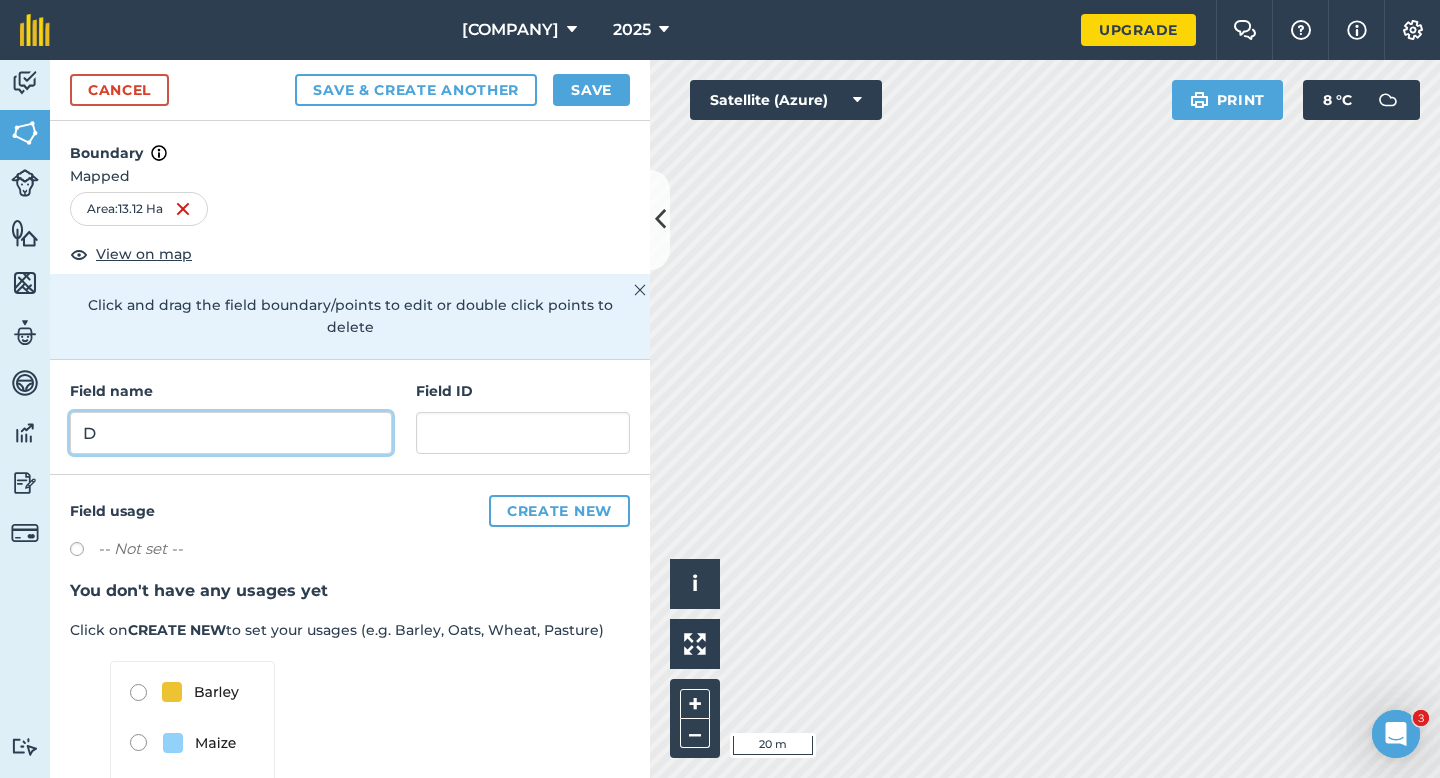 type on "D" 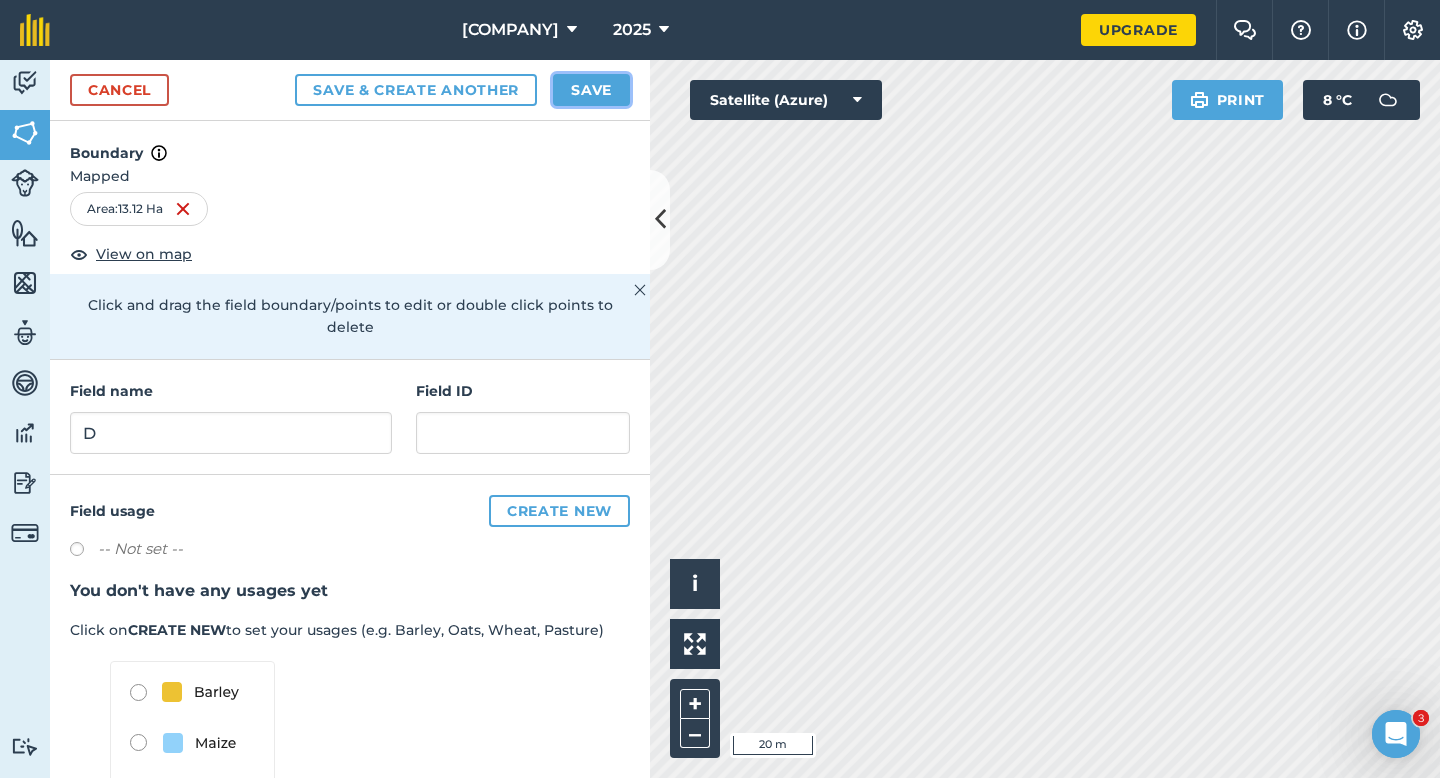 click on "Save" at bounding box center (591, 90) 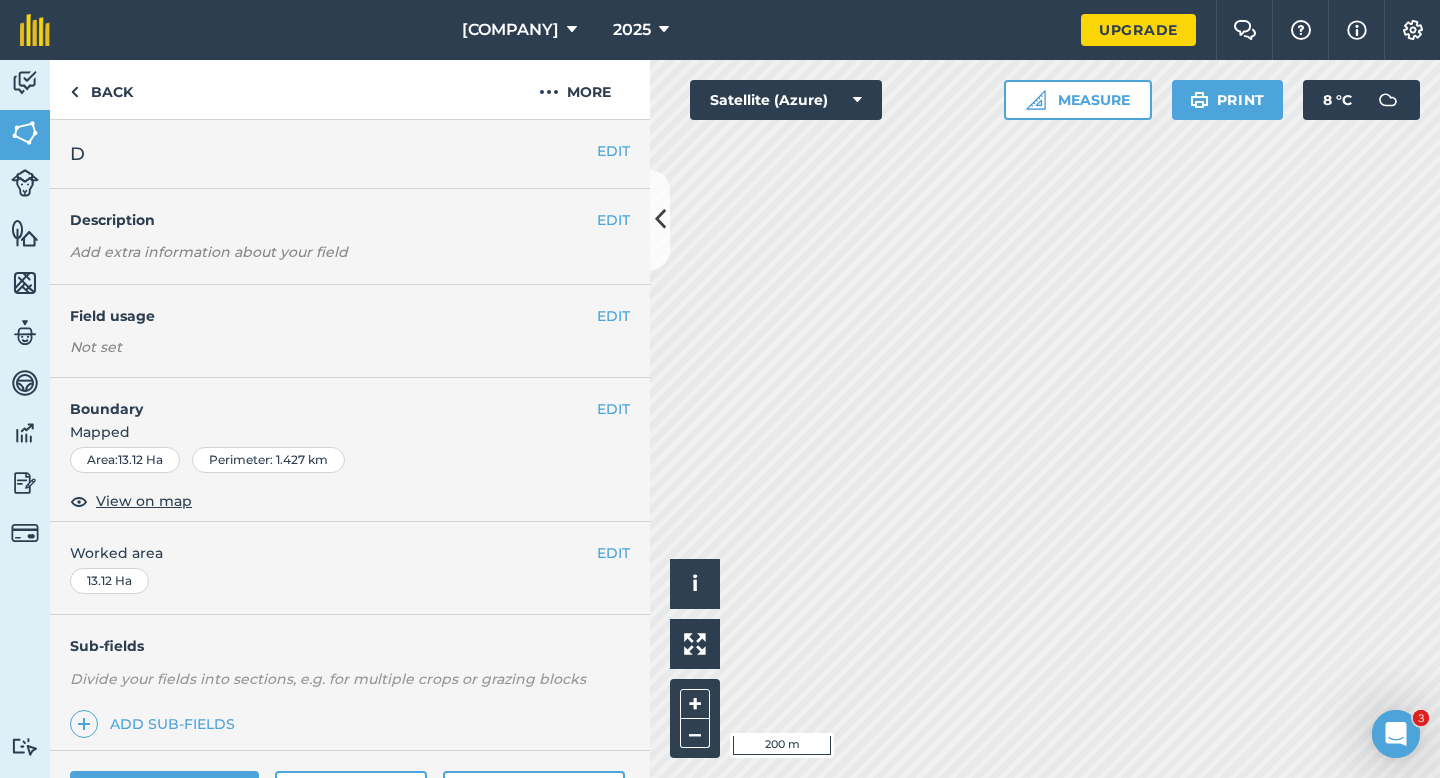 click on "EDIT Worked area 13.12   Ha" at bounding box center [350, 568] 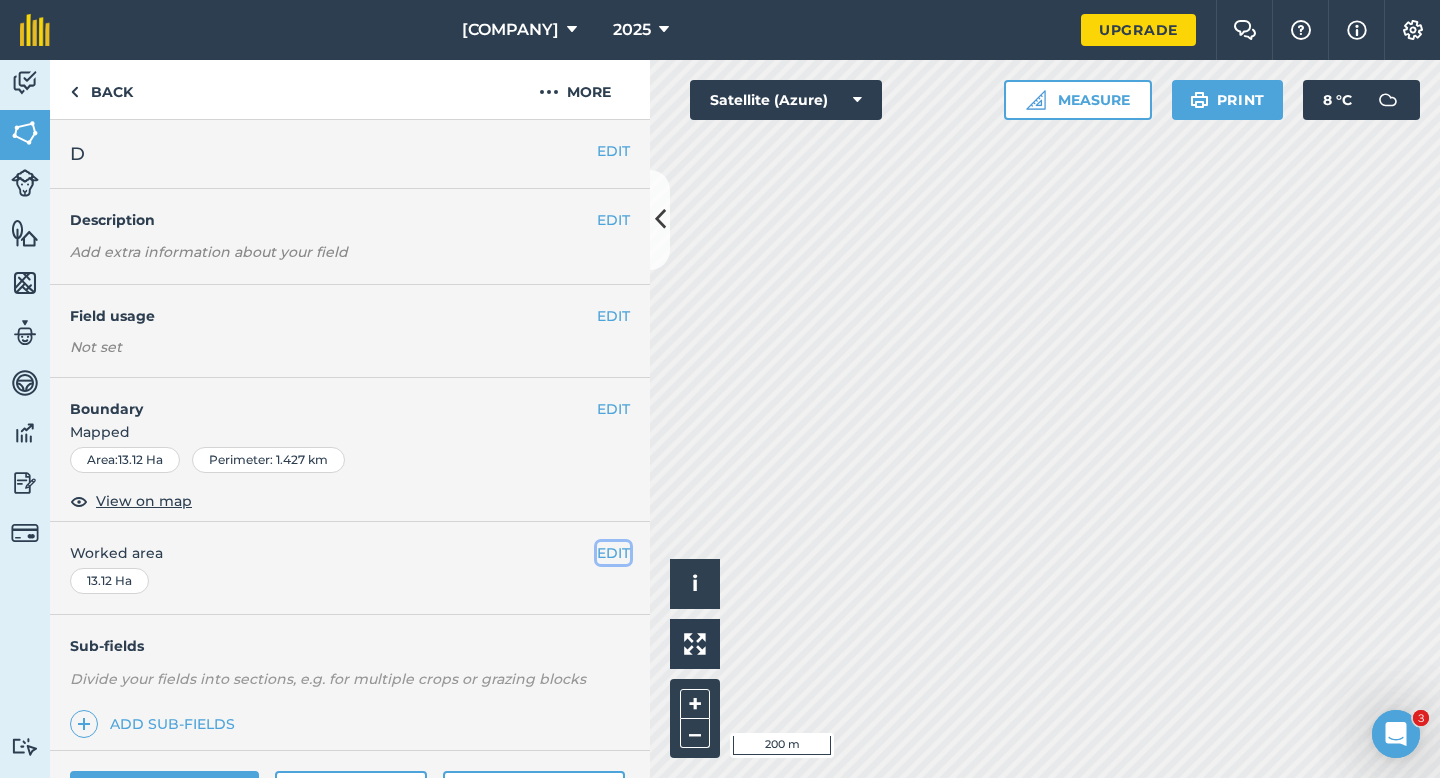 click on "EDIT" at bounding box center [613, 553] 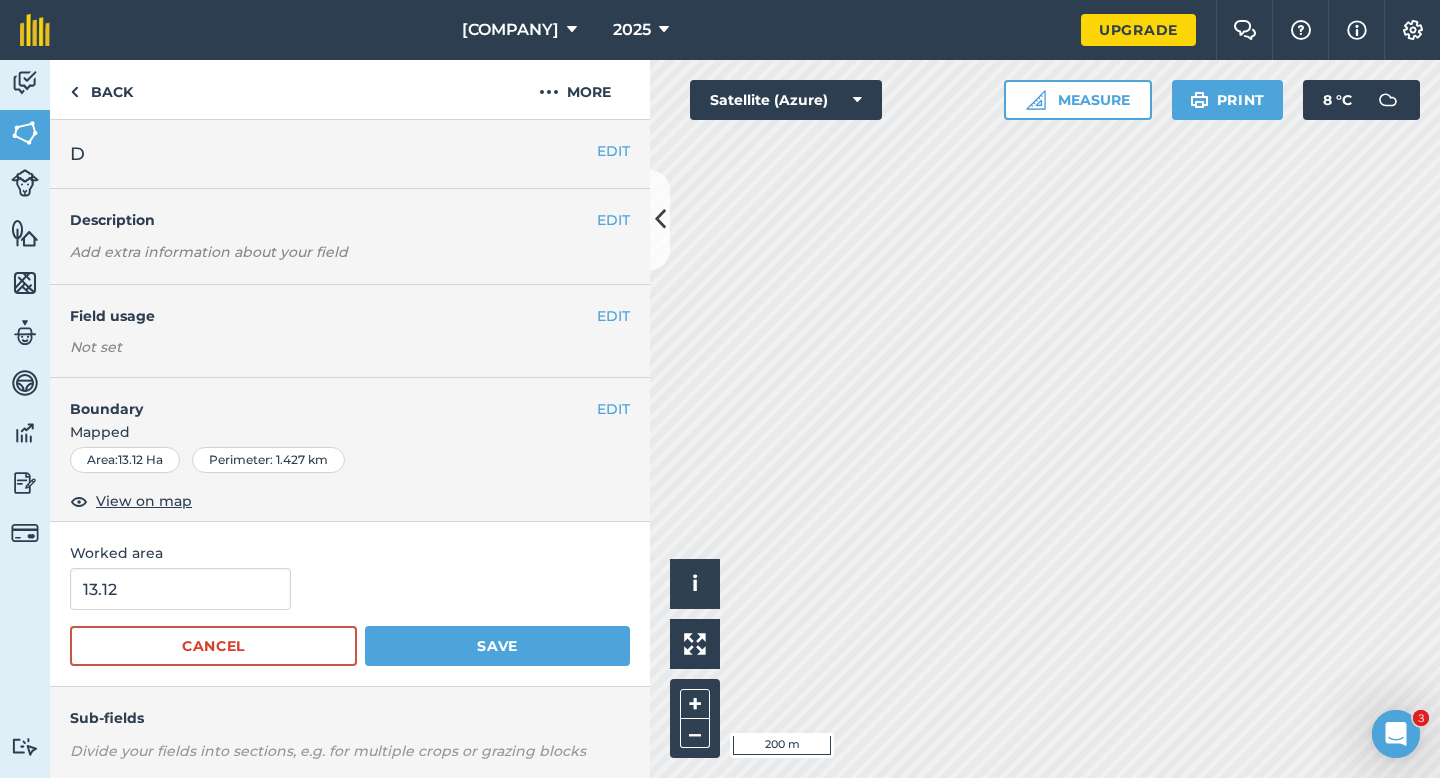 click on "13.12 Cancel Save" at bounding box center [350, 617] 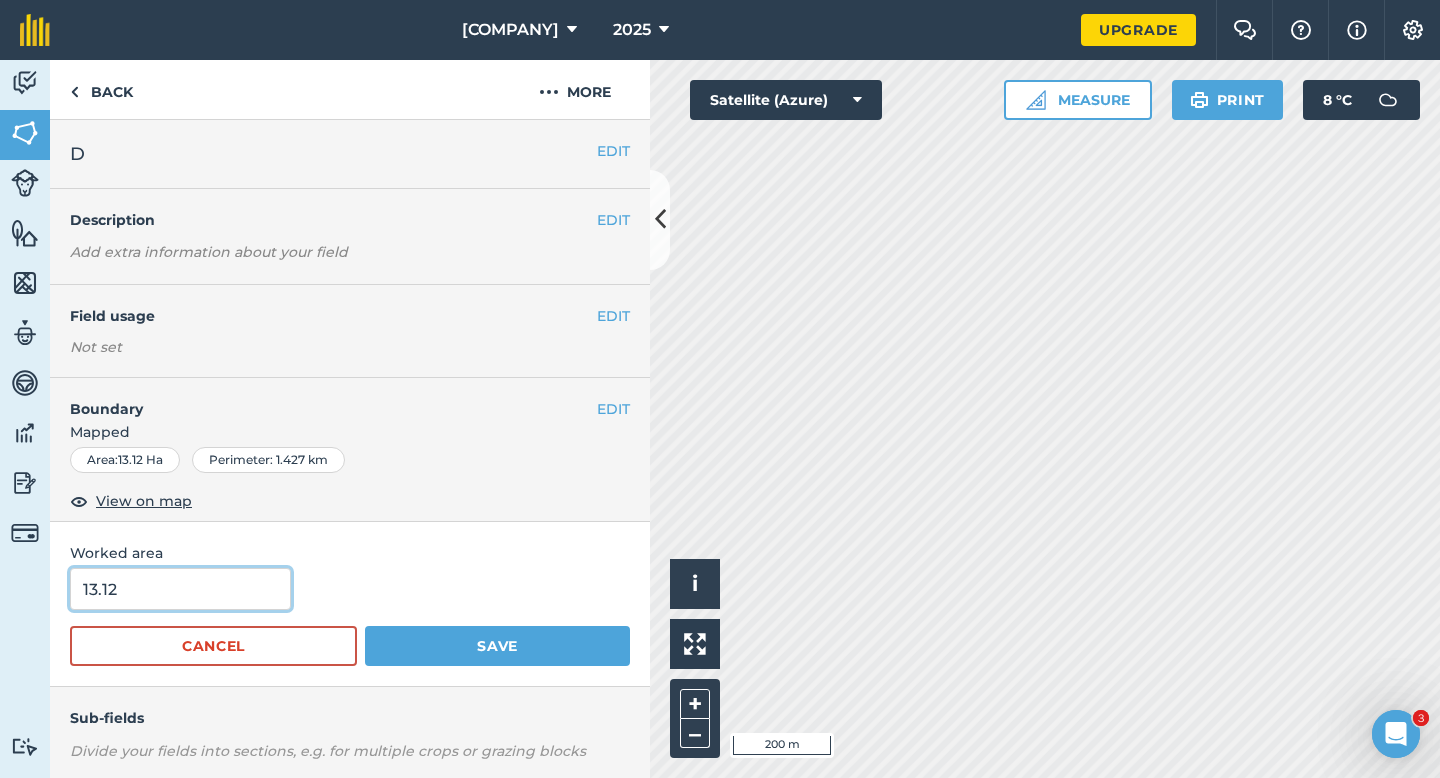 click on "13.12" at bounding box center [180, 589] 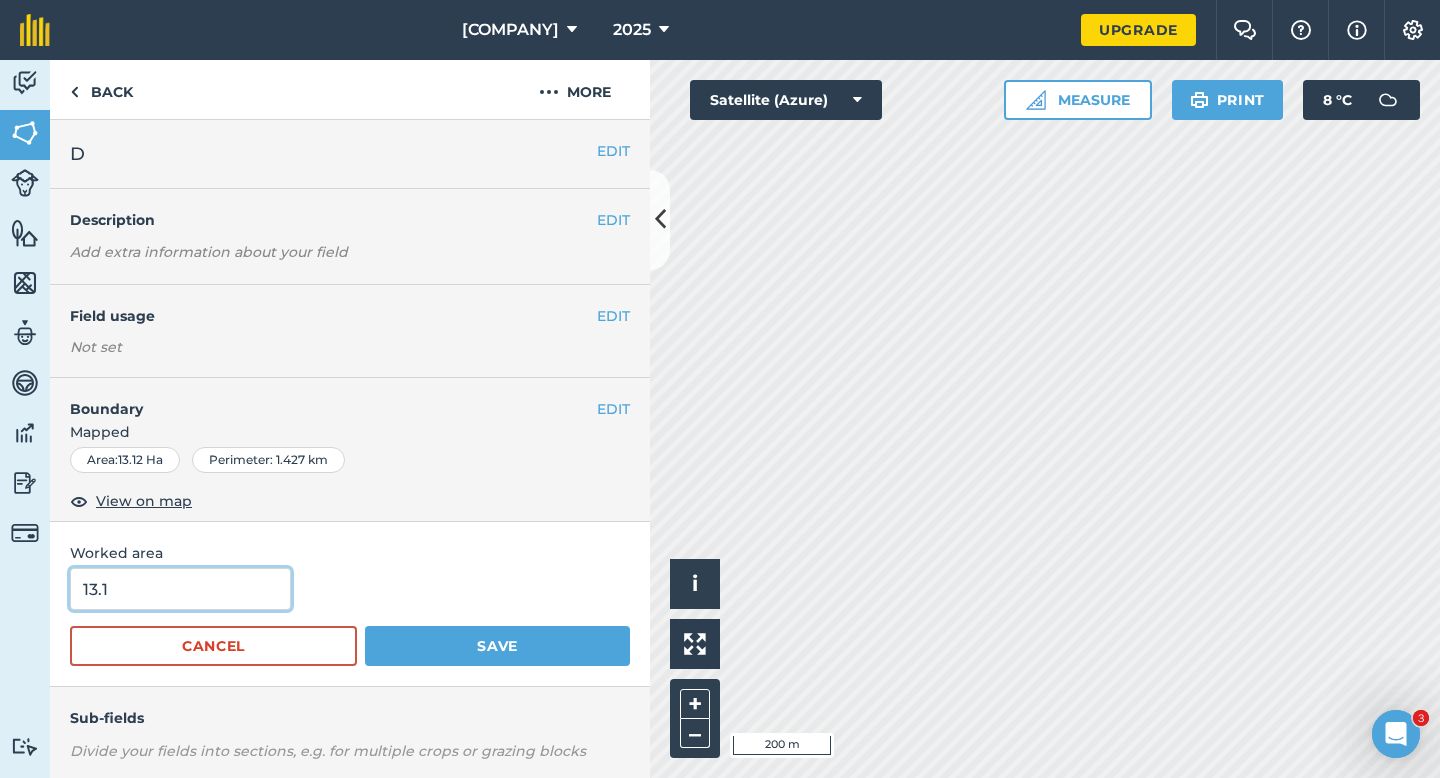 type on "13.1" 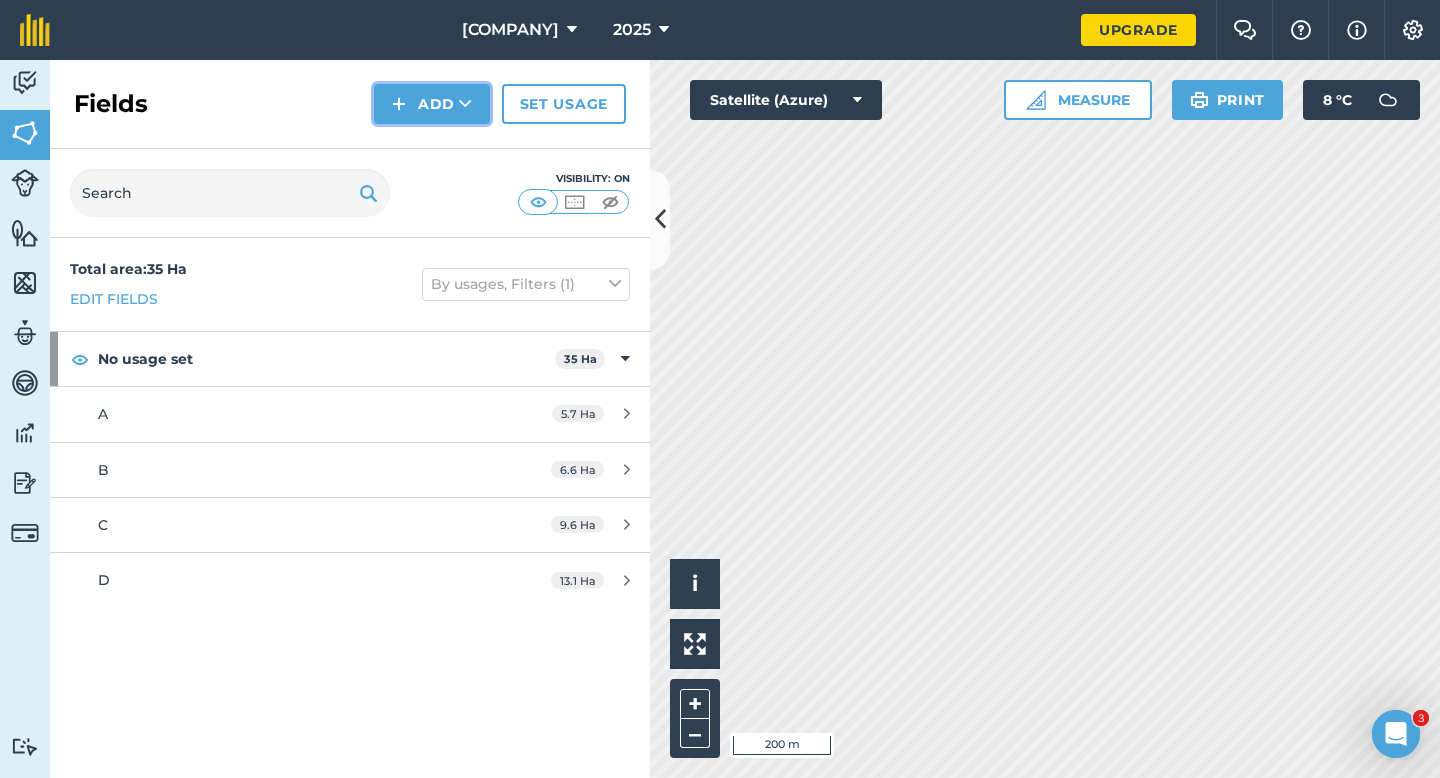 click on "Add" at bounding box center [432, 104] 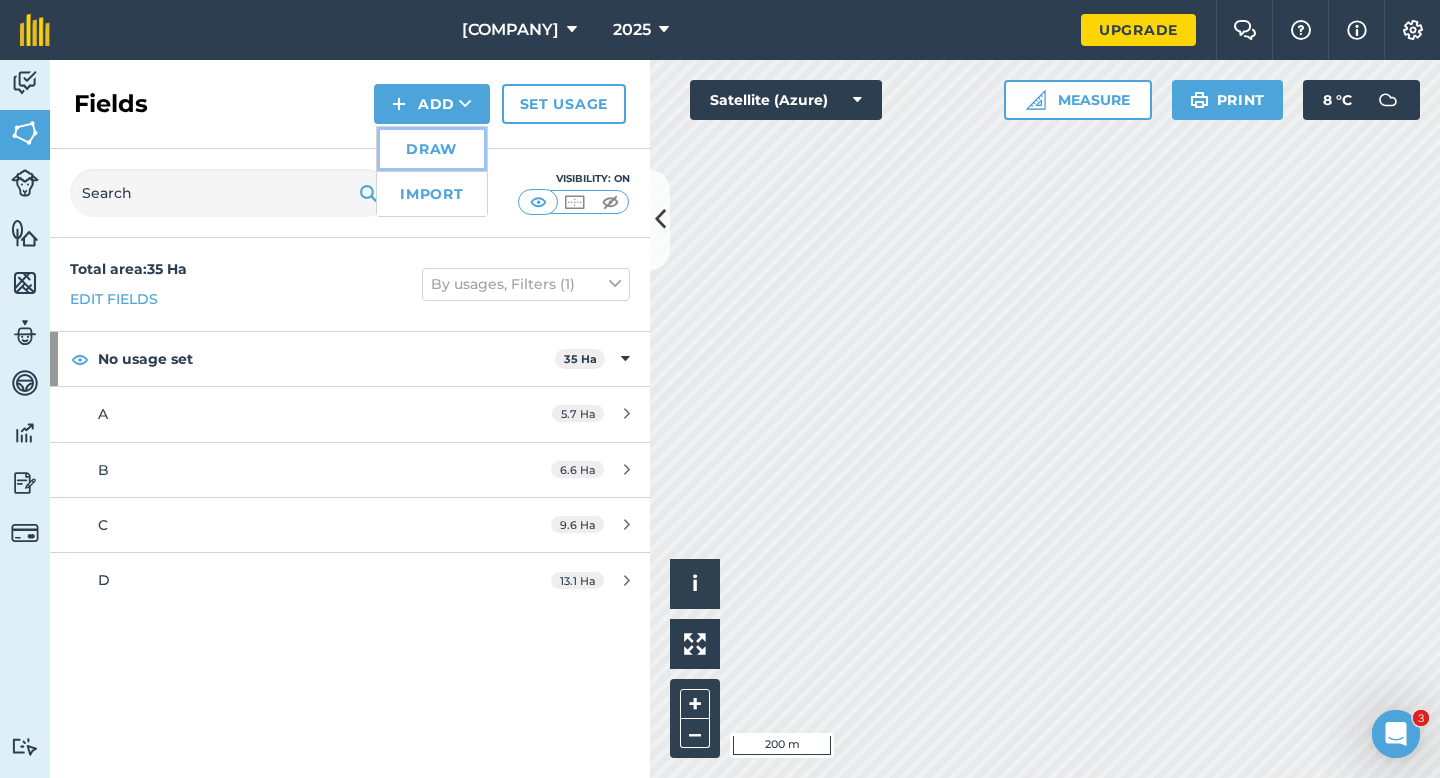 click on "Draw" at bounding box center (432, 149) 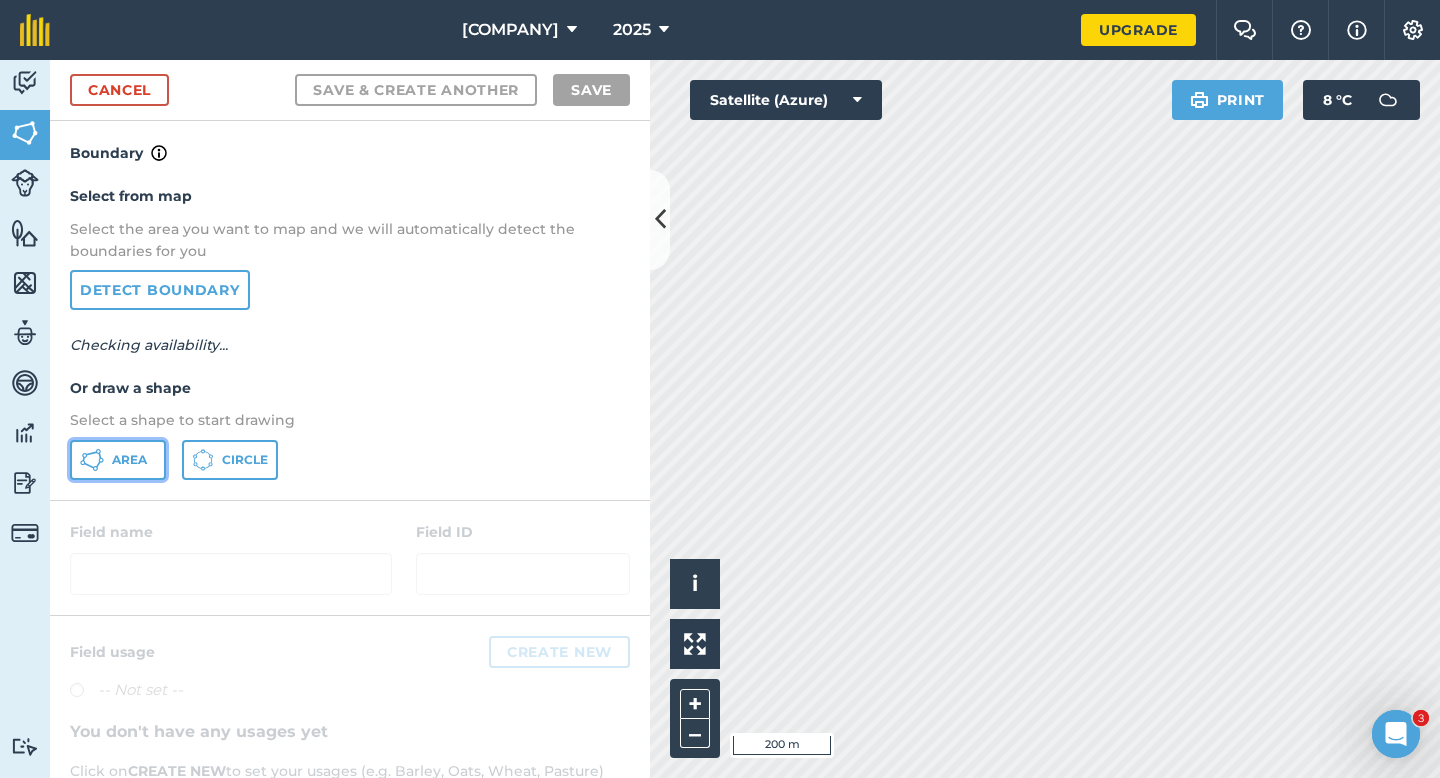 click on "Area" at bounding box center [129, 460] 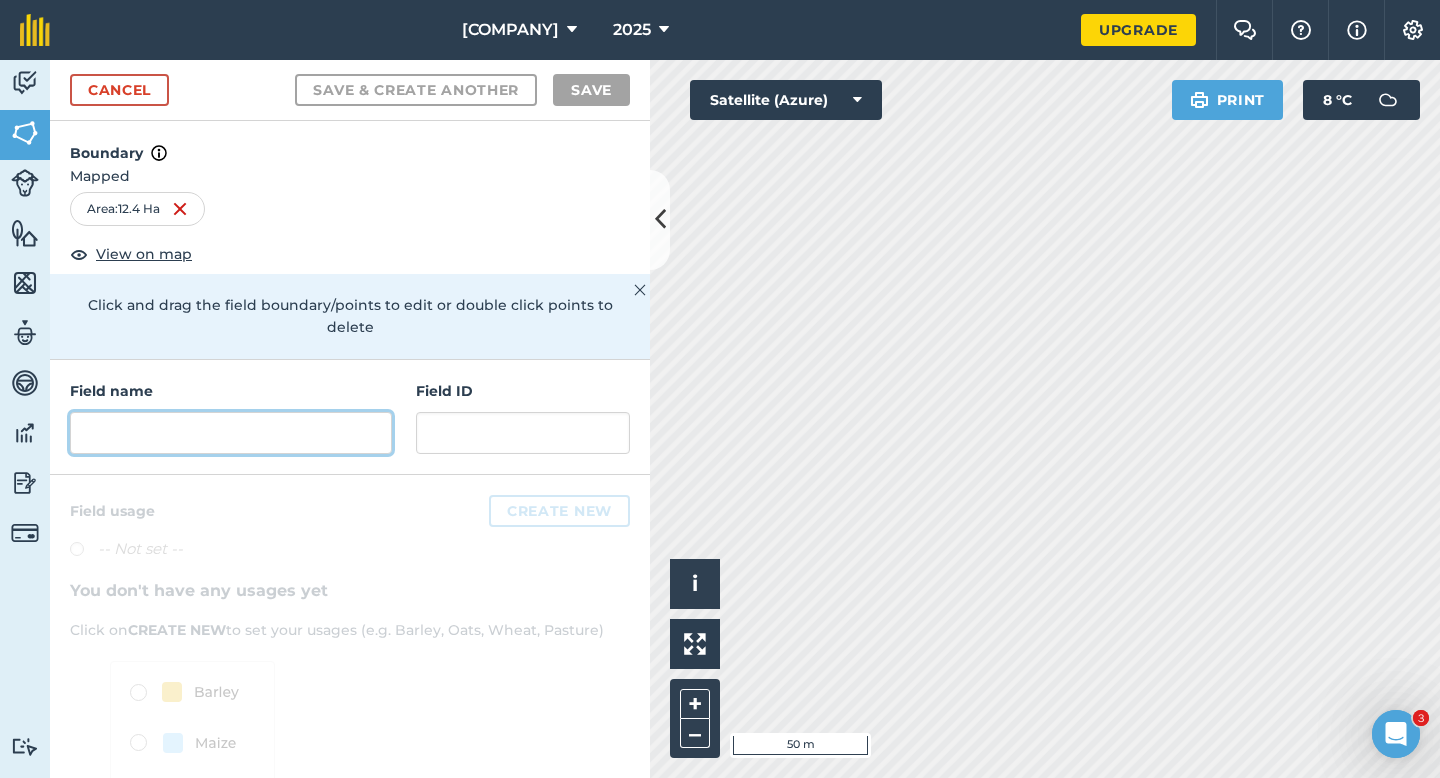 click at bounding box center (231, 433) 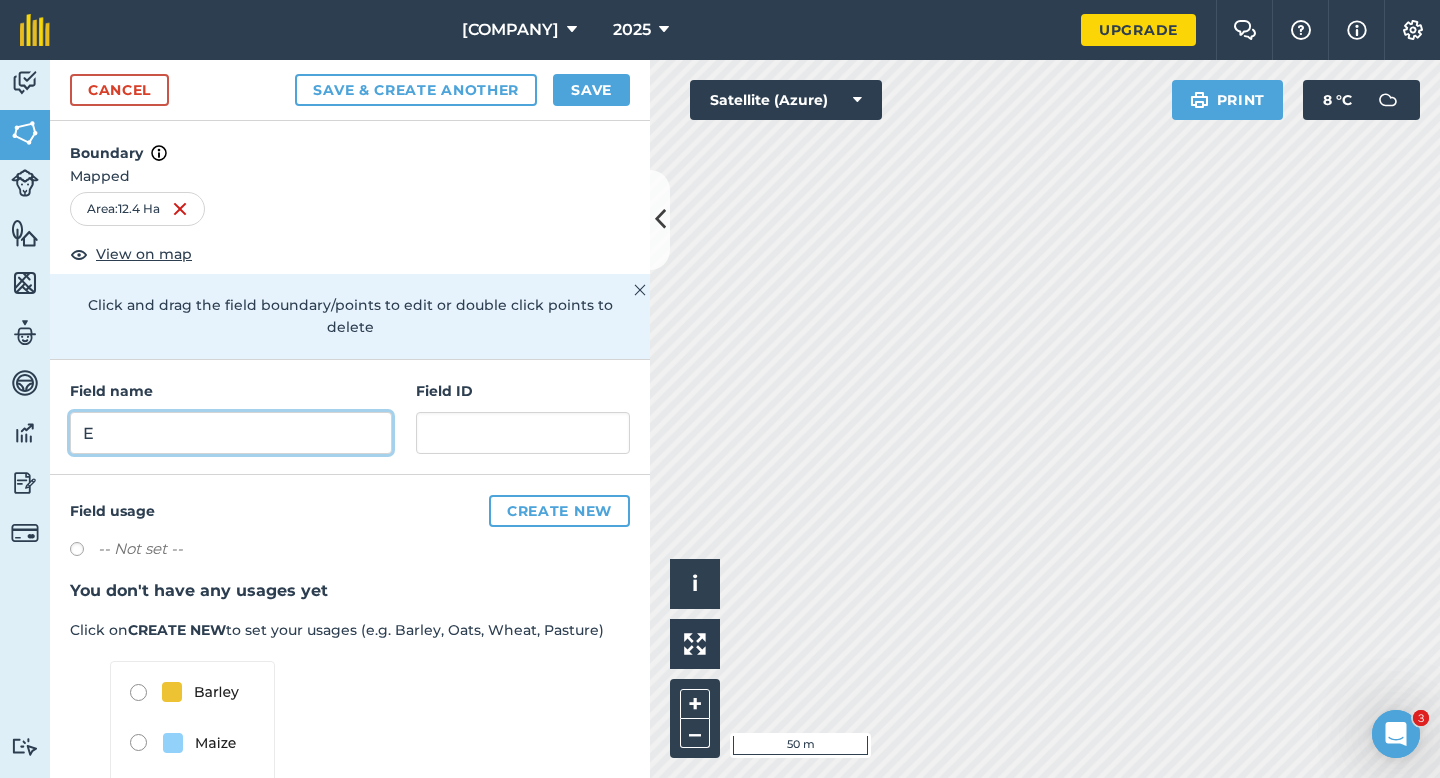 type on "E" 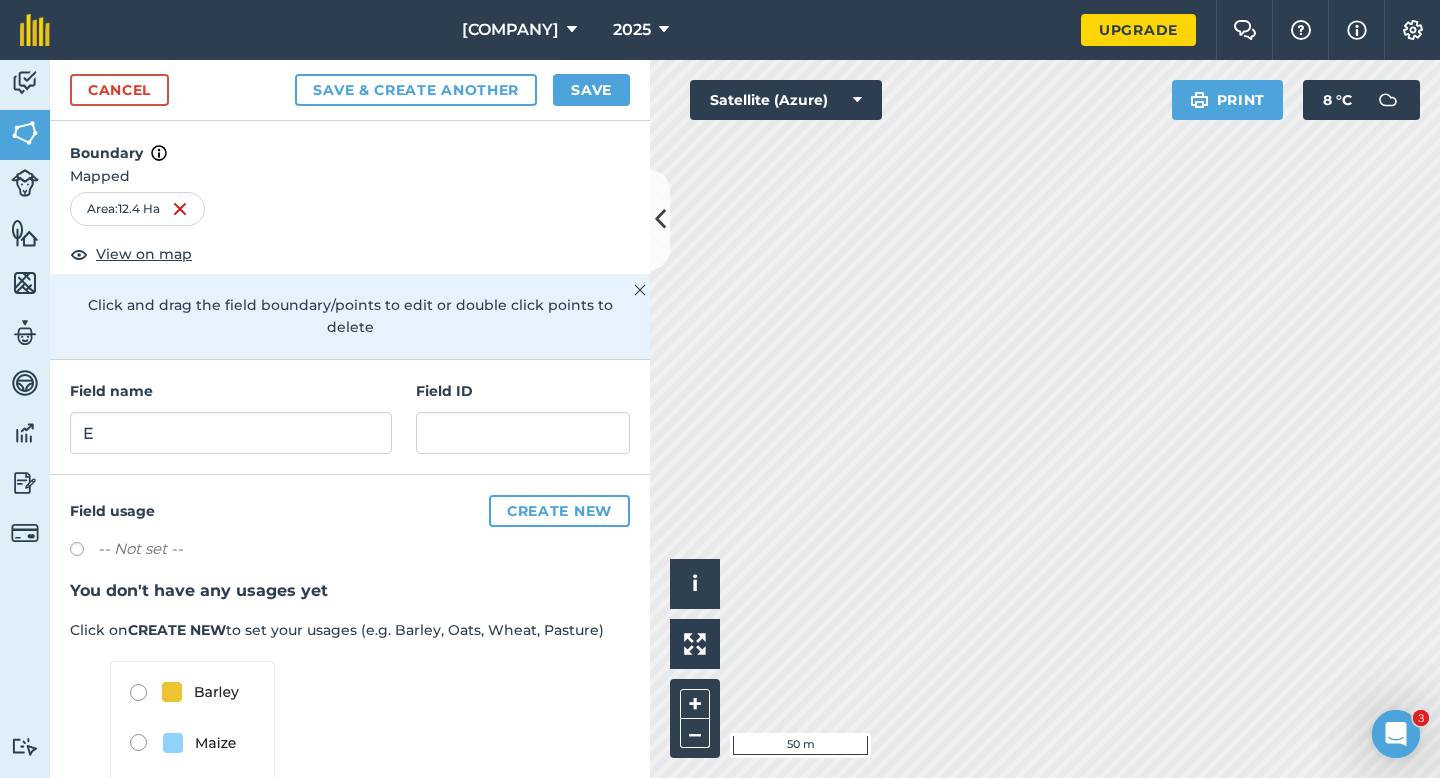 click on "Boundary" at bounding box center (350, 143) 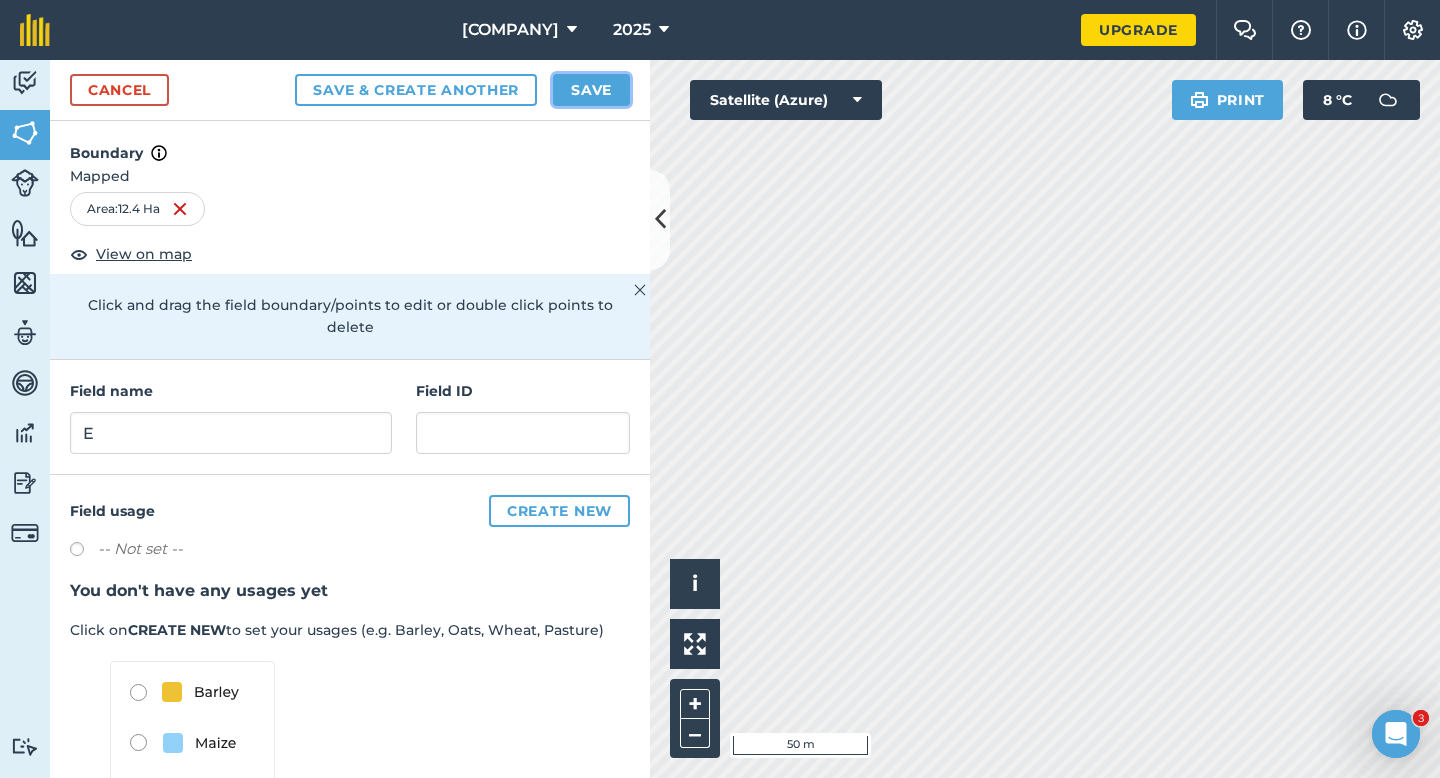 click on "Save" at bounding box center [591, 90] 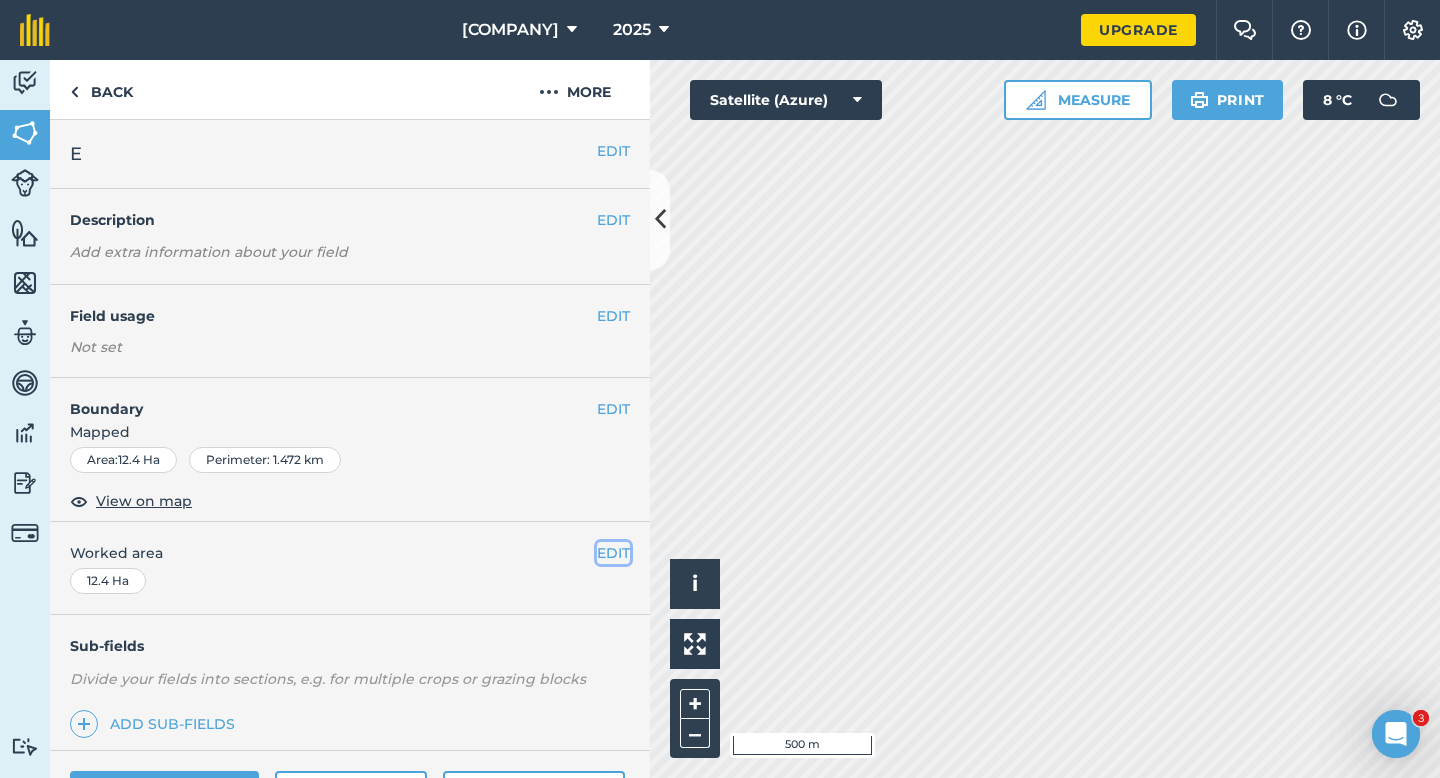 click on "EDIT" at bounding box center (613, 553) 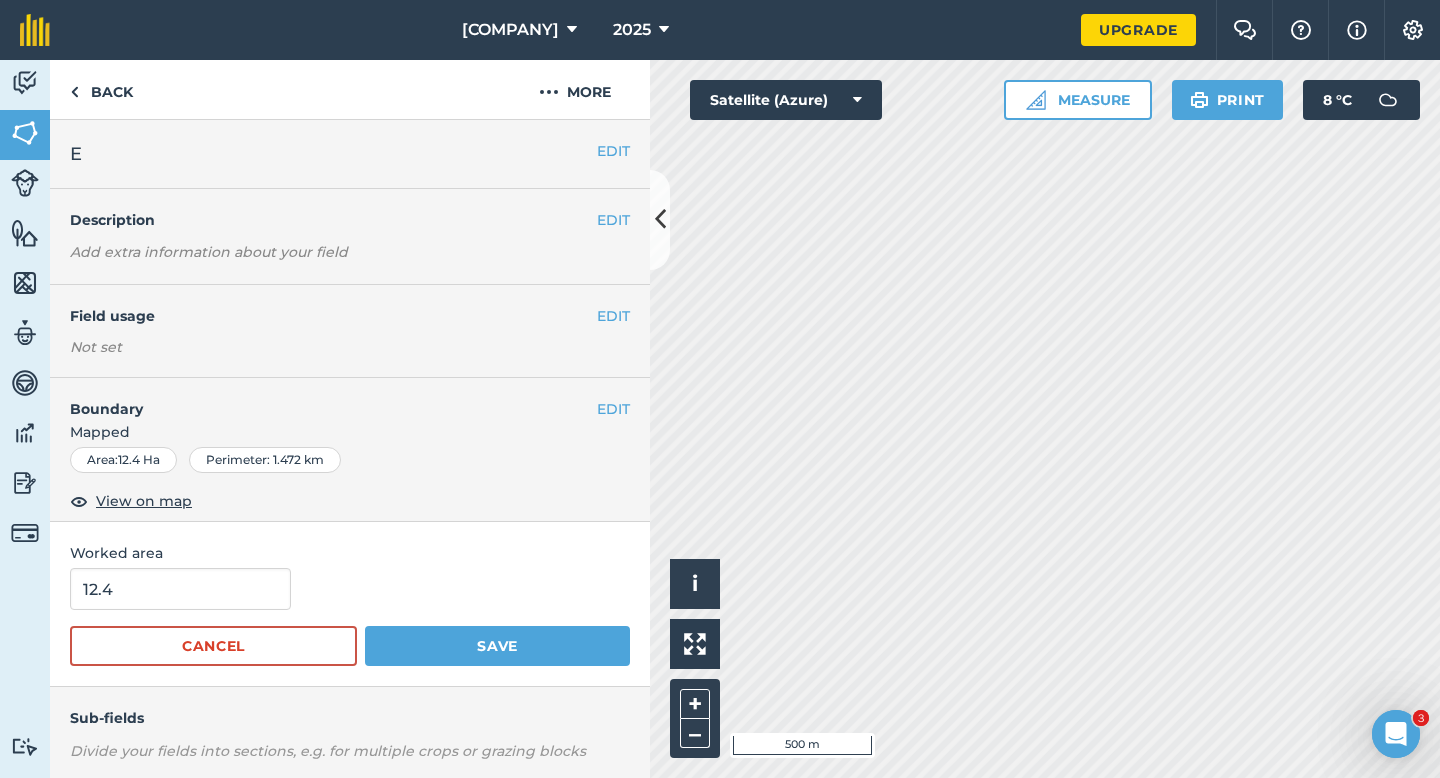 click on "12.4 Cancel Save" at bounding box center [350, 617] 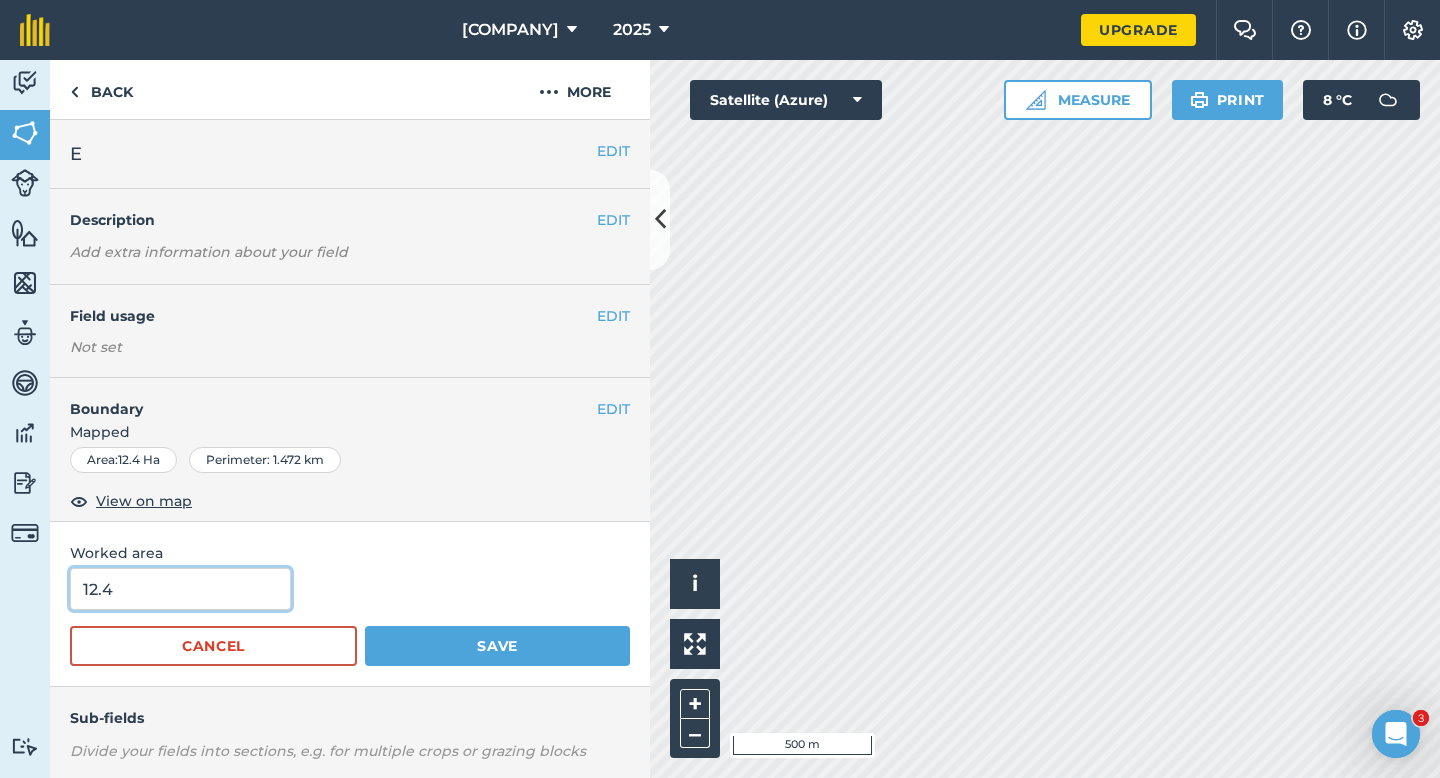 click on "12.4" at bounding box center (180, 589) 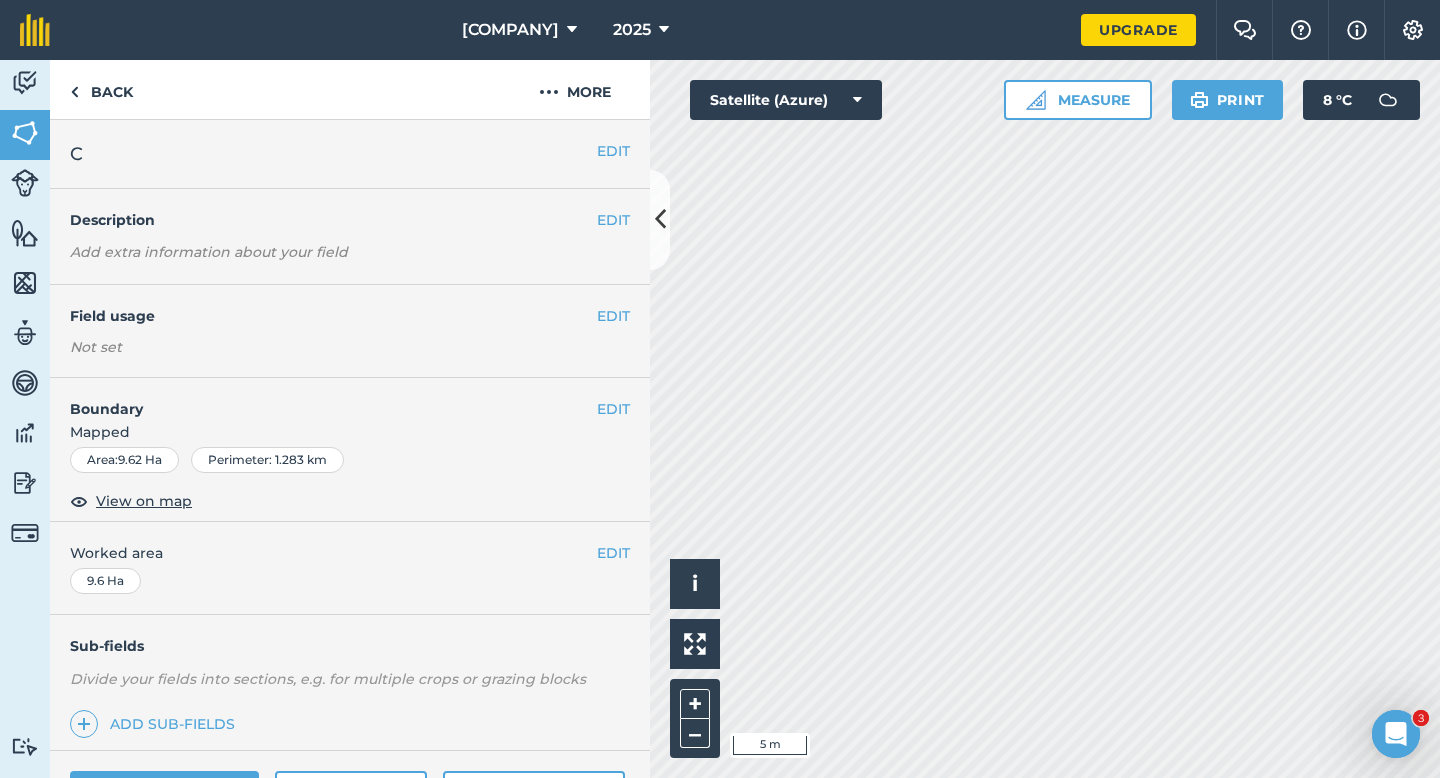 click on "Mapped" at bounding box center [350, 432] 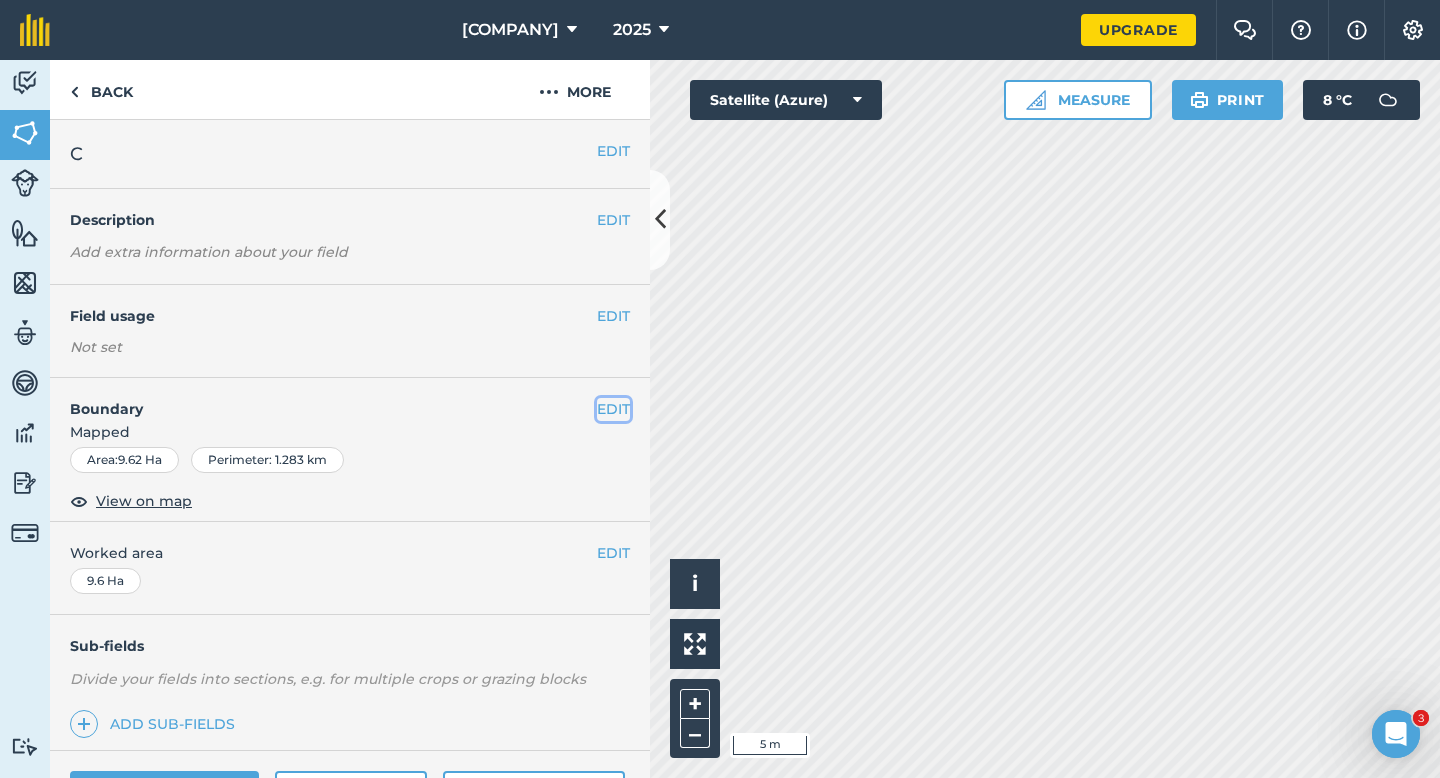click on "EDIT" at bounding box center (613, 409) 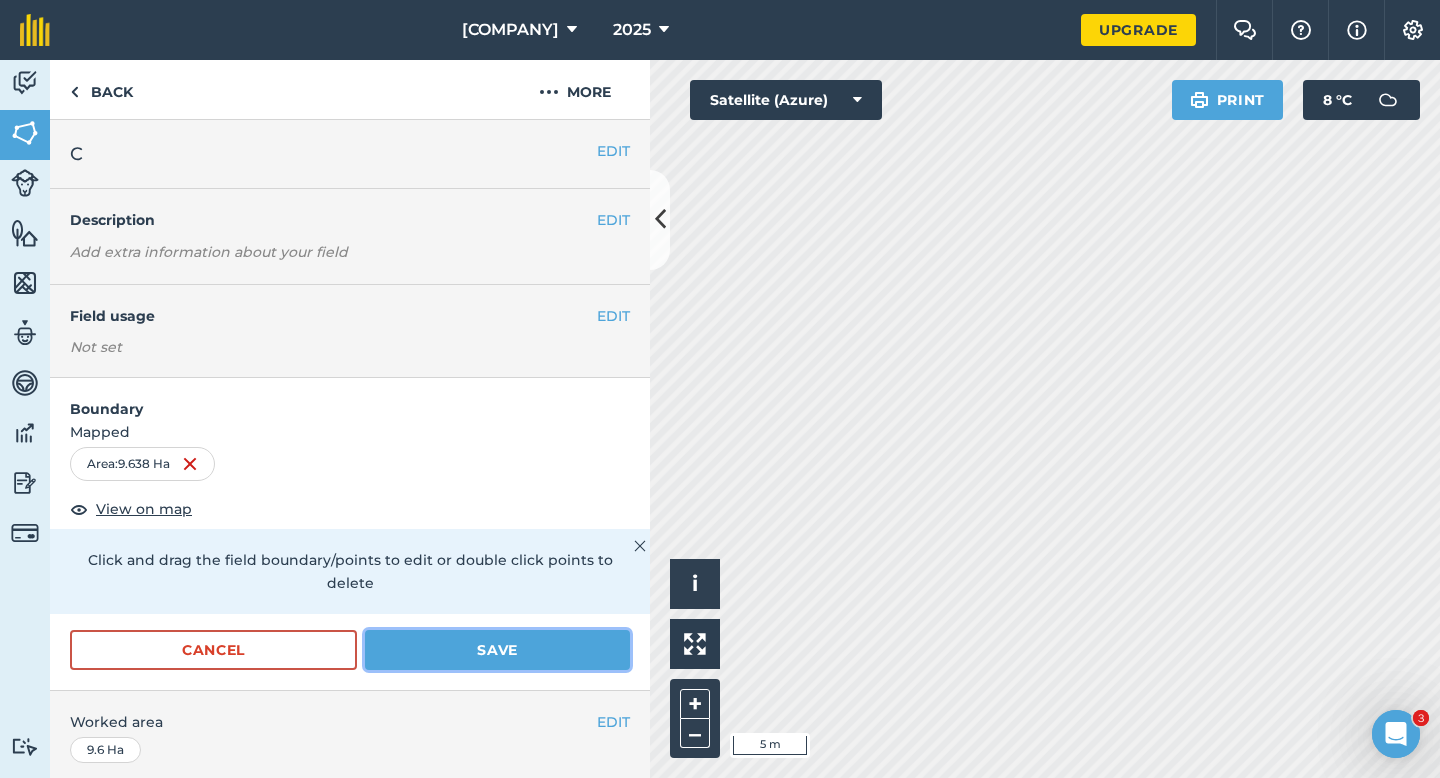 click on "Save" at bounding box center [497, 650] 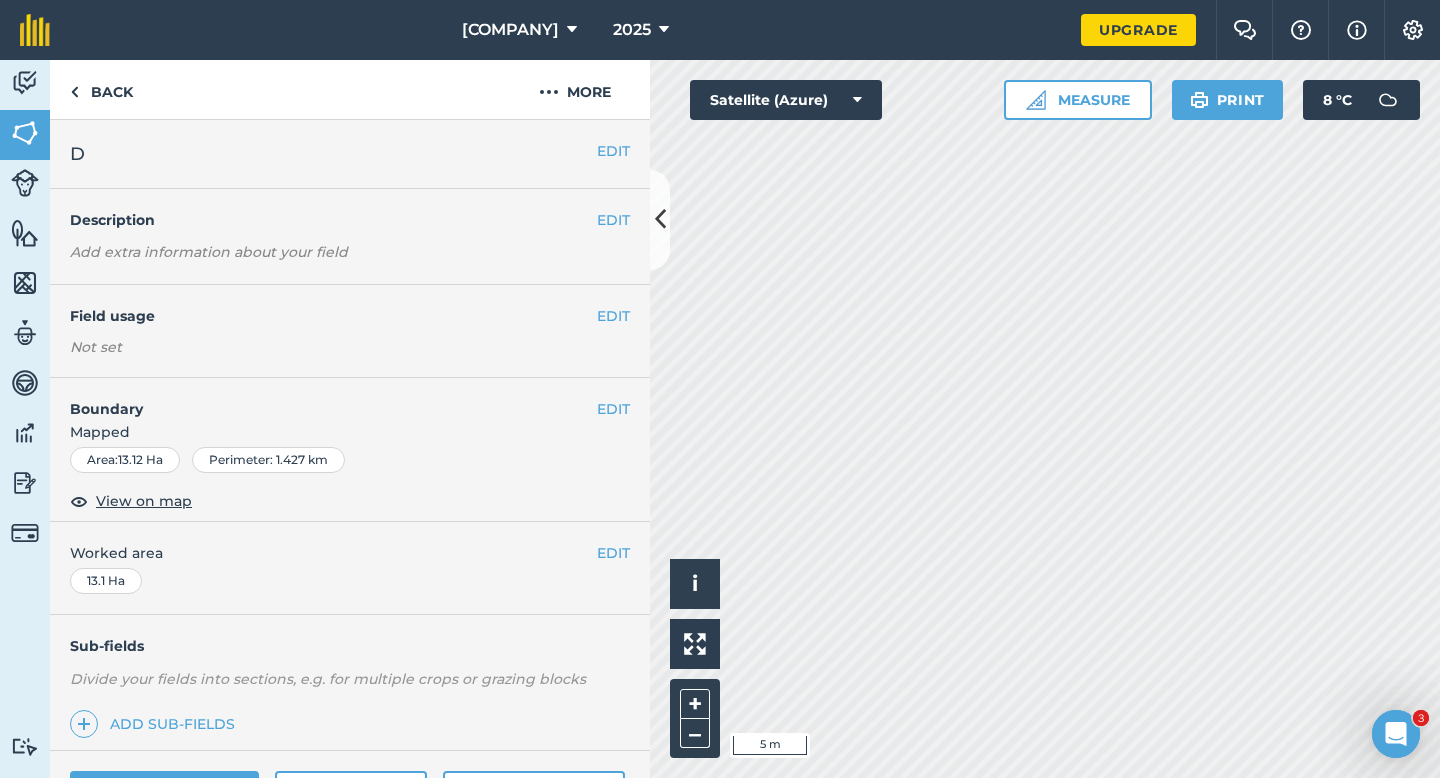 click on "Mapped" at bounding box center [350, 432] 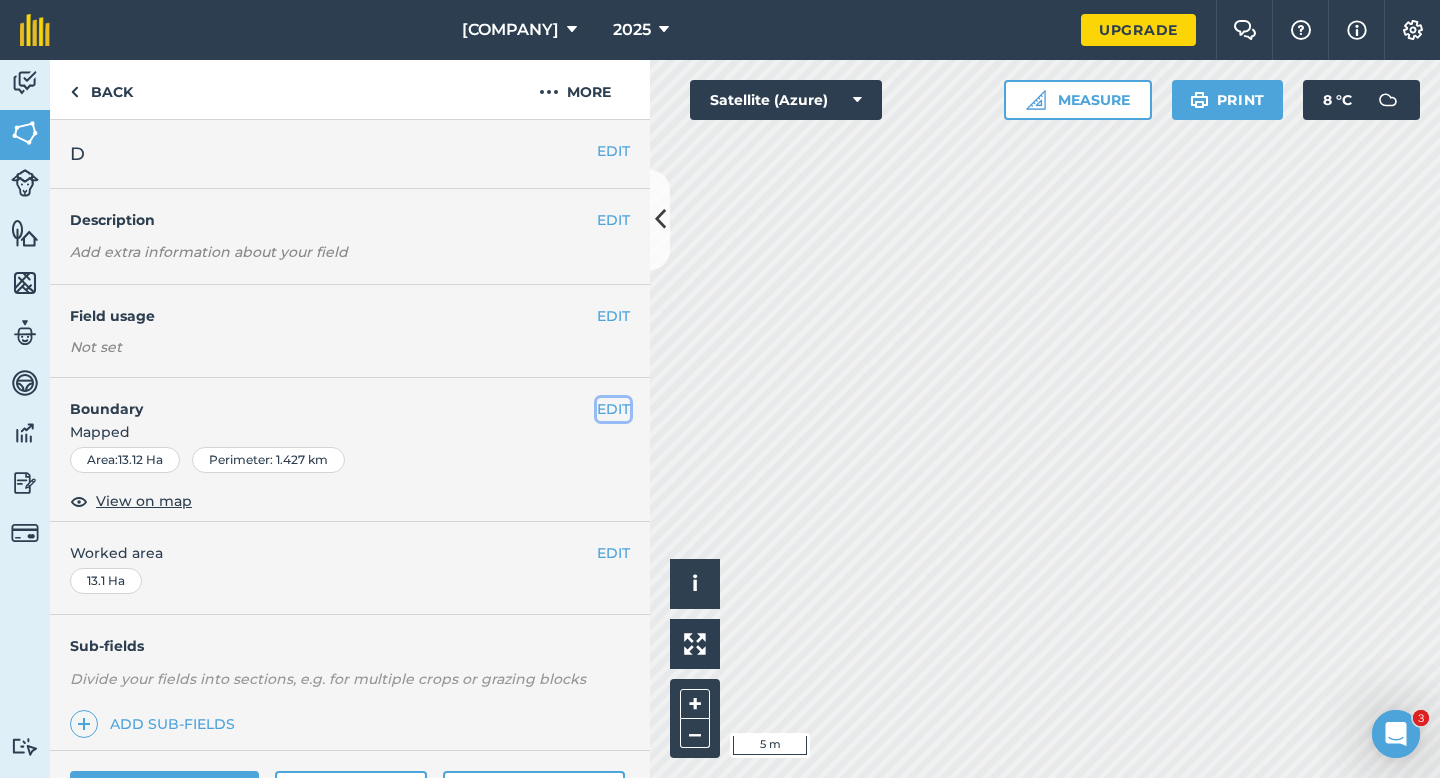 click on "EDIT" at bounding box center (613, 409) 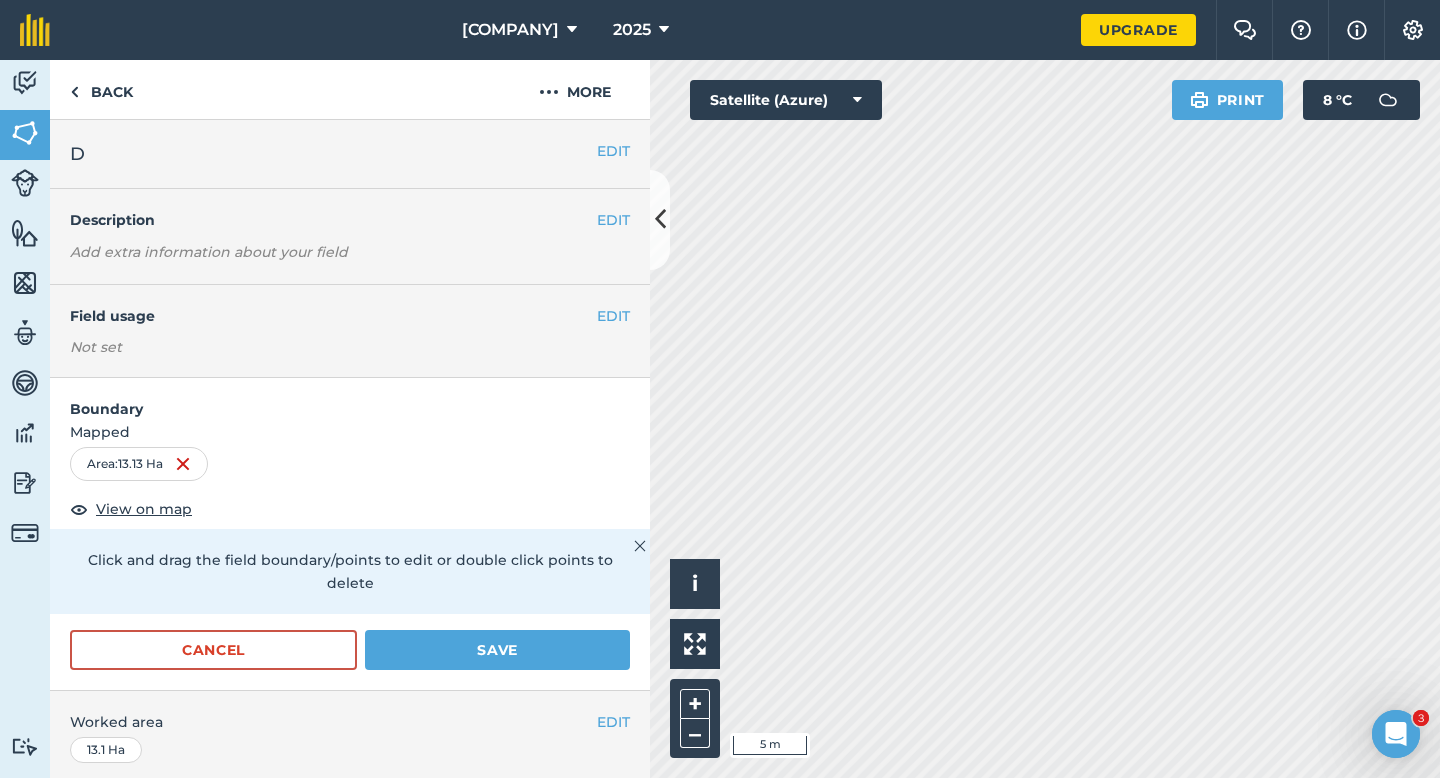 click on "Cancel Save" at bounding box center (350, 660) 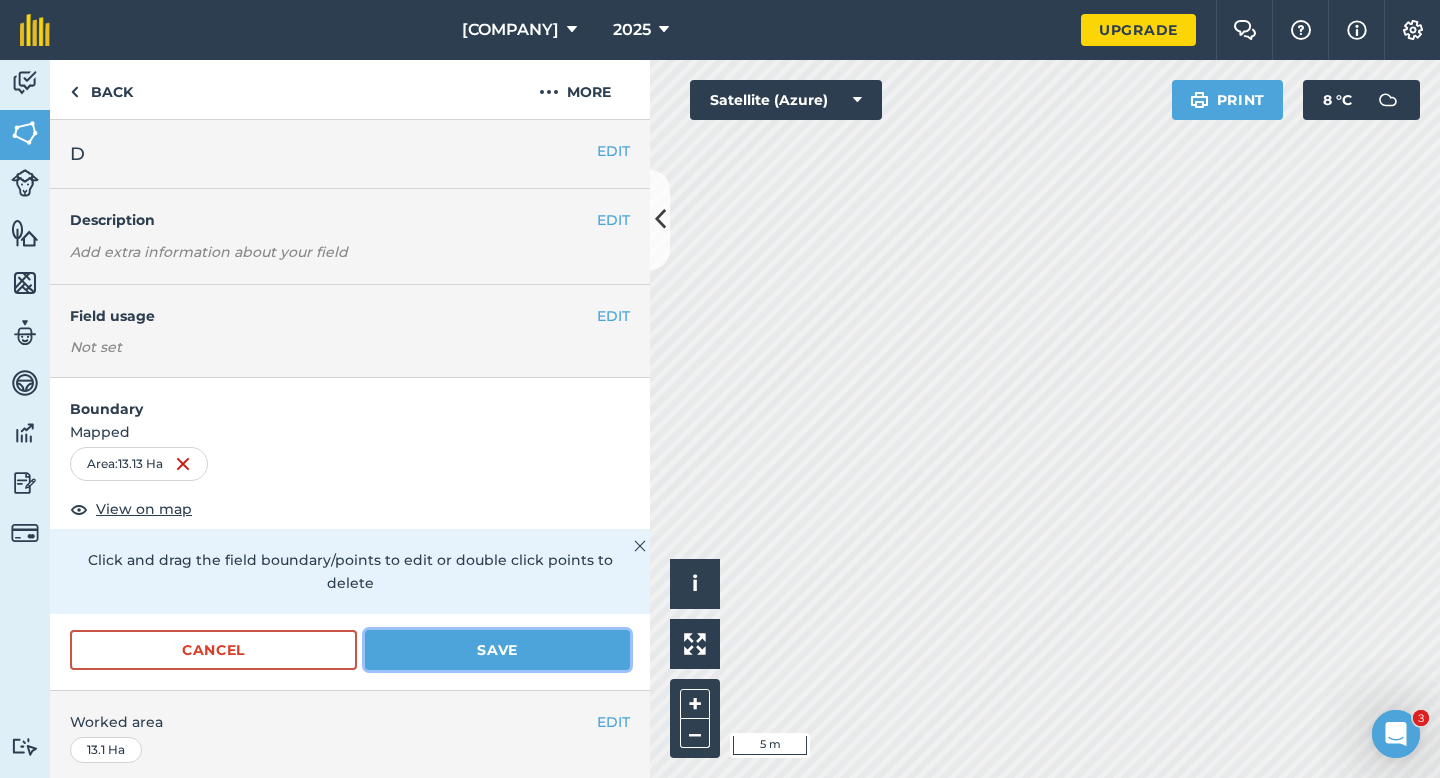 click on "Save" at bounding box center [497, 650] 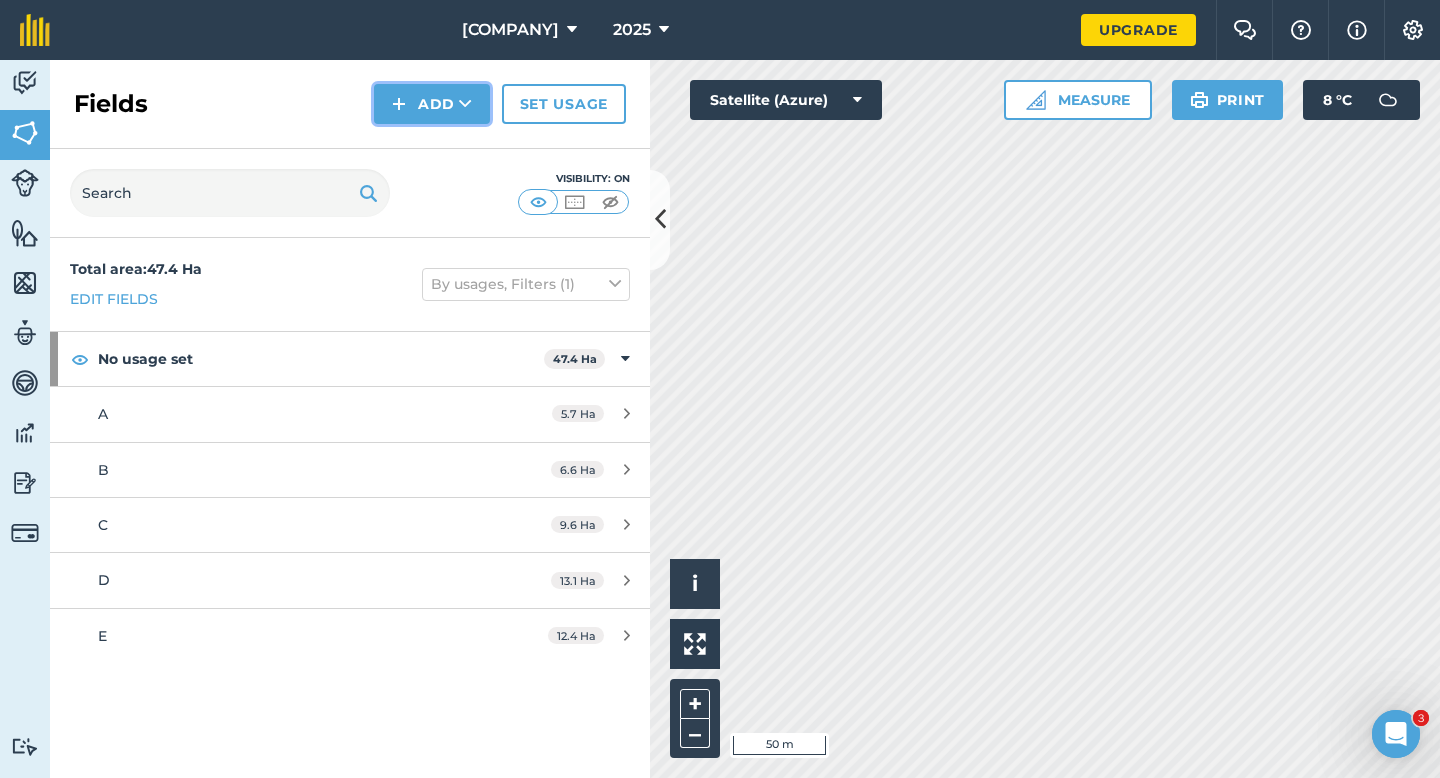 click on "Add" at bounding box center (432, 104) 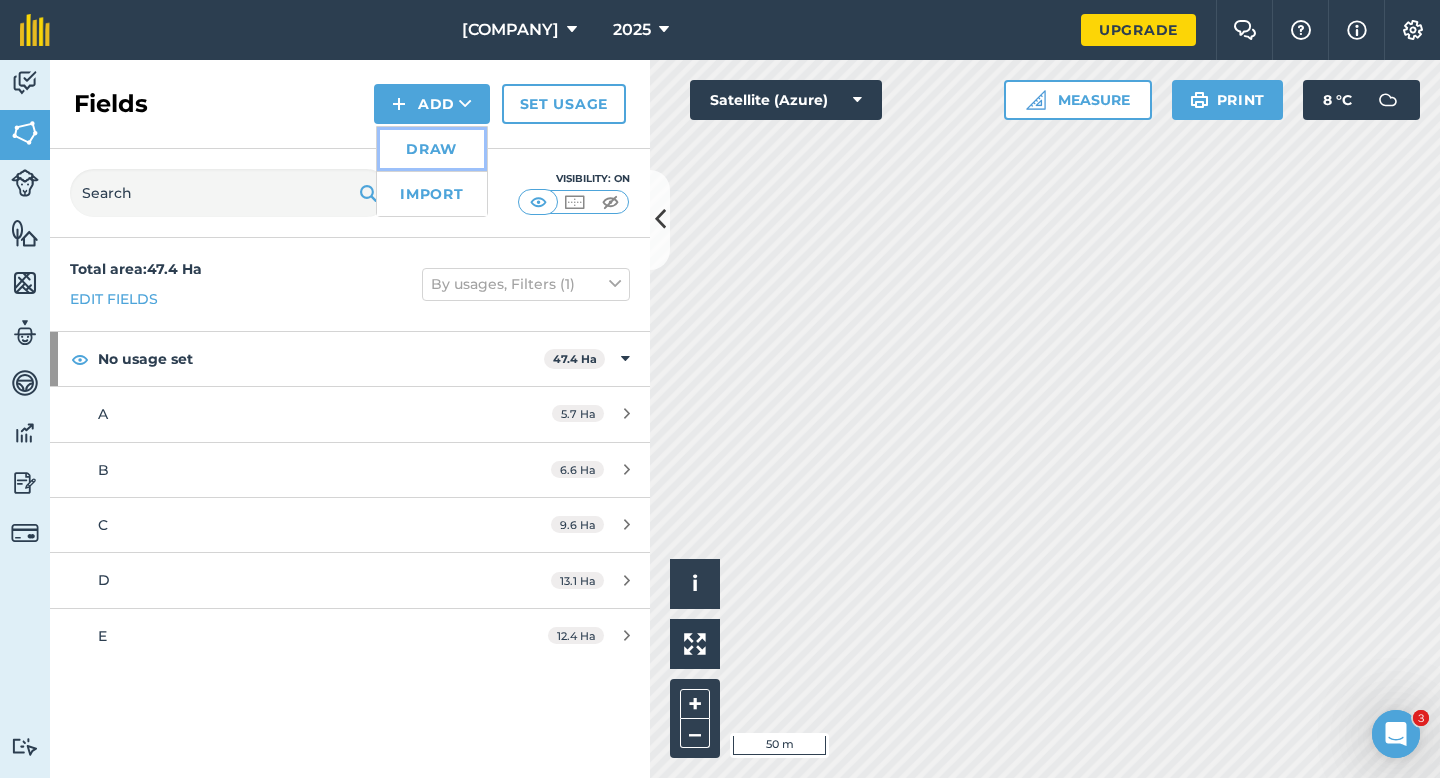 click on "Draw" at bounding box center (432, 149) 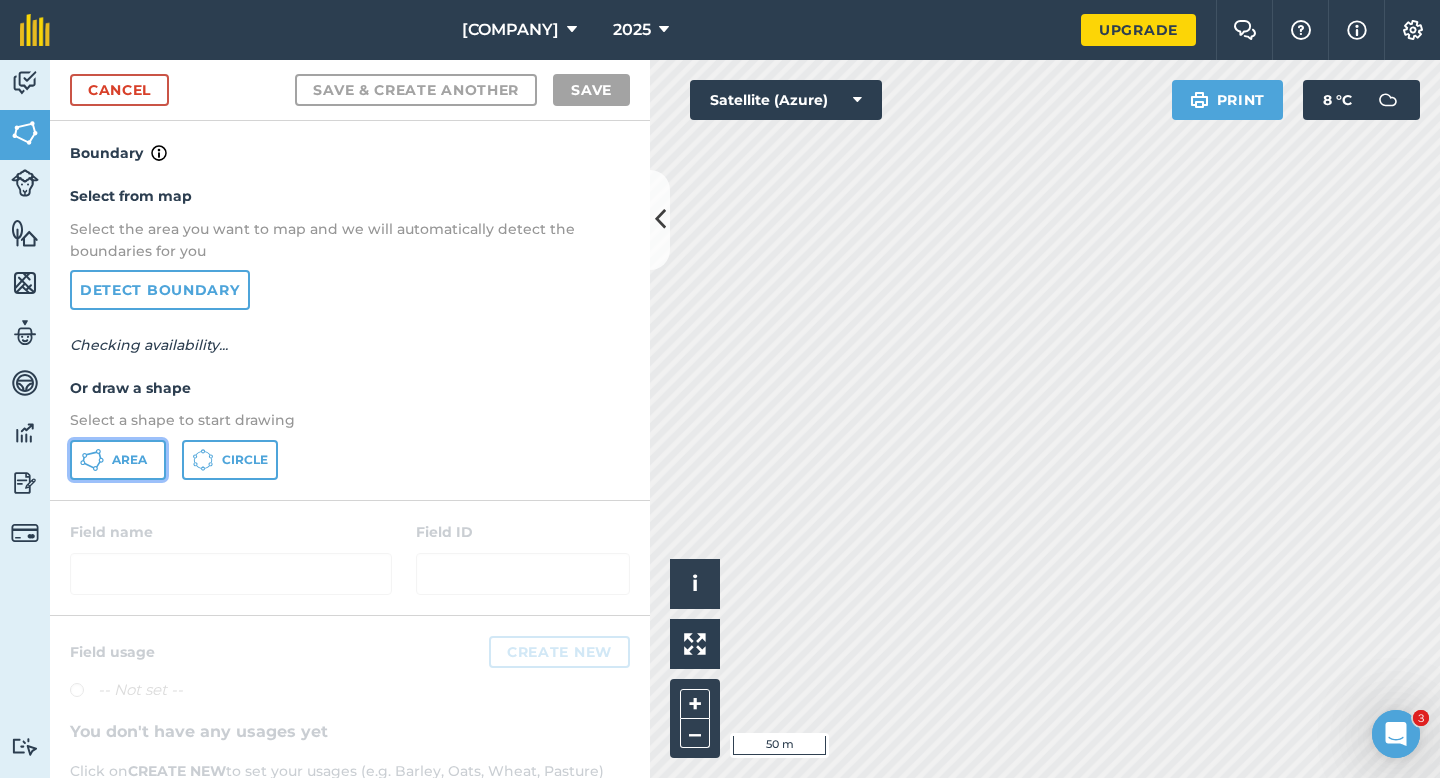 click on "Area" at bounding box center (118, 460) 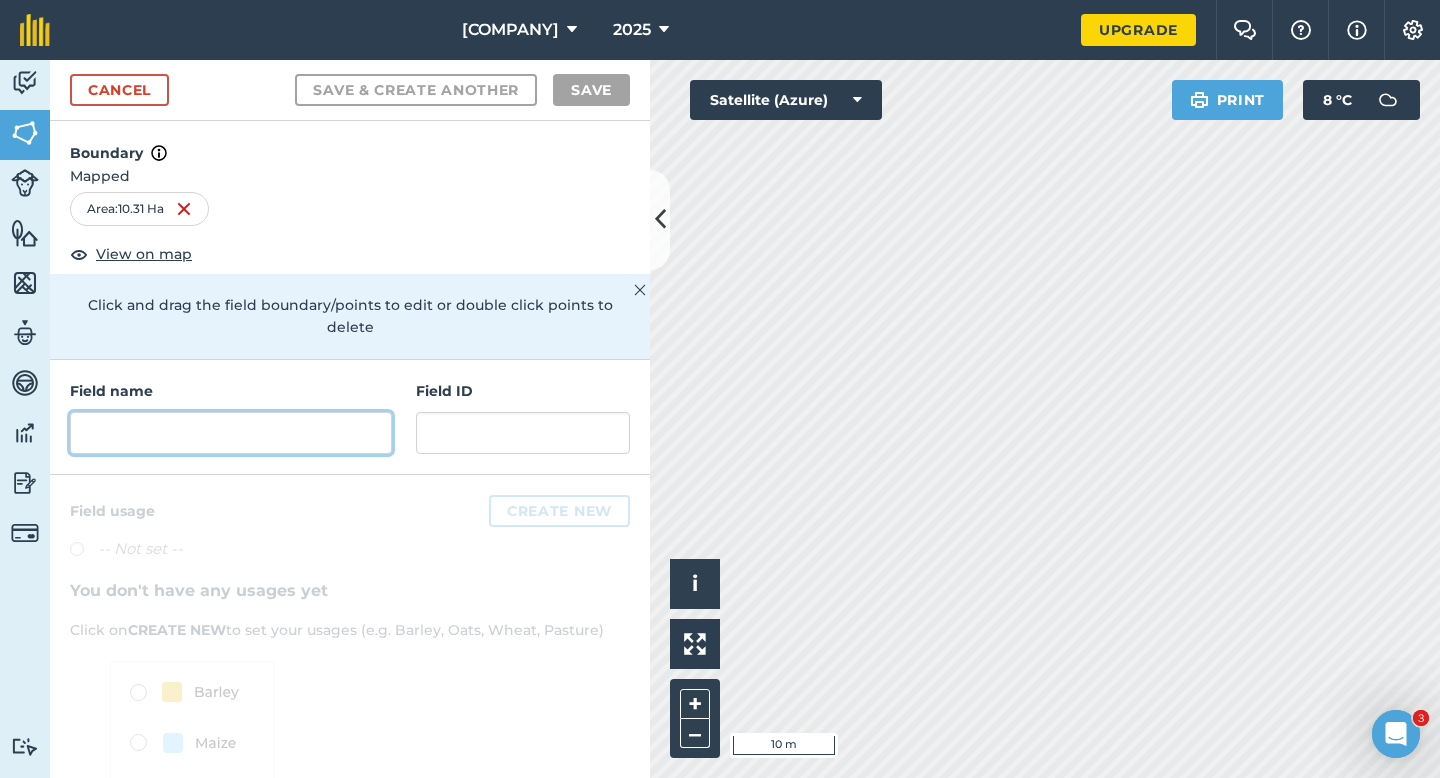 click at bounding box center [231, 433] 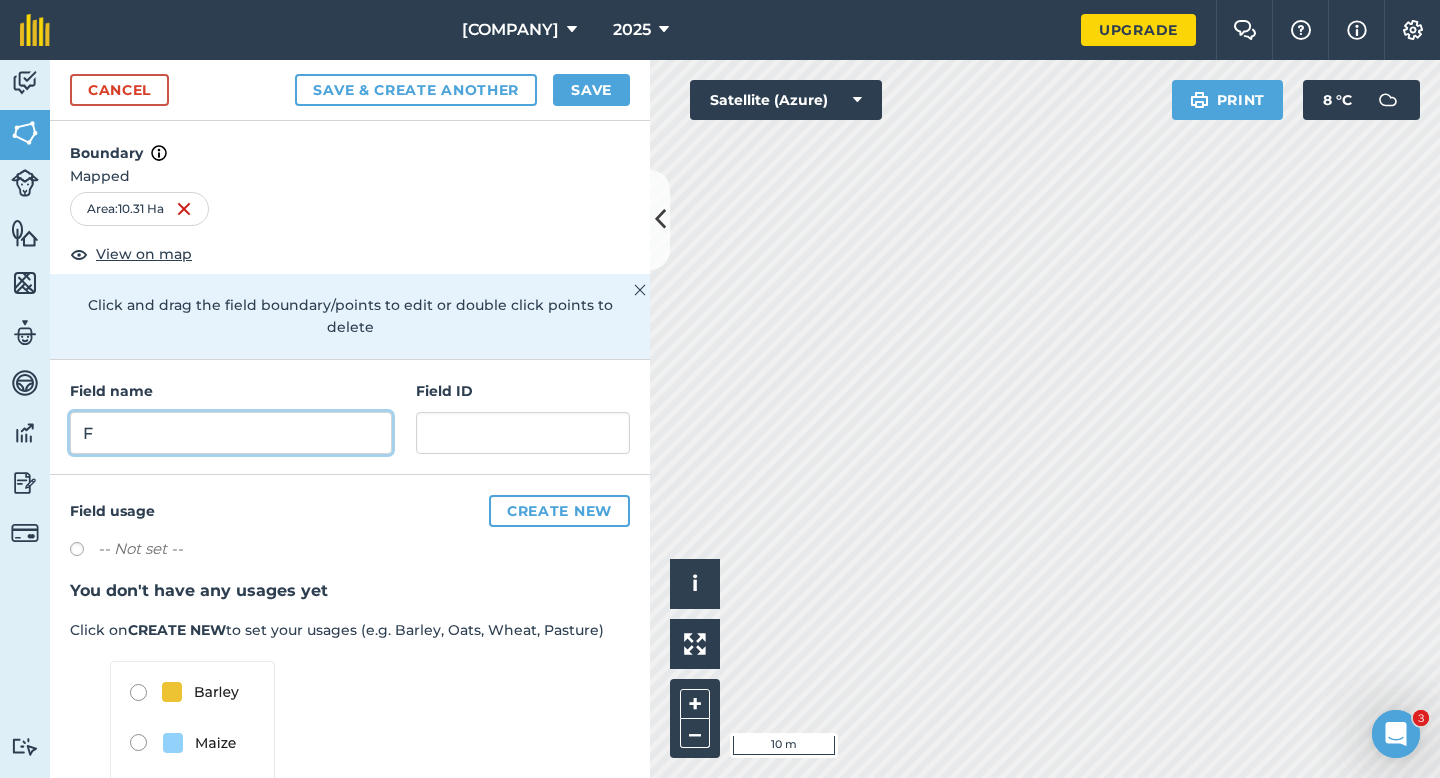 type on "F" 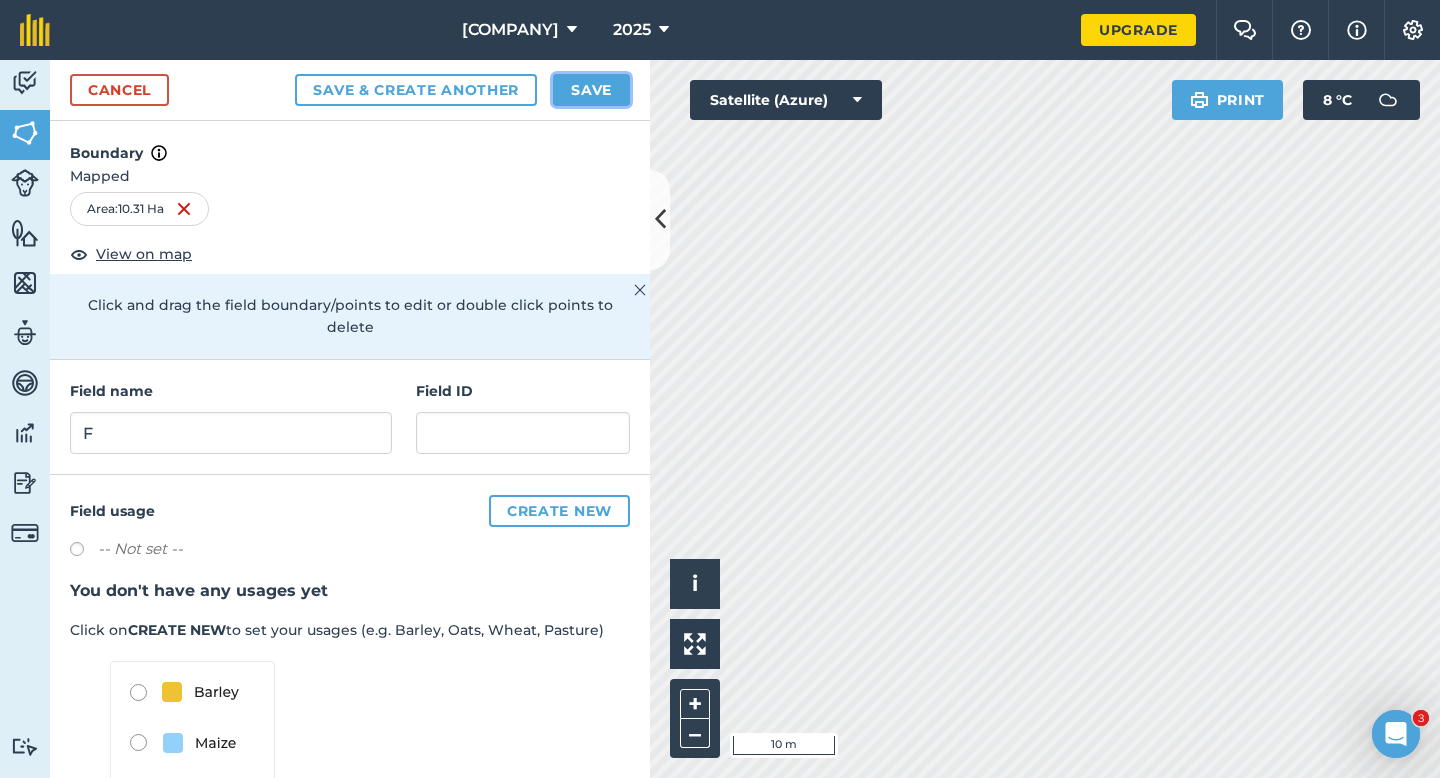 click on "Save" at bounding box center [591, 90] 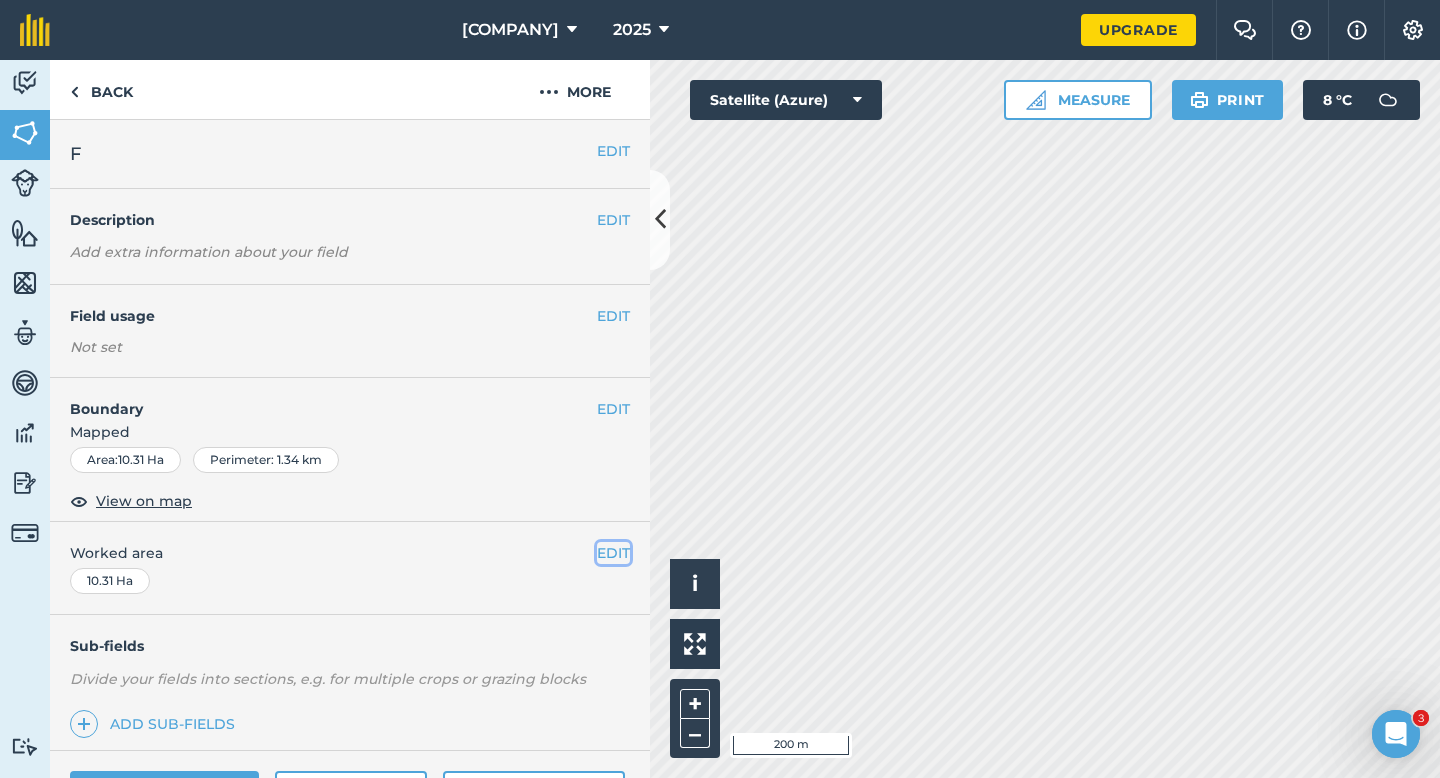 click on "EDIT" at bounding box center [613, 553] 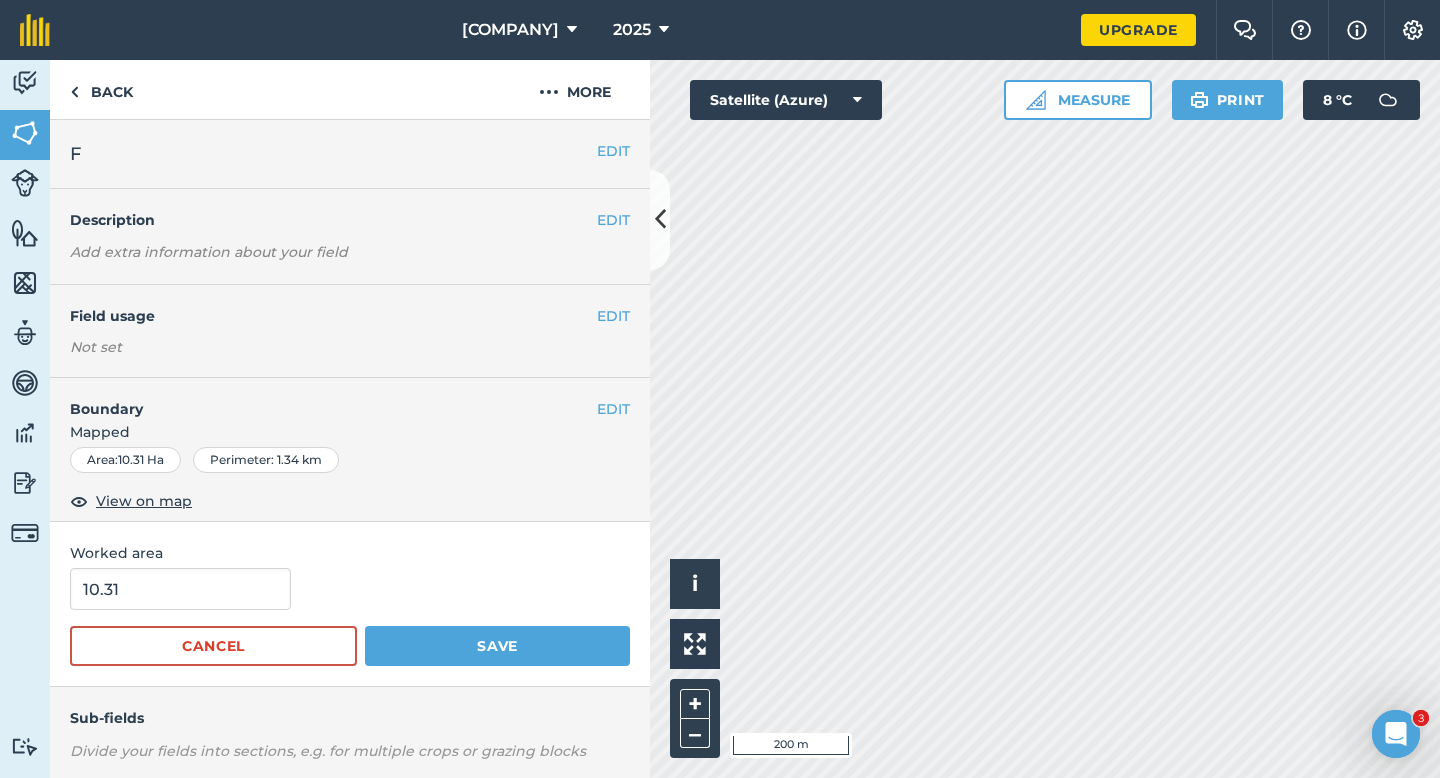 click on "10.31 Cancel Save" at bounding box center [350, 617] 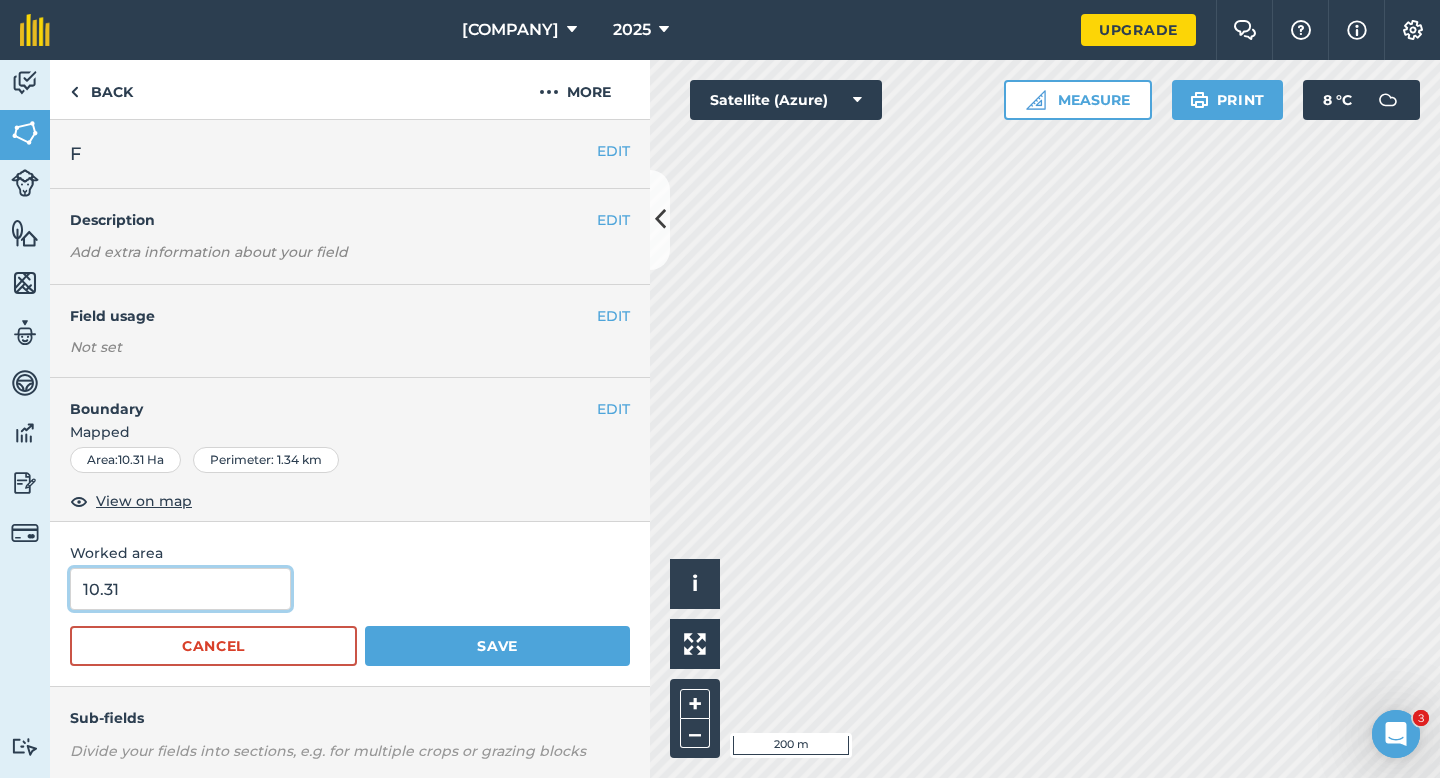 click on "10.31" at bounding box center [180, 589] 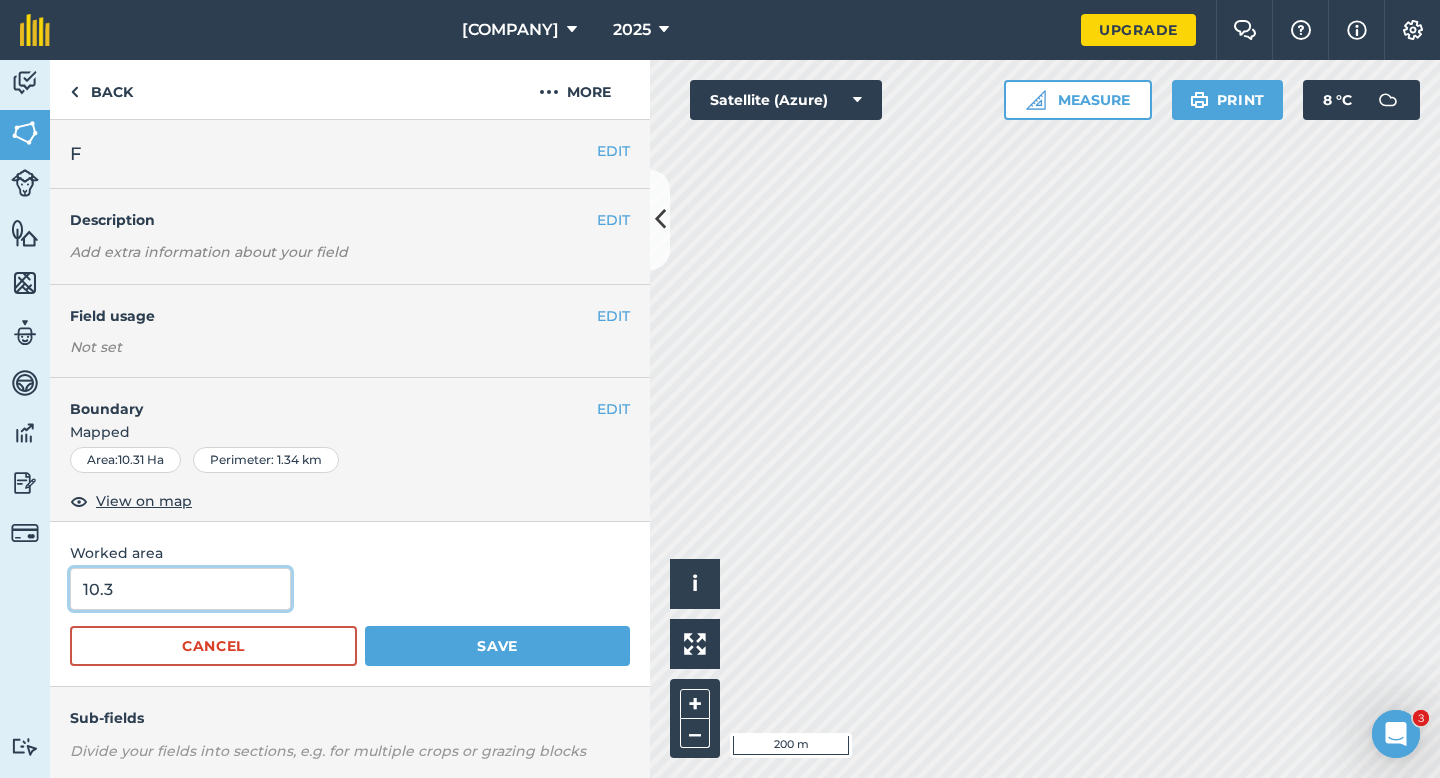 type on "10.3" 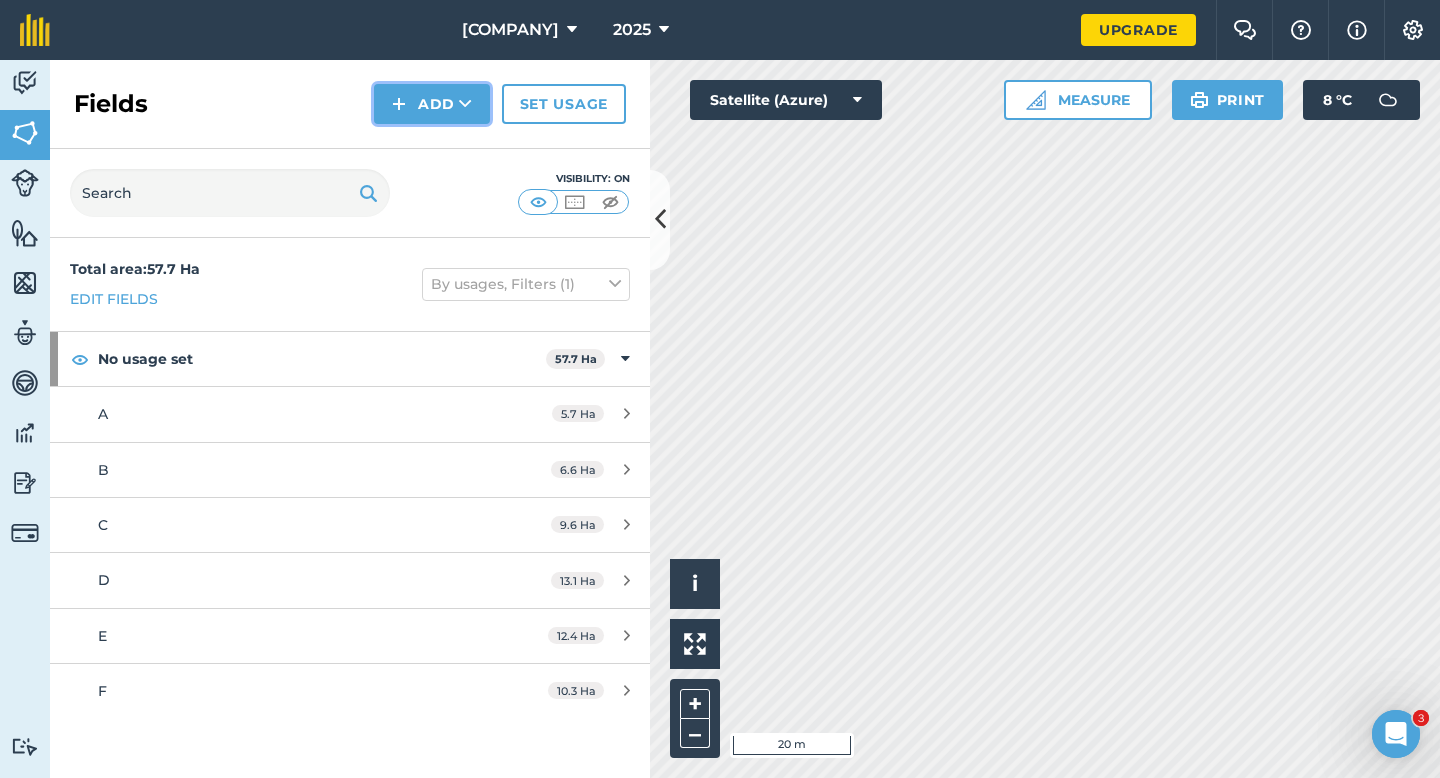 click on "Add" at bounding box center (432, 104) 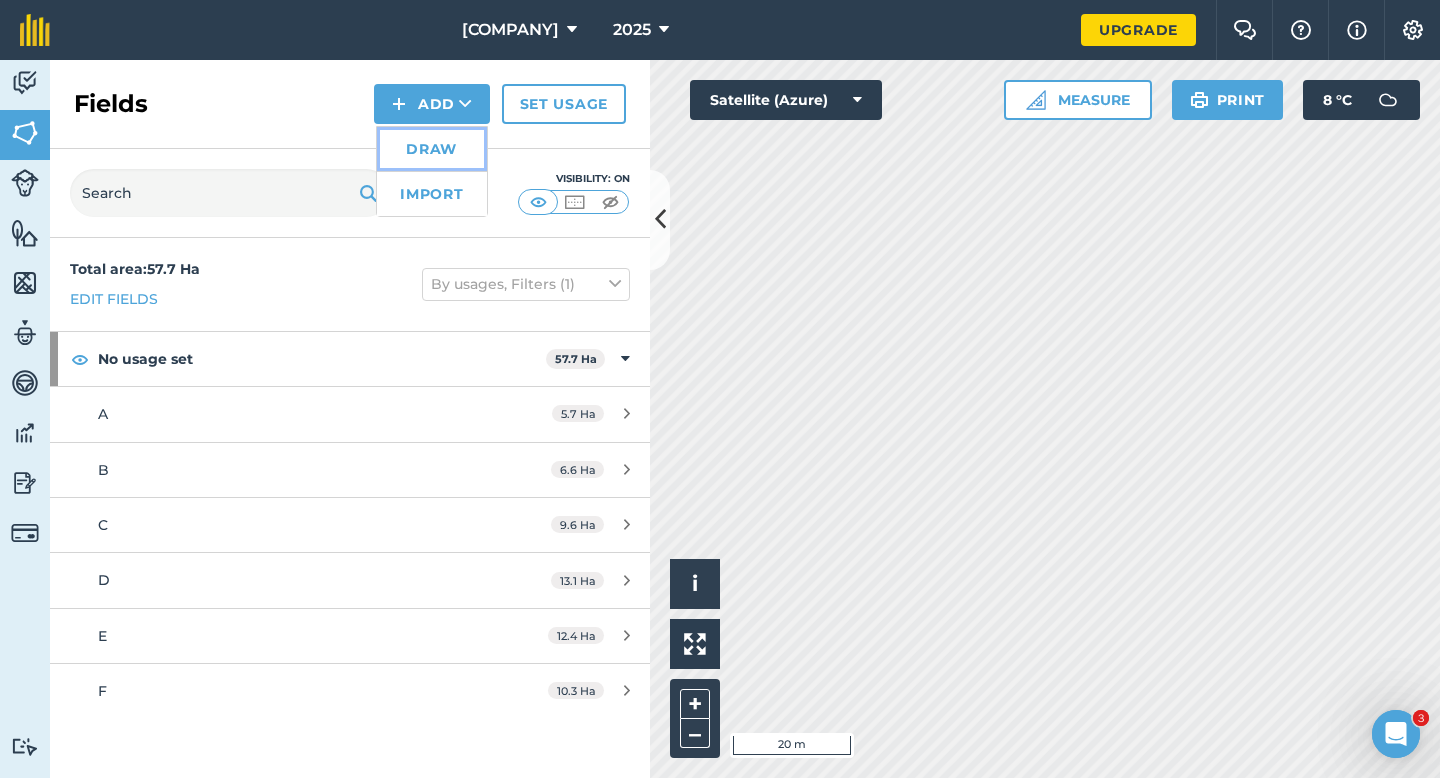 click on "Draw" at bounding box center (432, 149) 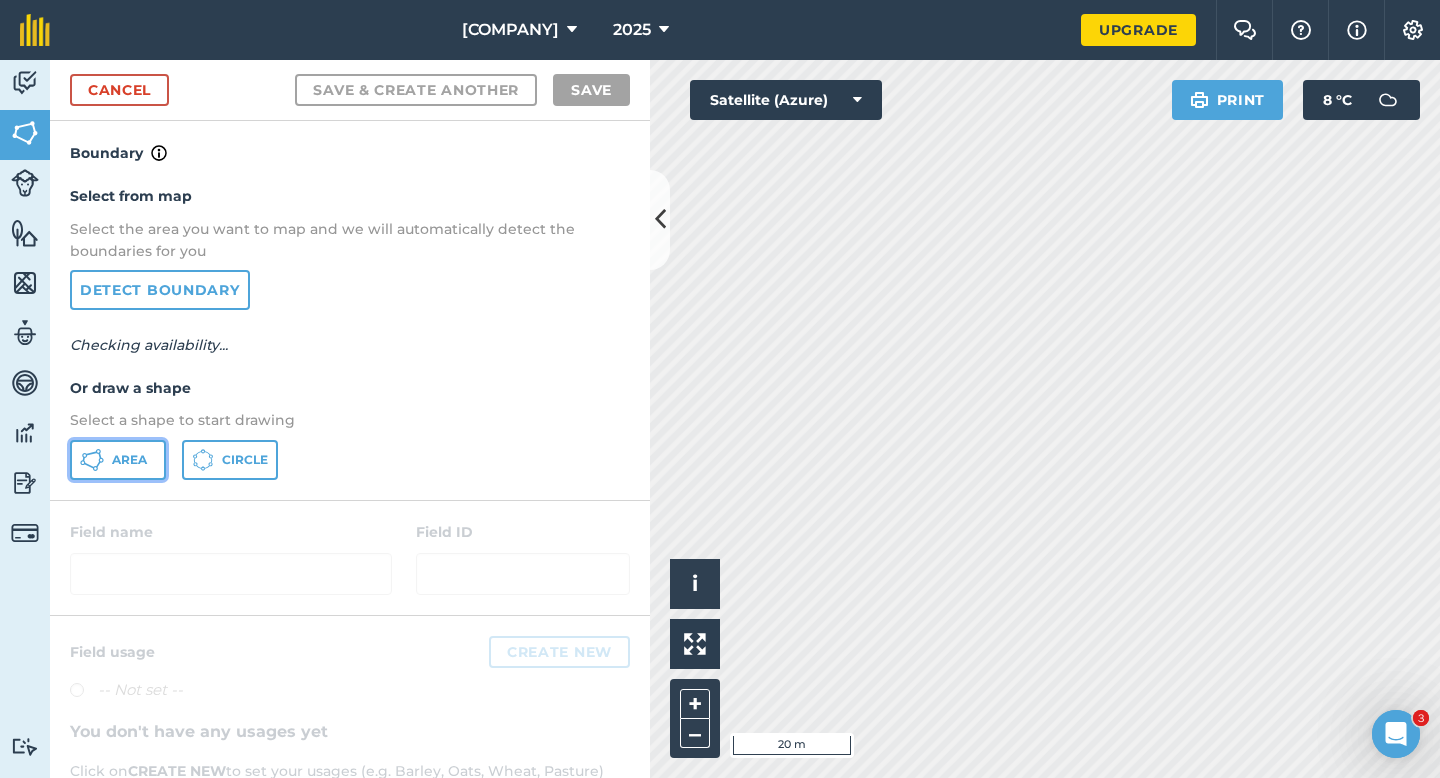 click on "Area" at bounding box center (118, 460) 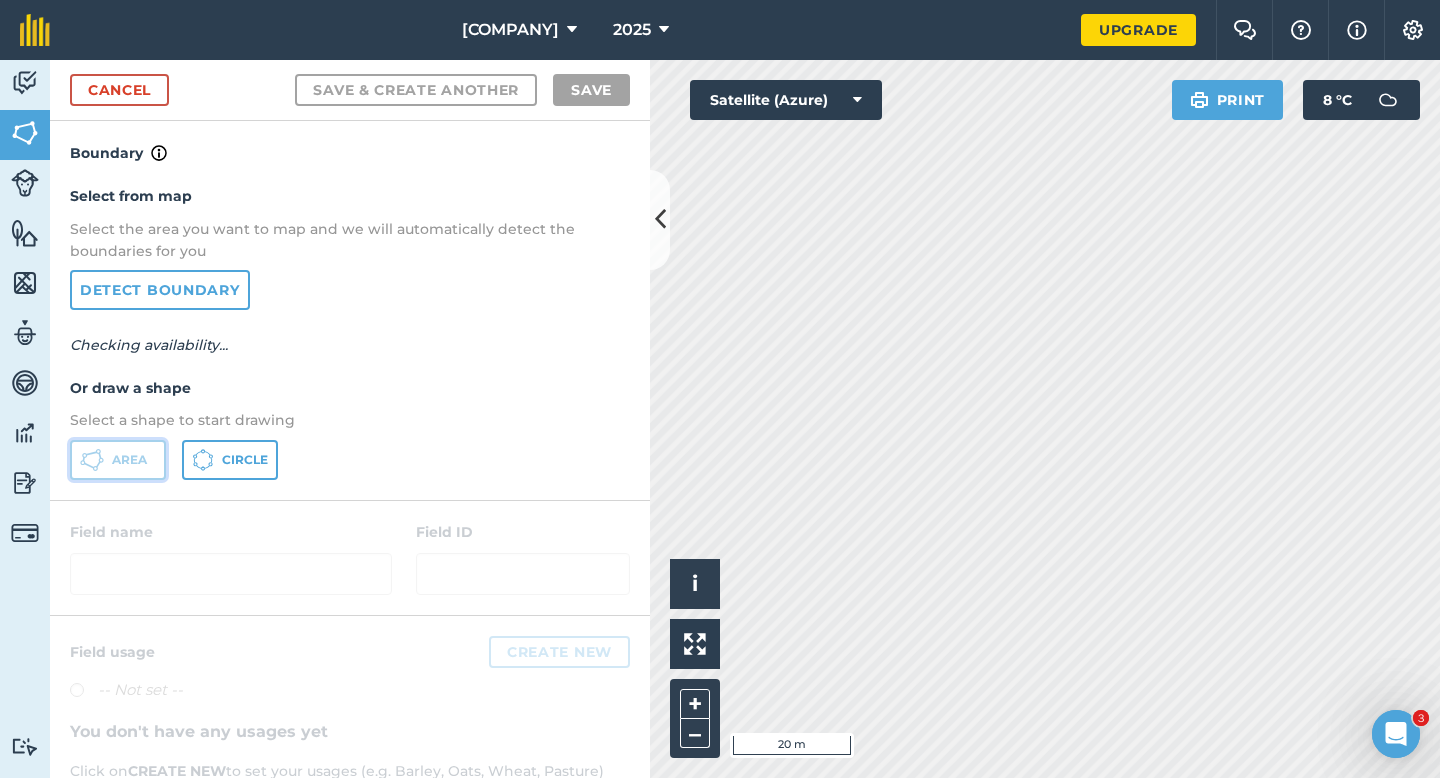 click on "Area" at bounding box center (118, 460) 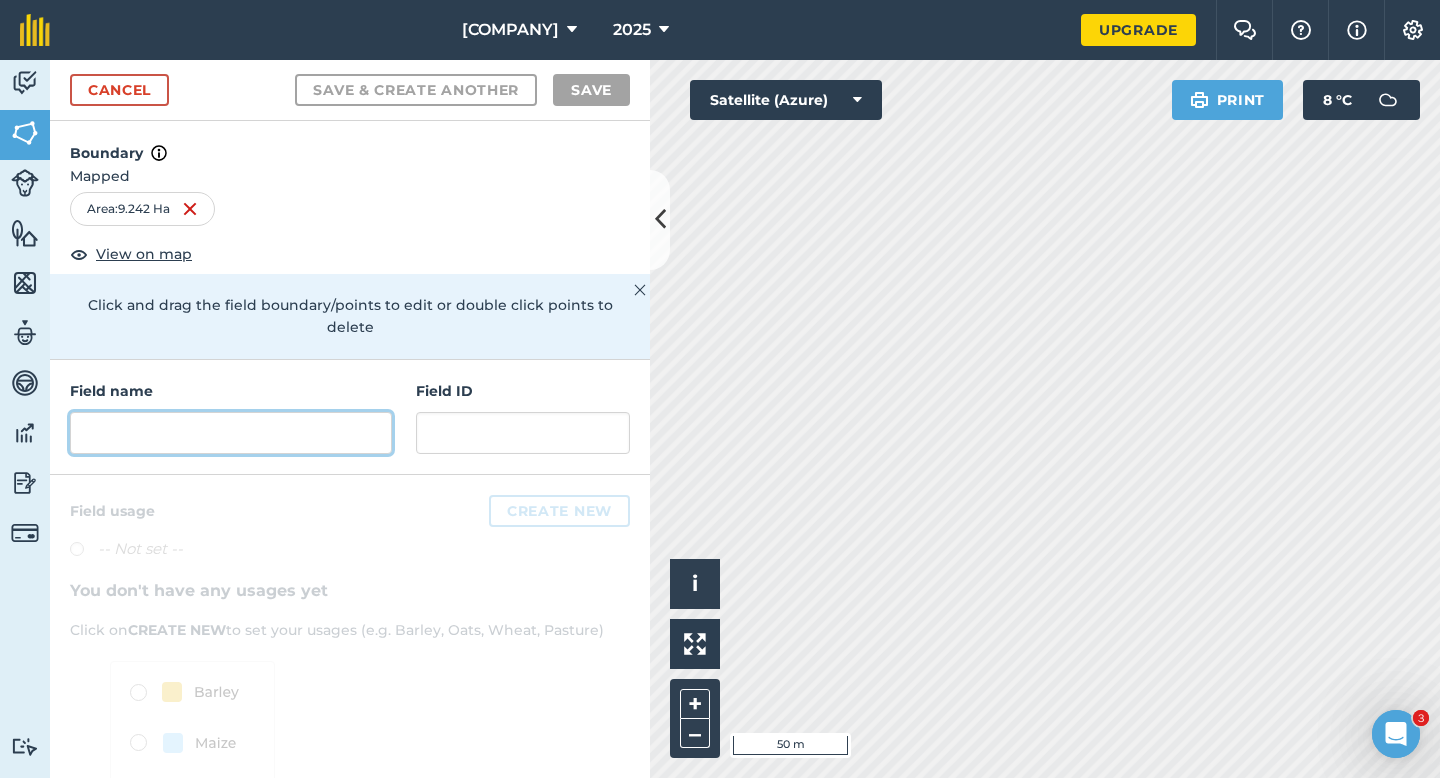click at bounding box center (231, 433) 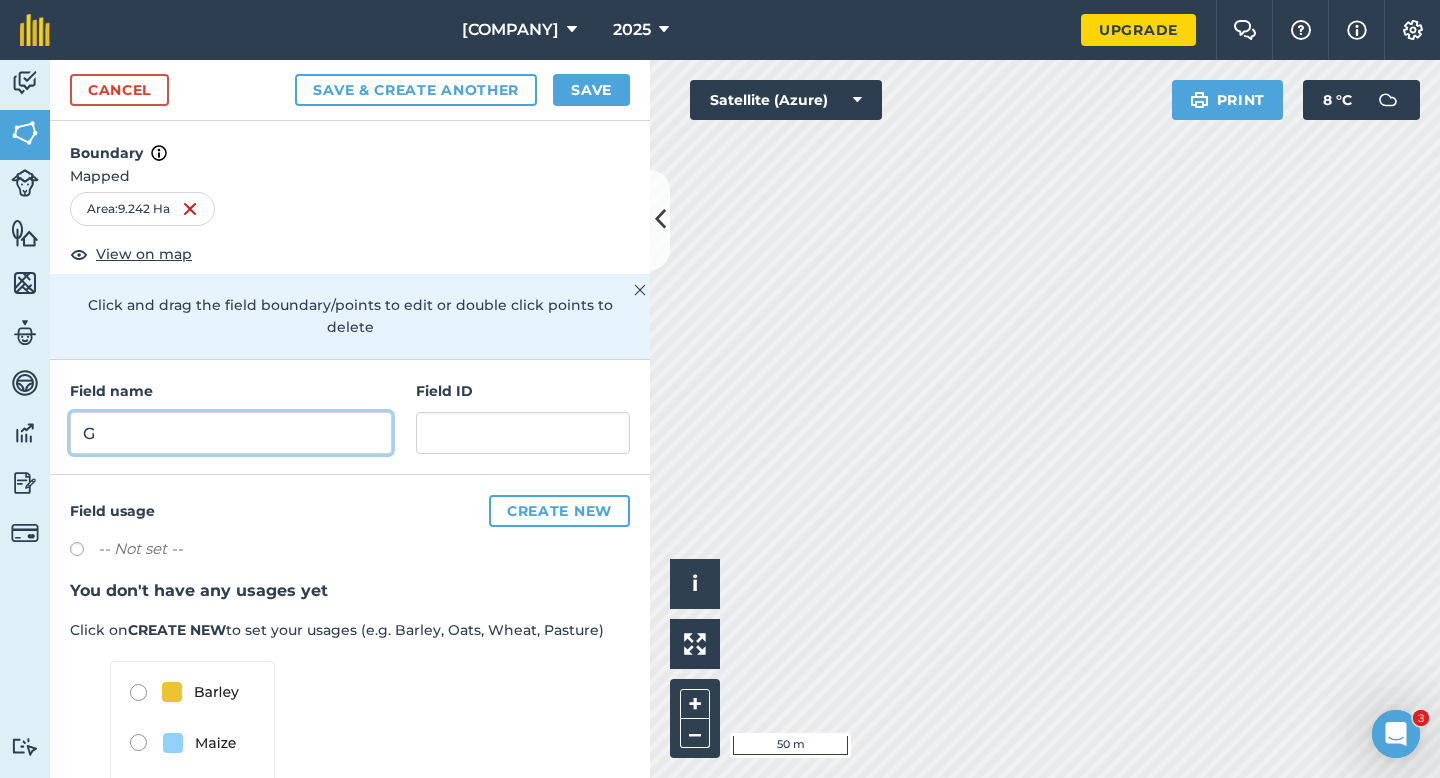 type on "G" 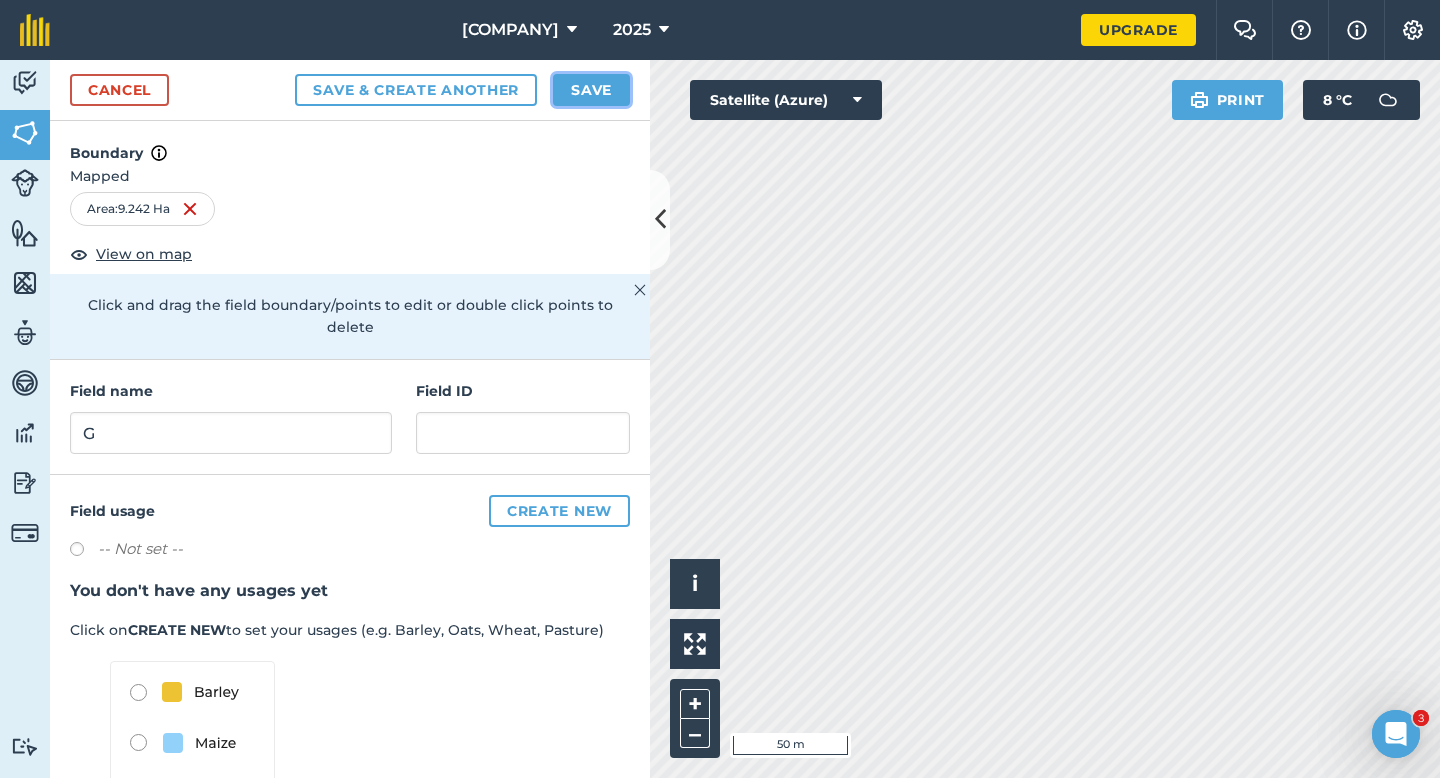 click on "Save" at bounding box center (591, 90) 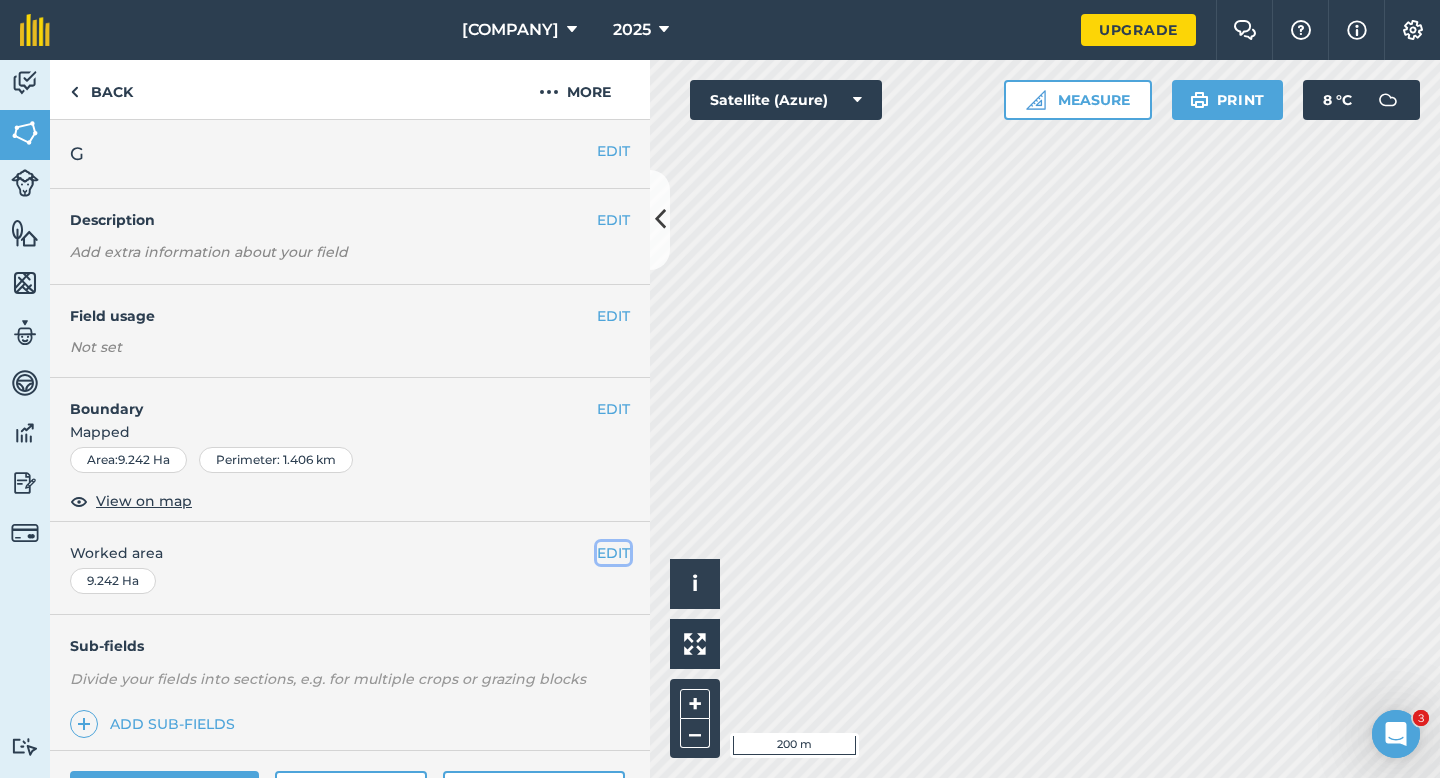 click on "EDIT" at bounding box center (613, 553) 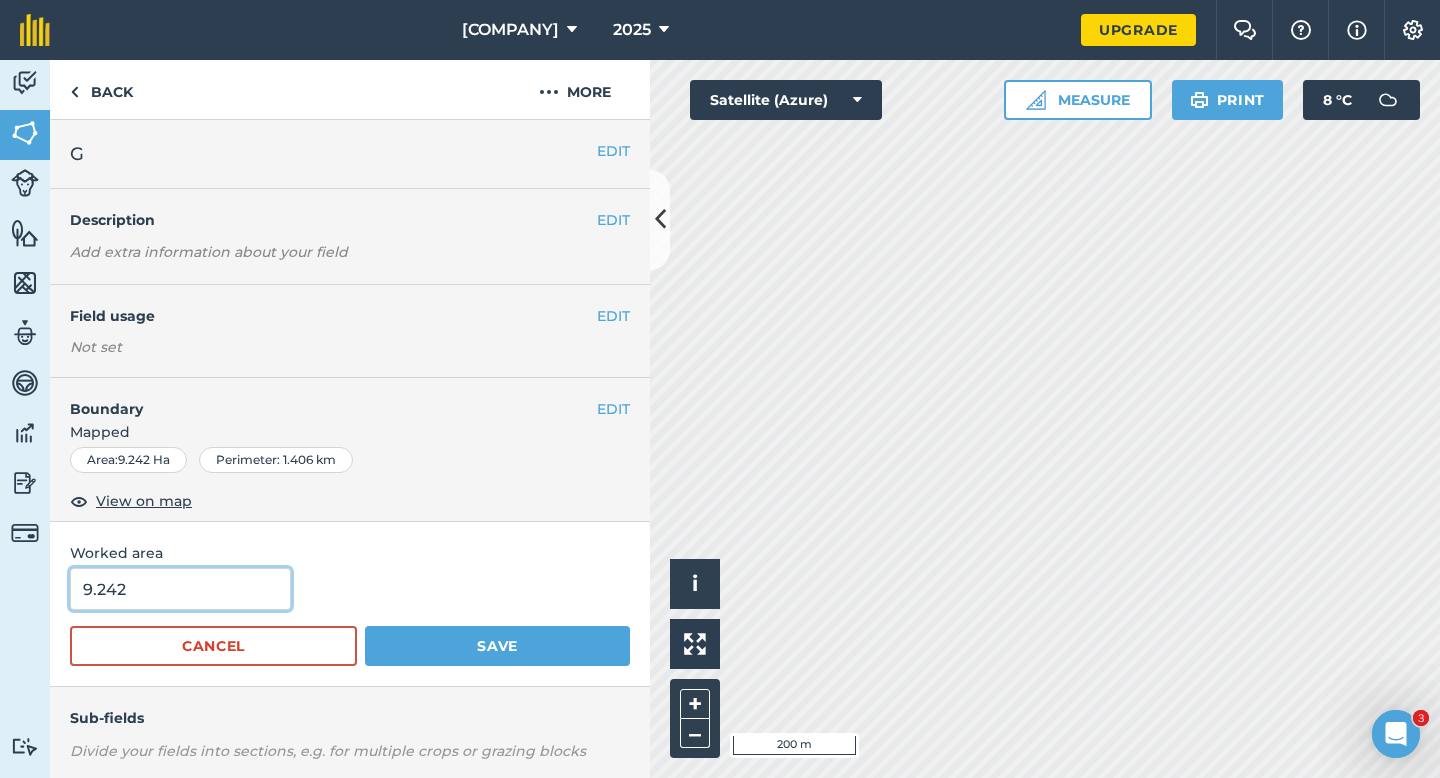 click on "9.242" at bounding box center [180, 589] 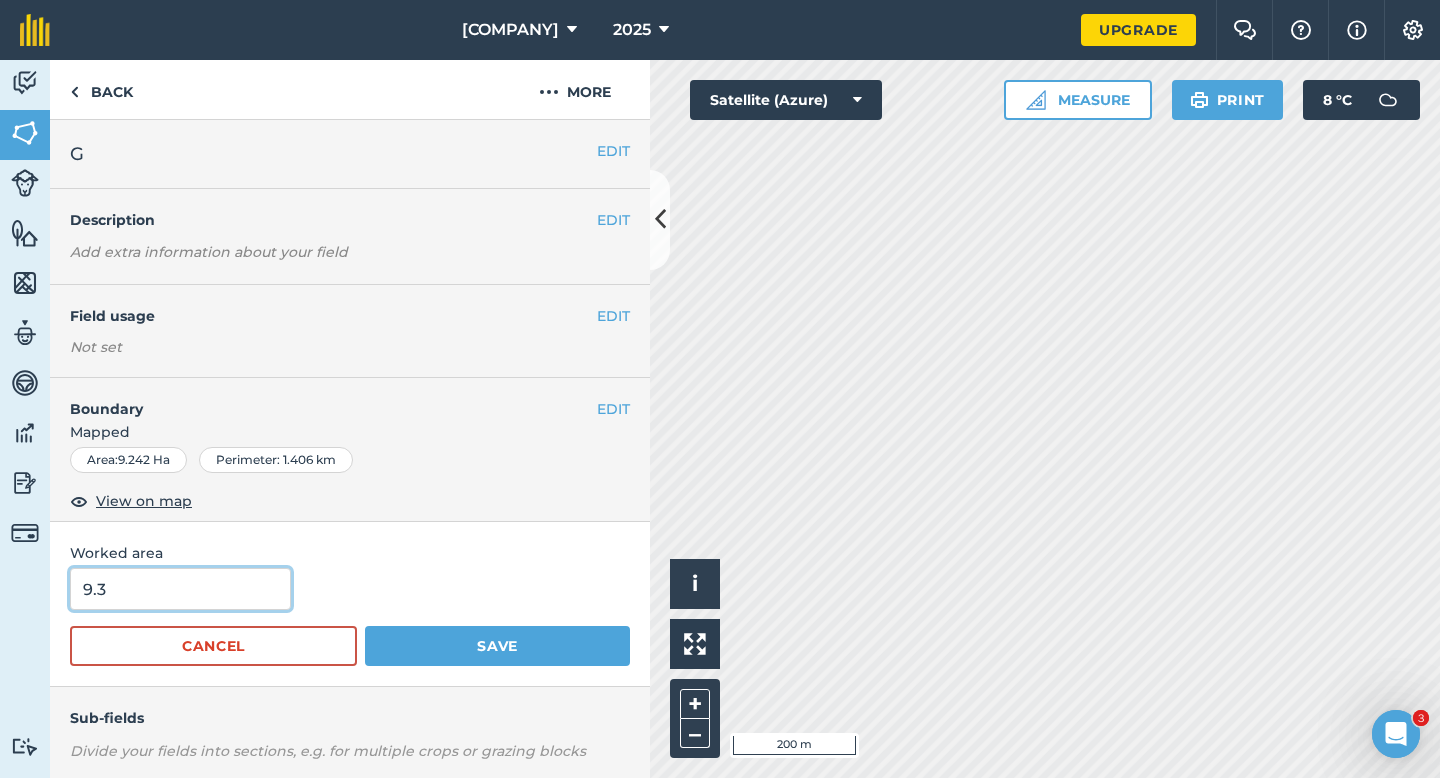 type on "9.3" 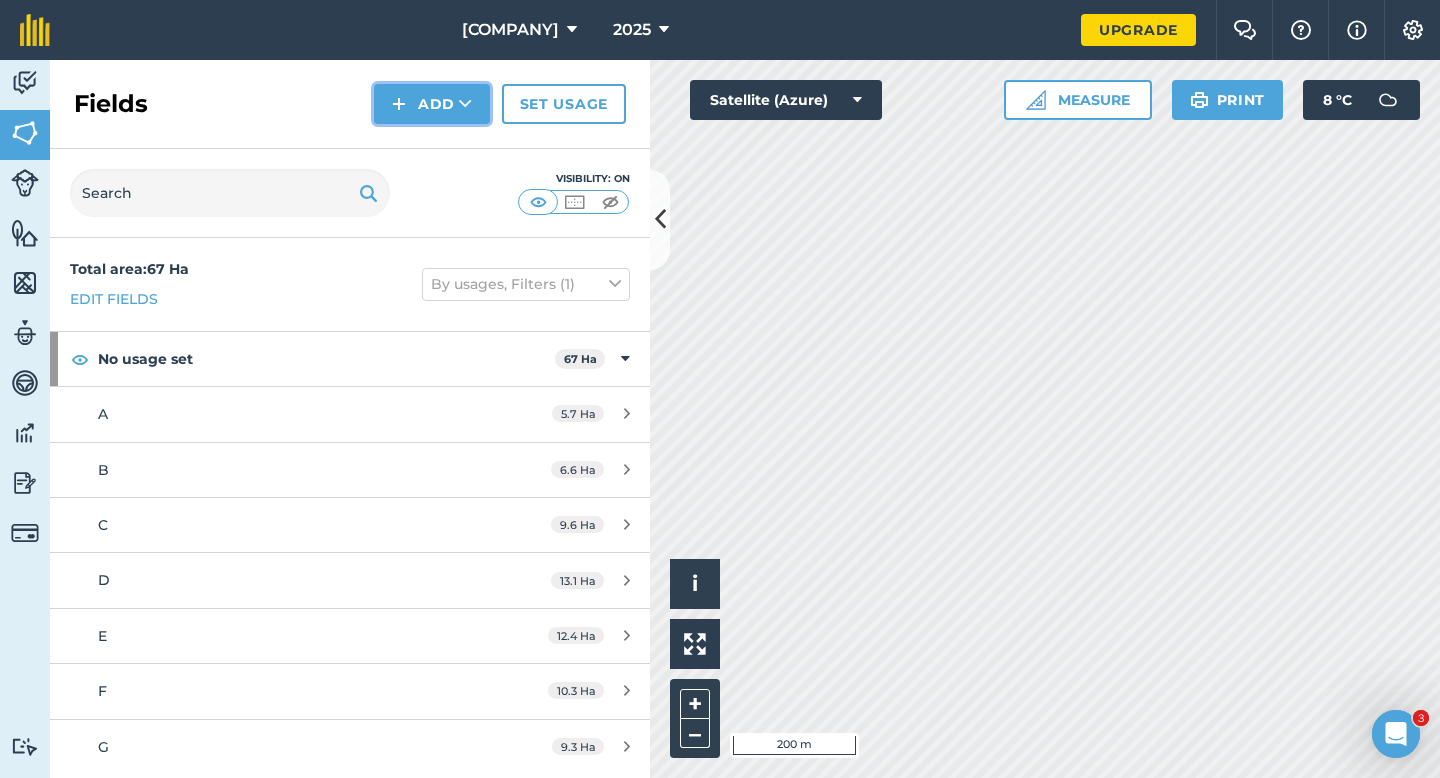 click on "Add" at bounding box center (432, 104) 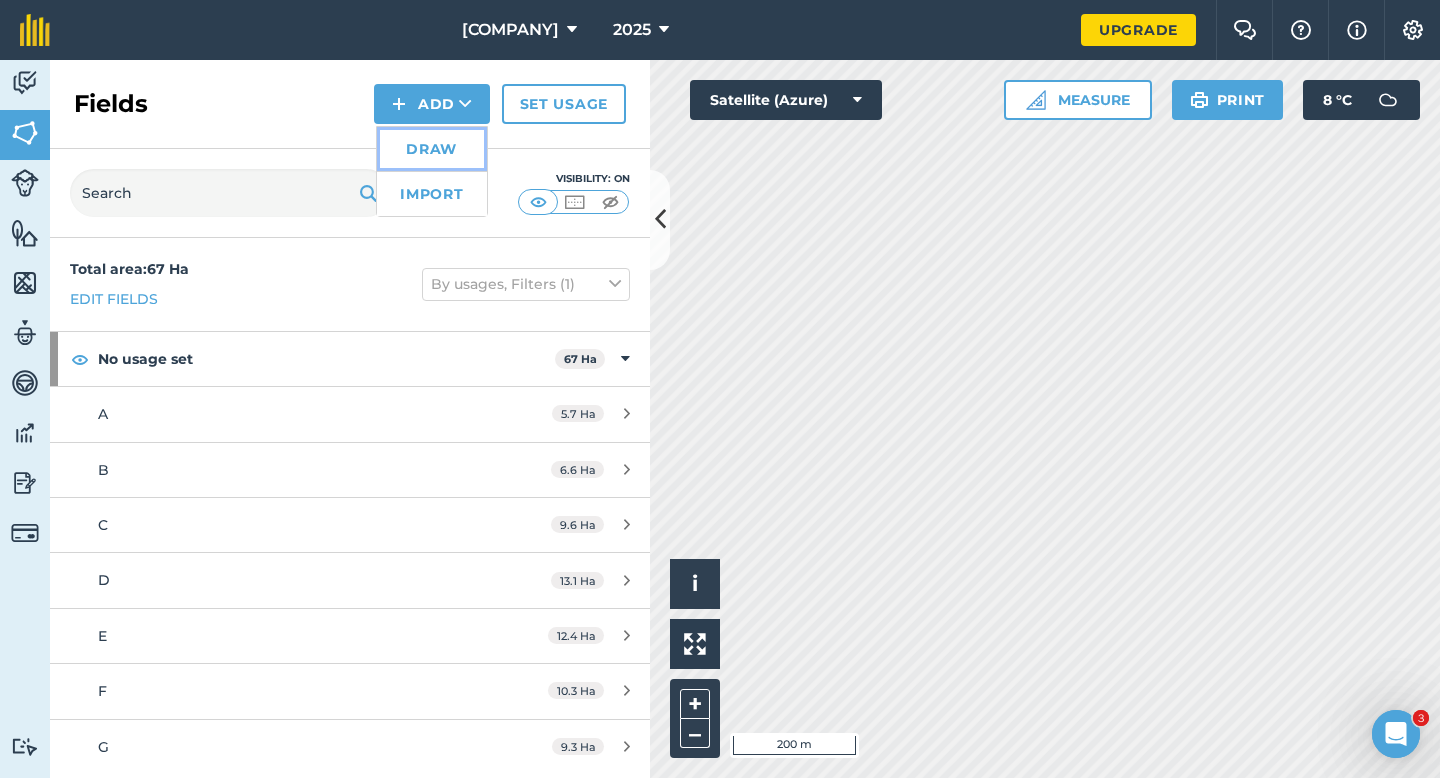 click on "Draw" at bounding box center [432, 149] 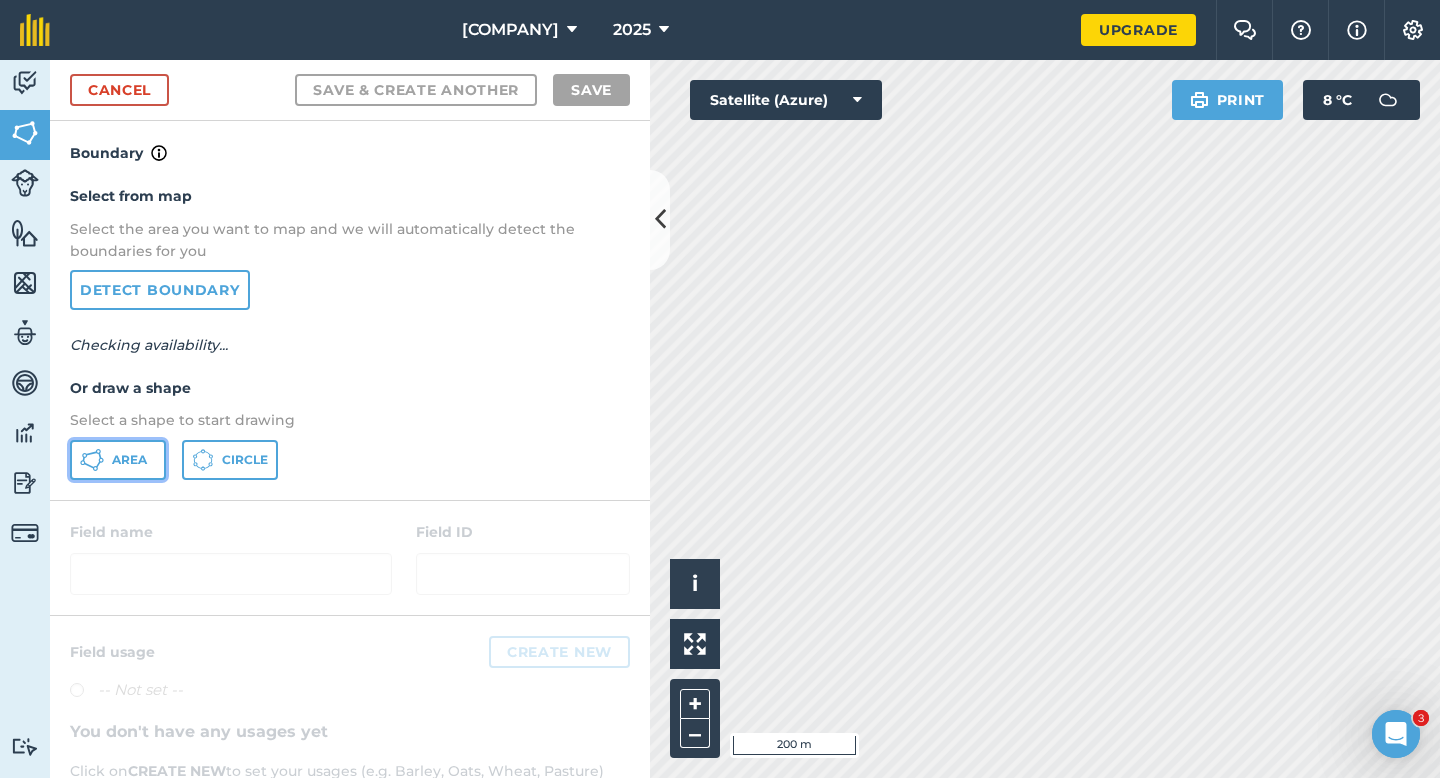 click on "Area" at bounding box center (118, 460) 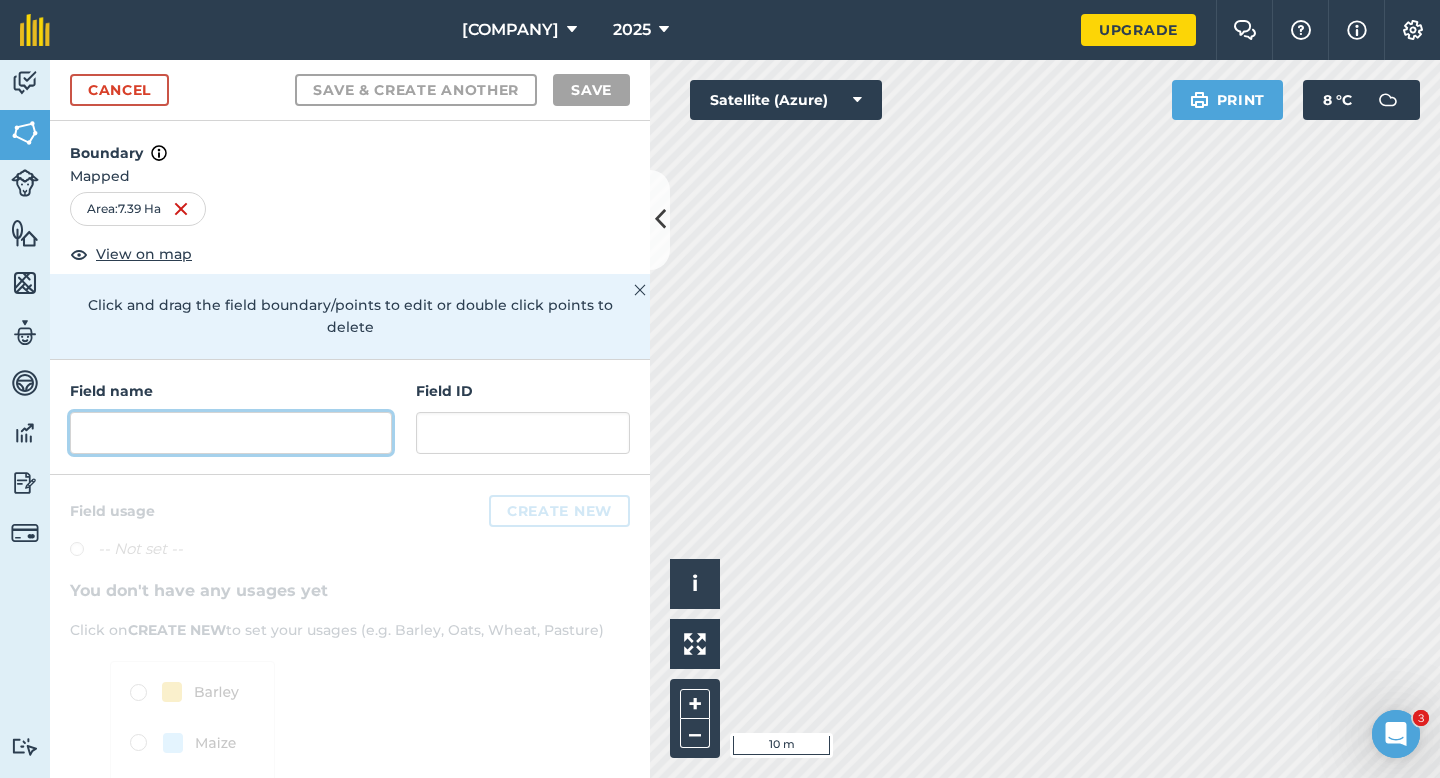 click at bounding box center (231, 433) 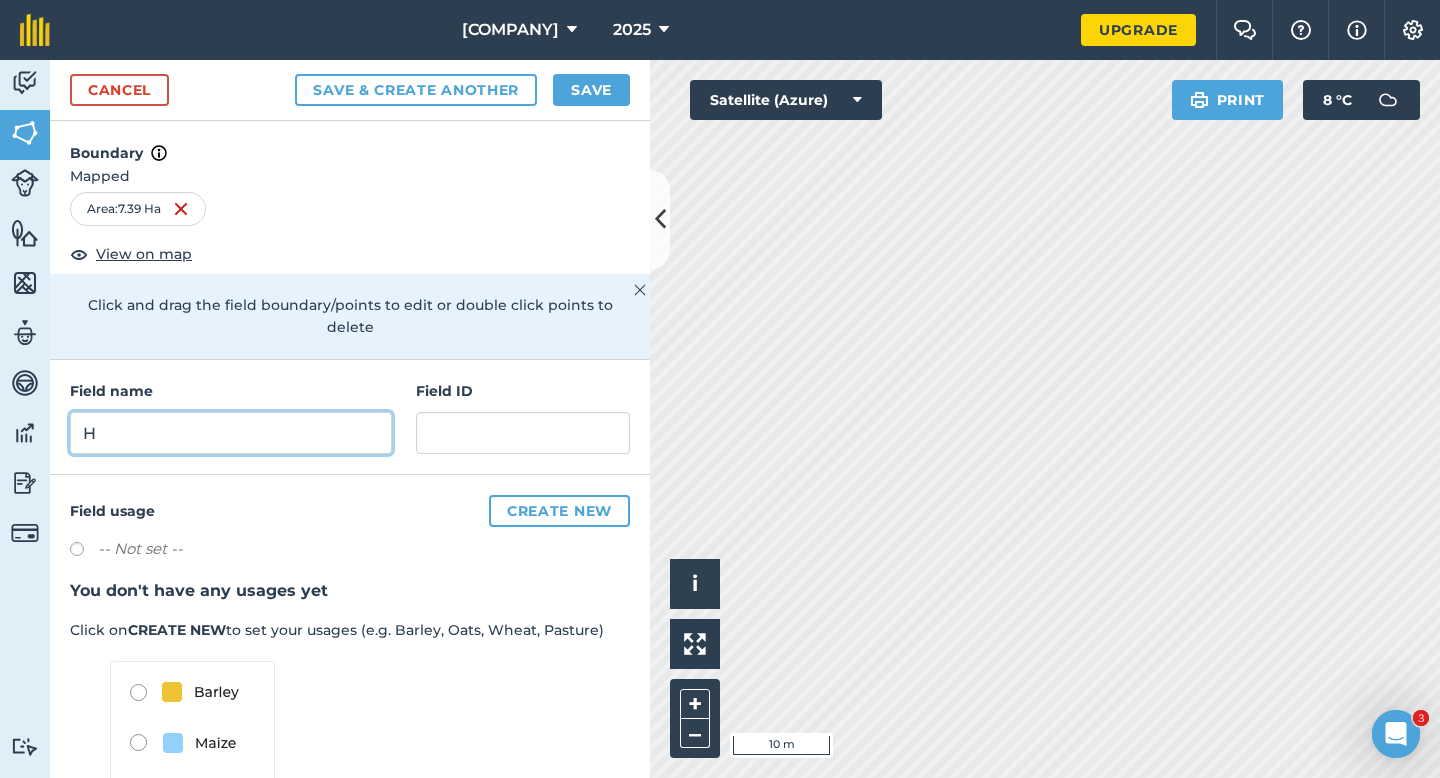 type on "H" 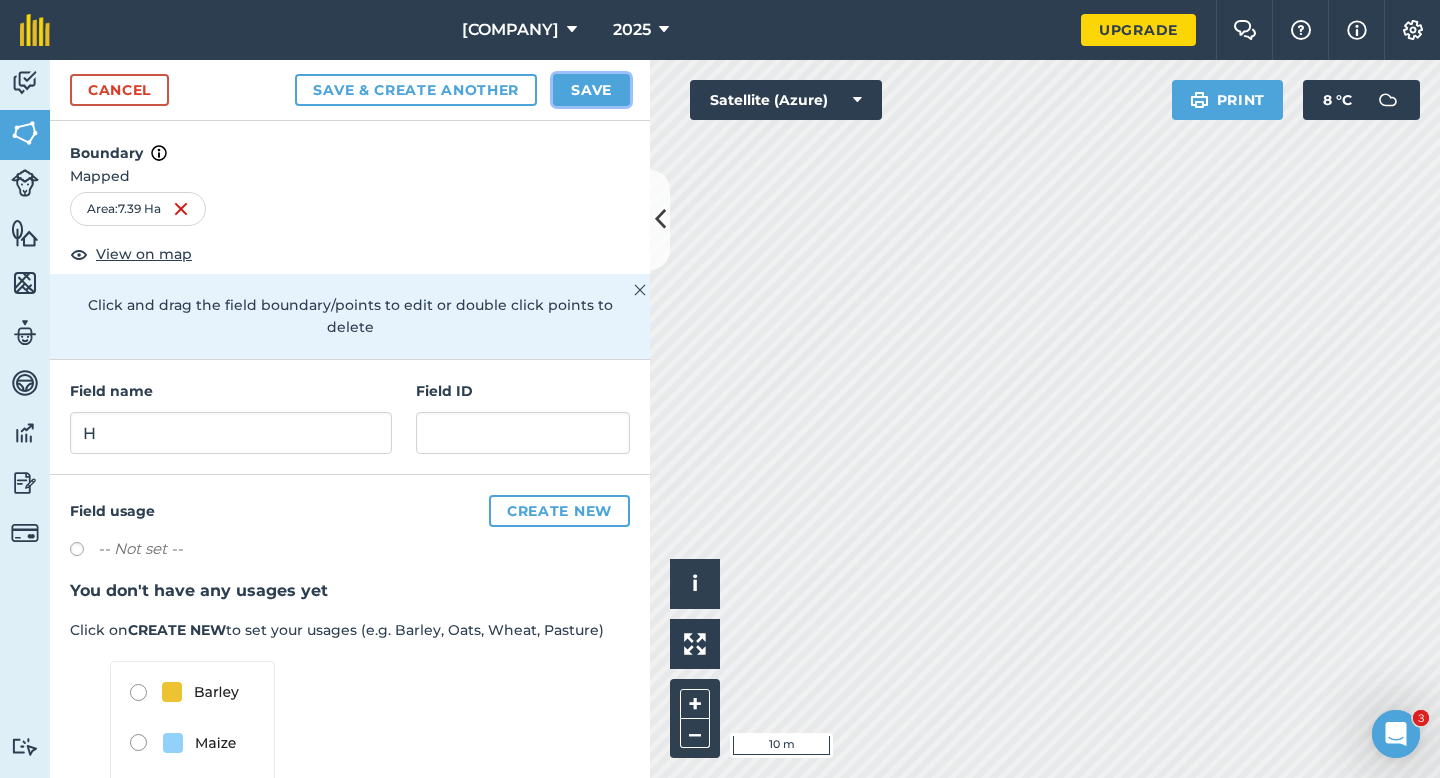 click on "Save" at bounding box center (591, 90) 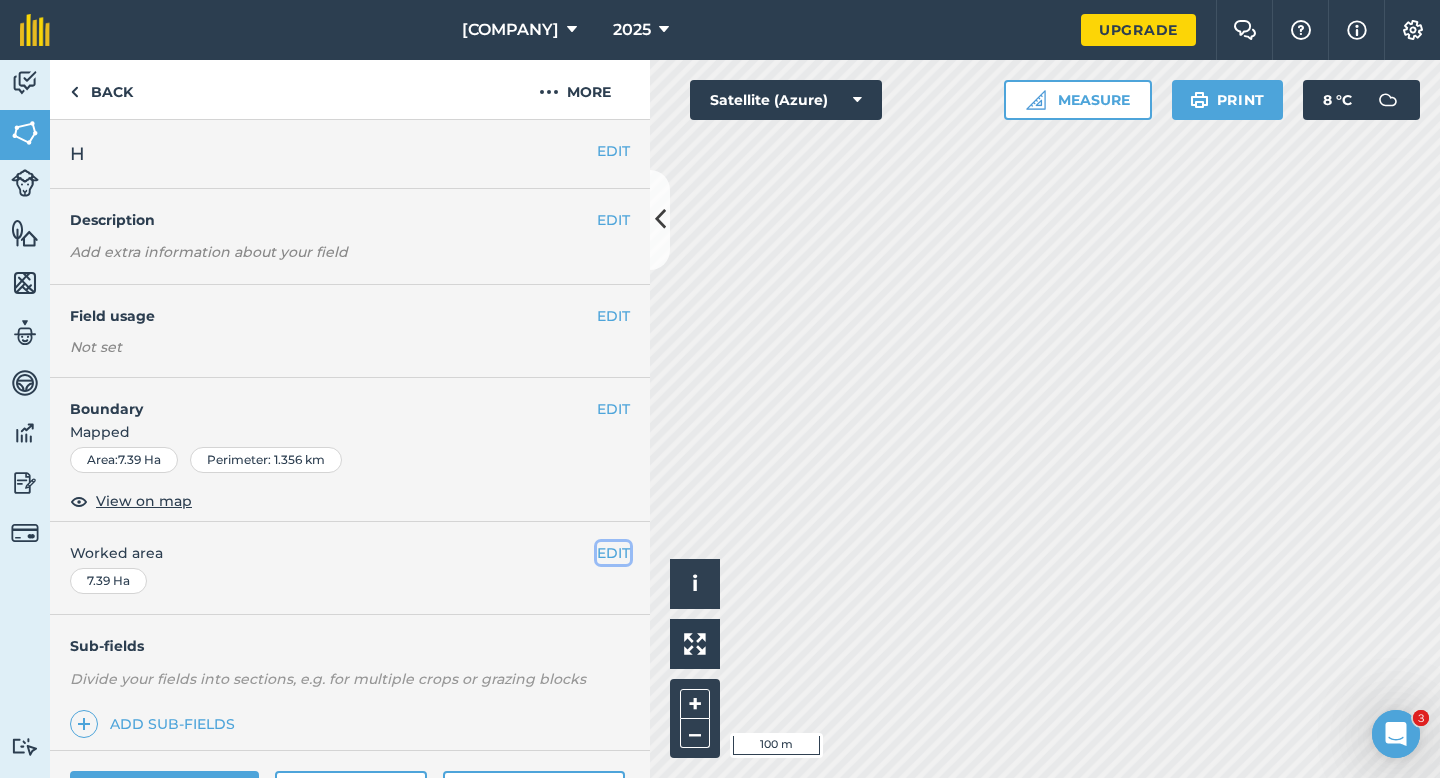click on "EDIT" at bounding box center [613, 553] 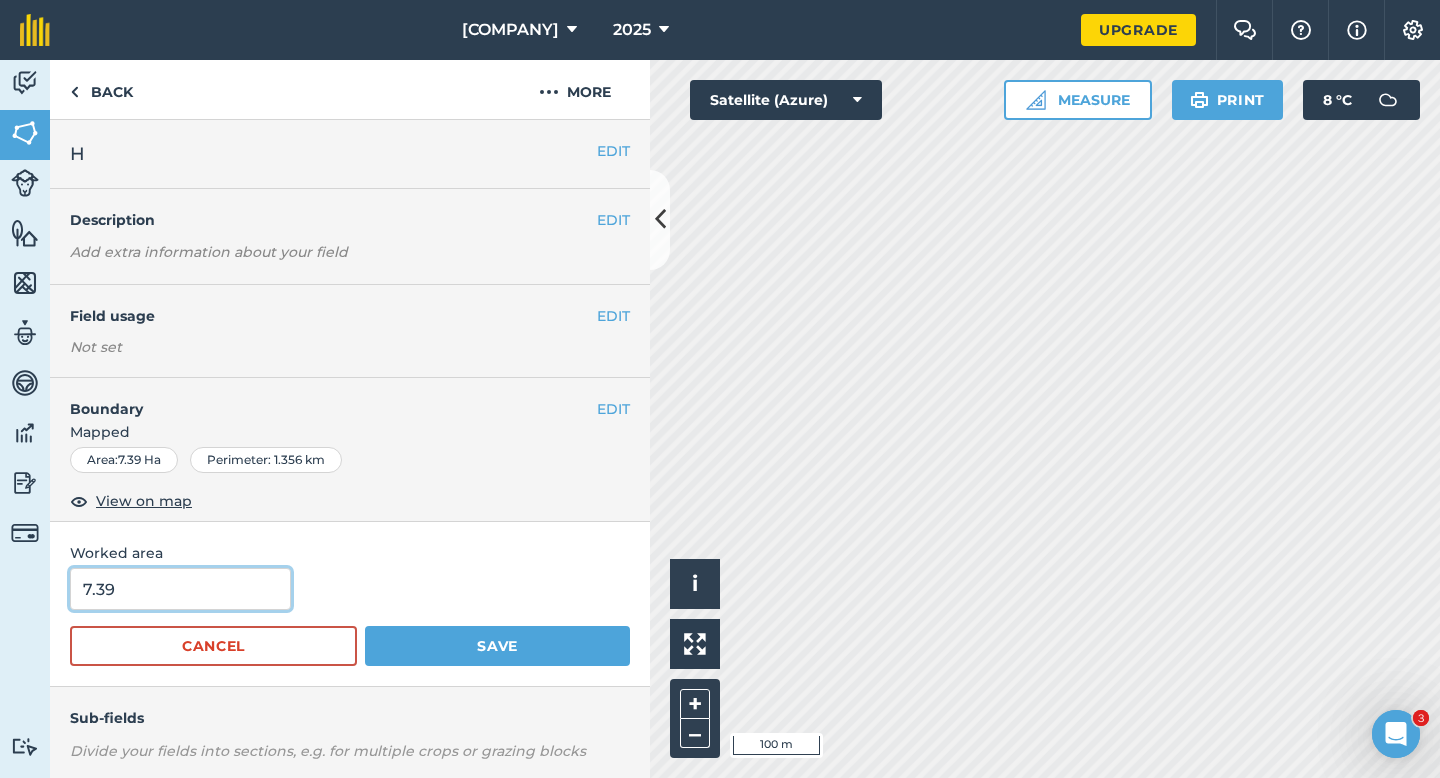 click on "7.39" at bounding box center (180, 589) 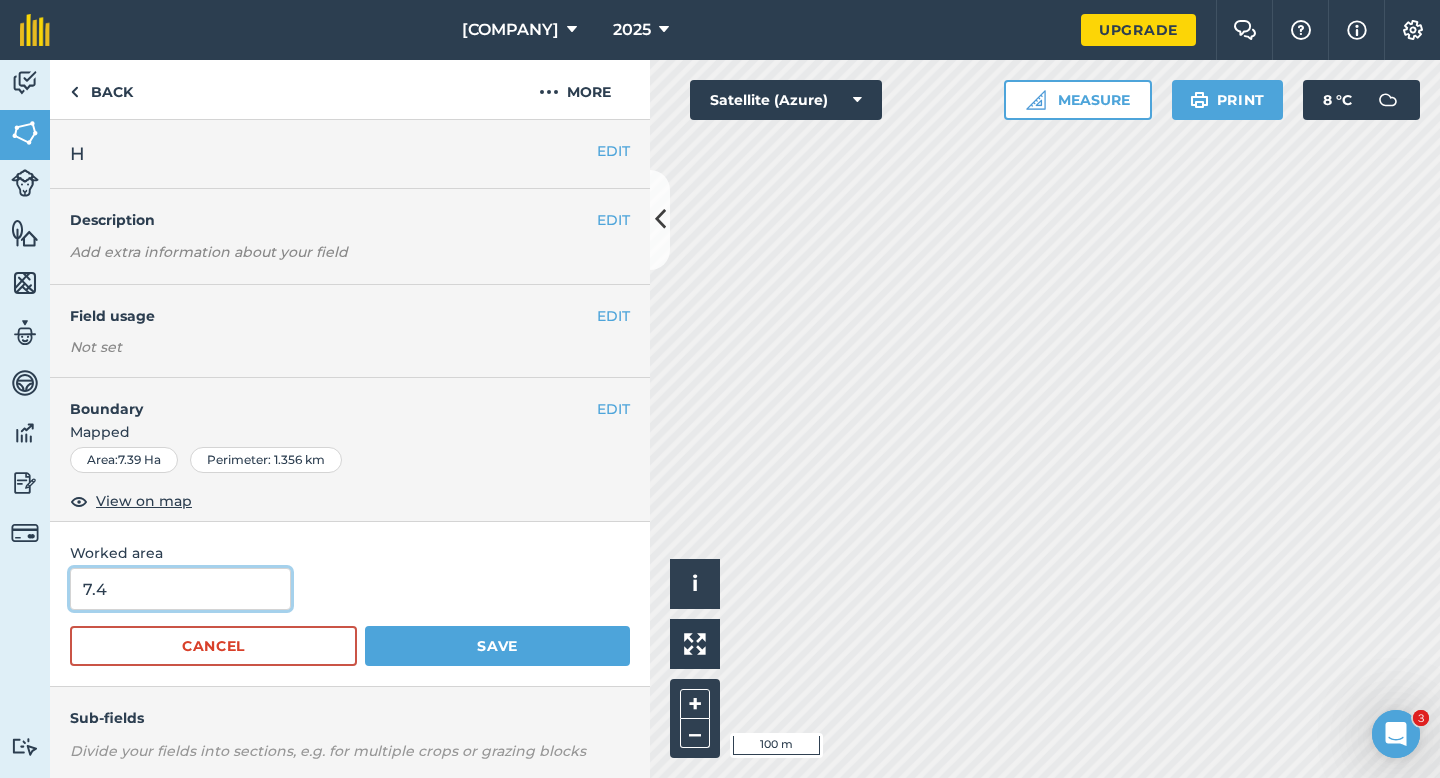 type on "7.4" 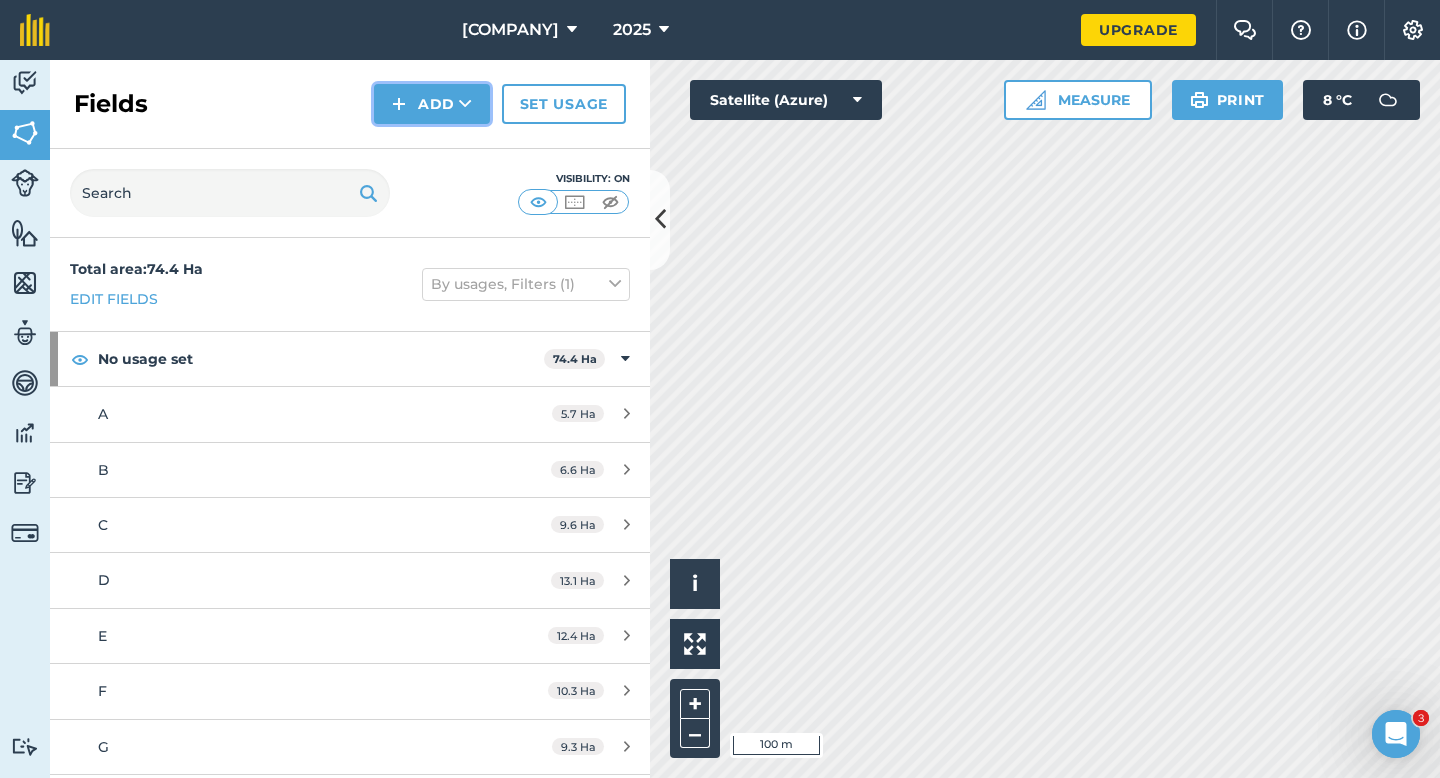 click on "Add" at bounding box center [432, 104] 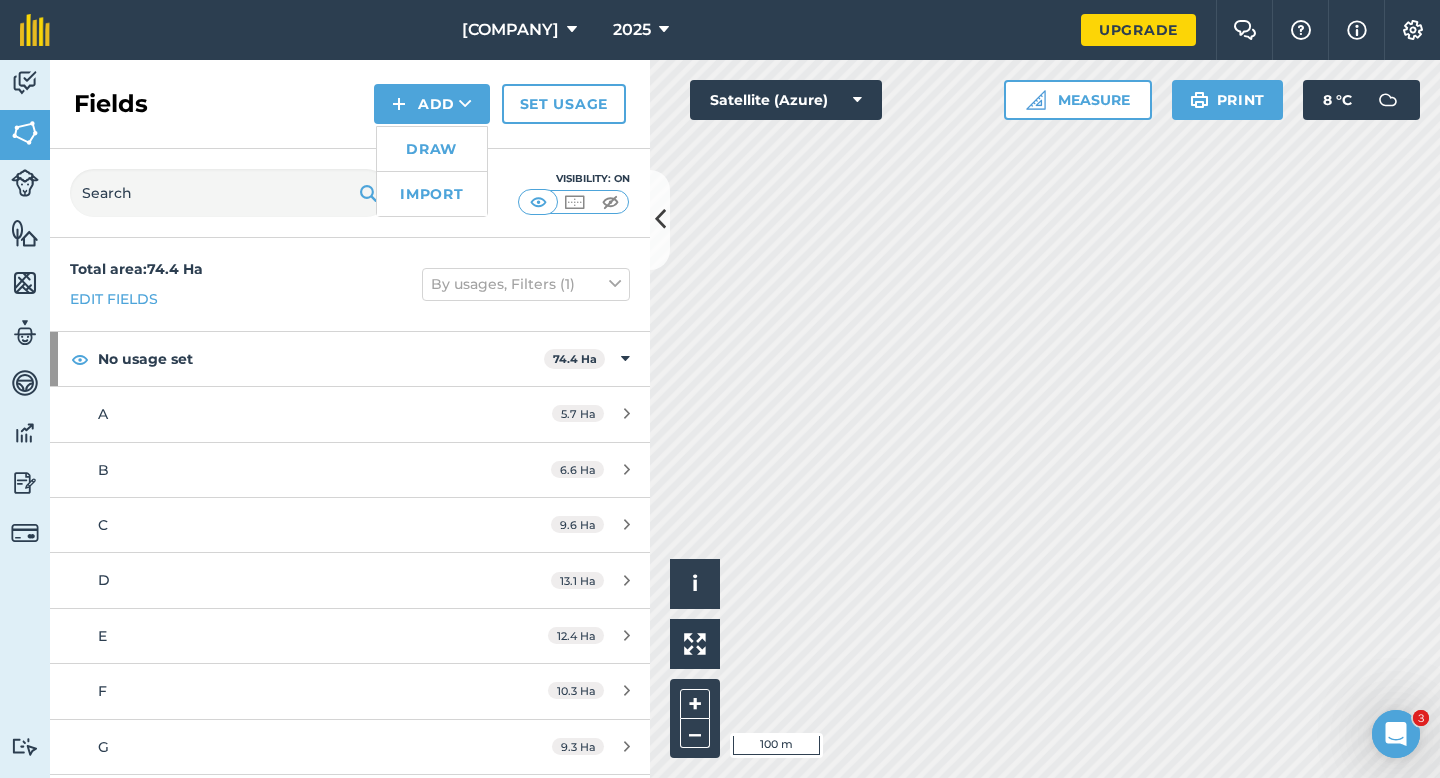 click on "Draw" at bounding box center [432, 149] 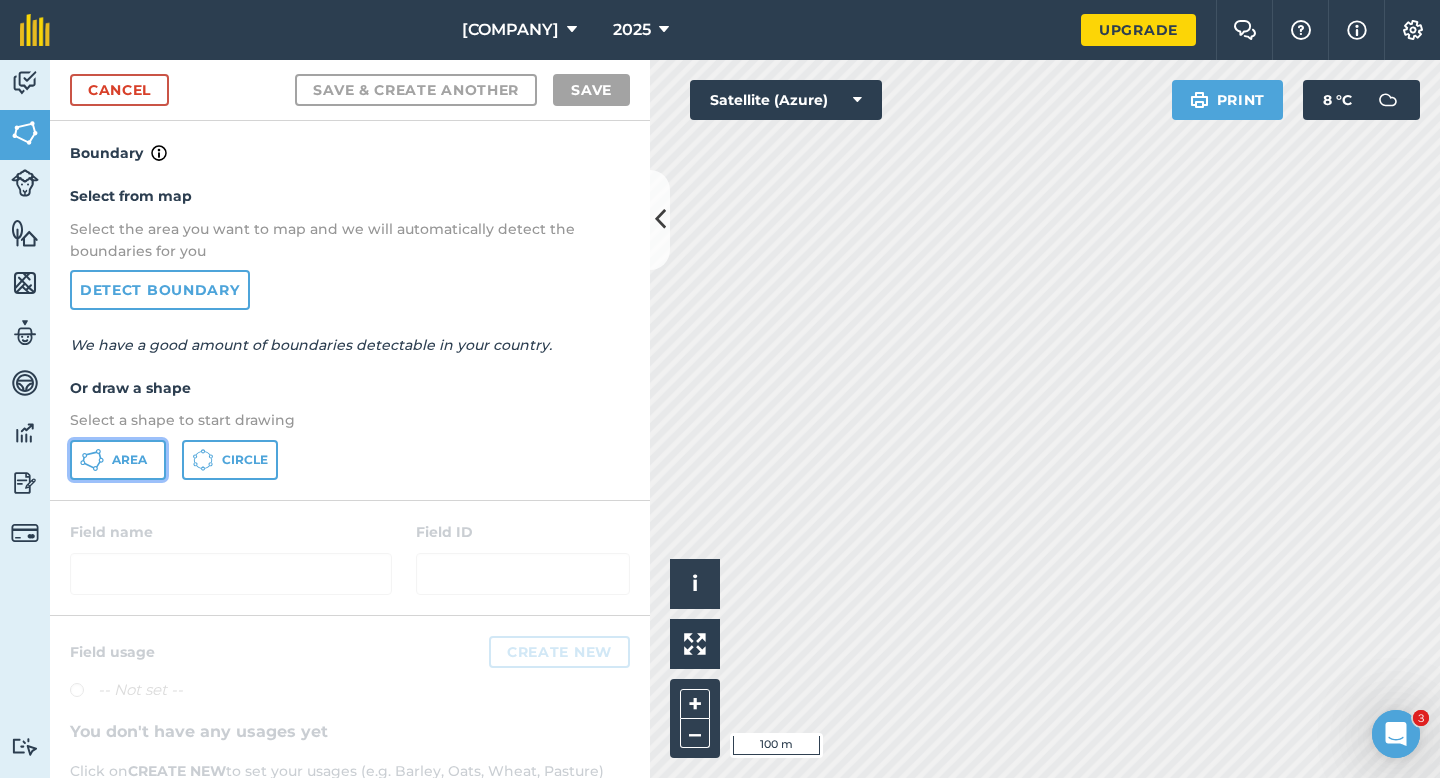 click on "Area" at bounding box center (118, 460) 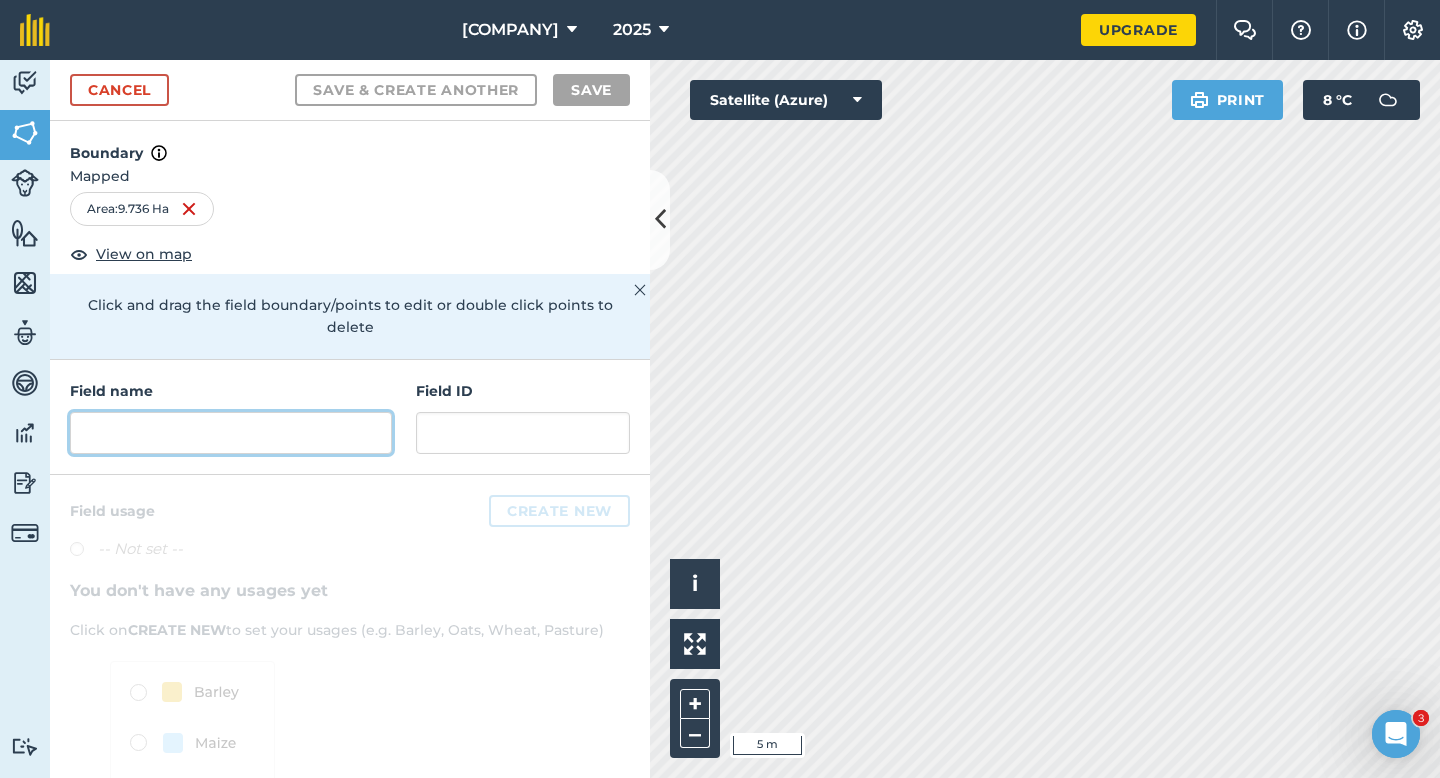 click at bounding box center (231, 433) 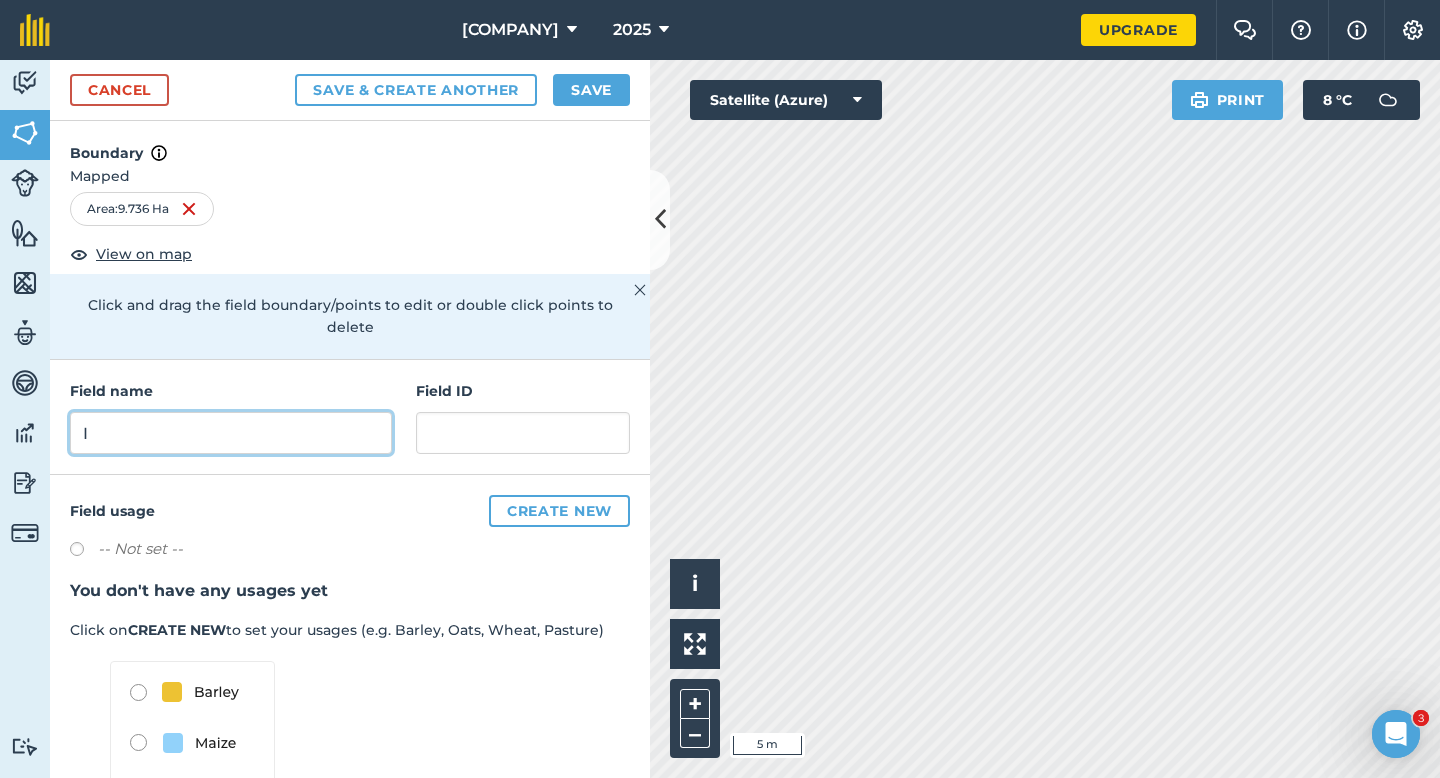 type on "I" 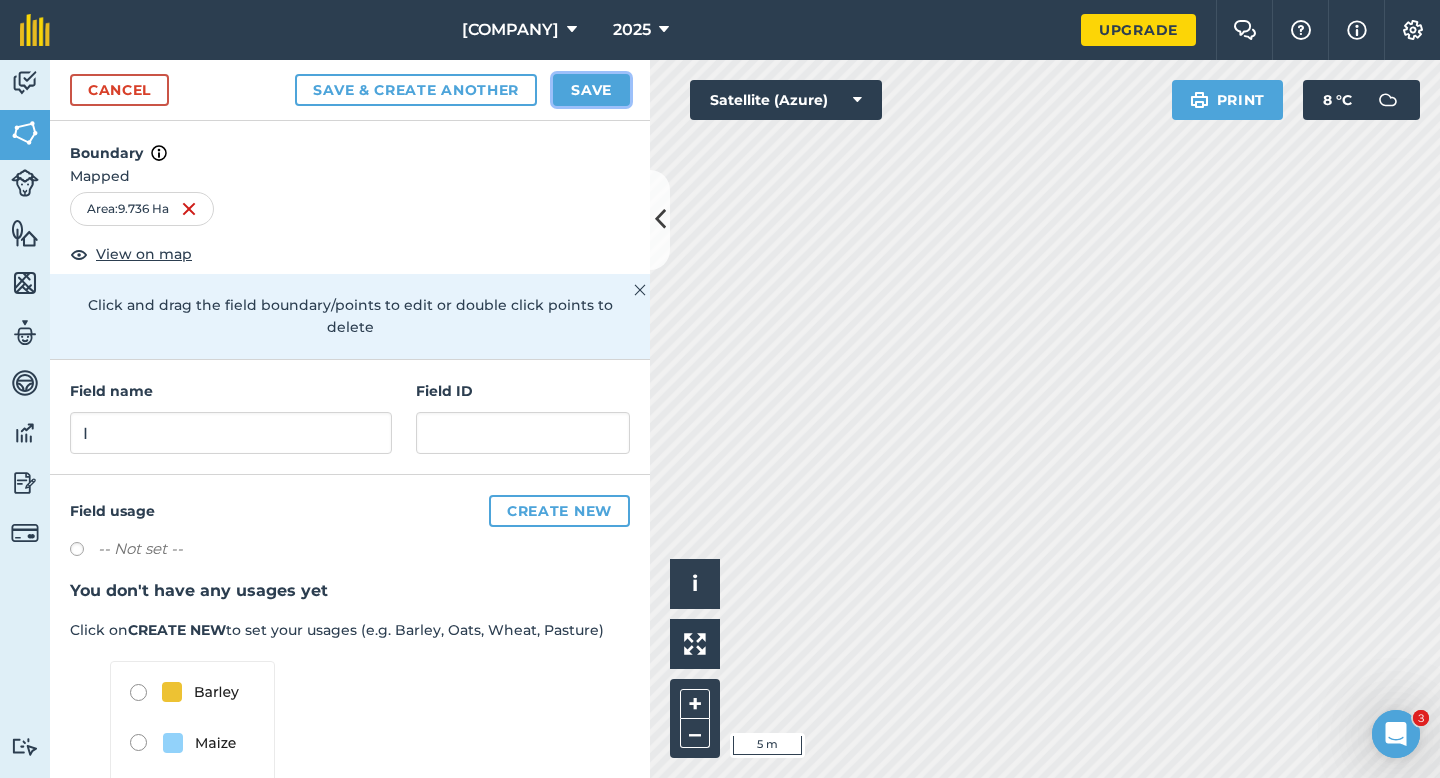 click on "Save" at bounding box center (591, 90) 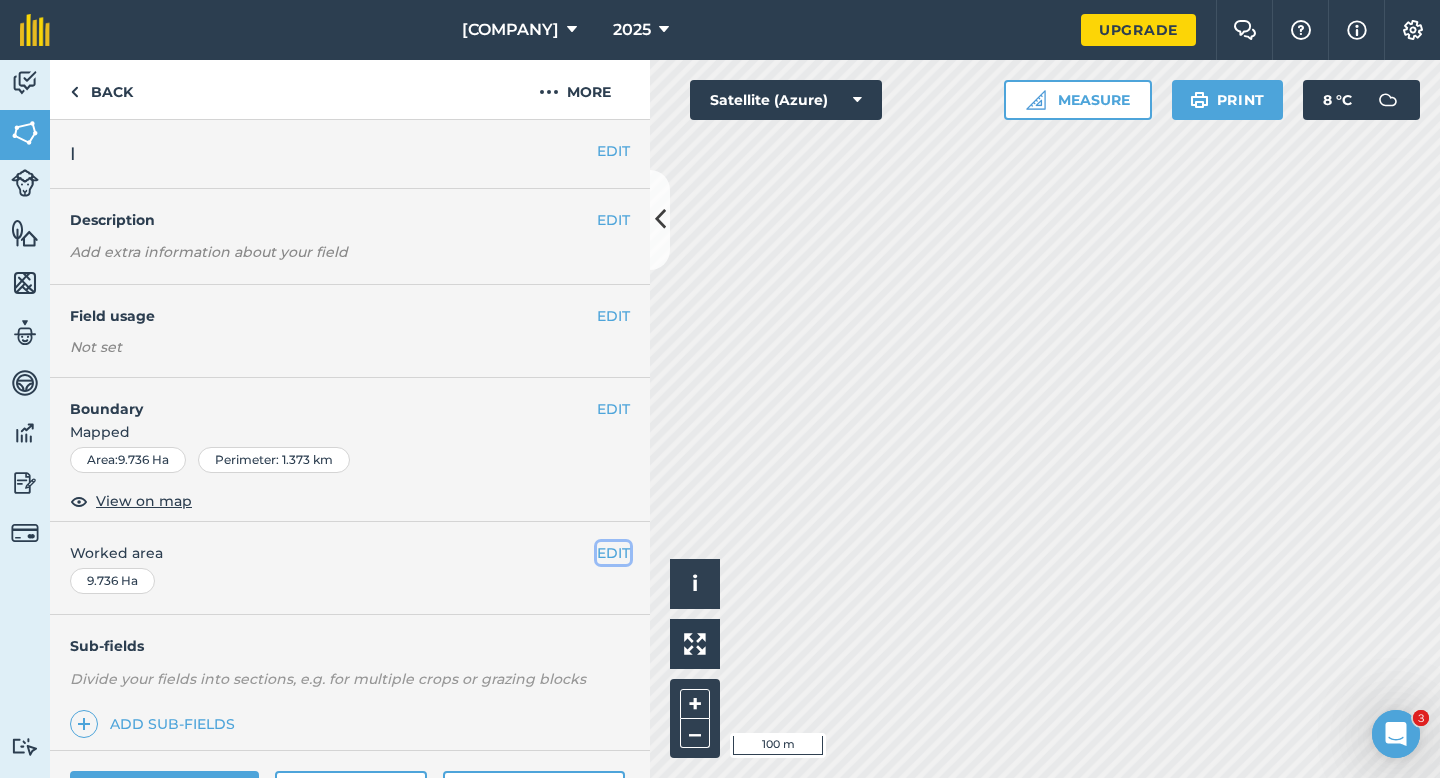 click on "EDIT" at bounding box center (613, 553) 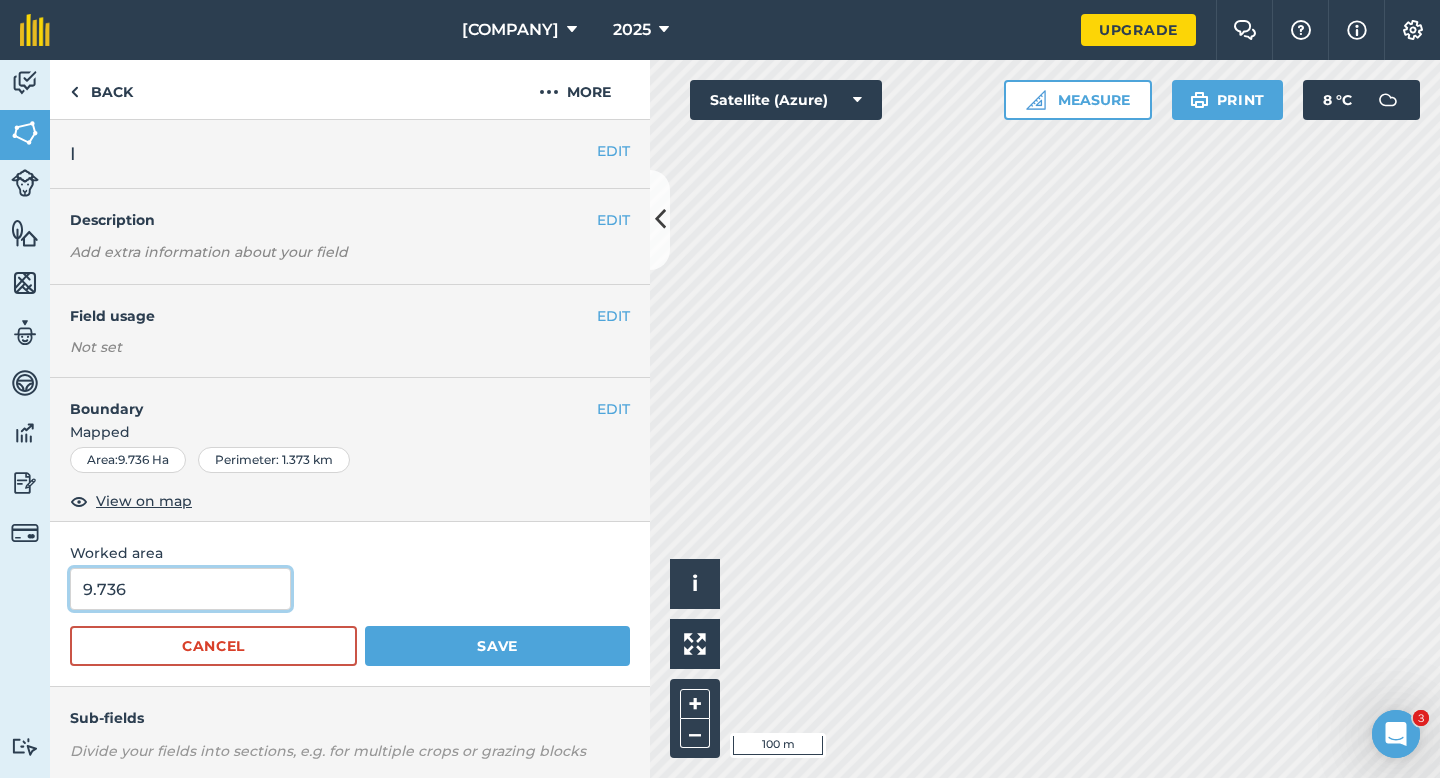 click on "9.736" at bounding box center [180, 589] 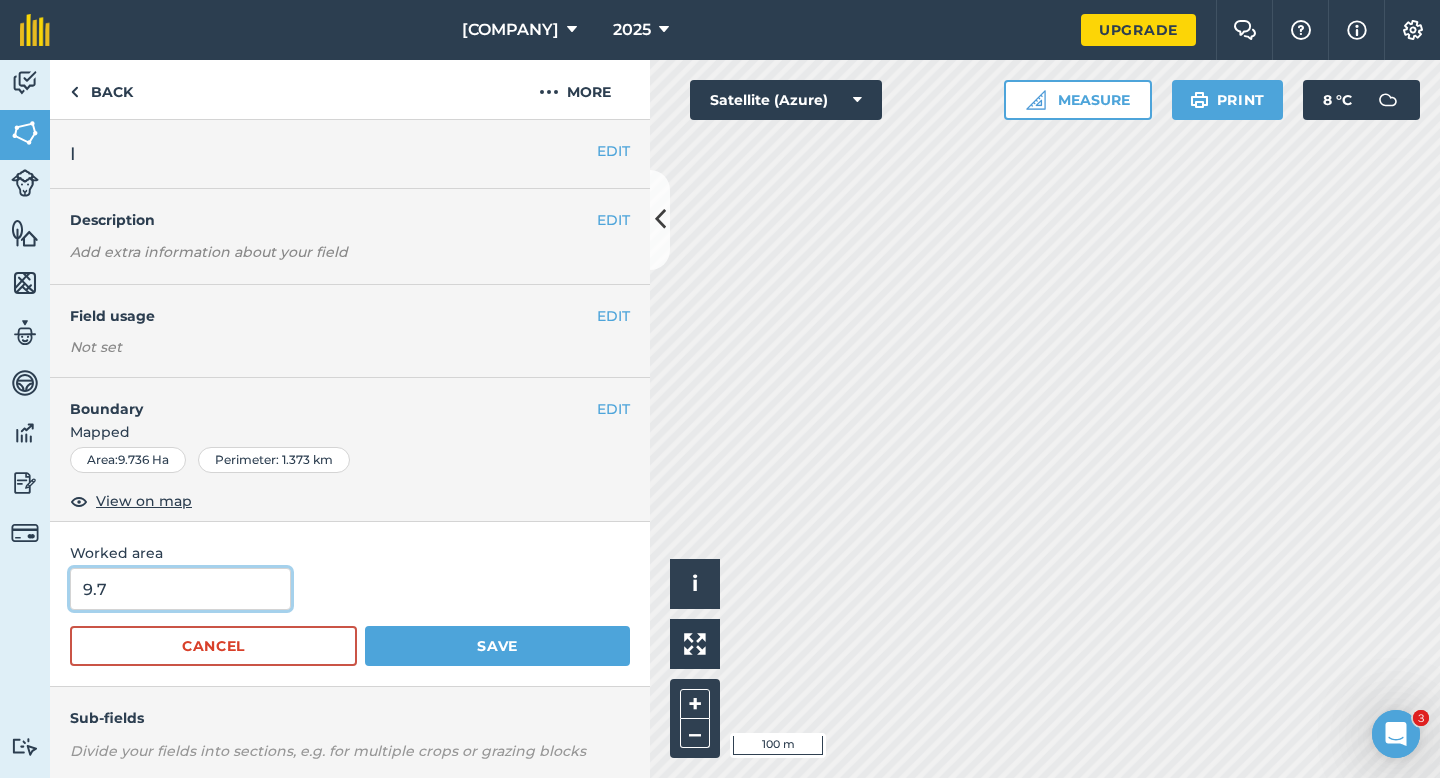 type on "9.7" 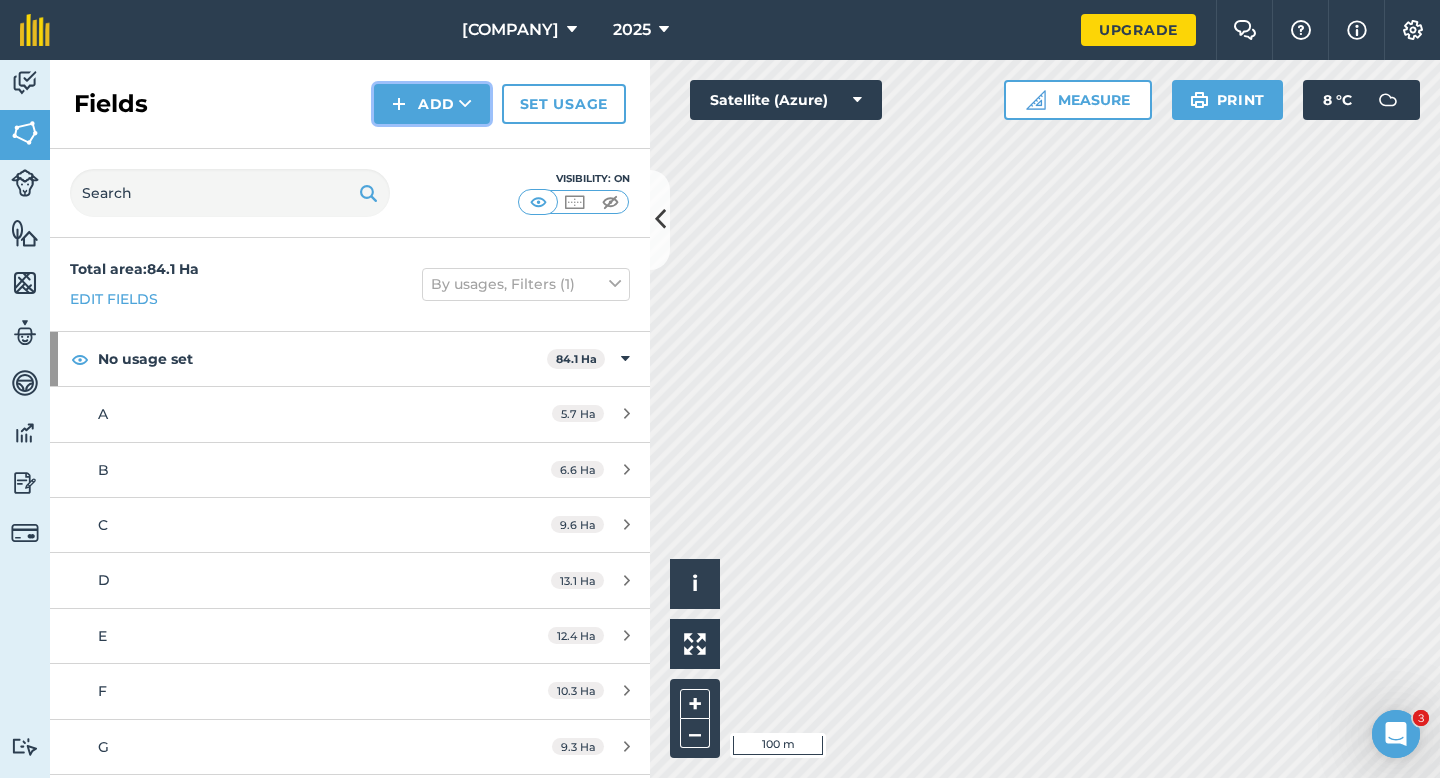 click at bounding box center [465, 104] 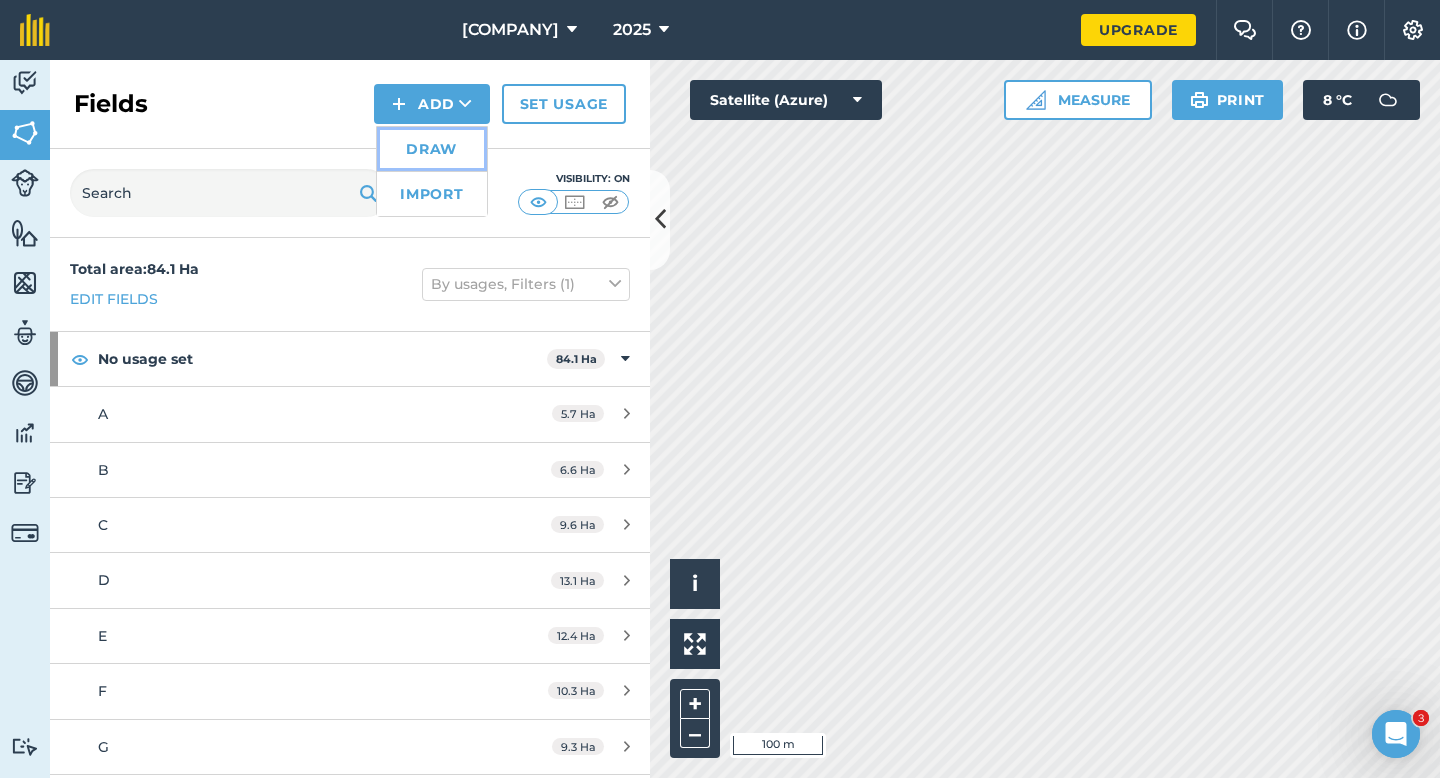 click on "Draw" at bounding box center (432, 149) 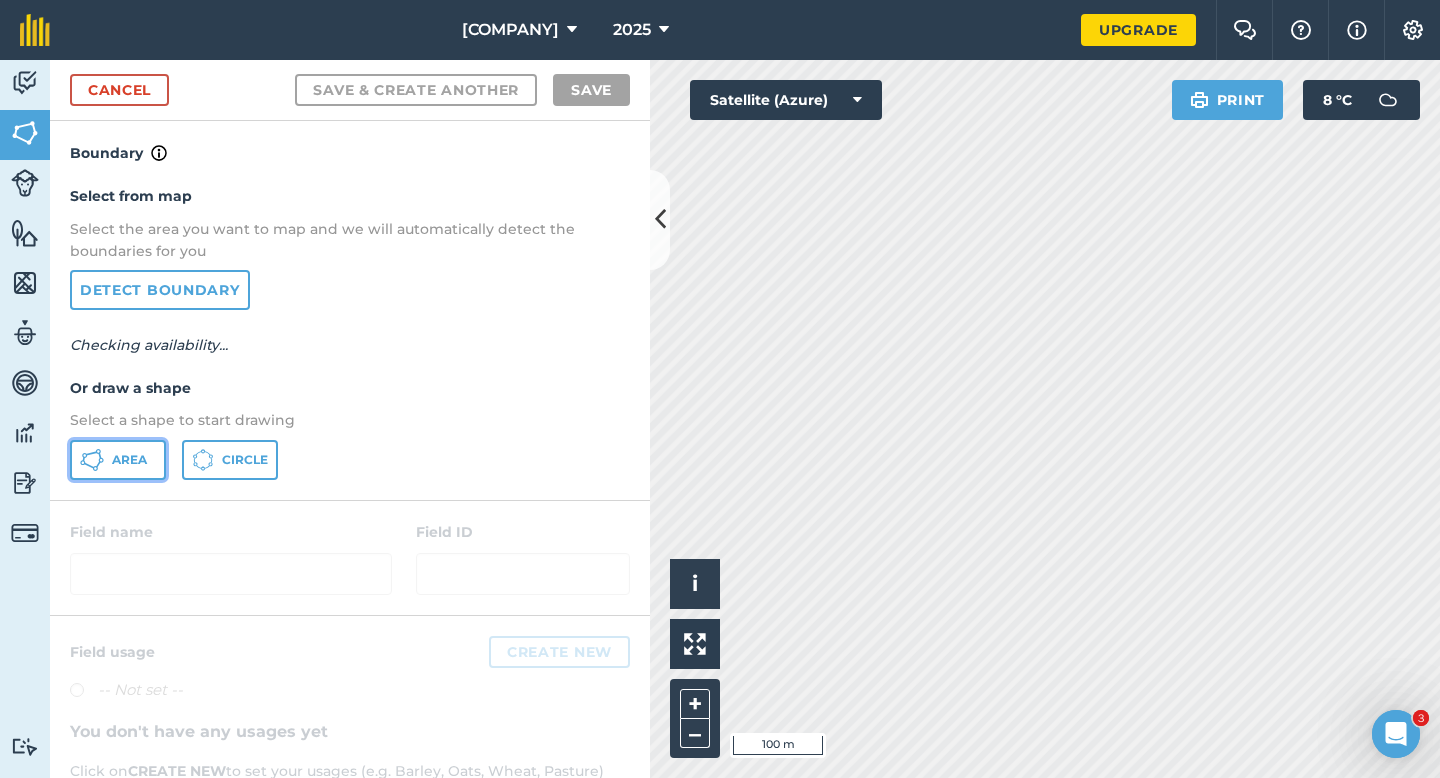 click on "Area" at bounding box center [118, 460] 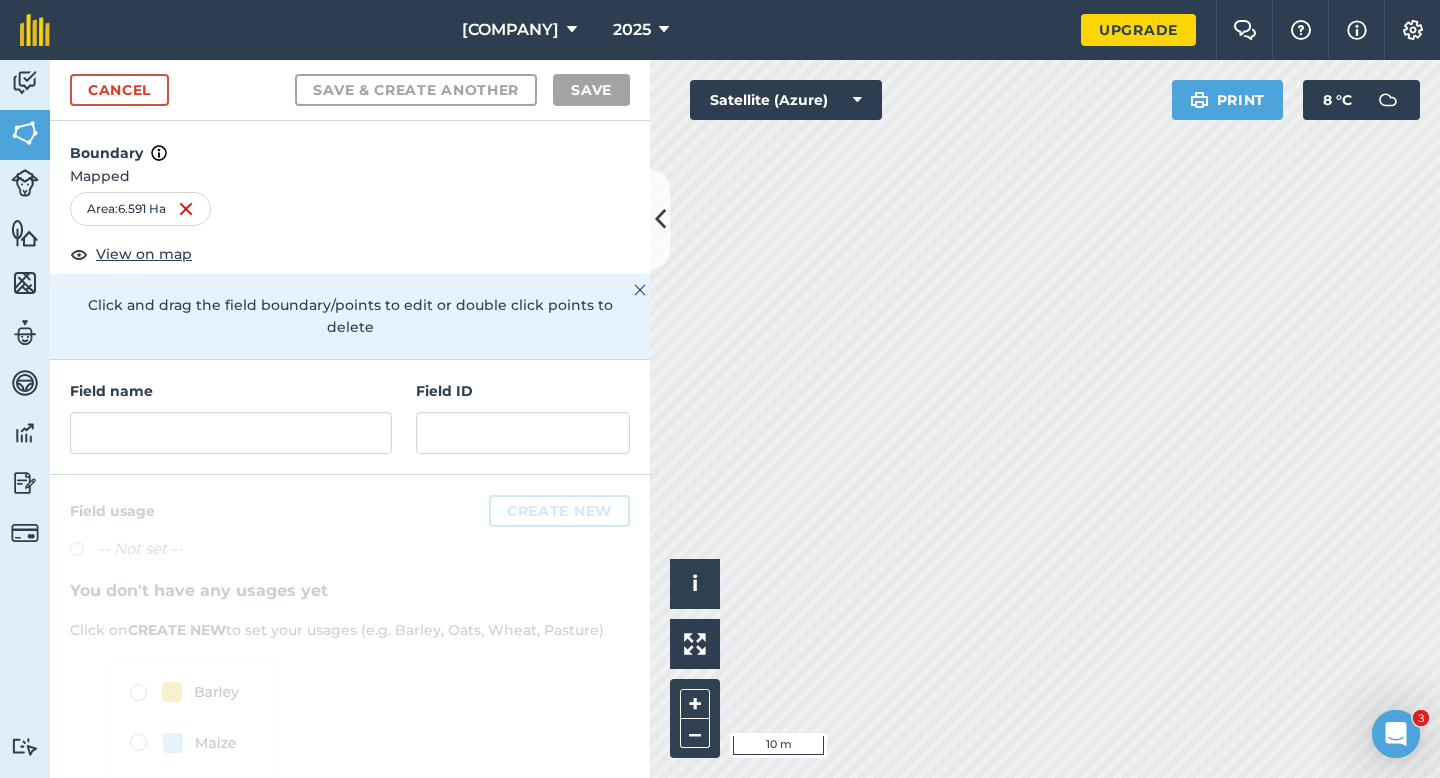 click on "Field name Field ID" at bounding box center [350, 417] 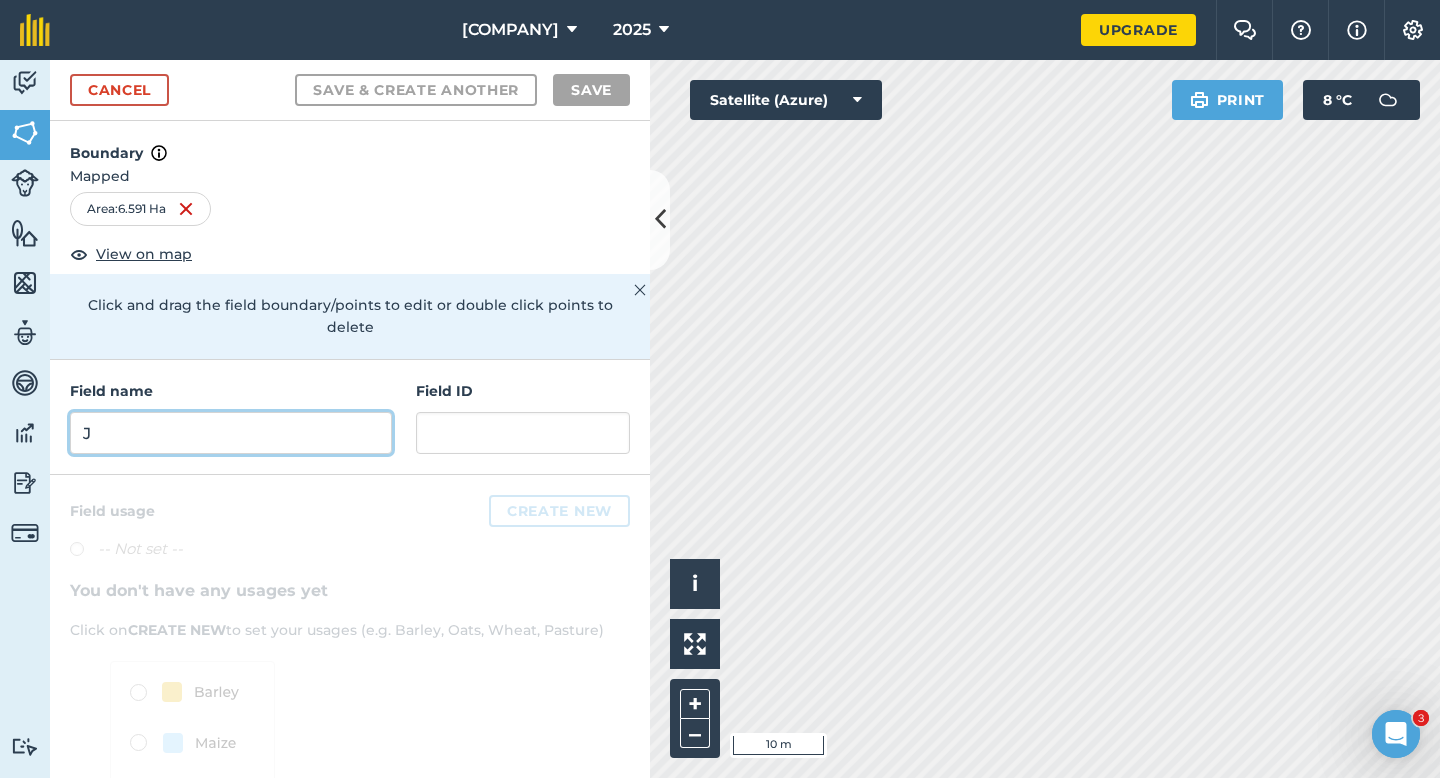 click on "J" at bounding box center [231, 433] 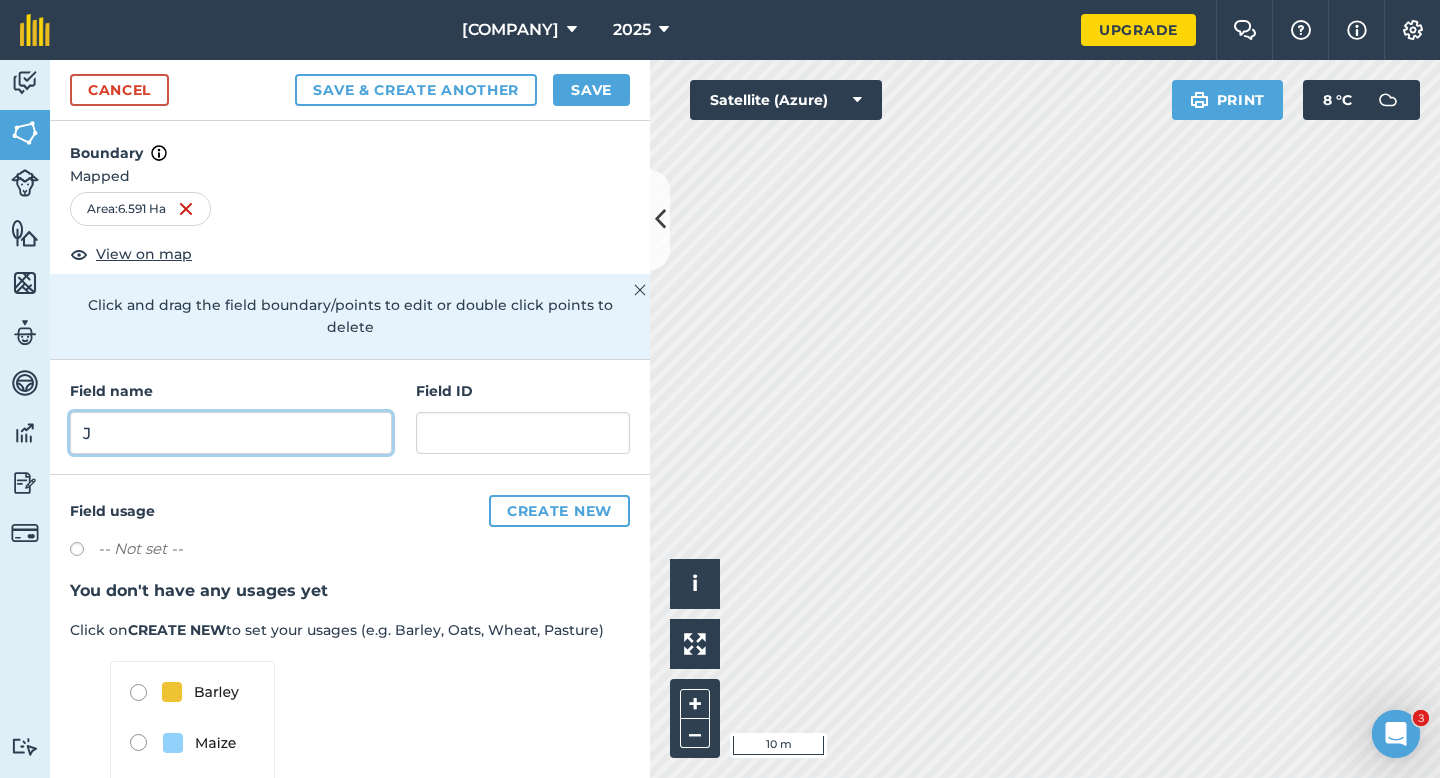 type on "J" 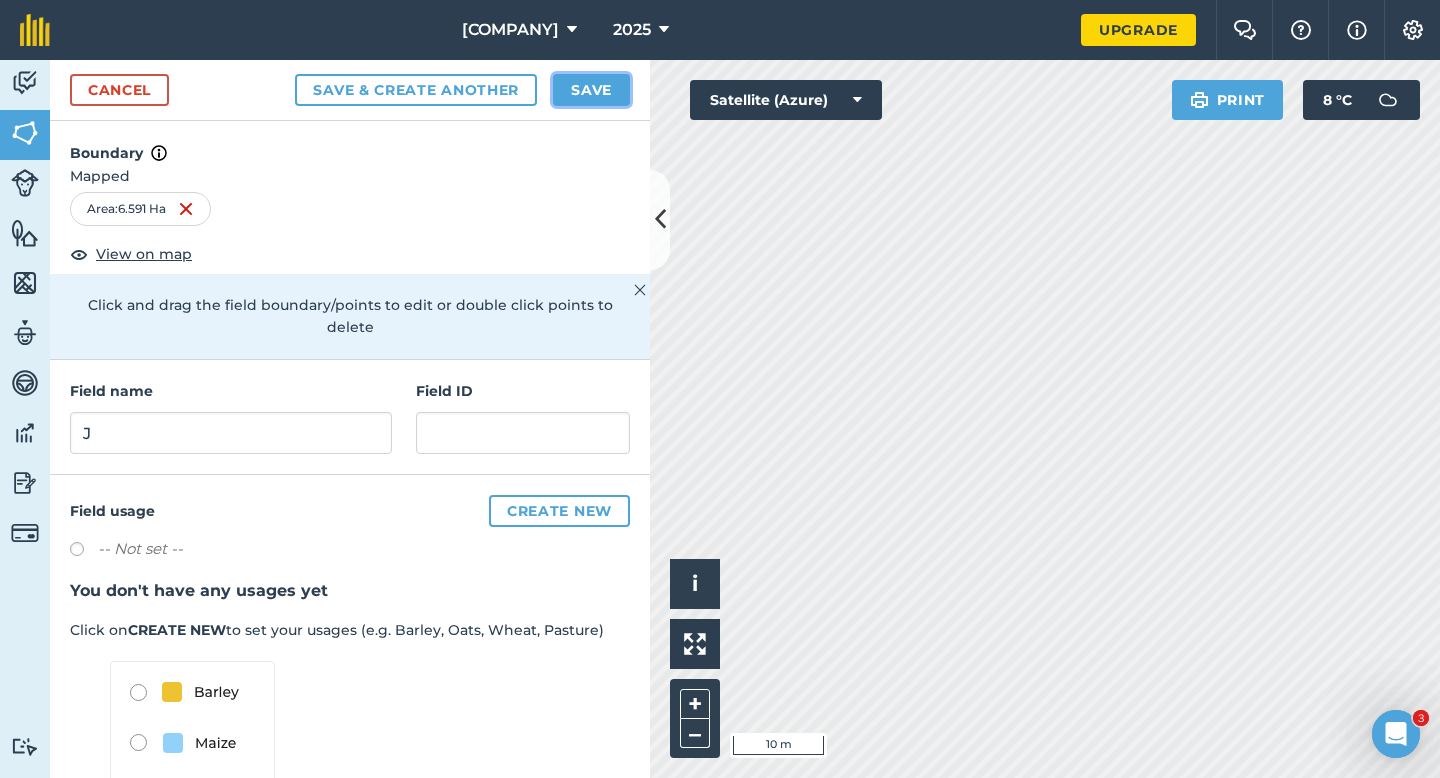 click on "Save" at bounding box center [591, 90] 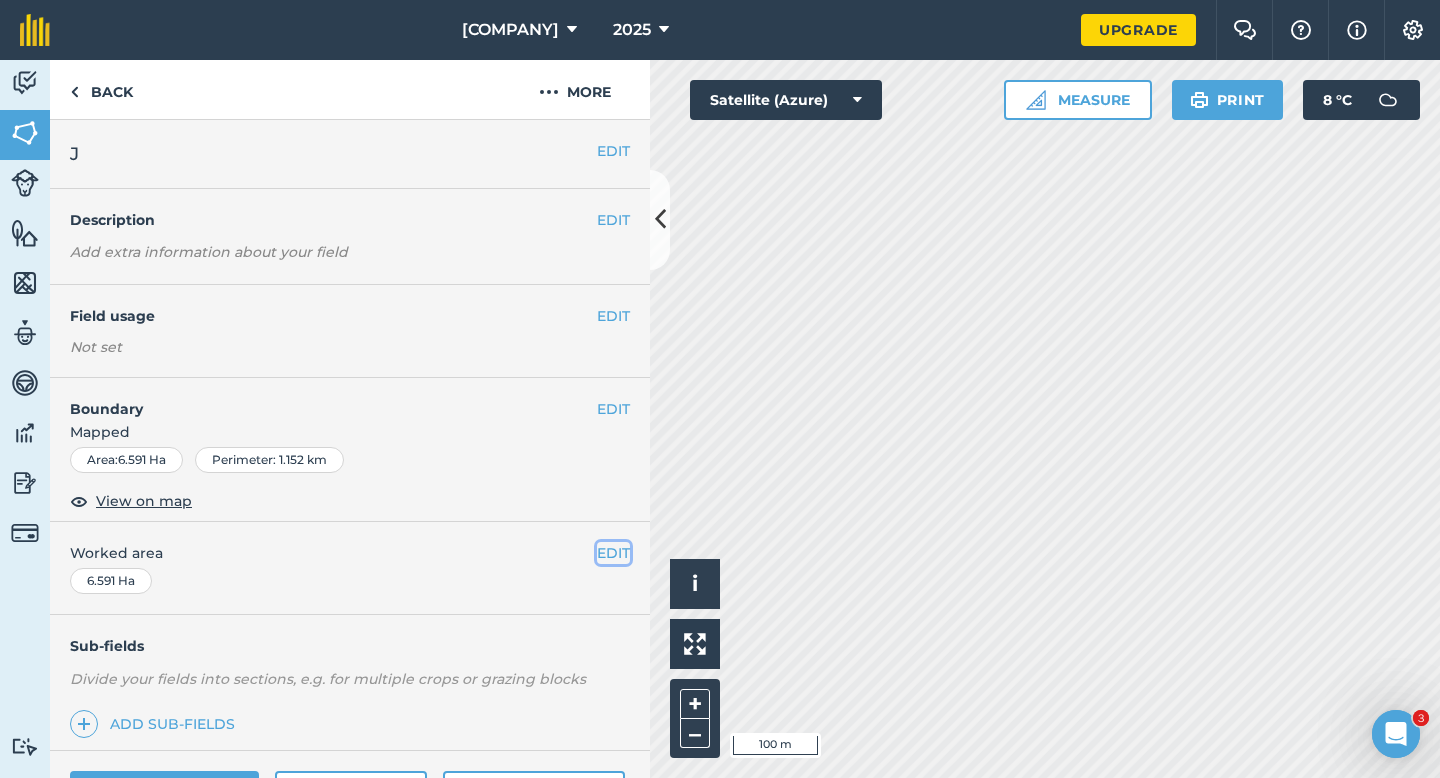click on "EDIT" at bounding box center [613, 553] 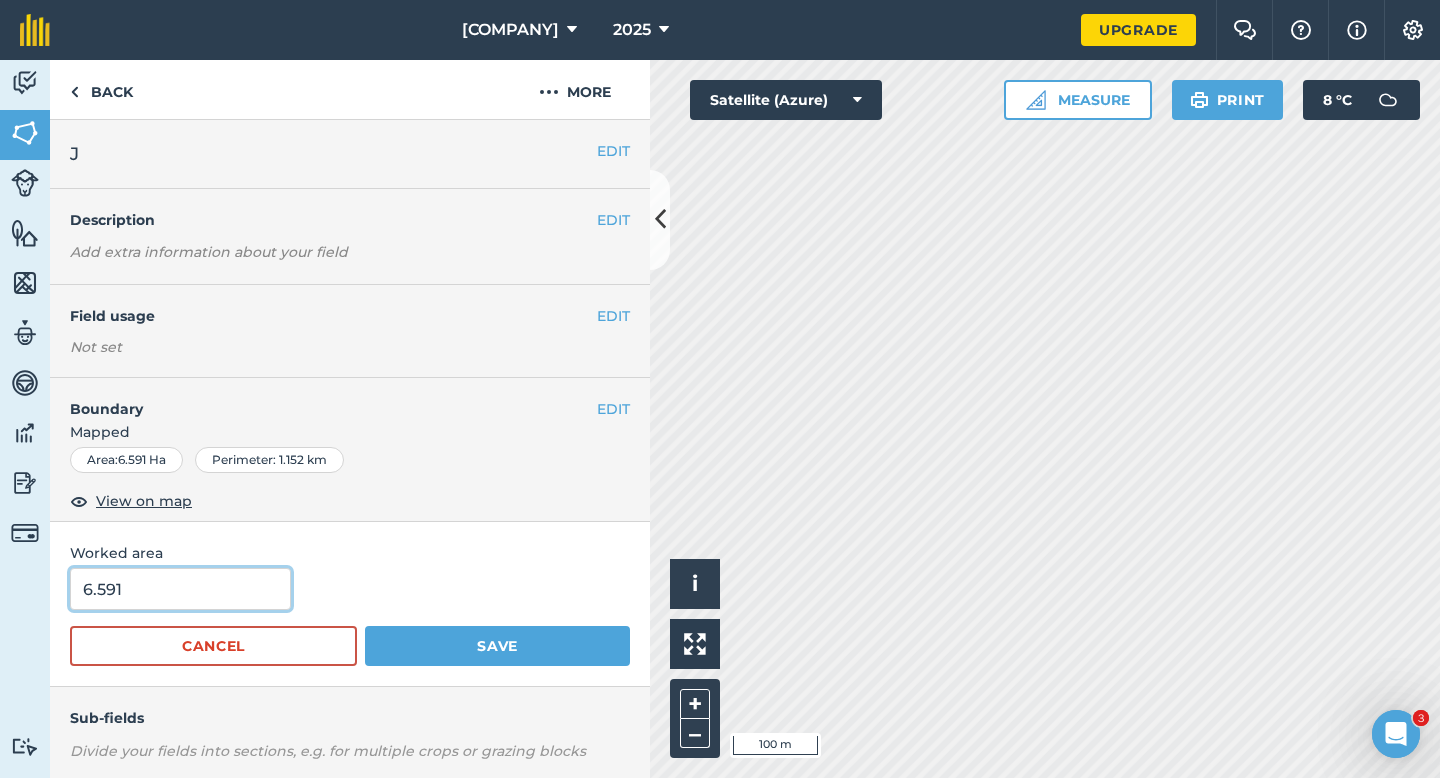 click on "6.591" at bounding box center [180, 589] 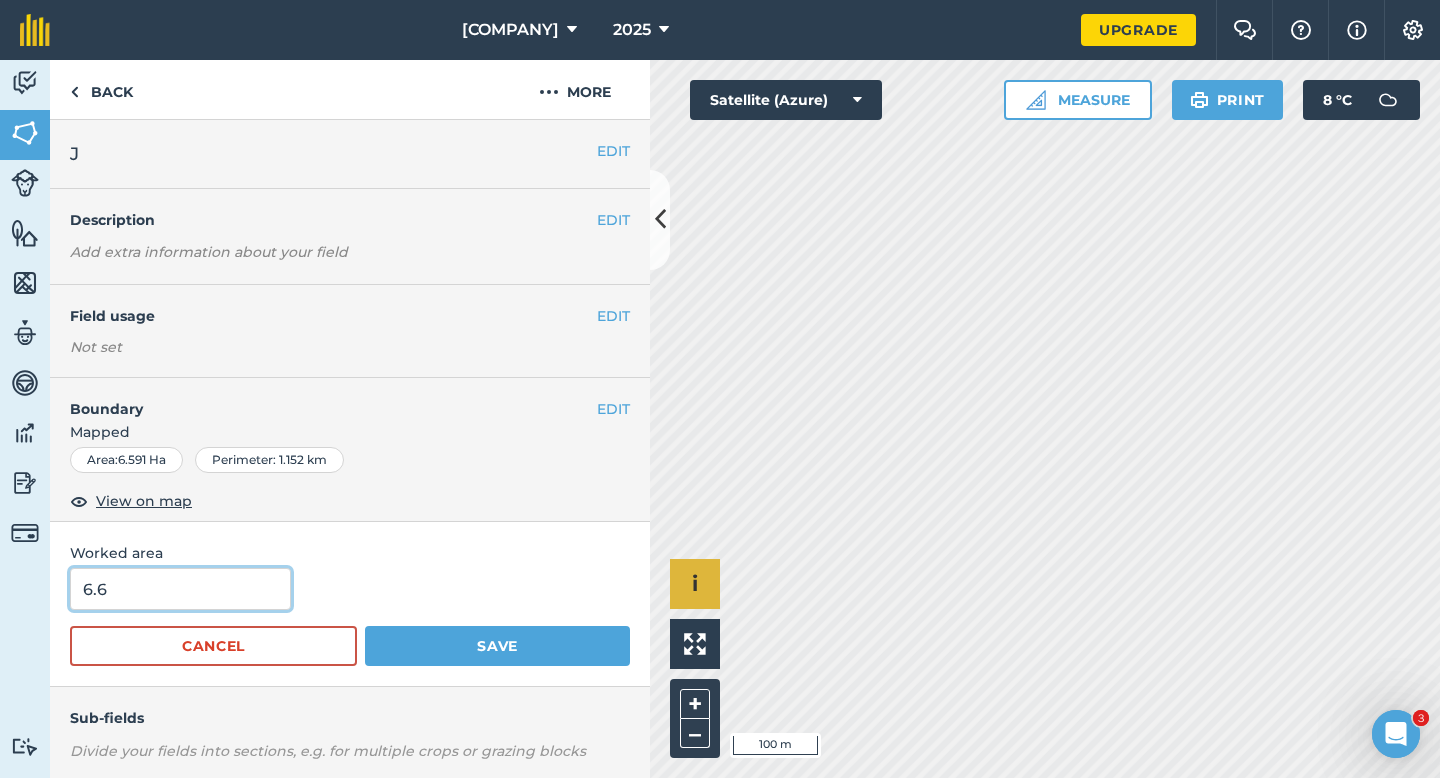 type on "6.6" 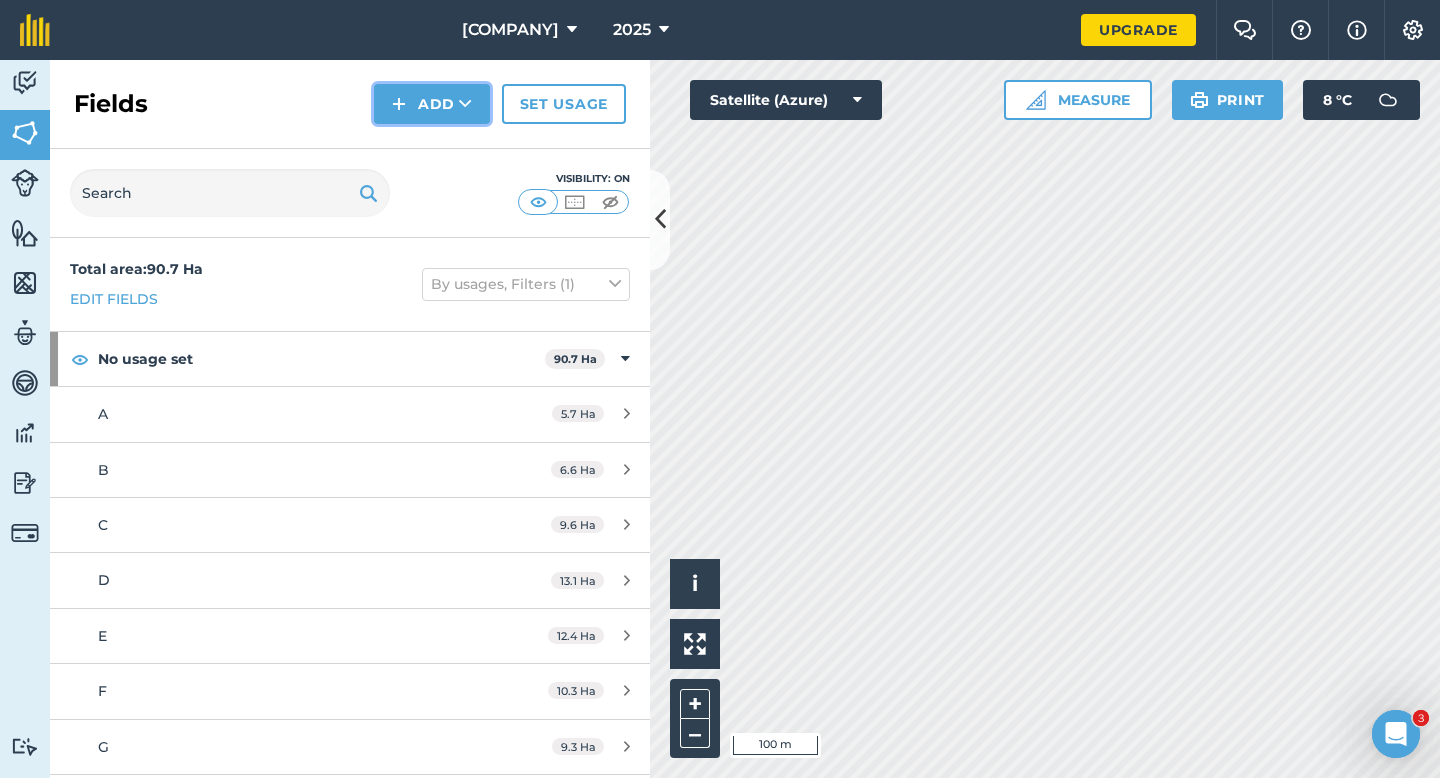click on "Add" at bounding box center [432, 104] 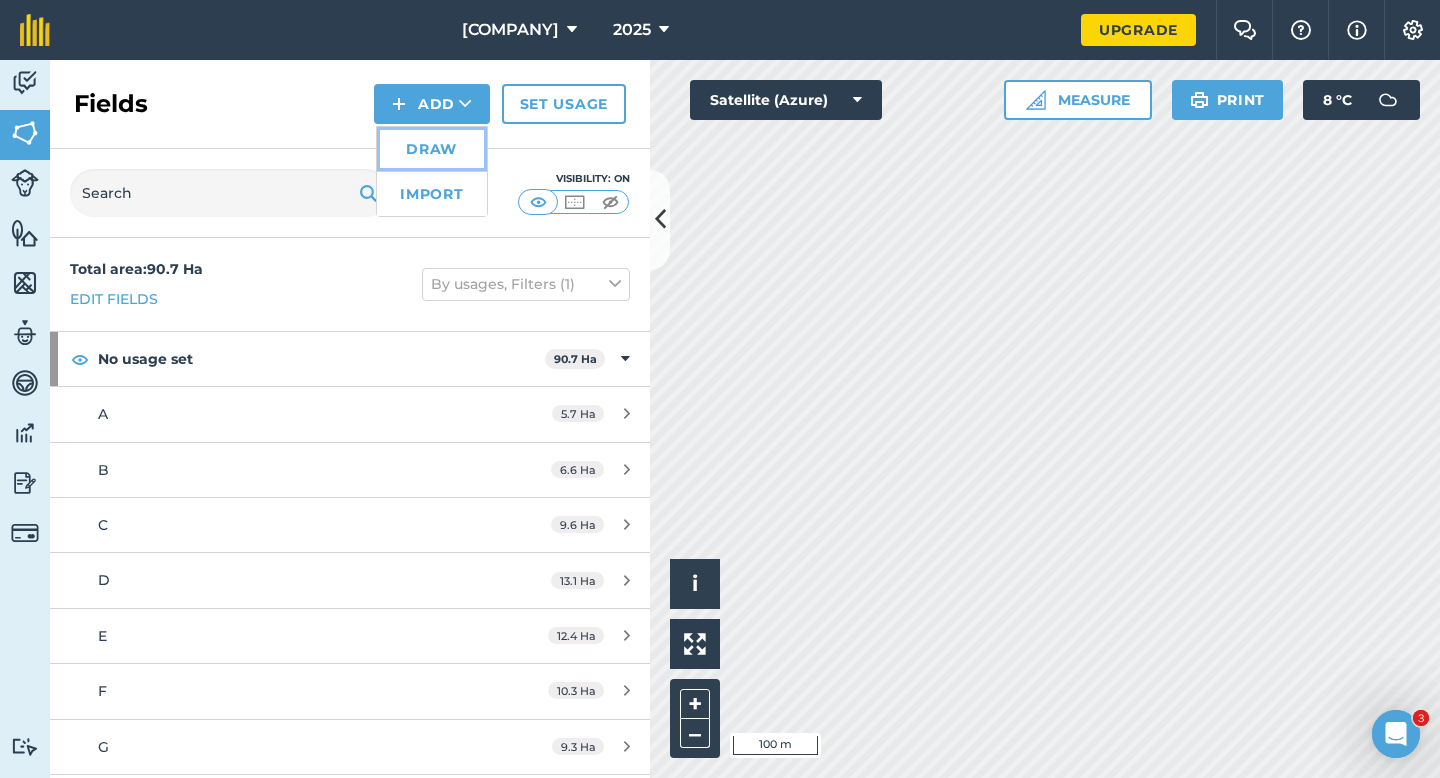 click on "Draw" at bounding box center (432, 149) 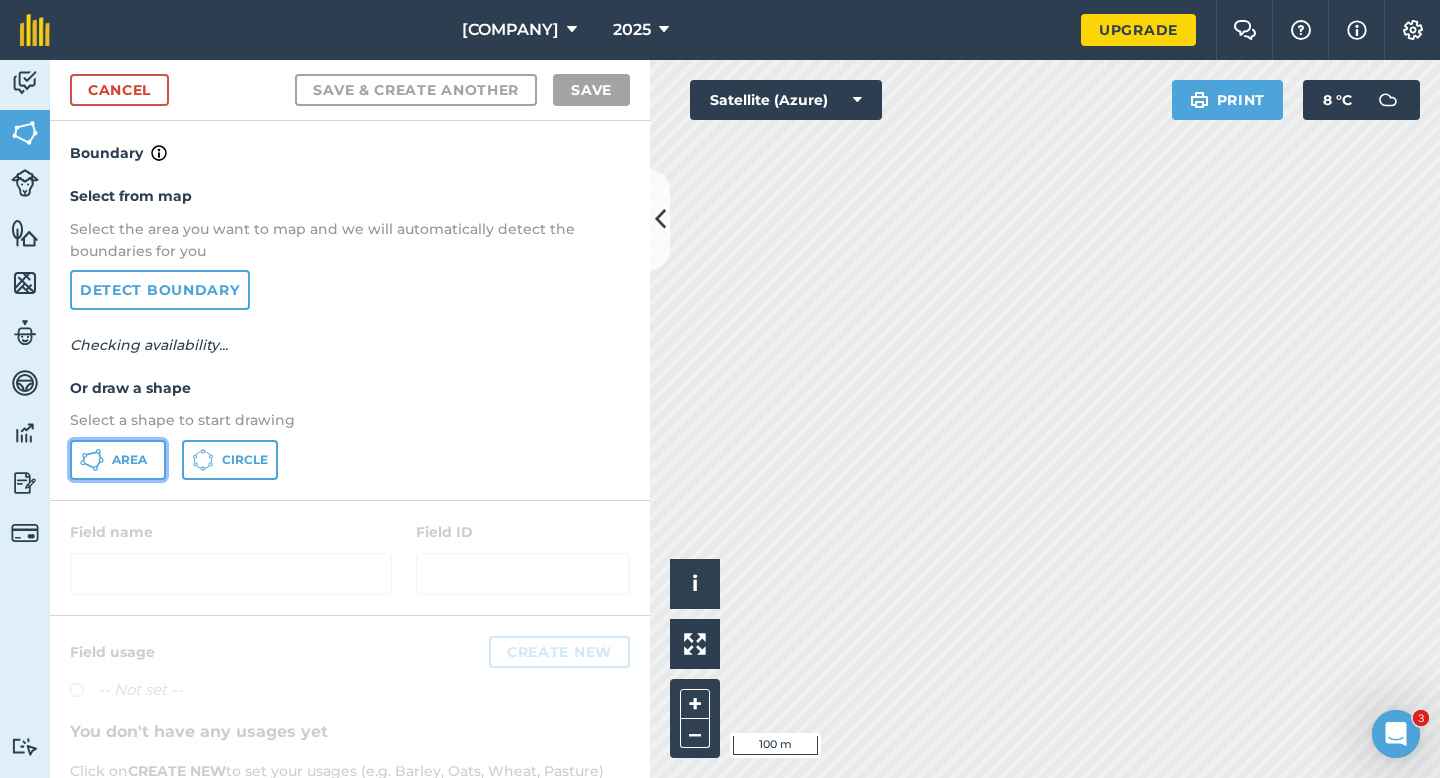 click on "Area" at bounding box center (118, 460) 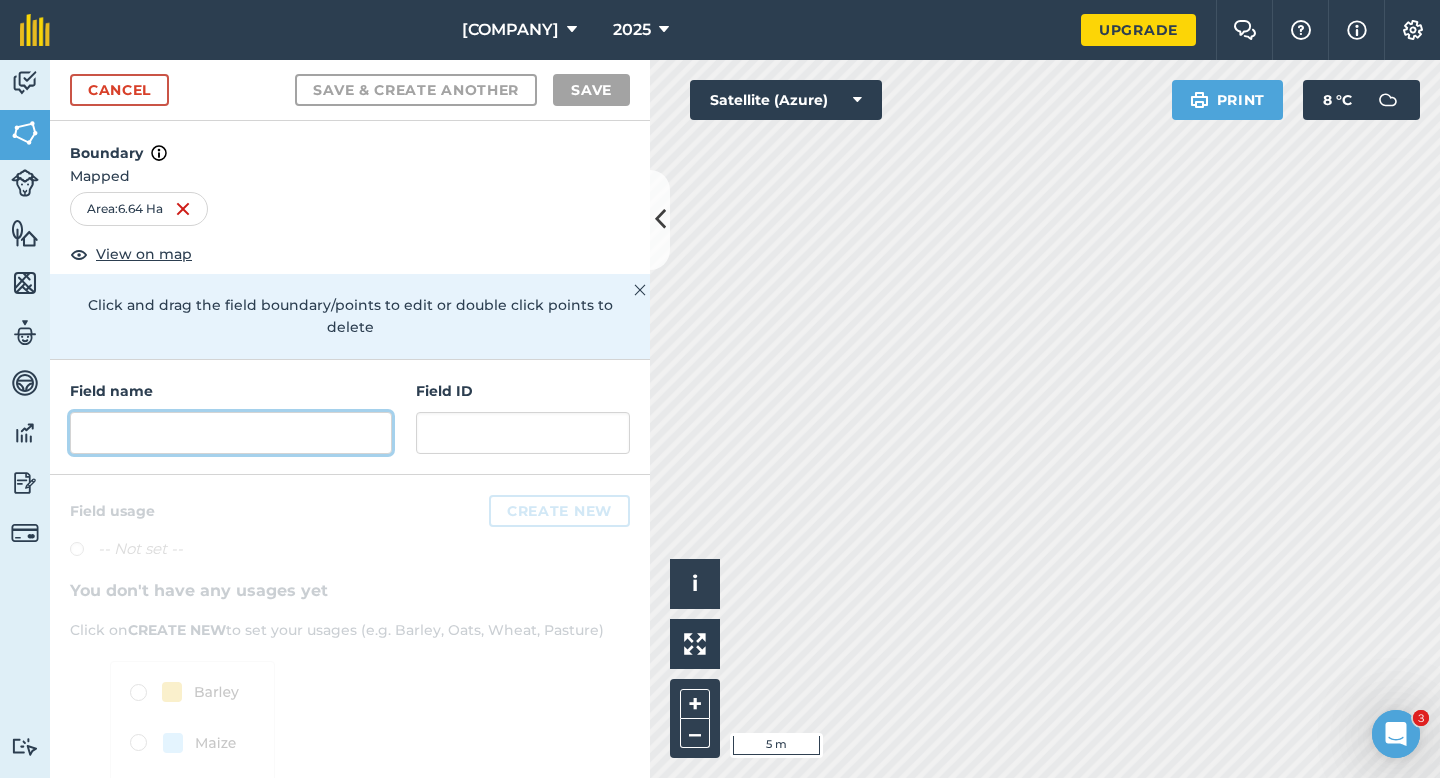 click at bounding box center (231, 433) 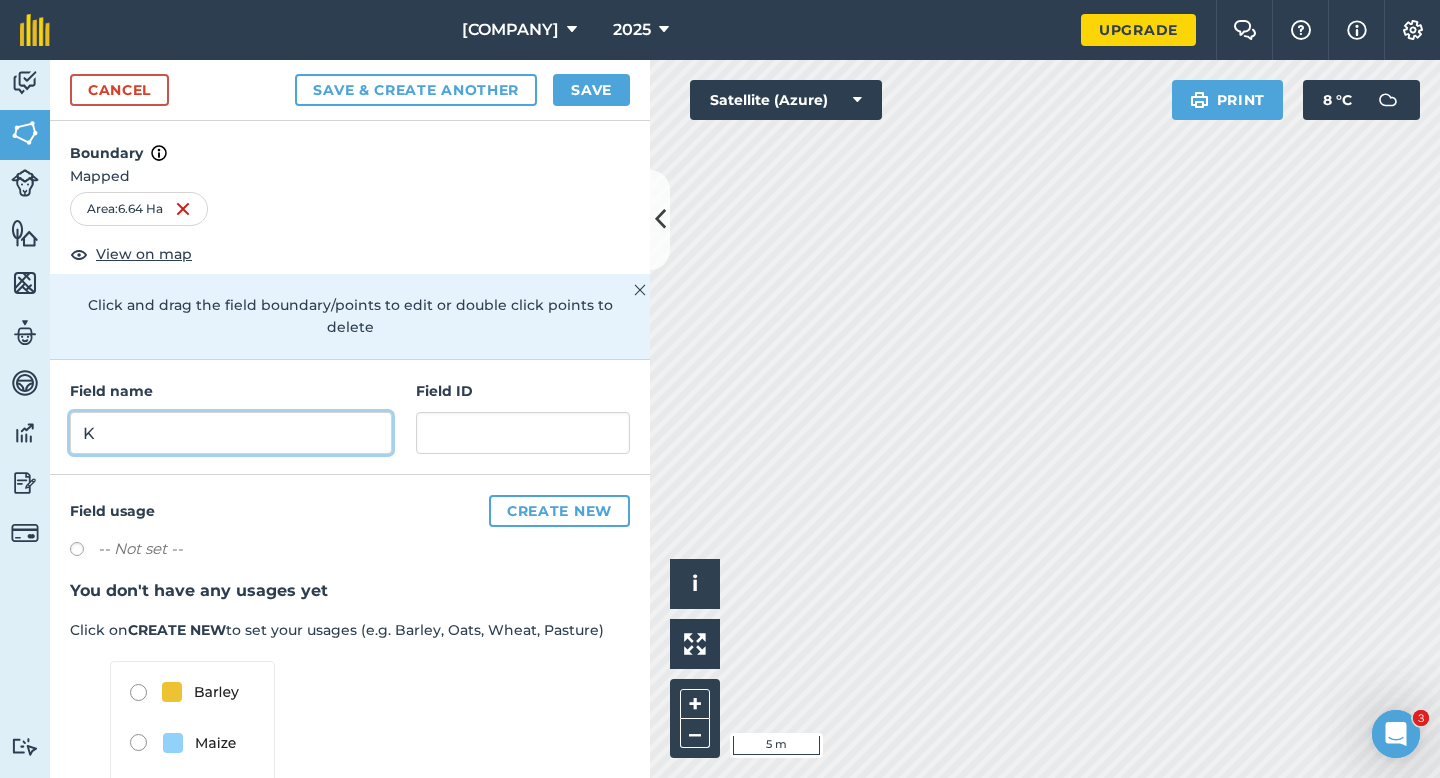 type on "K" 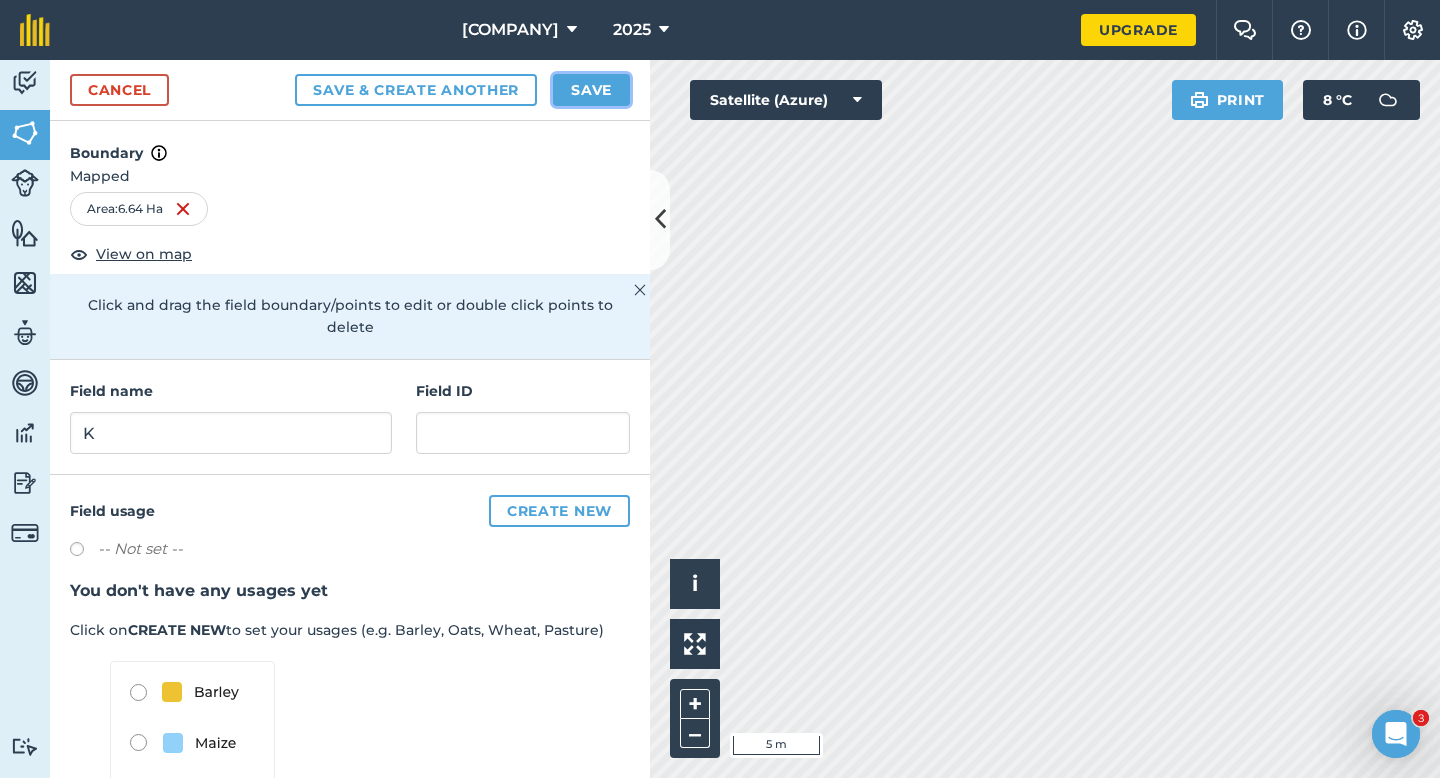 click on "Save" at bounding box center [591, 90] 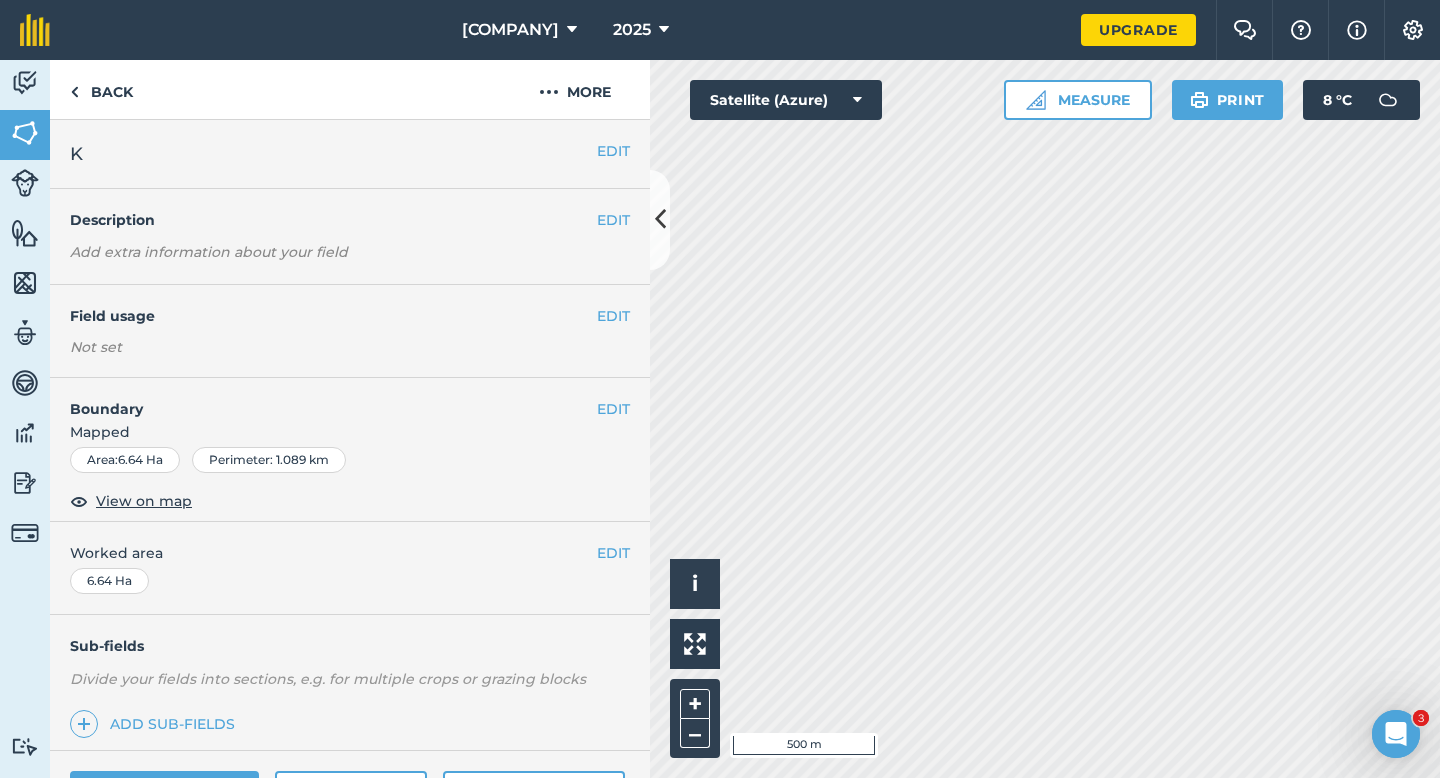 click on "EDIT Worked area 6.64   Ha" at bounding box center (350, 568) 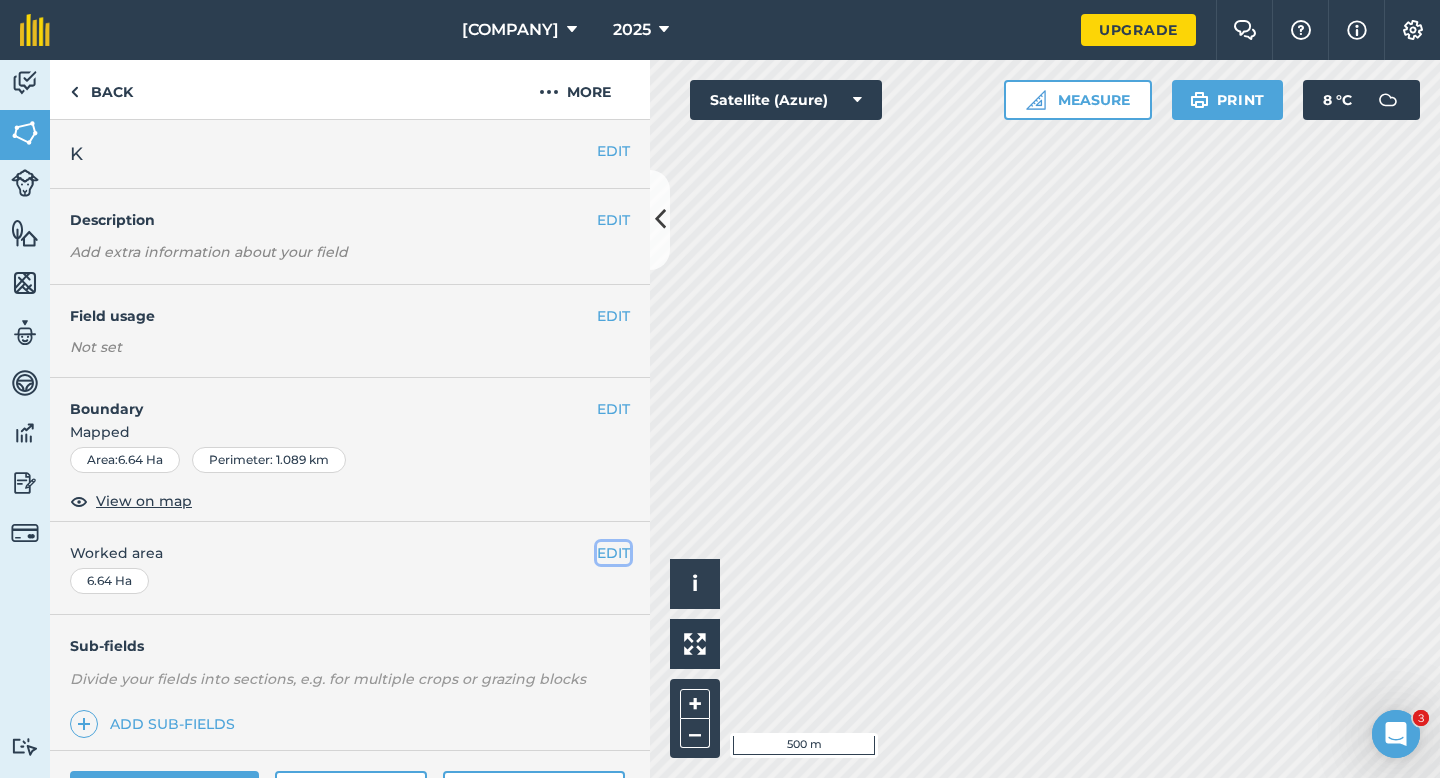 click on "EDIT" at bounding box center [613, 553] 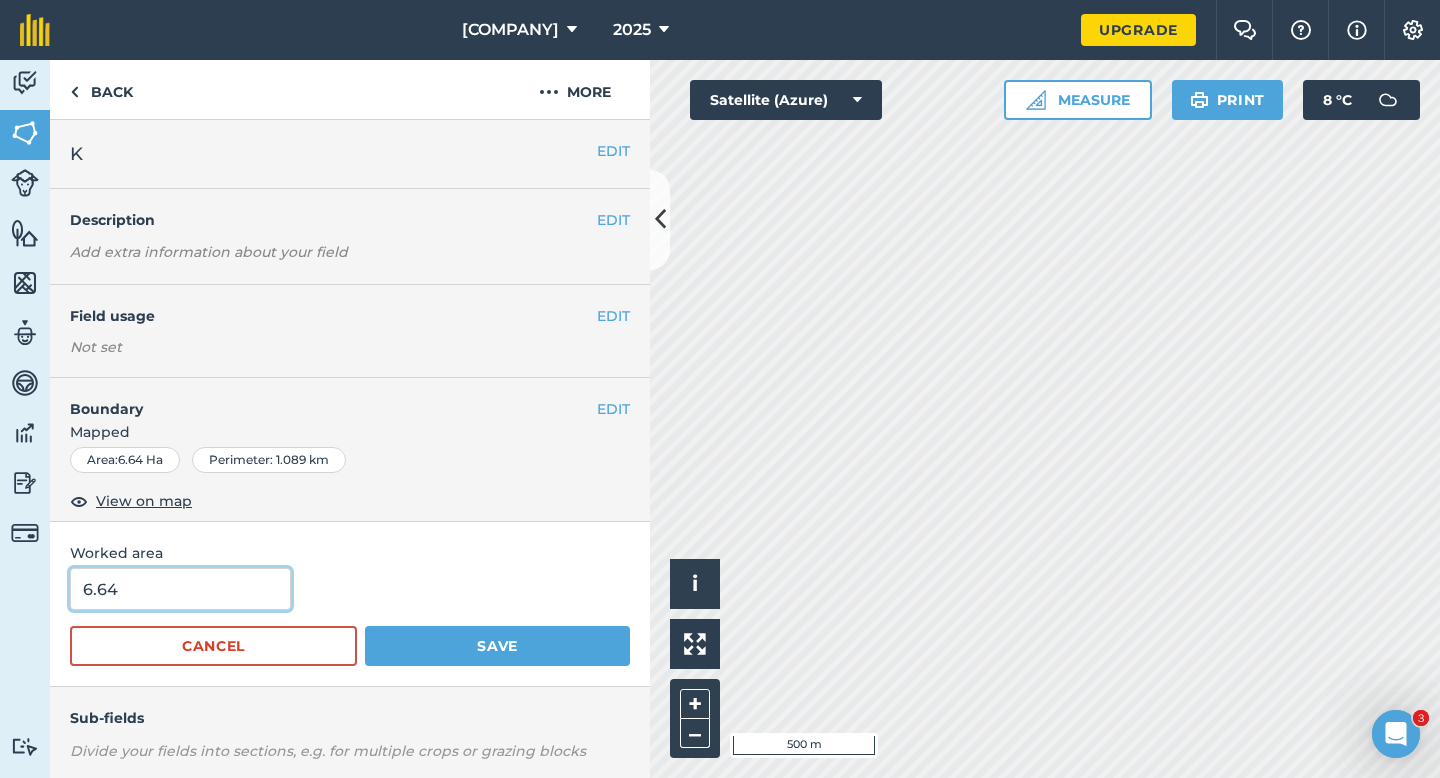 click on "6.64" at bounding box center [180, 589] 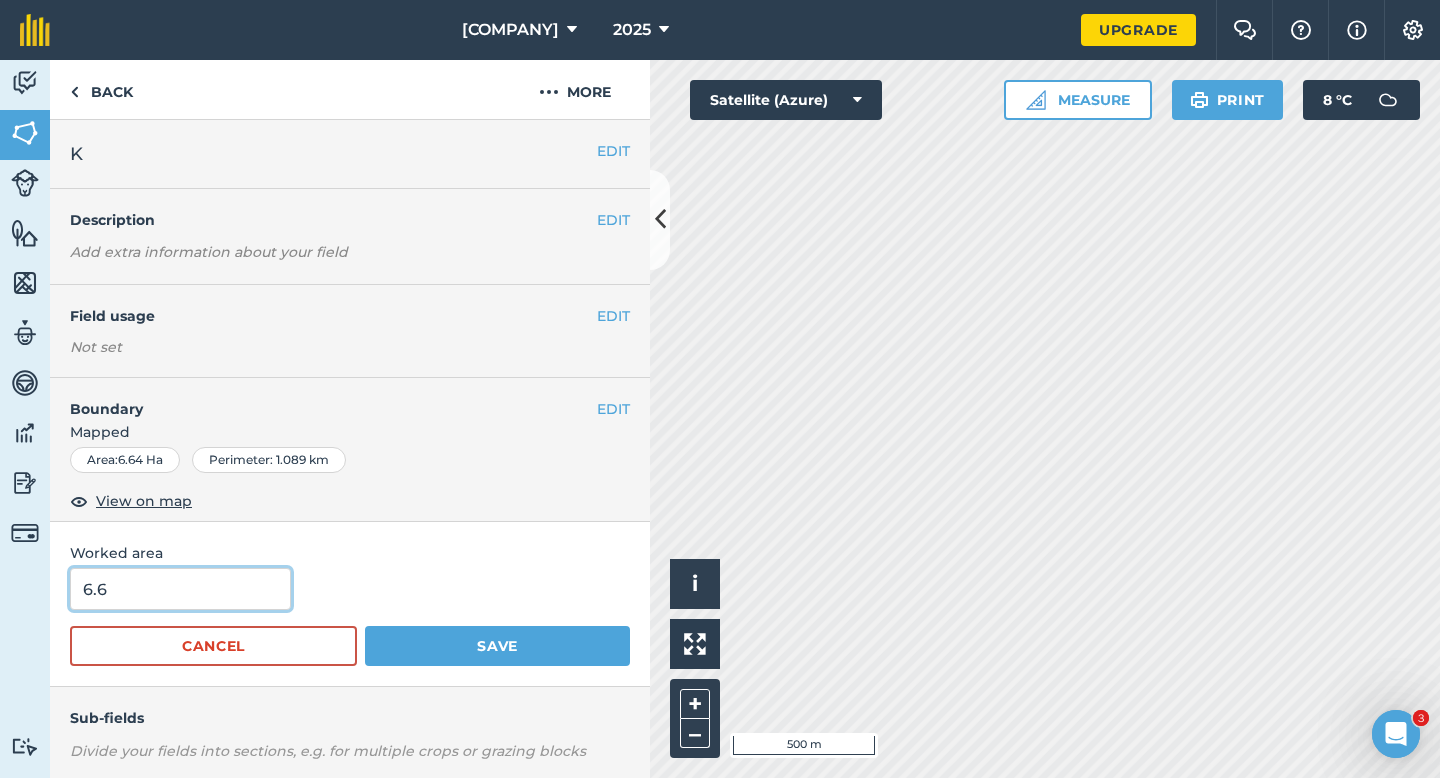 type on "6.6" 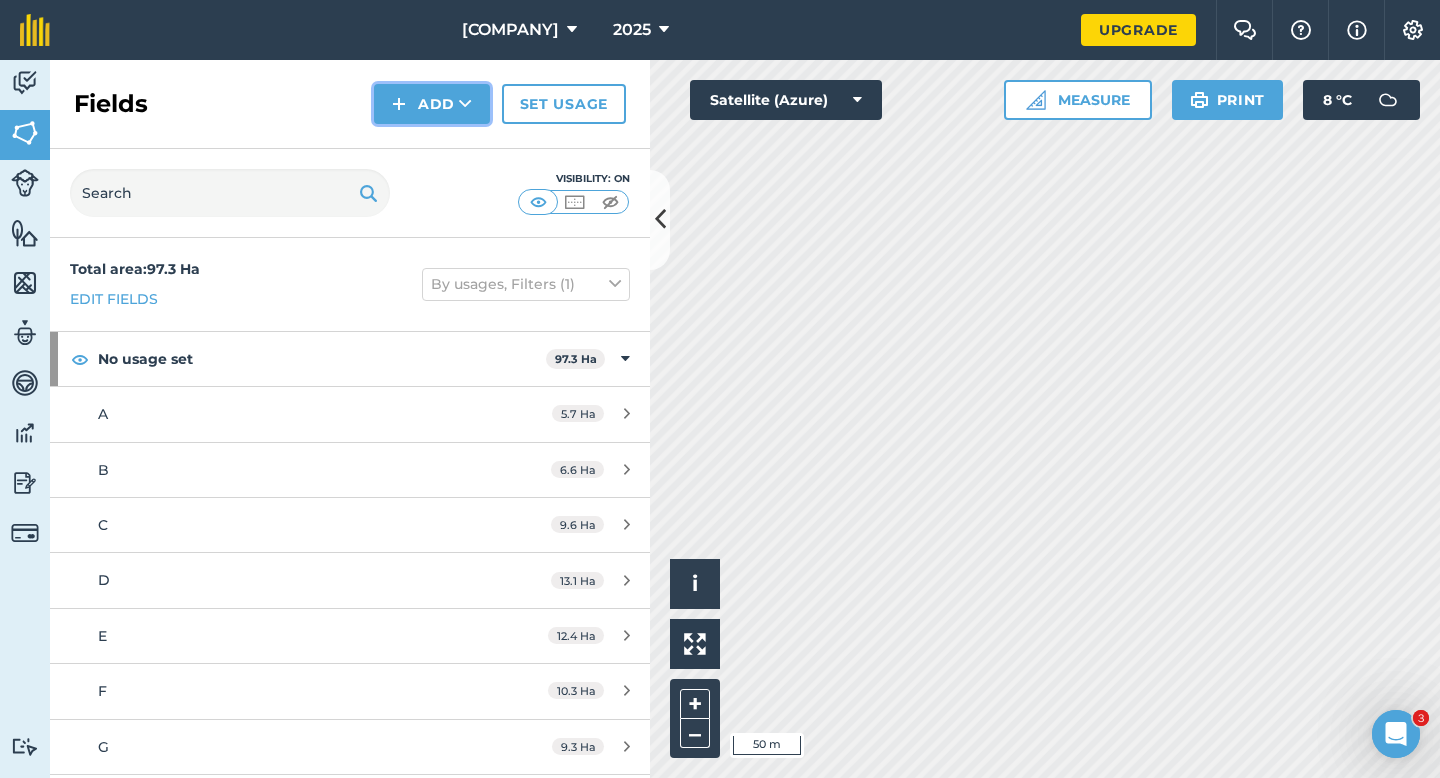 click on "Add" at bounding box center (432, 104) 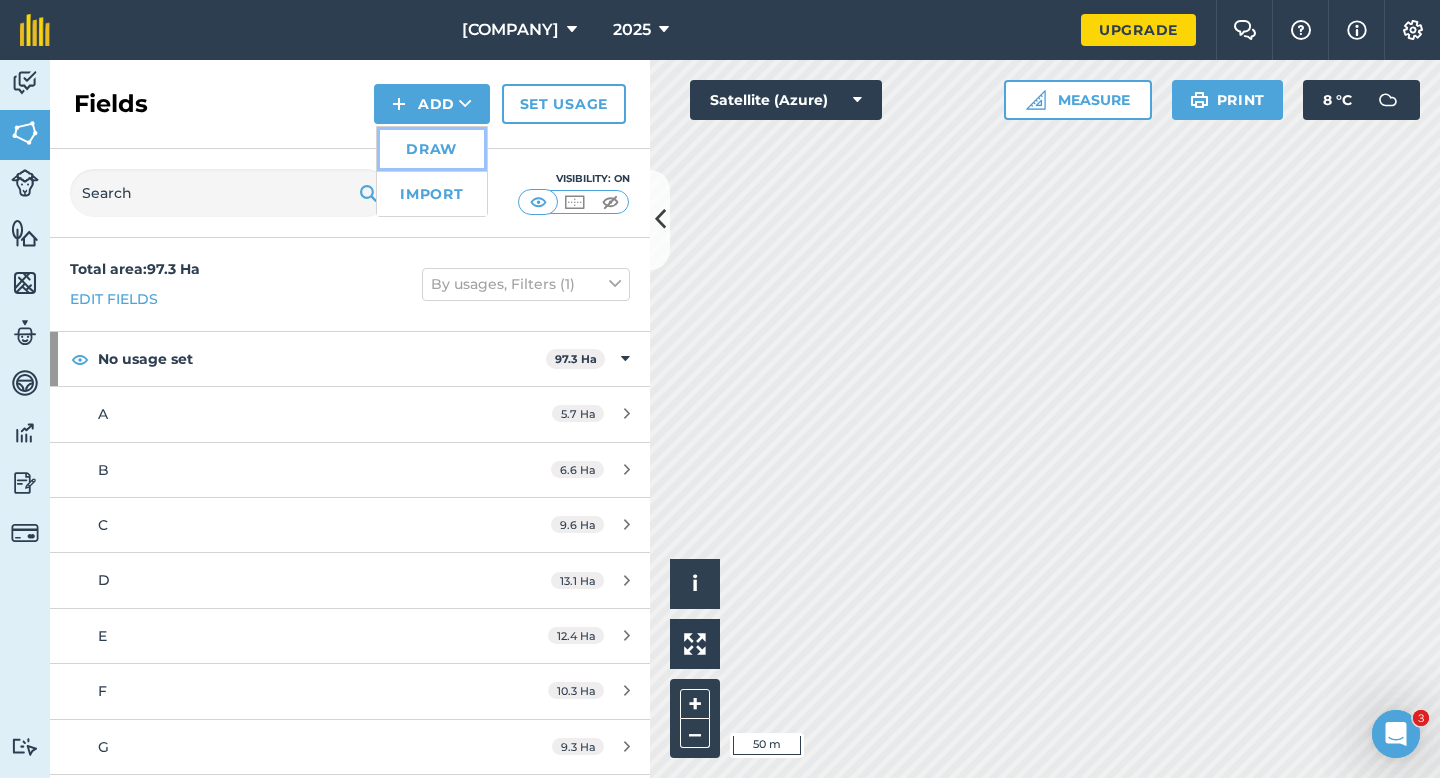 click on "Draw" at bounding box center [432, 149] 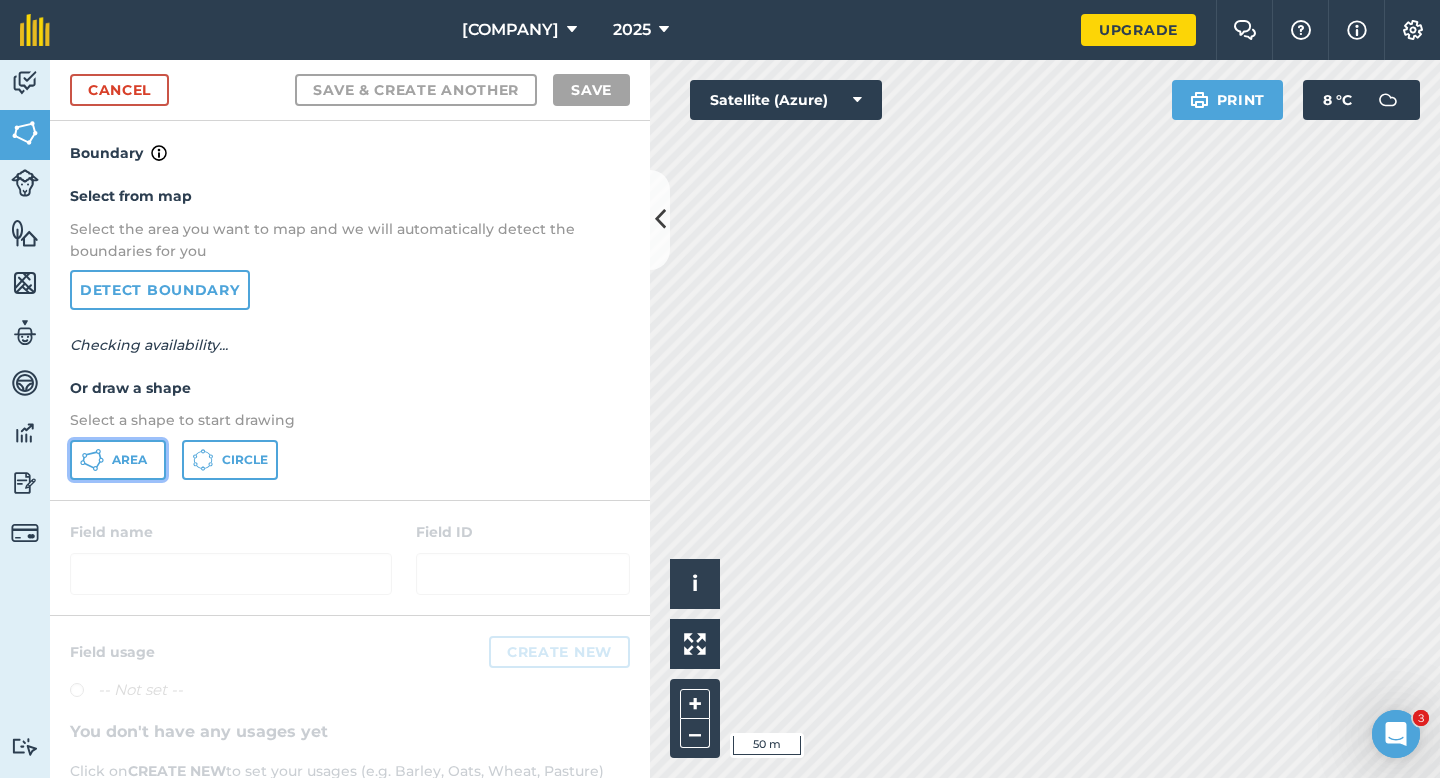 click on "Area" at bounding box center [118, 460] 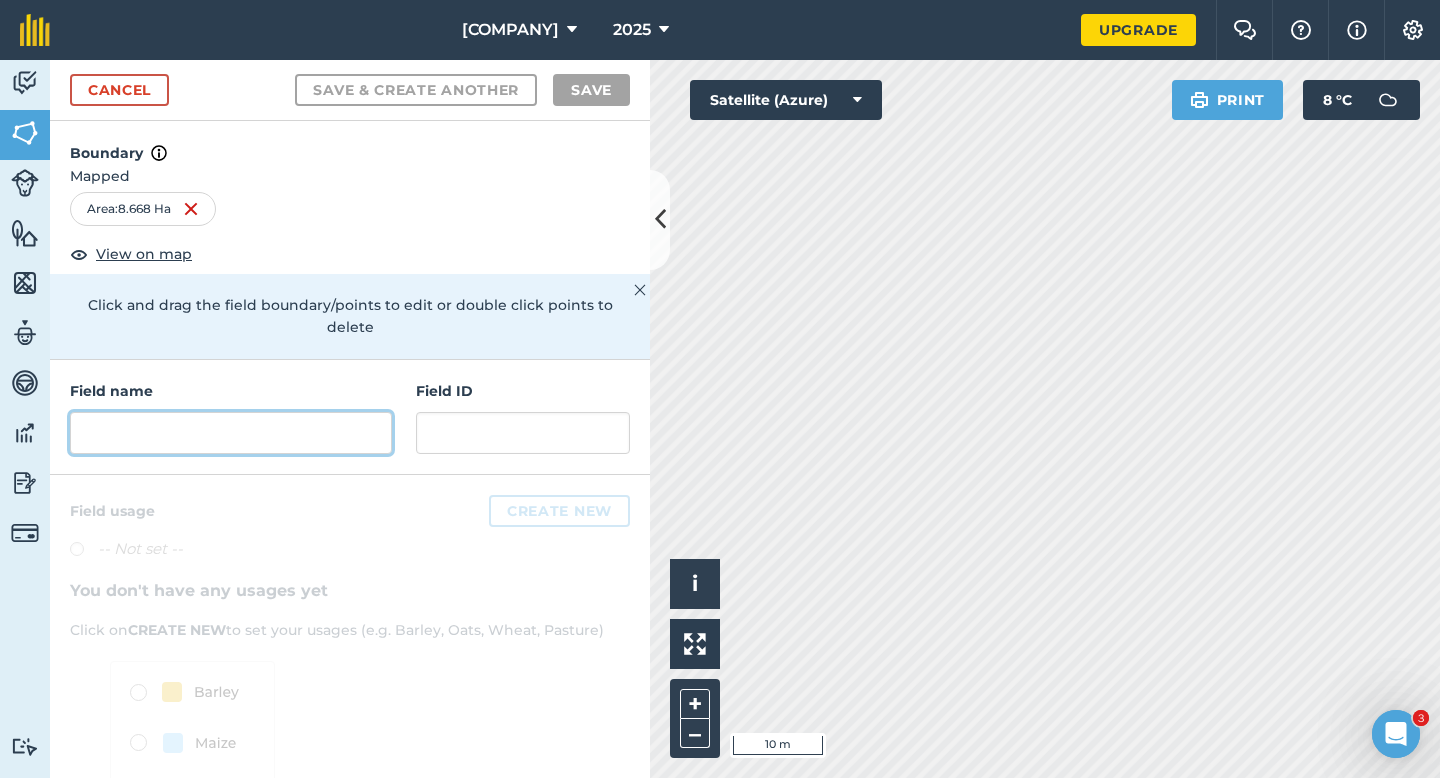click at bounding box center [231, 433] 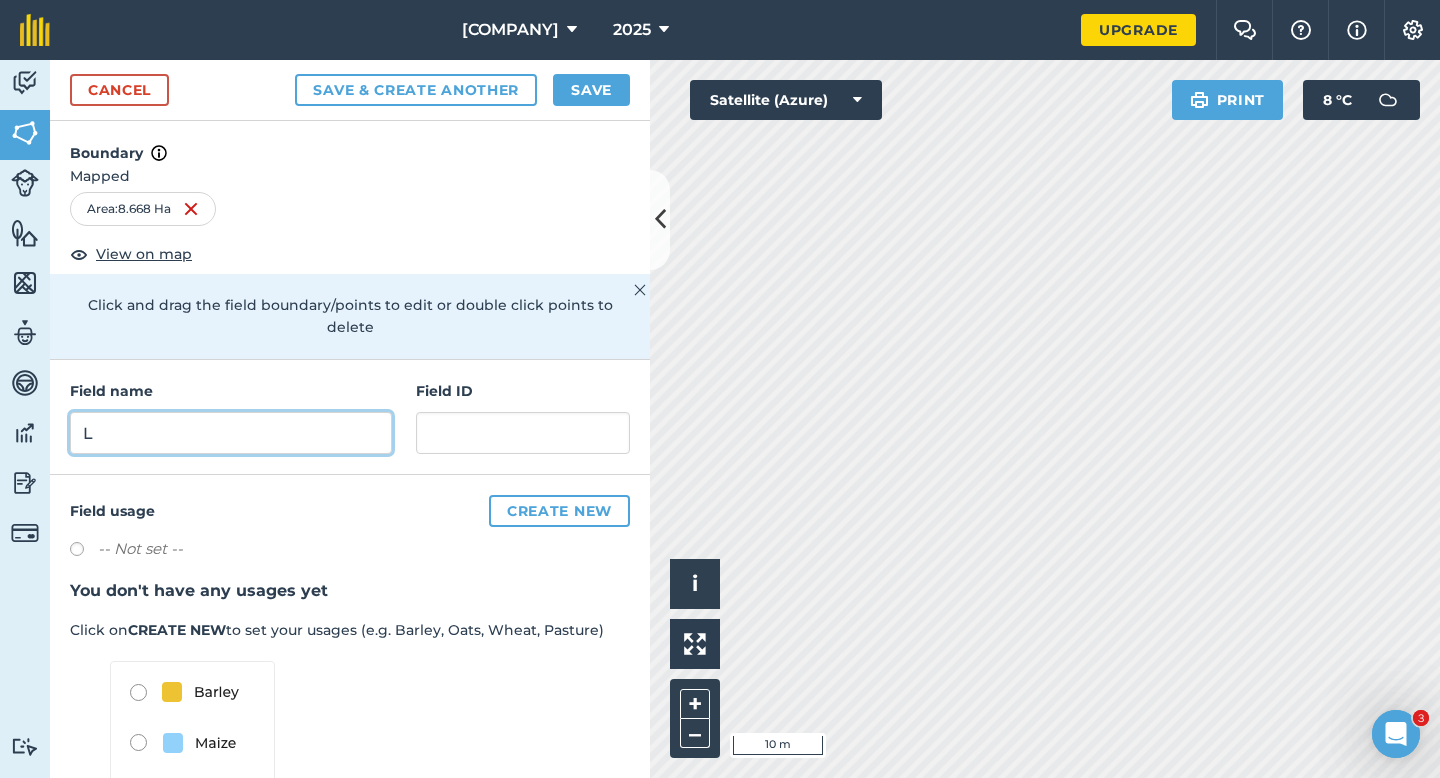 type on "L" 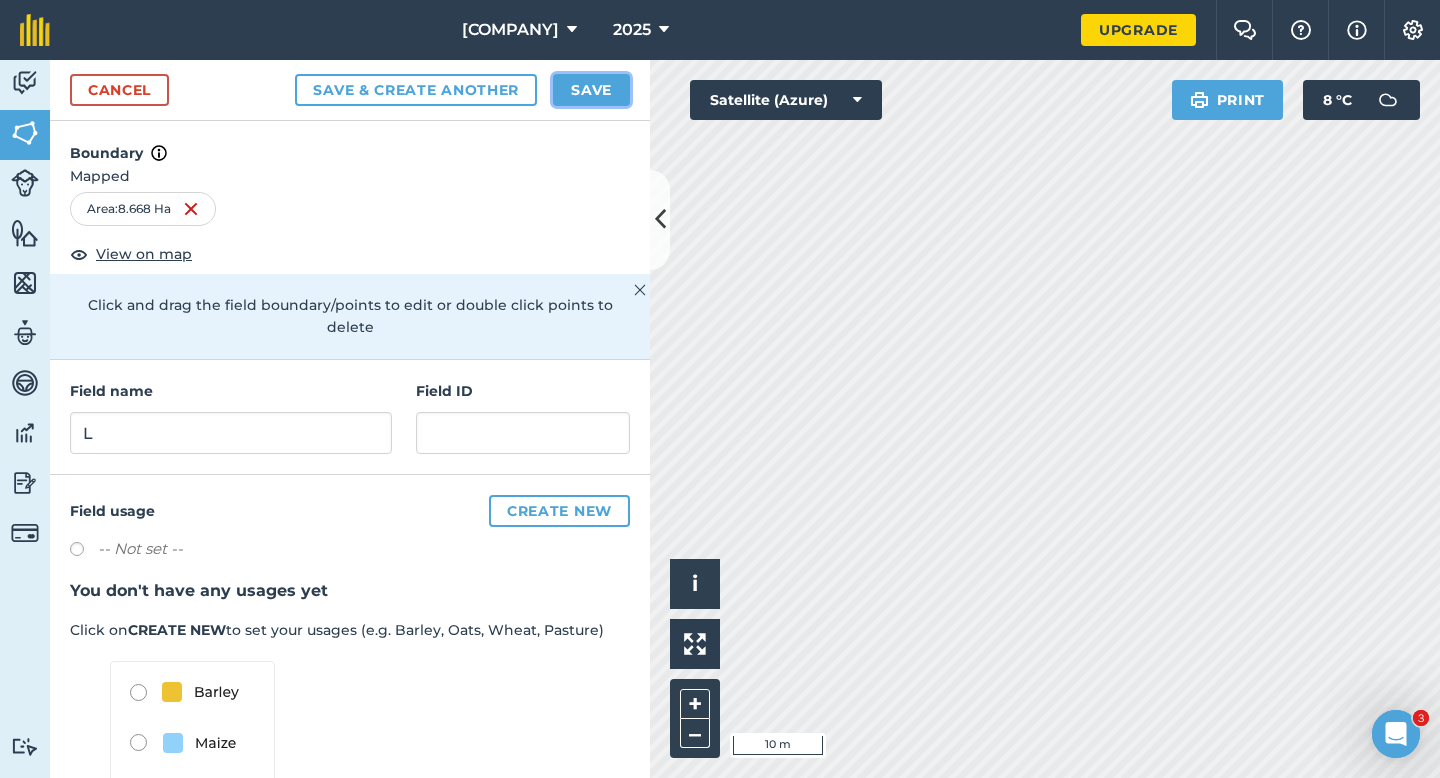 click on "Save" at bounding box center (591, 90) 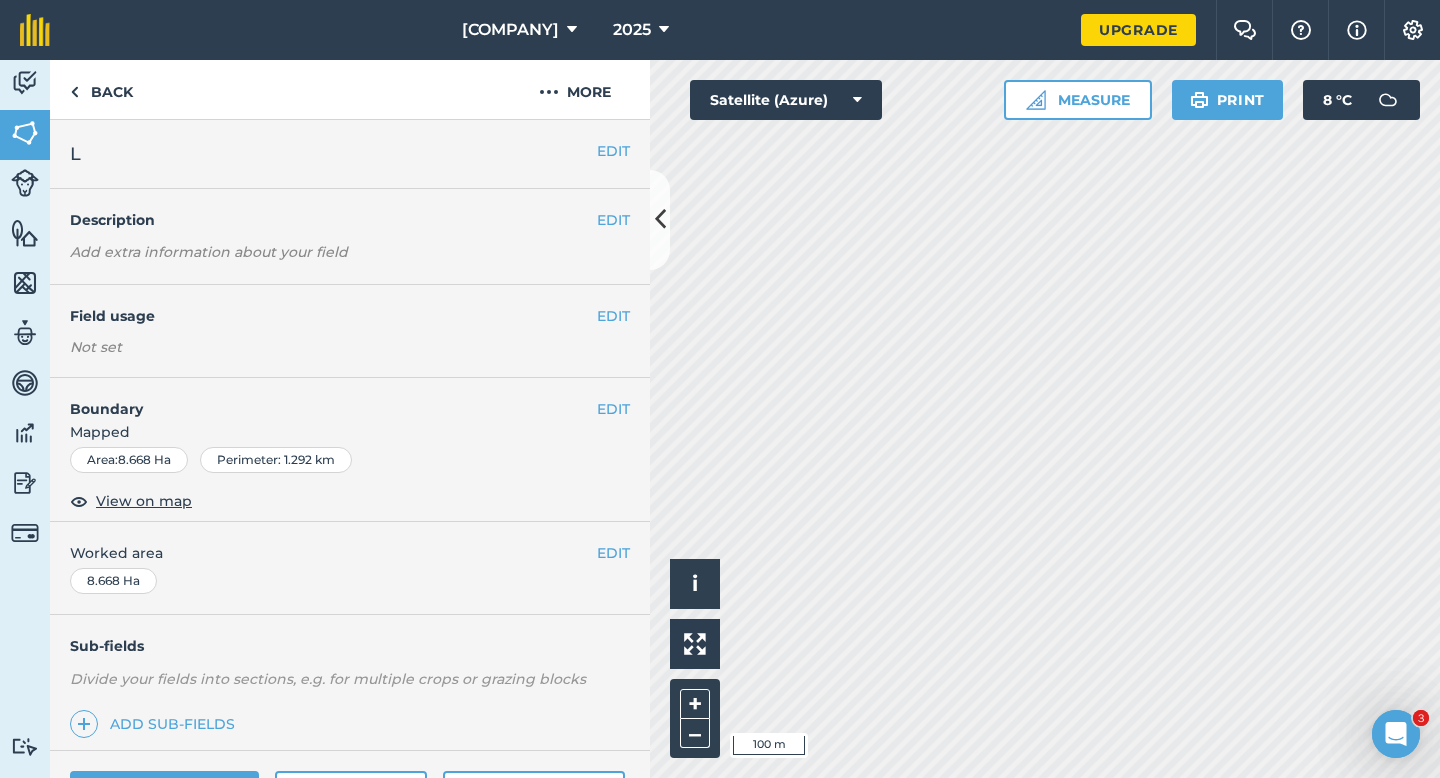 click on "Worked area" at bounding box center [350, 553] 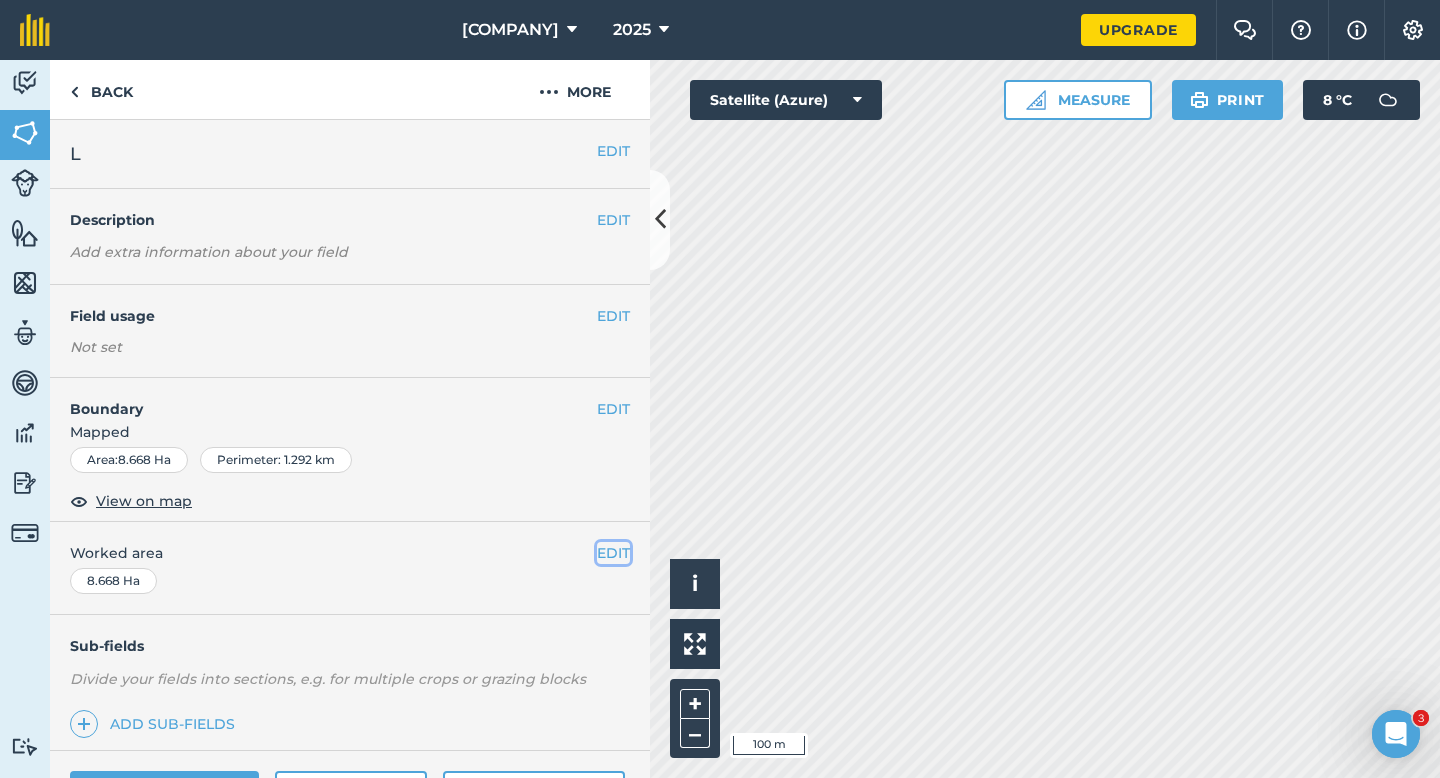 click on "EDIT" at bounding box center [613, 553] 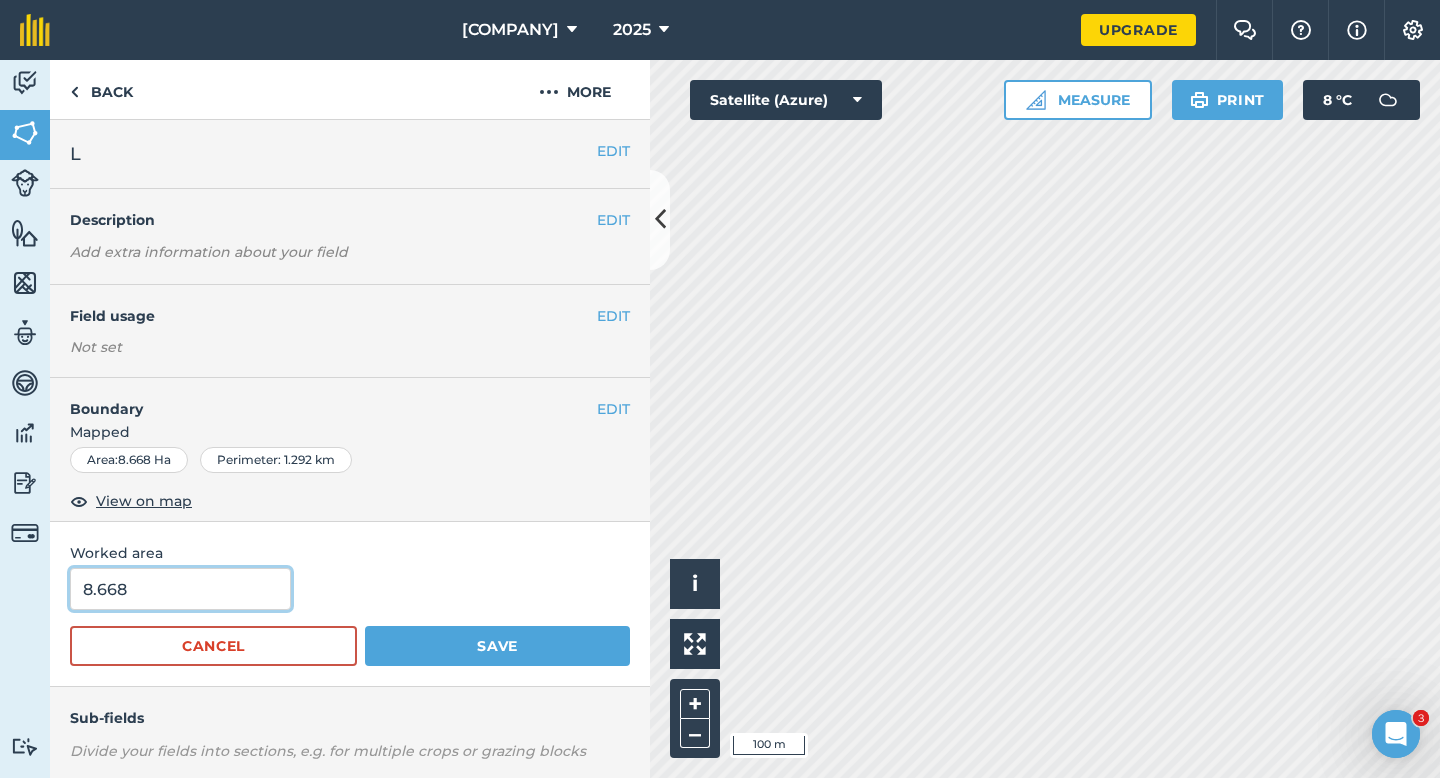 click on "8.668" at bounding box center [180, 589] 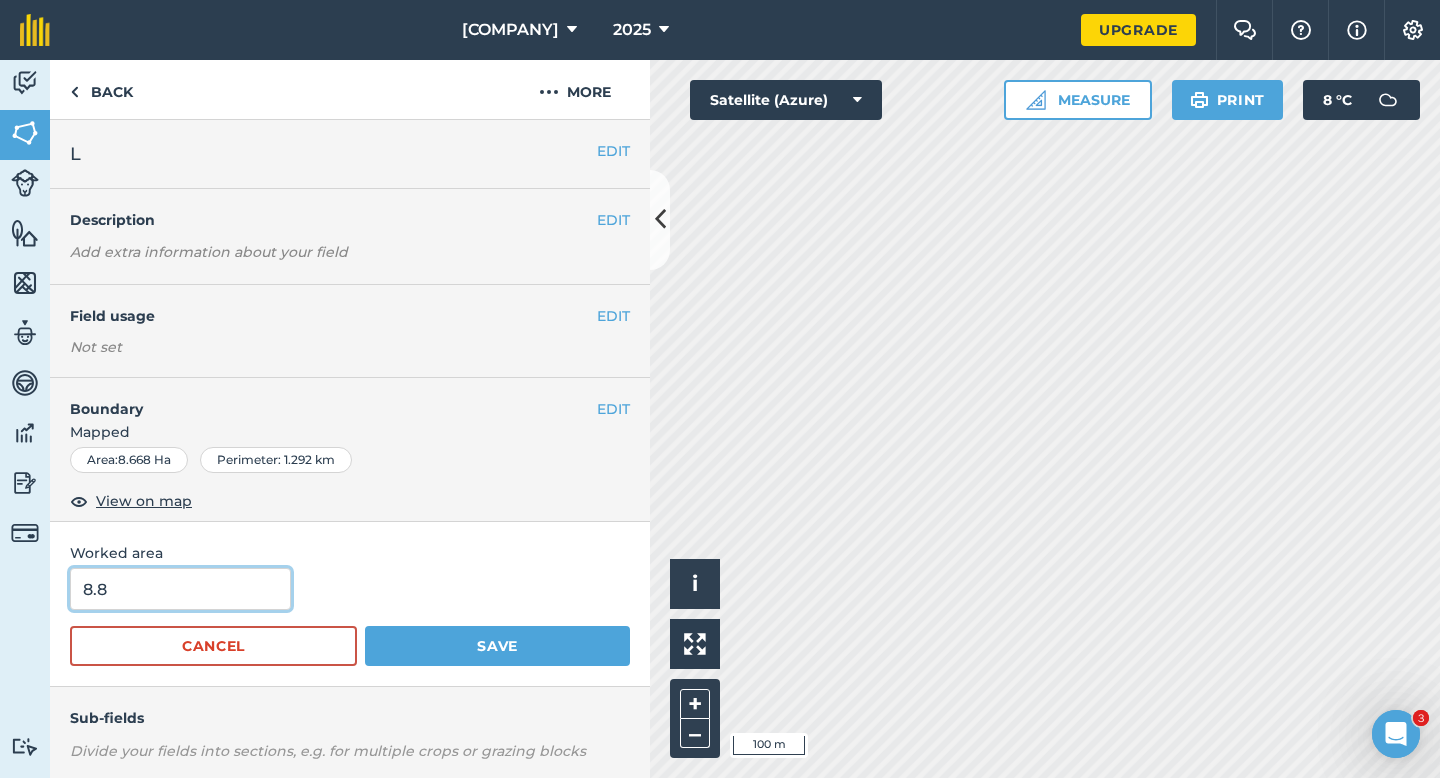 type on "8.8" 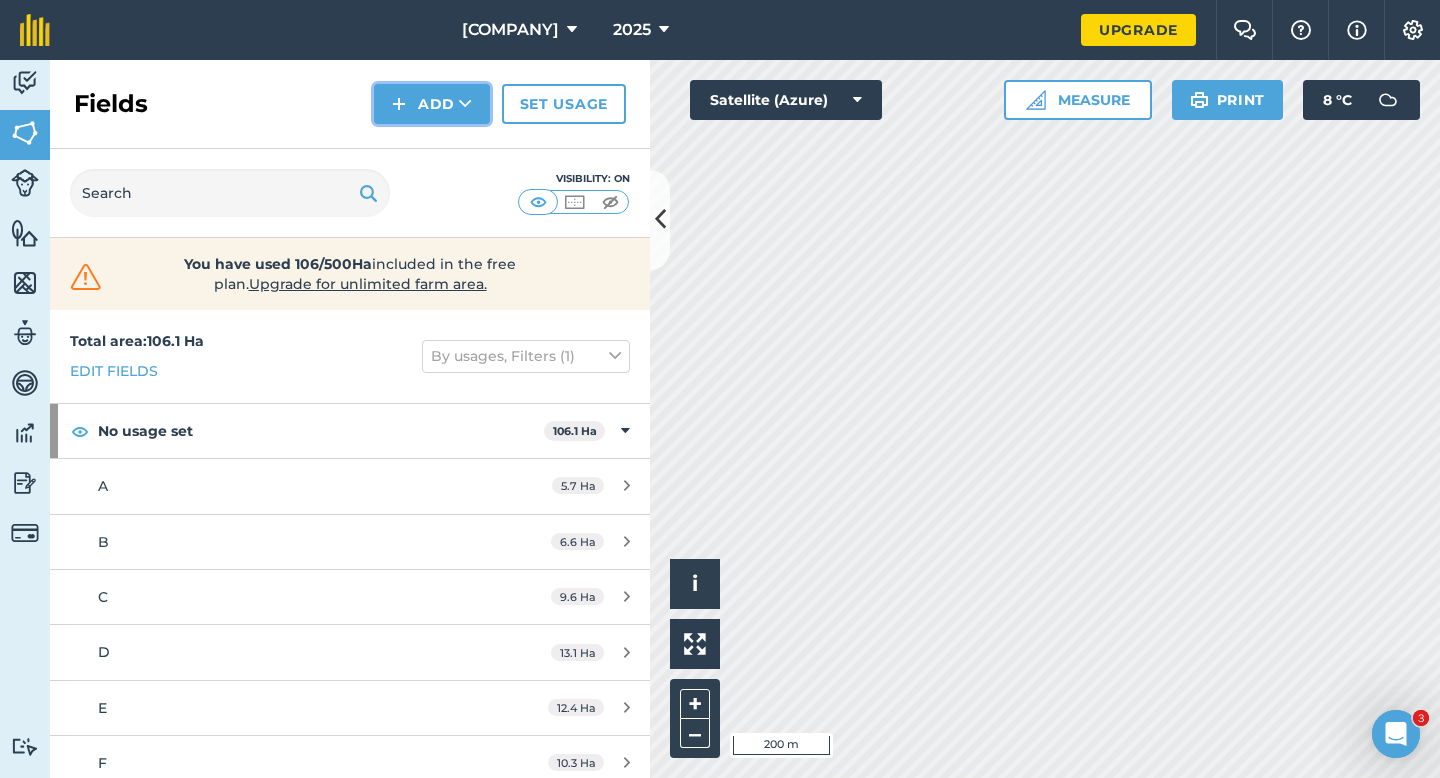 click on "Add" at bounding box center (432, 104) 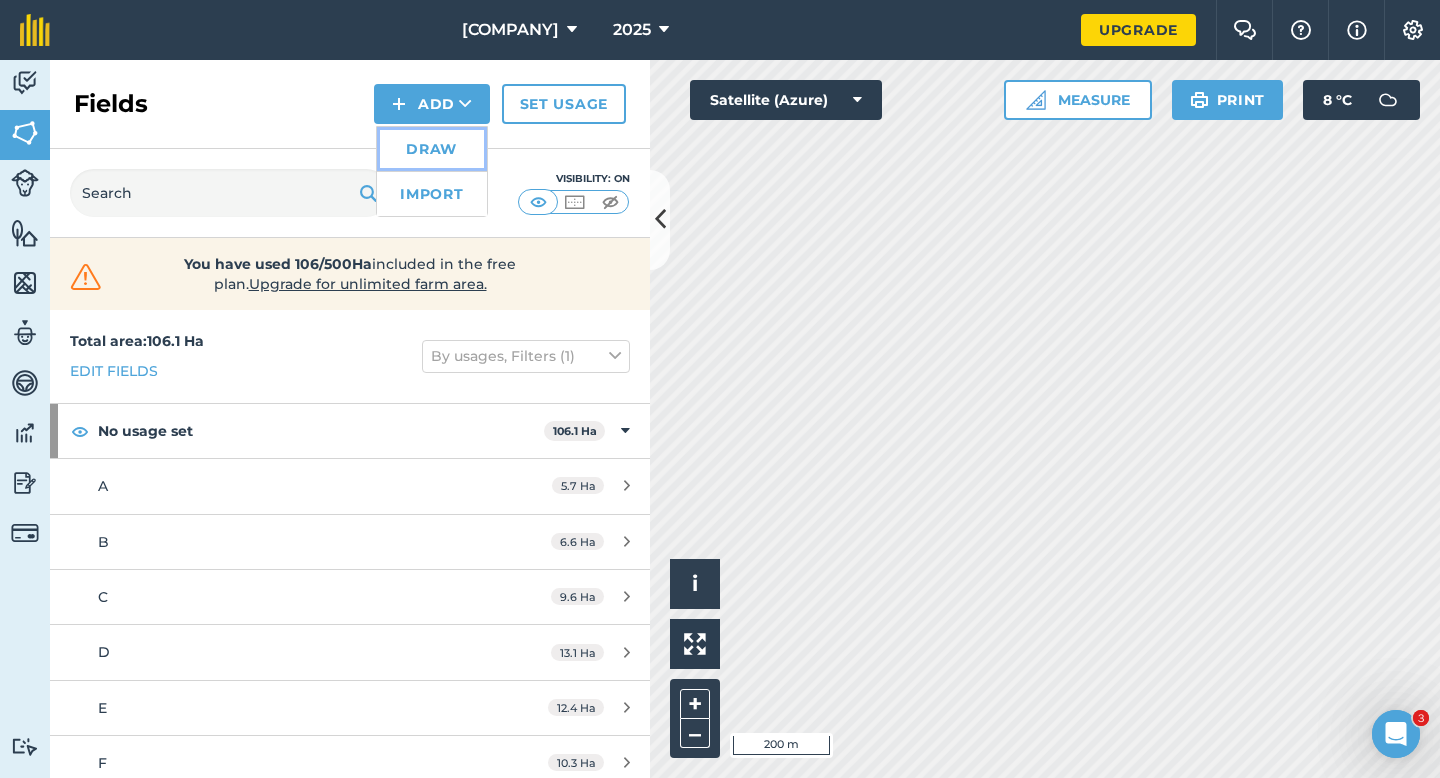 click on "Draw" at bounding box center (432, 149) 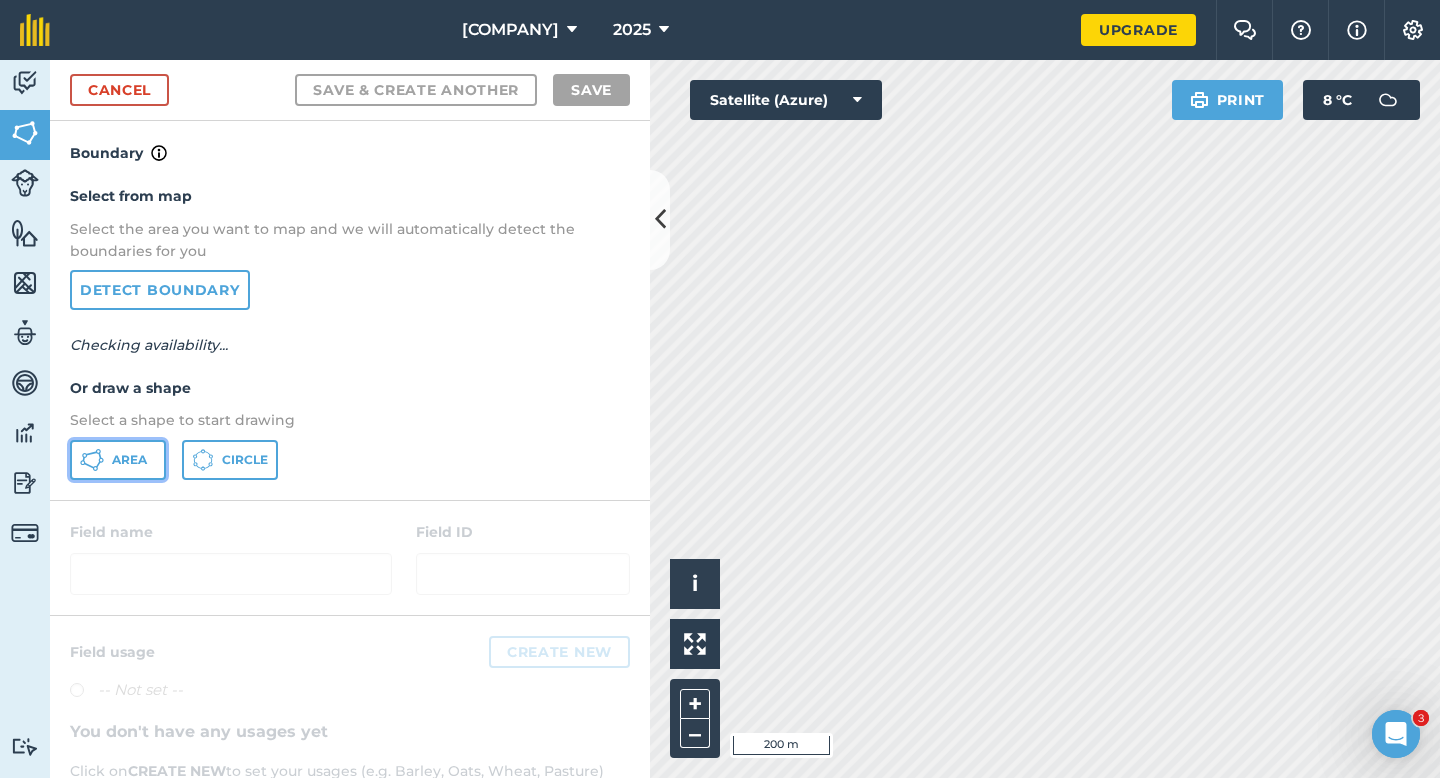 click on "Area" at bounding box center (129, 460) 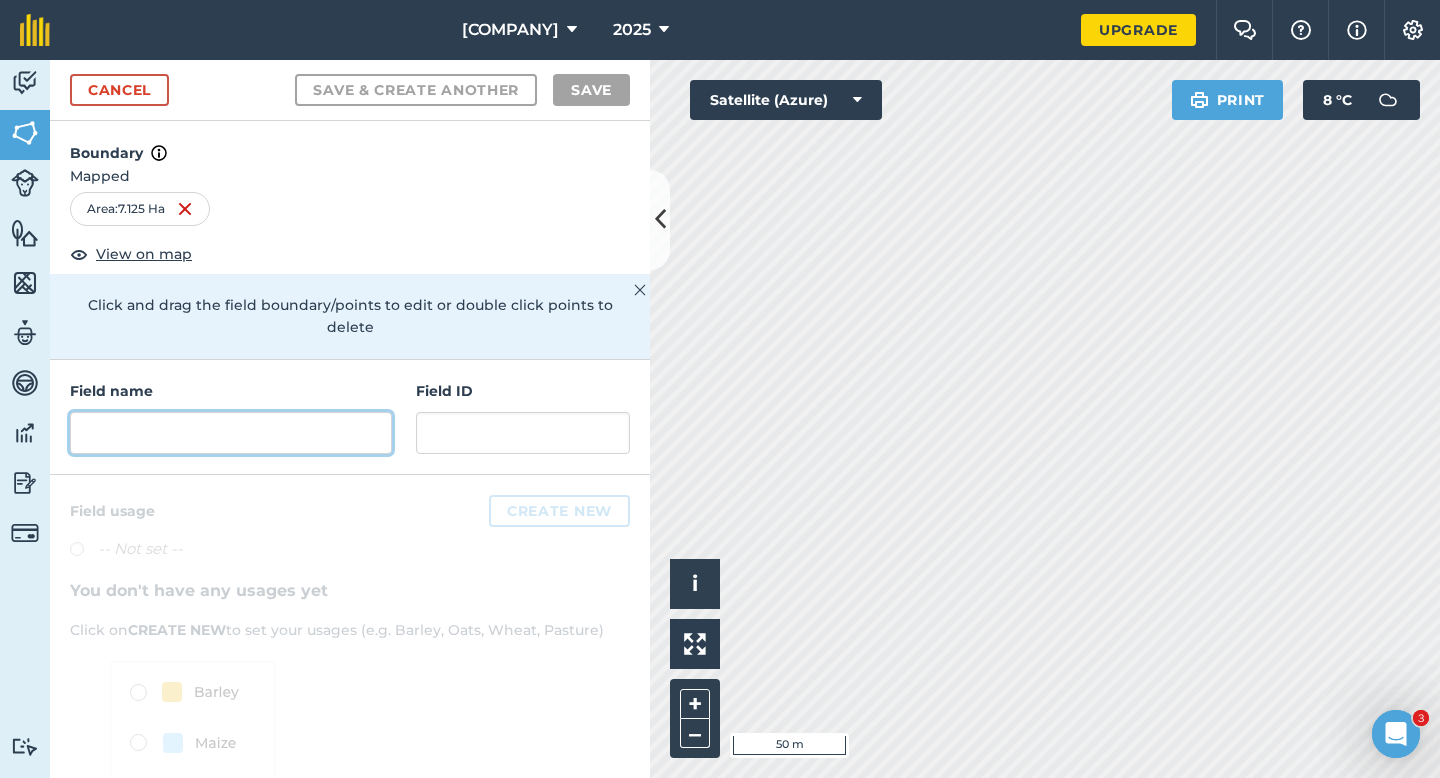 click at bounding box center [231, 433] 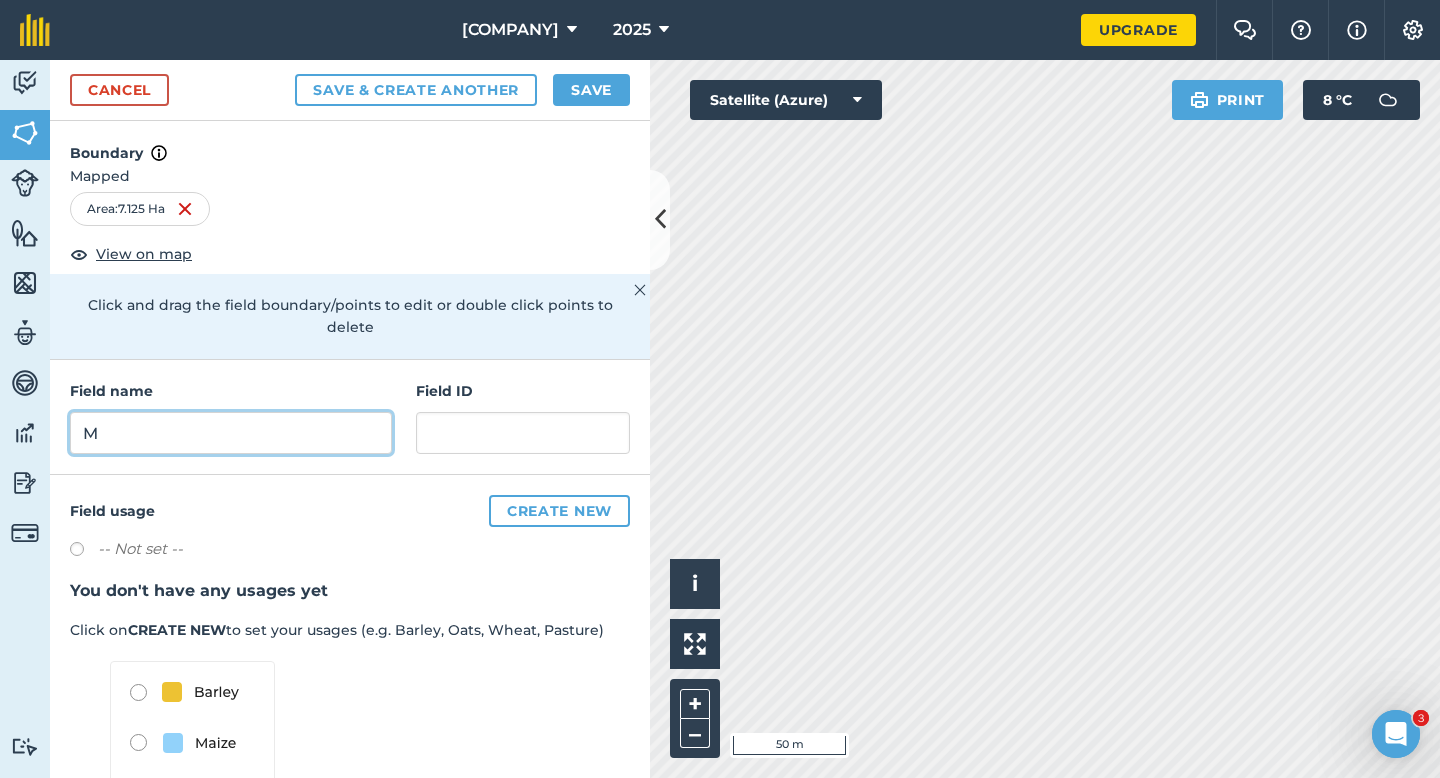 type on "M" 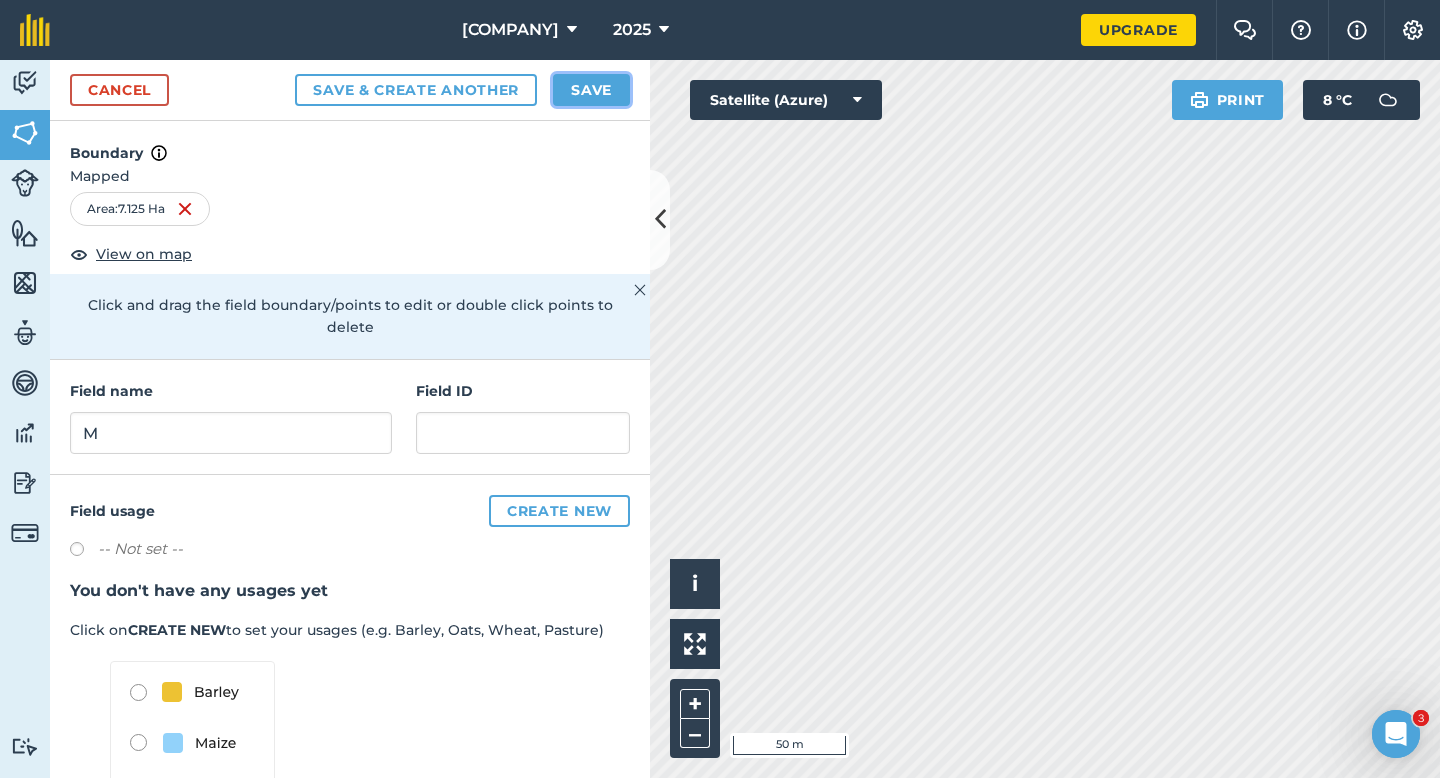 click on "Save" at bounding box center (591, 90) 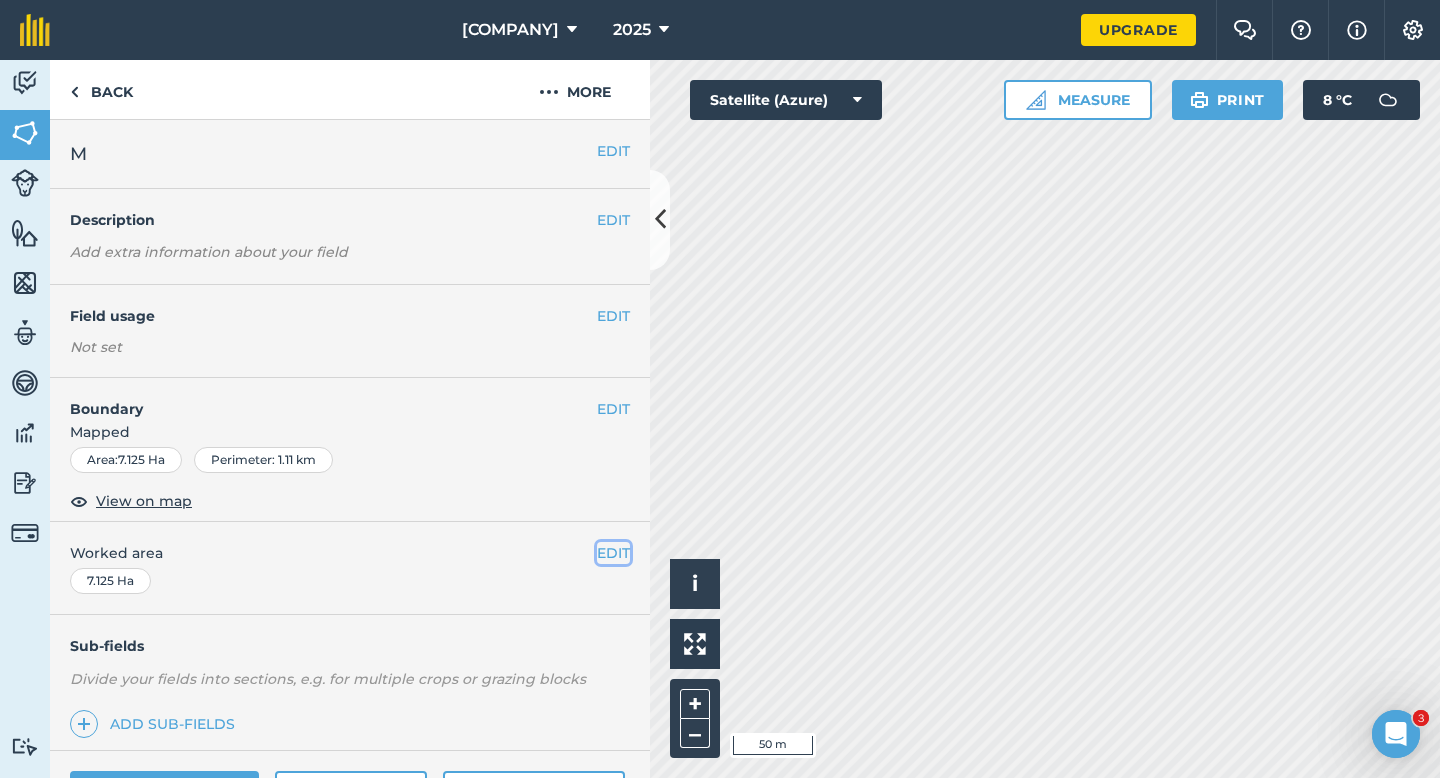 click on "EDIT" at bounding box center (613, 553) 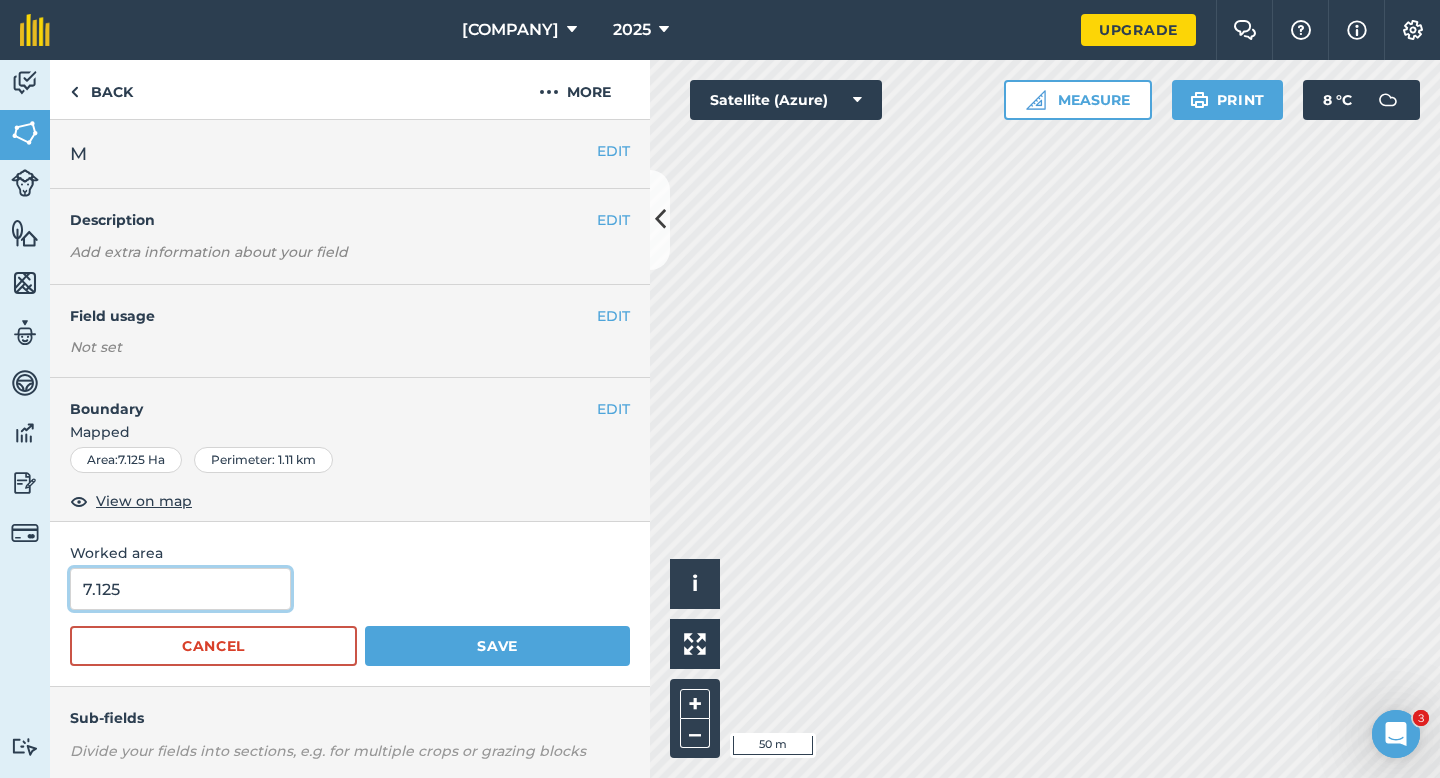 click on "7.125" at bounding box center [180, 589] 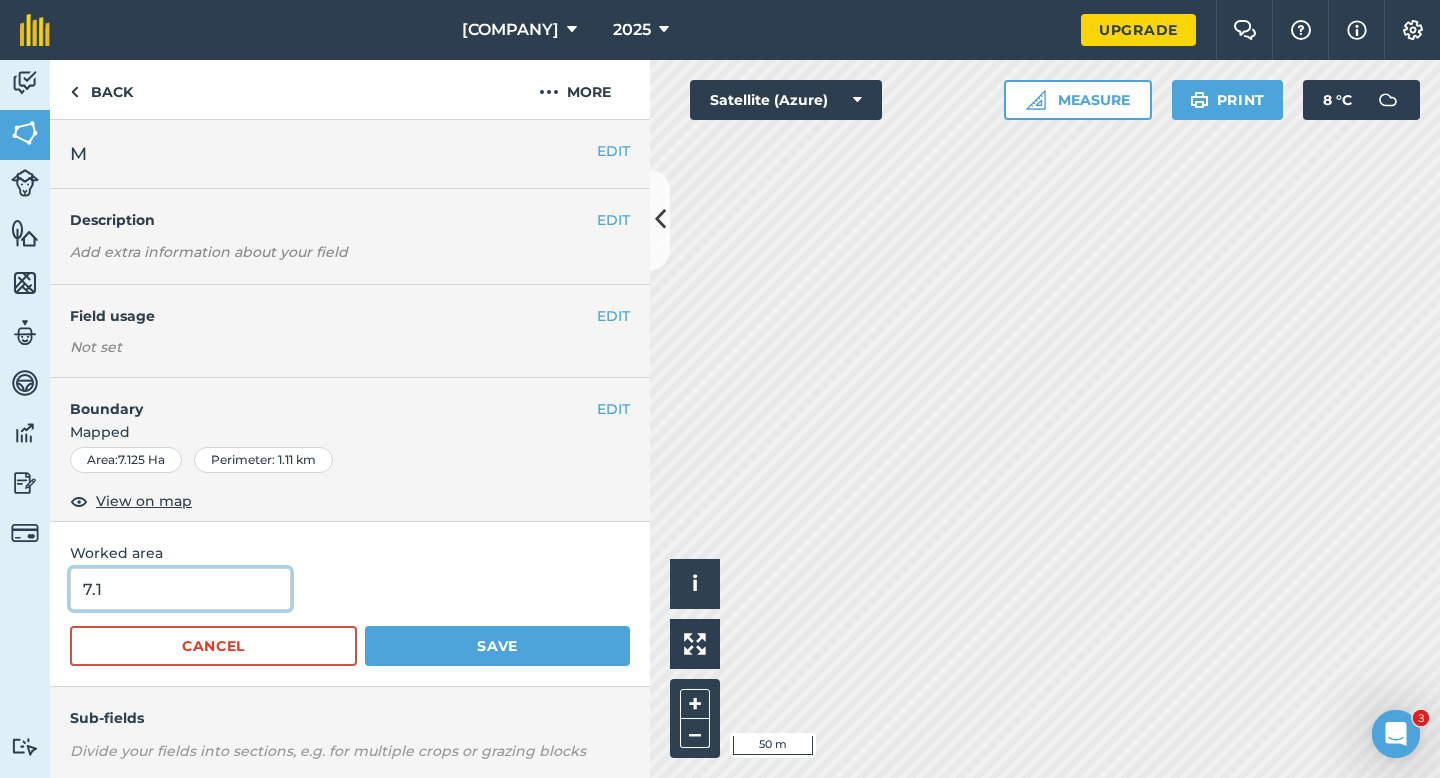 type on "7.1" 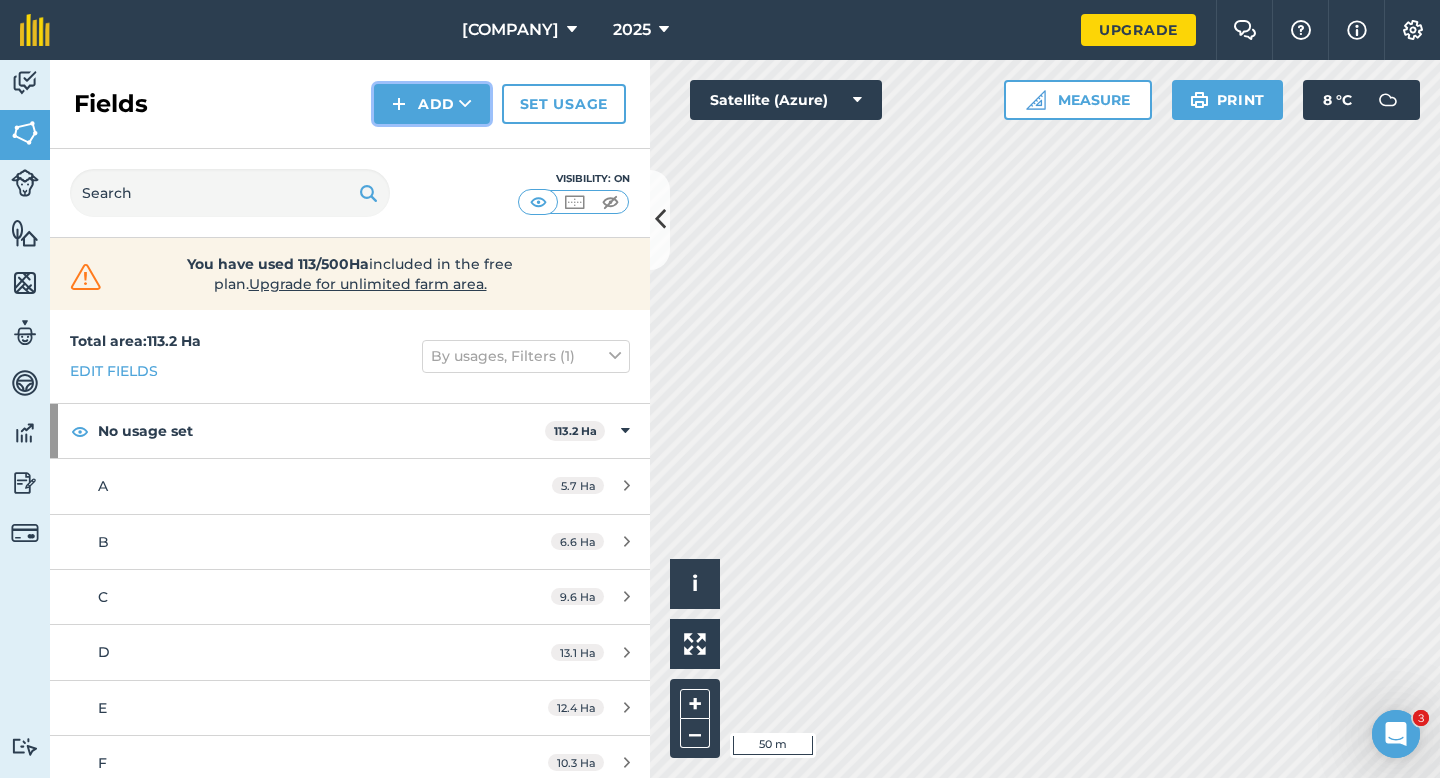 click on "Add" at bounding box center [432, 104] 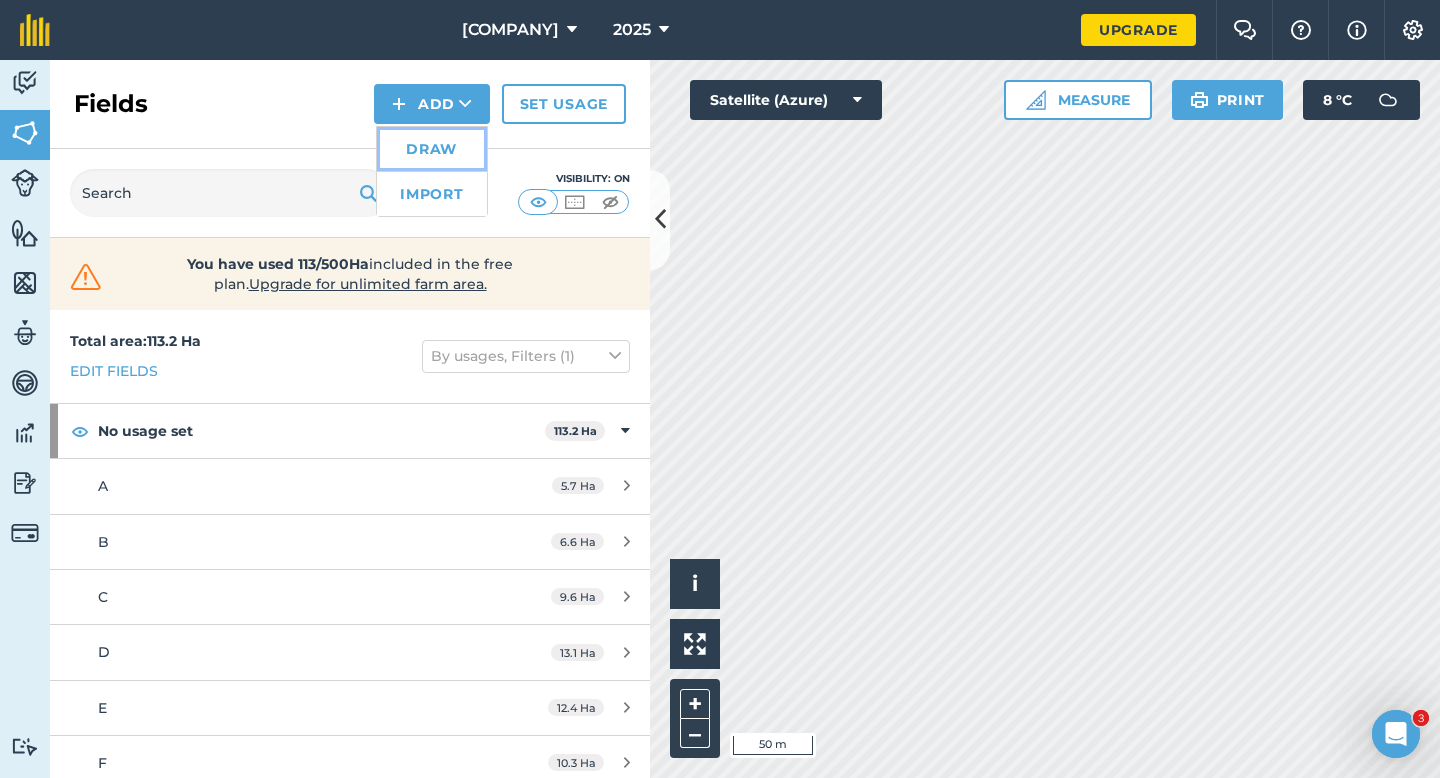 click on "Draw" at bounding box center (432, 149) 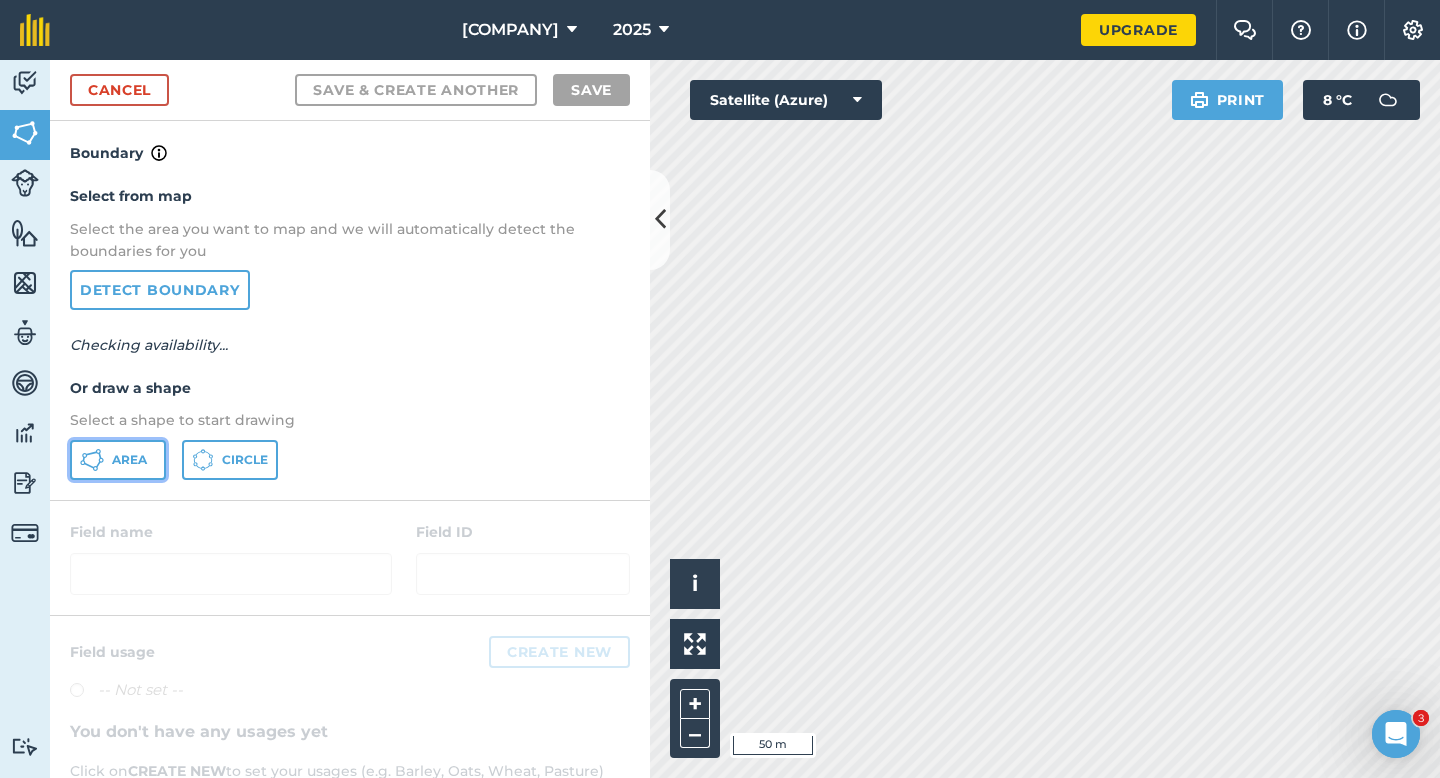 click on "Area" at bounding box center [118, 460] 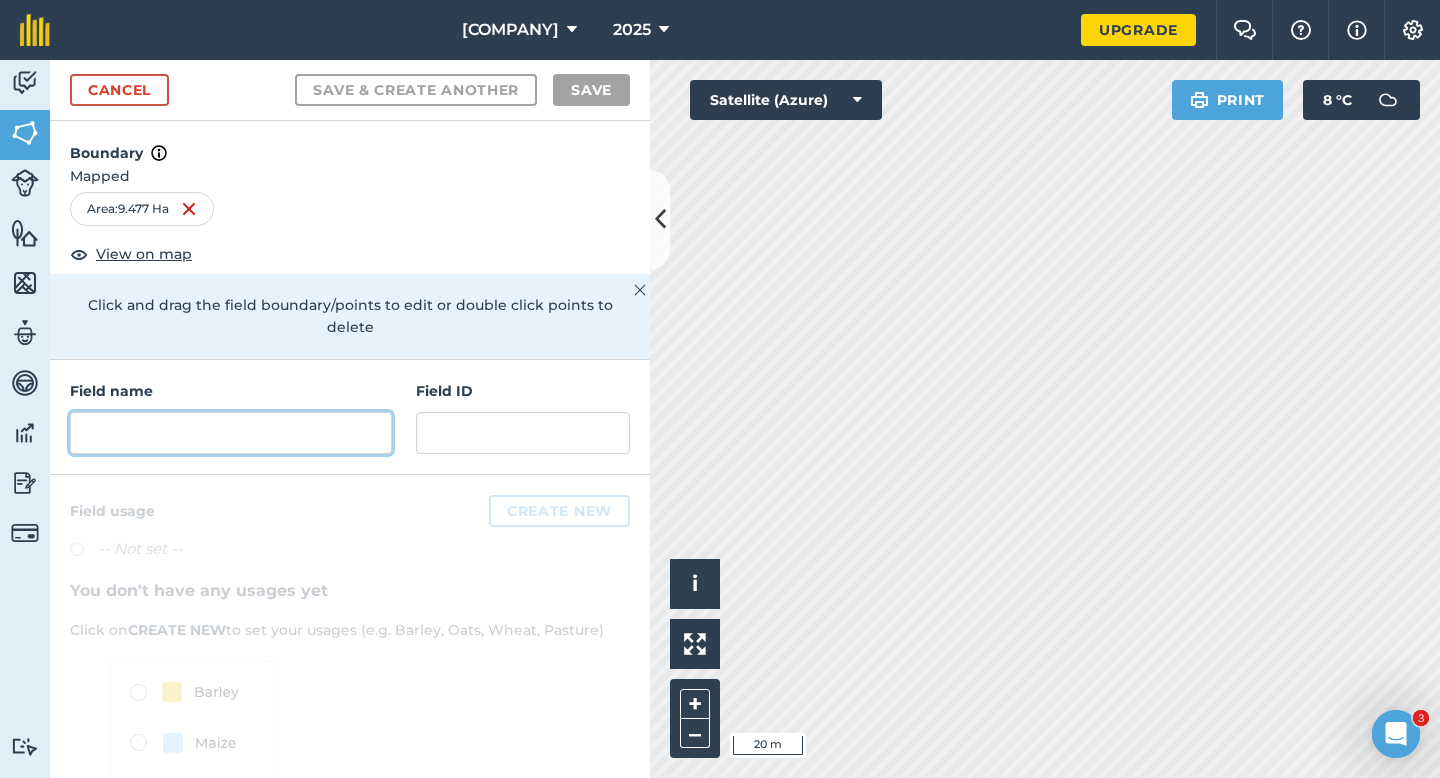 click at bounding box center [231, 433] 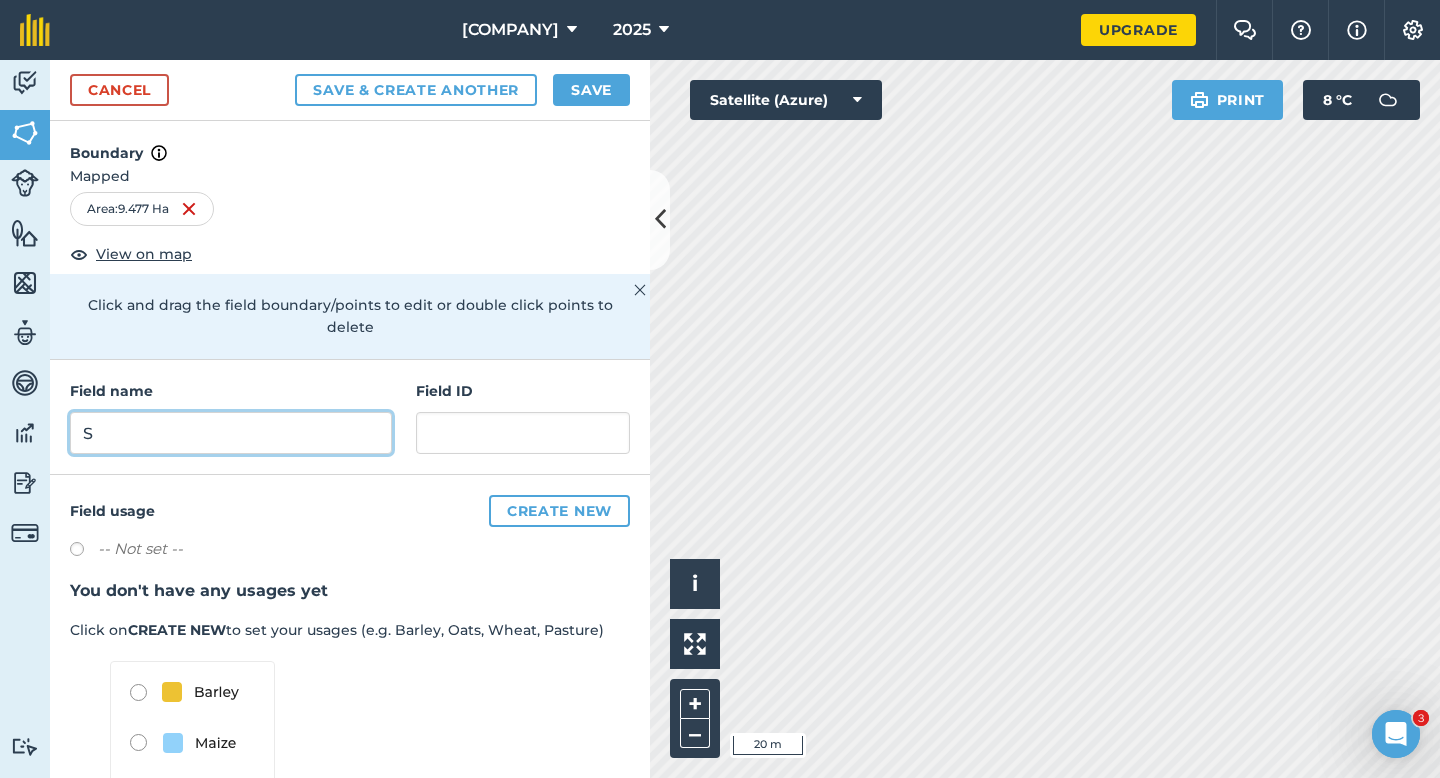 type on "S" 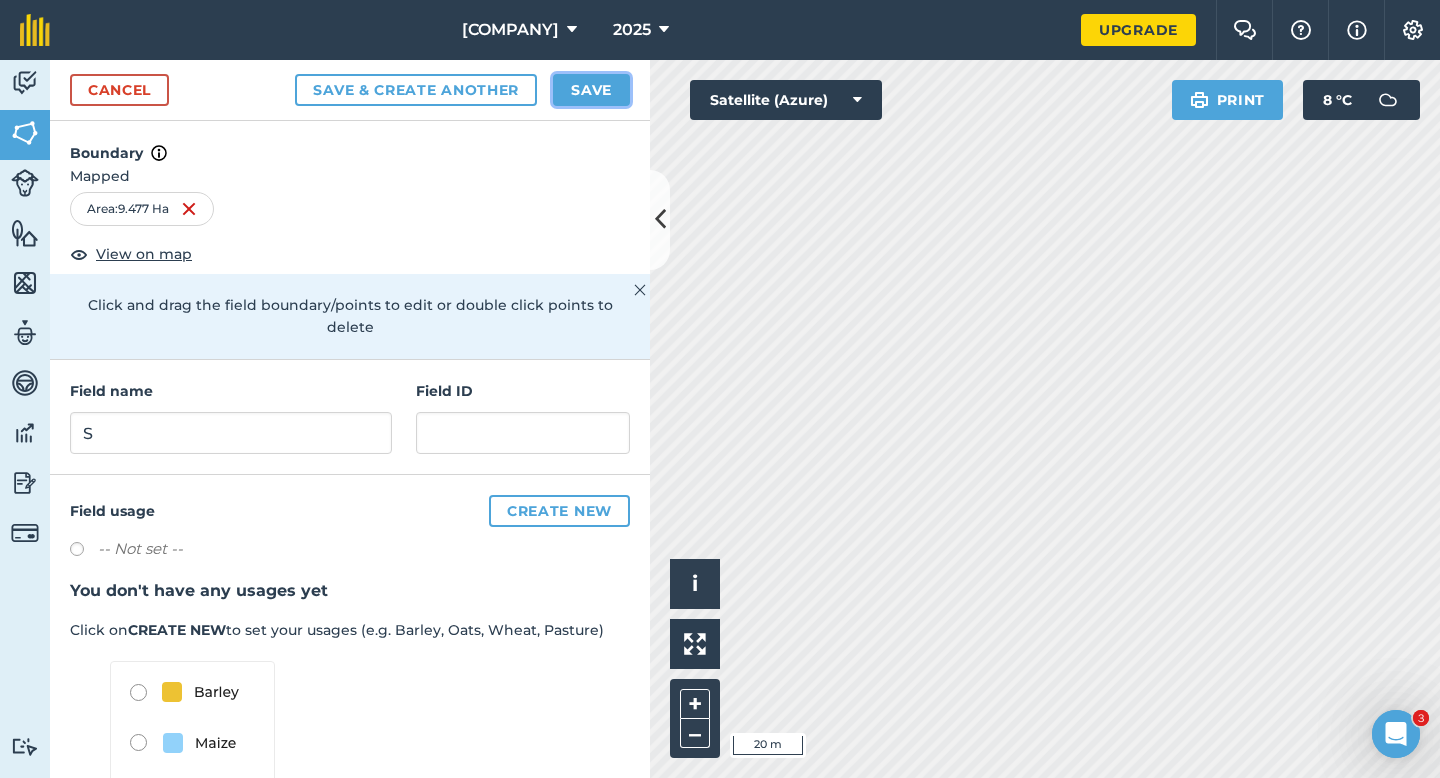 click on "Save" at bounding box center [591, 90] 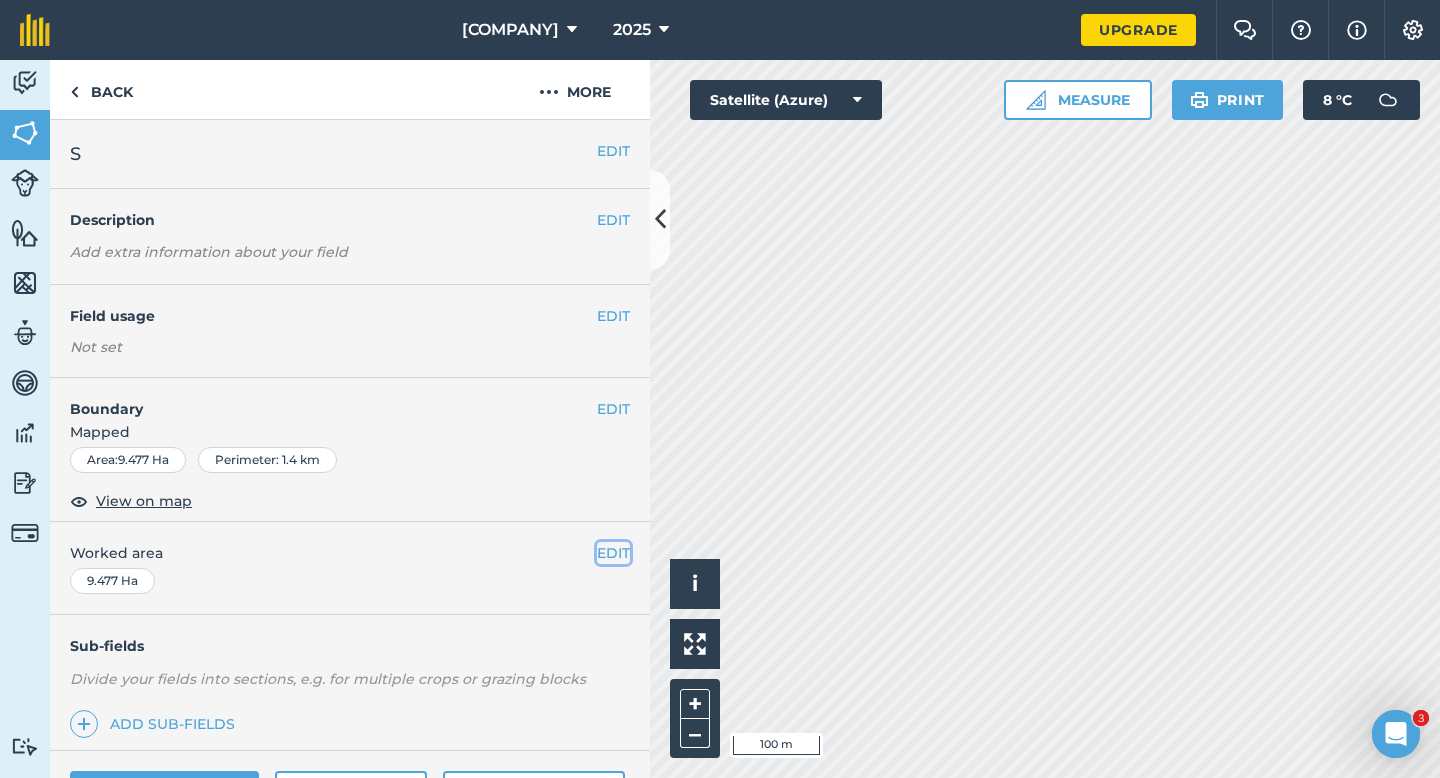 click on "EDIT" at bounding box center [613, 553] 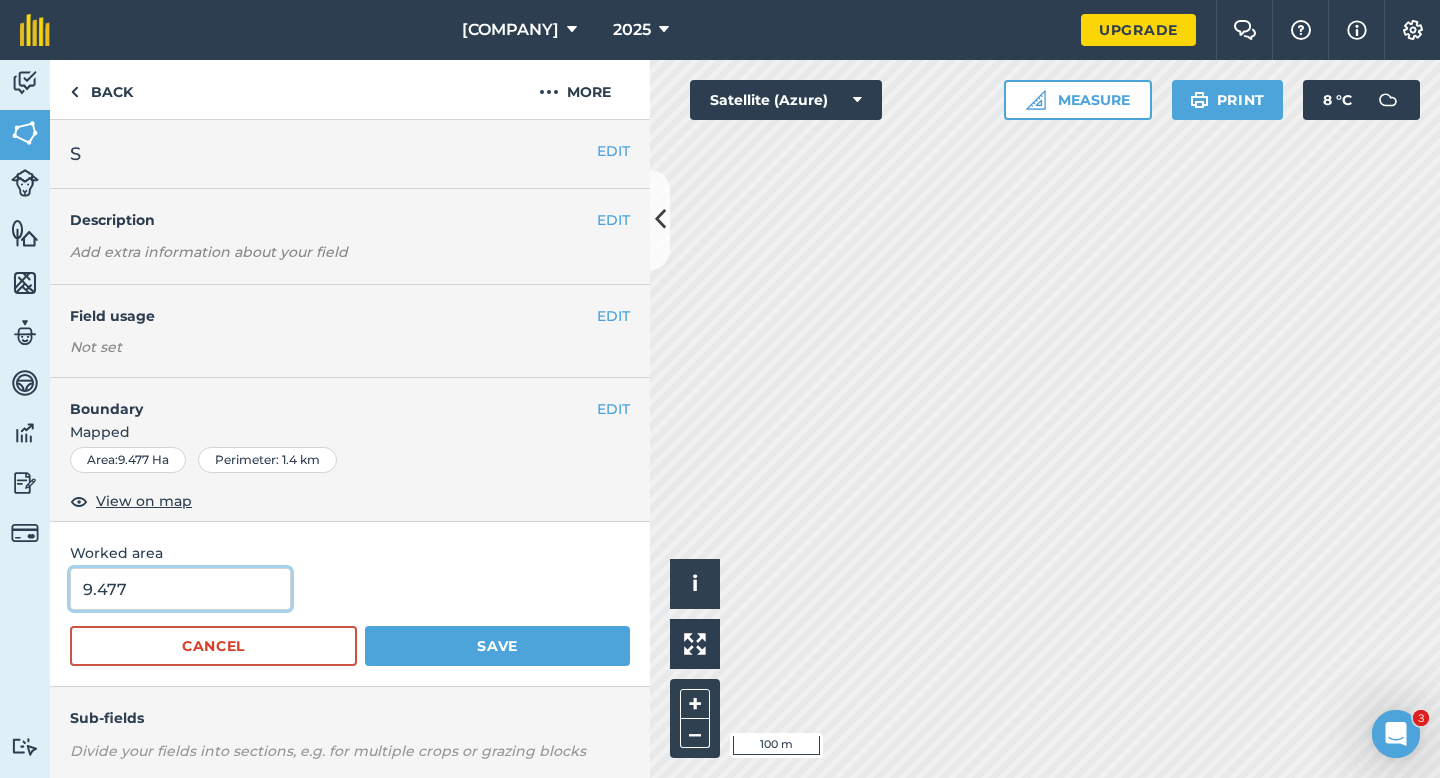 click on "9.477" at bounding box center (180, 589) 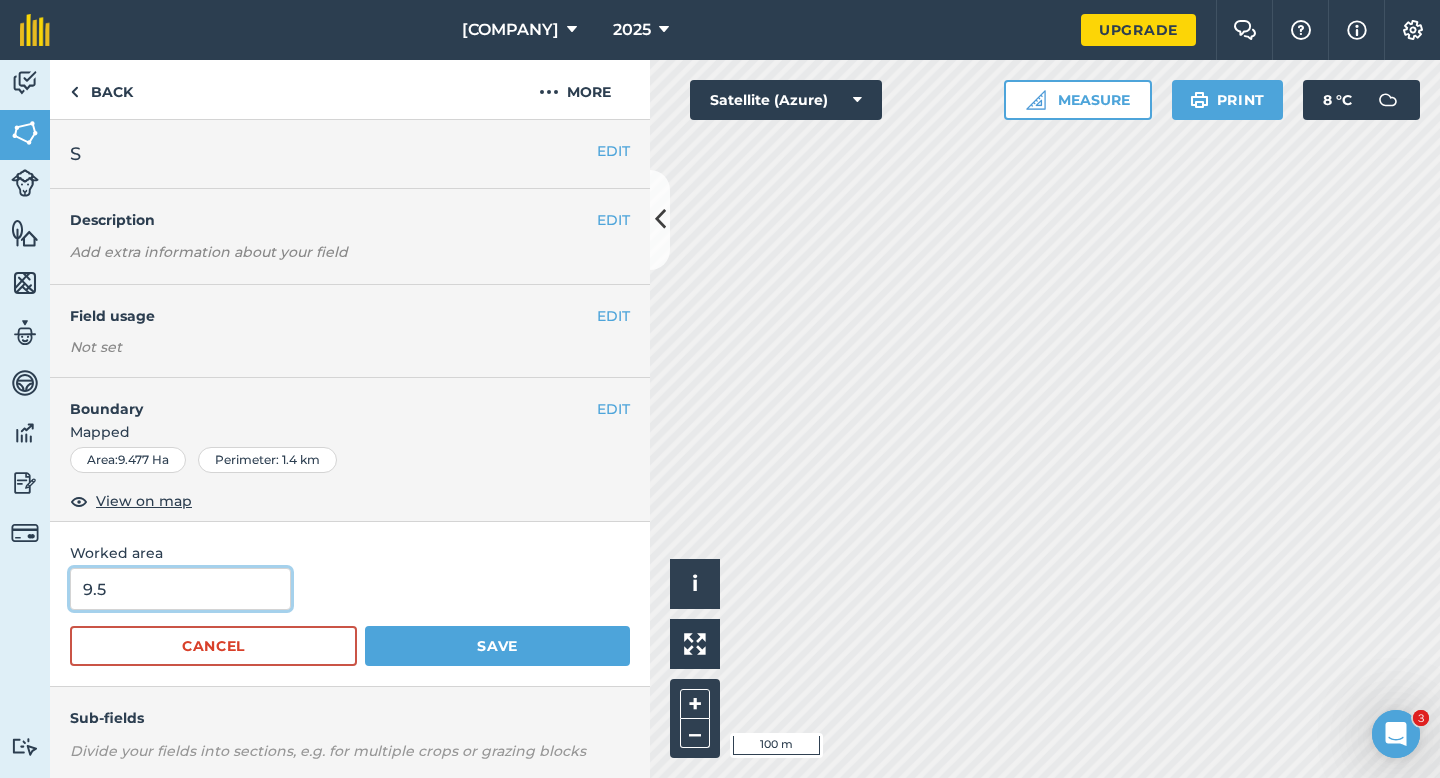 type on "9.5" 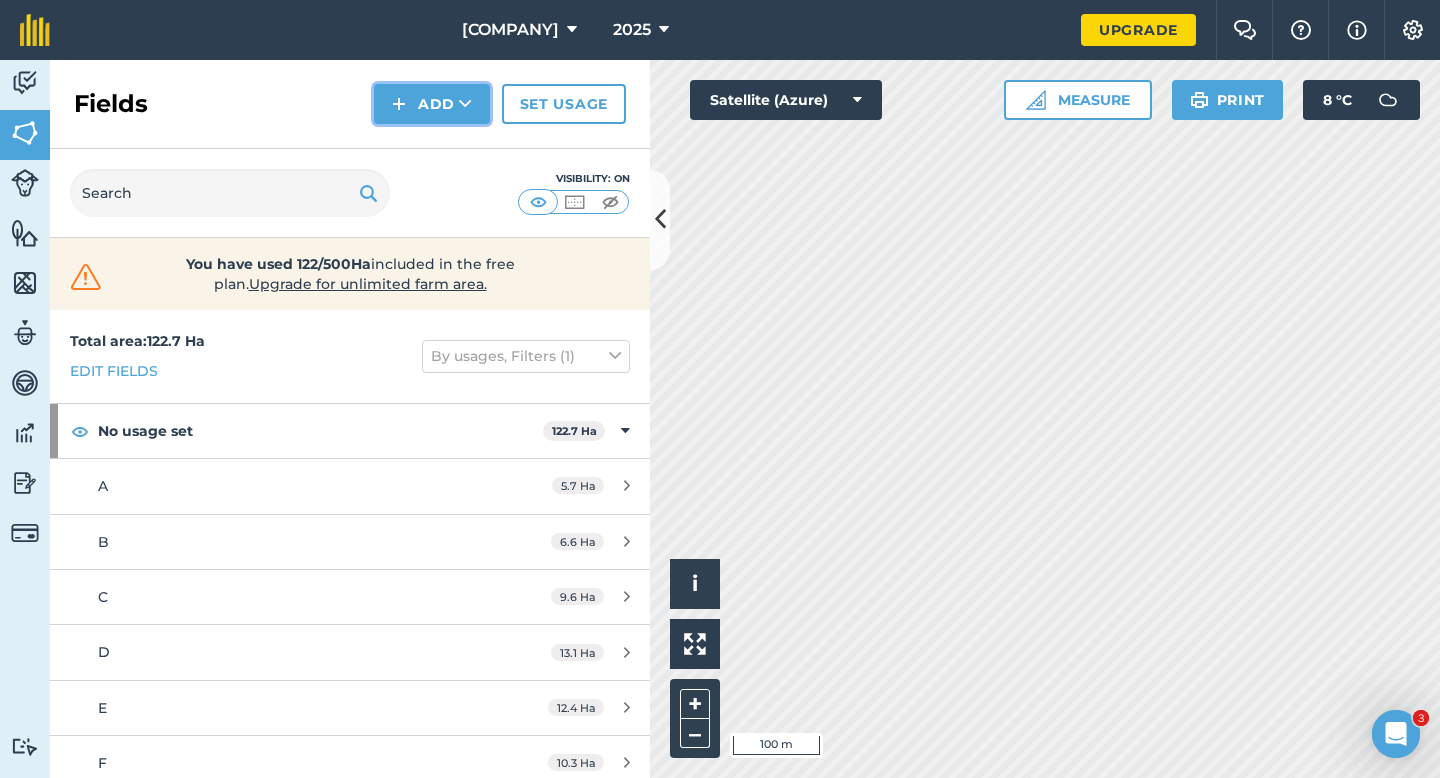 click on "Add" at bounding box center (432, 104) 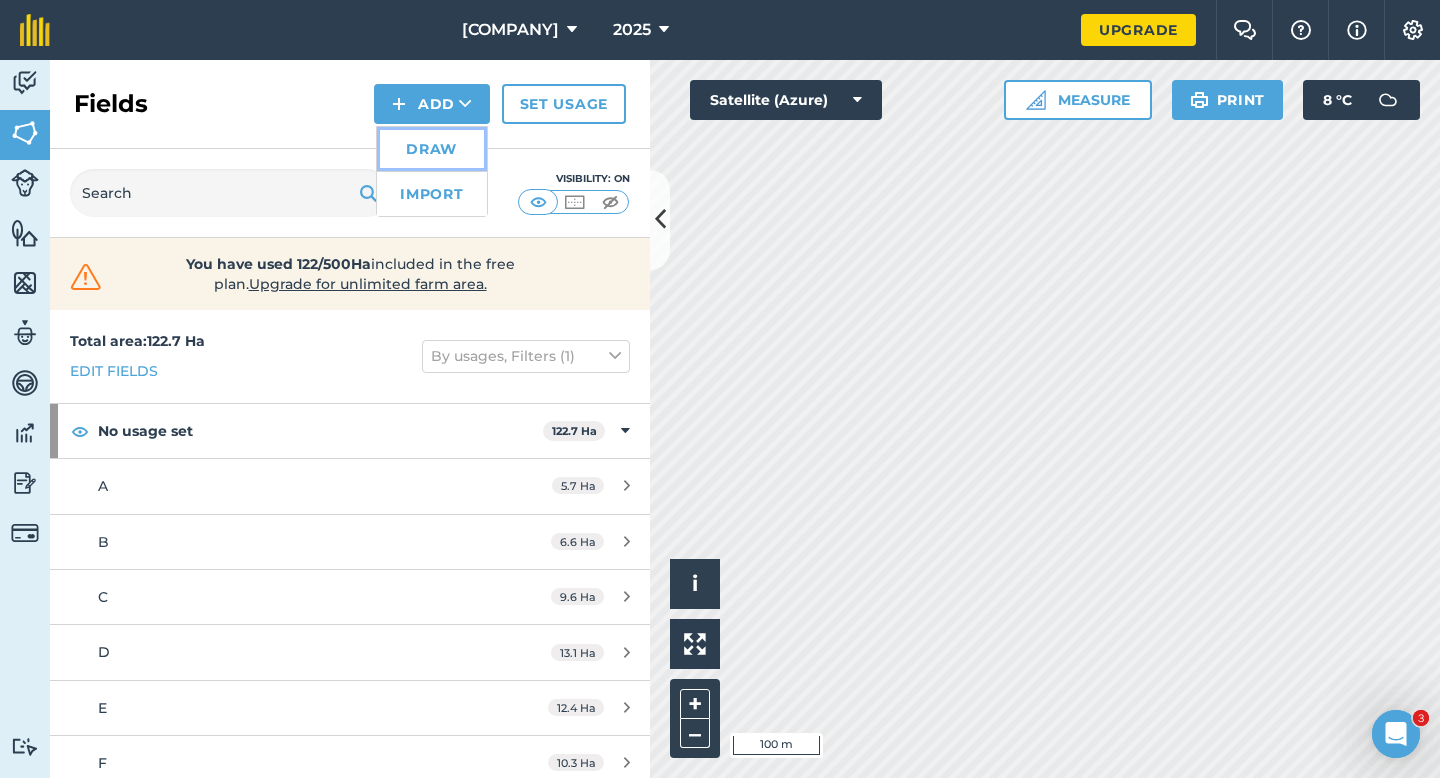 click on "Draw" at bounding box center (432, 149) 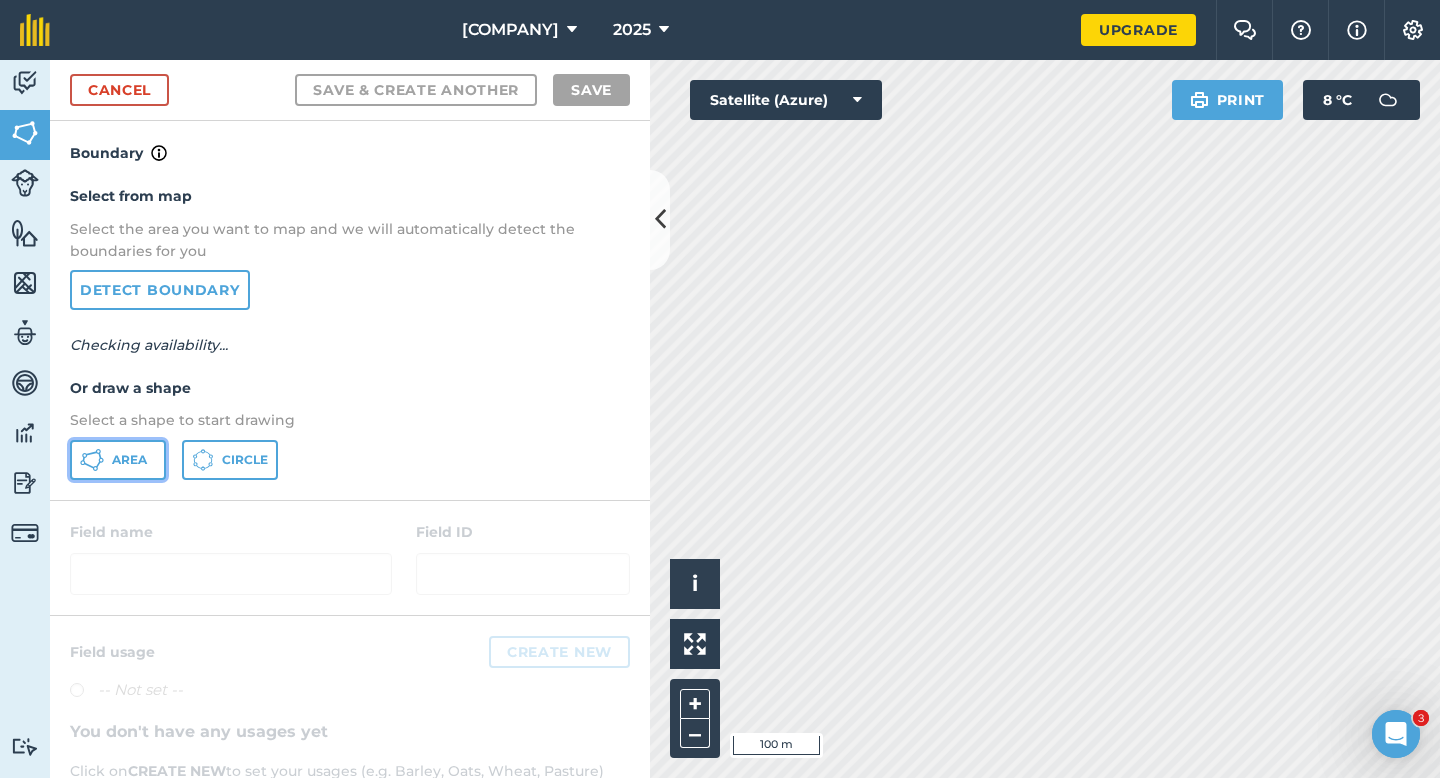 click on "Area" at bounding box center (118, 460) 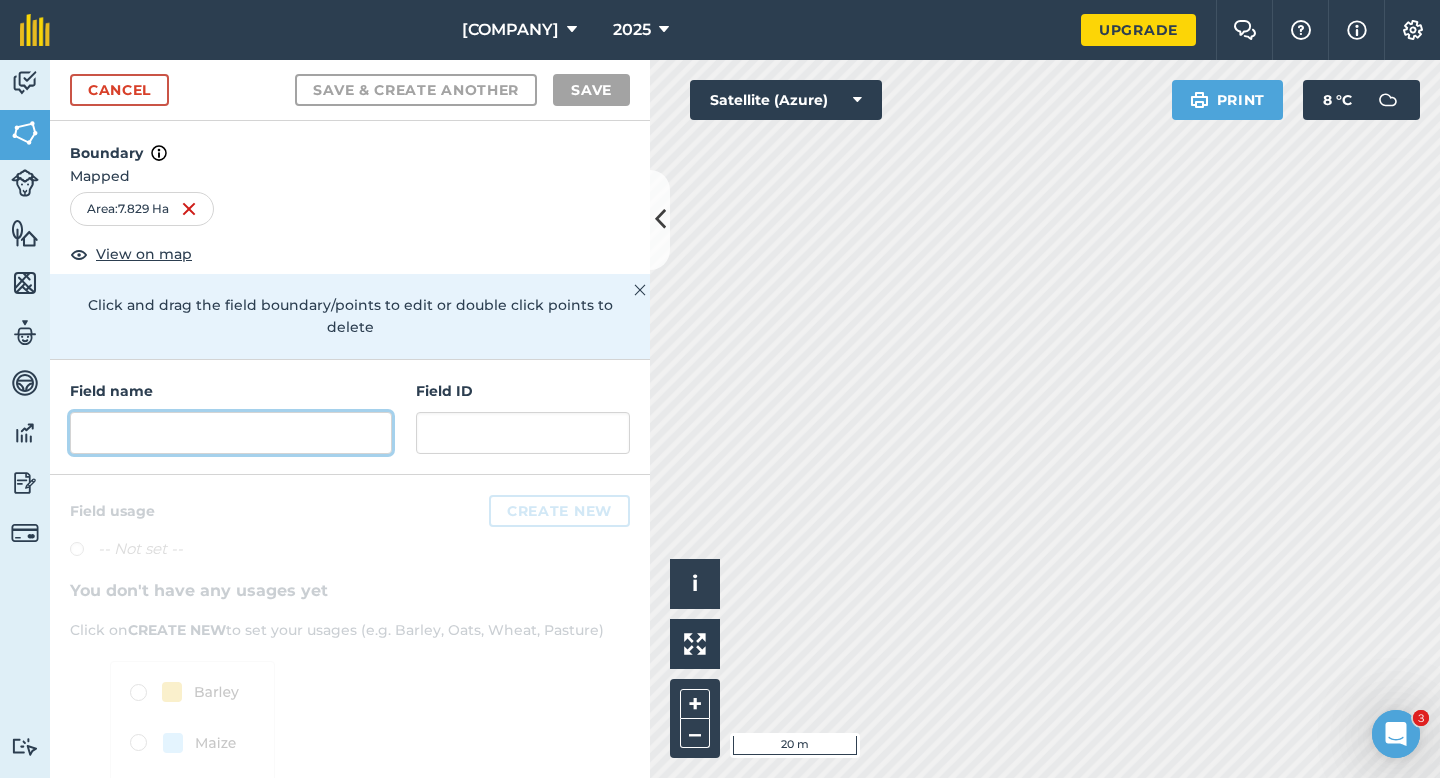 click at bounding box center [231, 433] 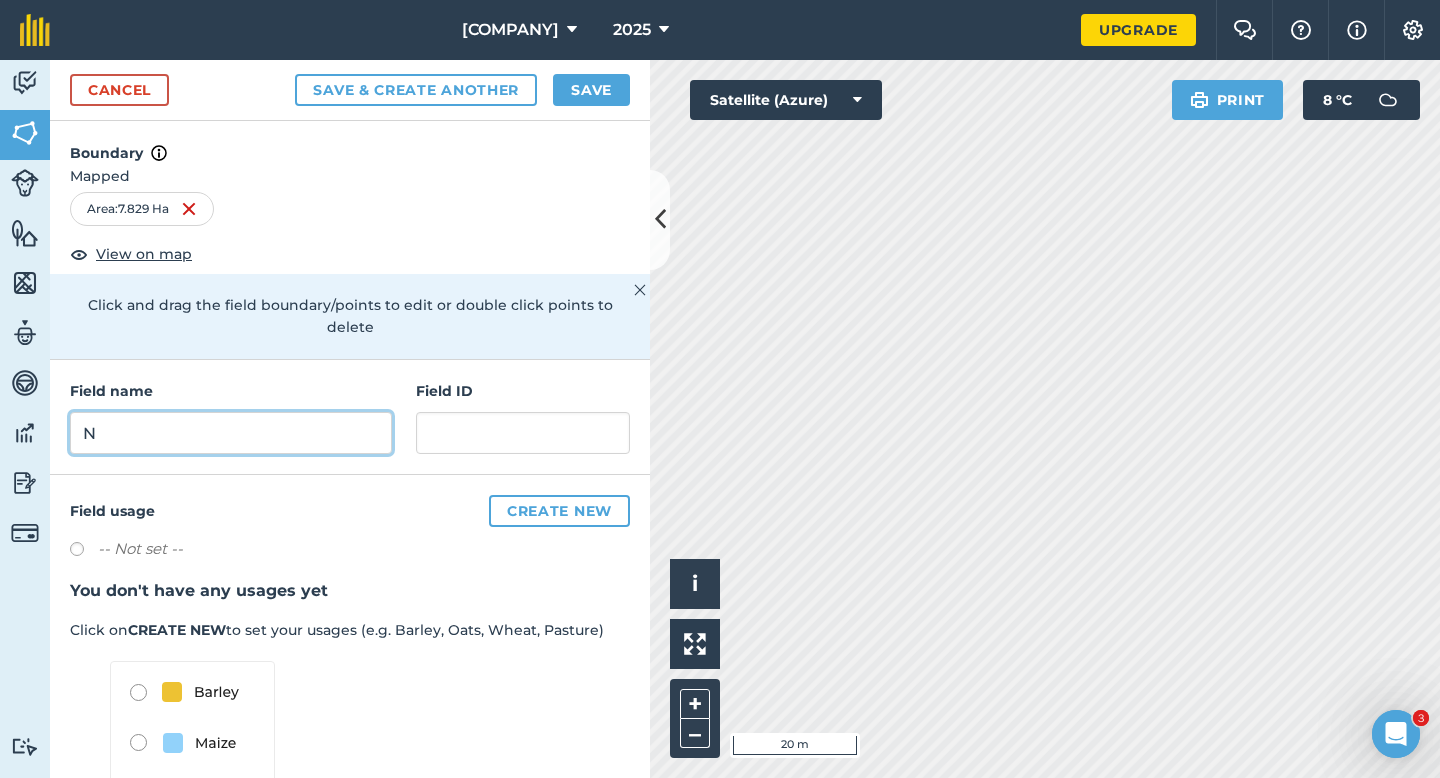 type on "N" 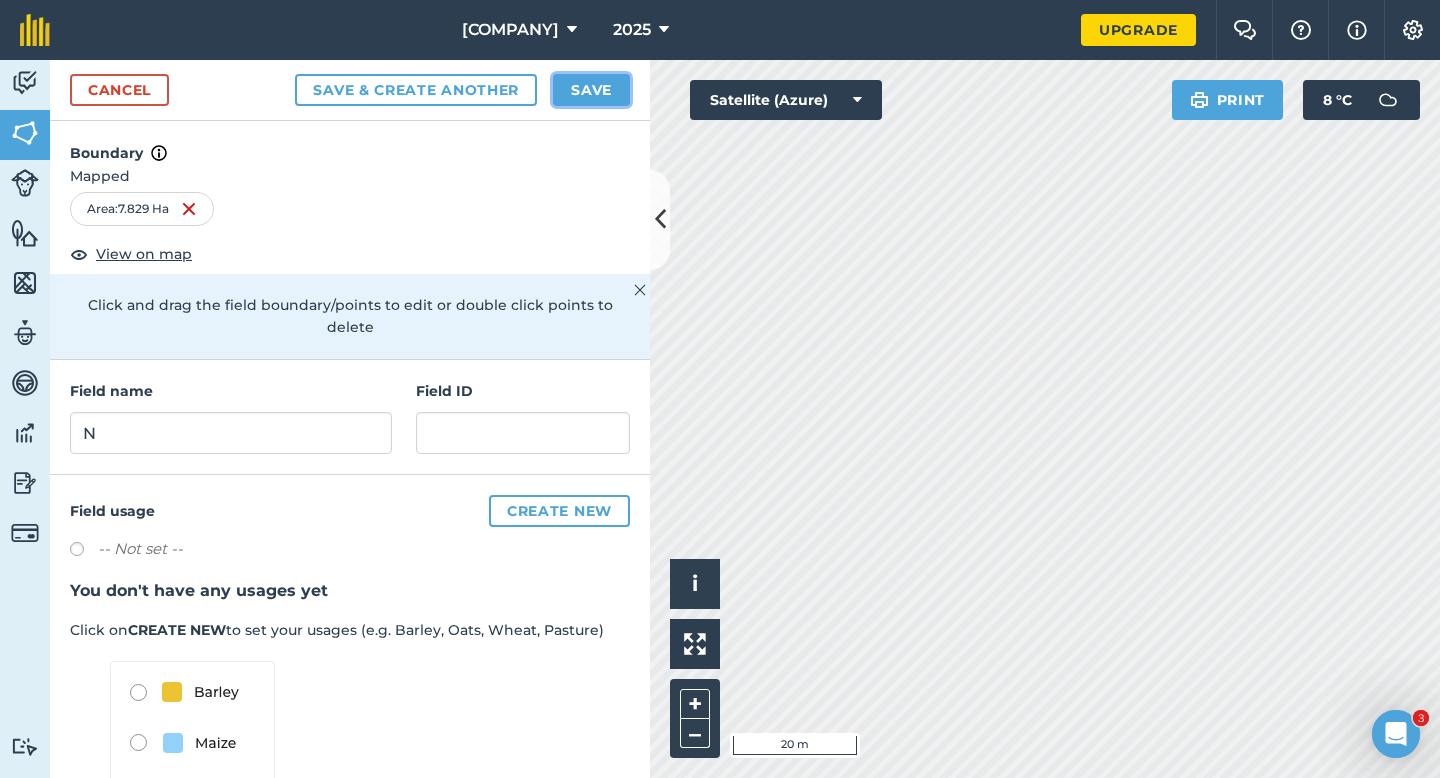 click on "Save" at bounding box center (591, 90) 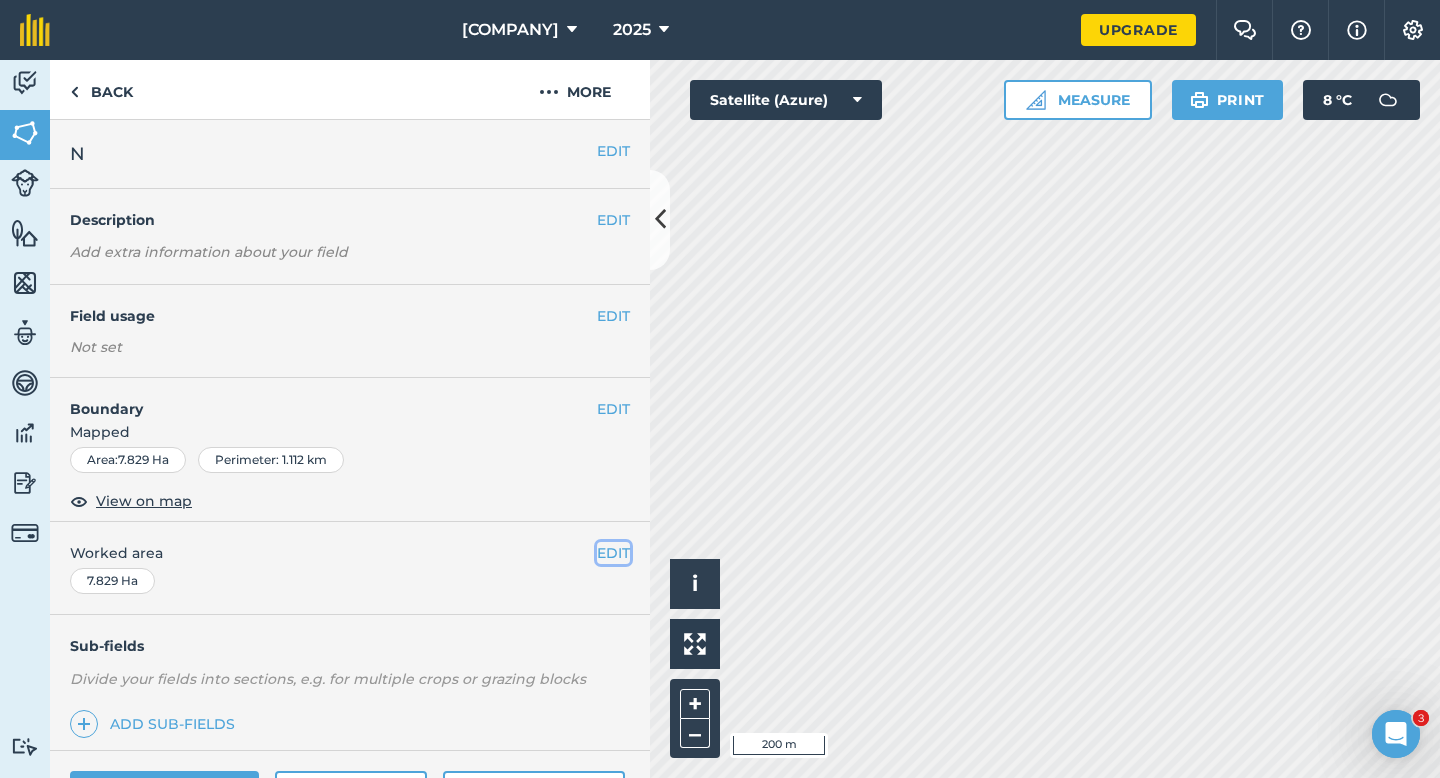 click on "EDIT" at bounding box center [613, 553] 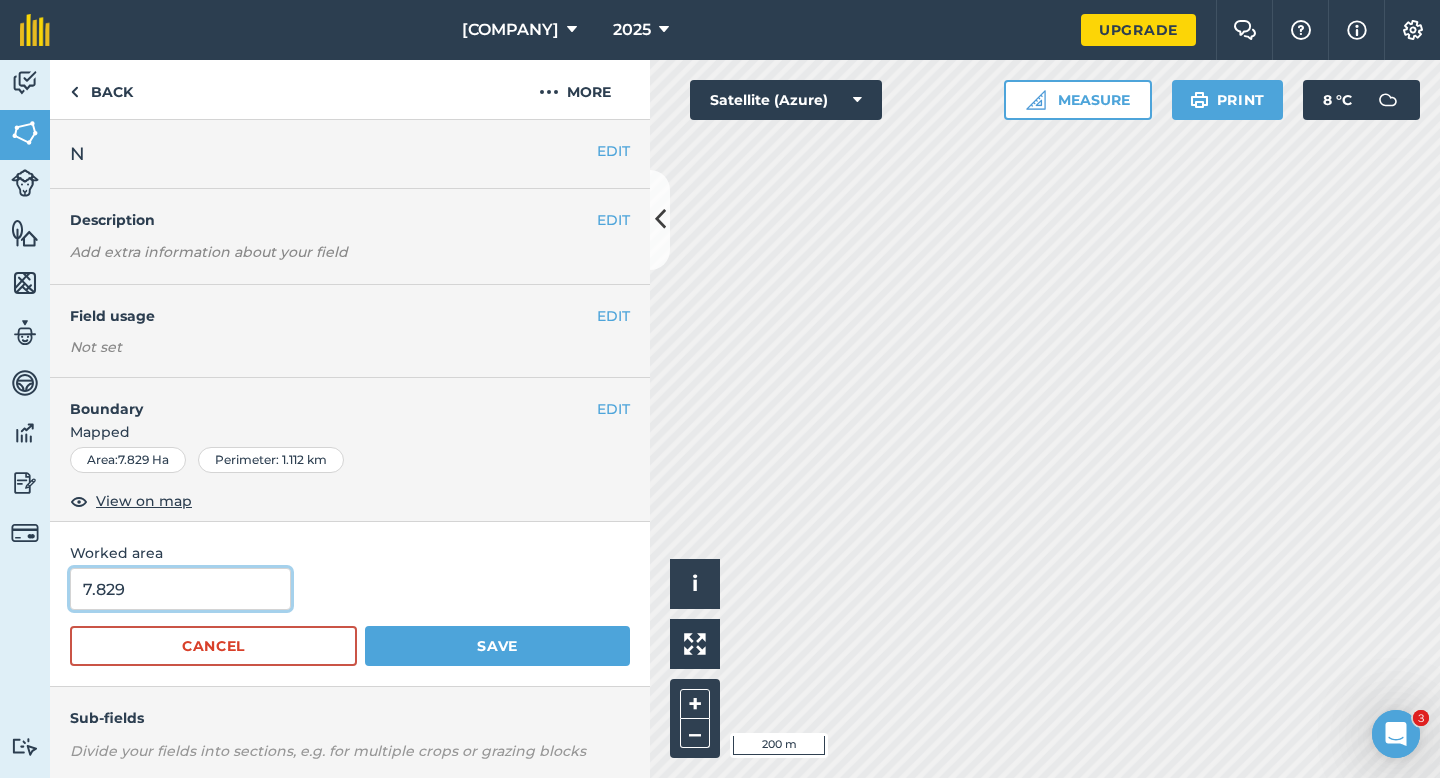 click on "7.829" at bounding box center (180, 589) 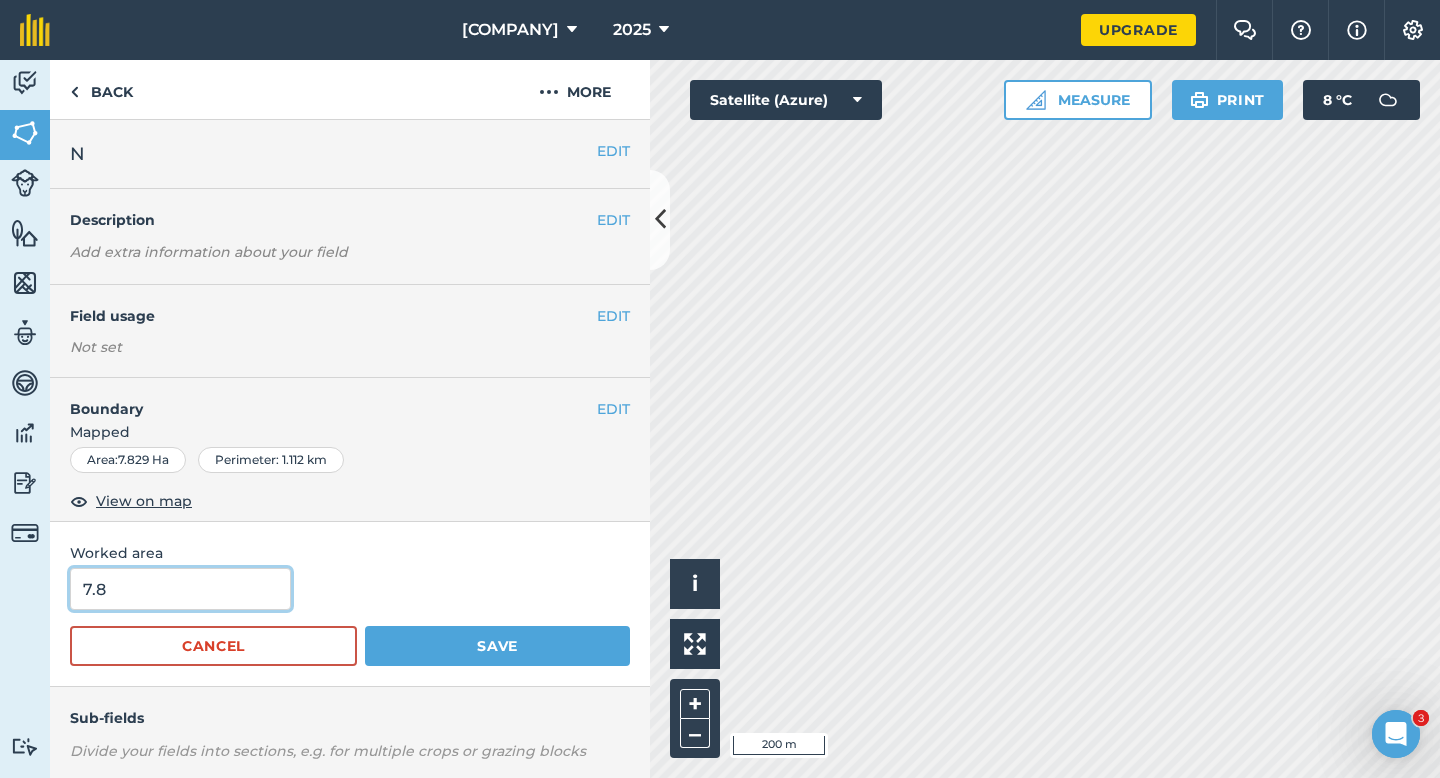 type on "7.8" 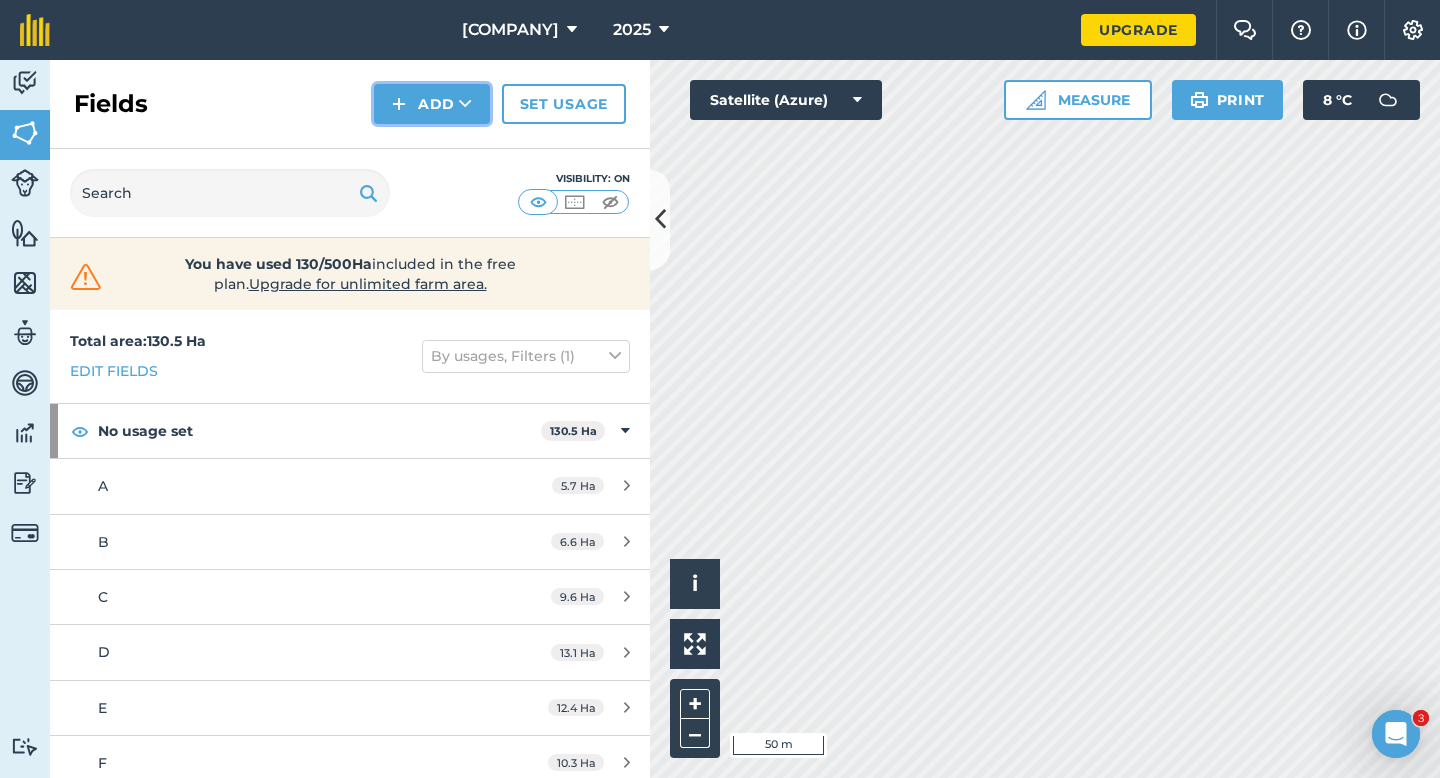 click at bounding box center [399, 104] 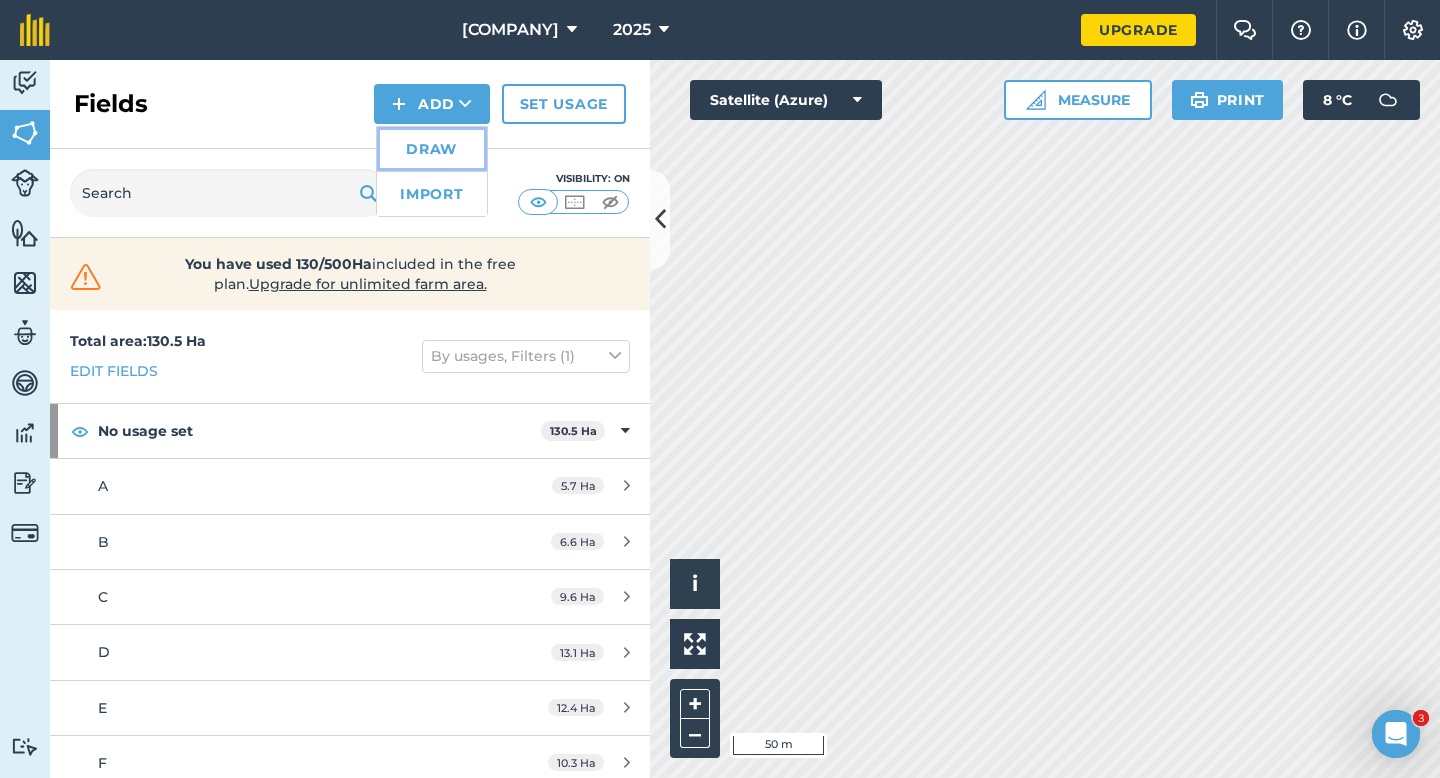 click on "Draw" at bounding box center [432, 149] 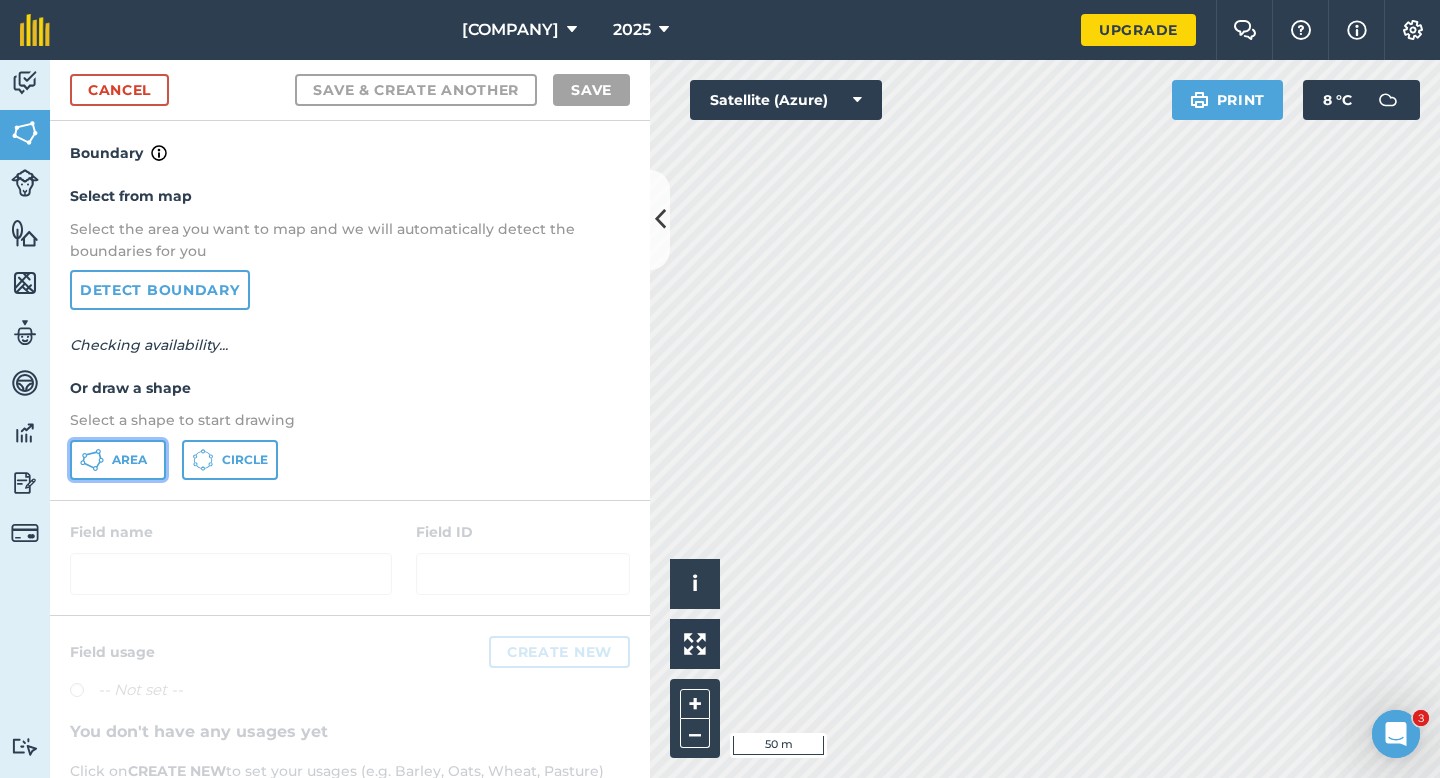 click on "Area" at bounding box center [129, 460] 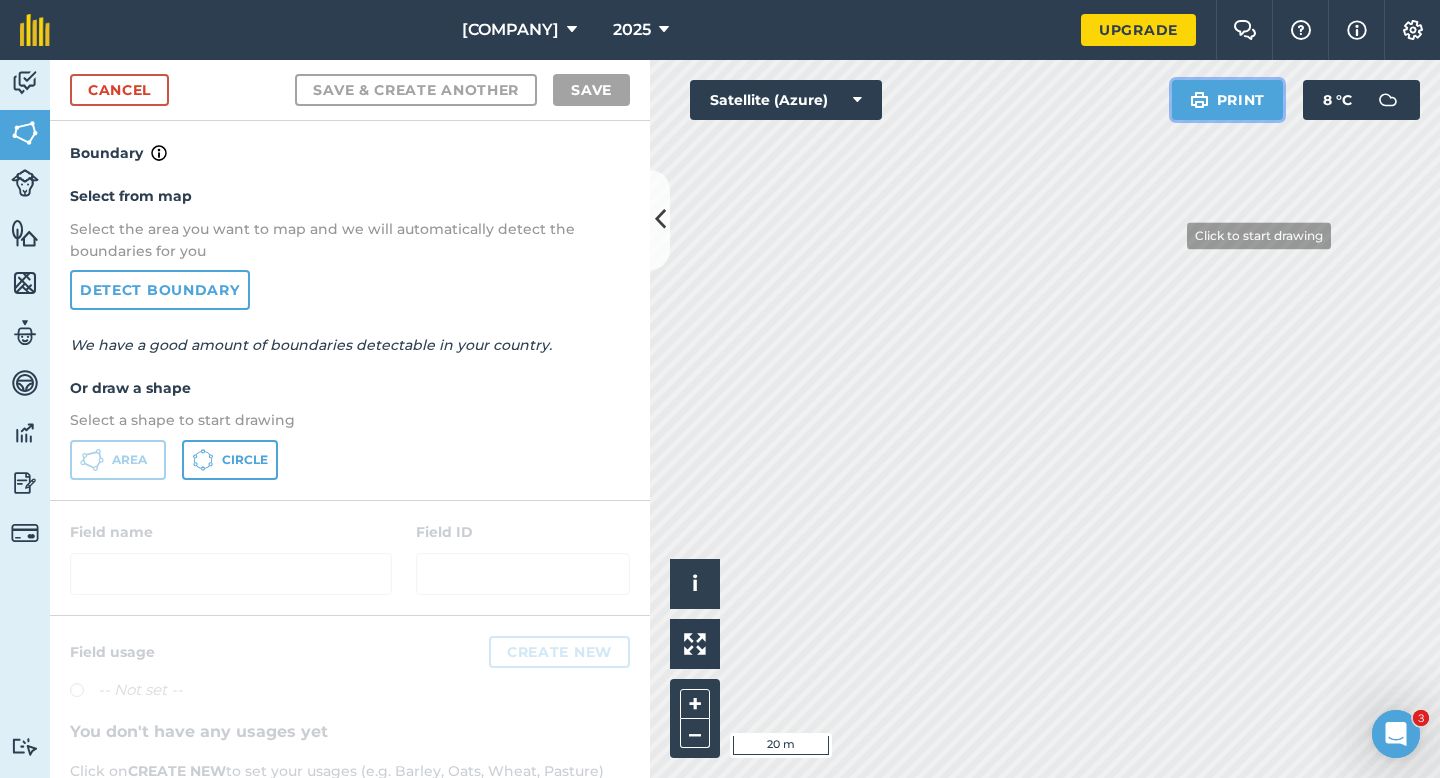 click on "Click to start drawing i © 2025 TomTom, Microsoft 20 m + – Satellite (Azure) Print 8 ° C" at bounding box center (1045, 419) 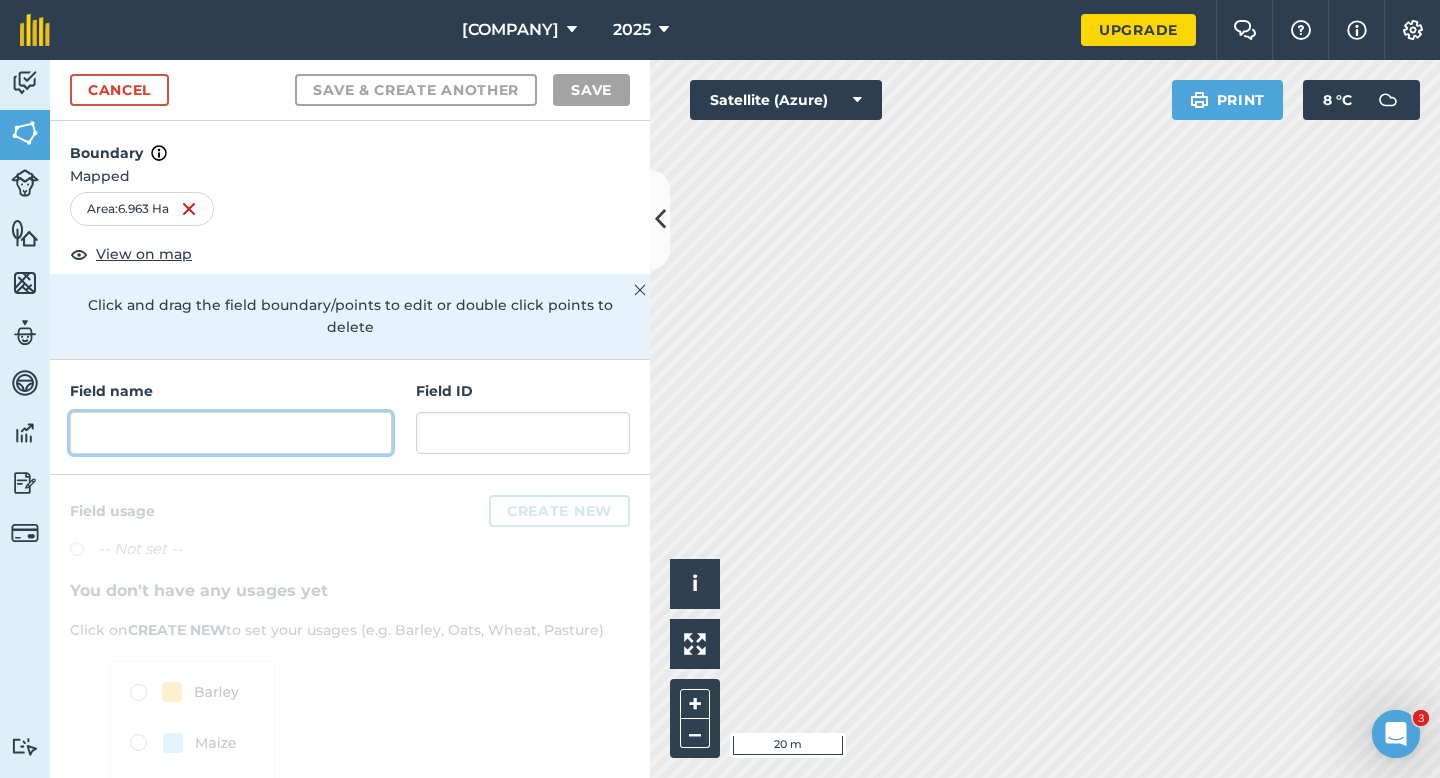 click at bounding box center [231, 433] 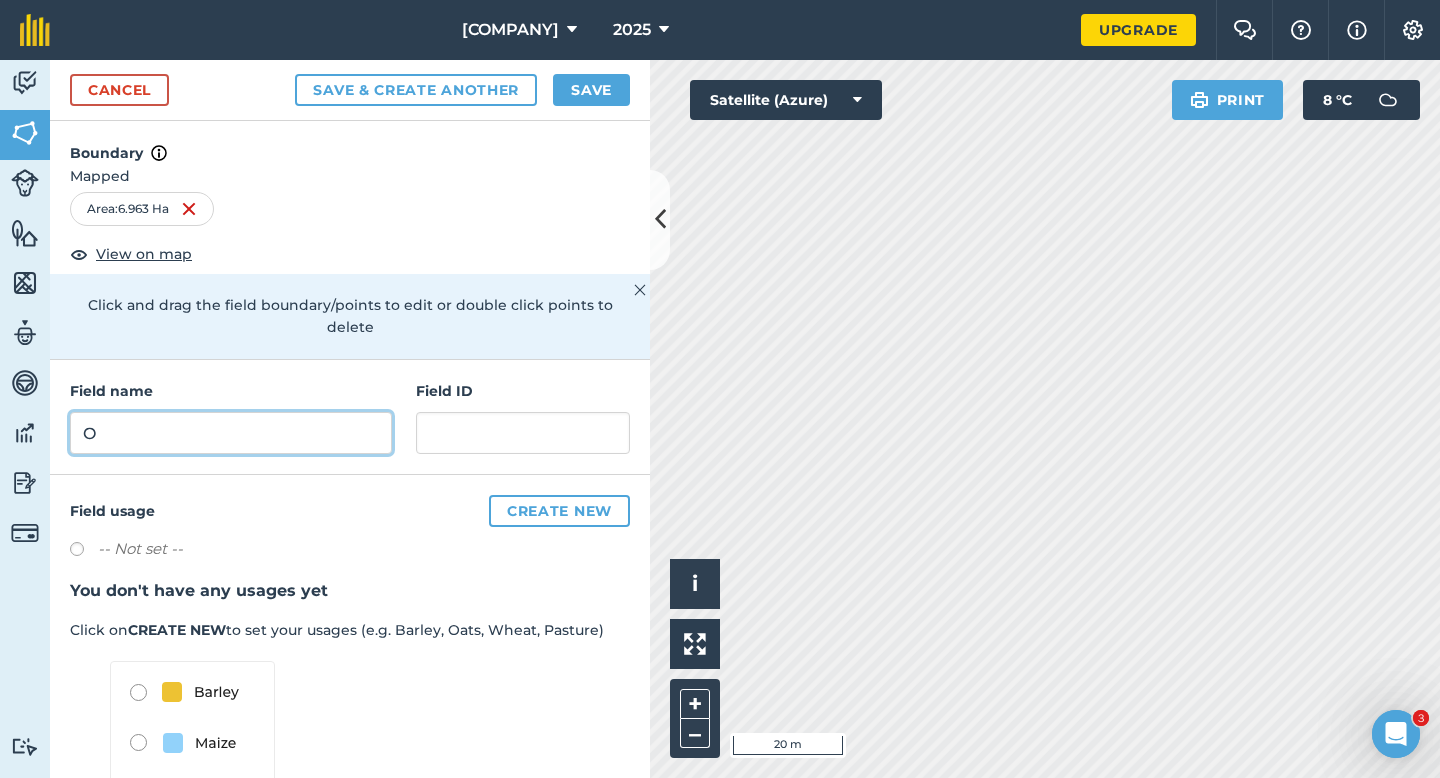 type on "O" 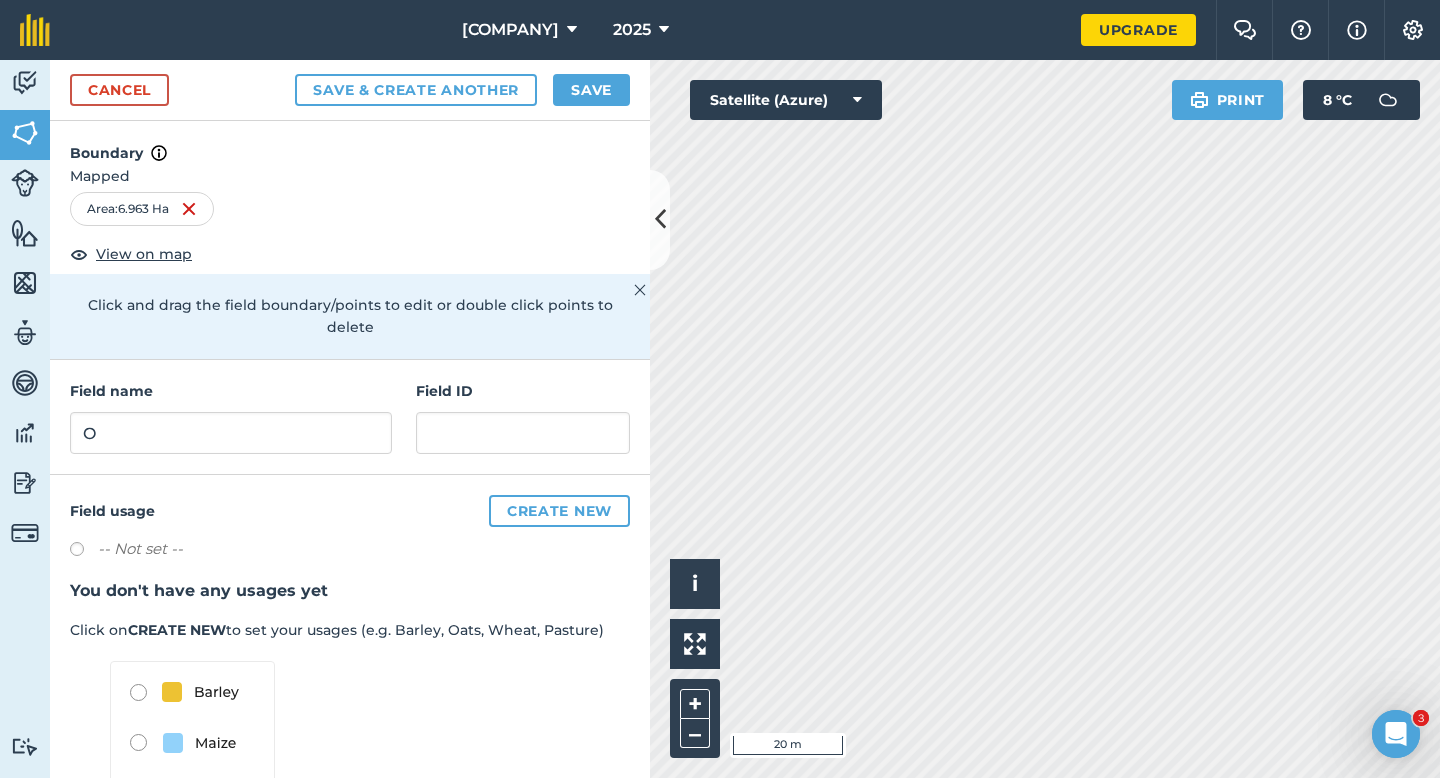 click on "Cancel Save & Create Another Save" at bounding box center (350, 90) 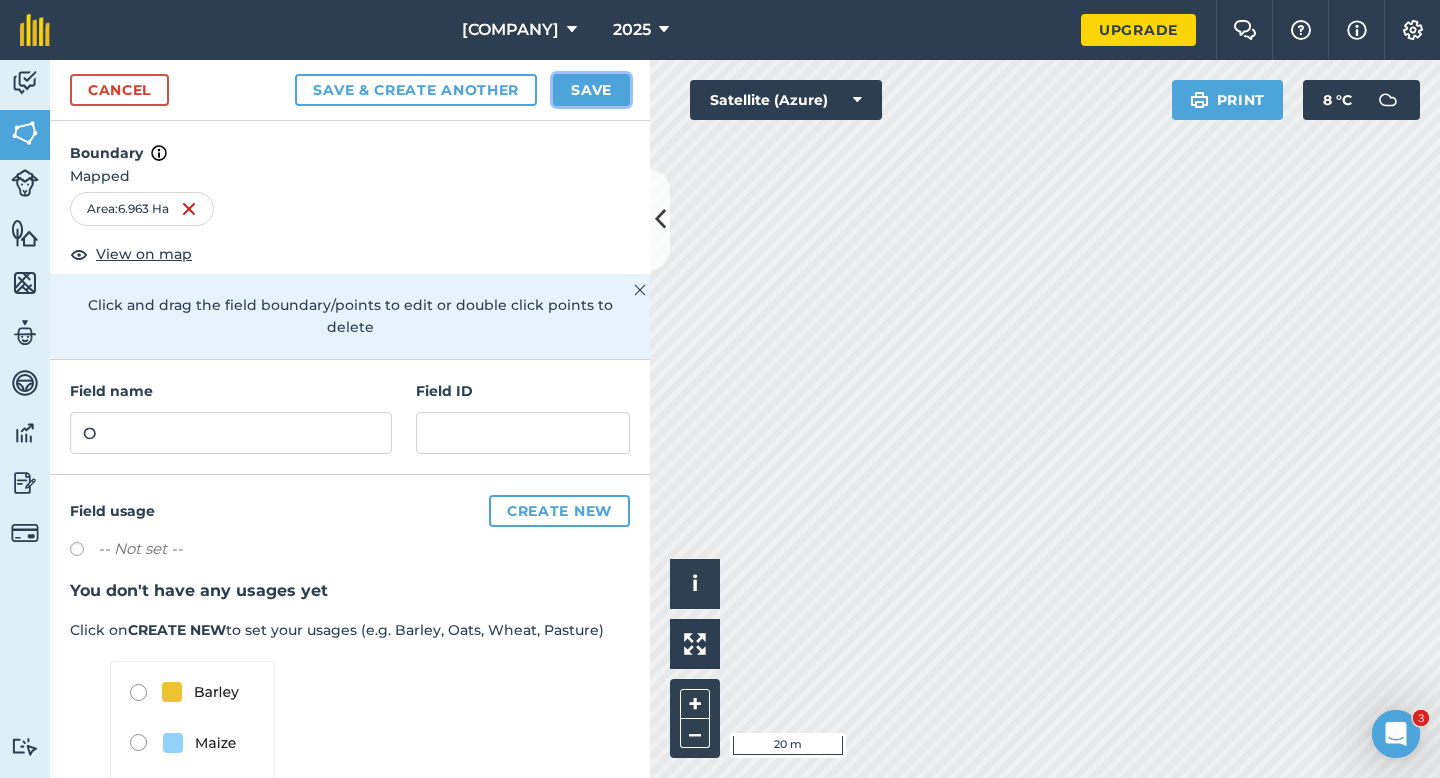 click on "Save" at bounding box center (591, 90) 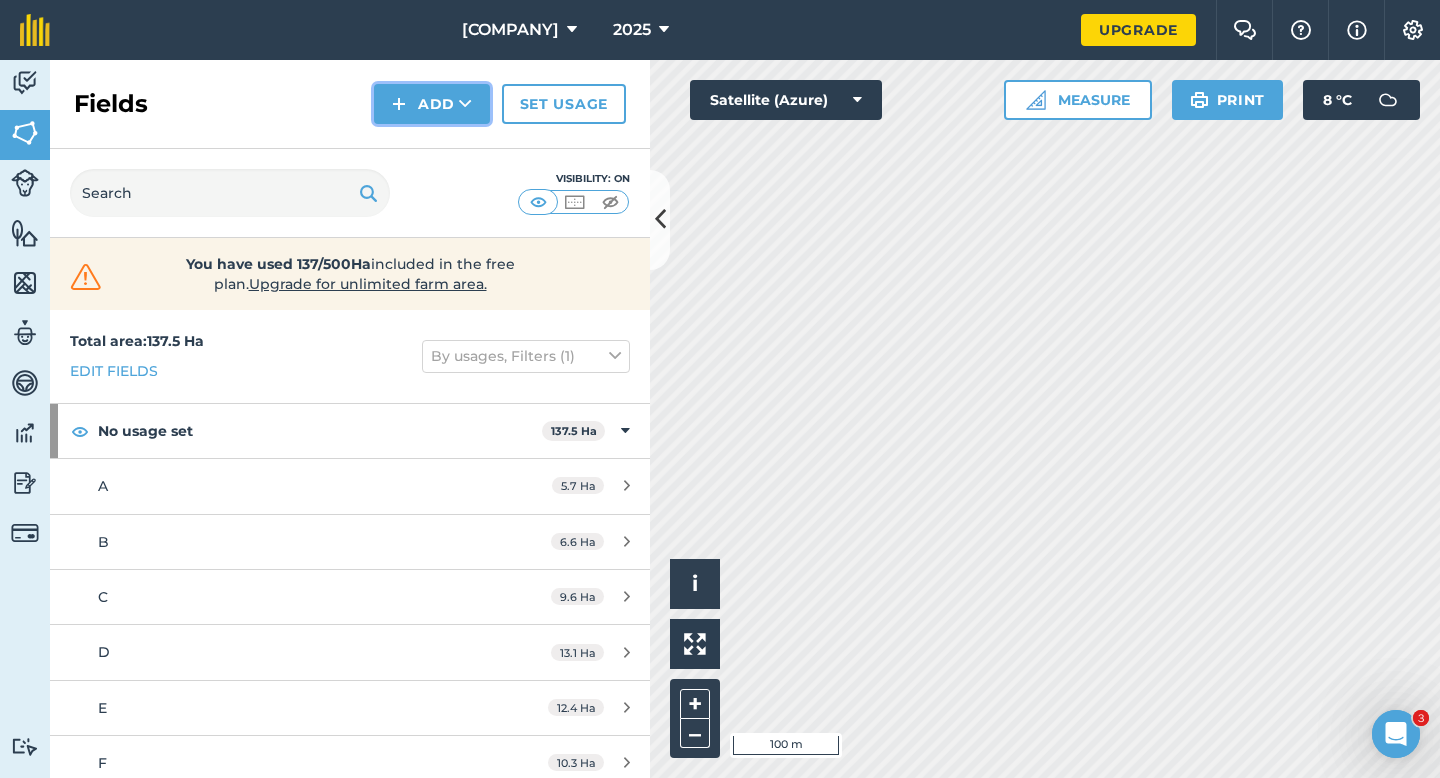 click on "Add" at bounding box center (432, 104) 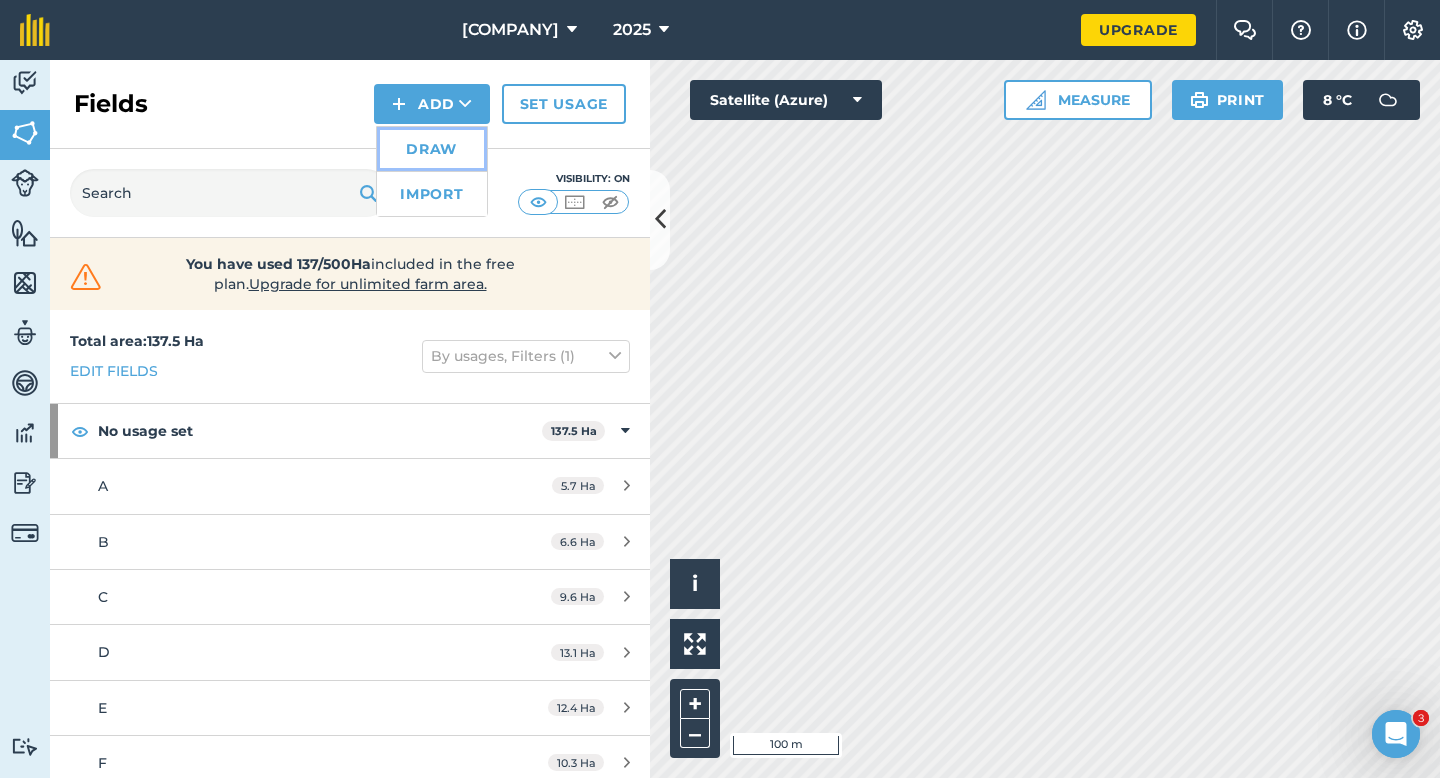 click on "Draw" at bounding box center (432, 149) 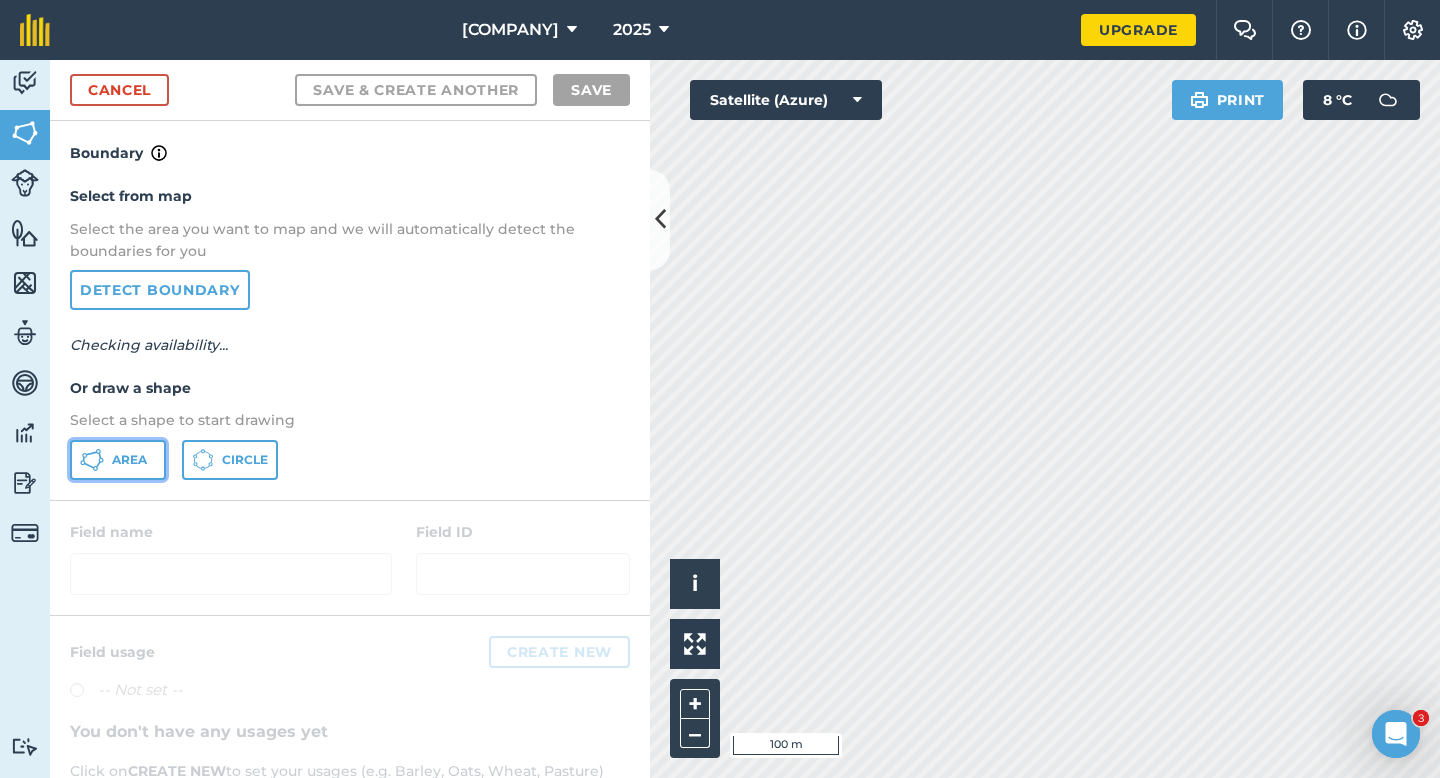 click on "Area" at bounding box center (129, 460) 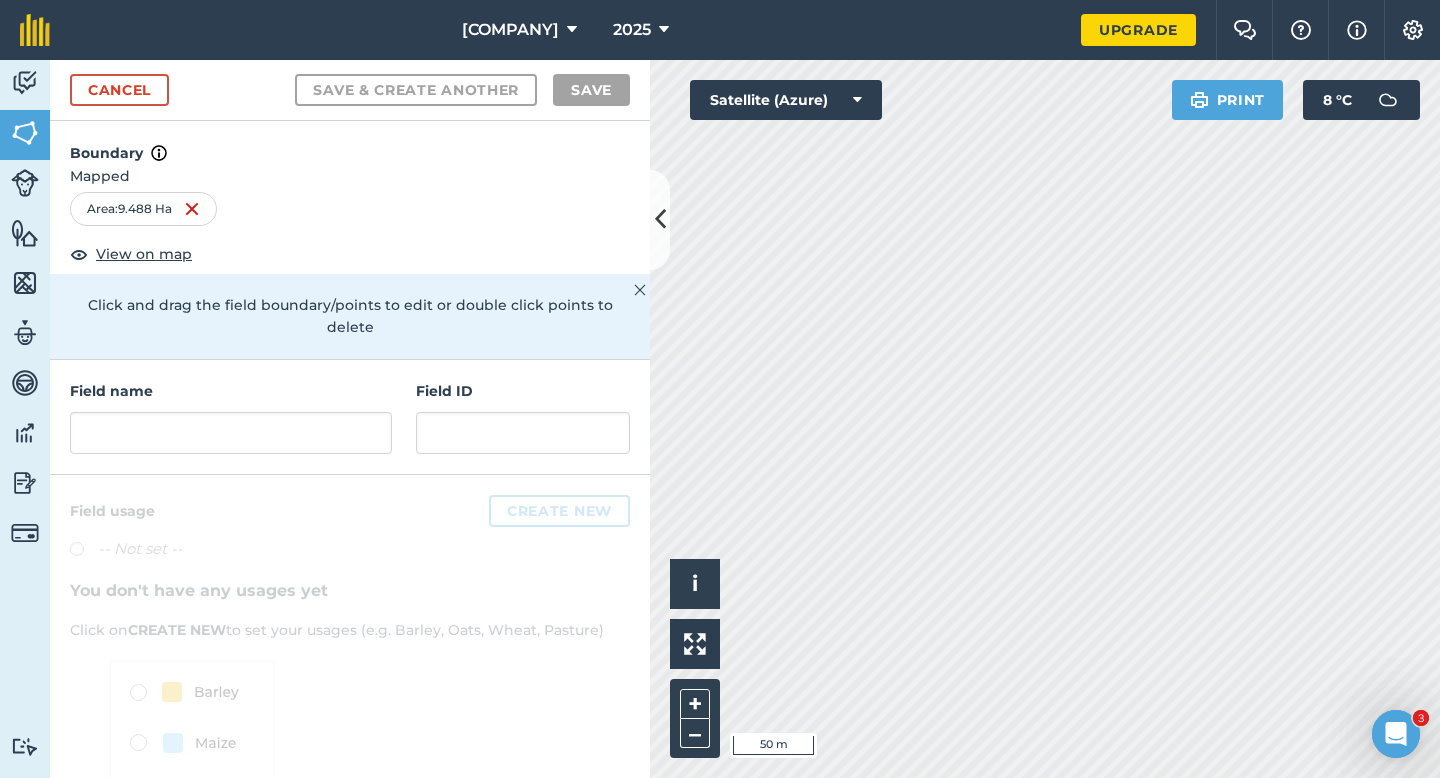 click on "Field name" at bounding box center [231, 417] 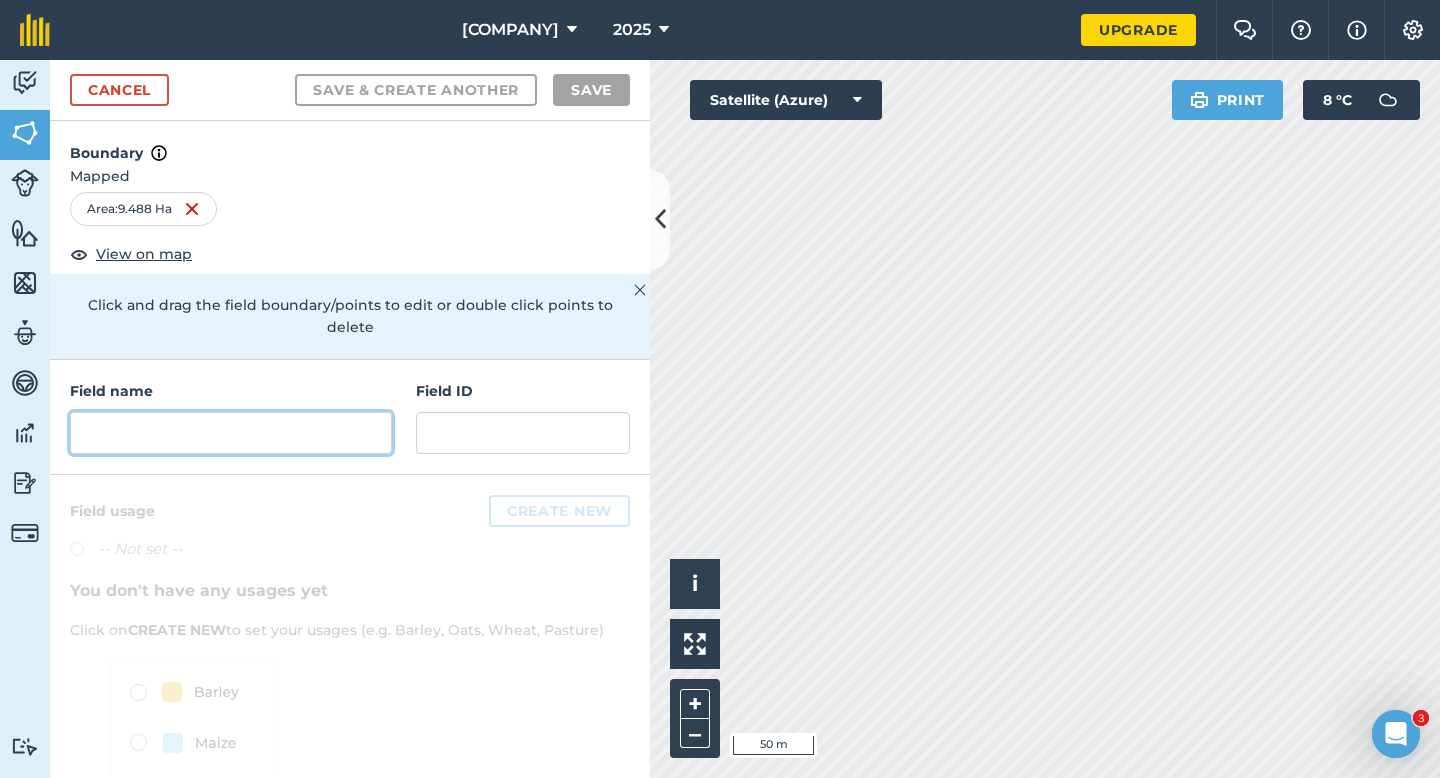 click at bounding box center [231, 433] 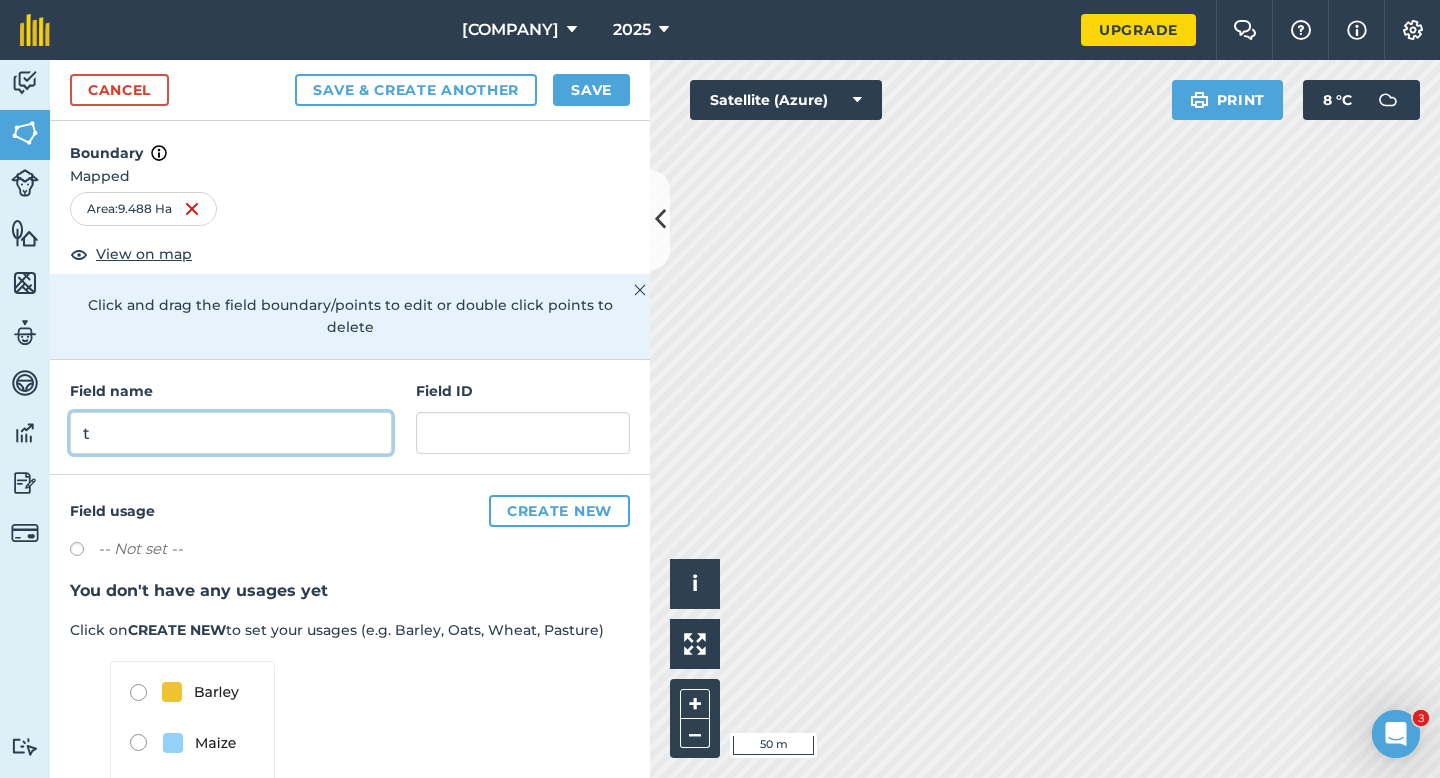 type on "t" 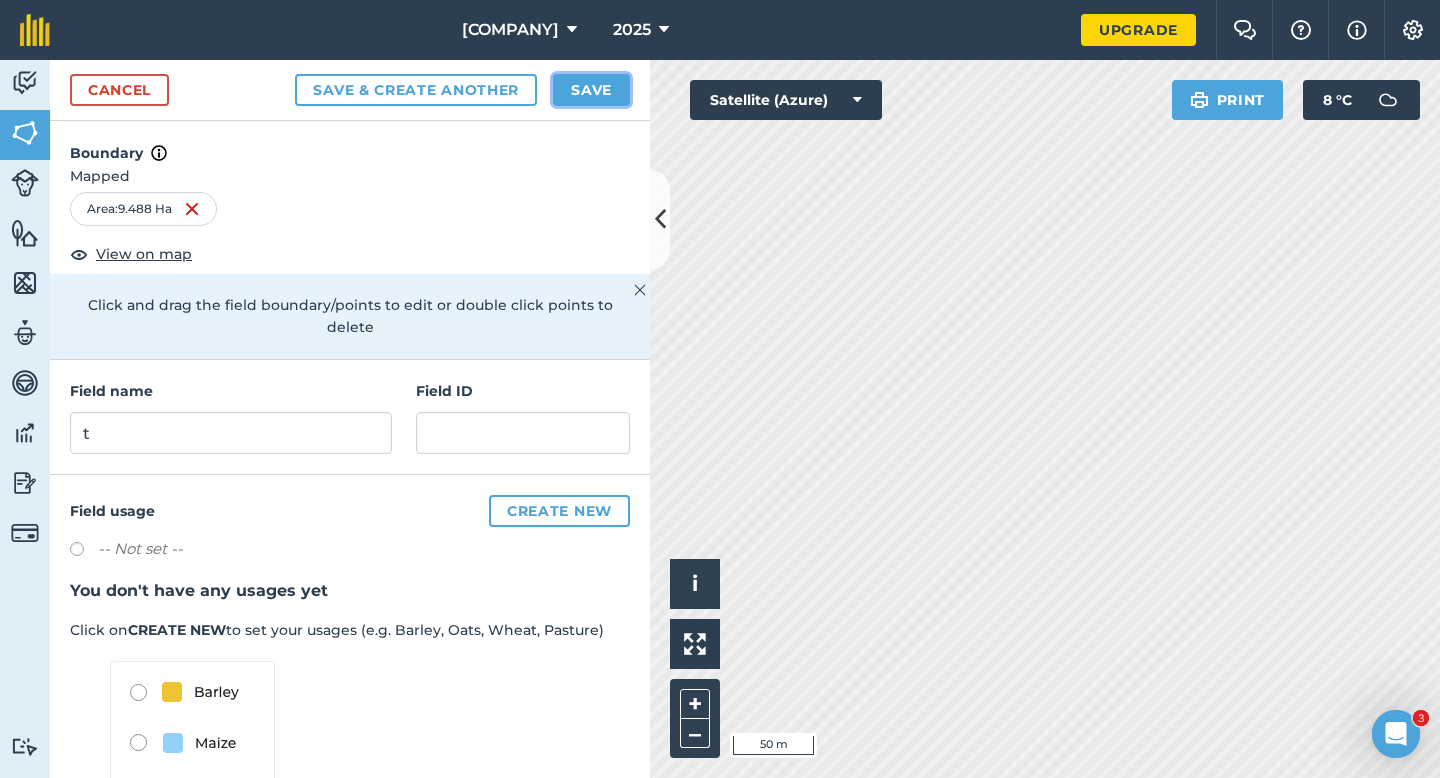 click on "Save" at bounding box center (591, 90) 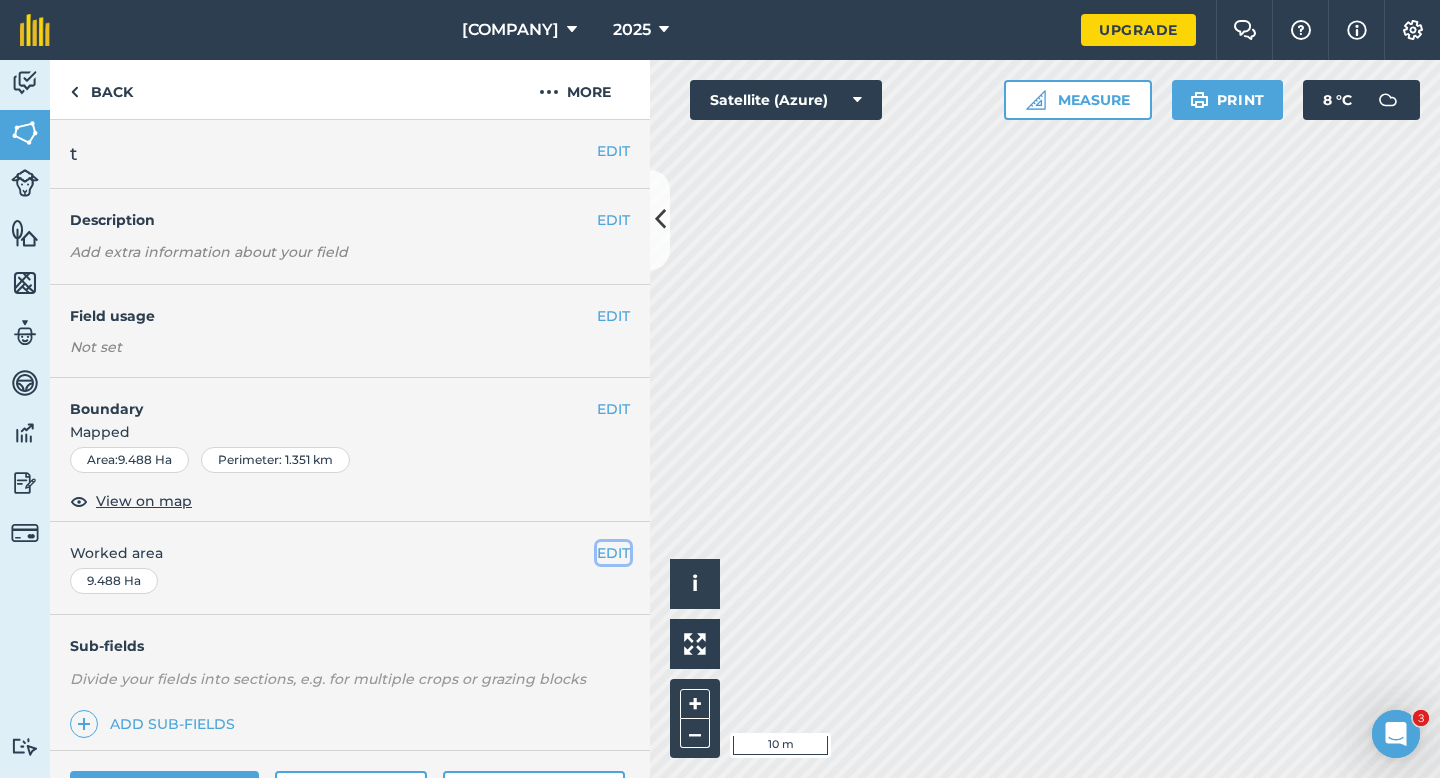 click on "EDIT" at bounding box center [613, 553] 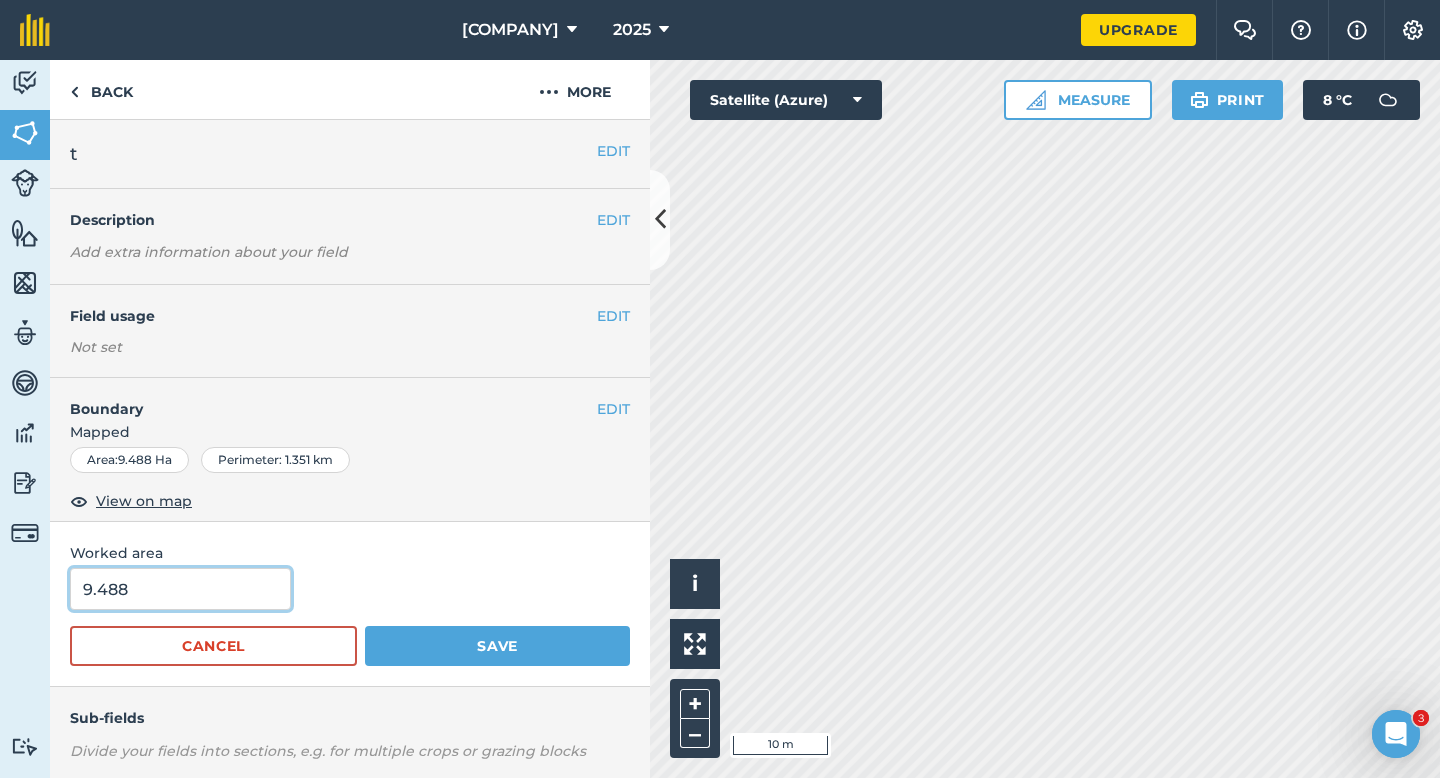 click on "9.488" at bounding box center (180, 589) 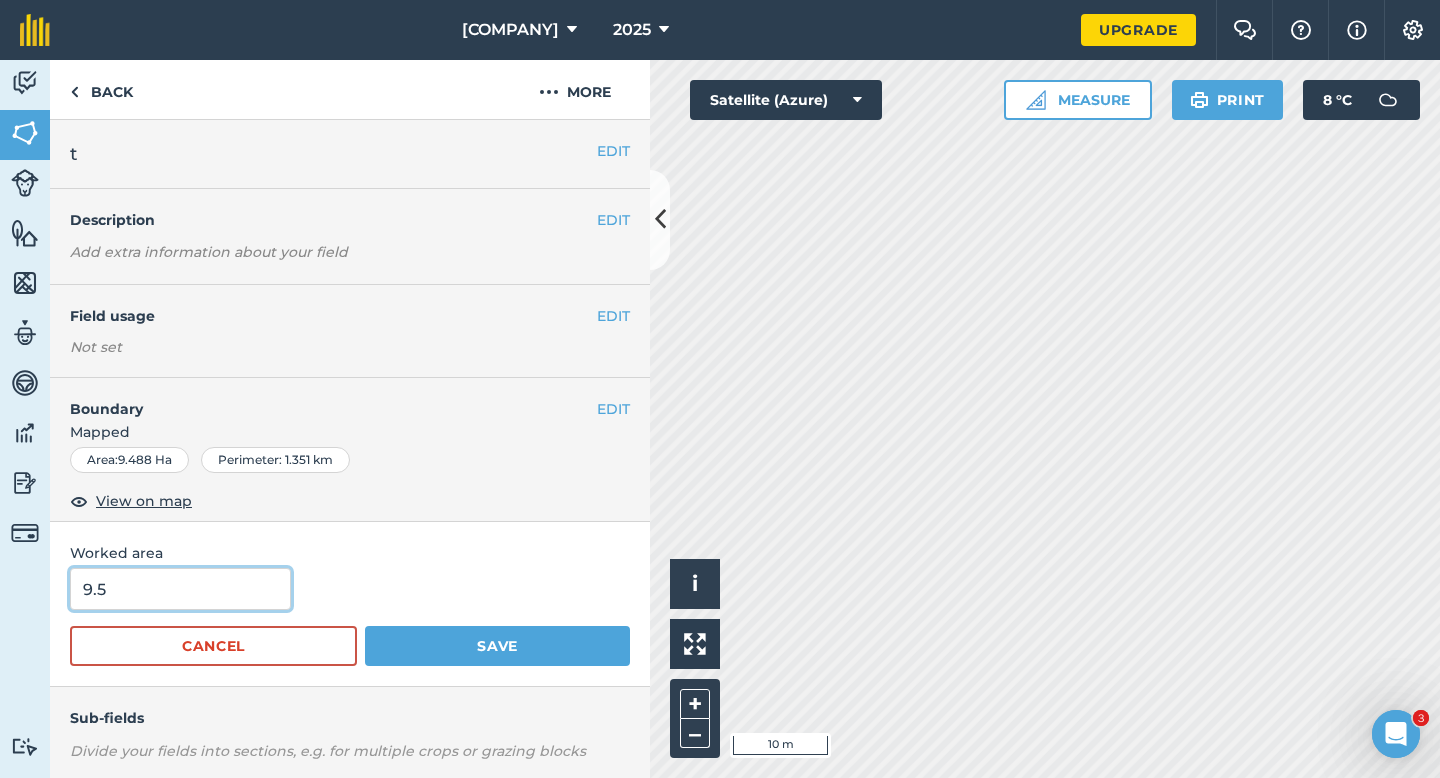 type on "9.5" 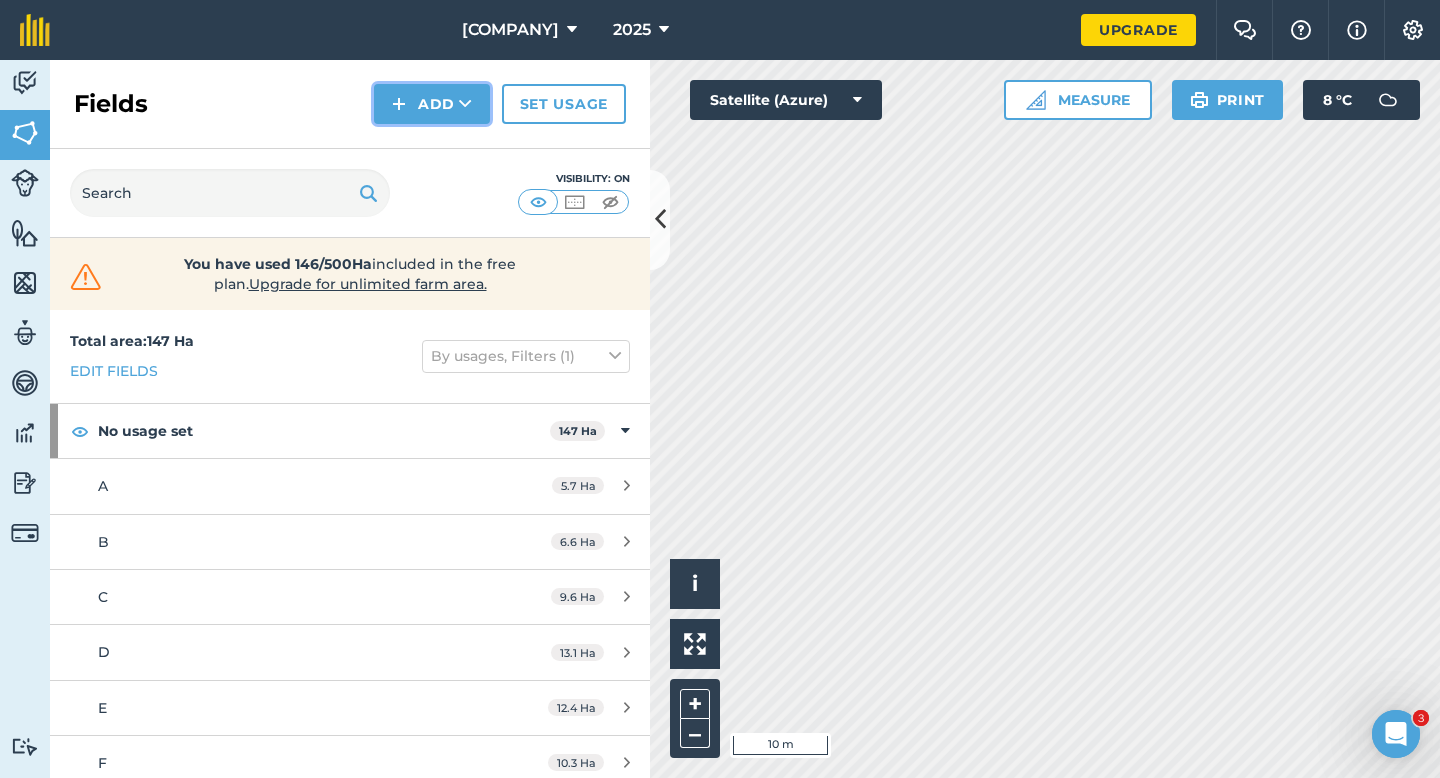 click at bounding box center (465, 104) 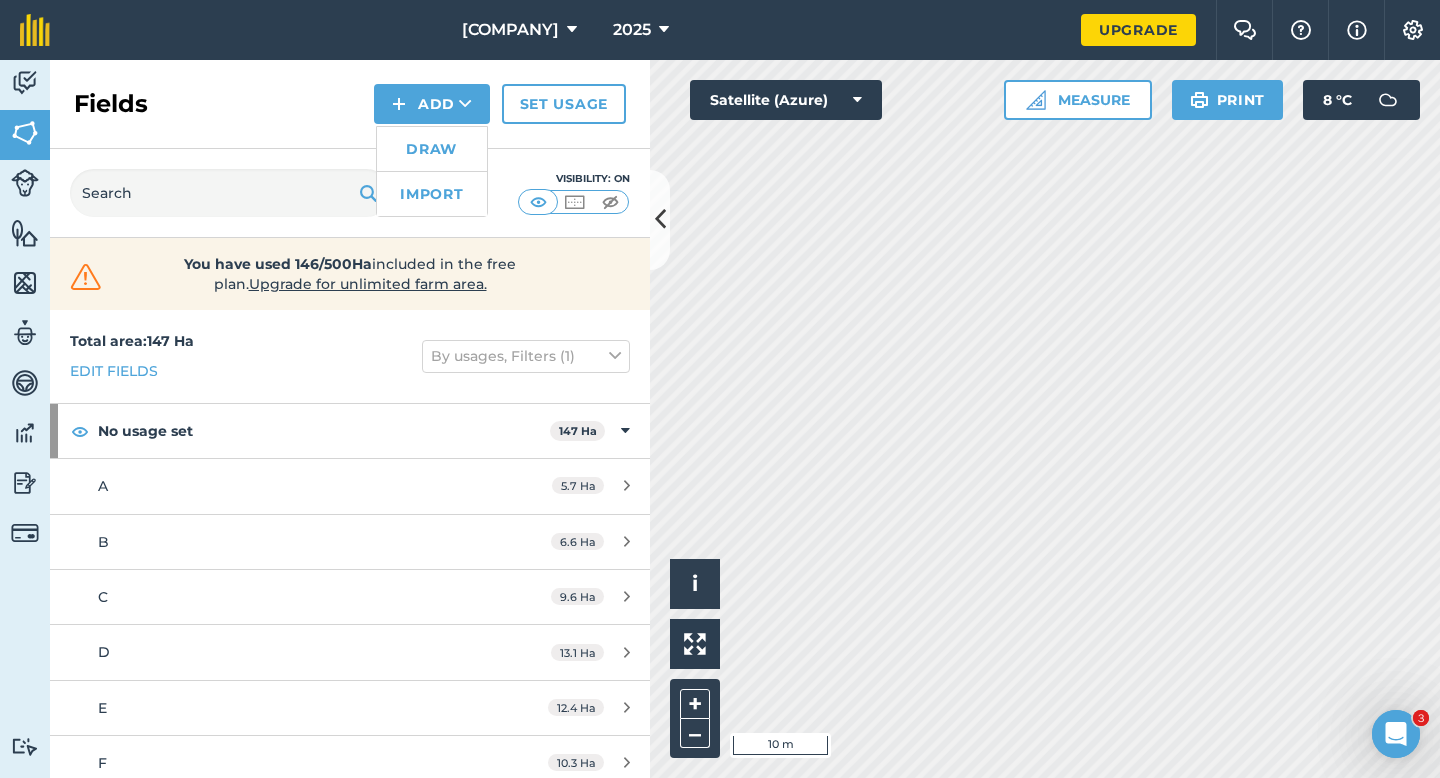 click on "Fields Add Draw Import Set usage" at bounding box center (350, 104) 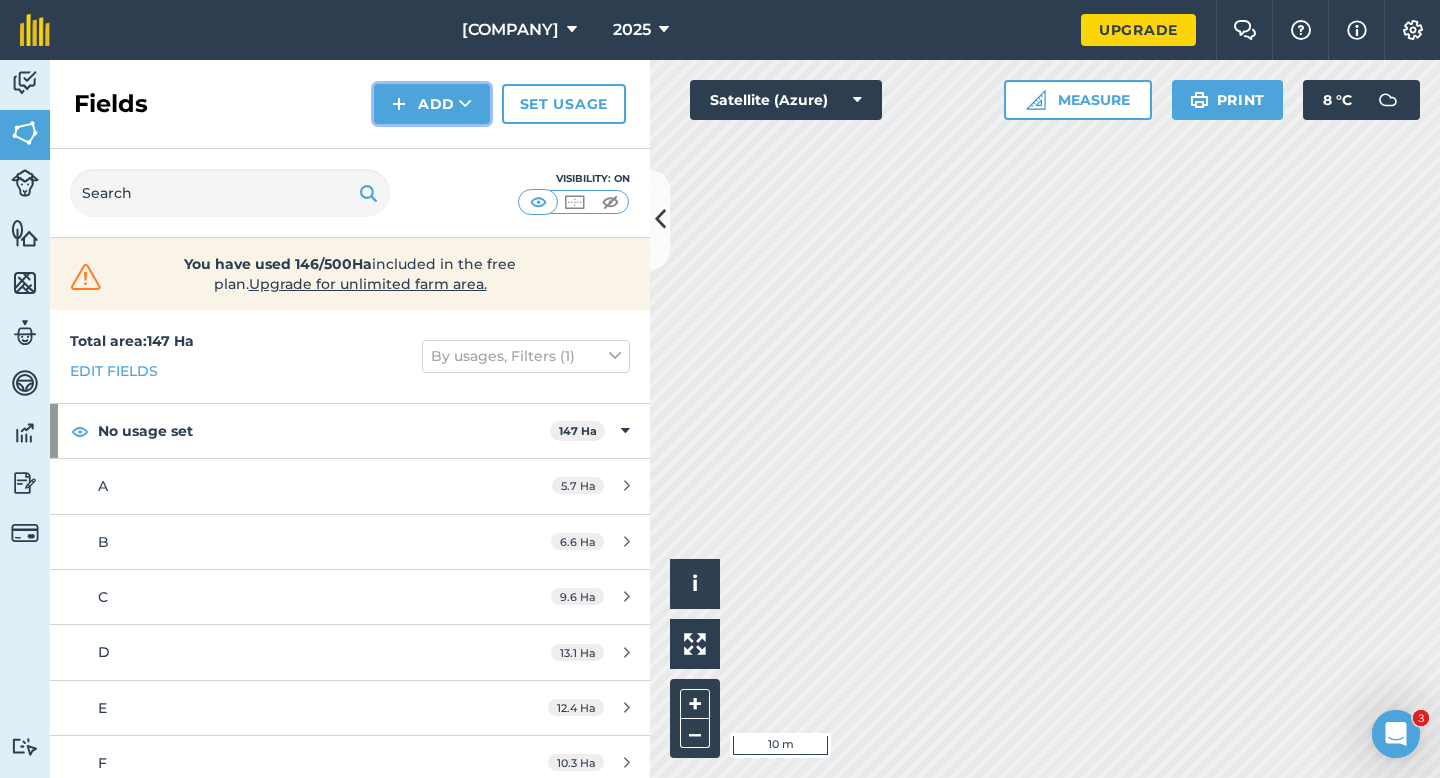 click on "Add" at bounding box center (432, 104) 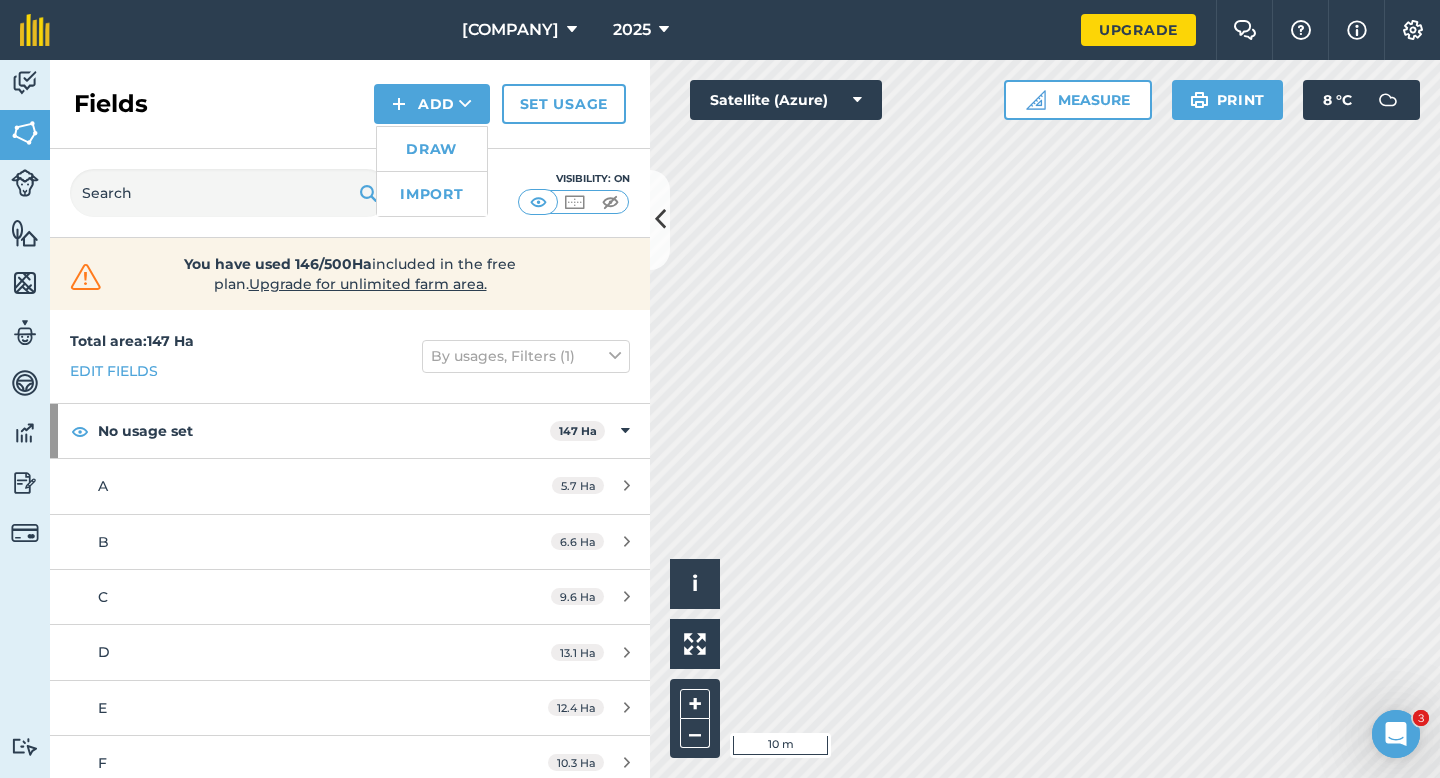 click on "Draw" at bounding box center [432, 149] 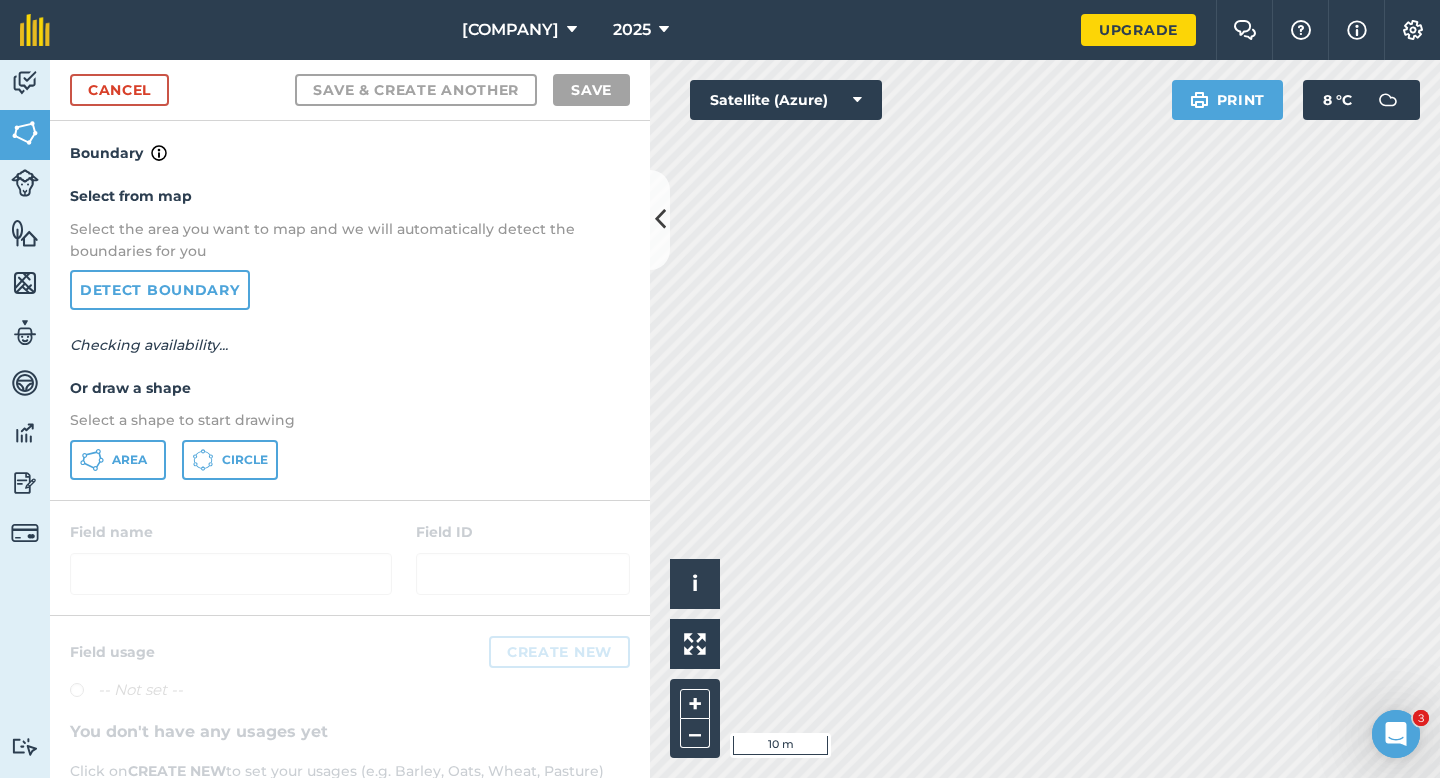 click on "Select a shape to start drawing" at bounding box center (350, 420) 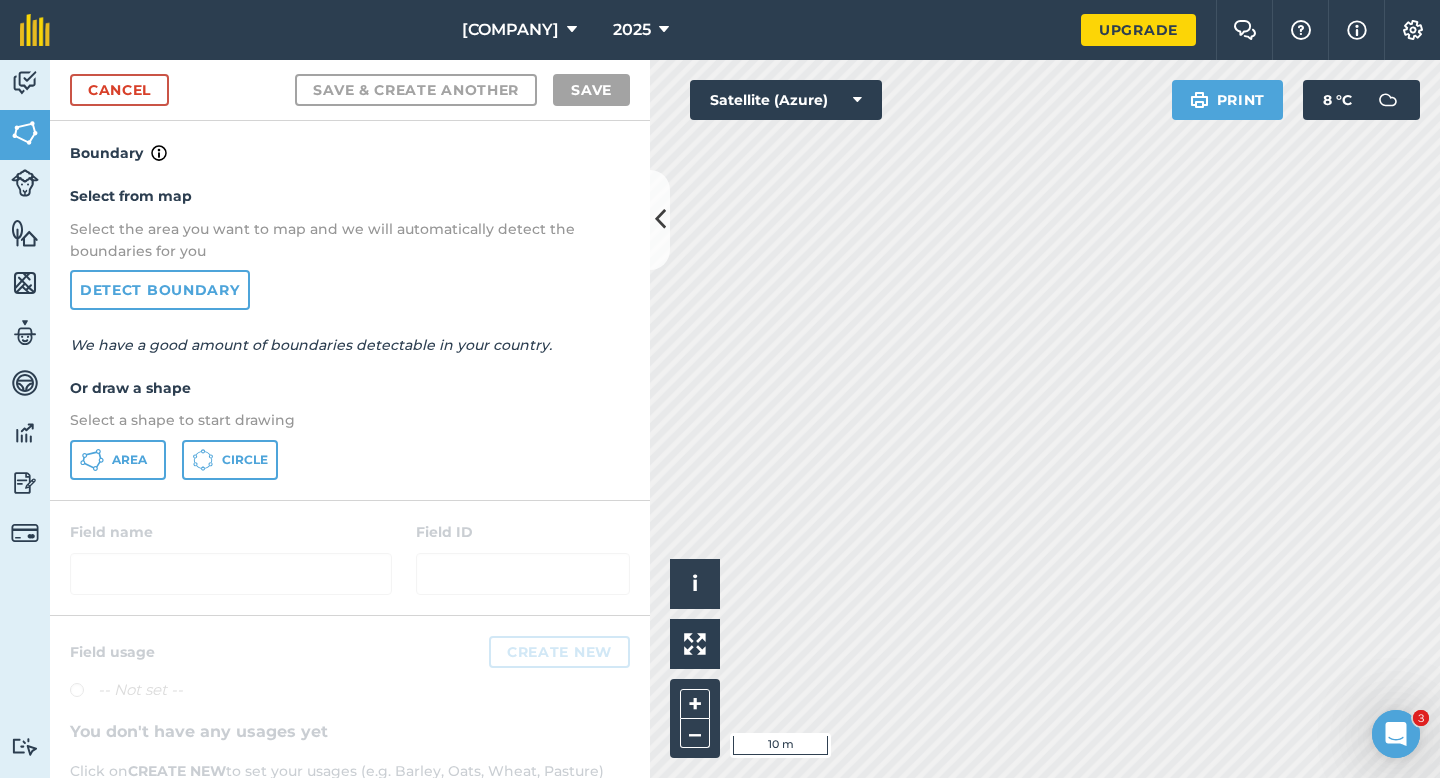 click on "Select a shape to start drawing" at bounding box center (350, 420) 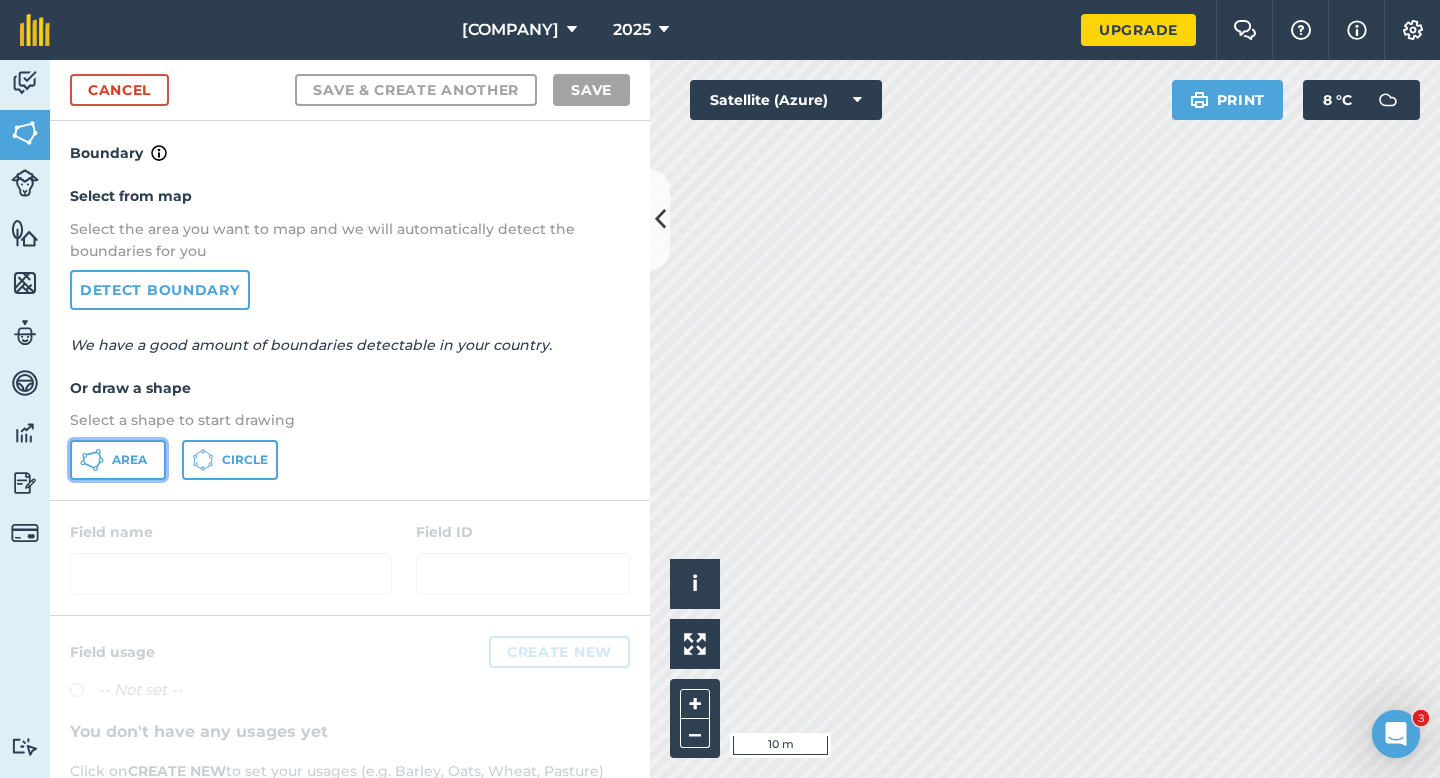 click on "Area" at bounding box center (118, 460) 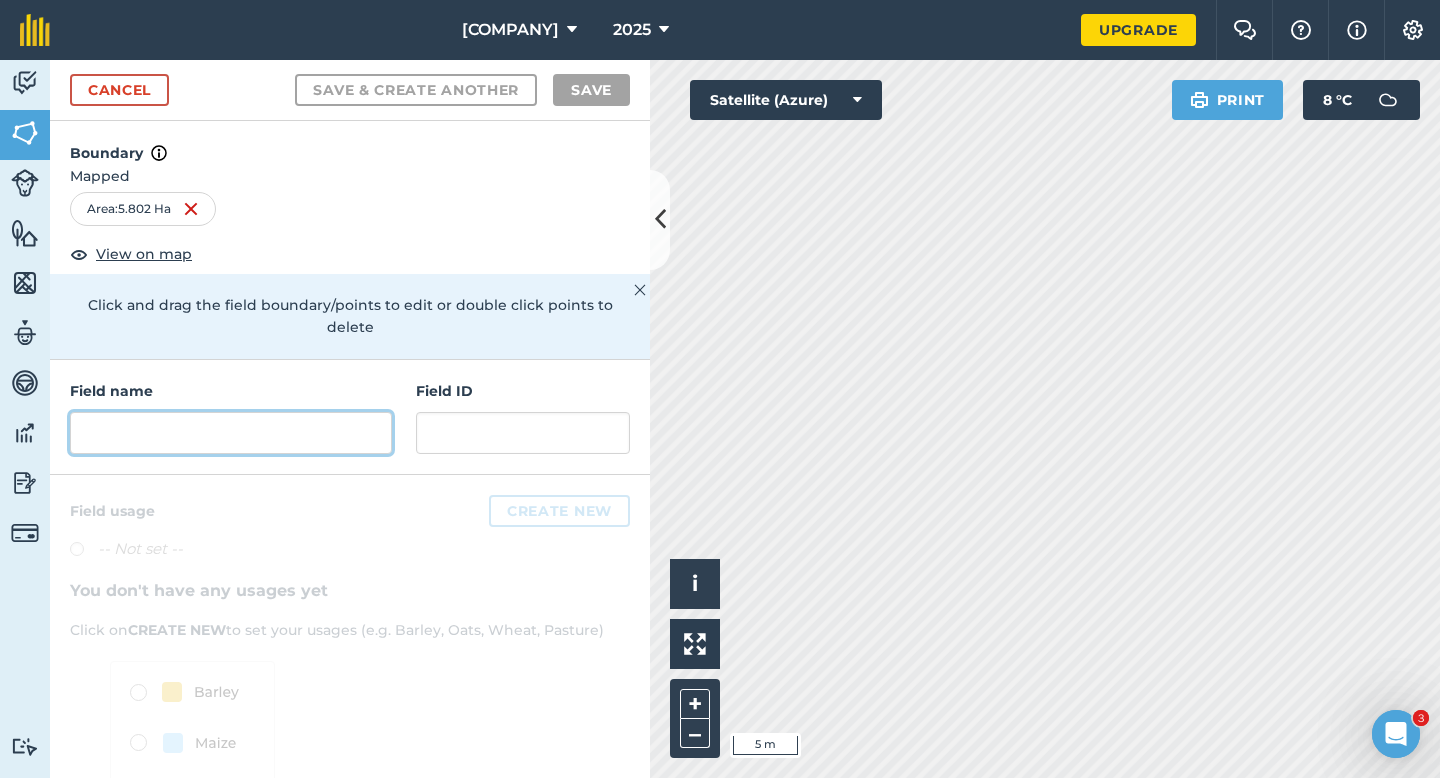 click at bounding box center (231, 433) 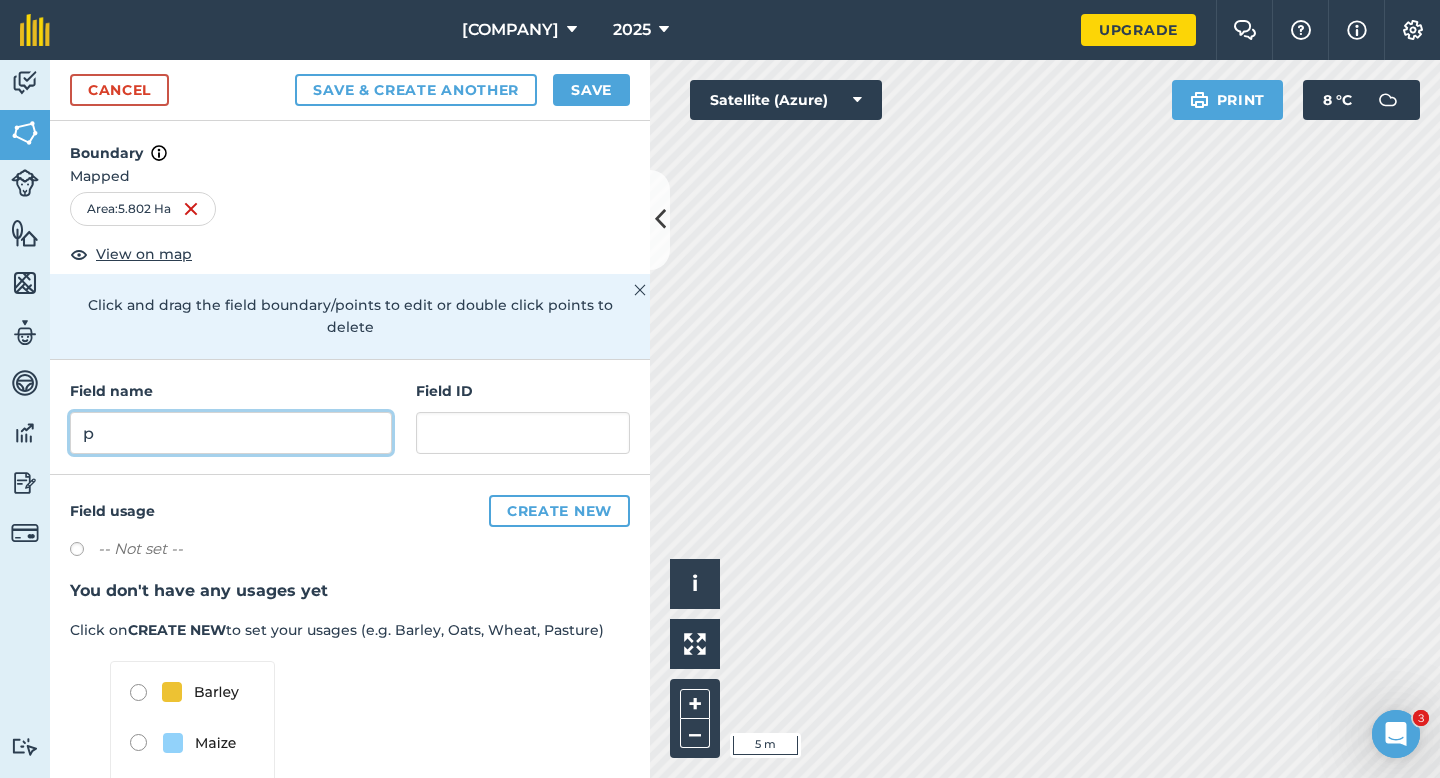 type on "p" 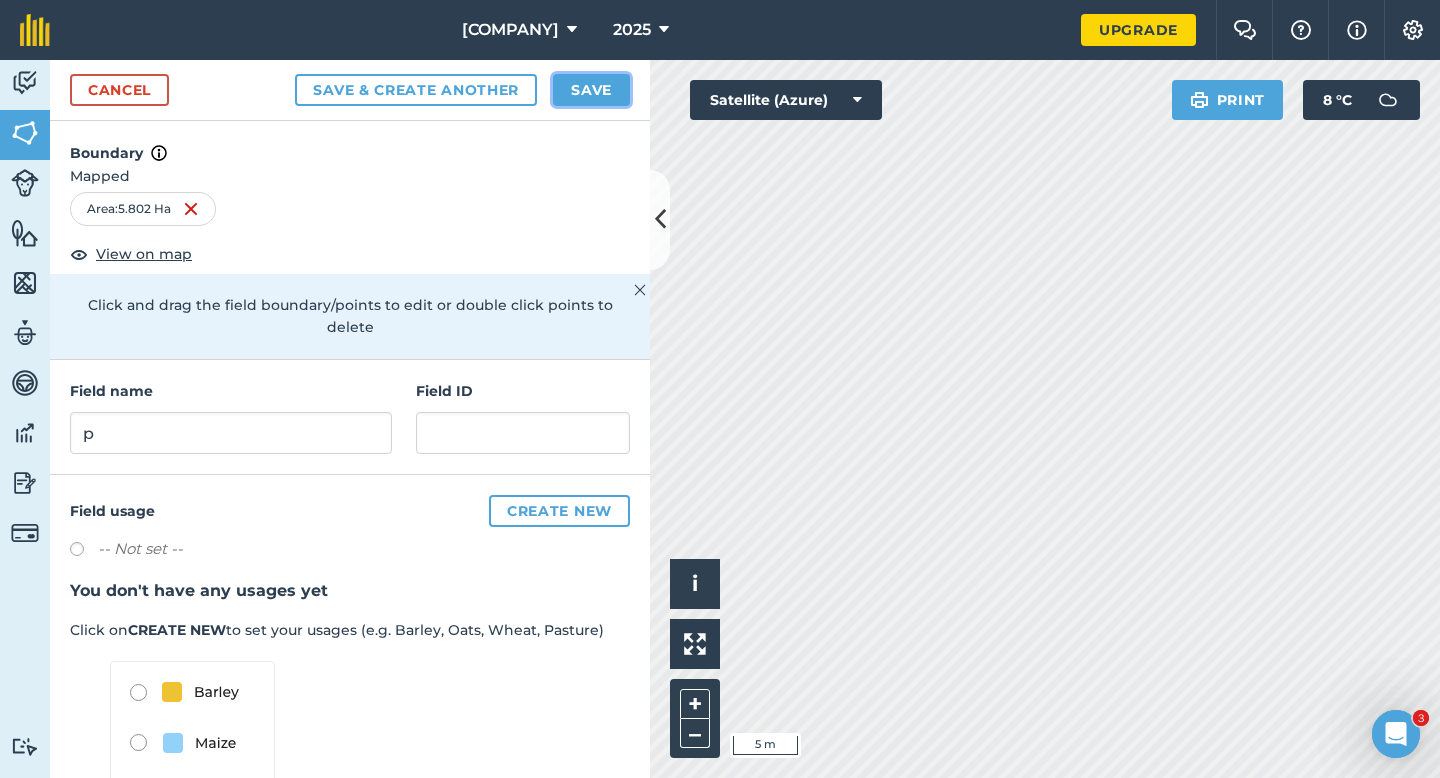 click on "Save" at bounding box center [591, 90] 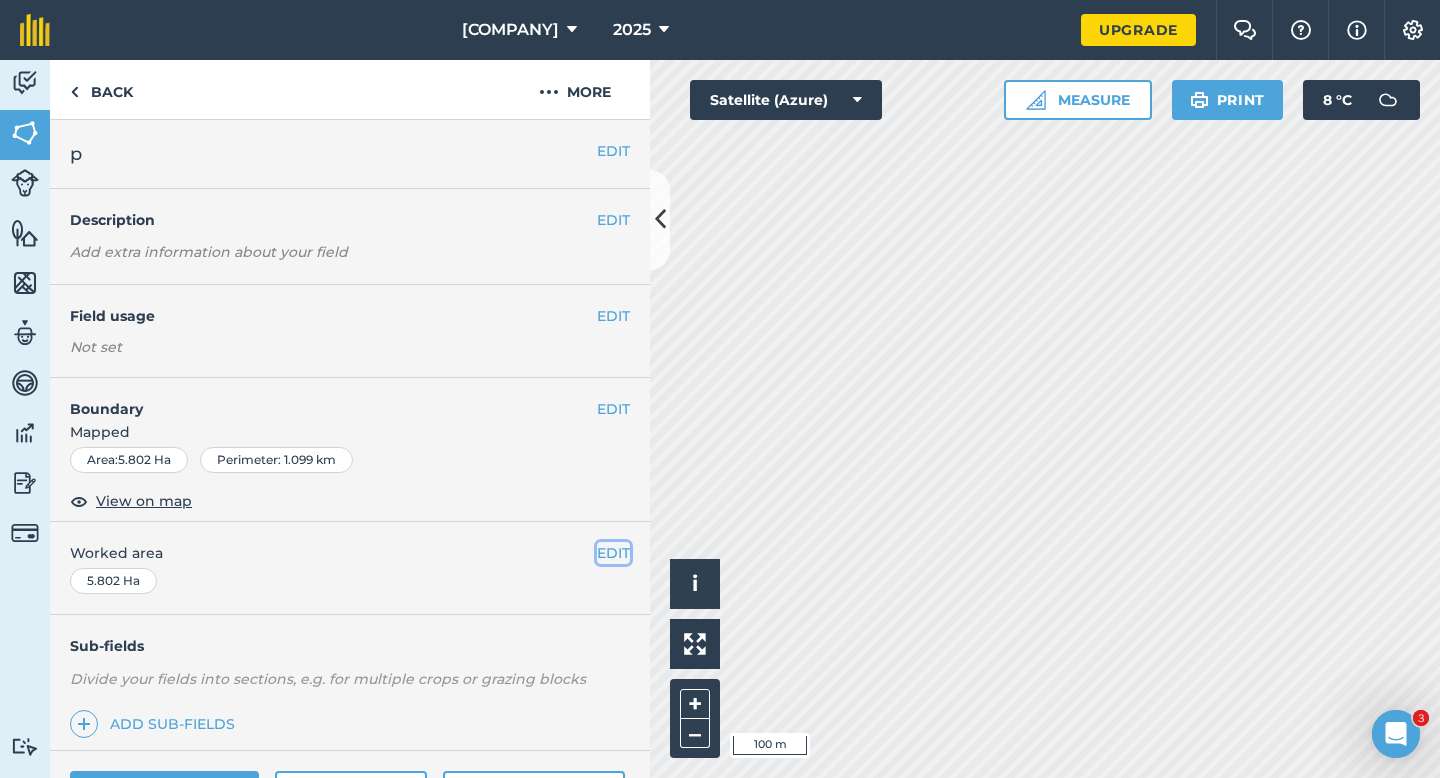 click on "EDIT" at bounding box center (613, 553) 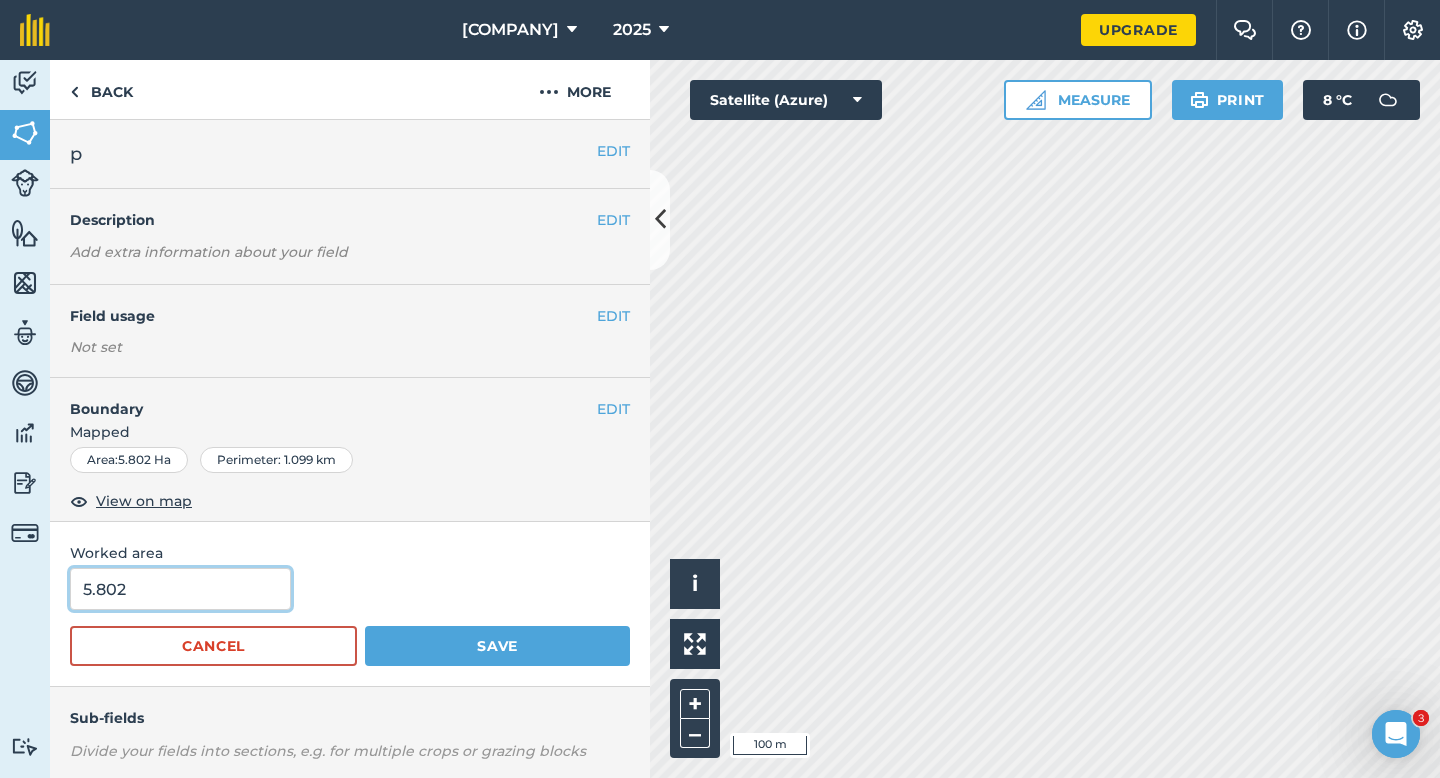 click on "5.802" at bounding box center [180, 589] 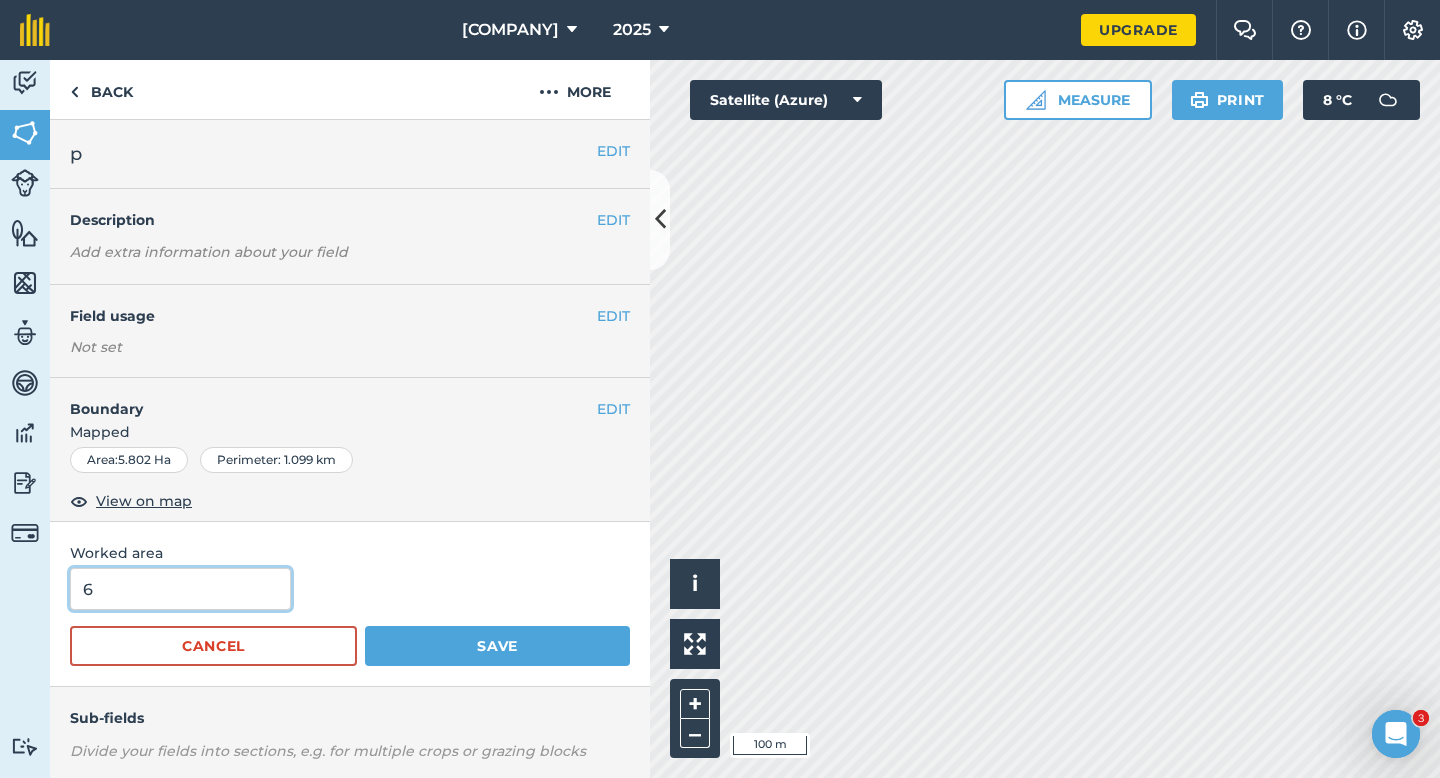 click on "Save" at bounding box center (497, 646) 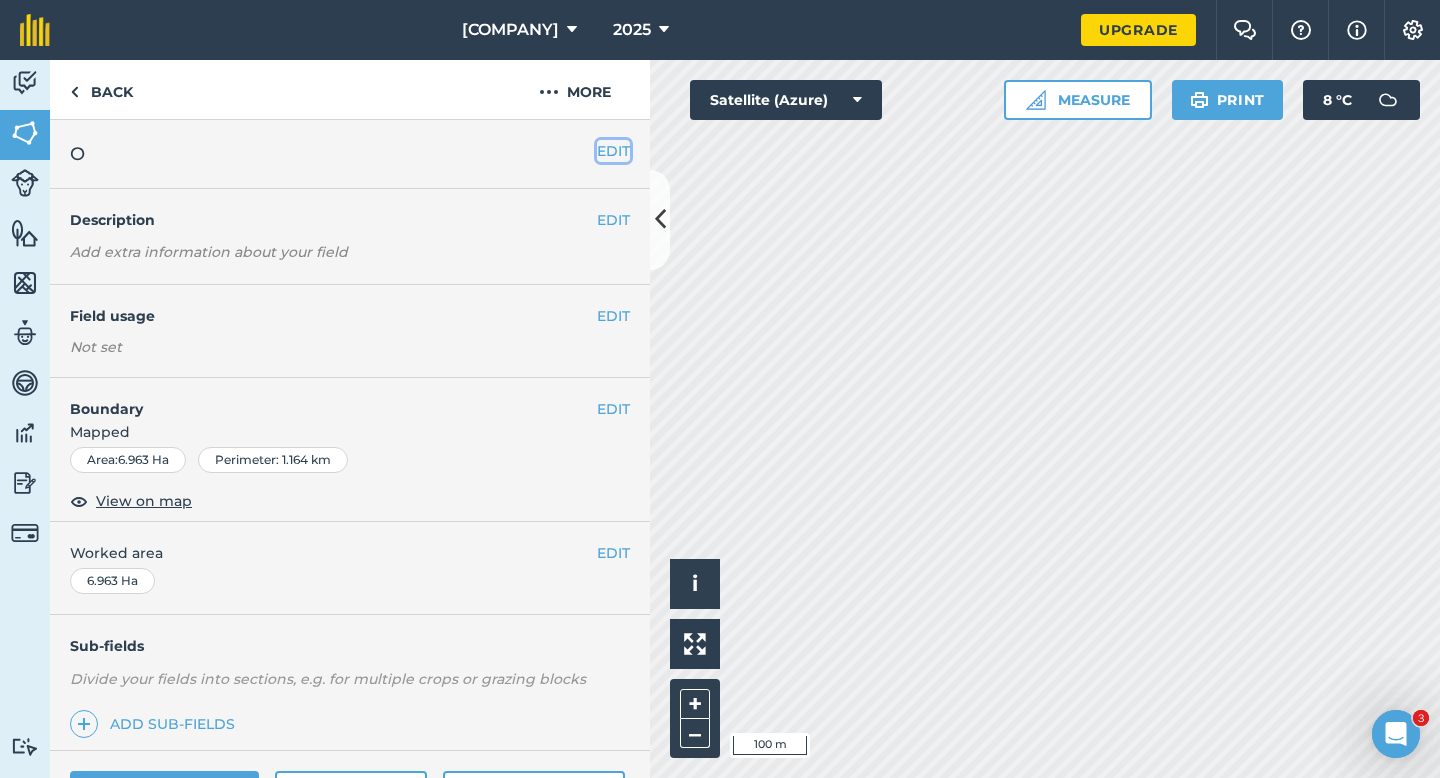 click on "EDIT" at bounding box center (613, 151) 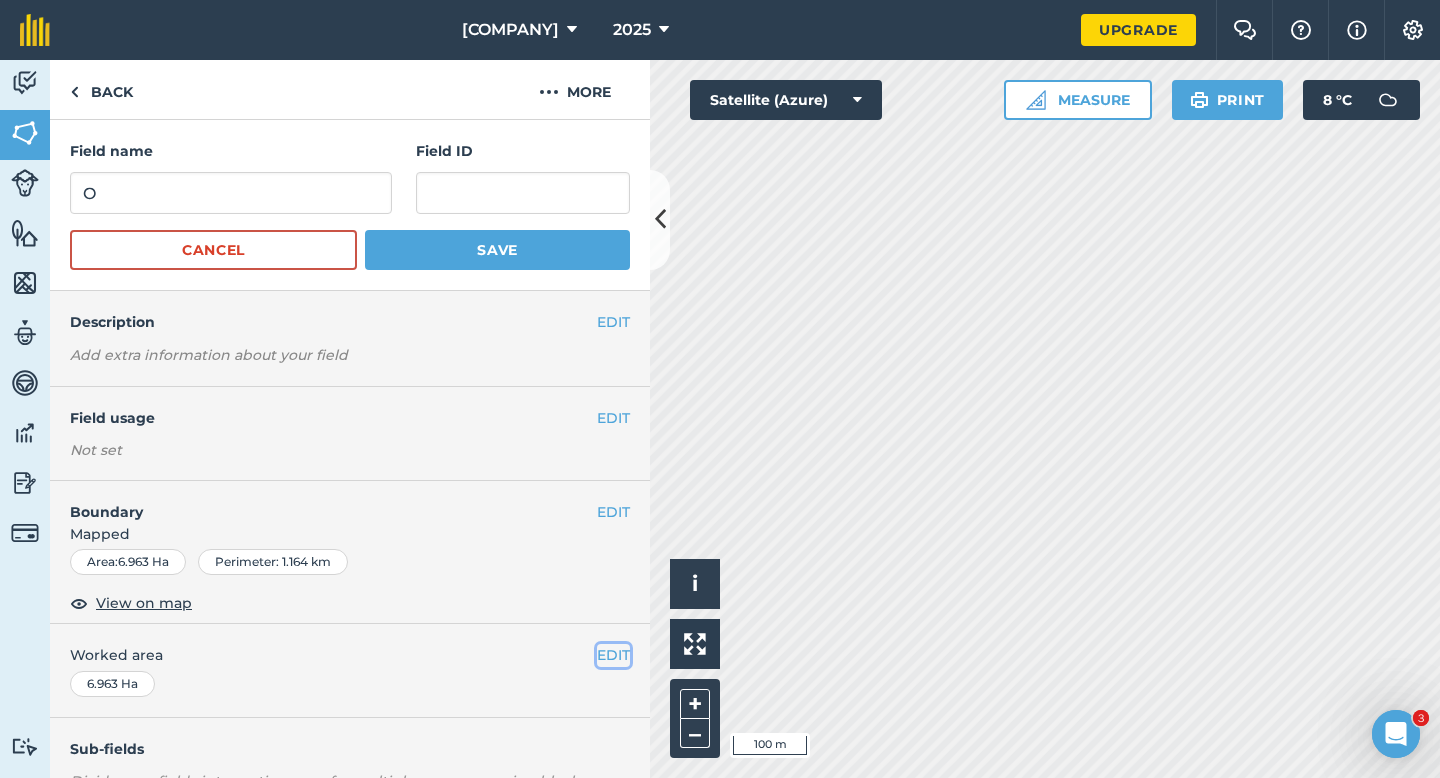 click on "EDIT" at bounding box center [613, 655] 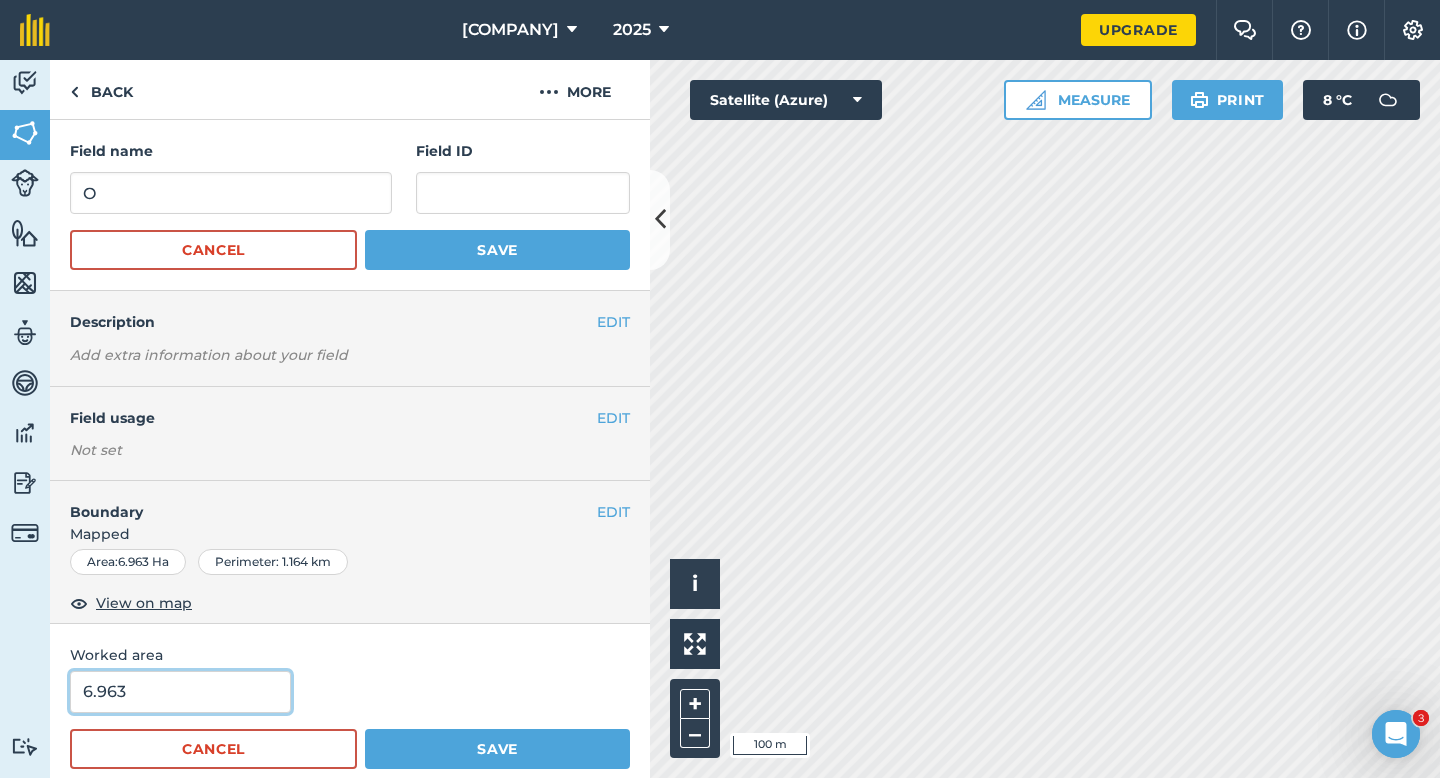 click on "6.963" at bounding box center (180, 692) 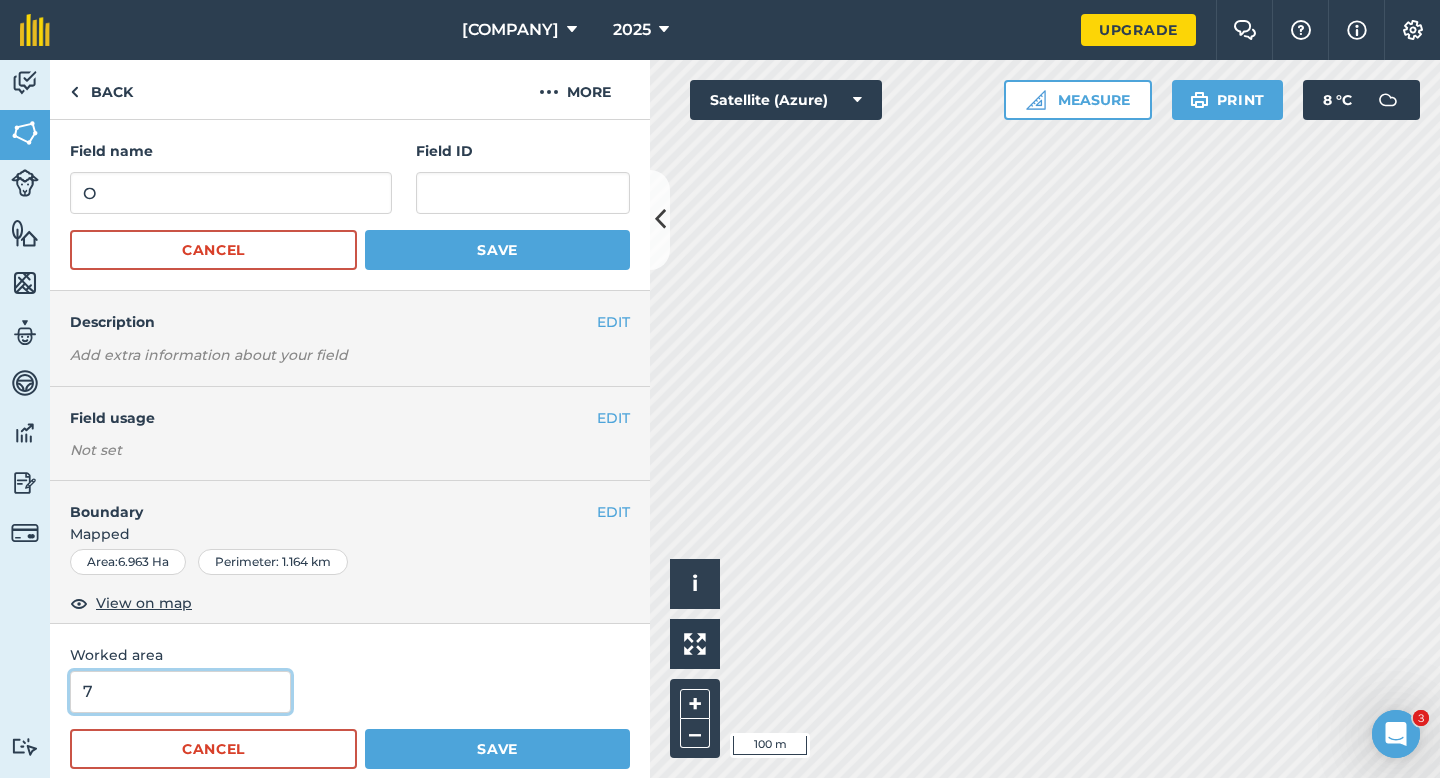 click on "Save" at bounding box center (497, 749) 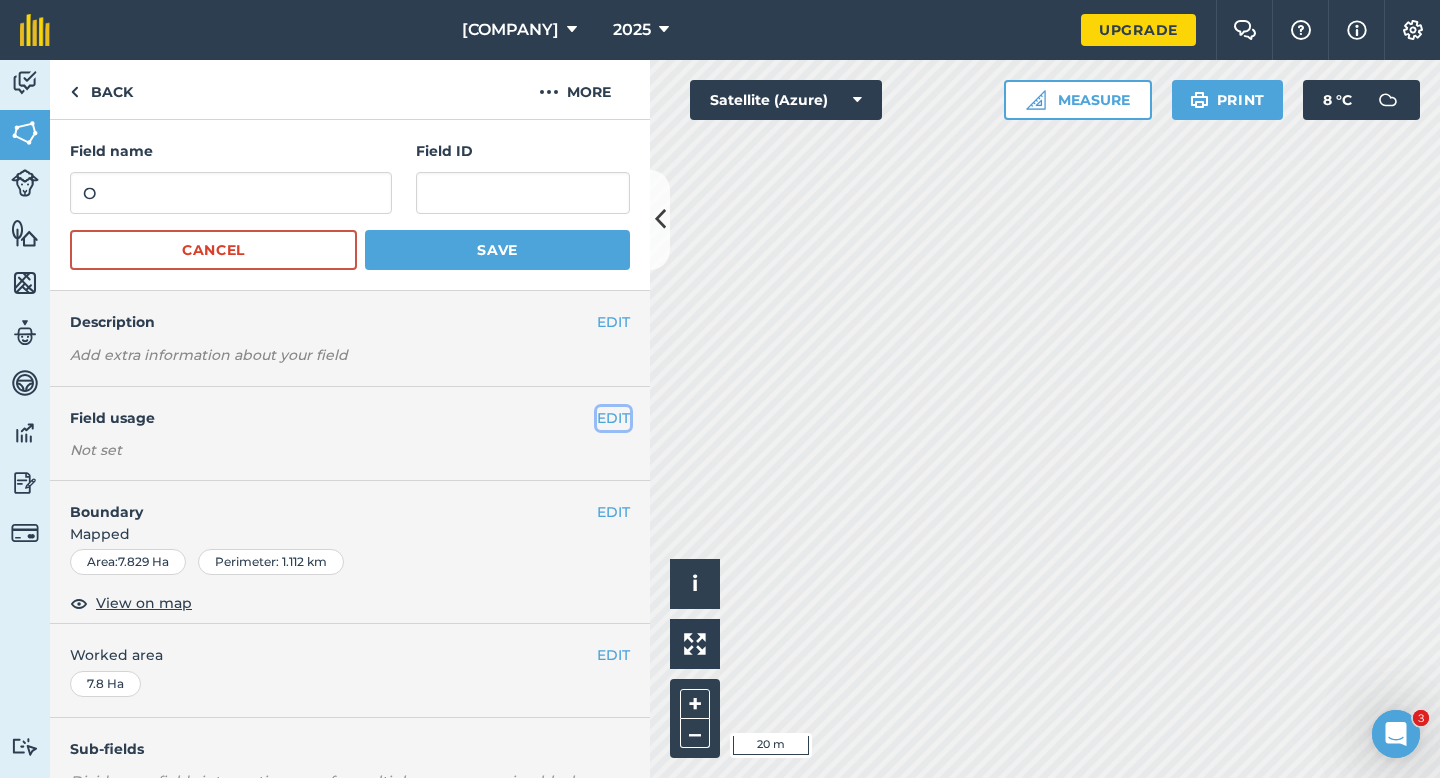 click on "EDIT" at bounding box center [613, 418] 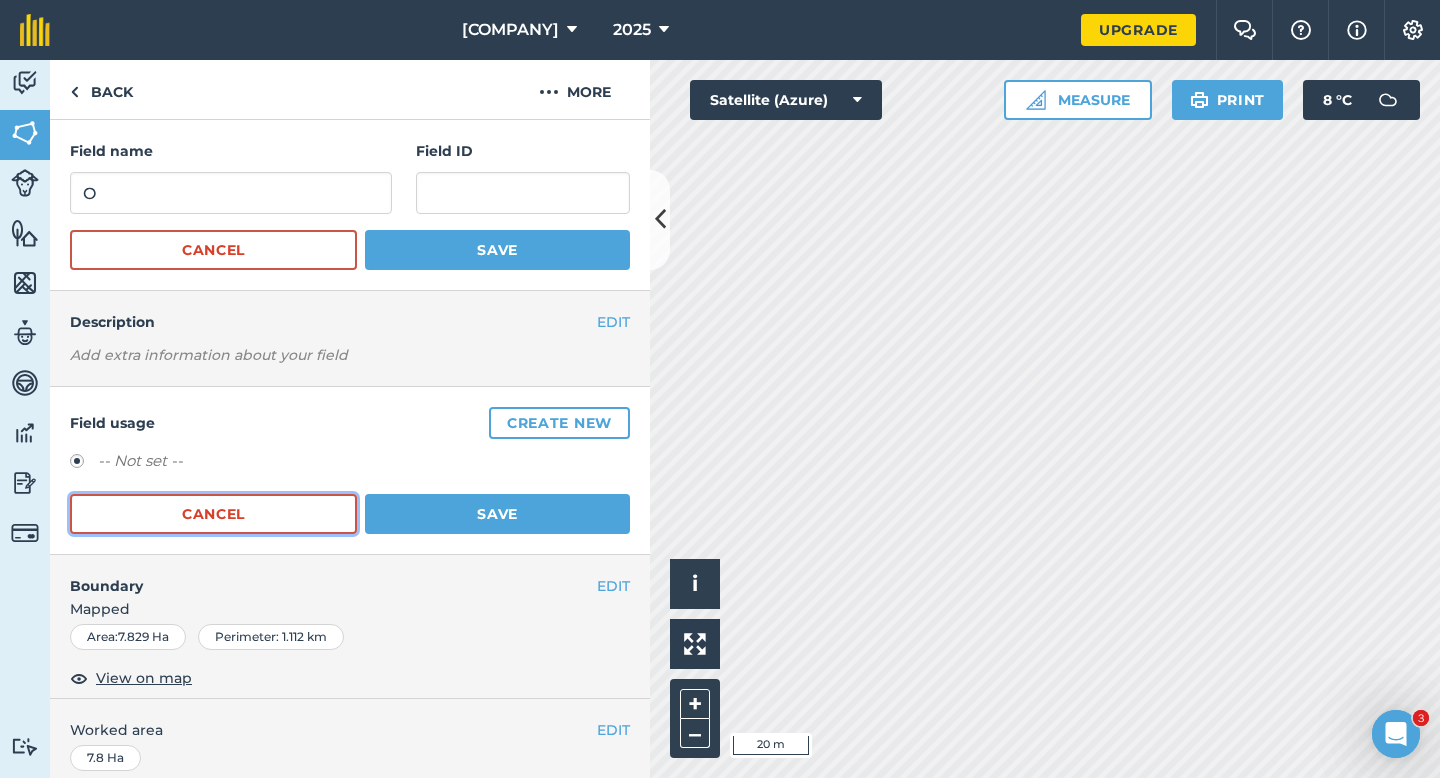 click on "Cancel" at bounding box center (213, 514) 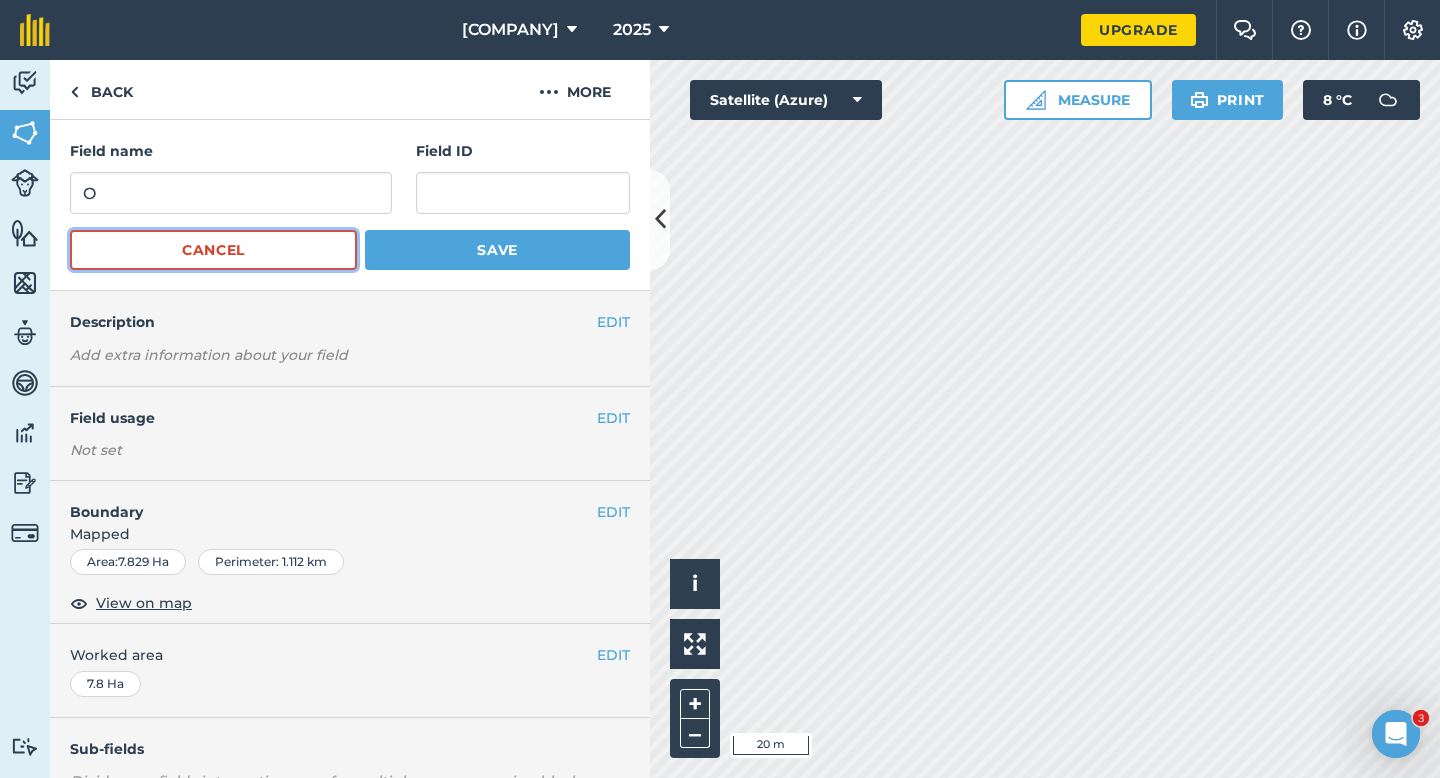 click on "Cancel" at bounding box center (213, 250) 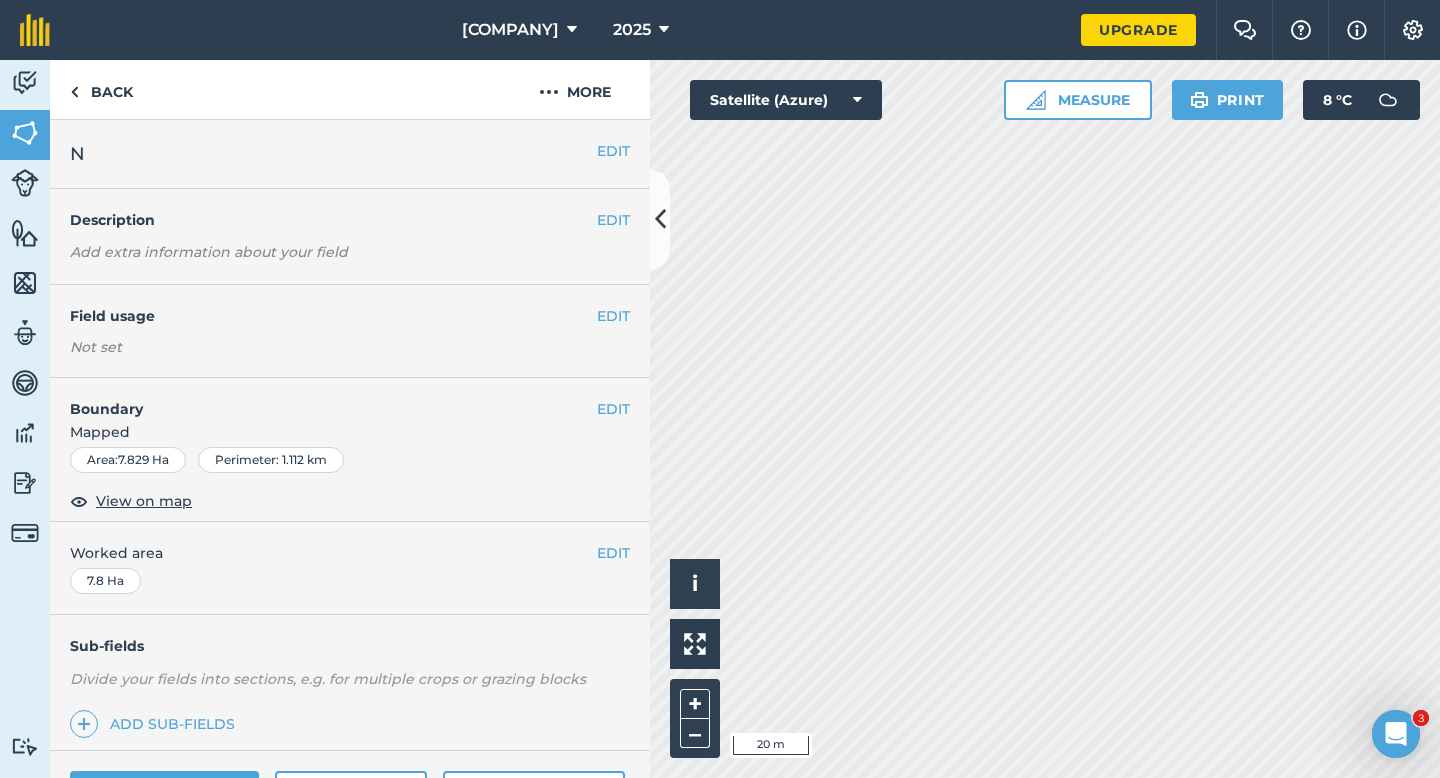 click on "Boundary" at bounding box center [323, 399] 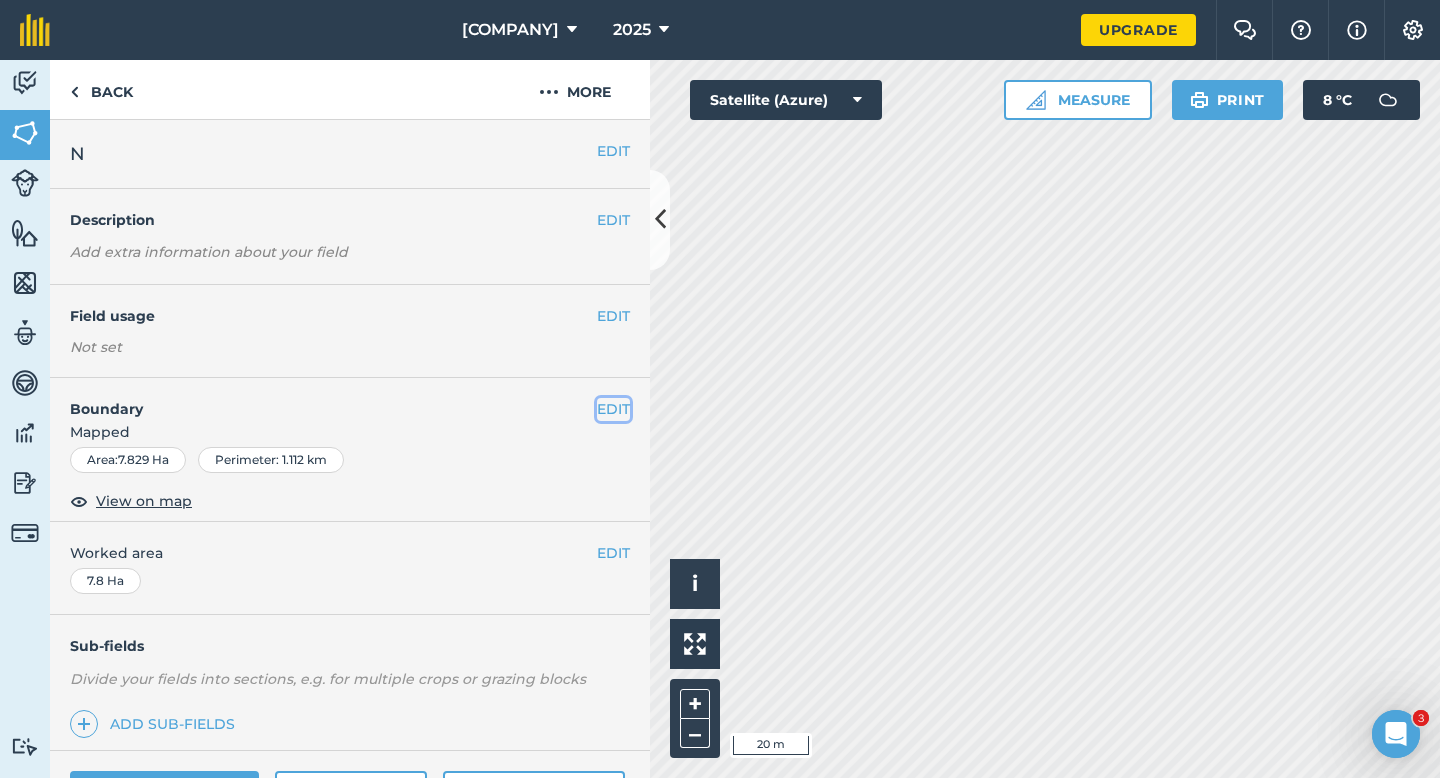 click on "EDIT" at bounding box center [613, 409] 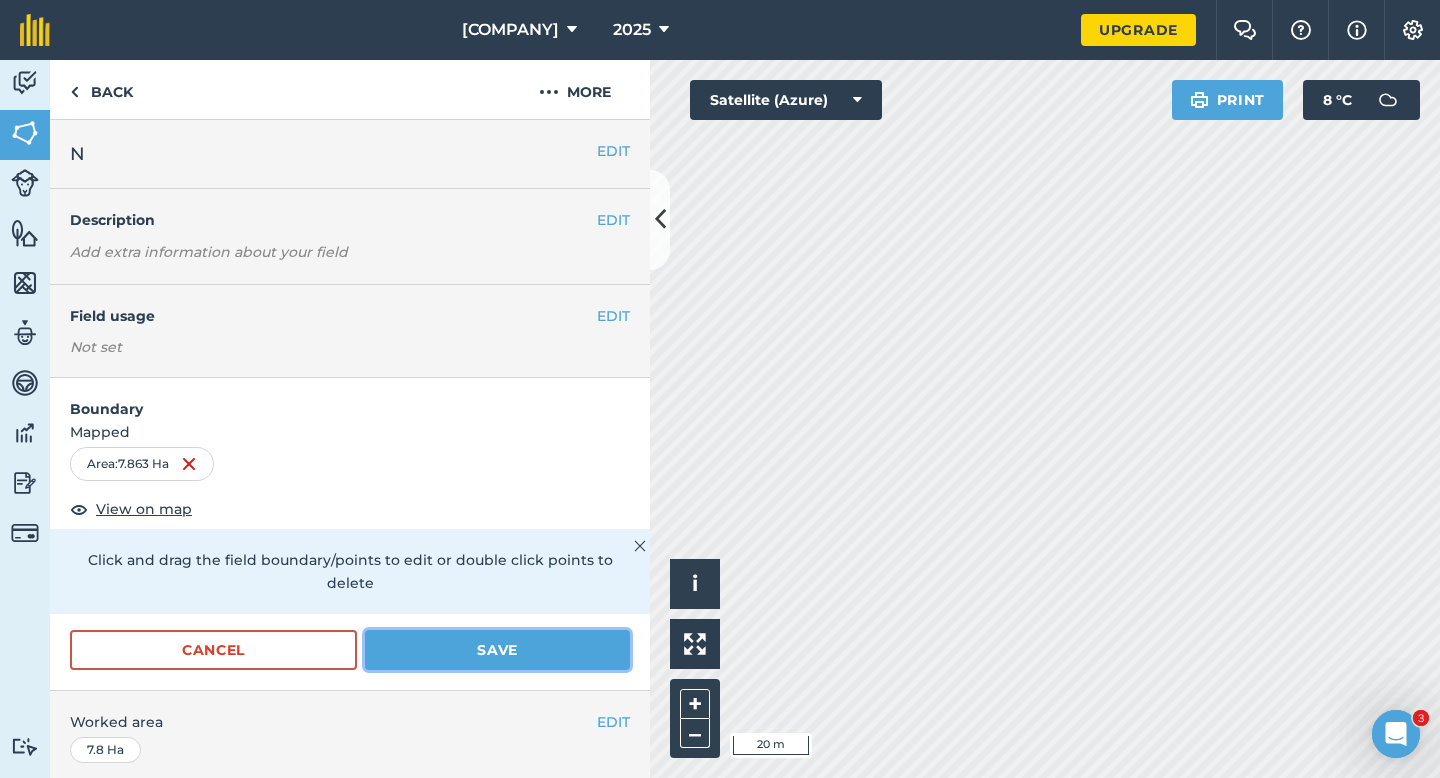 click on "Save" at bounding box center [497, 650] 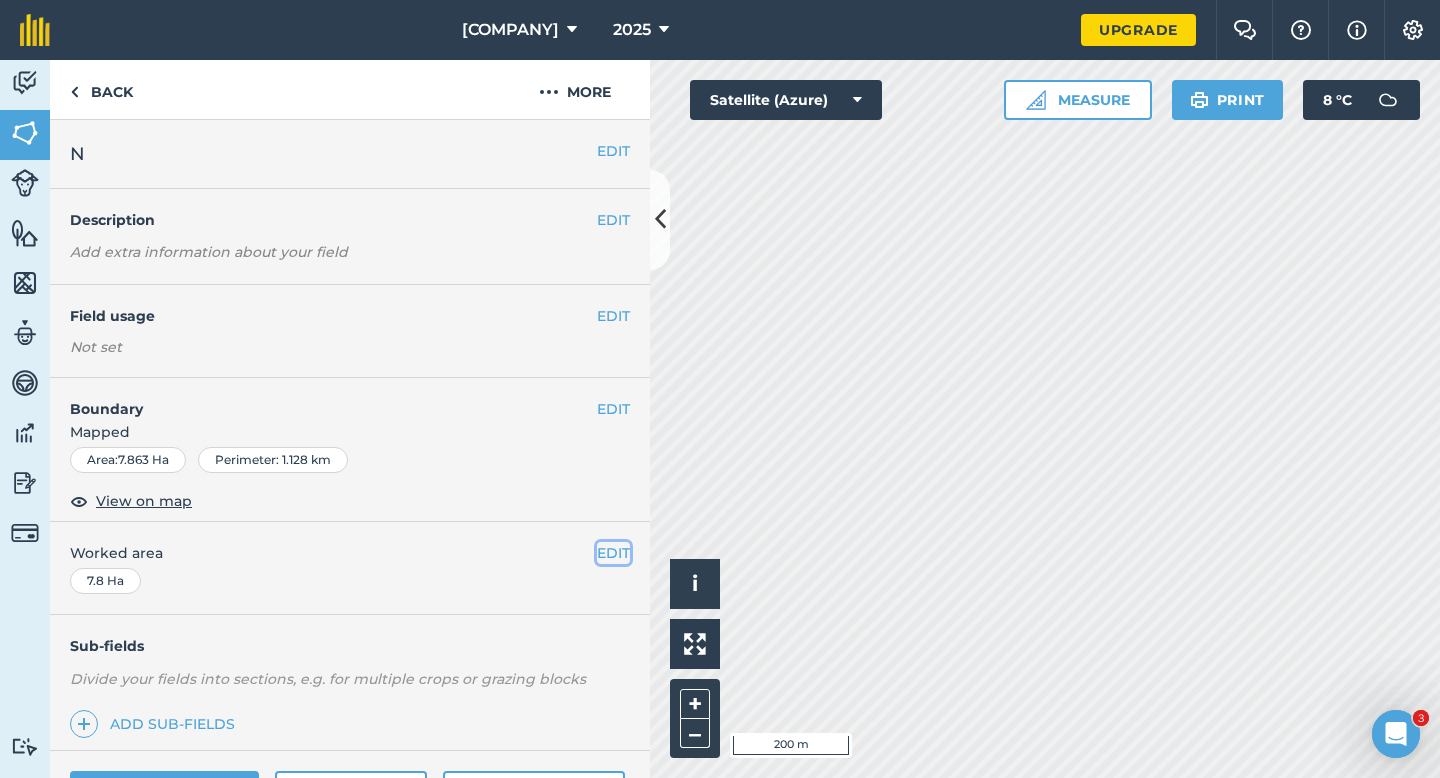 click on "EDIT" at bounding box center [613, 553] 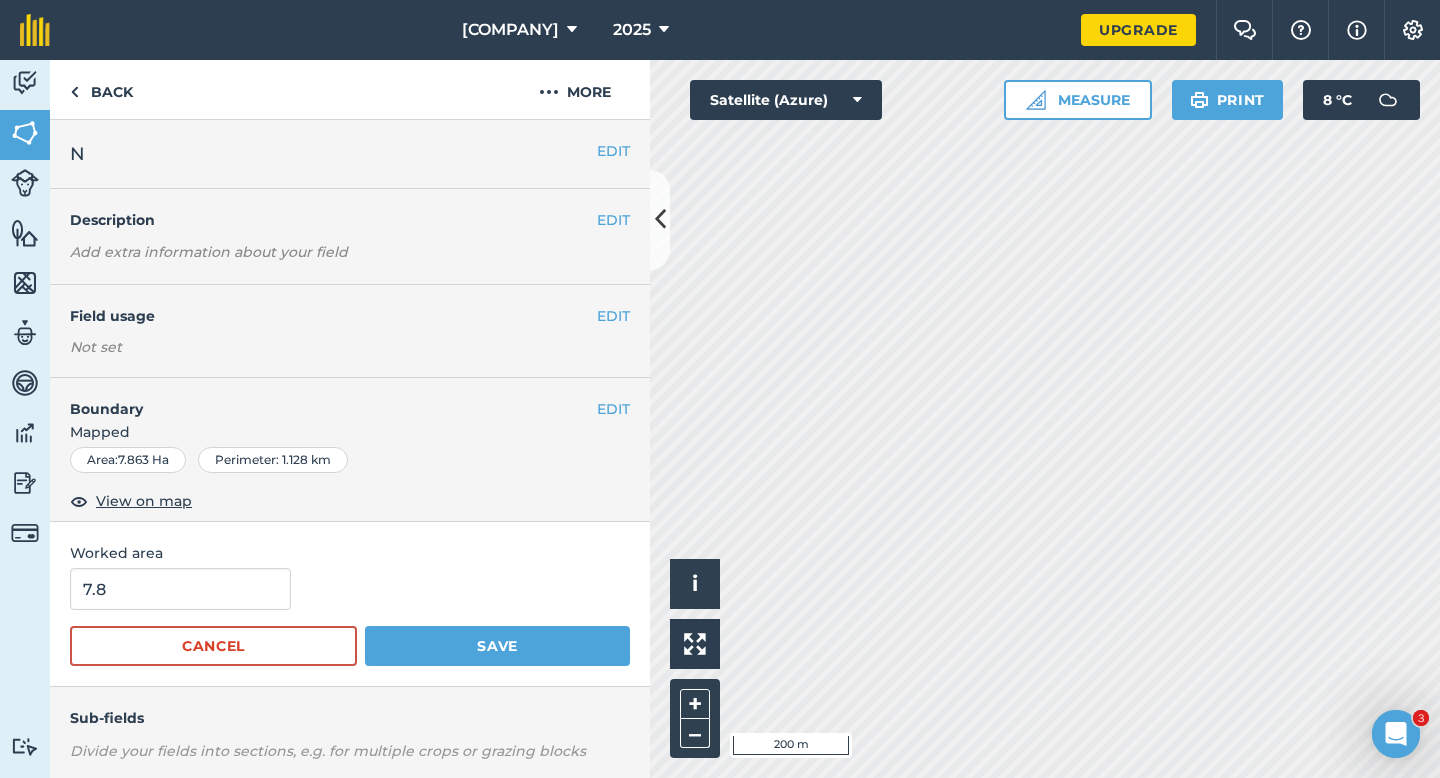 click on "Worked area 7.8 Cancel Save" at bounding box center (350, 604) 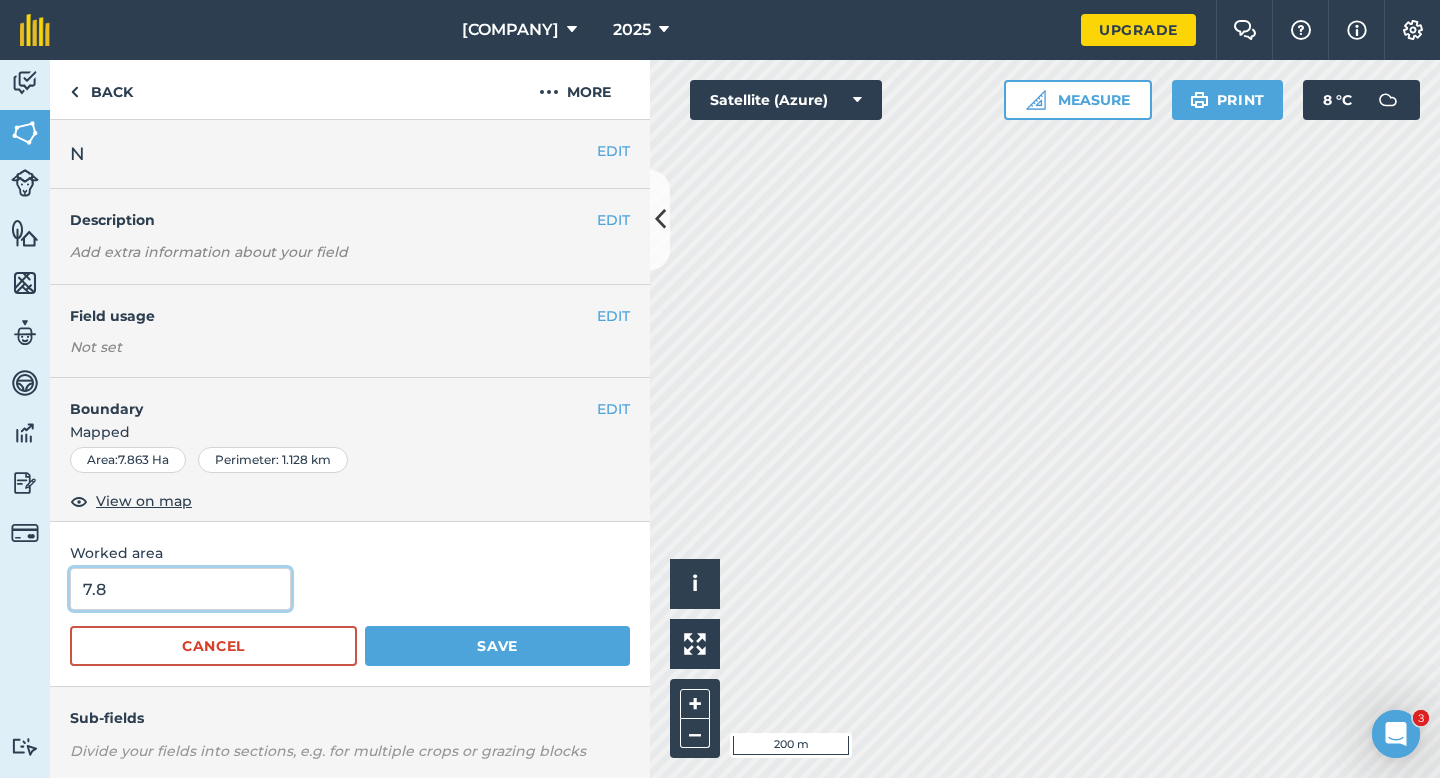 click on "7.8" at bounding box center [180, 589] 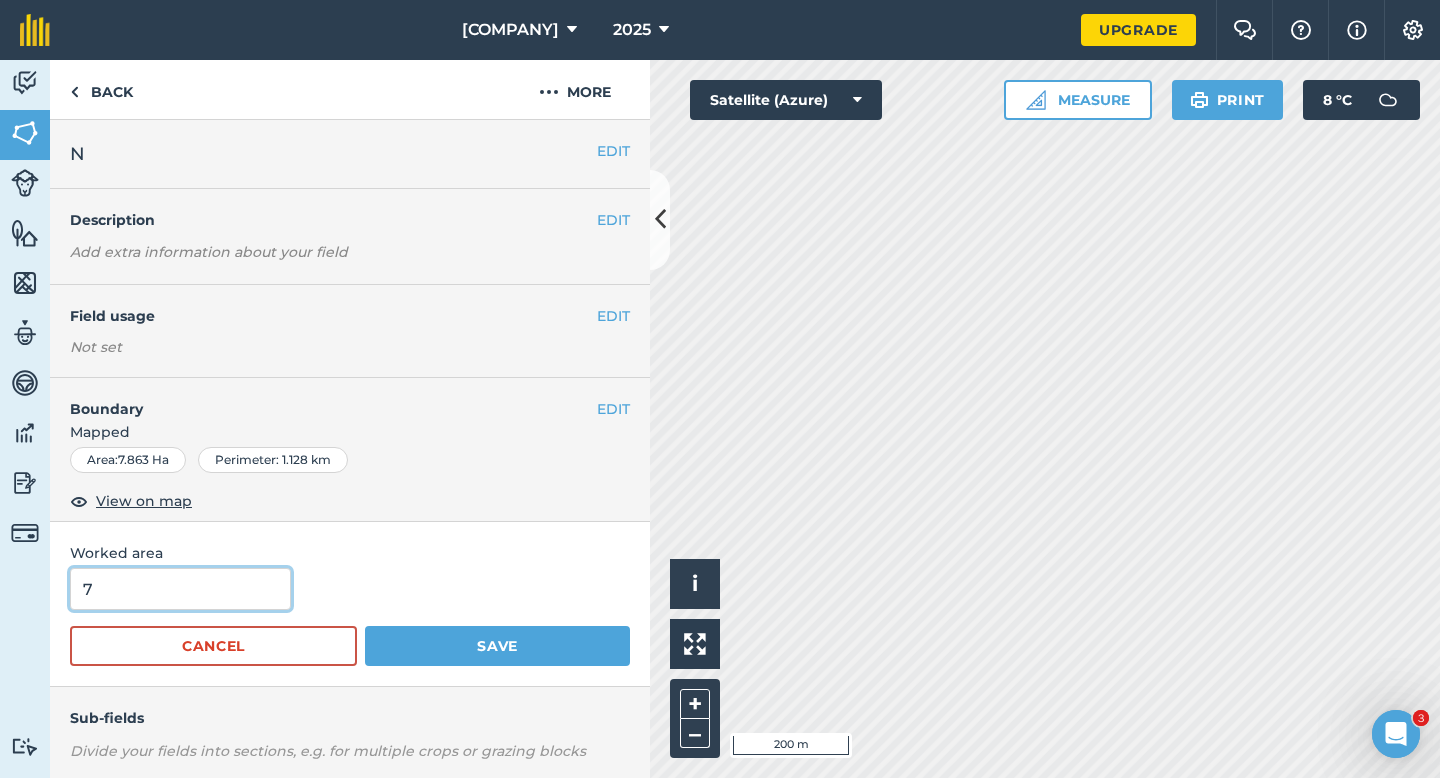 type on "8" 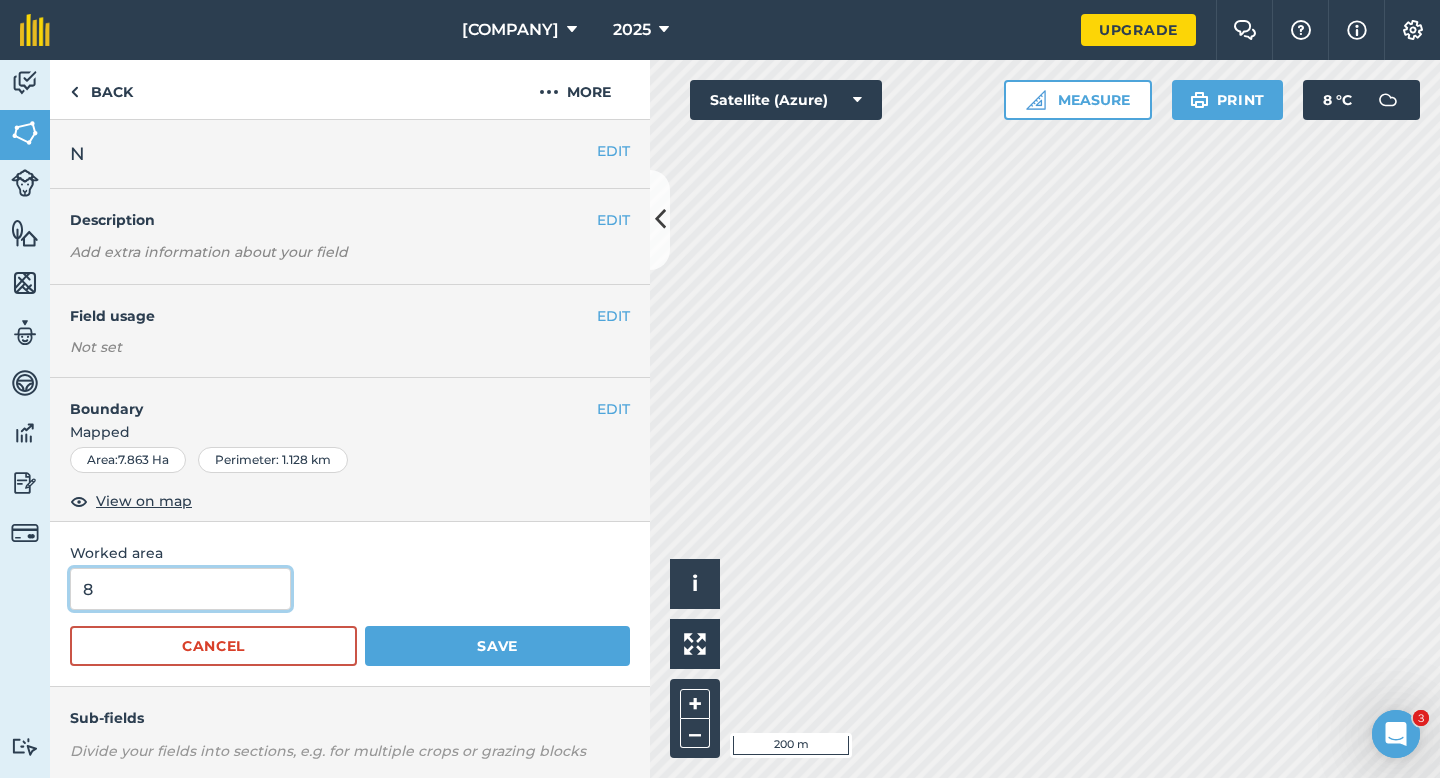 click on "Save" at bounding box center (497, 646) 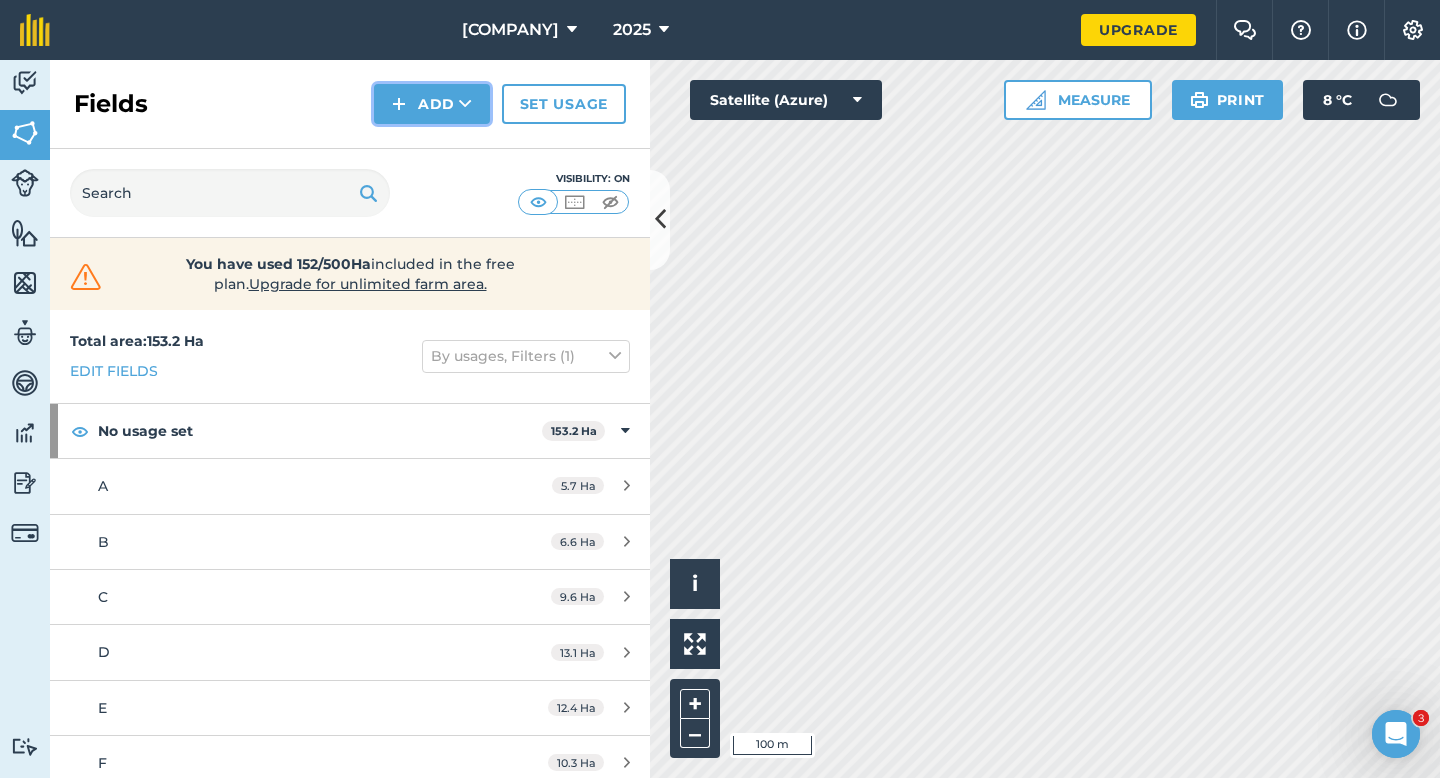 click on "Add" at bounding box center [432, 104] 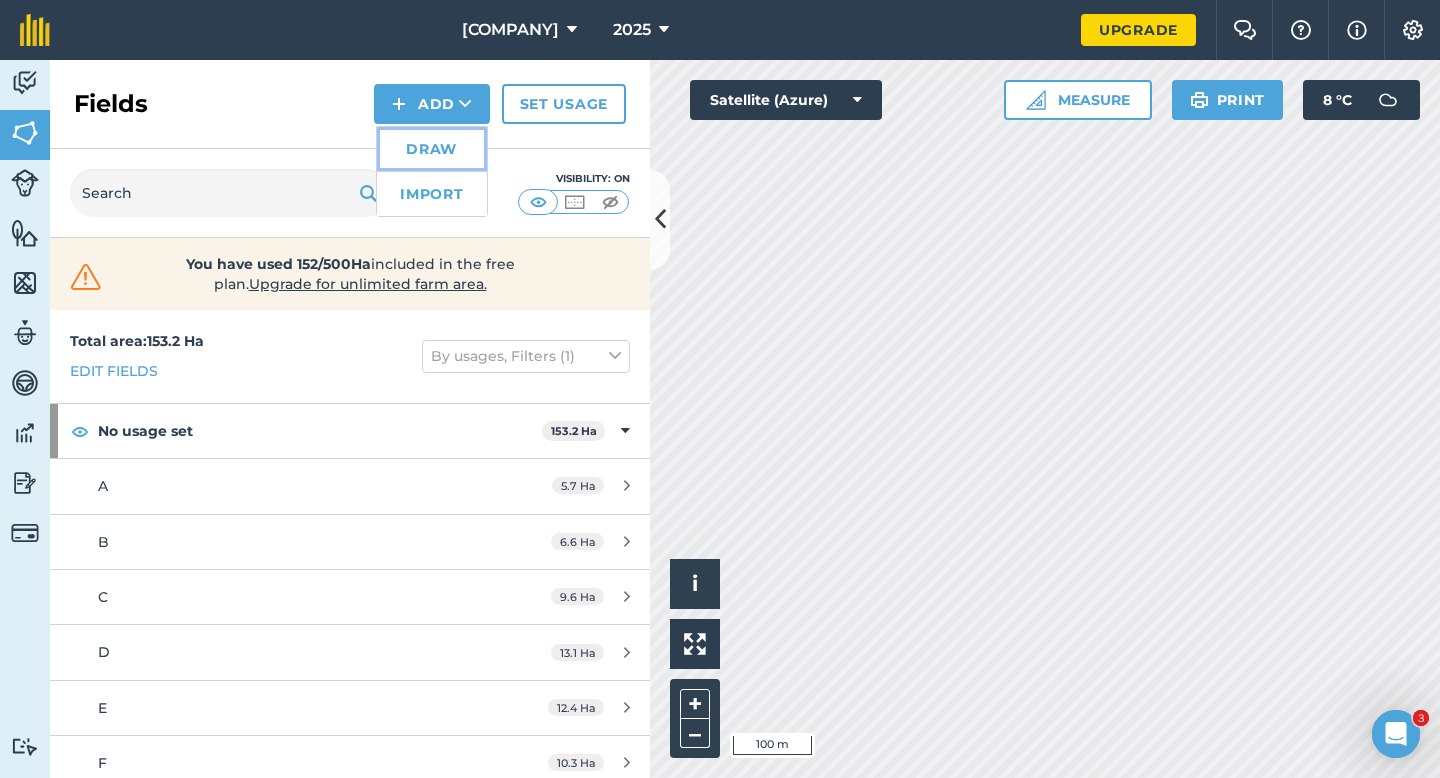 click on "Draw" at bounding box center [432, 149] 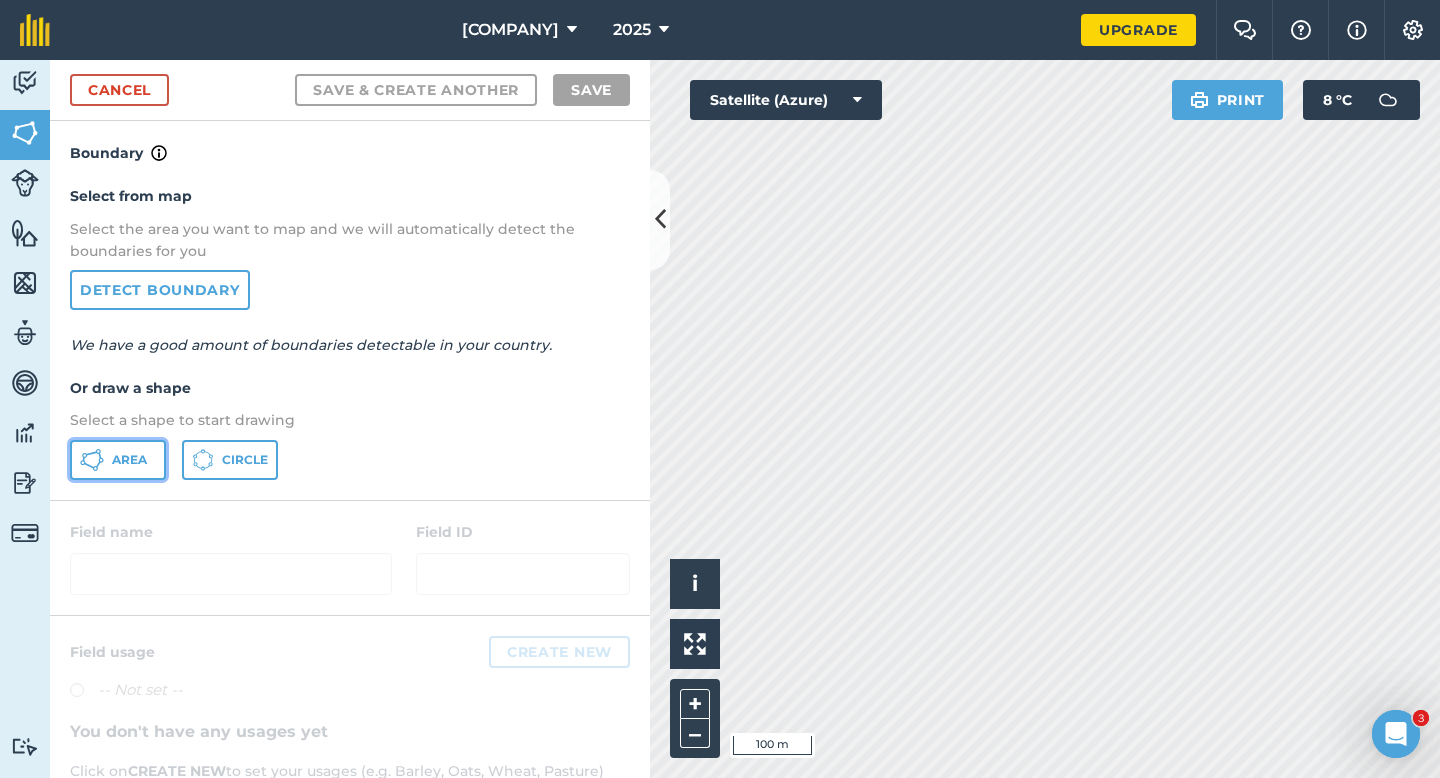 click on "Area" at bounding box center [118, 460] 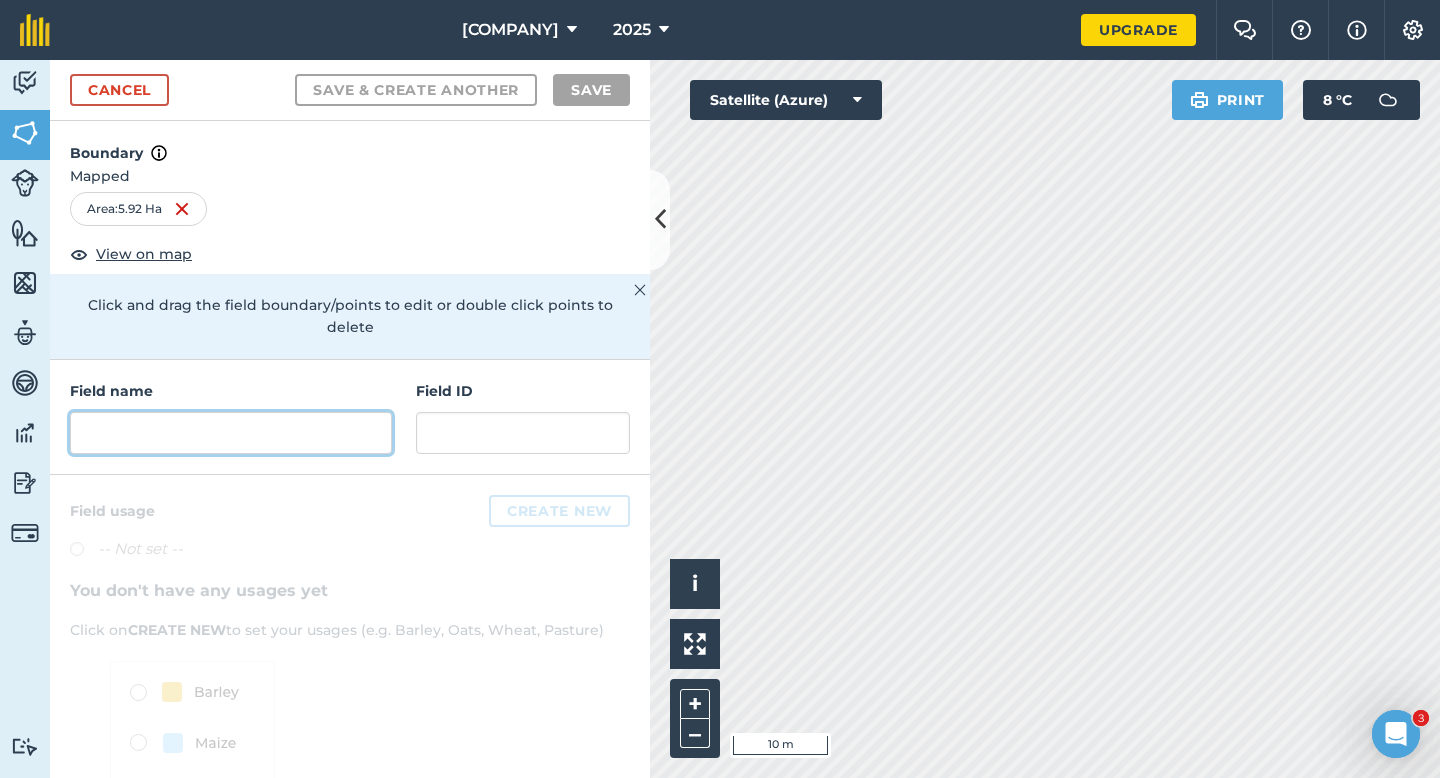 click at bounding box center (231, 433) 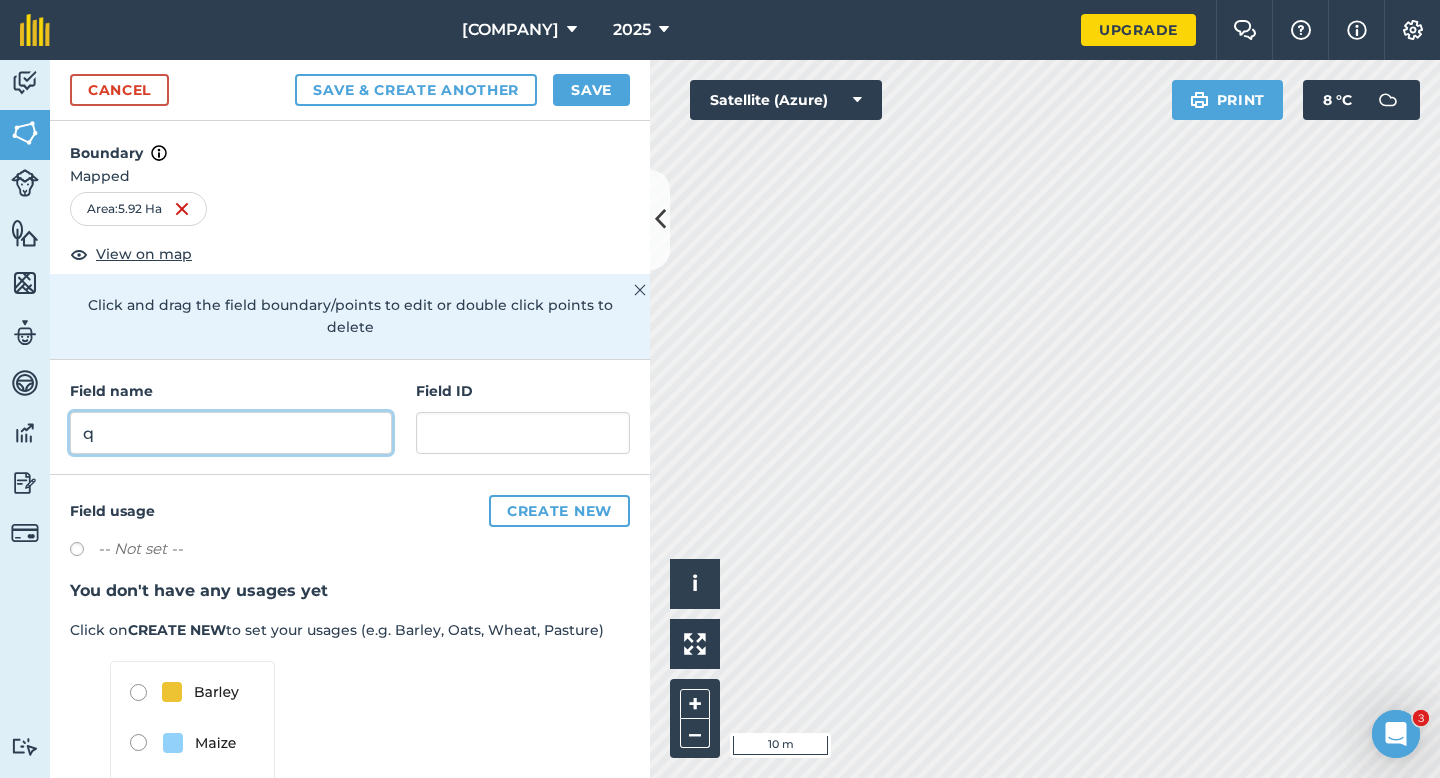 type on "q" 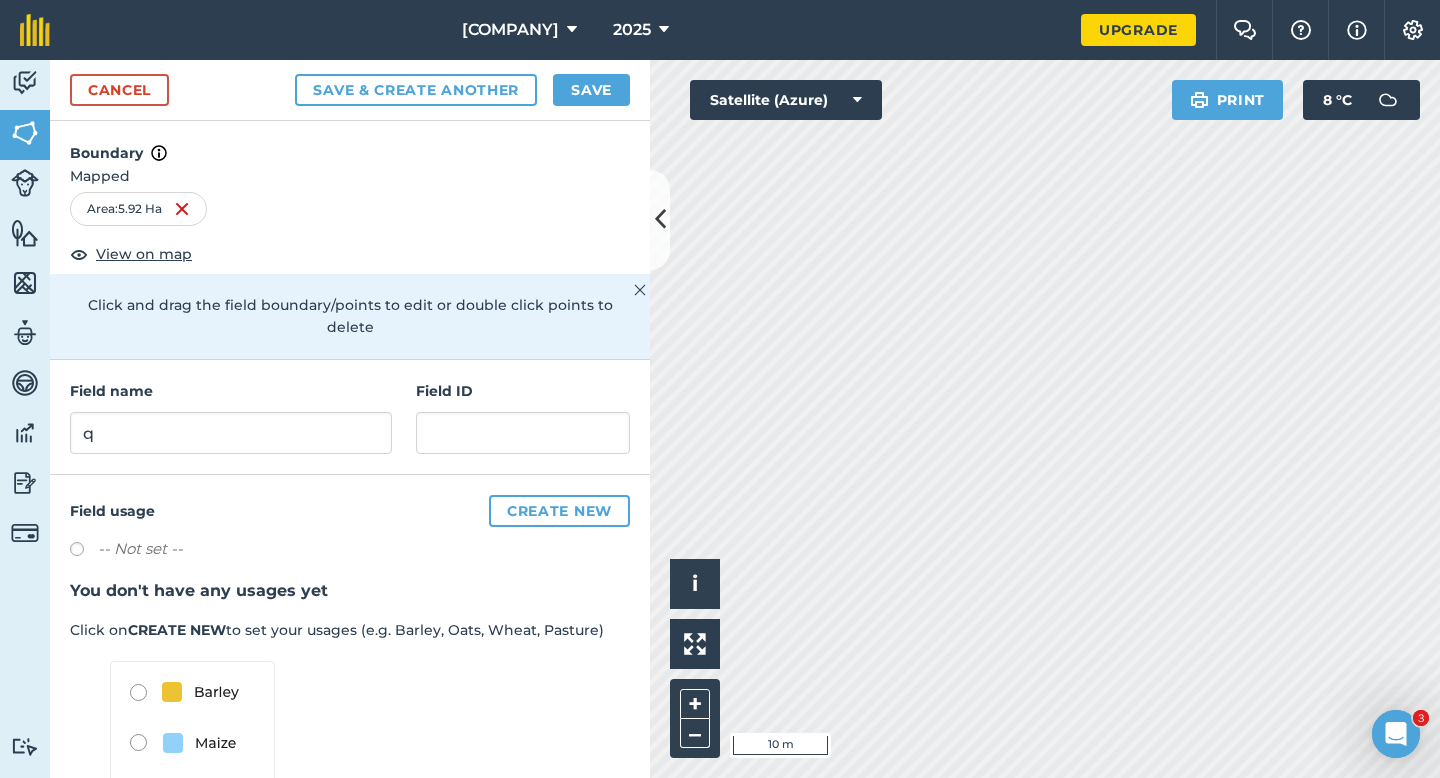click on "Cancel Save & Create Another Save" at bounding box center (350, 90) 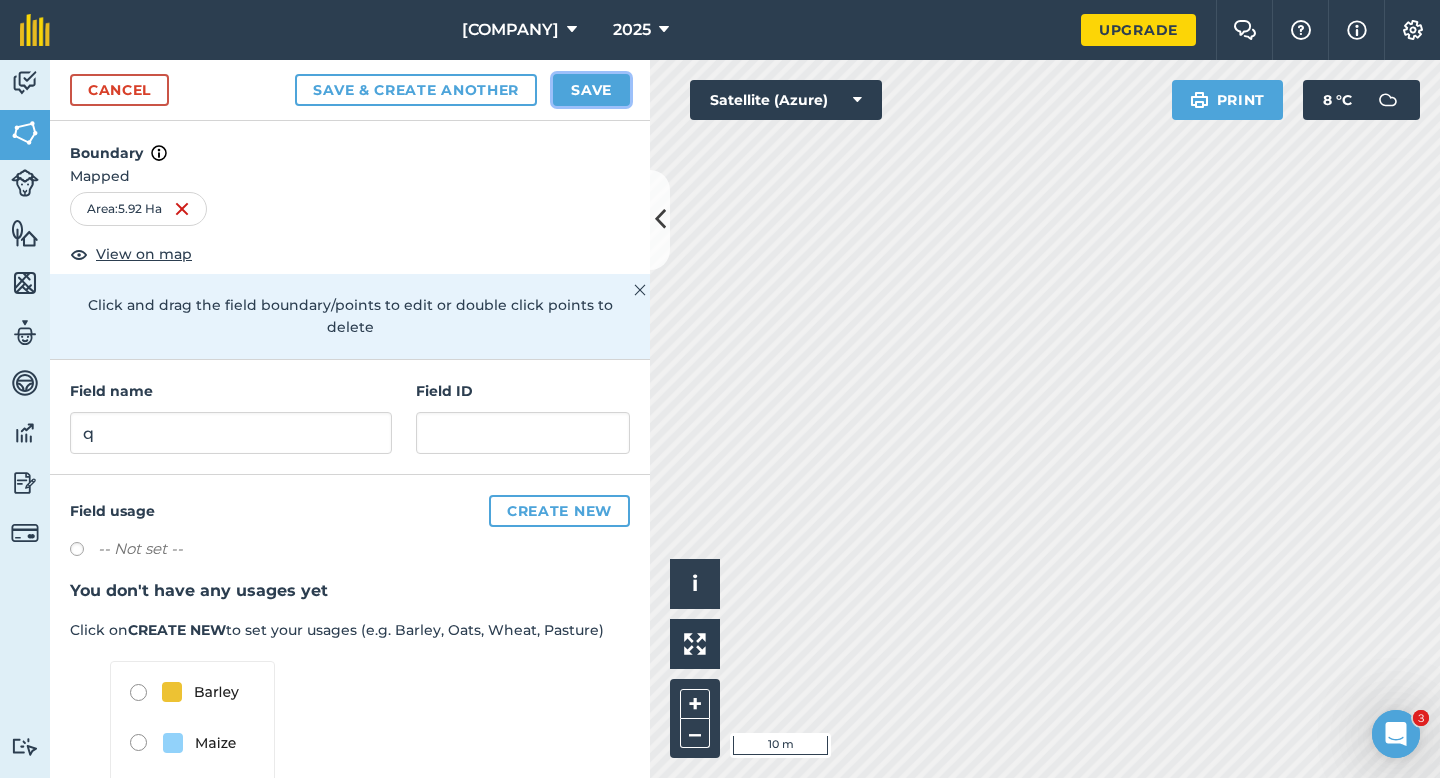 click on "Save" at bounding box center (591, 90) 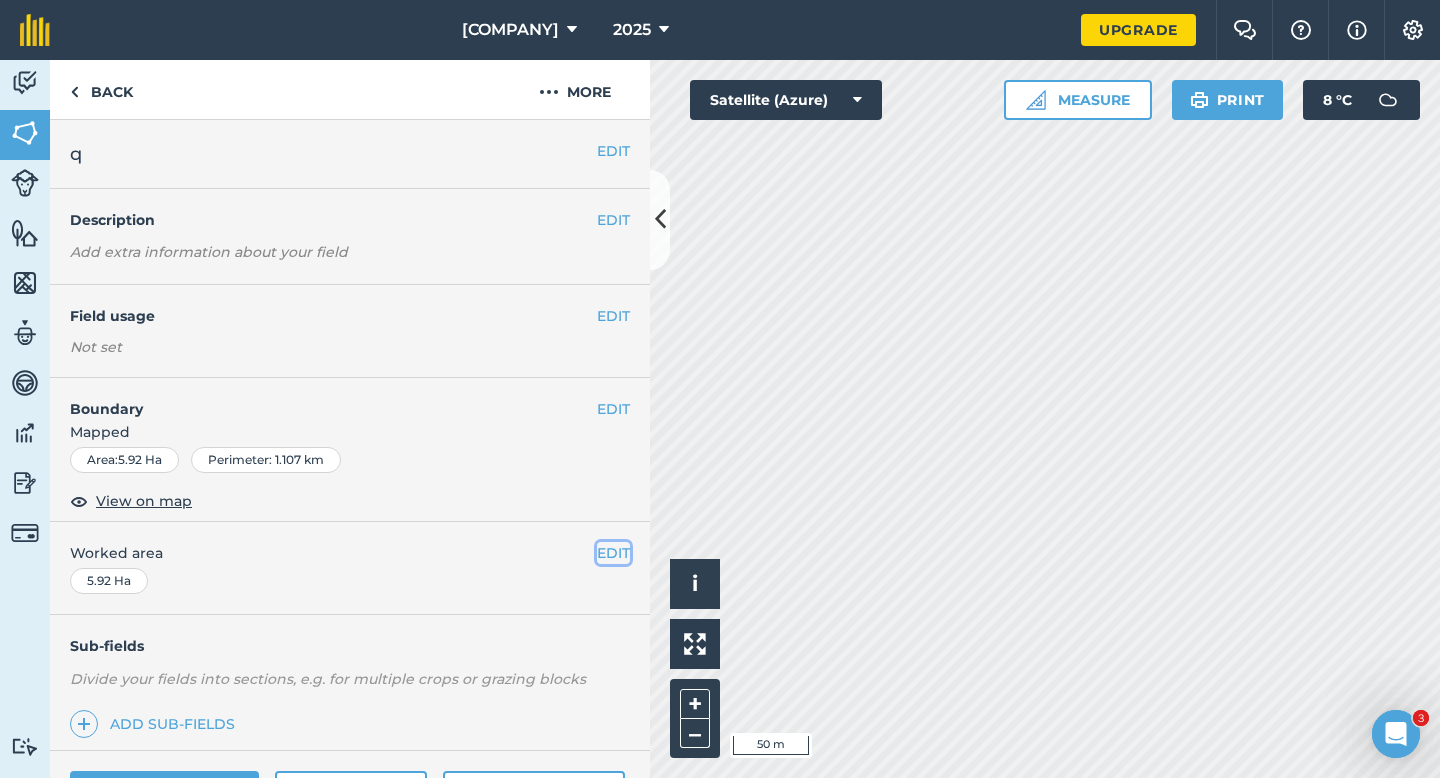click on "EDIT" at bounding box center [613, 553] 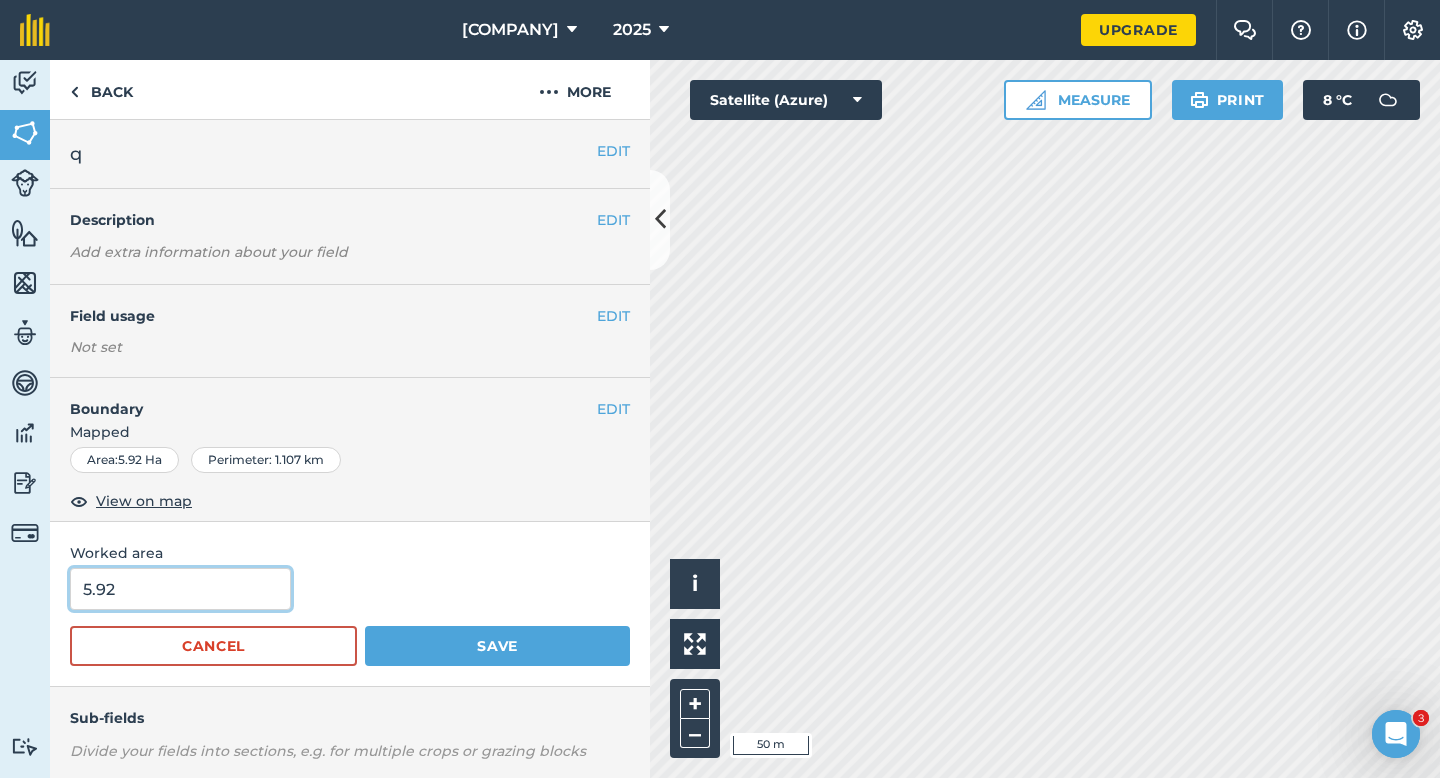 type on "6" 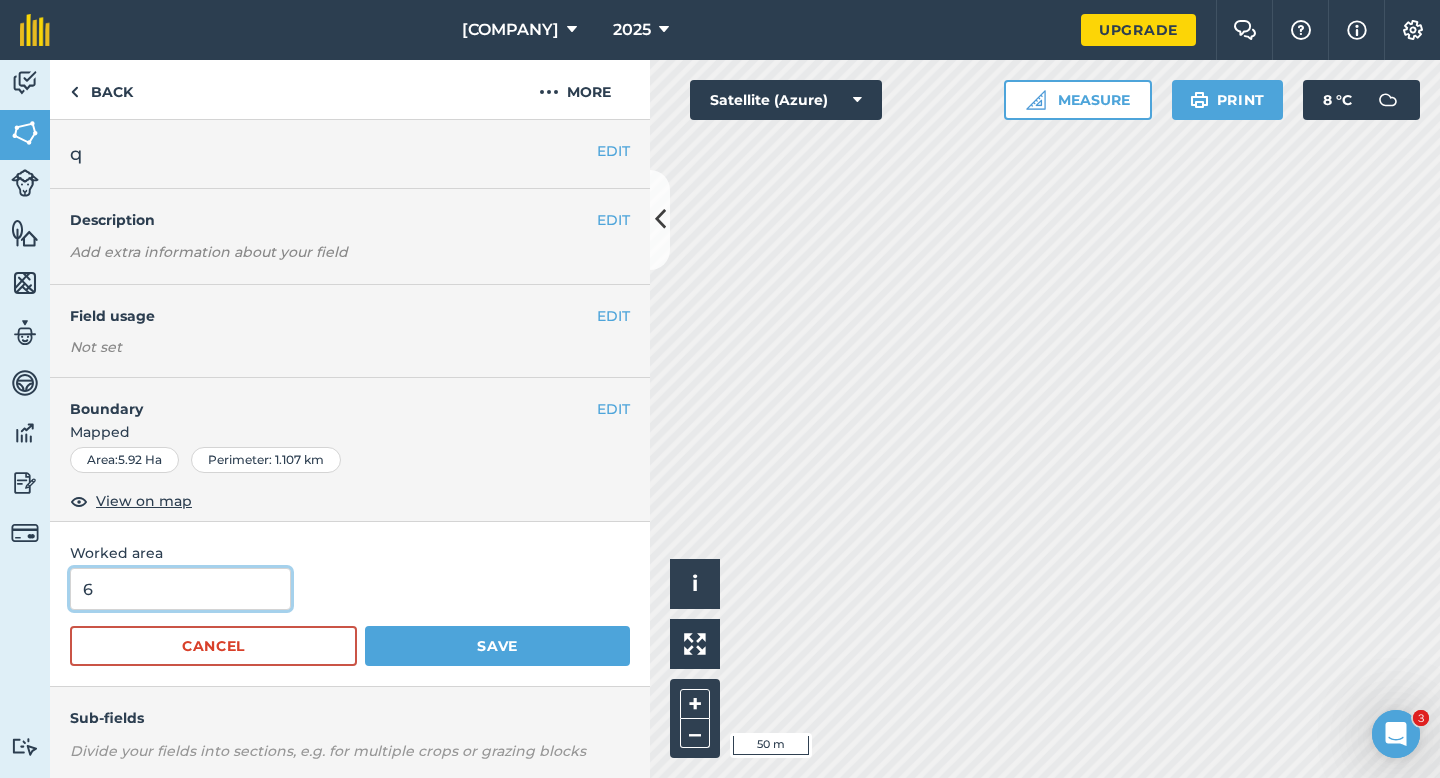 click on "6" at bounding box center [180, 589] 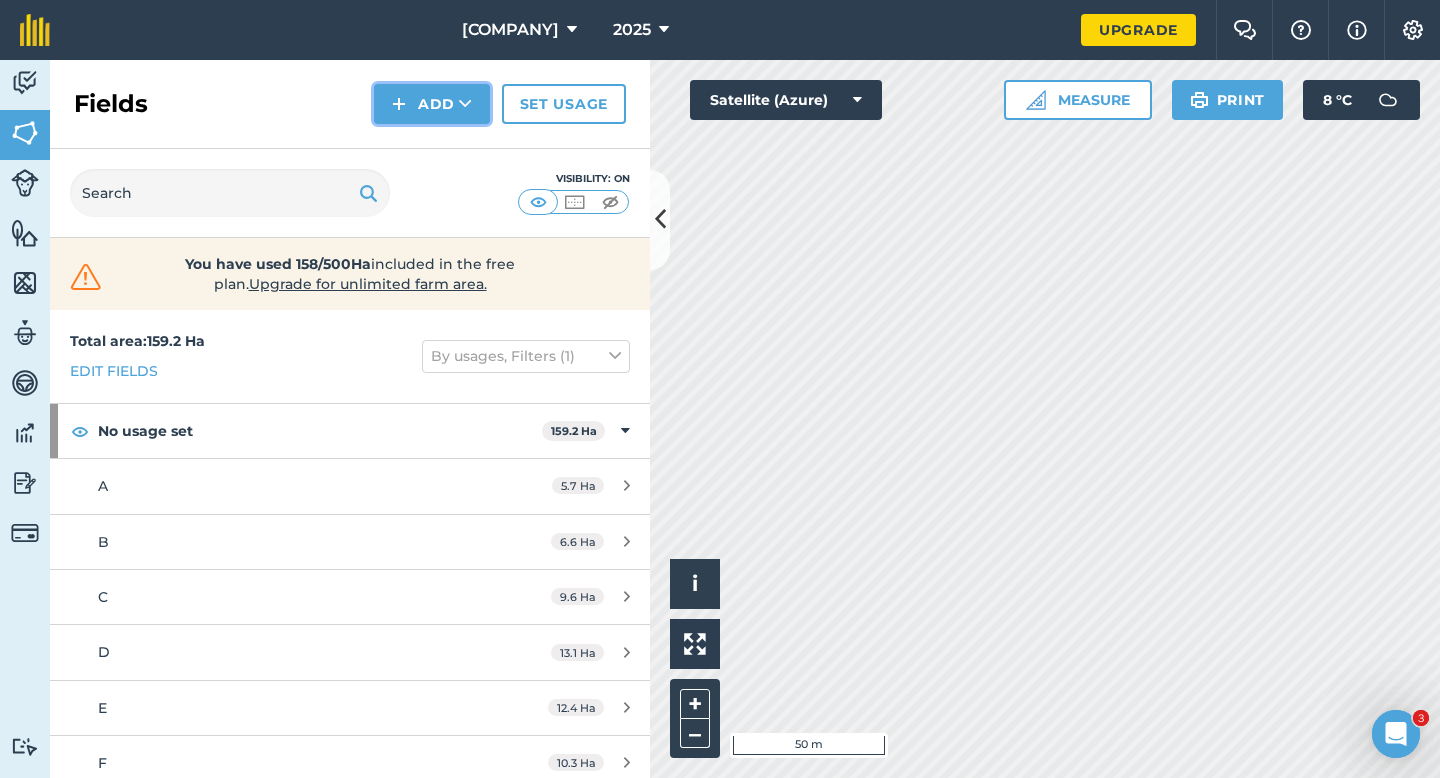 click on "Add" at bounding box center (432, 104) 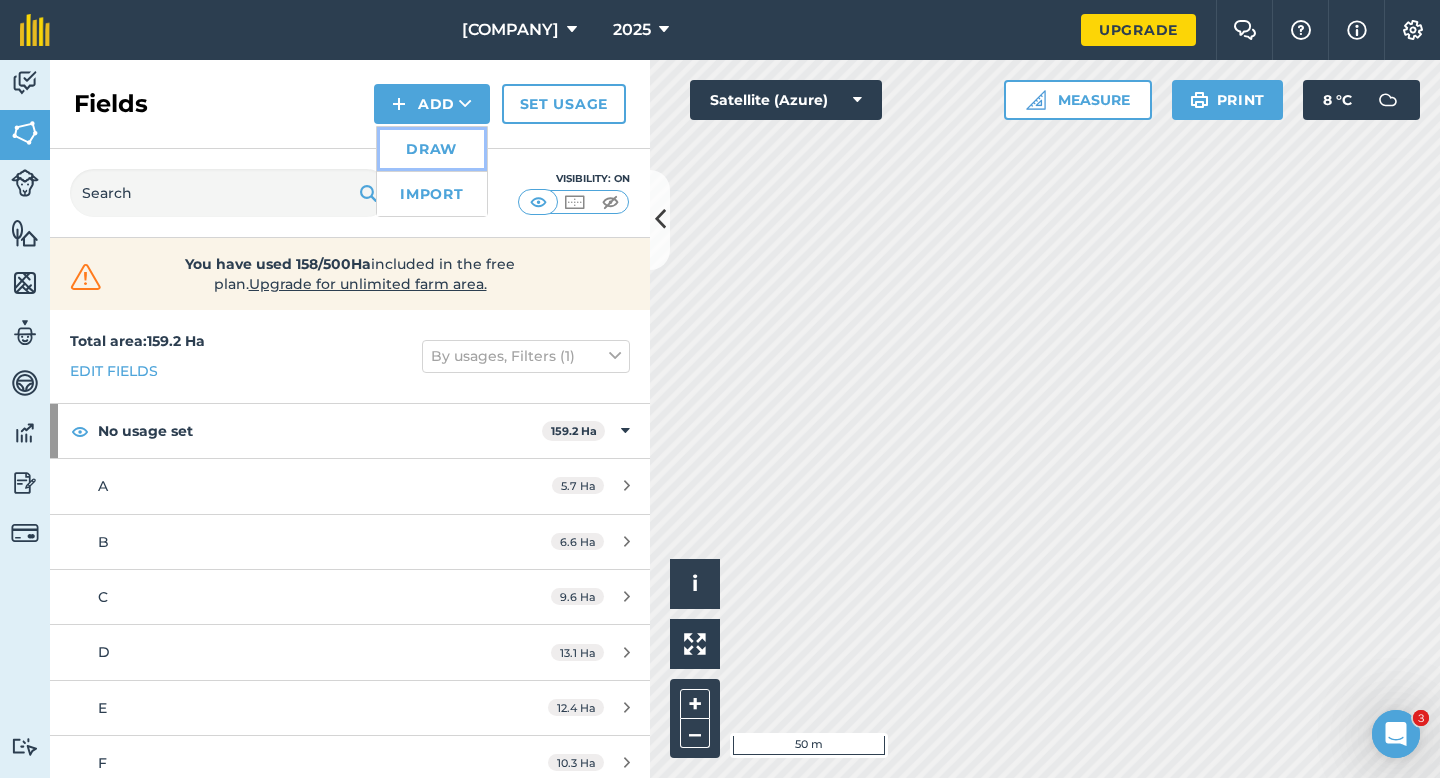 click on "Draw" at bounding box center [432, 149] 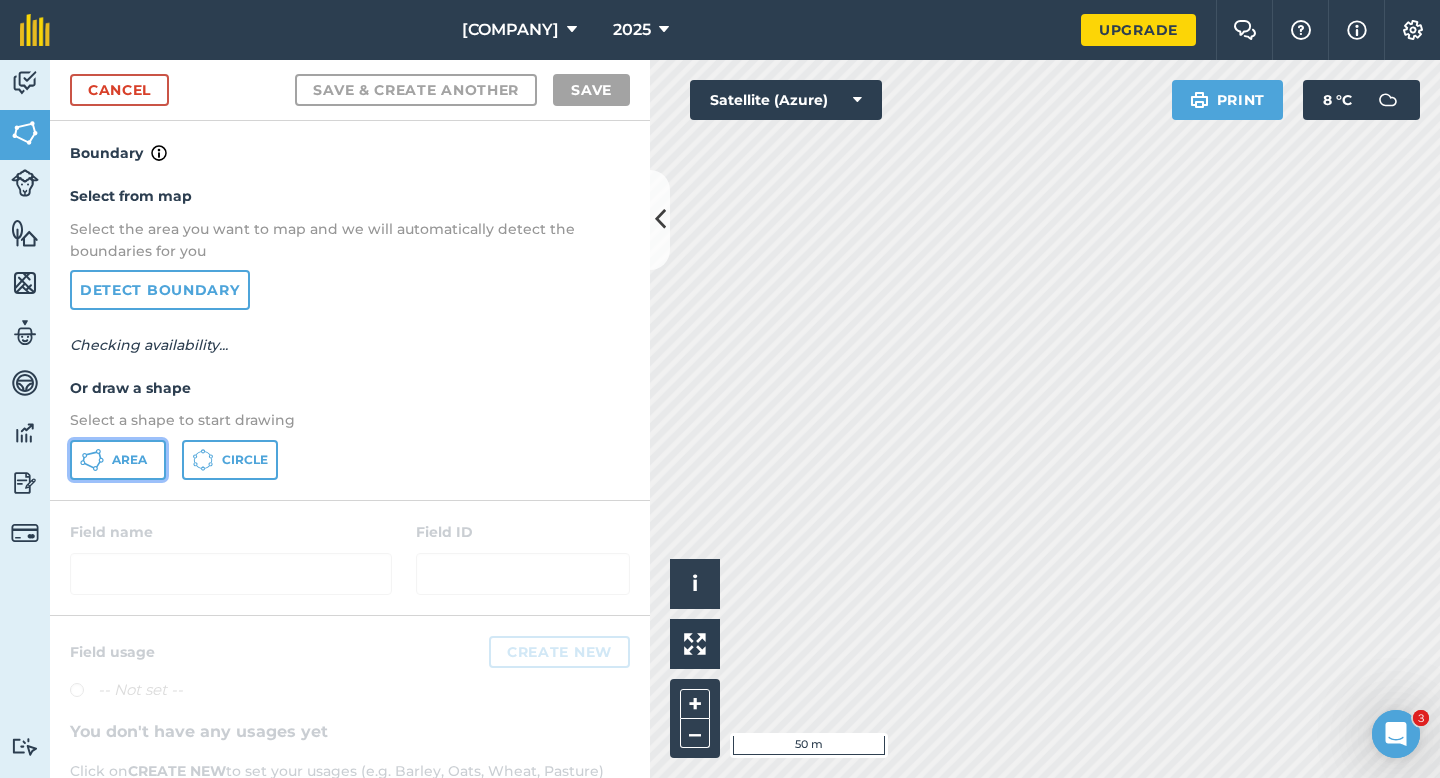 click on "Area" at bounding box center [129, 460] 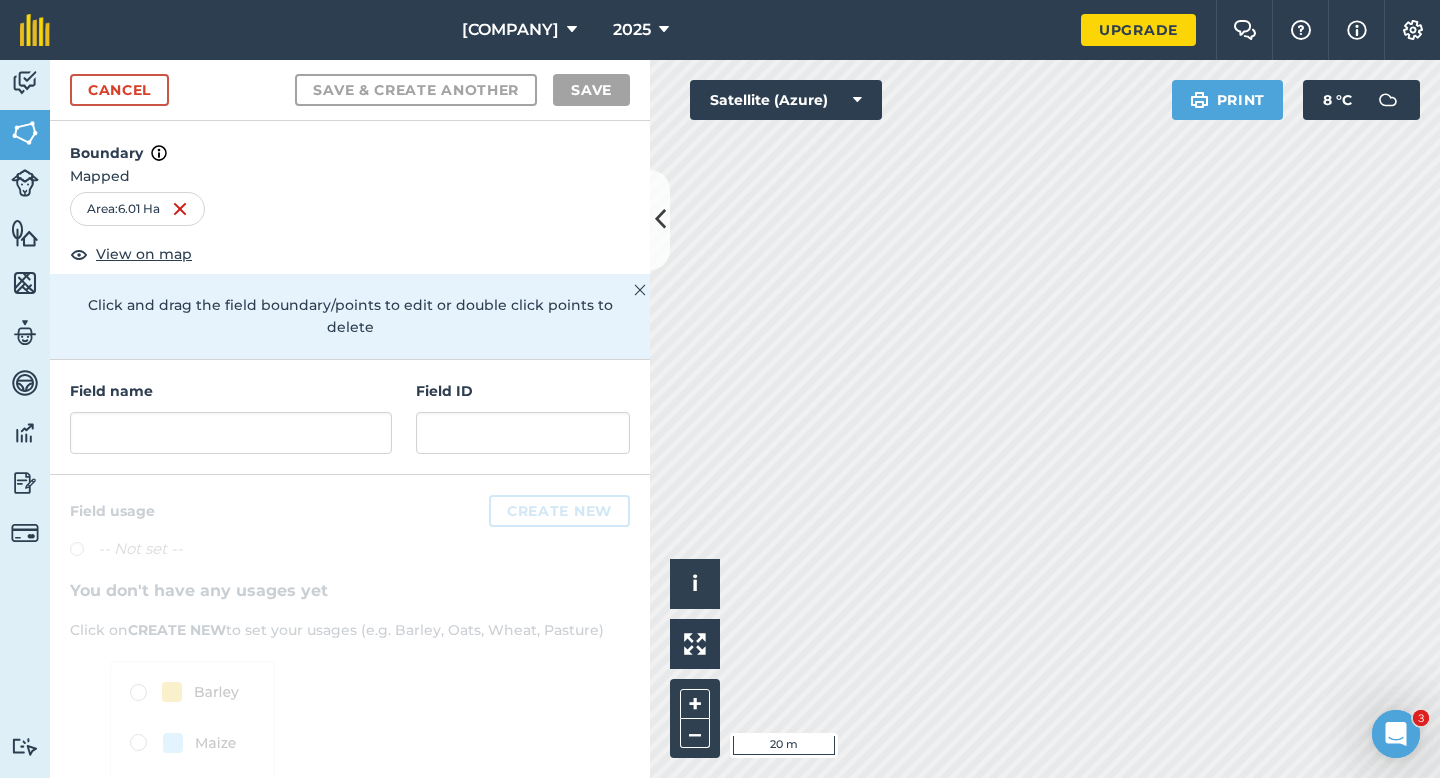 click on "Field name" at bounding box center [231, 391] 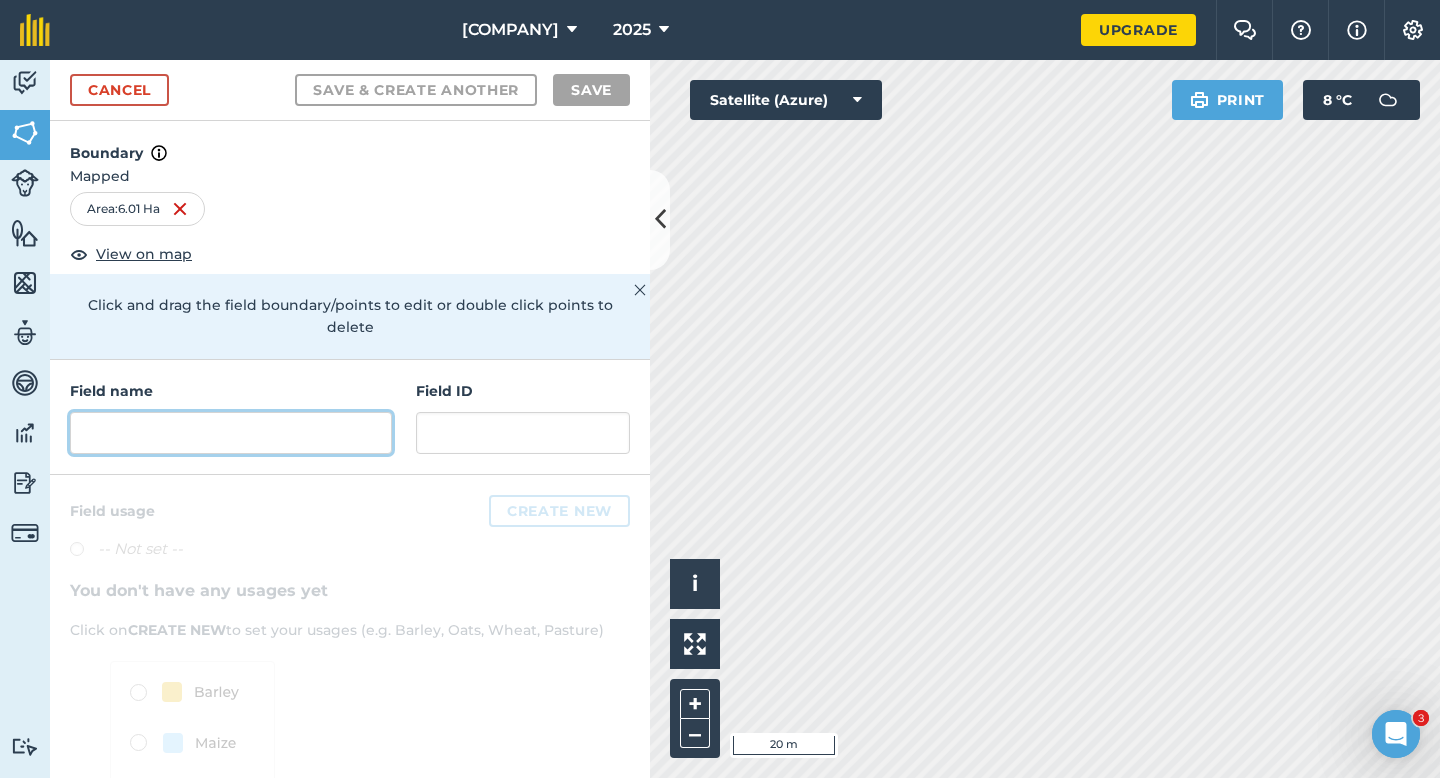 click at bounding box center [231, 433] 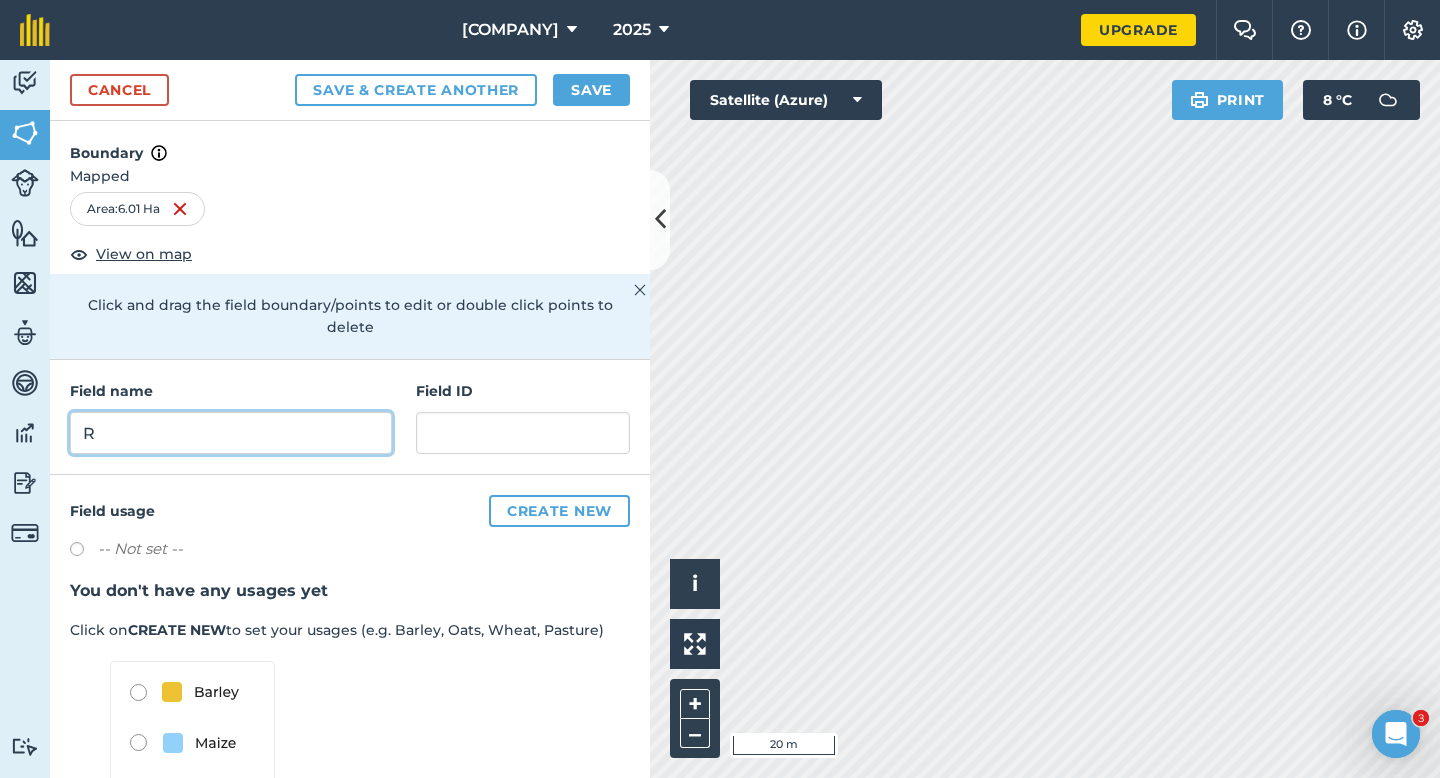 type on "R" 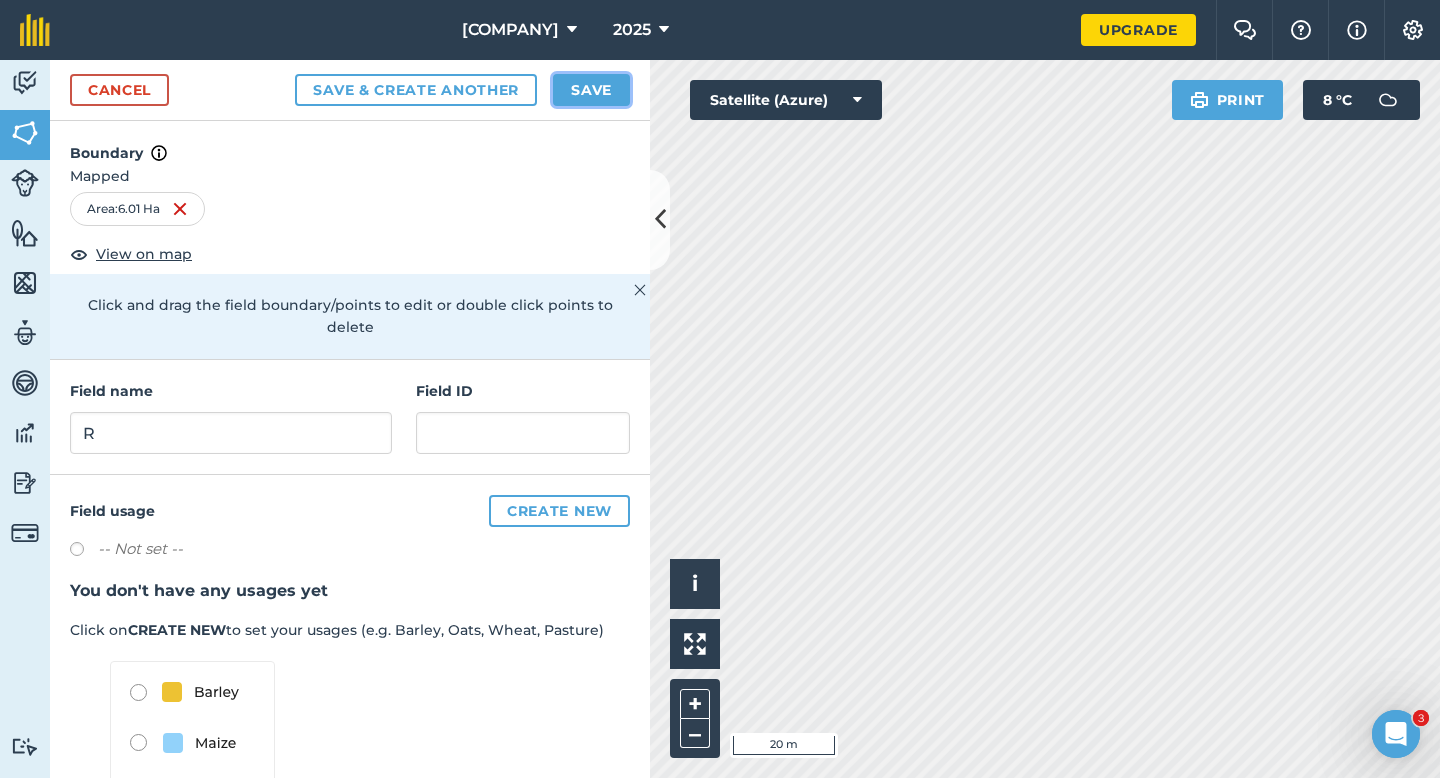 click on "Save" at bounding box center [591, 90] 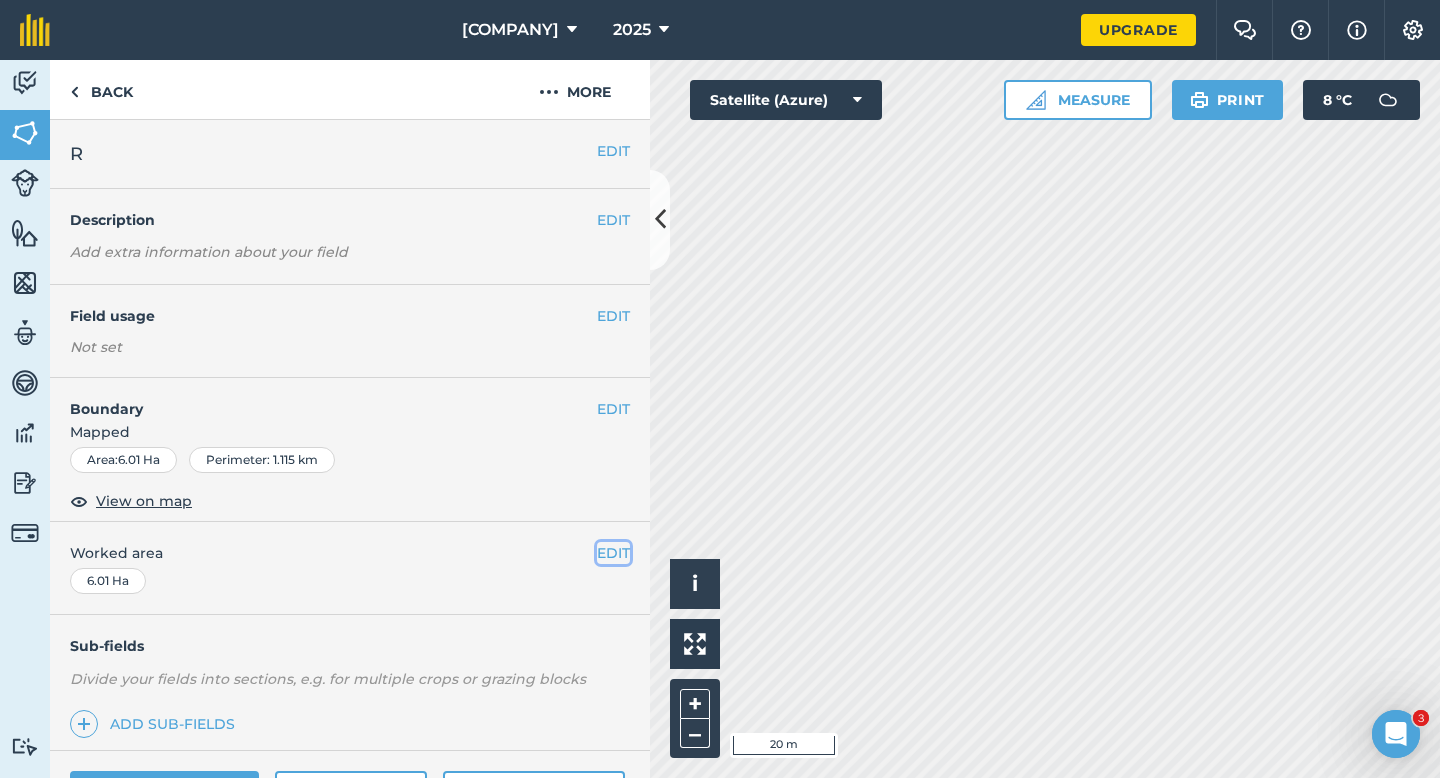 click on "EDIT" at bounding box center [613, 553] 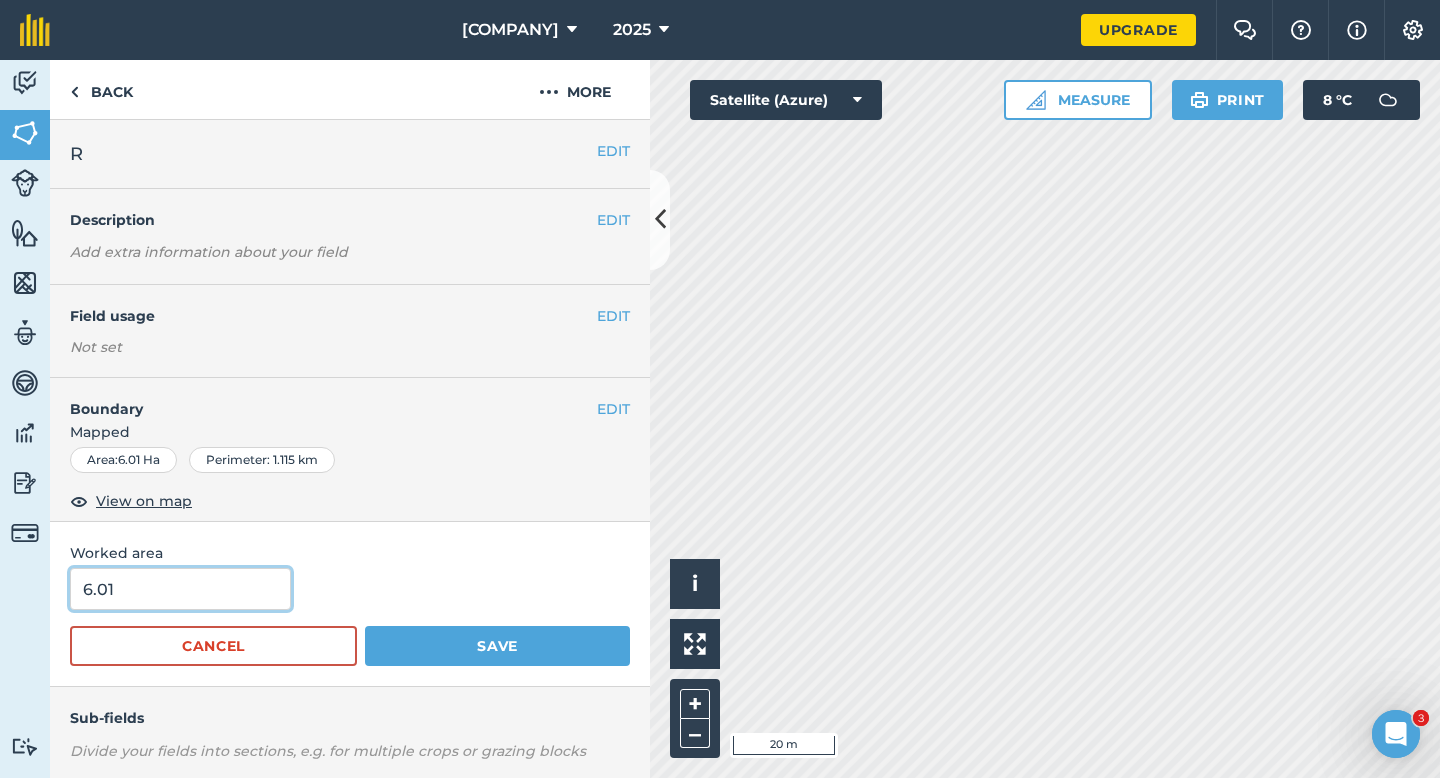 click on "6.01" at bounding box center [180, 589] 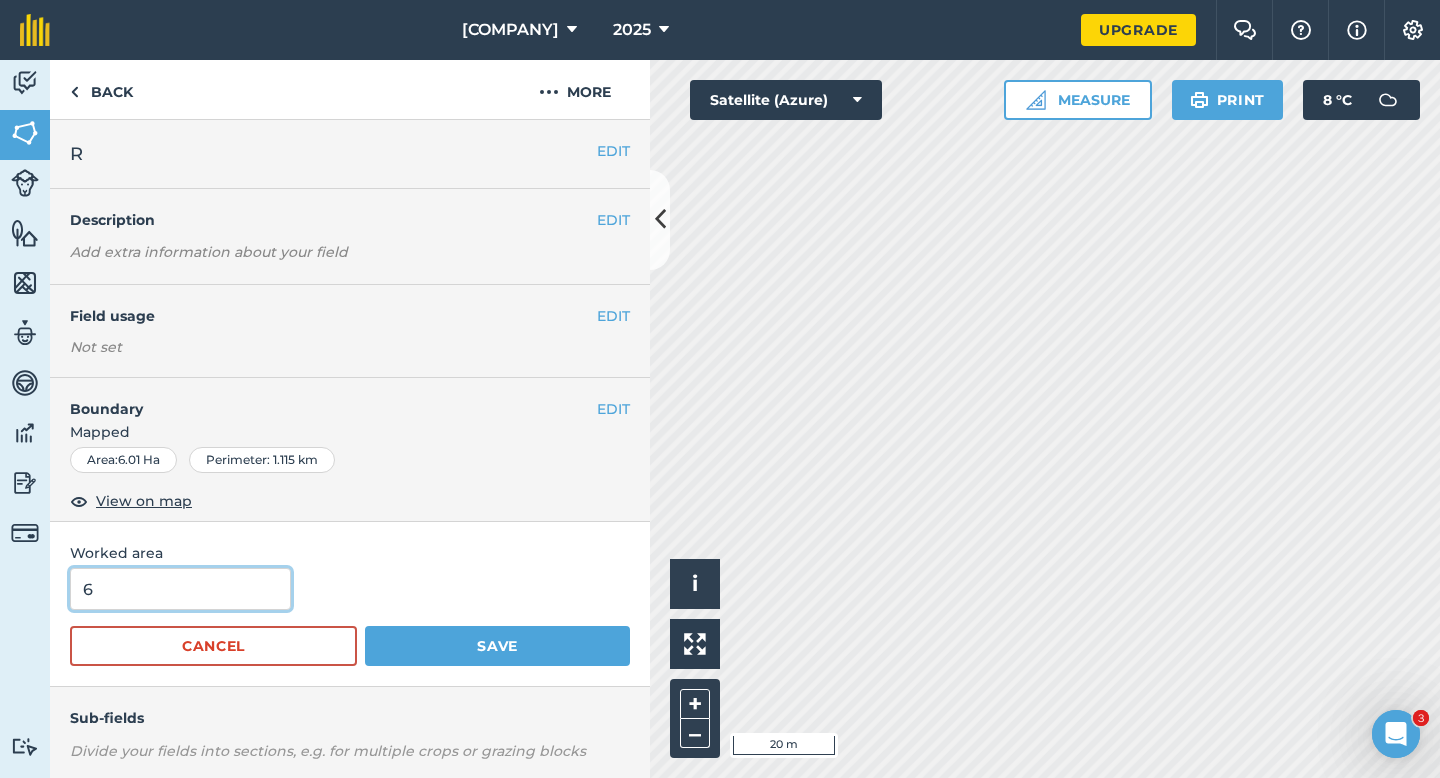 click on "Save" at bounding box center [497, 646] 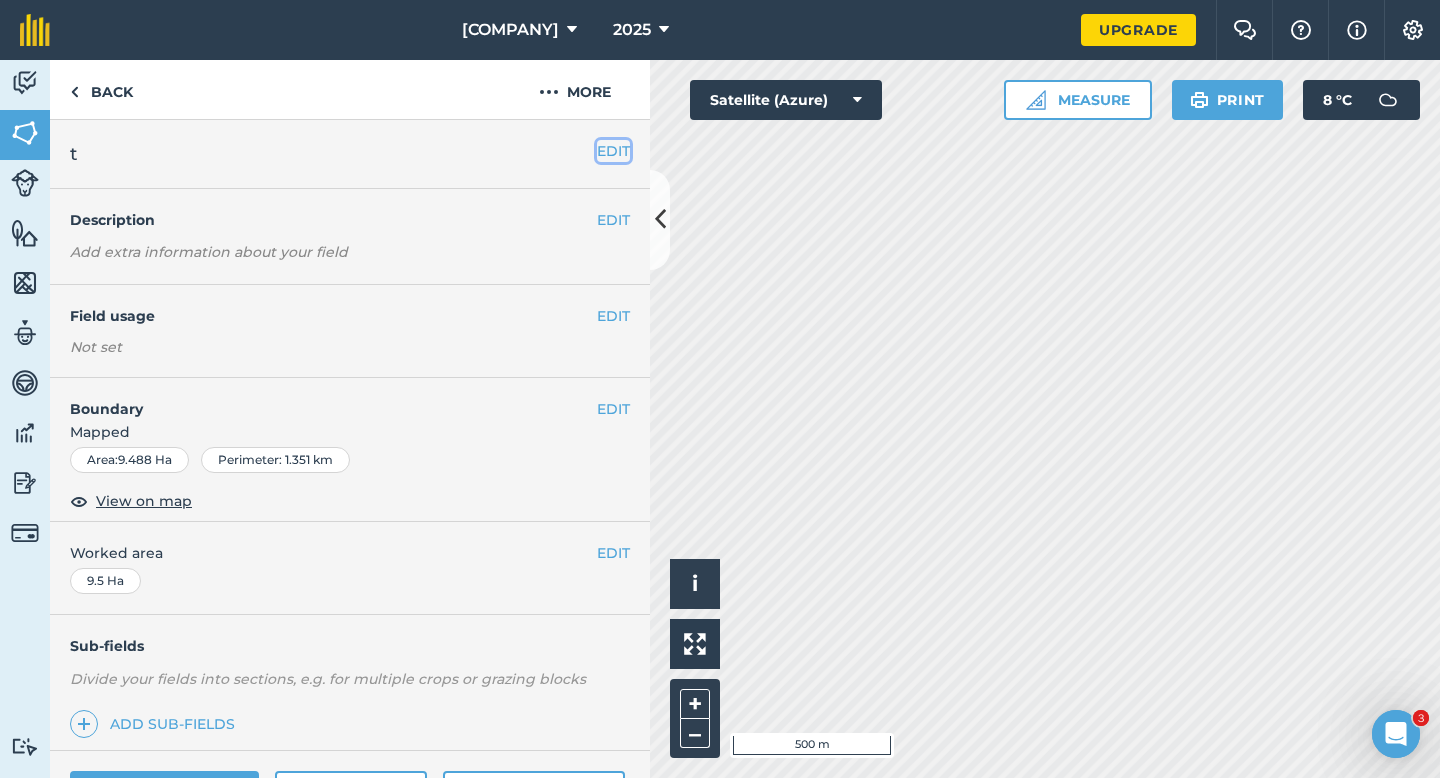 click on "EDIT" at bounding box center (613, 151) 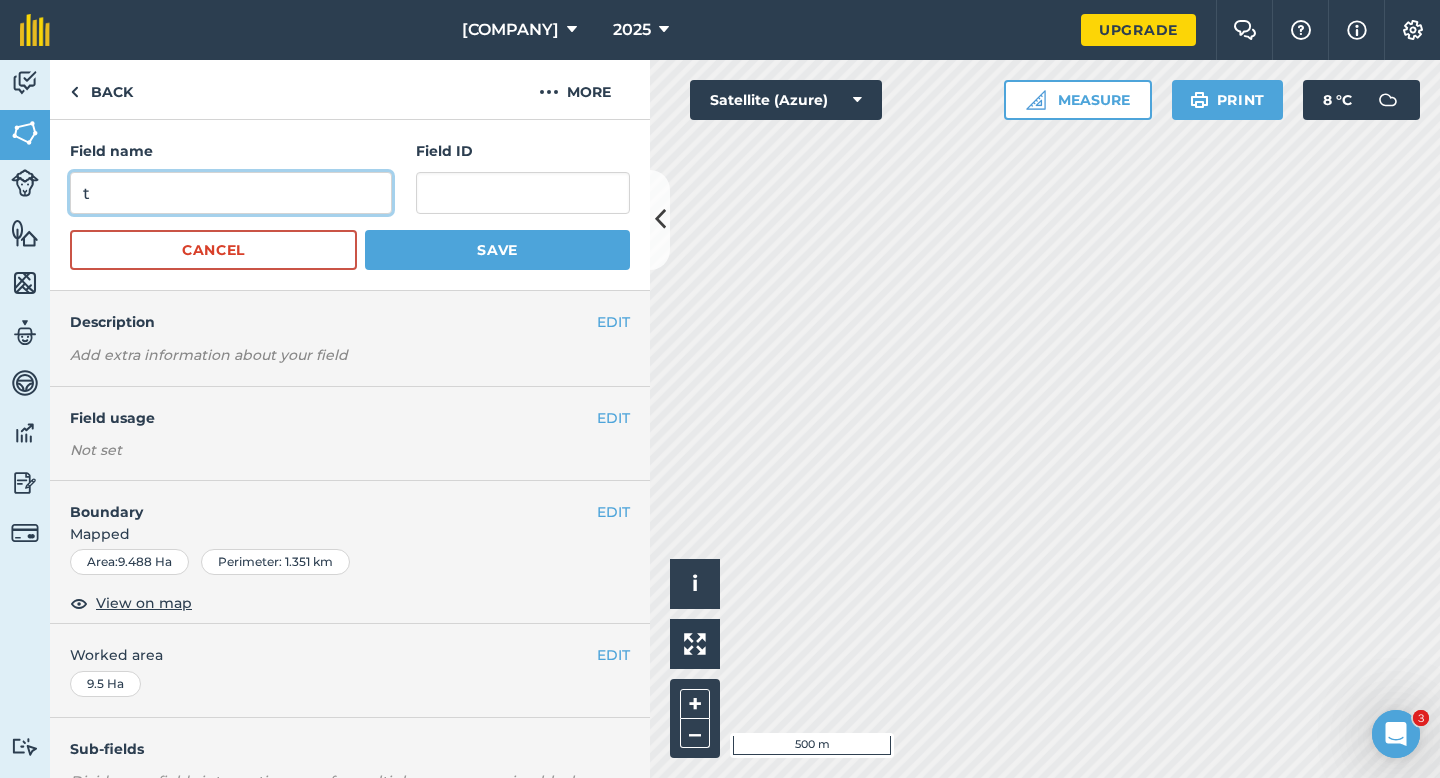 click on "t" at bounding box center [231, 193] 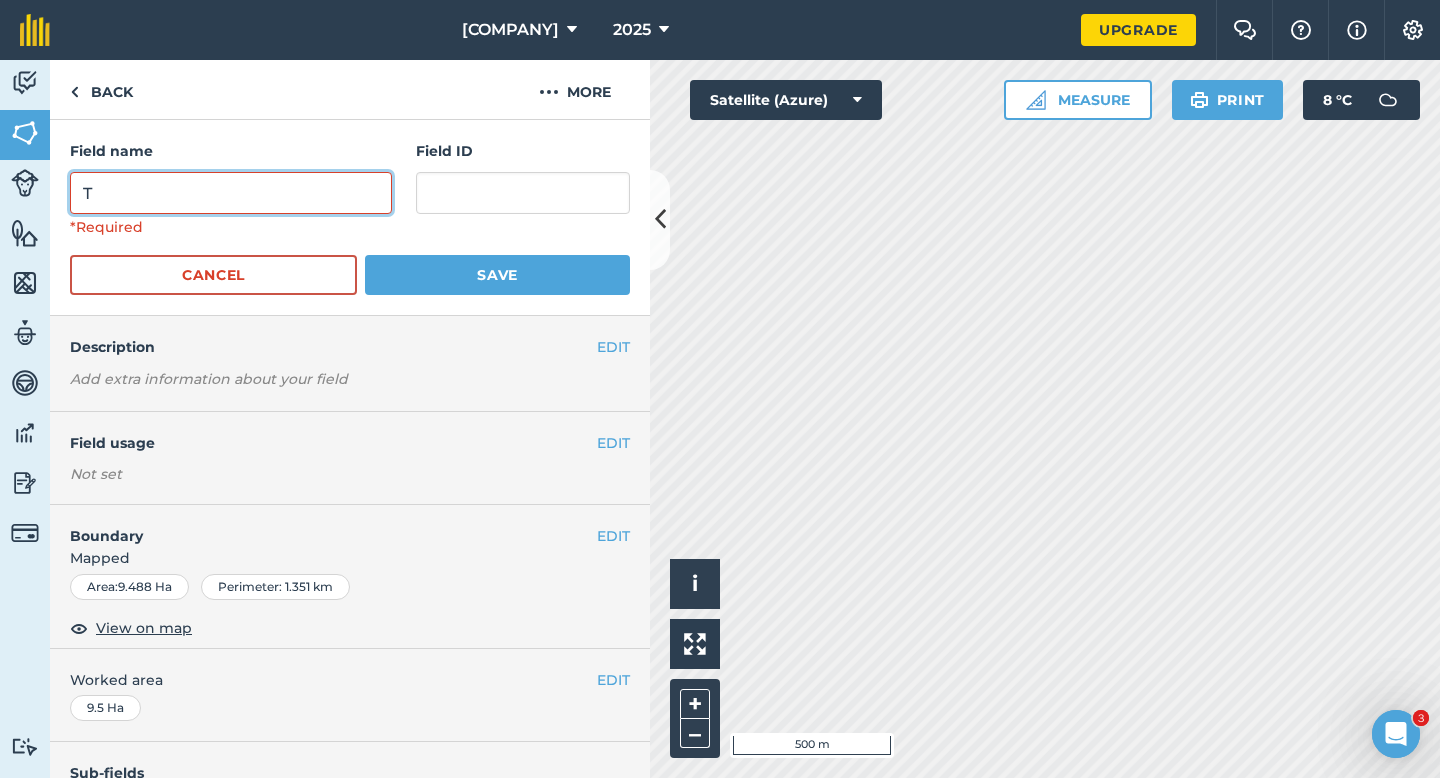 type on "T" 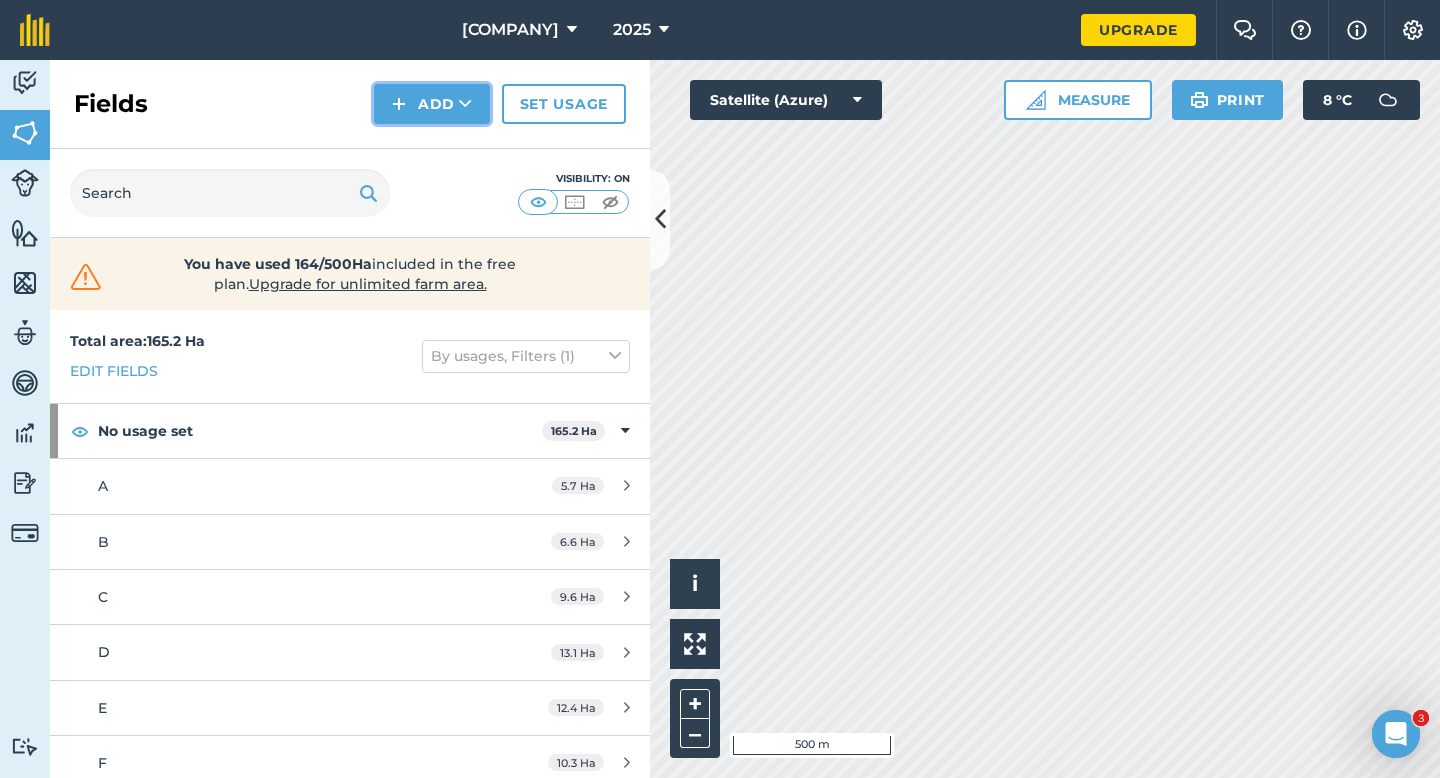 click on "Add" at bounding box center [432, 104] 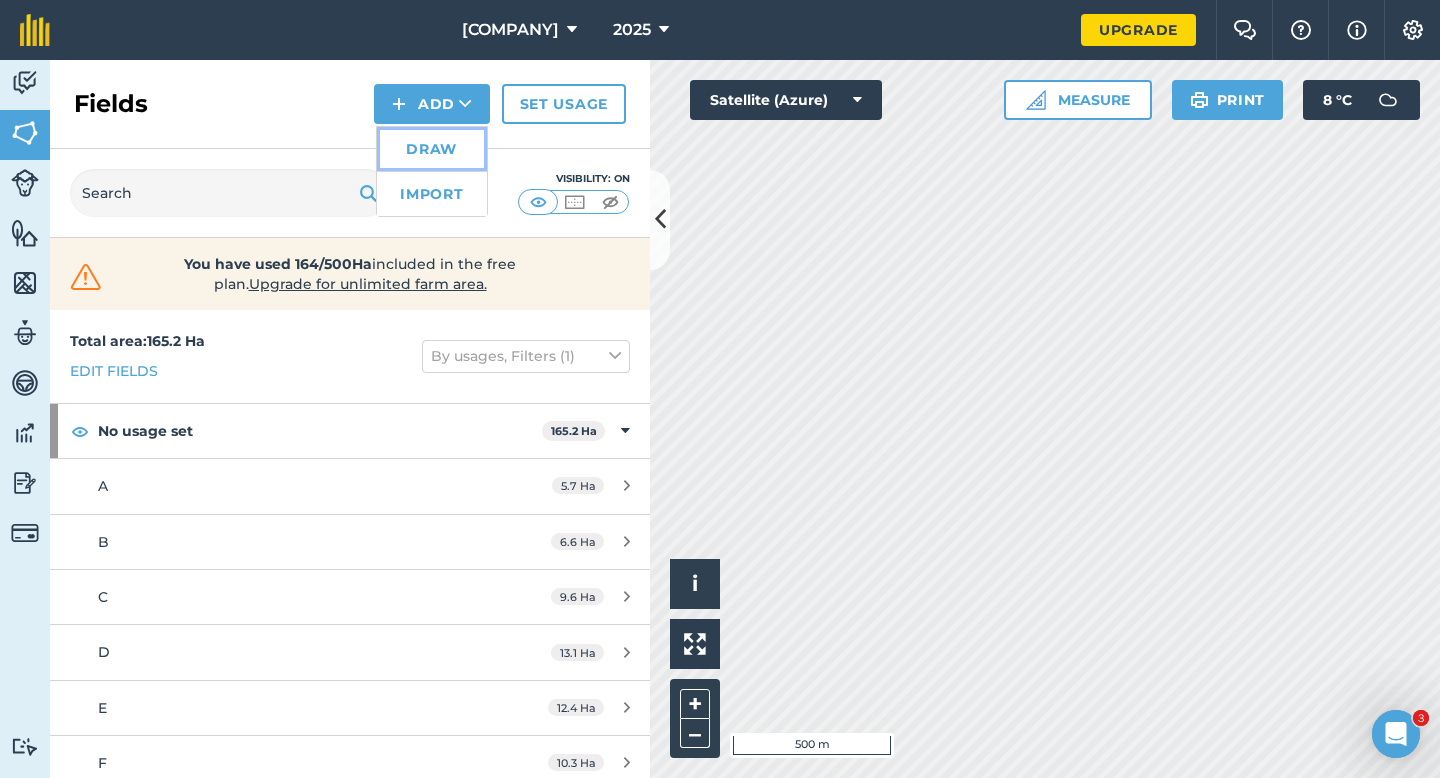 click on "Draw" at bounding box center (432, 149) 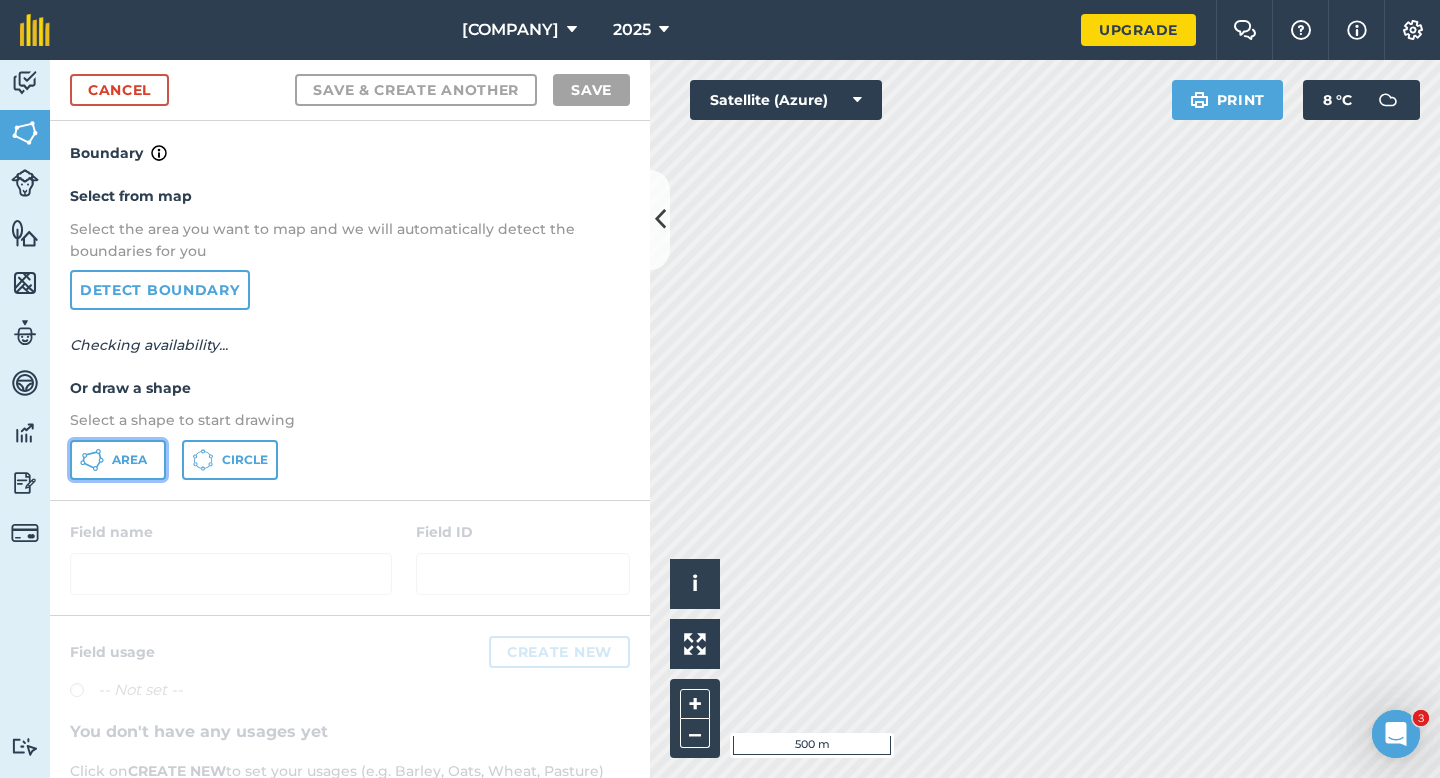 click on "Area" at bounding box center (118, 460) 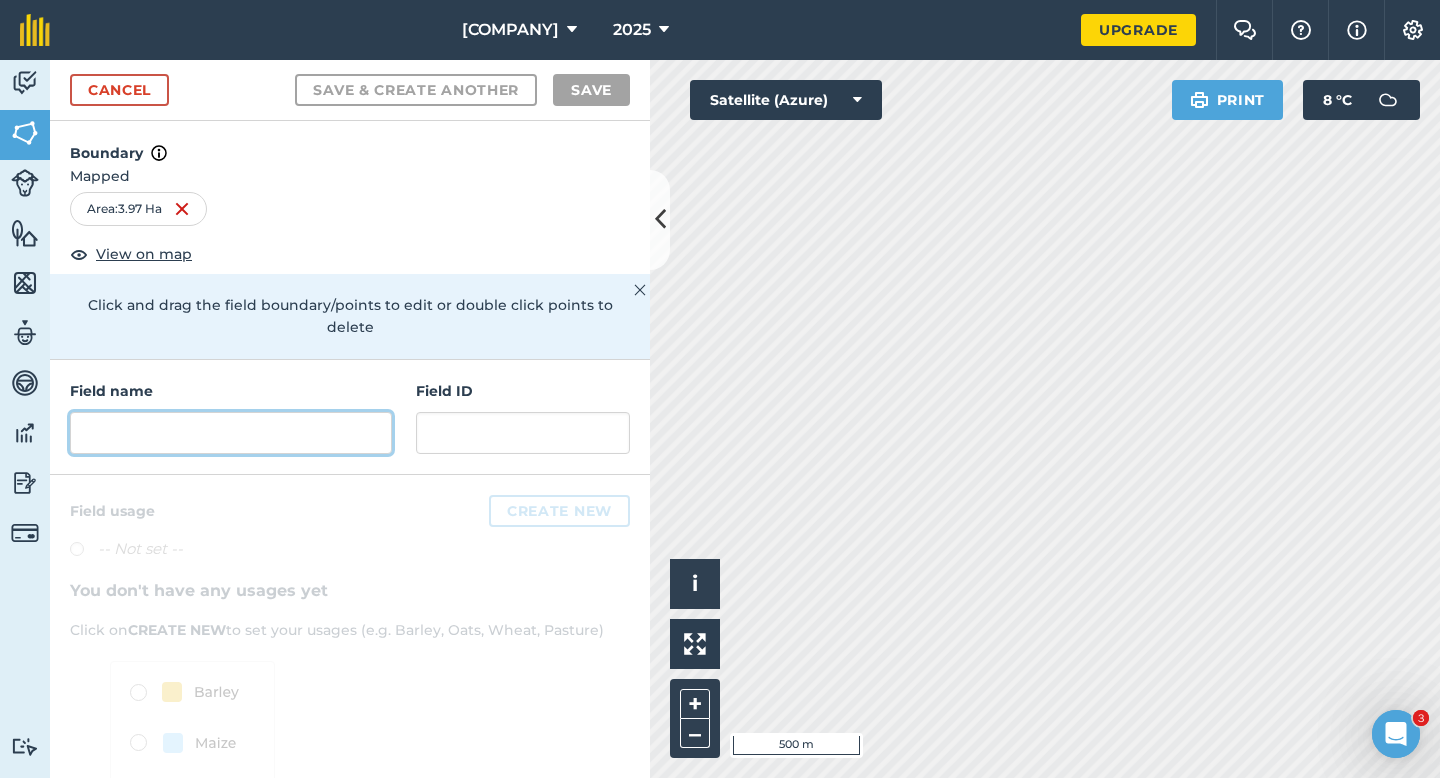 click at bounding box center (231, 433) 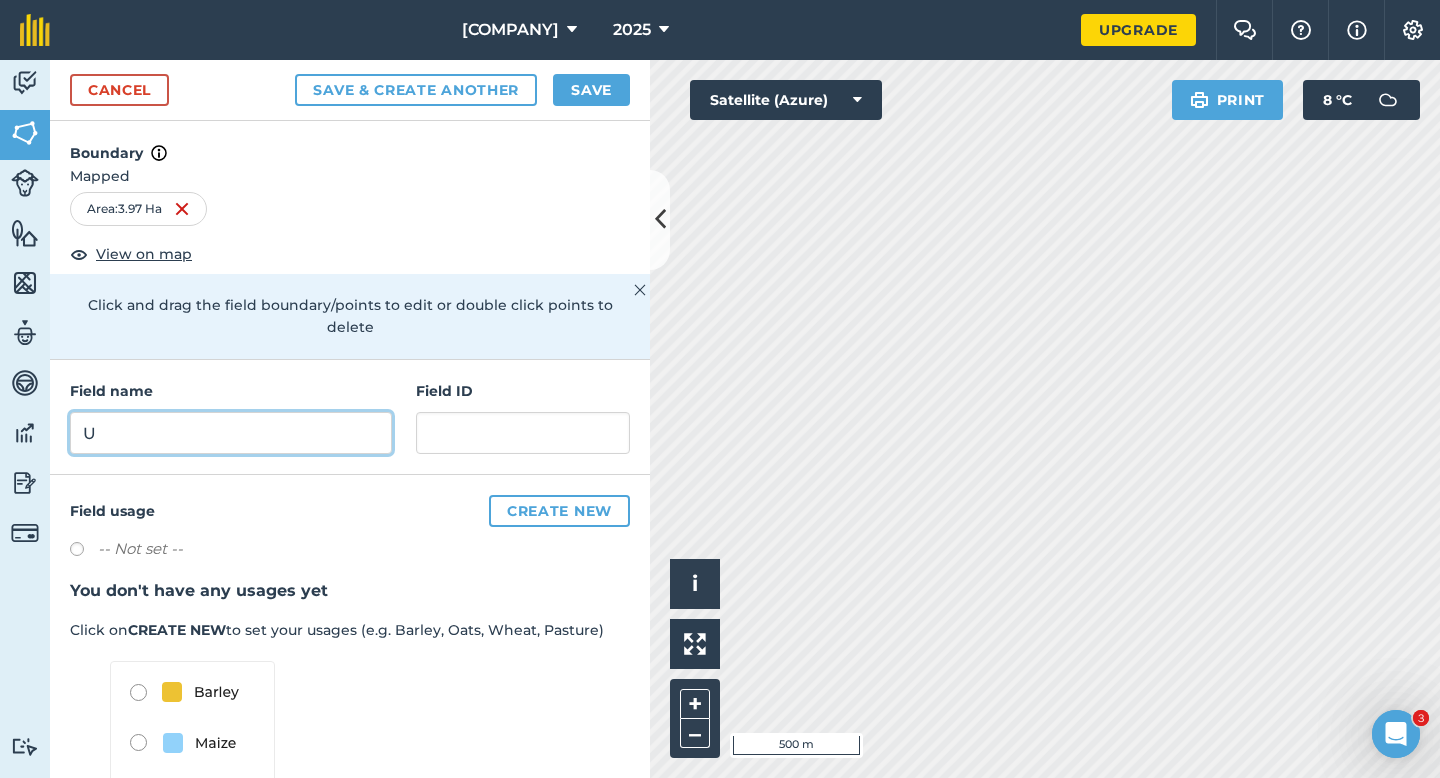 type on "U" 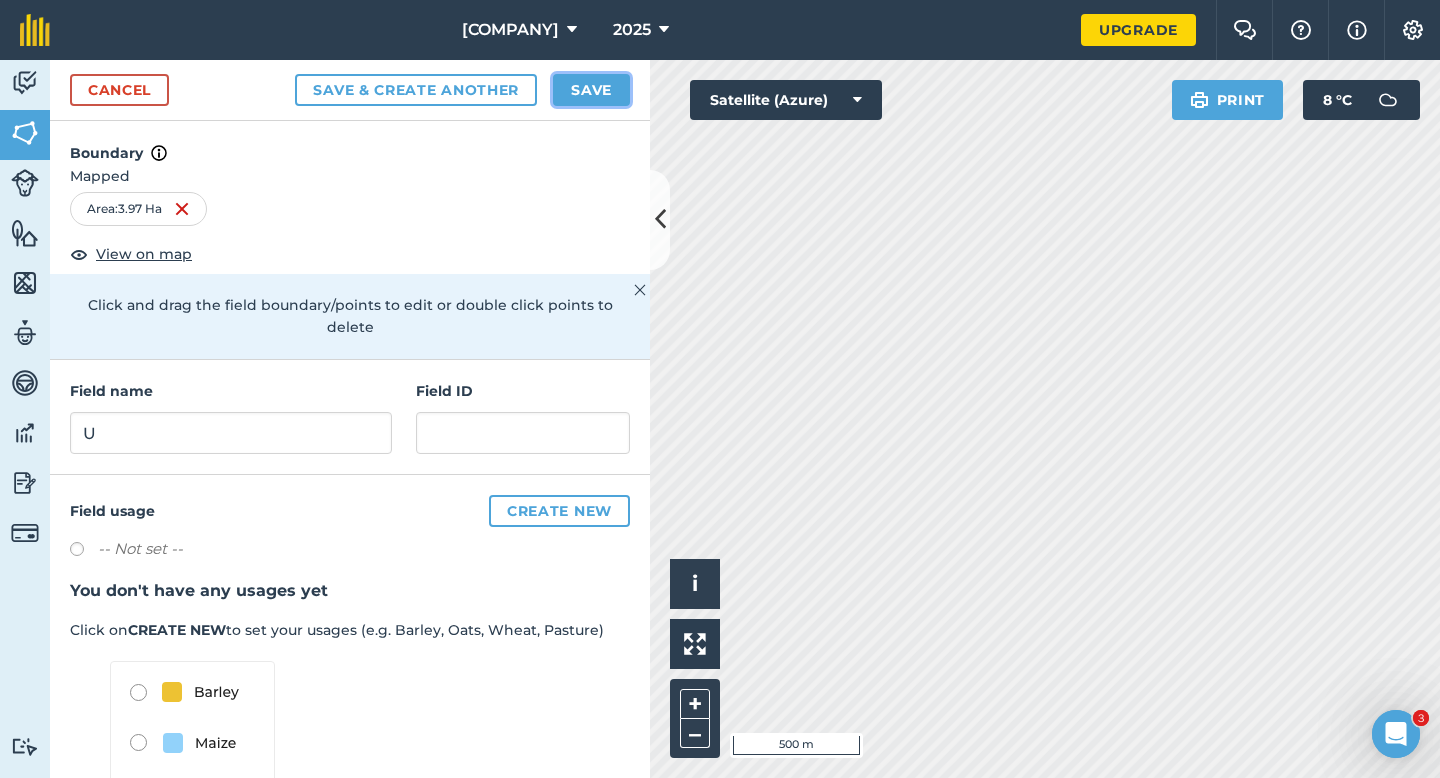 click on "Save" at bounding box center [591, 90] 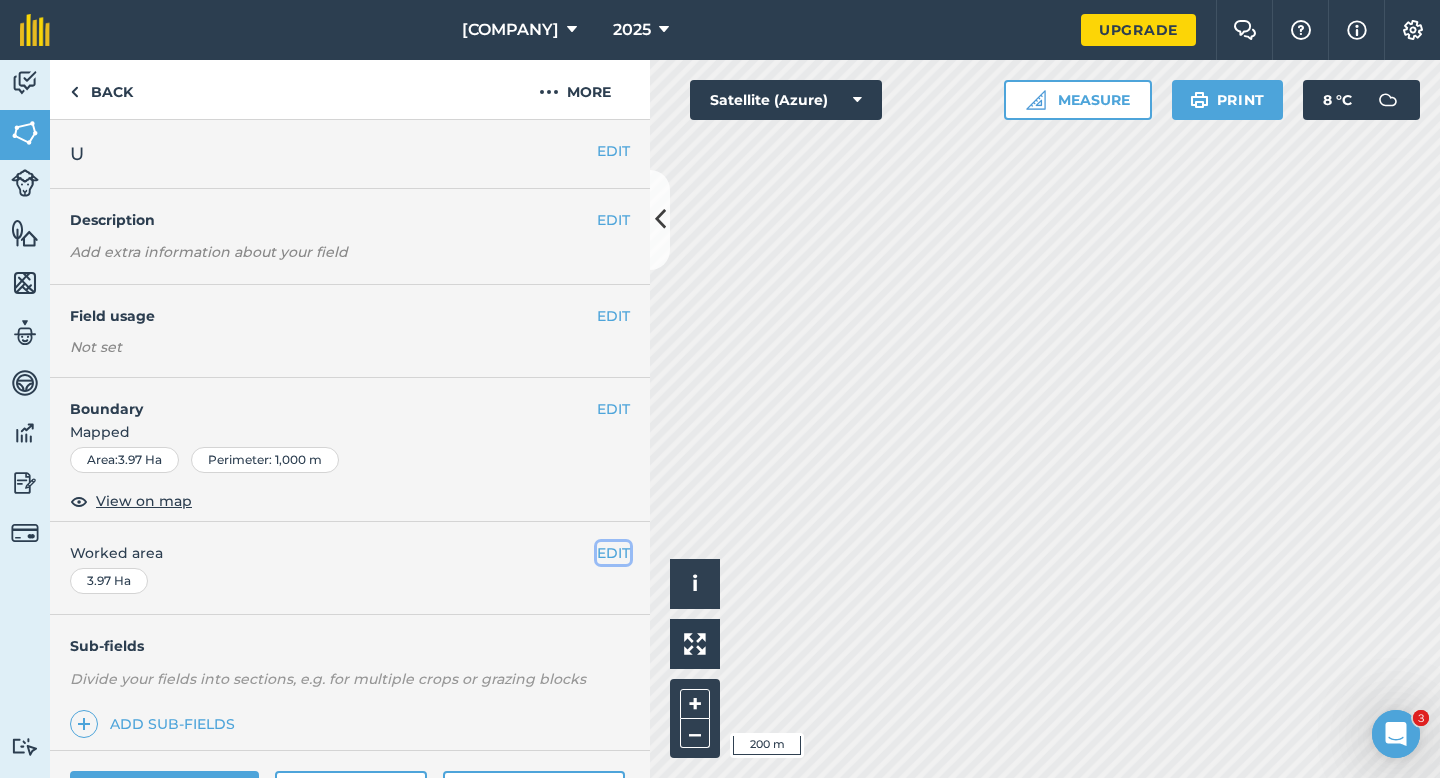 click on "EDIT" at bounding box center (613, 553) 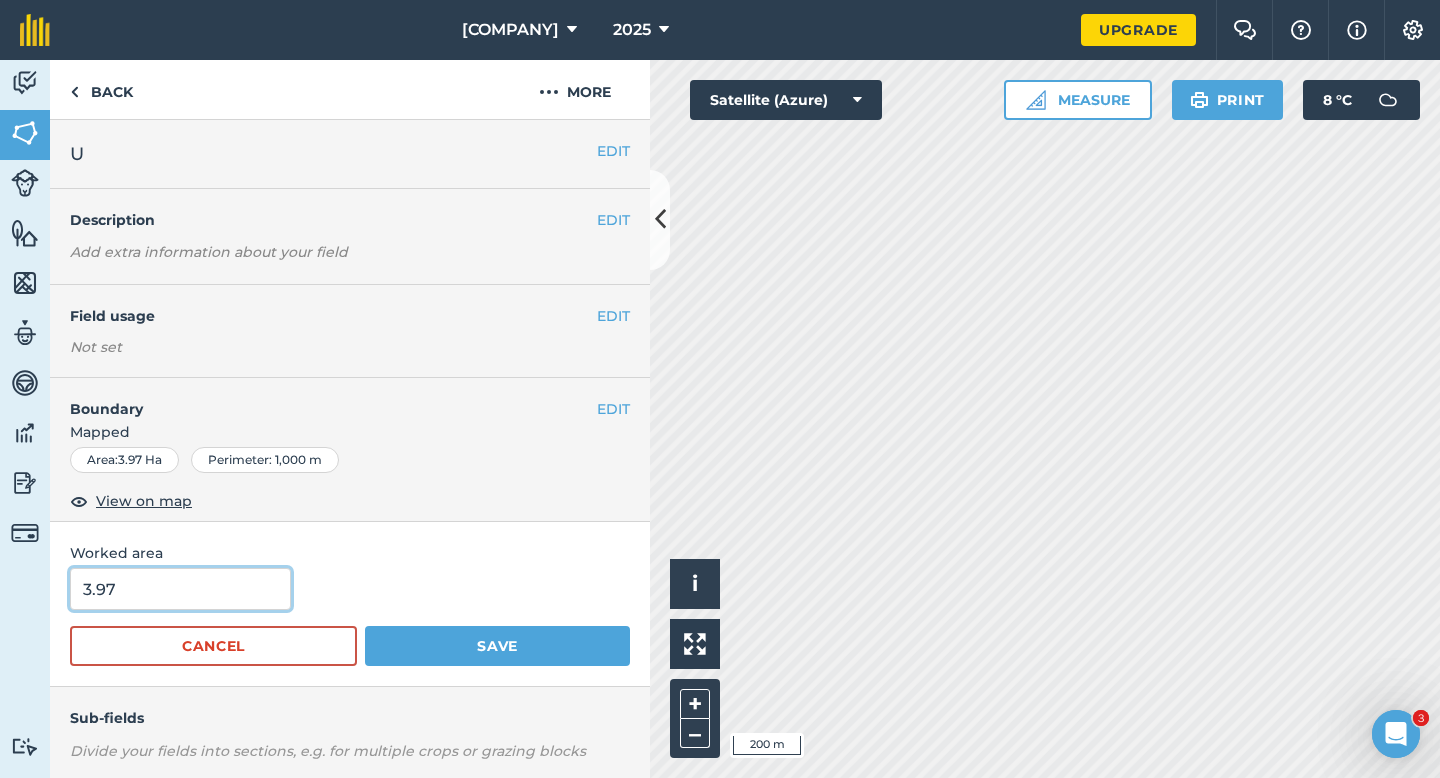 click on "3.97" at bounding box center [180, 589] 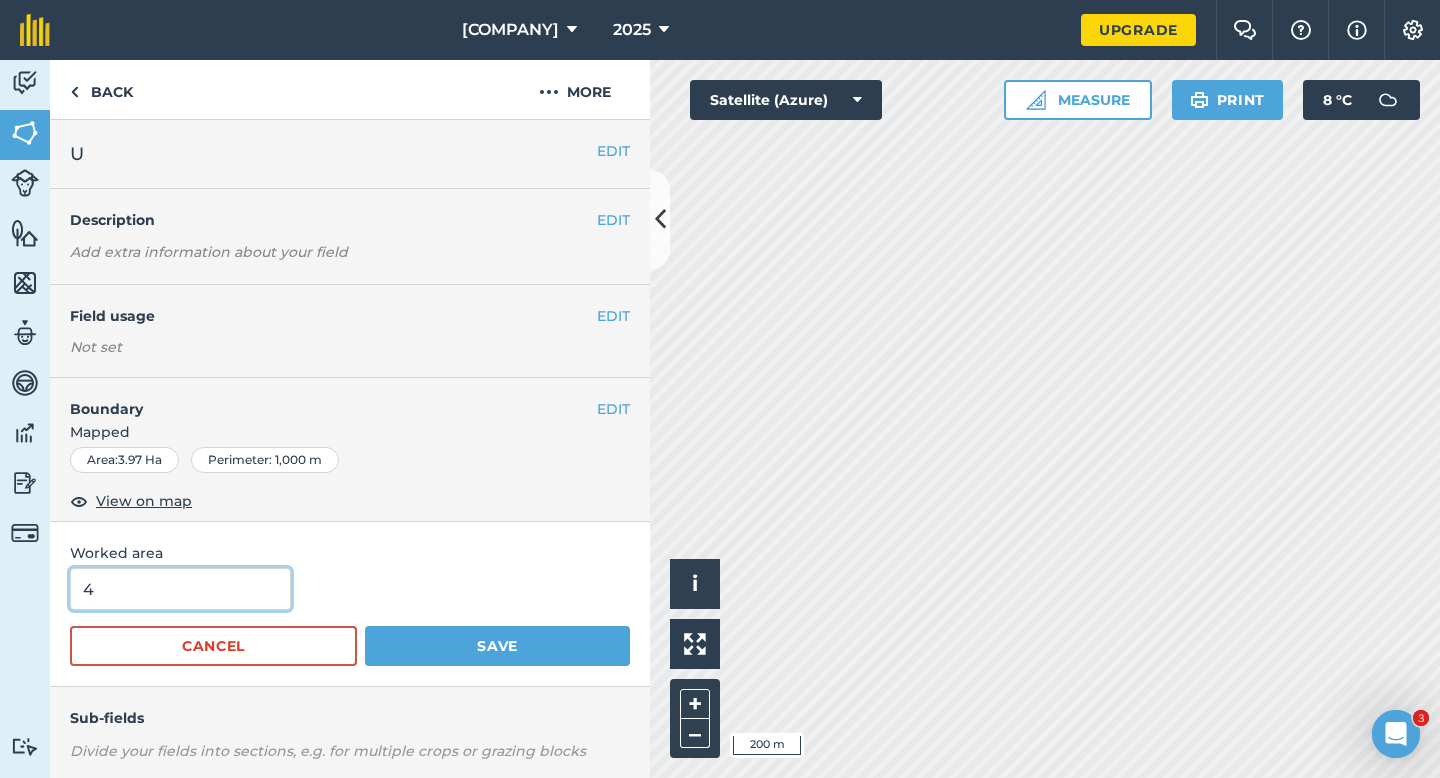 click on "Save" at bounding box center (497, 646) 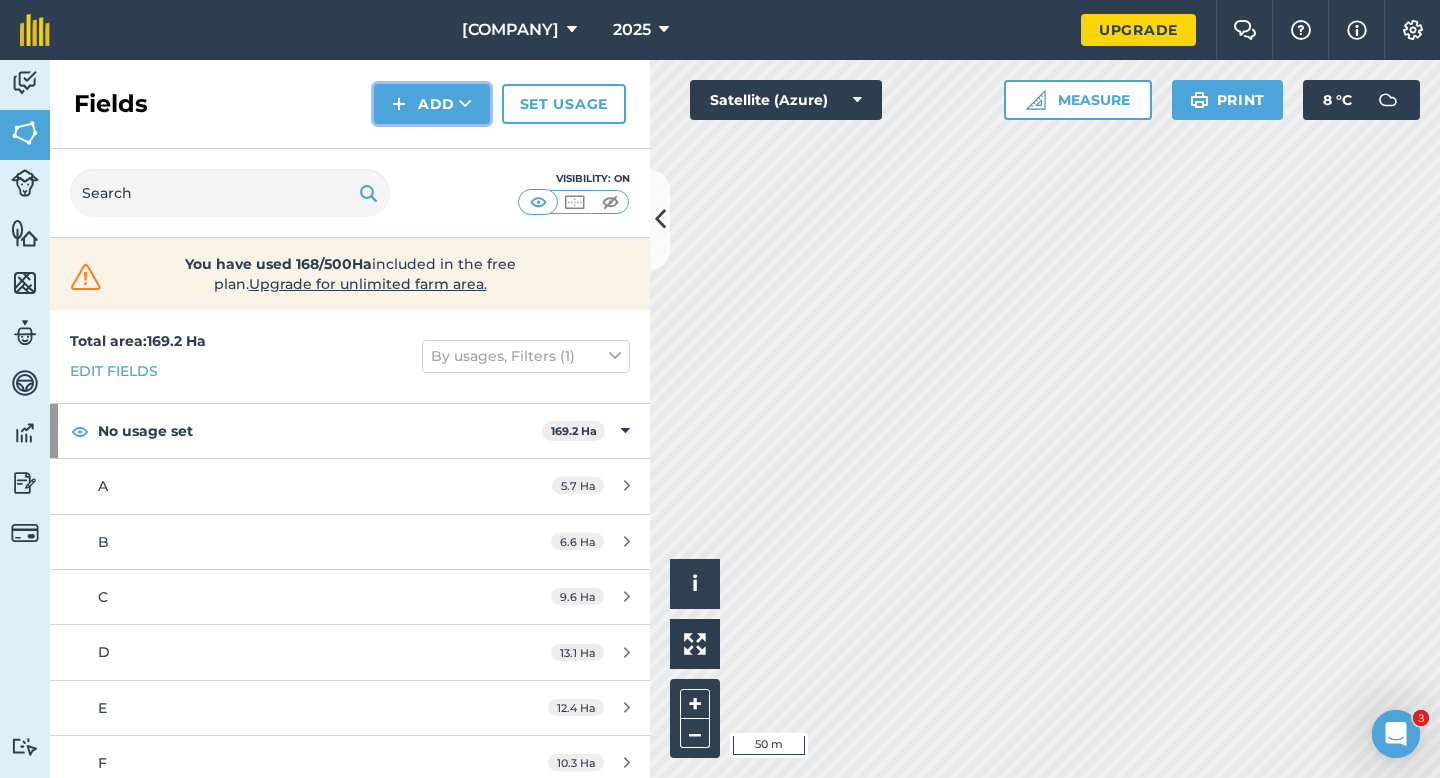 click on "Add" at bounding box center [432, 104] 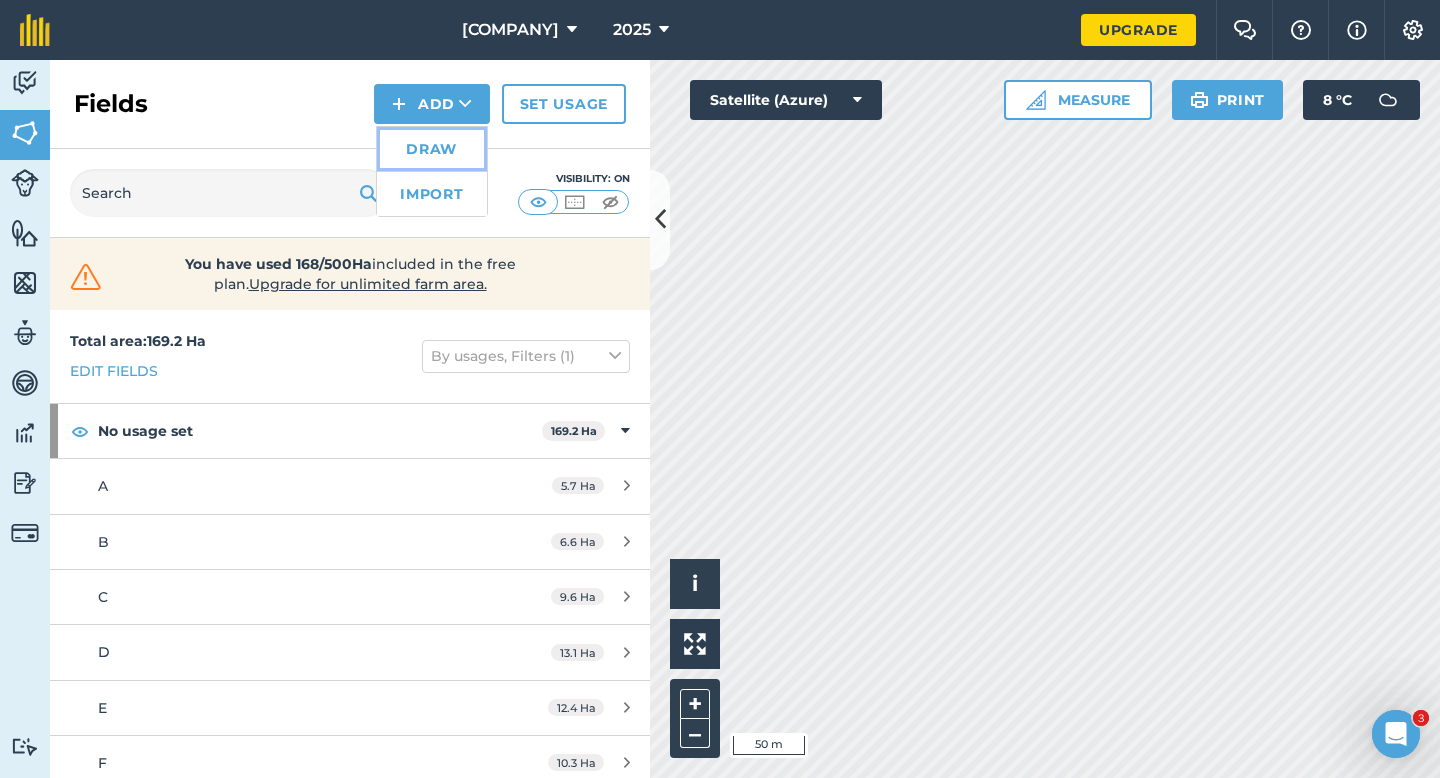 click on "Draw" at bounding box center (432, 149) 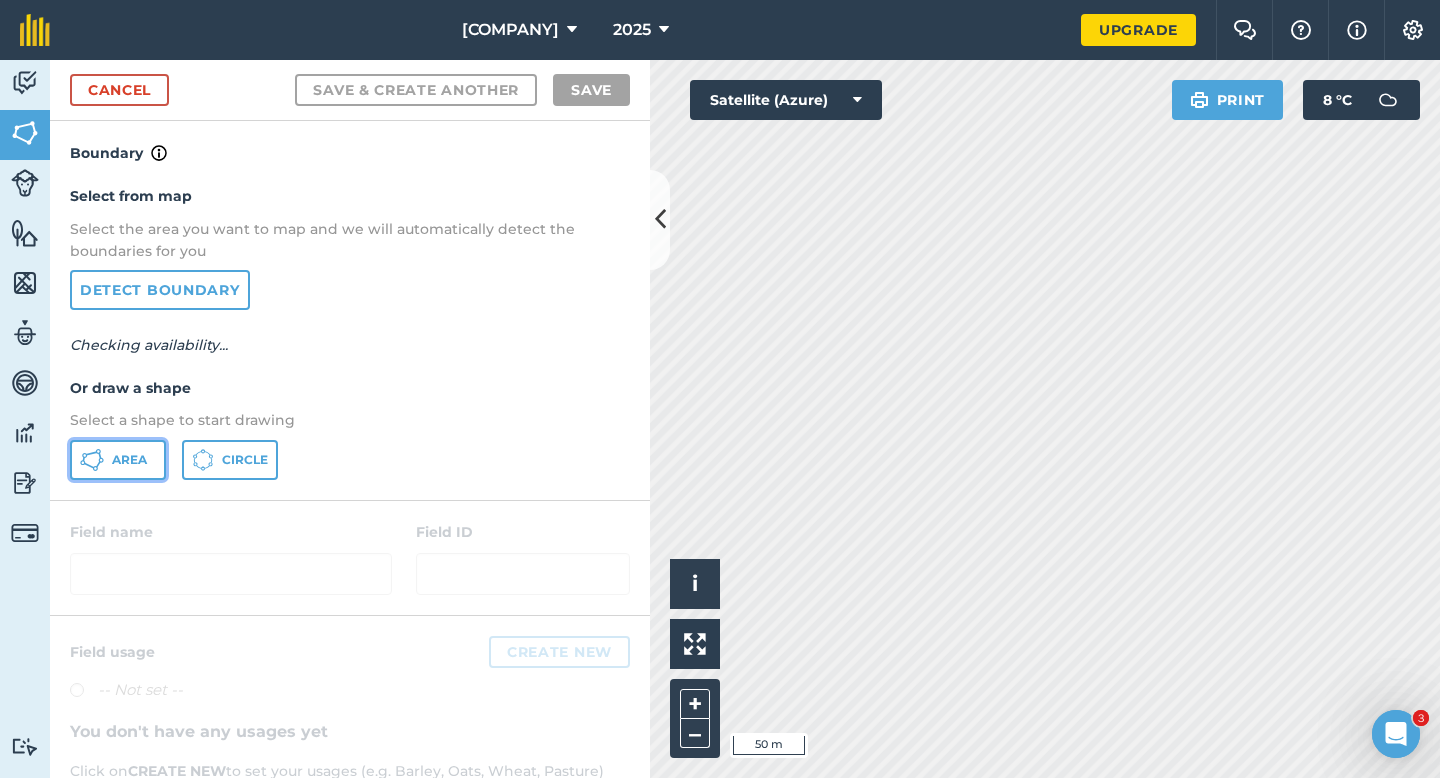 click on "Area" at bounding box center [118, 460] 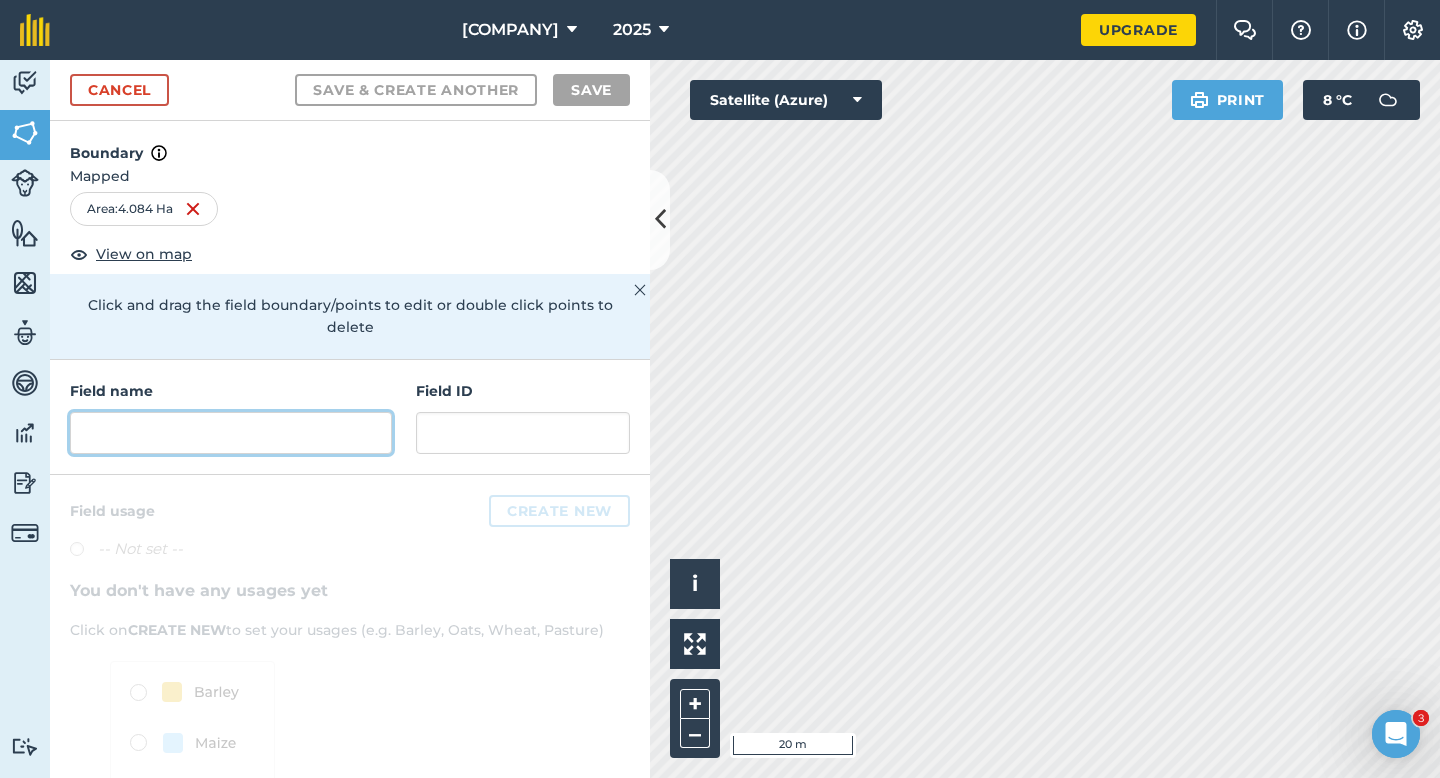 click at bounding box center [231, 433] 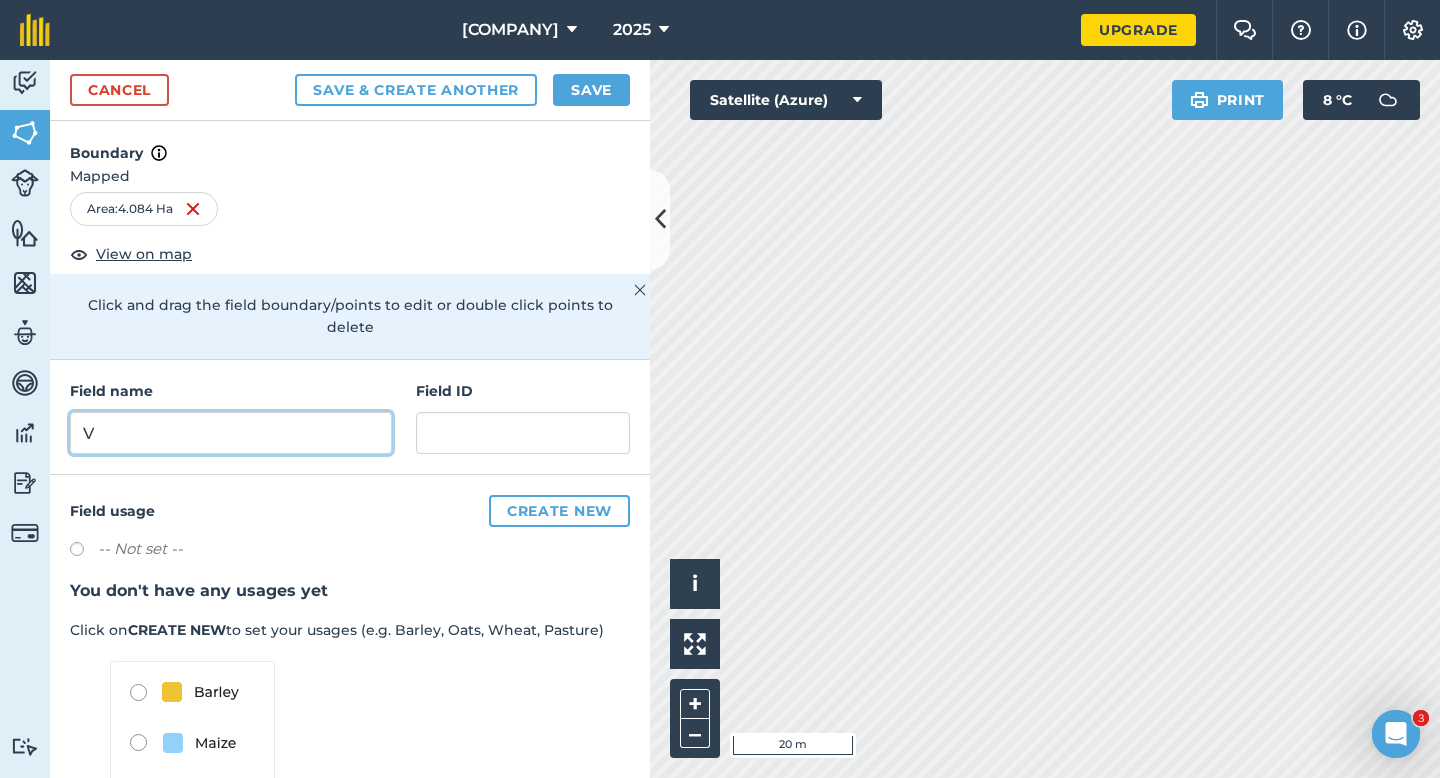 type on "V" 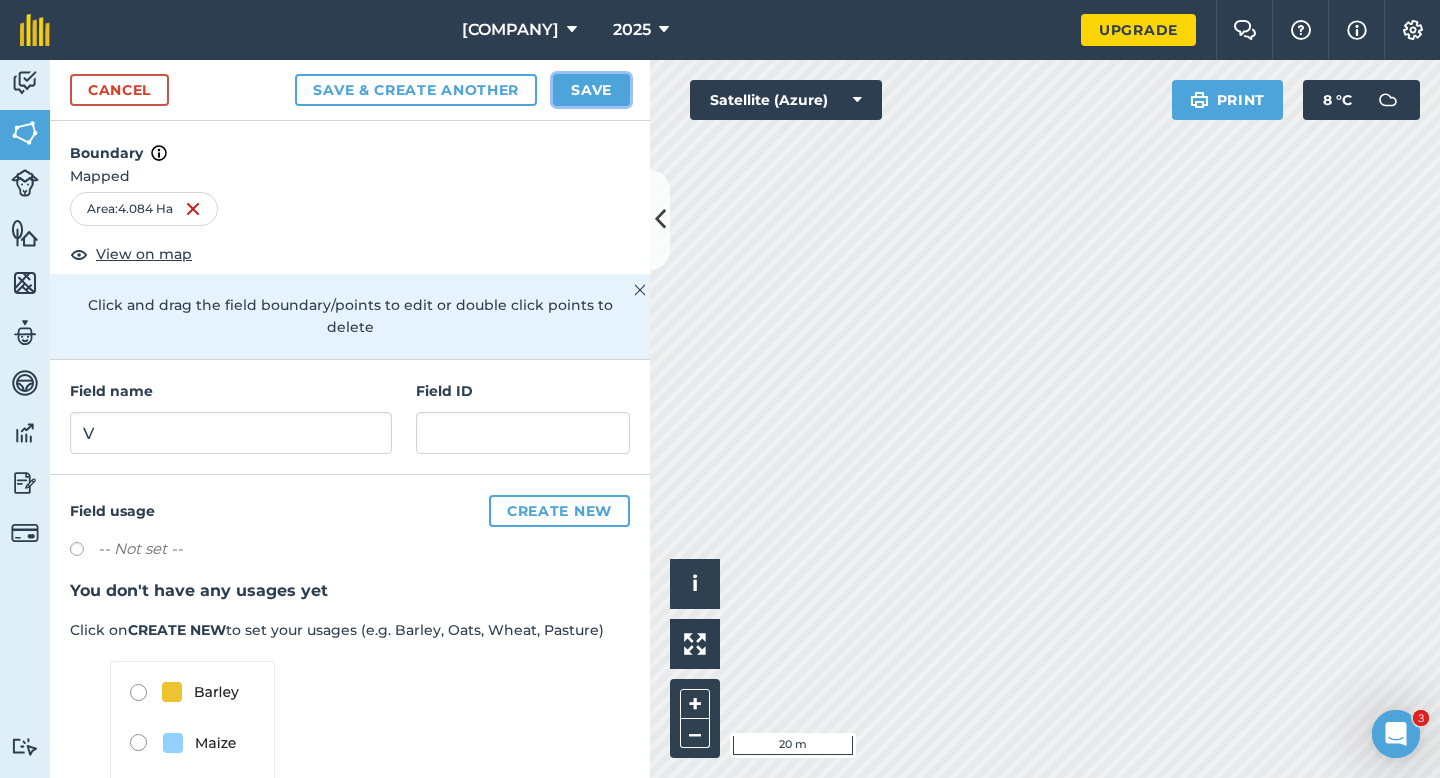 click on "Save" at bounding box center [591, 90] 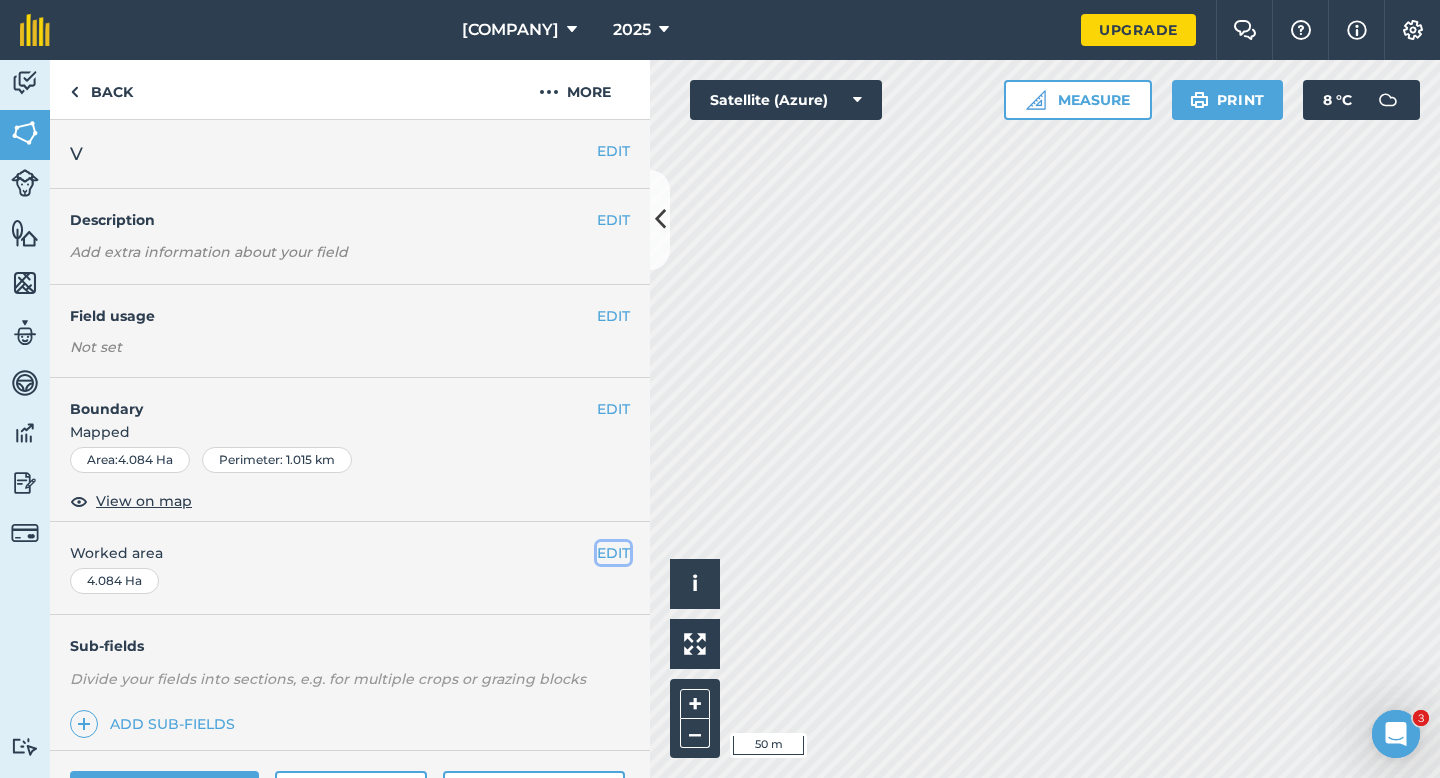 click on "EDIT" at bounding box center [613, 553] 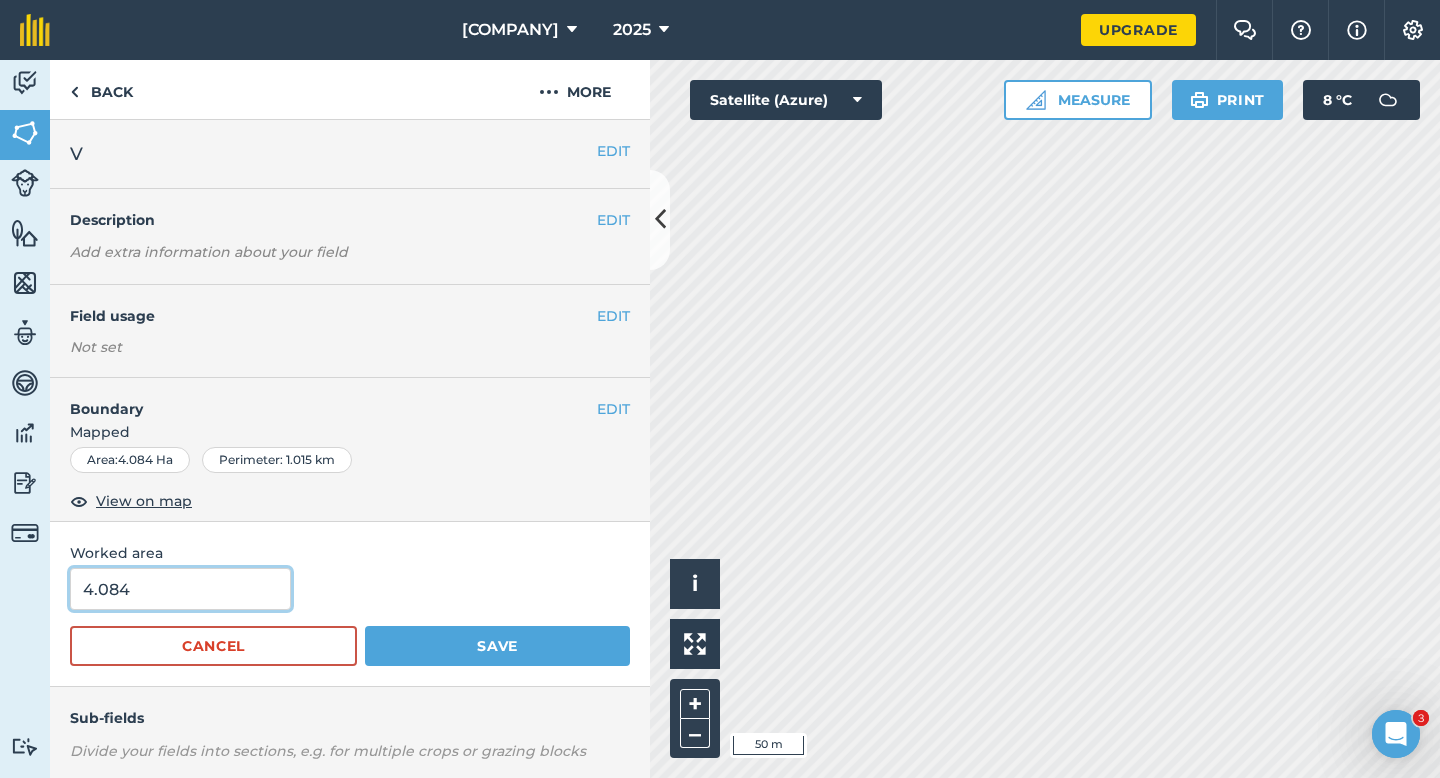 click on "4.084" at bounding box center (180, 589) 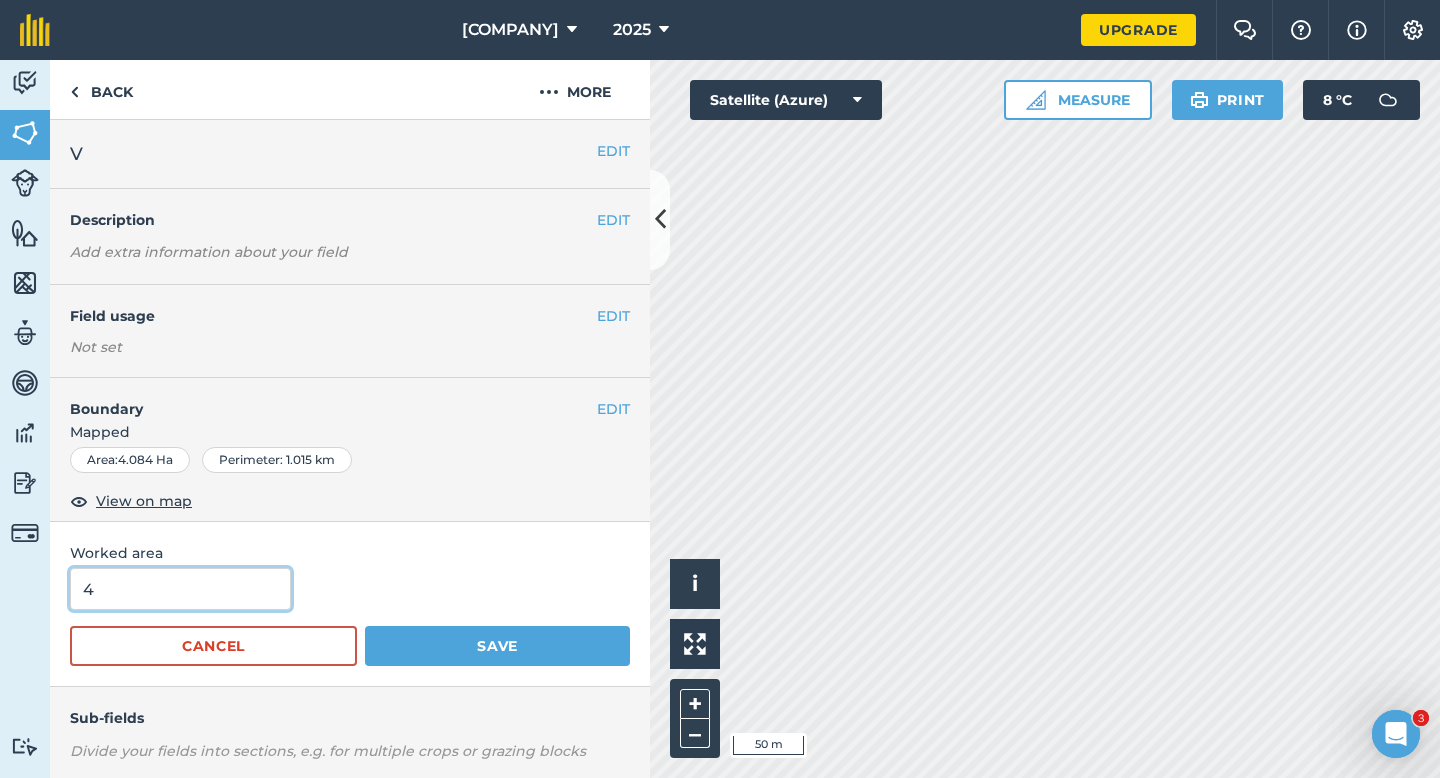 click on "Save" at bounding box center (497, 646) 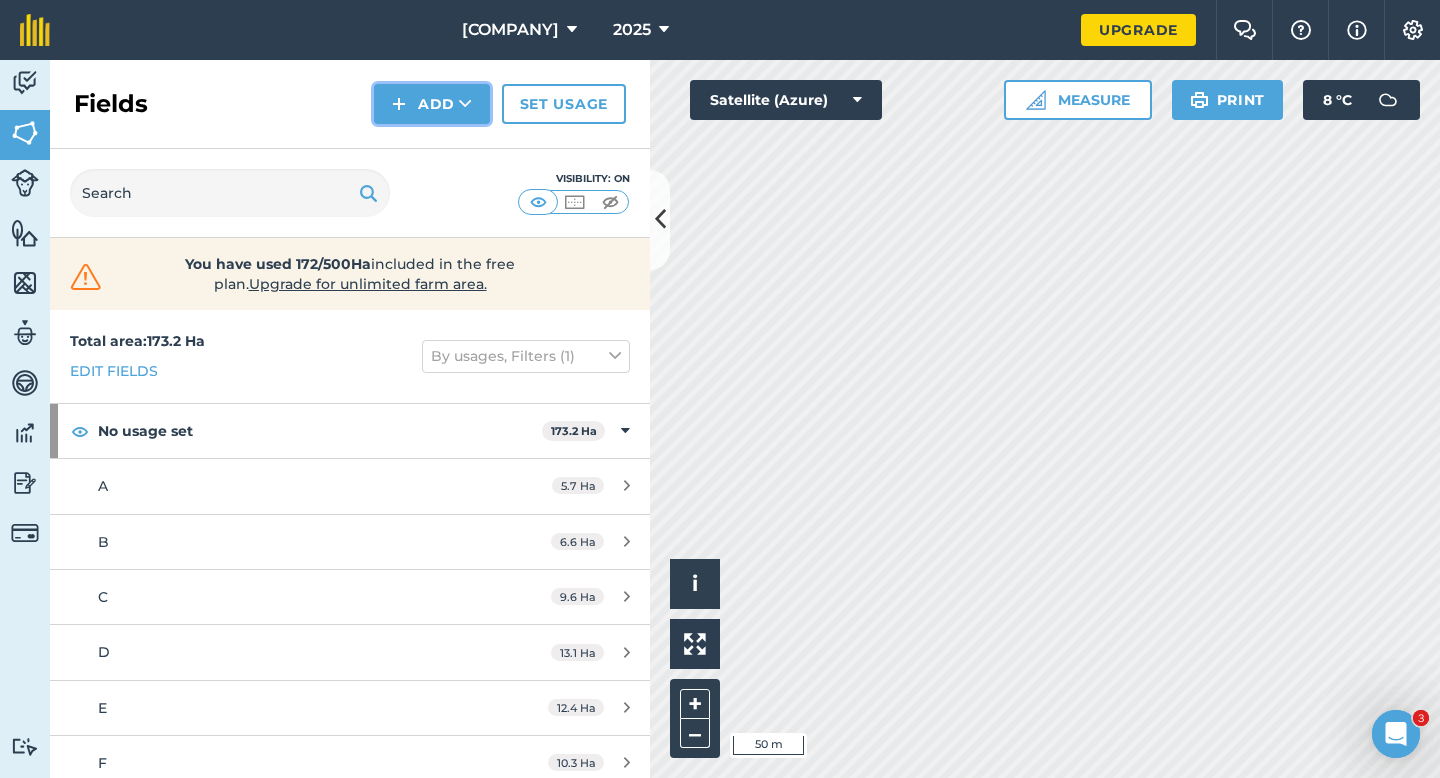click on "Add" at bounding box center [432, 104] 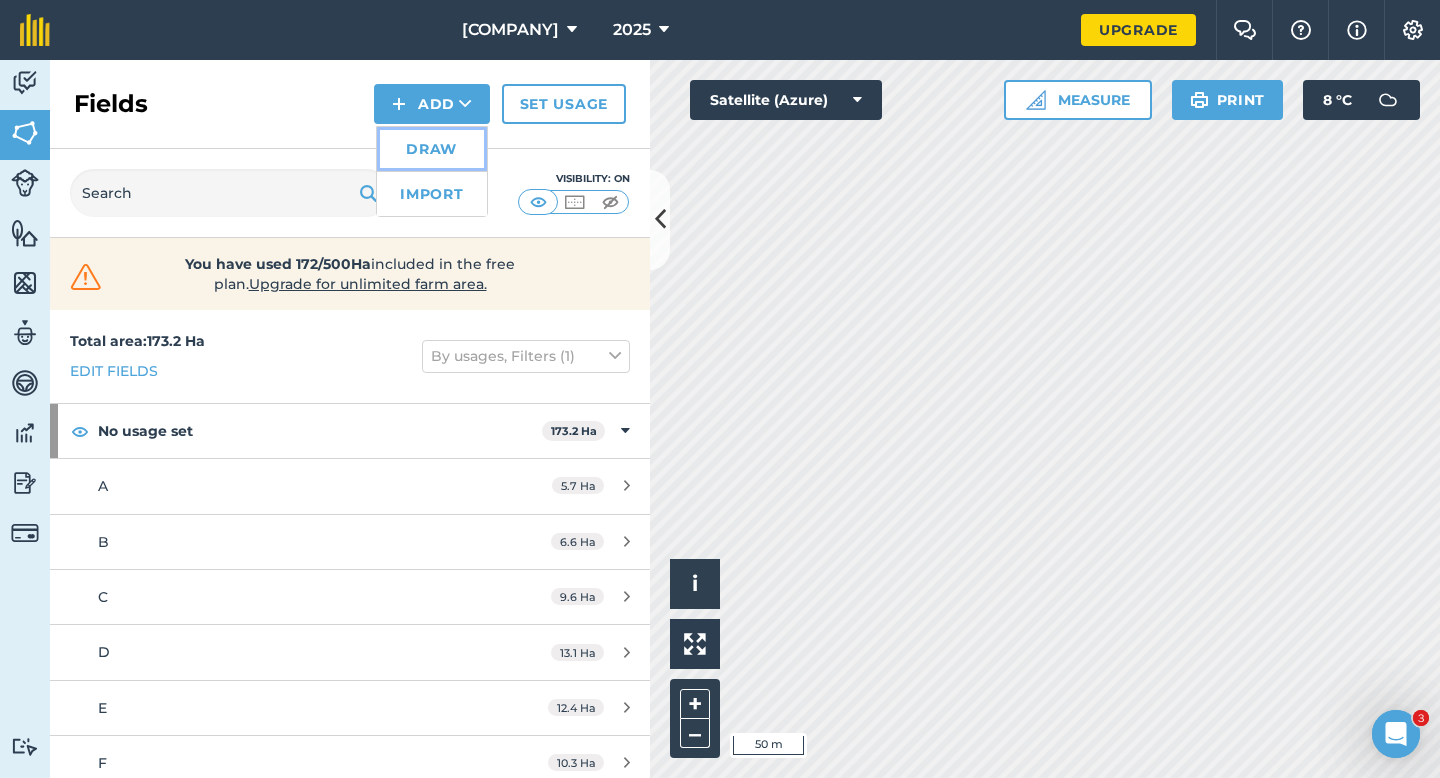 click on "Draw" at bounding box center [432, 149] 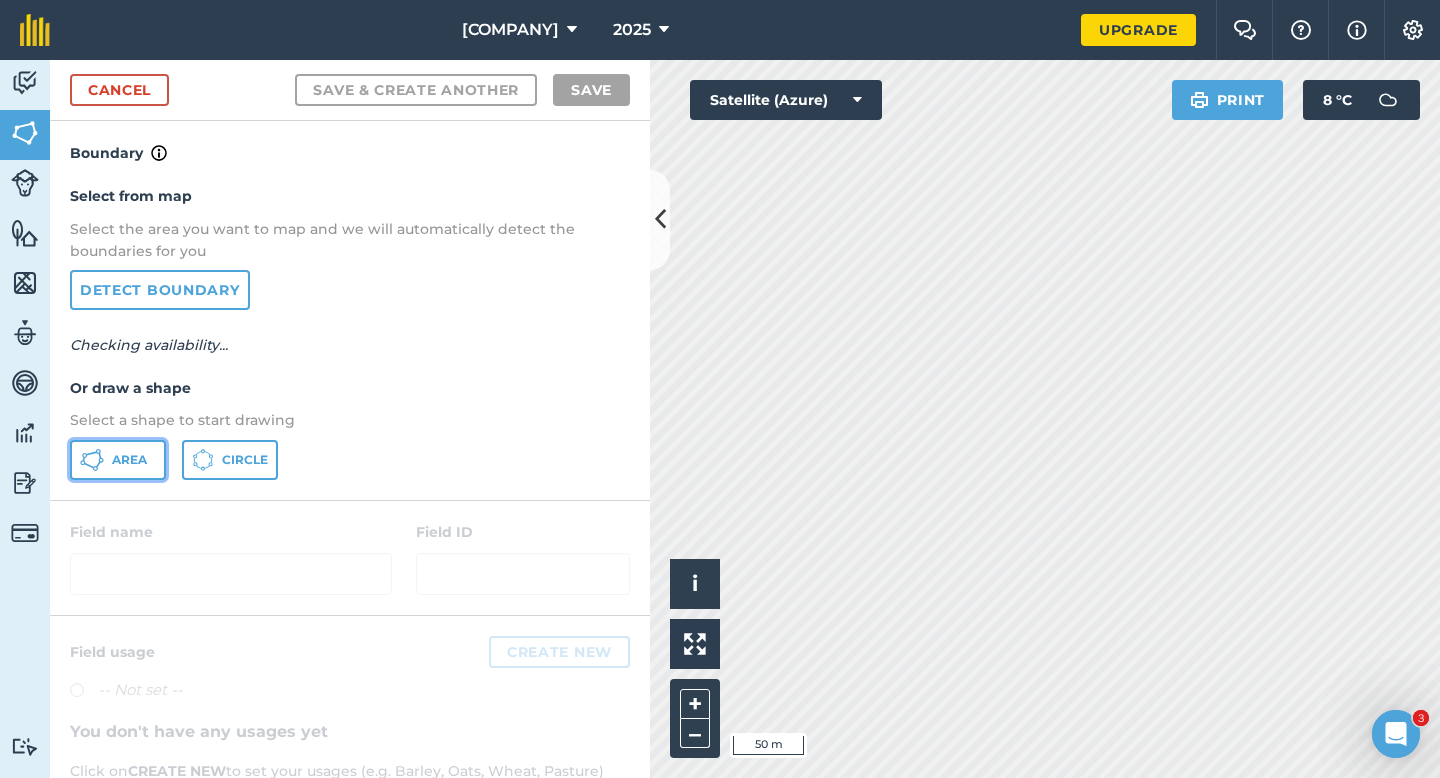 click on "Area" at bounding box center [118, 460] 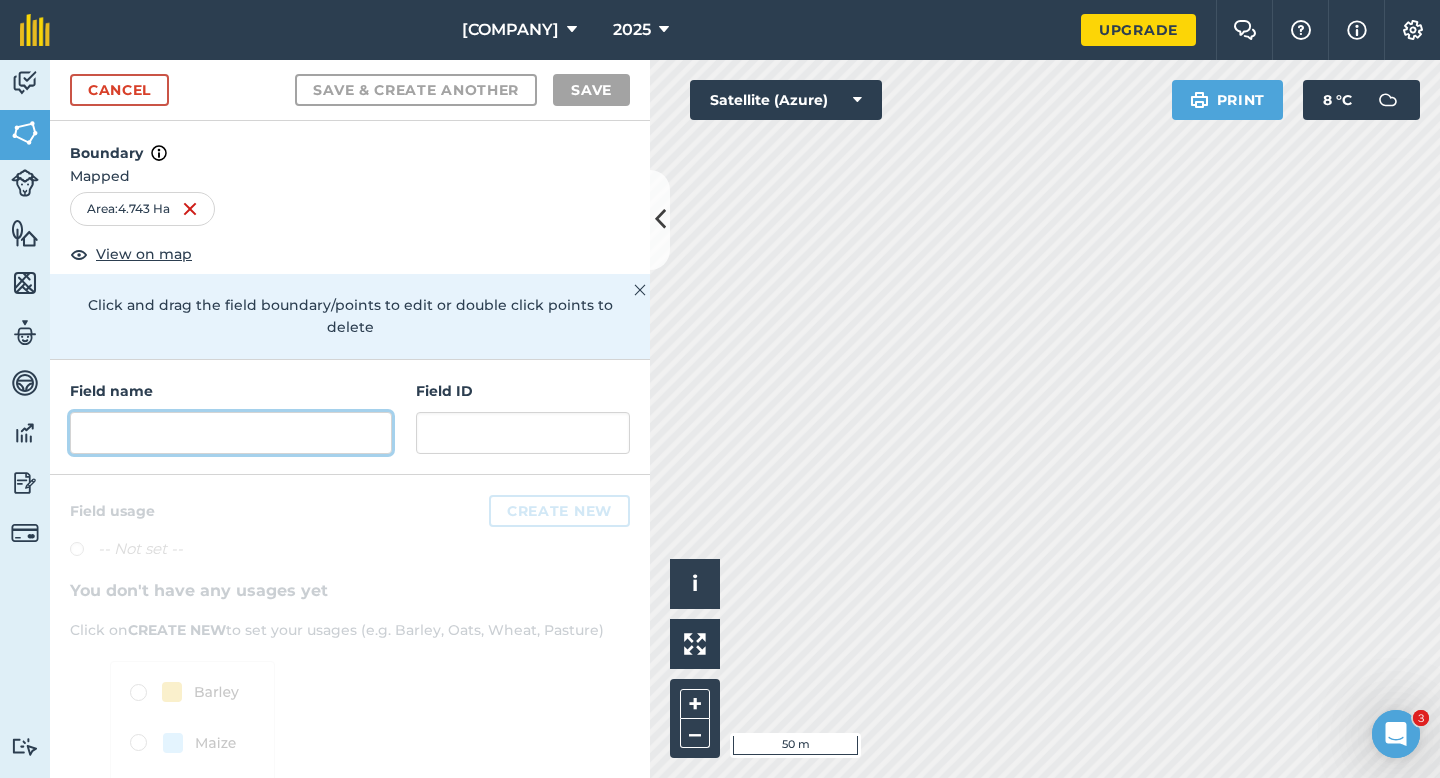 click at bounding box center (231, 433) 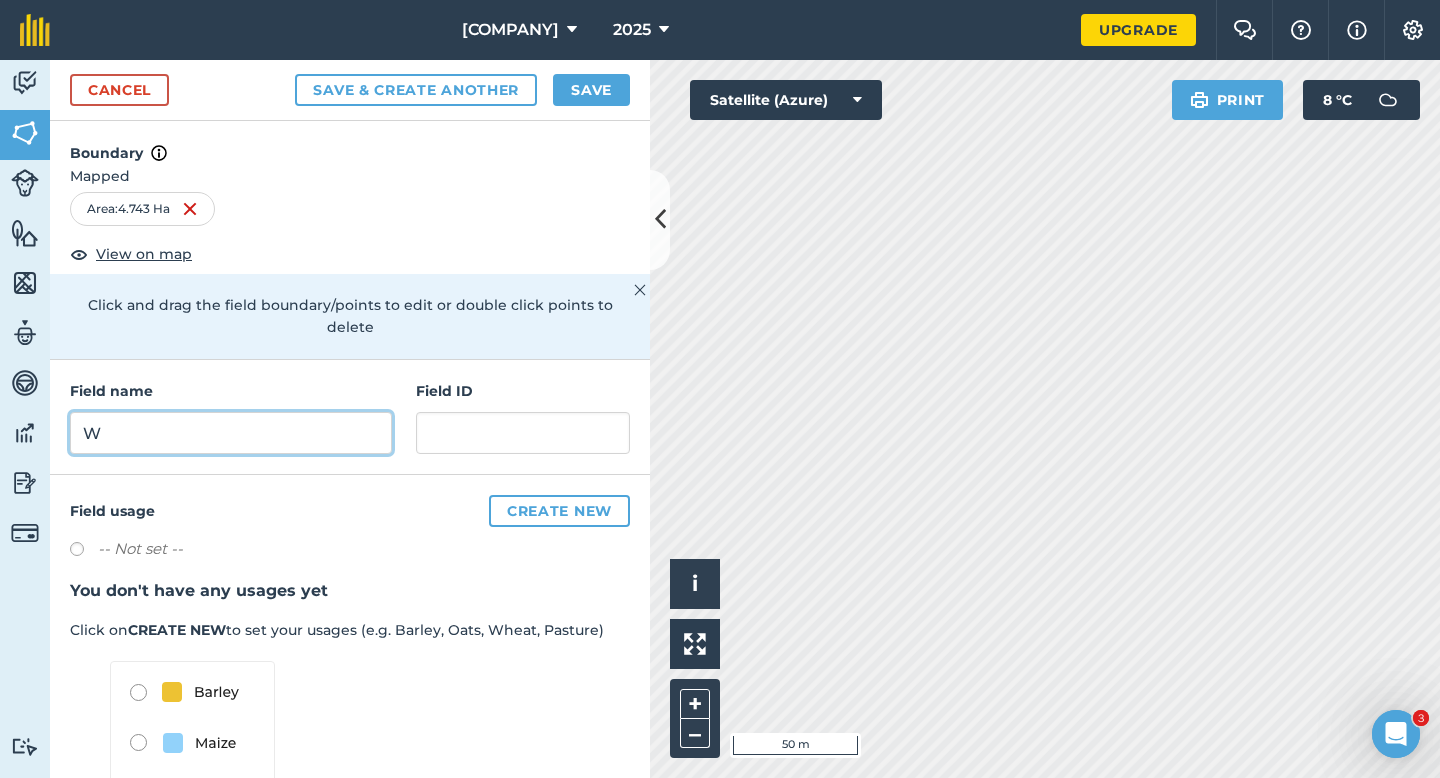 type on "W" 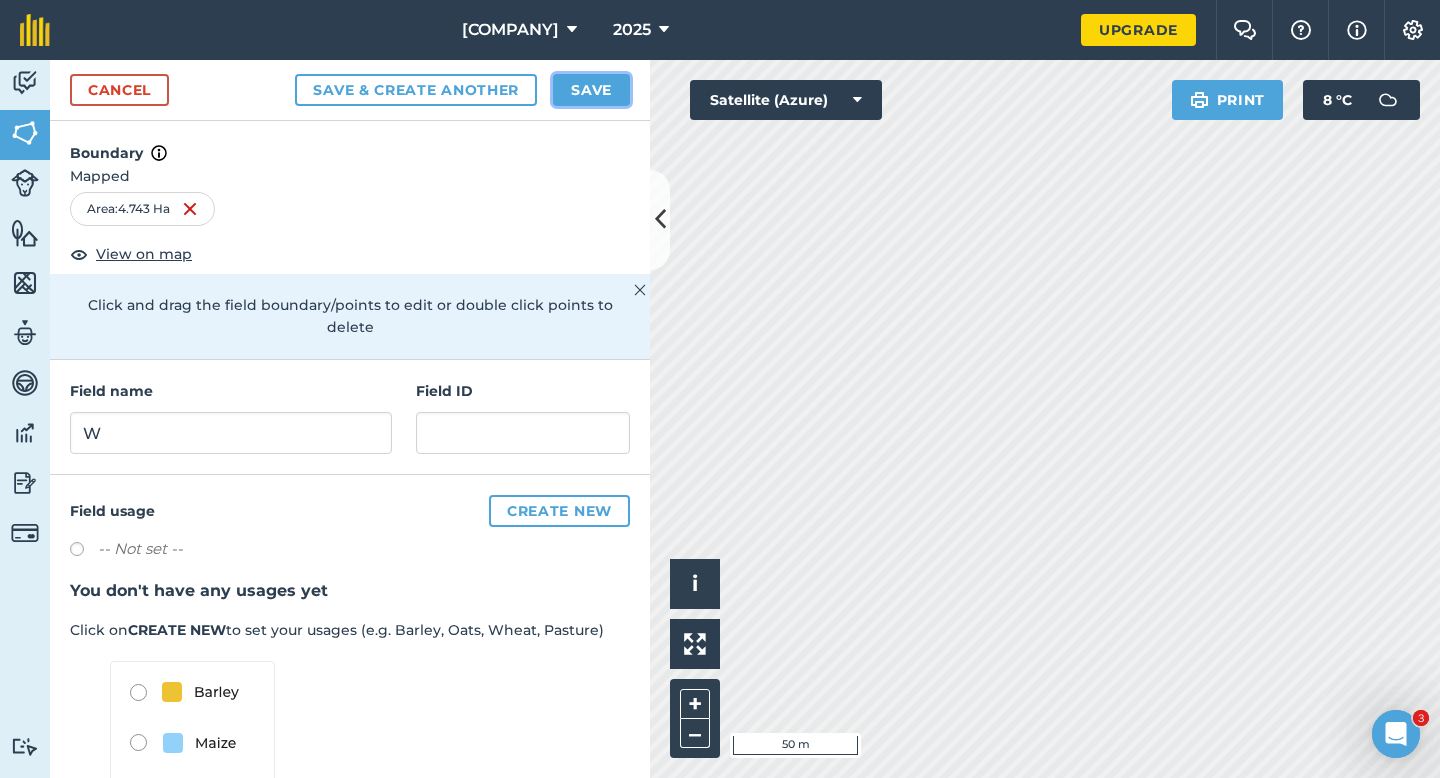 click on "Save" at bounding box center (591, 90) 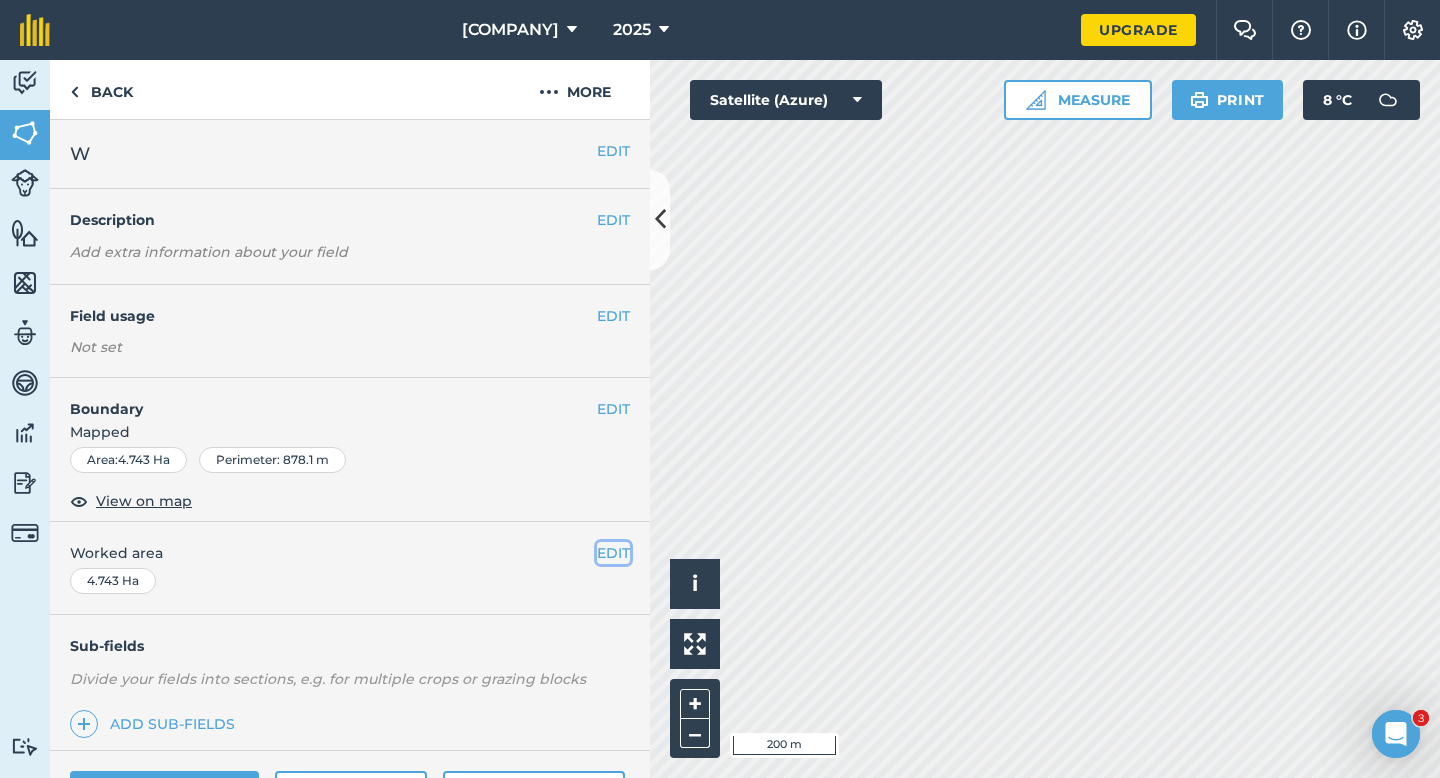 click on "EDIT" at bounding box center (613, 553) 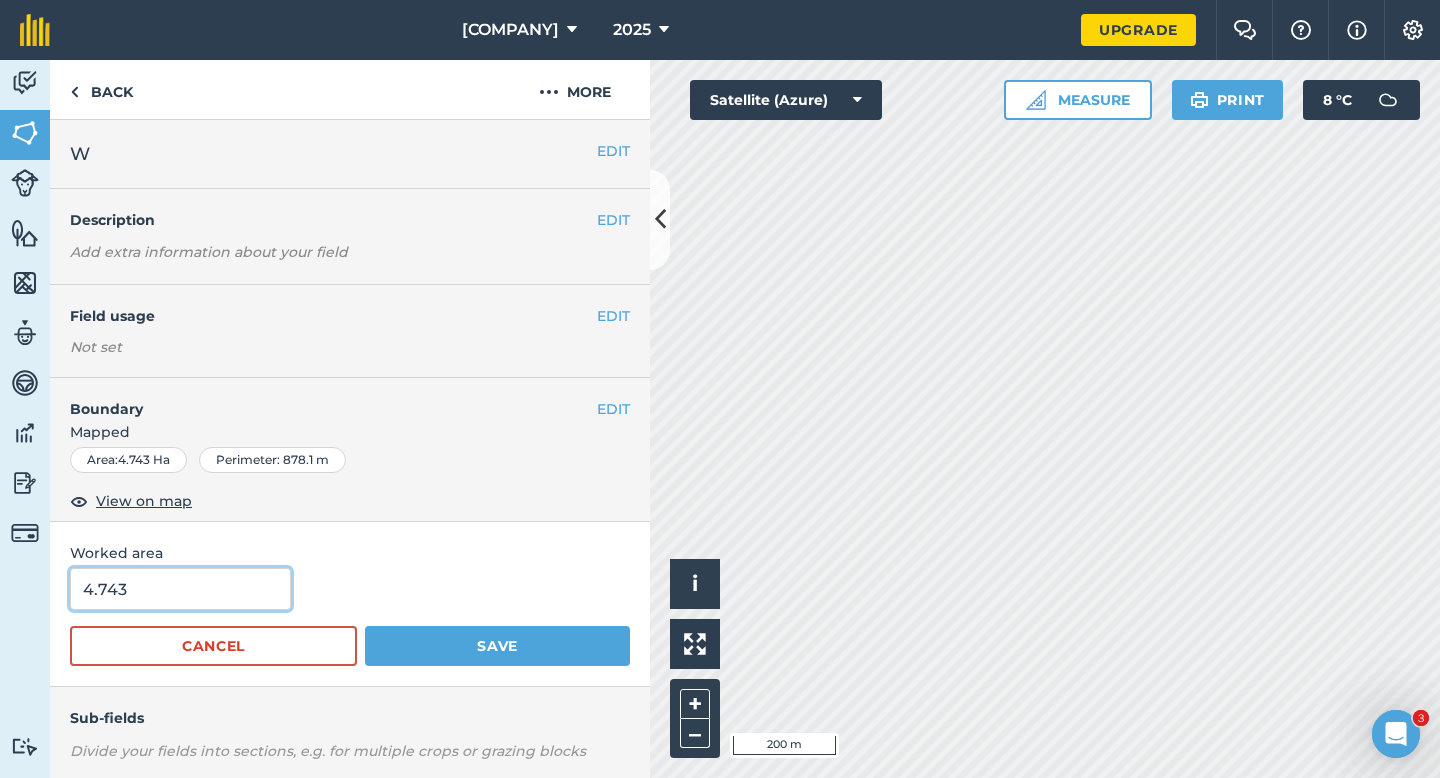 click on "4.743" at bounding box center [180, 589] 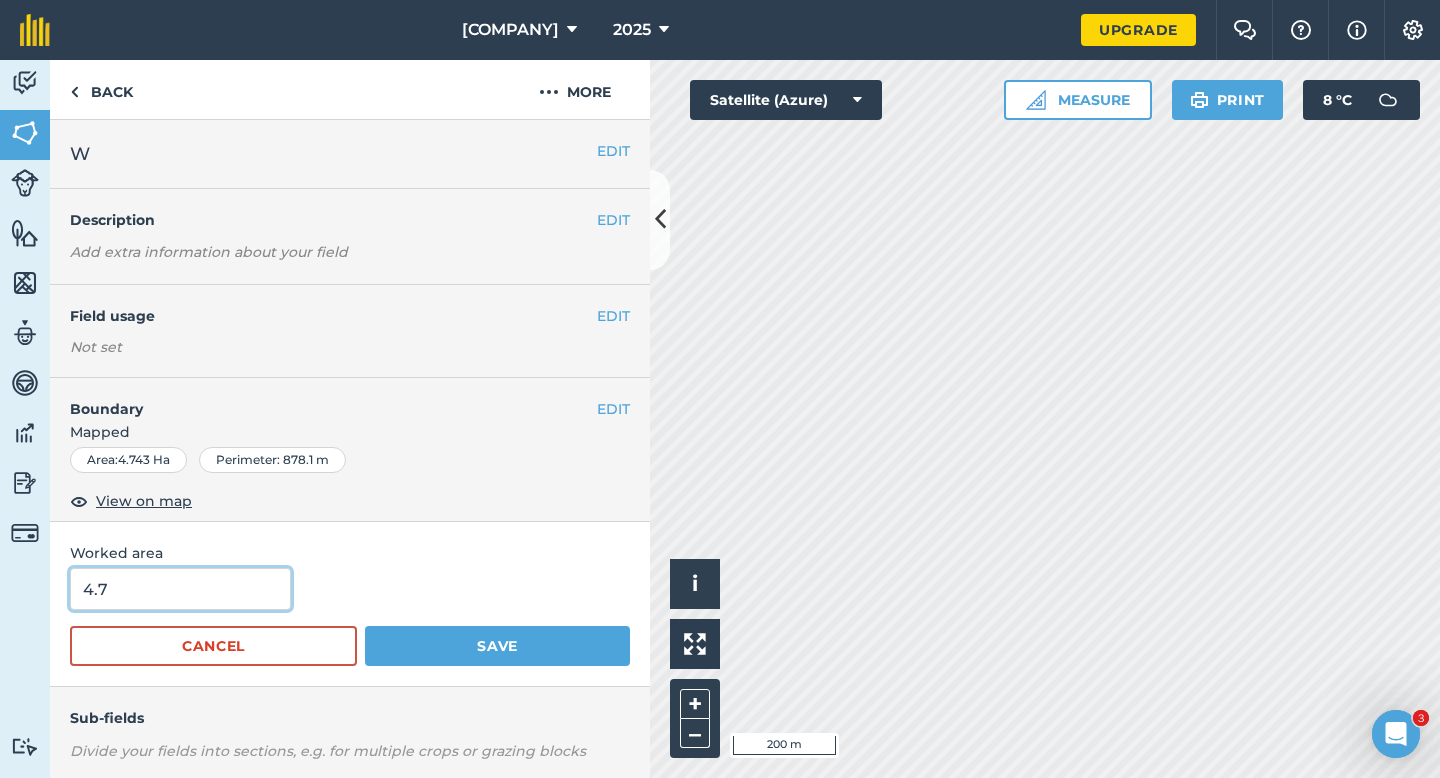 type on "4.7" 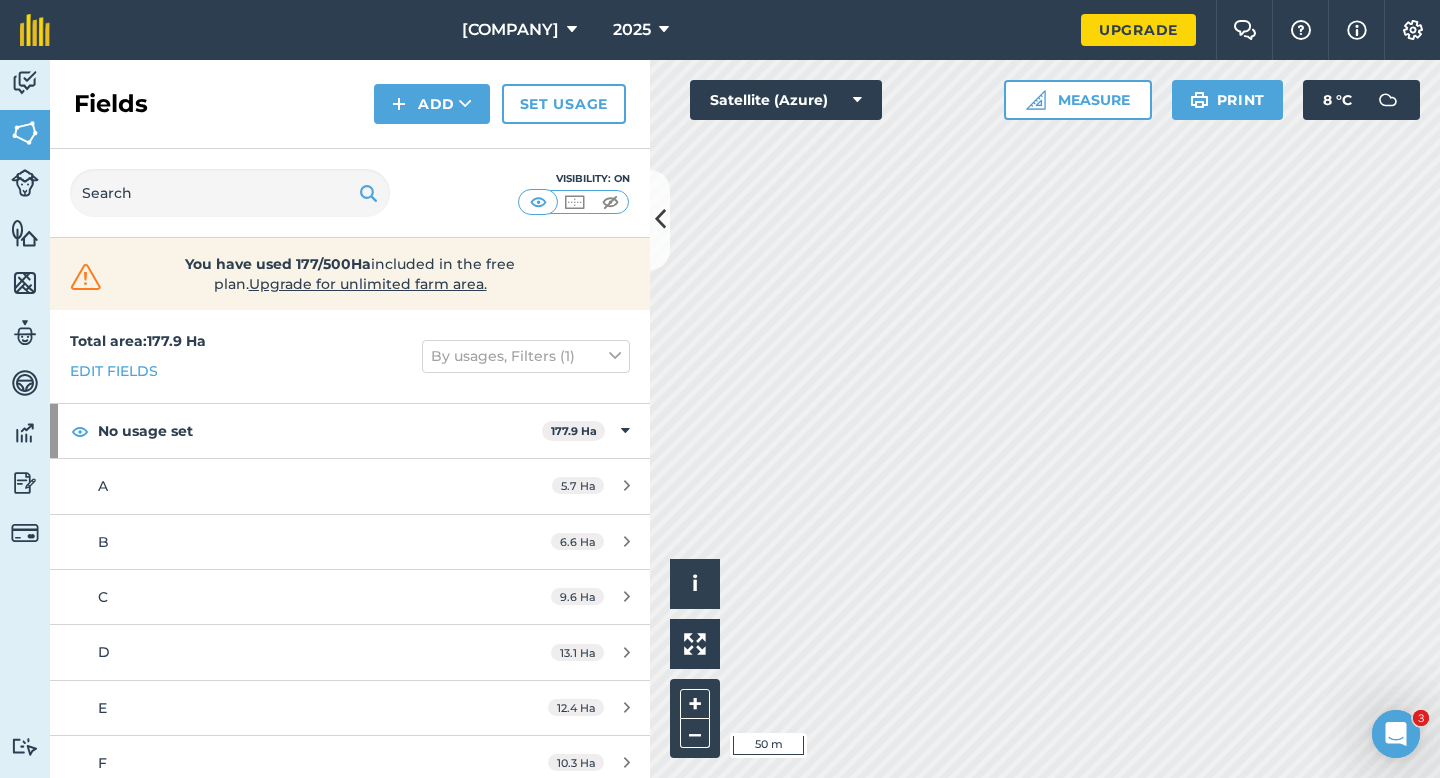 click on "Fields   Add   Set usage" at bounding box center (350, 104) 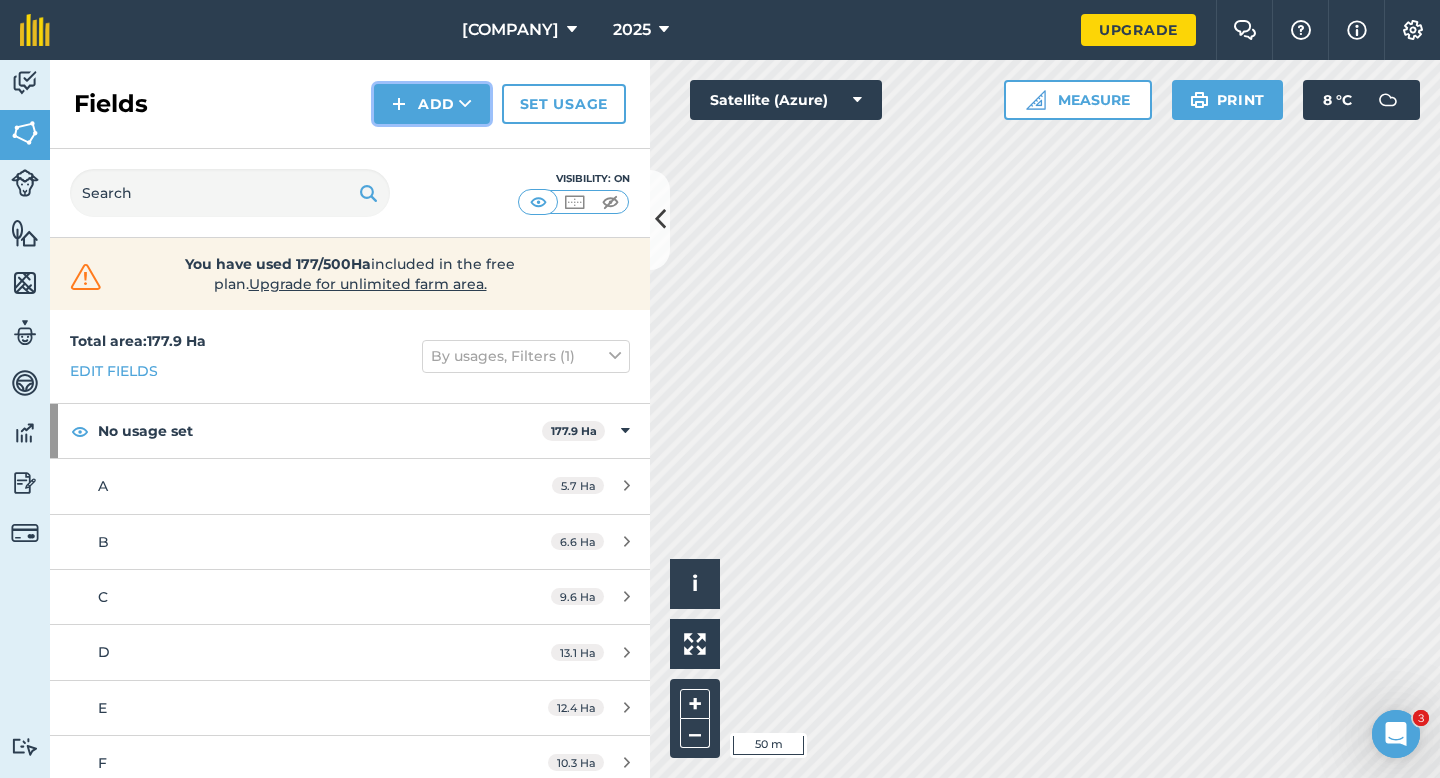 click on "Add" at bounding box center [432, 104] 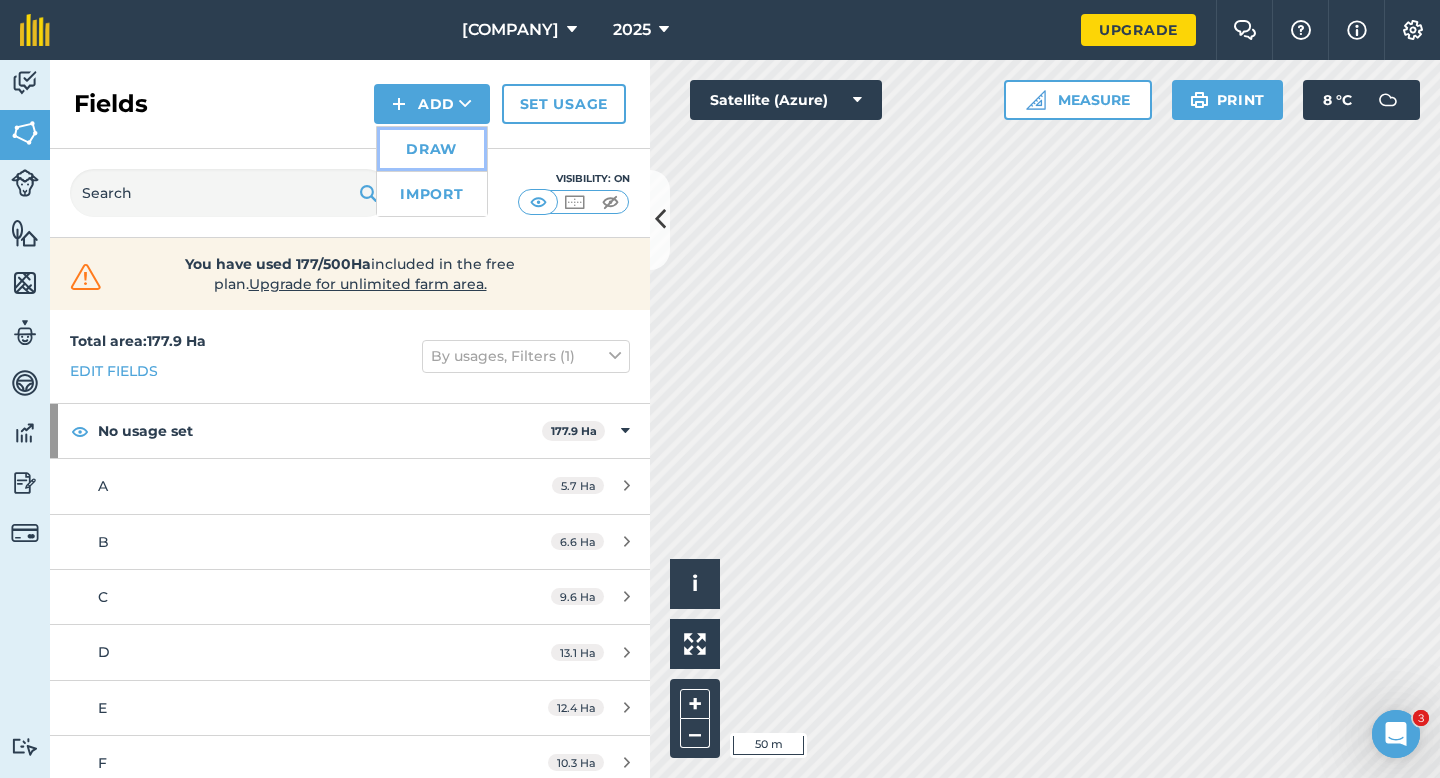 click on "Draw" at bounding box center (432, 149) 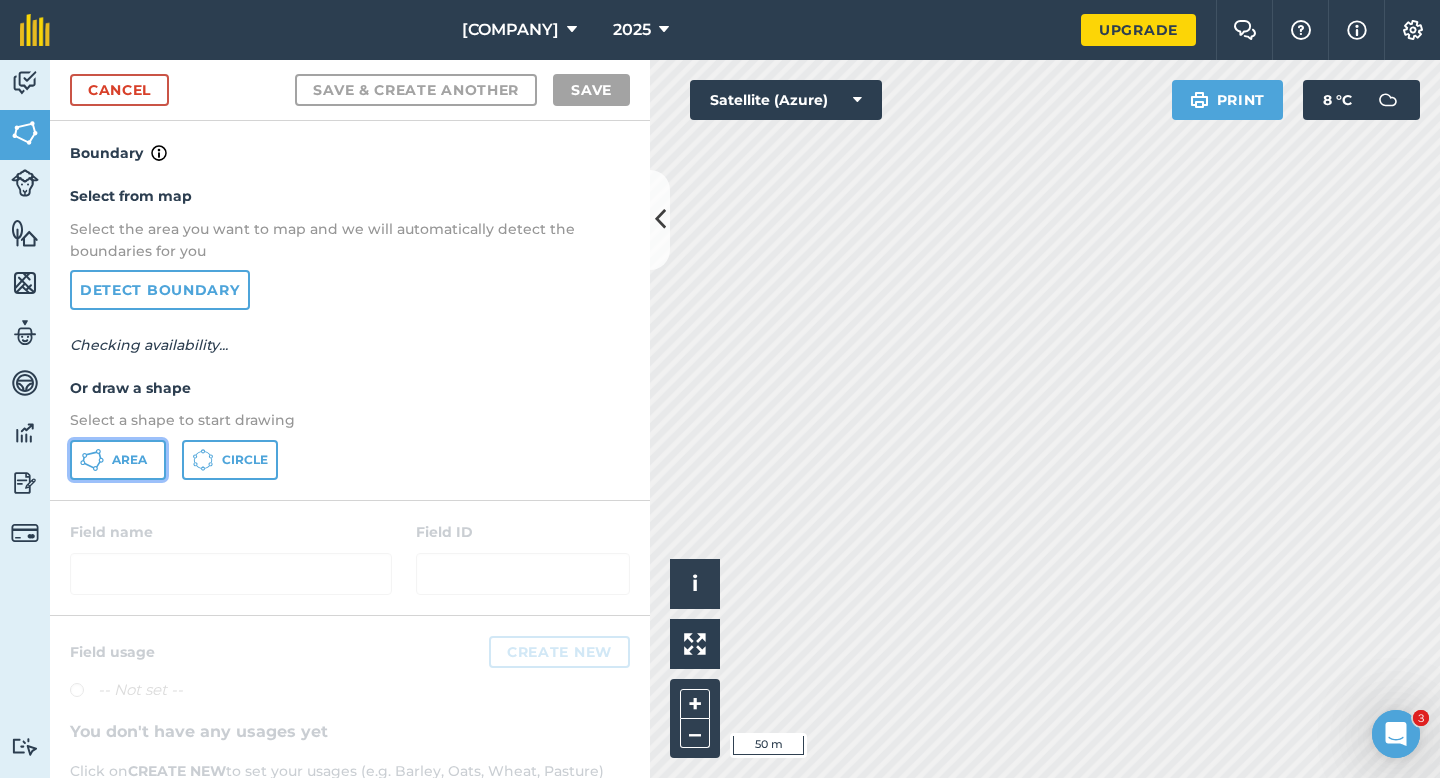 click on "Area" at bounding box center [118, 460] 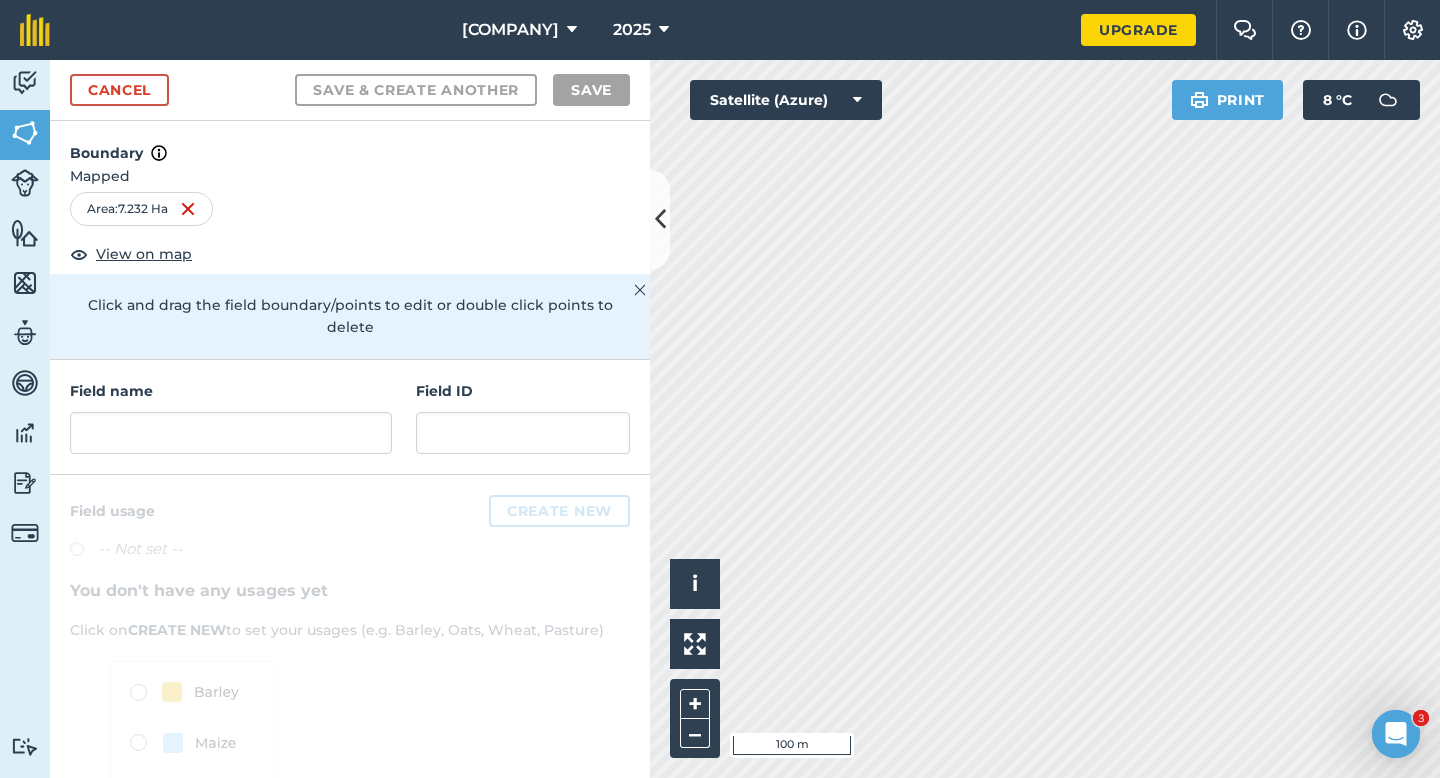 click on "Field name Field ID" at bounding box center [350, 417] 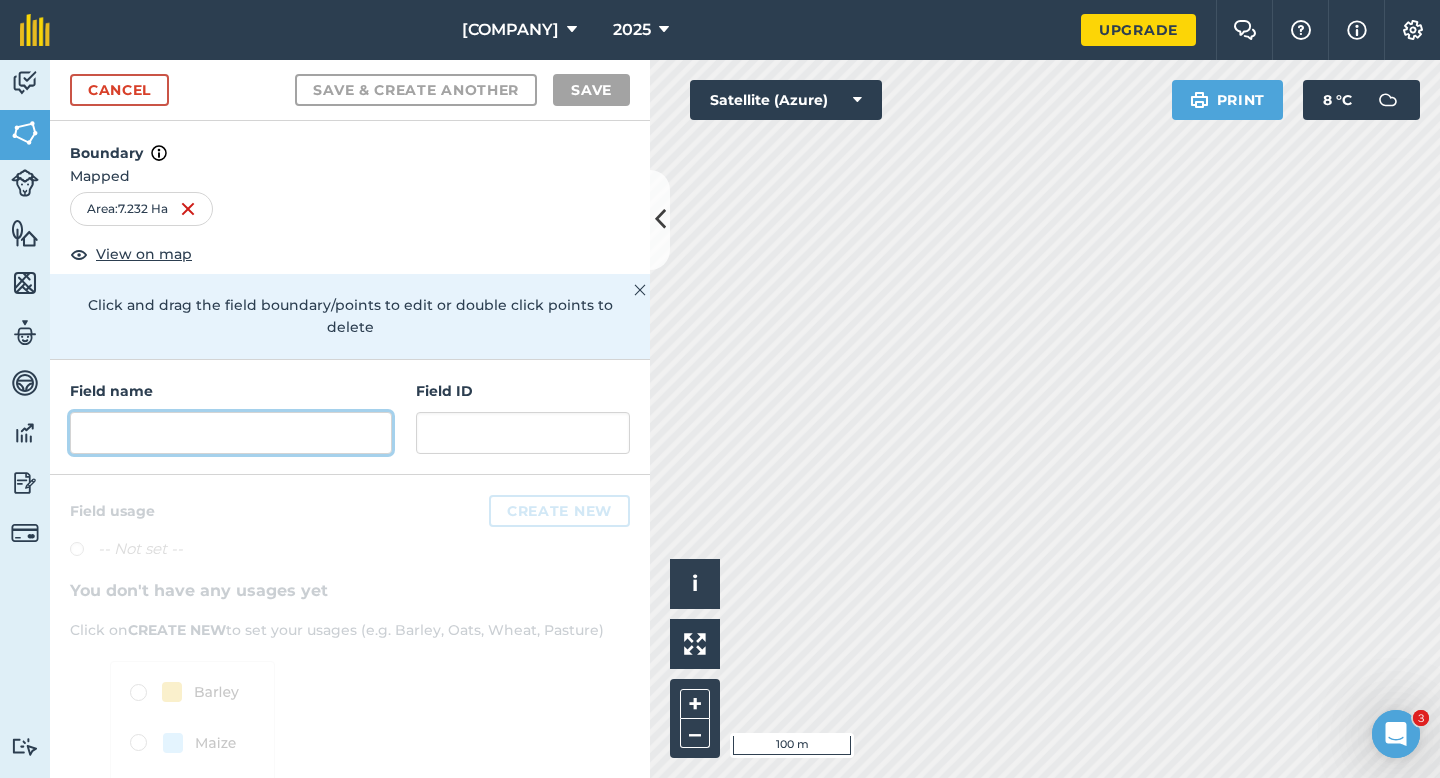 click at bounding box center (231, 433) 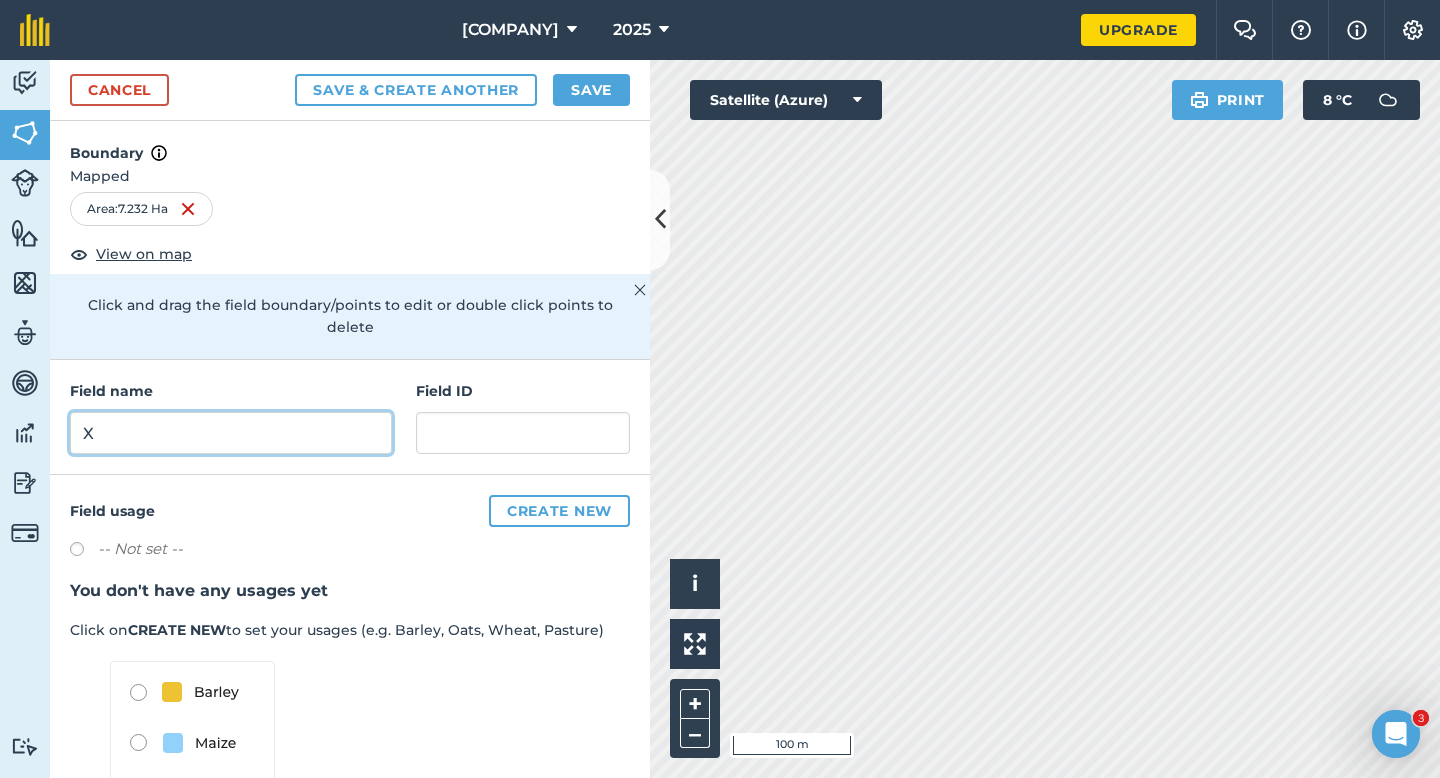 type on "X" 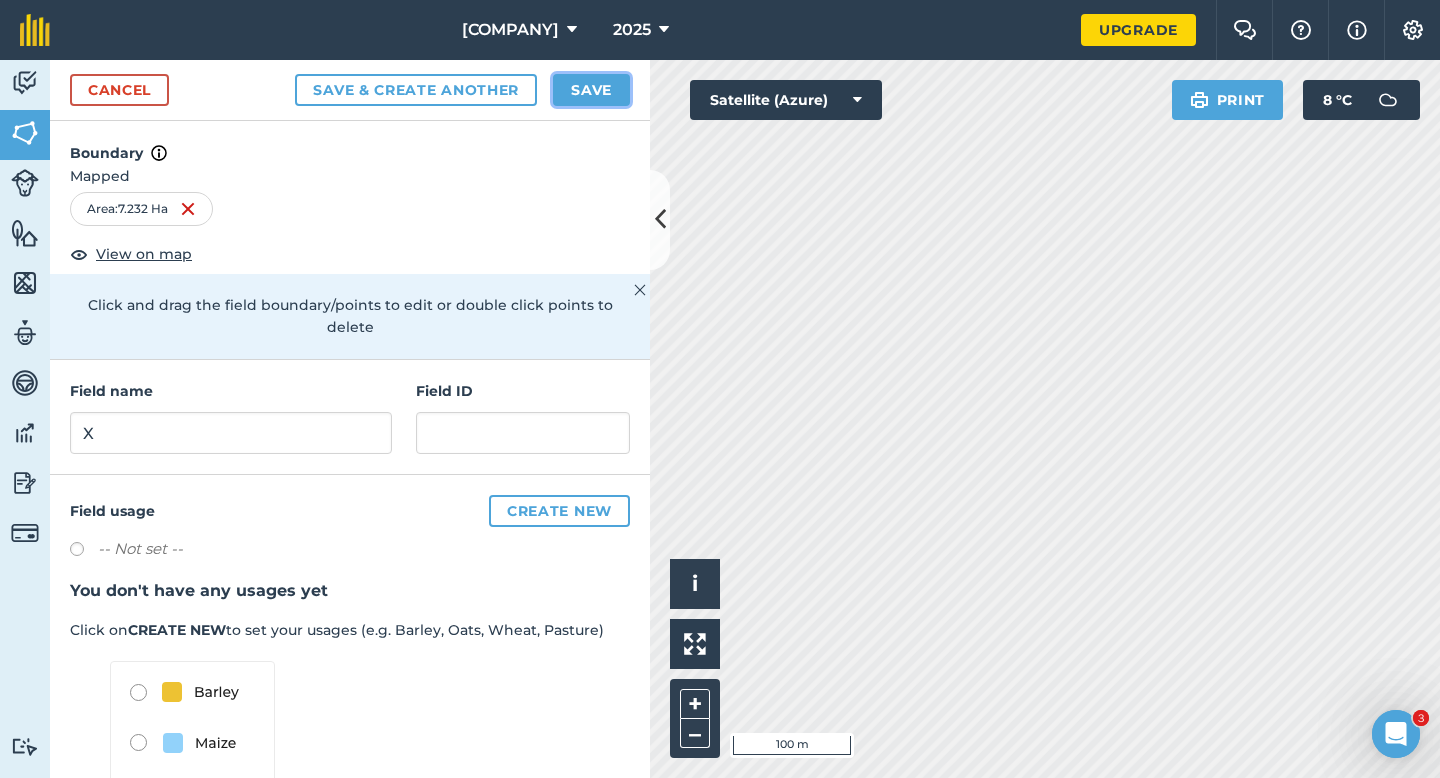 click on "Save" at bounding box center (591, 90) 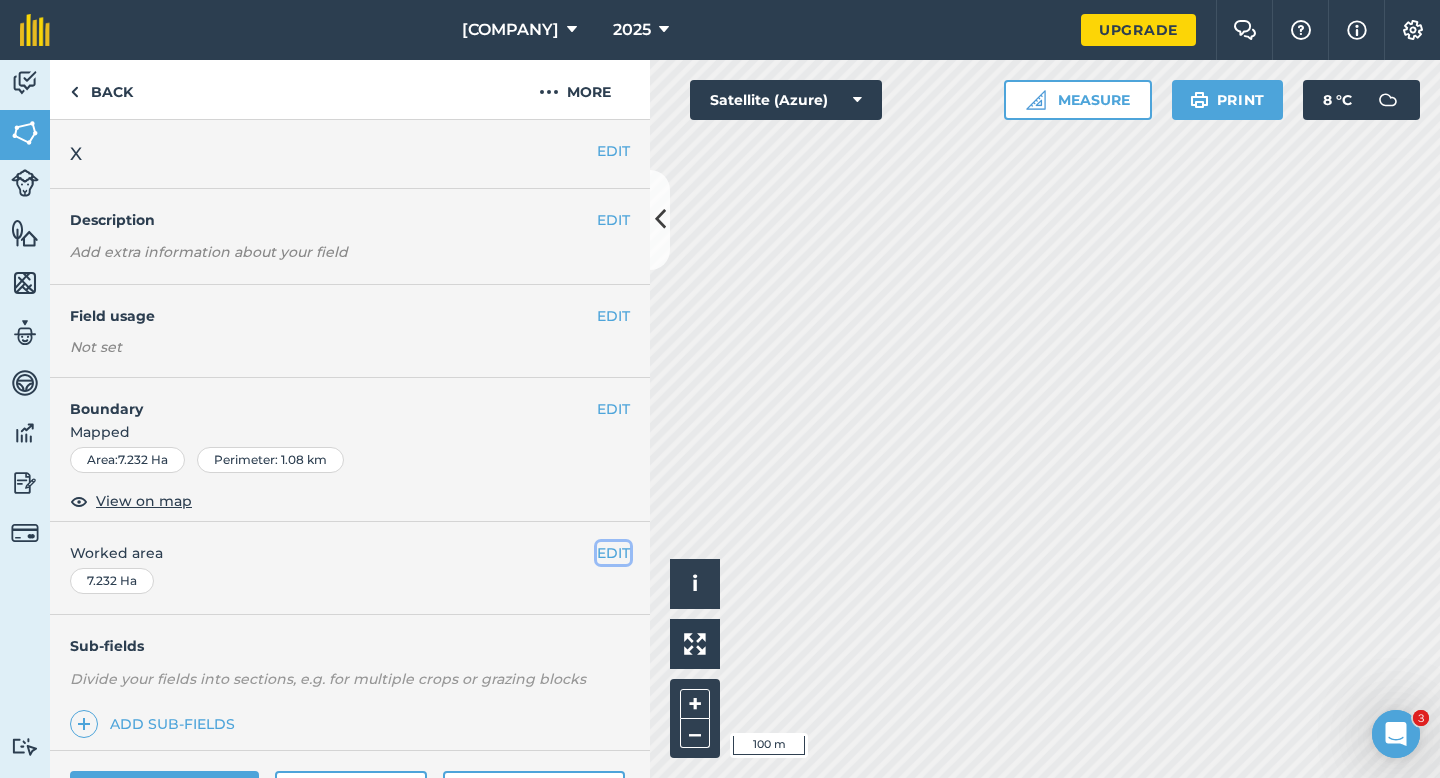 click on "EDIT" at bounding box center (613, 553) 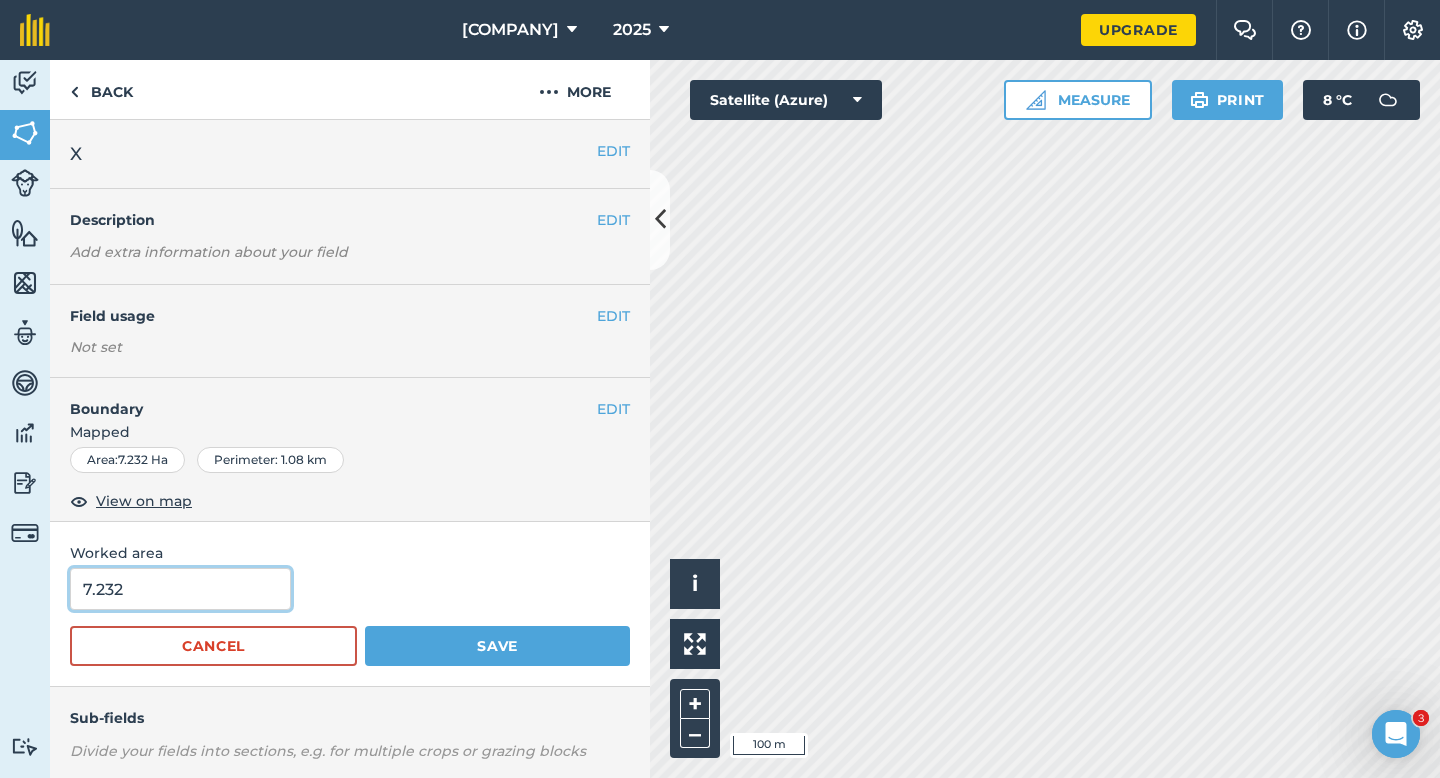 click on "7.232" at bounding box center (180, 589) 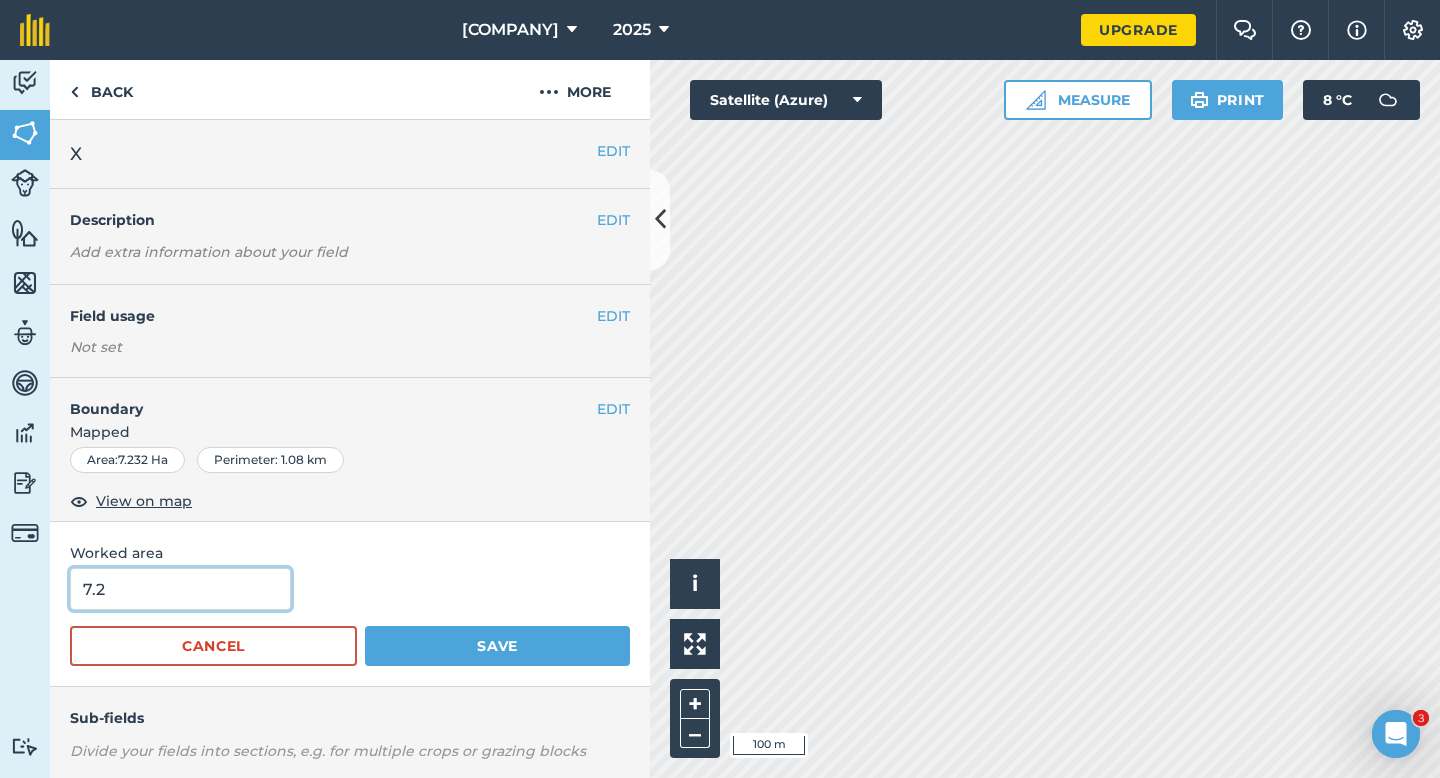 type on "7.2" 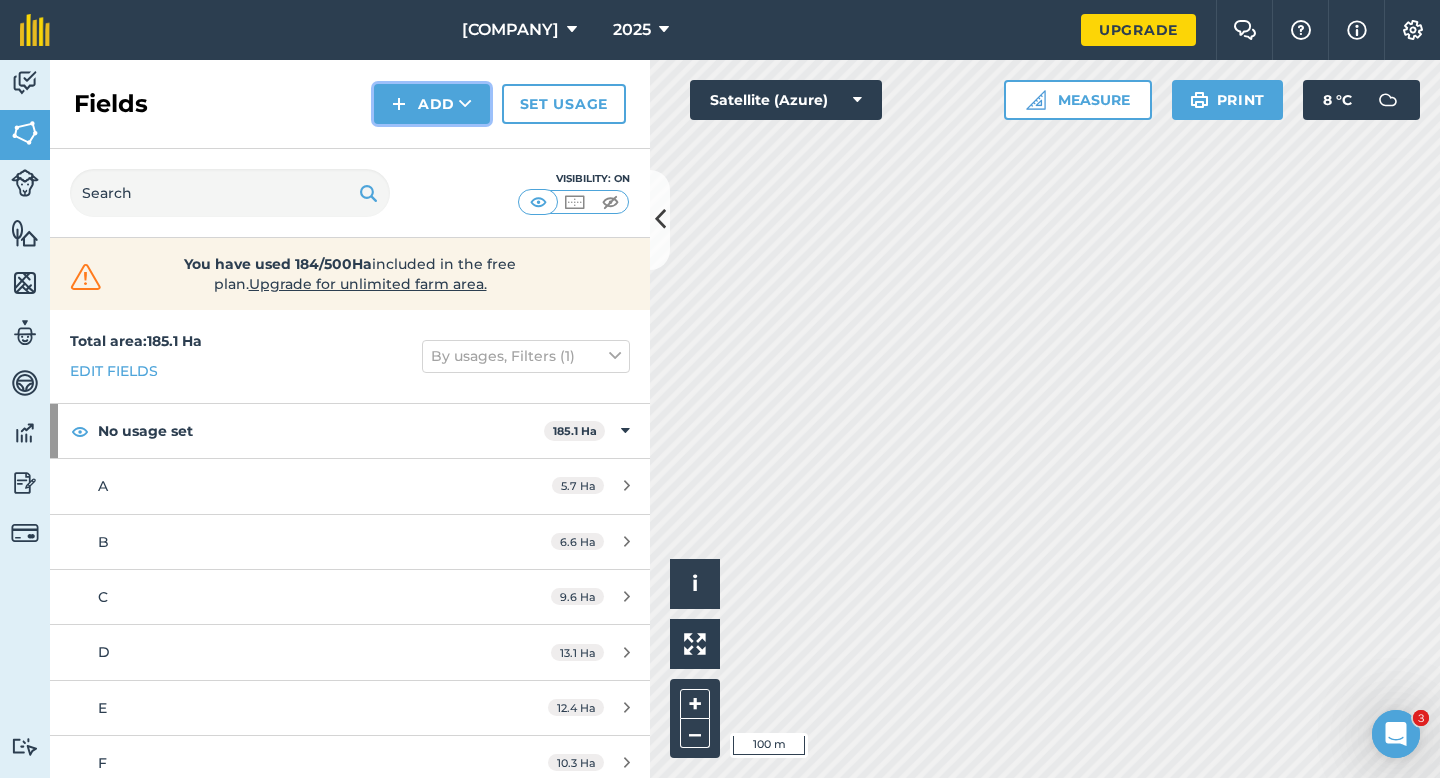 click at bounding box center (399, 104) 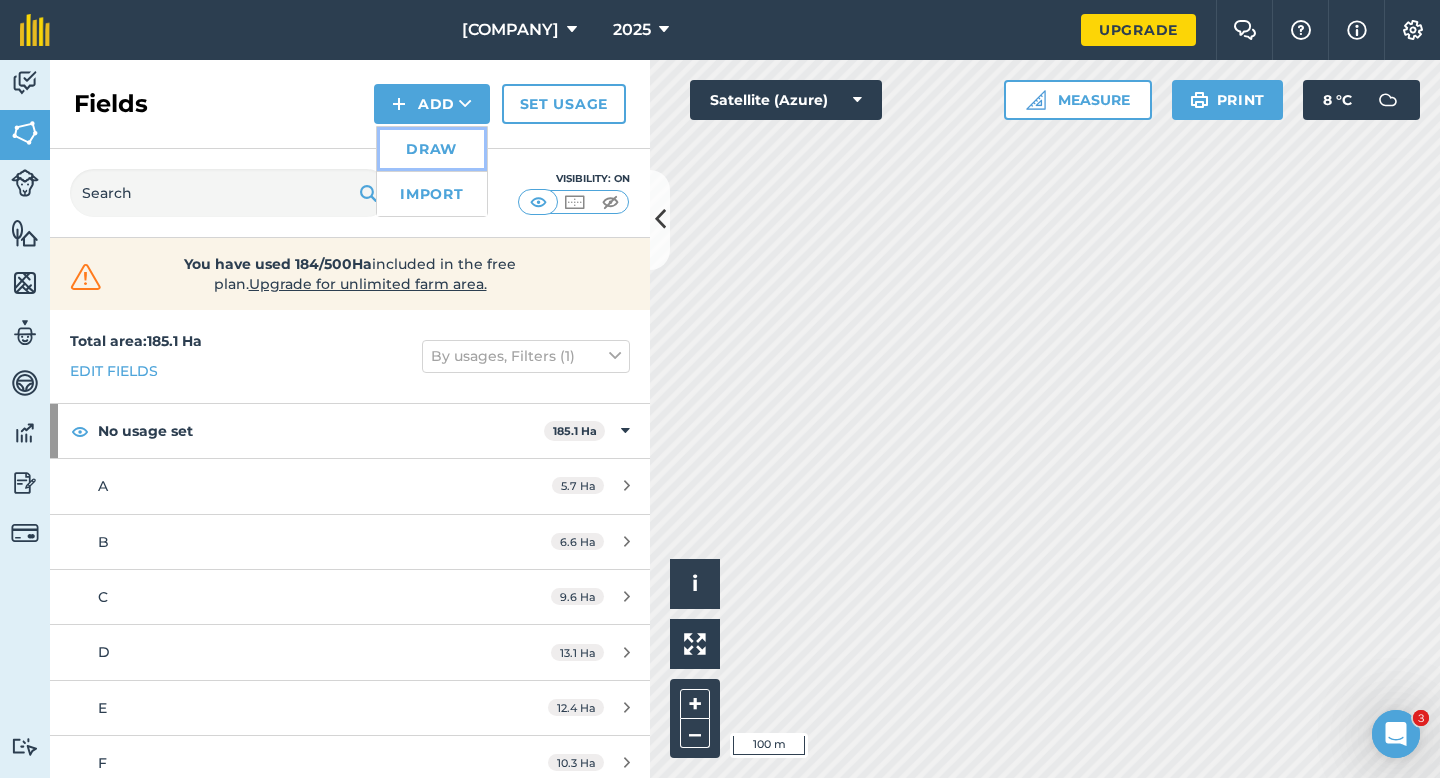 click on "Draw" at bounding box center (432, 149) 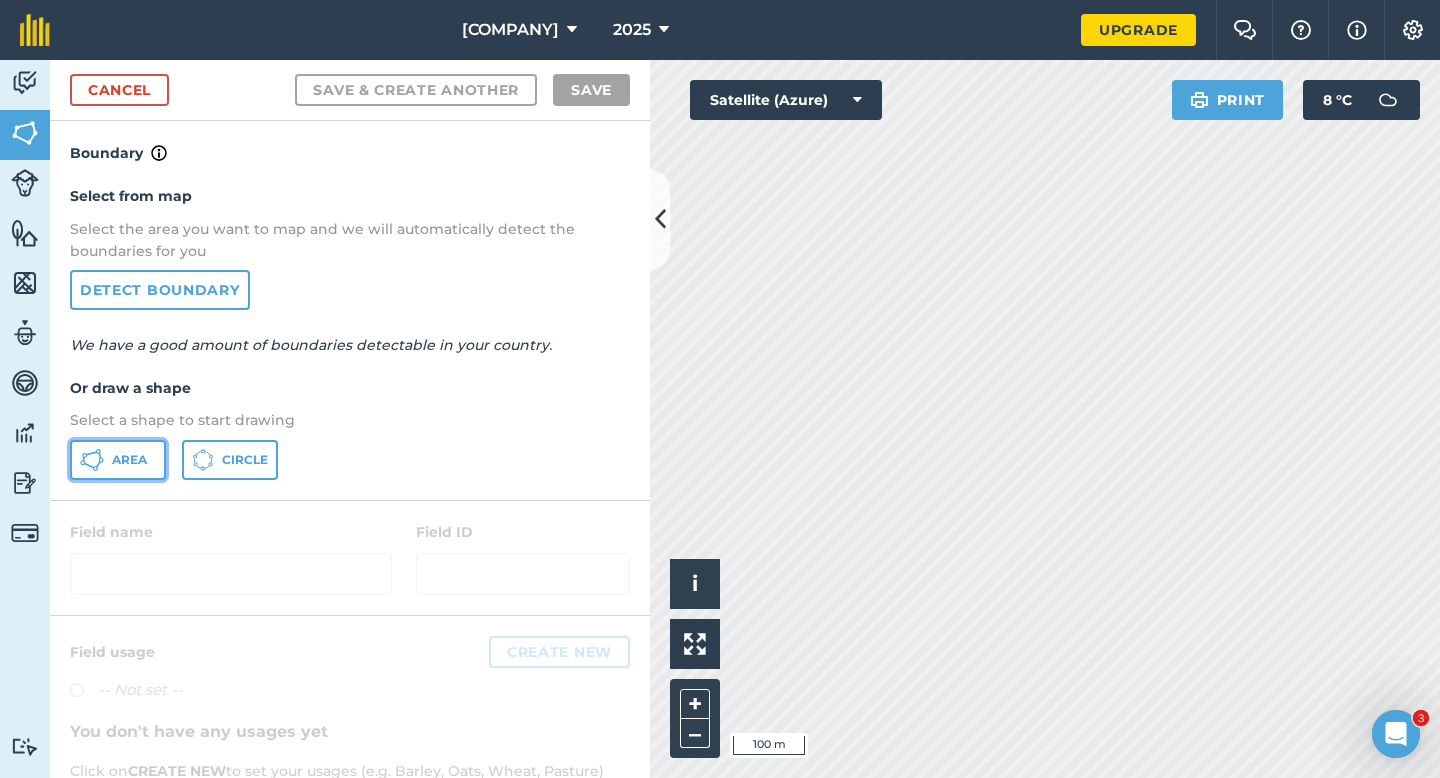click on "Area" at bounding box center (118, 460) 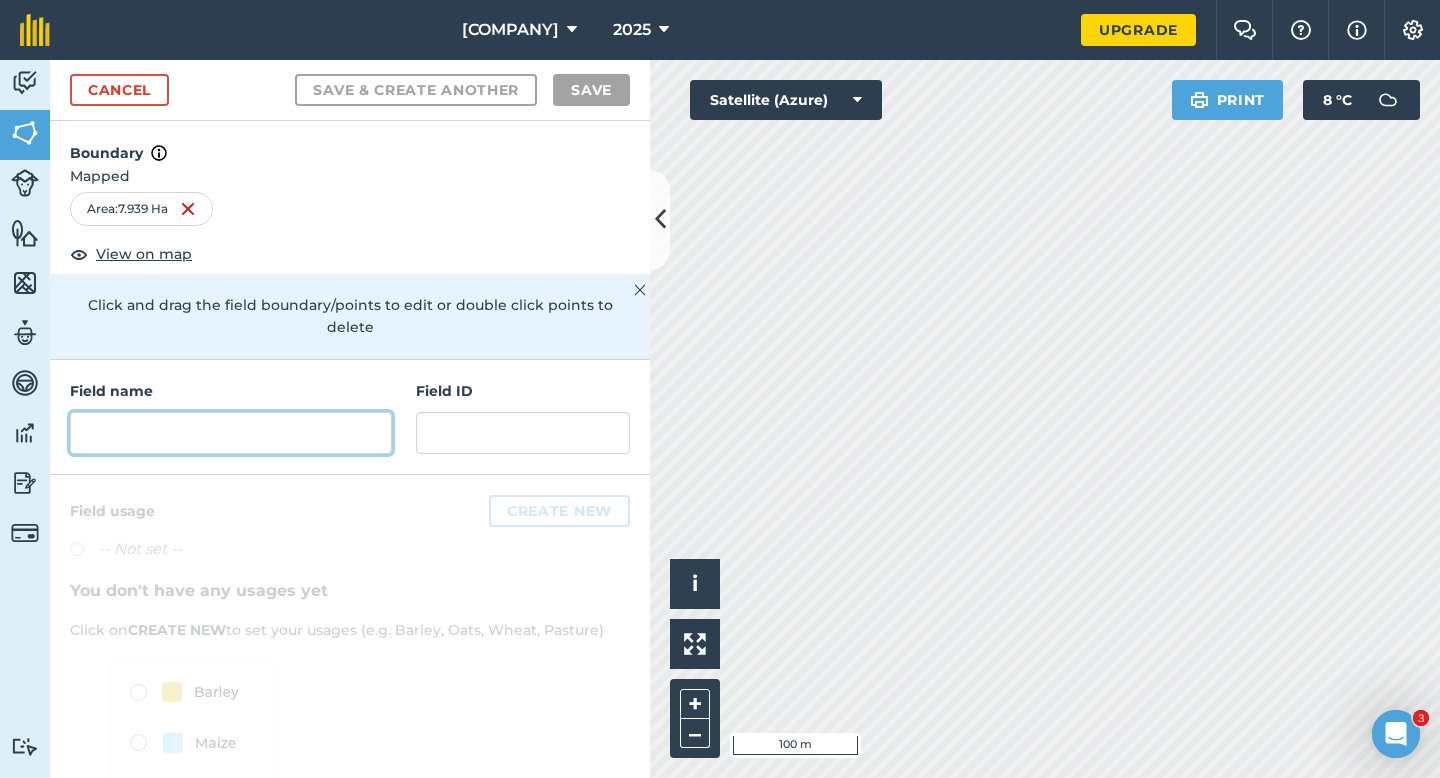 click at bounding box center (231, 433) 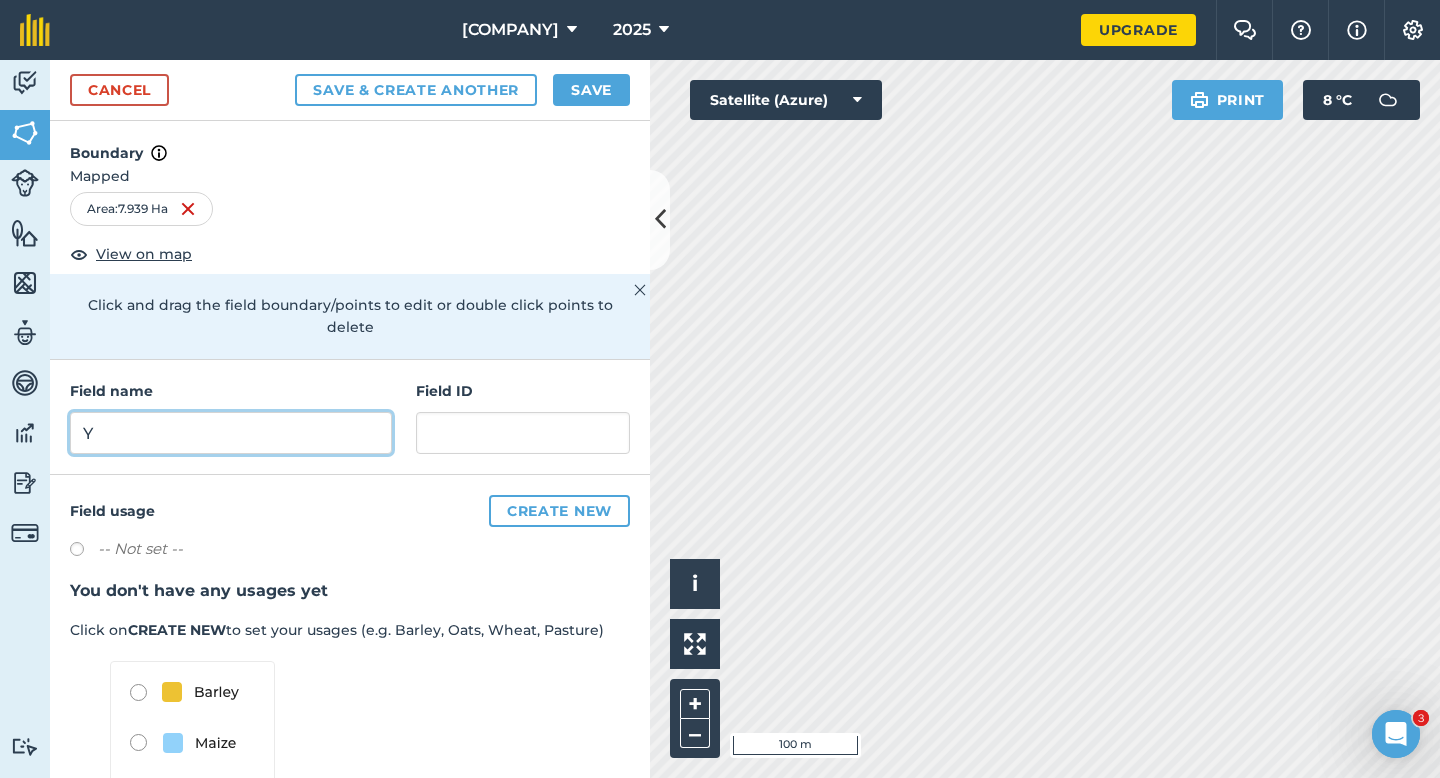 type on "Y" 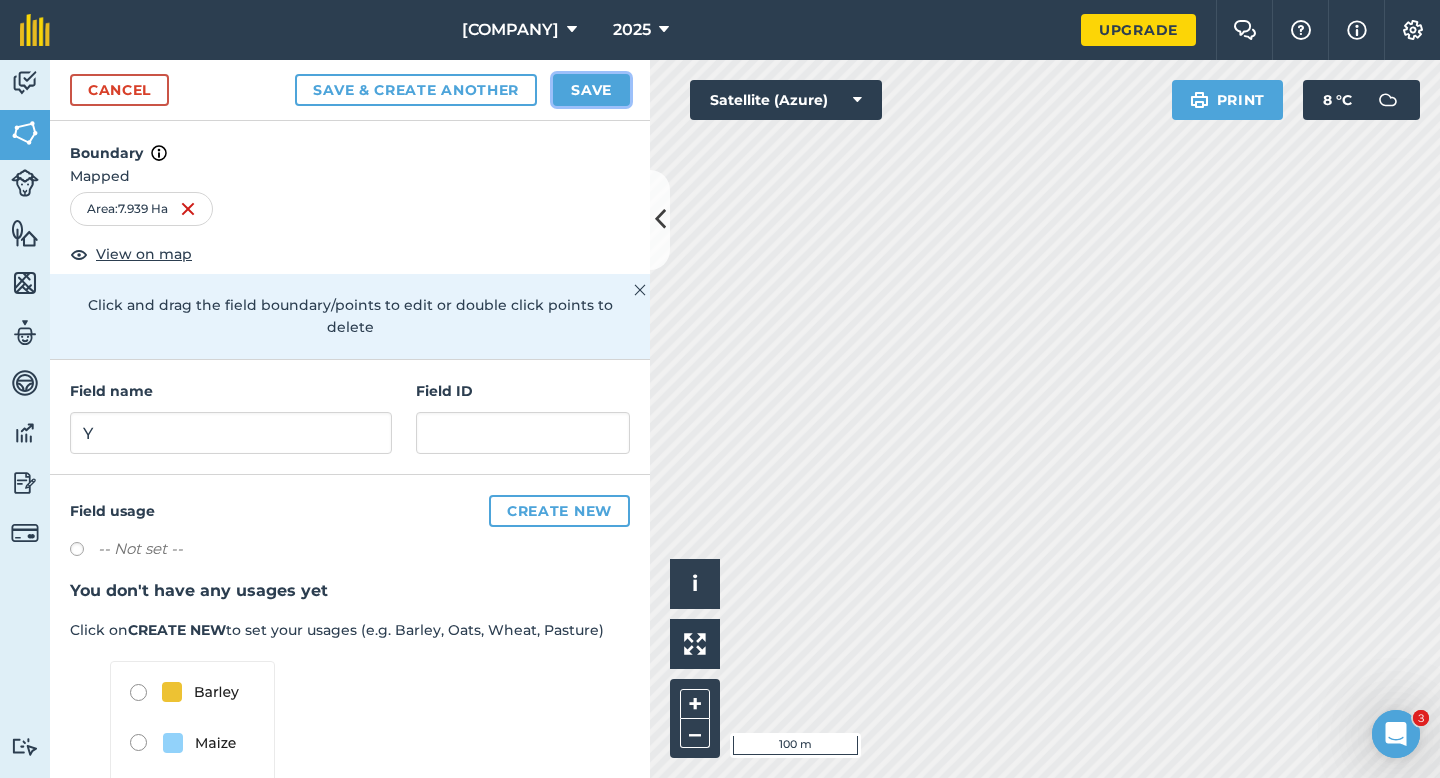 click on "Save" at bounding box center (591, 90) 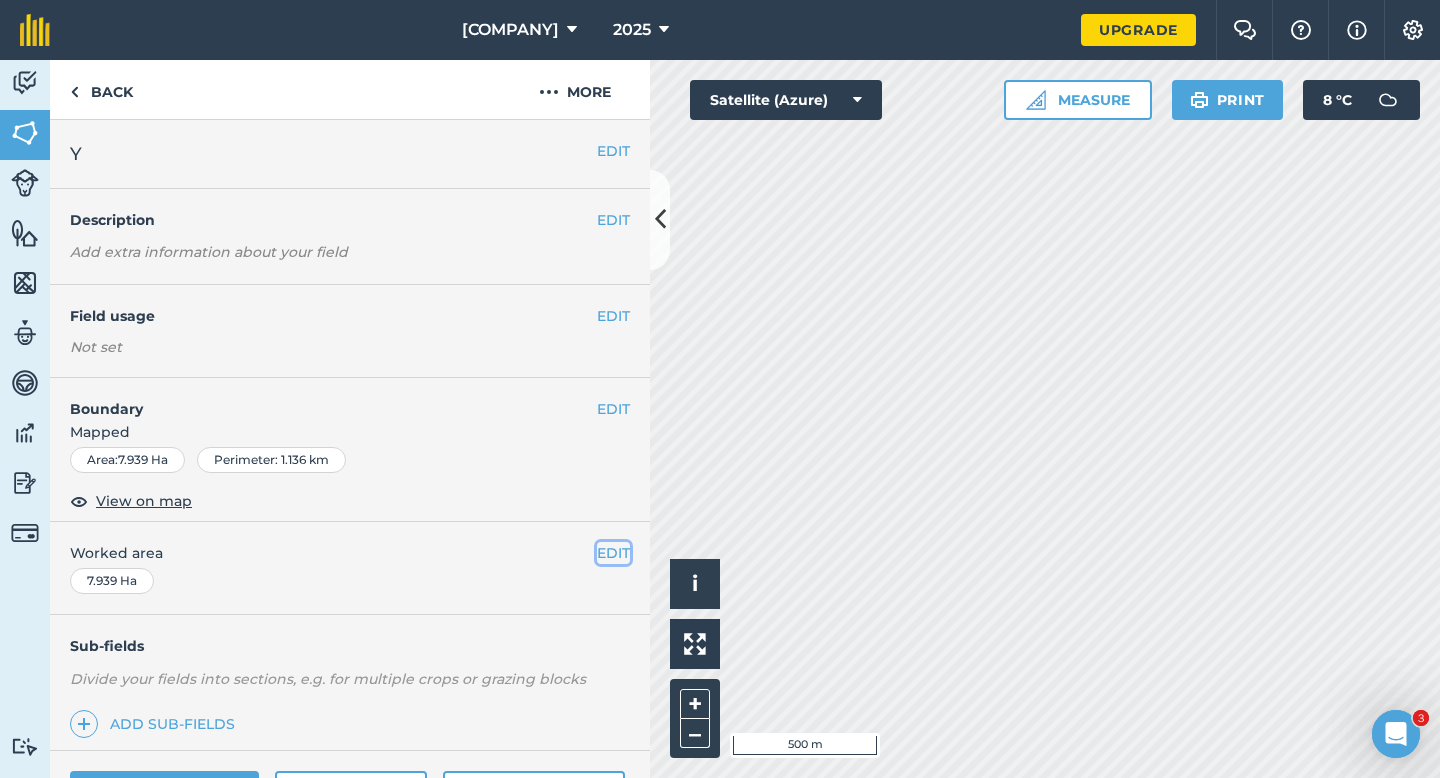 click on "EDIT" at bounding box center [613, 553] 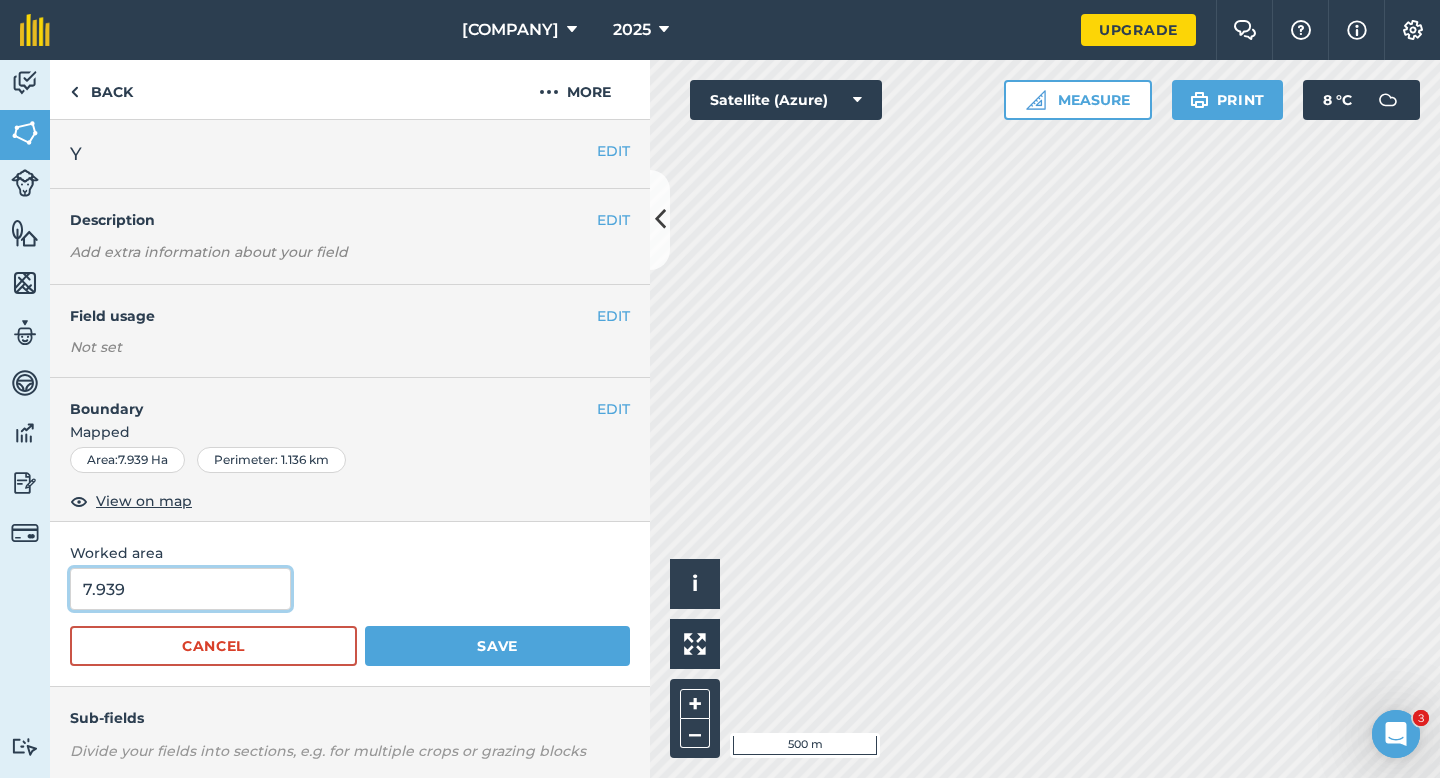 click on "7.939" at bounding box center (180, 589) 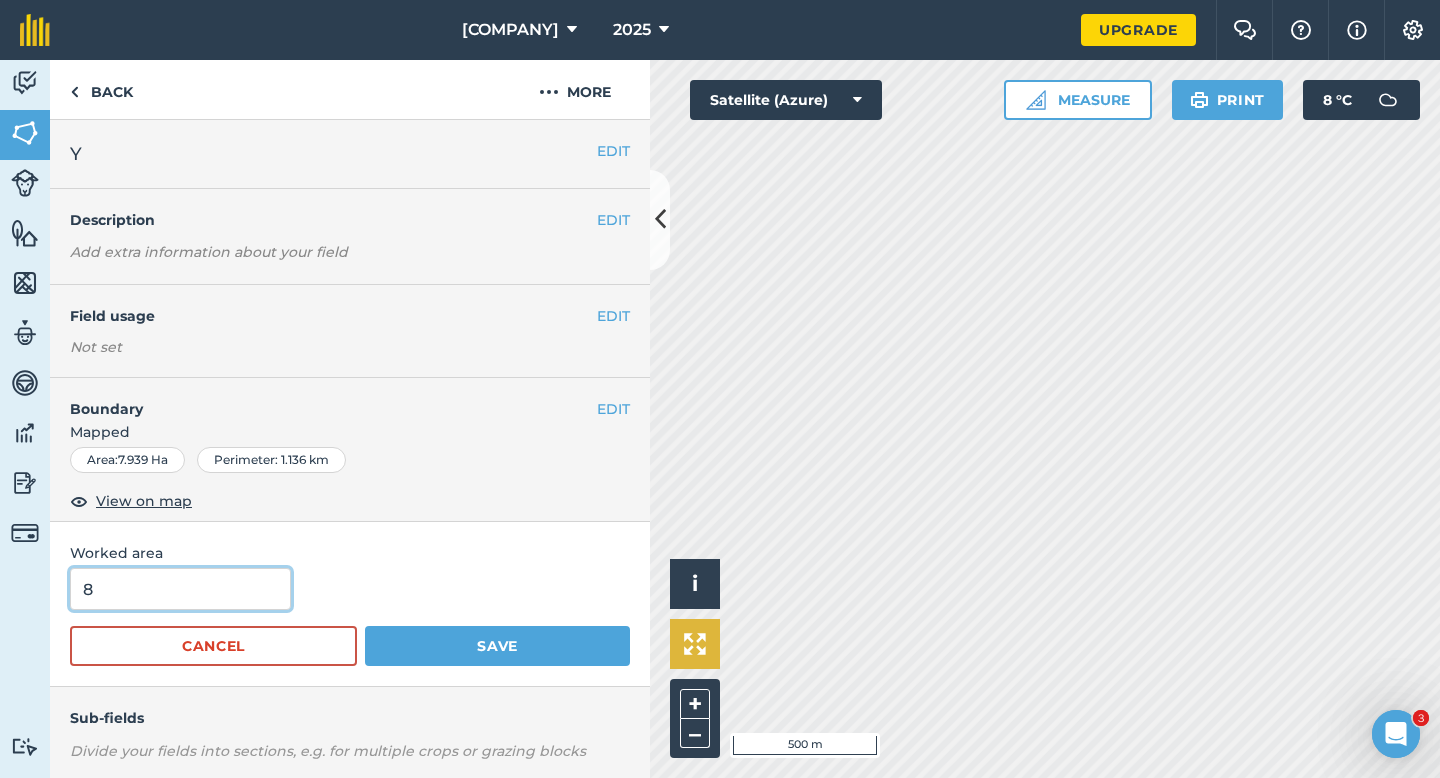 click on "Save" at bounding box center [497, 646] 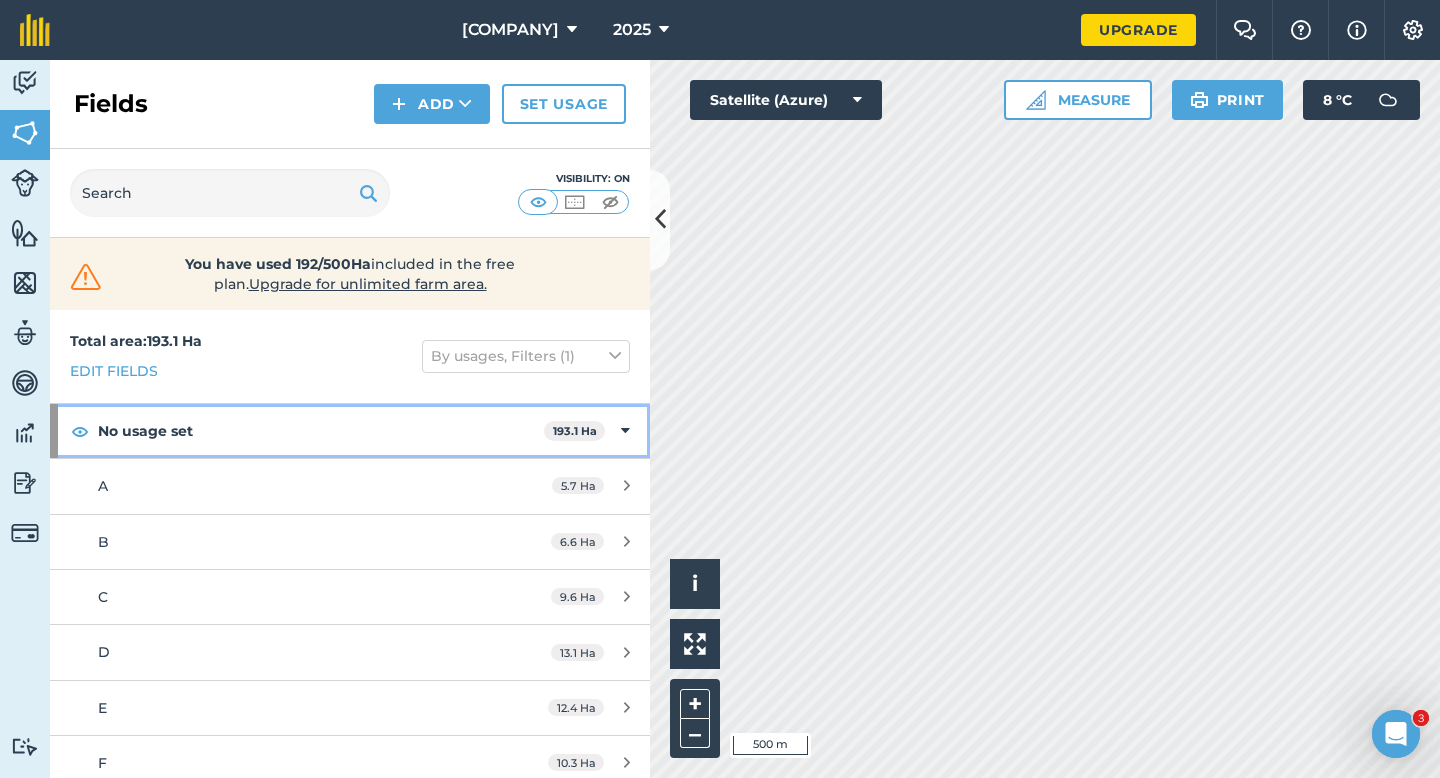 click on "No usage set [NUMBER] Ha" at bounding box center [350, 431] 